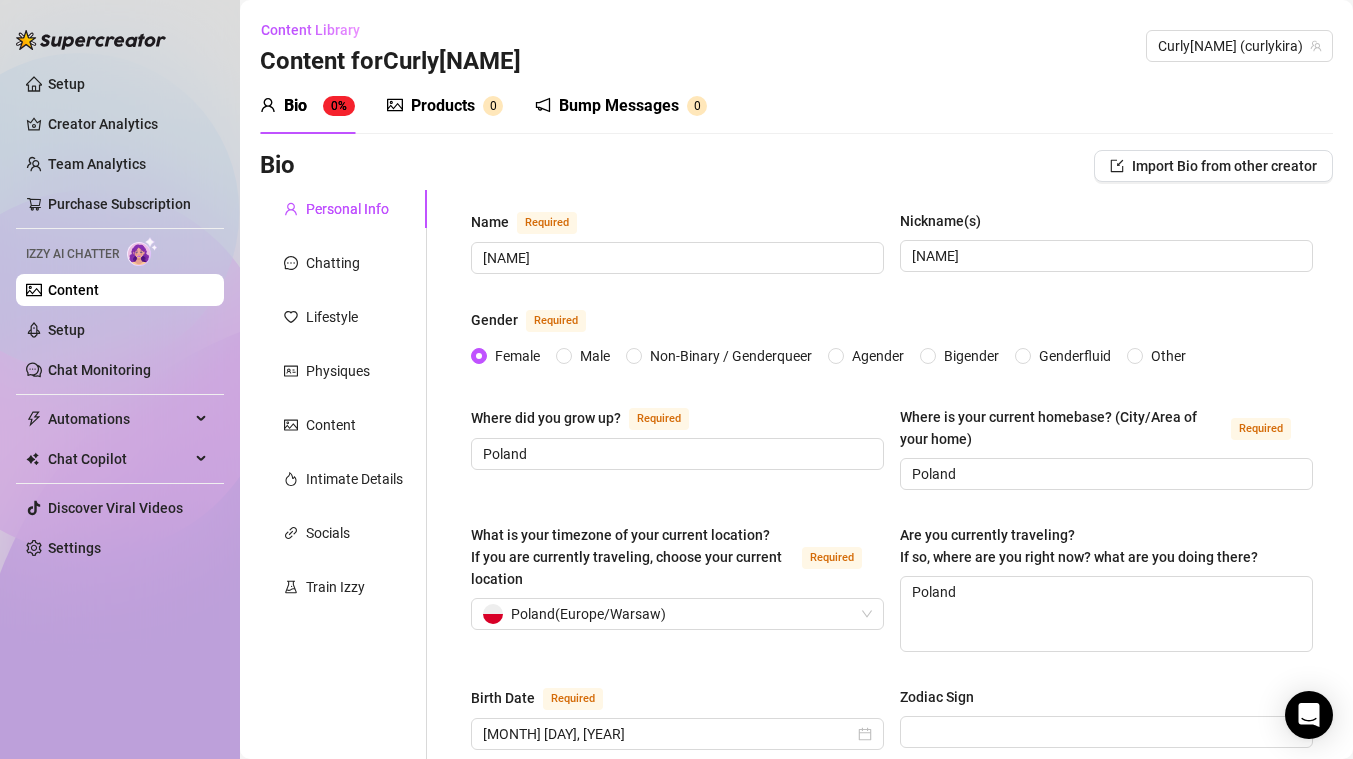 scroll, scrollTop: 0, scrollLeft: 0, axis: both 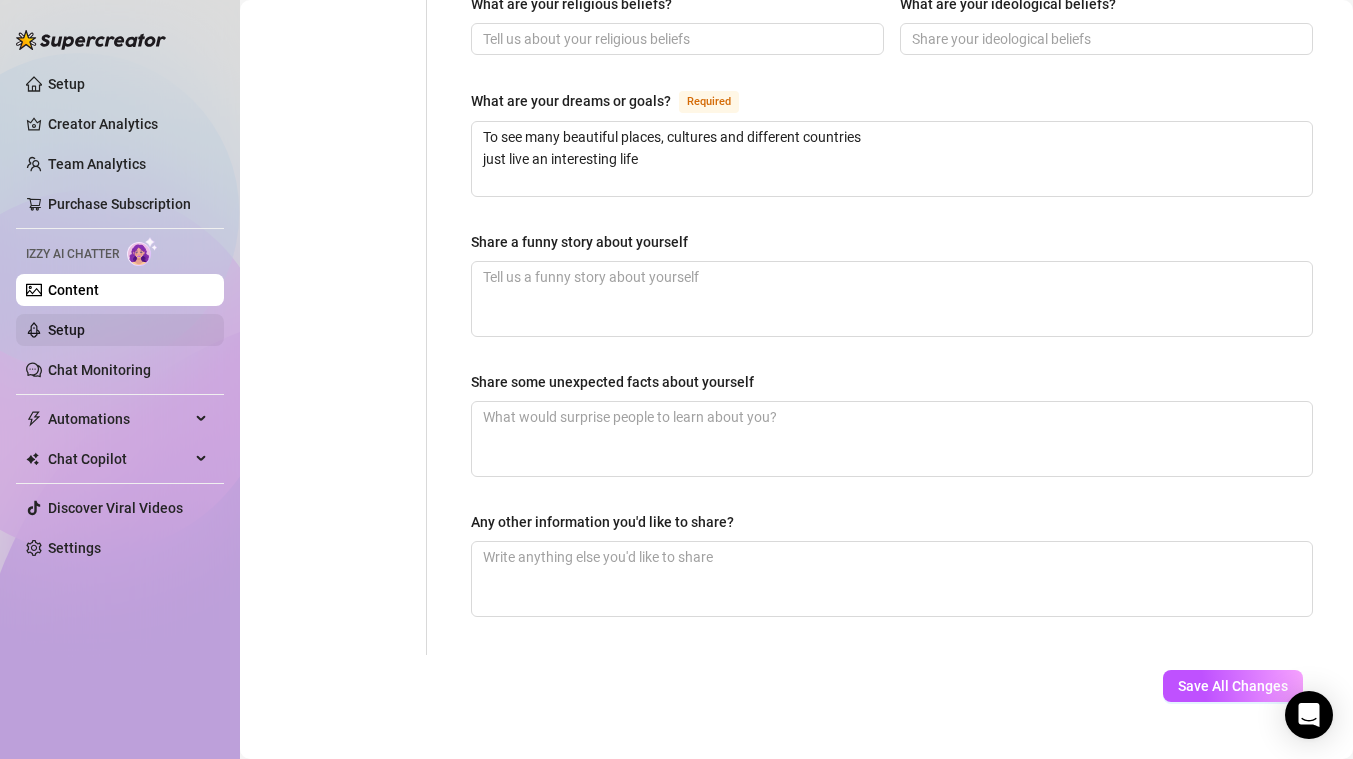 click on "Setup" at bounding box center [66, 330] 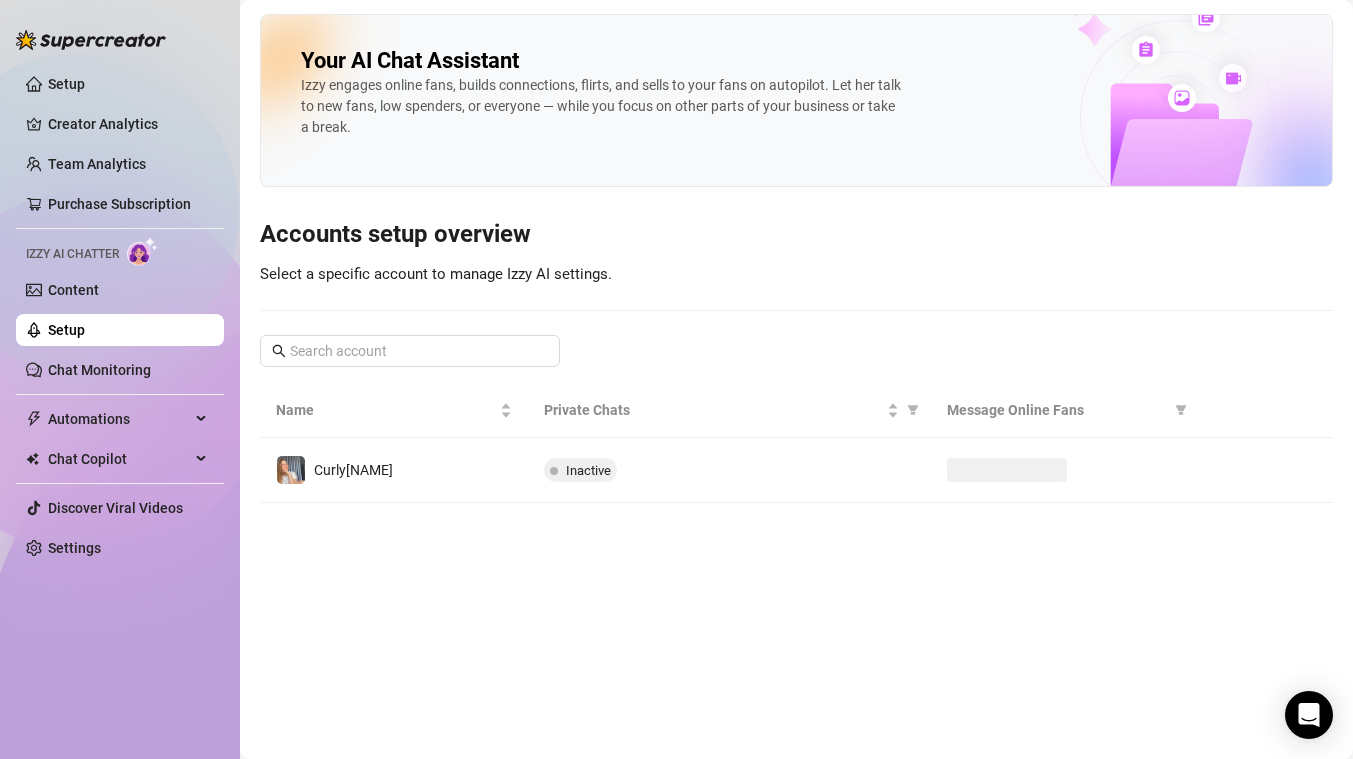 scroll, scrollTop: 0, scrollLeft: 0, axis: both 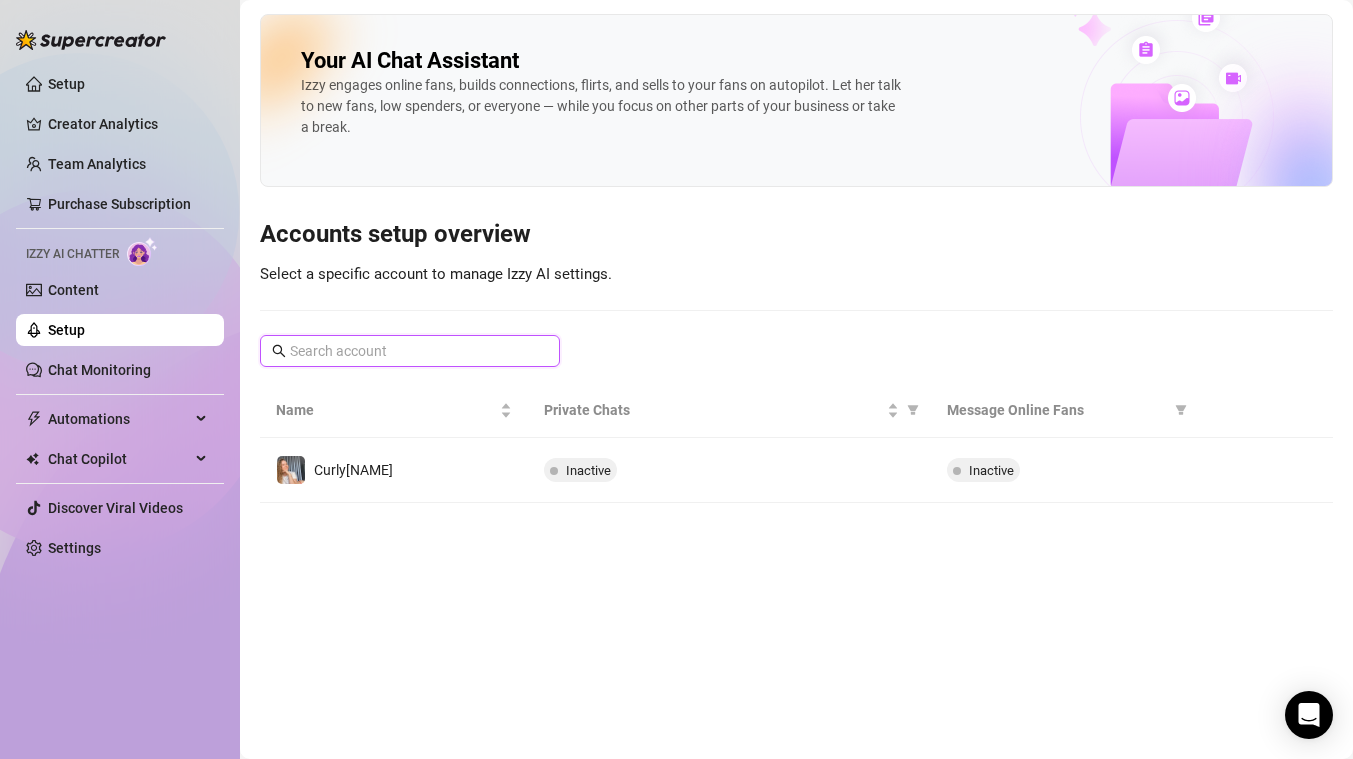 click at bounding box center [411, 351] 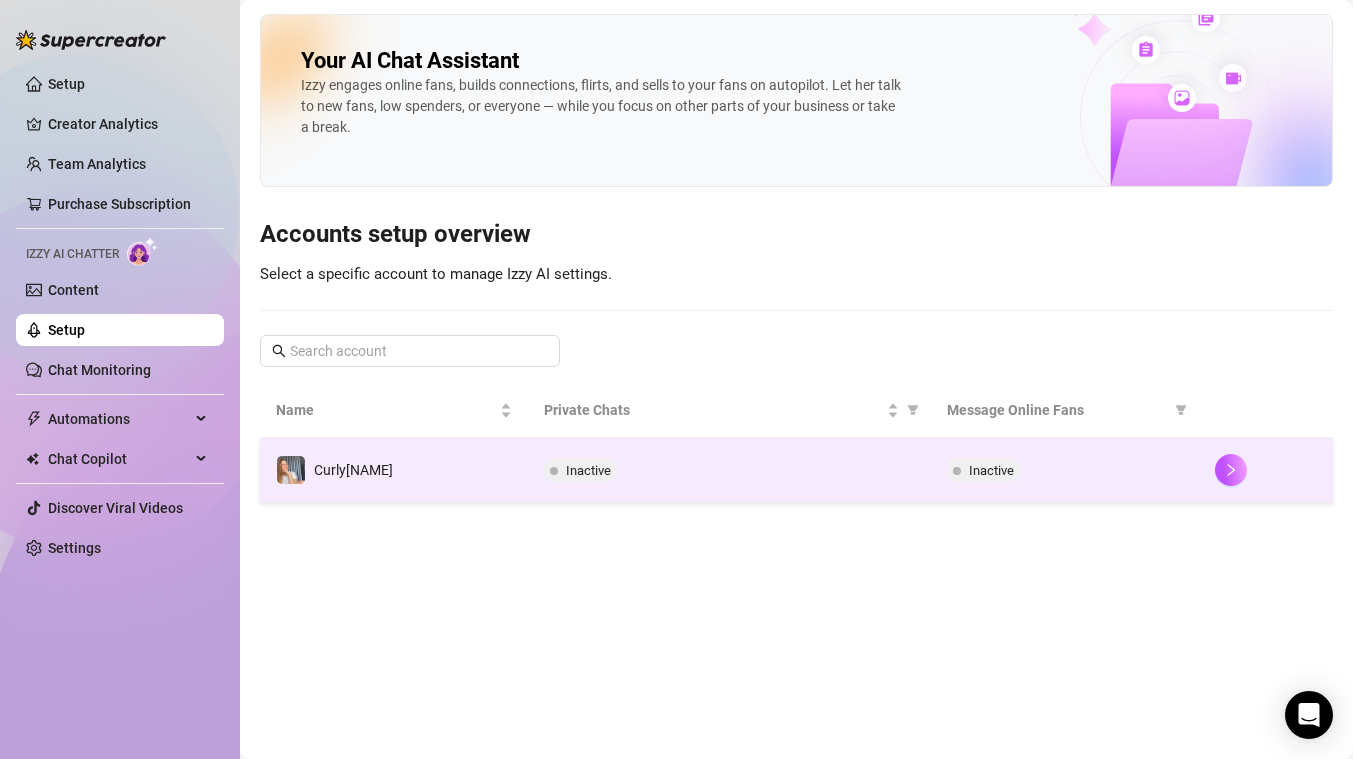 click on "Curly️[NAME]" at bounding box center (353, 470) 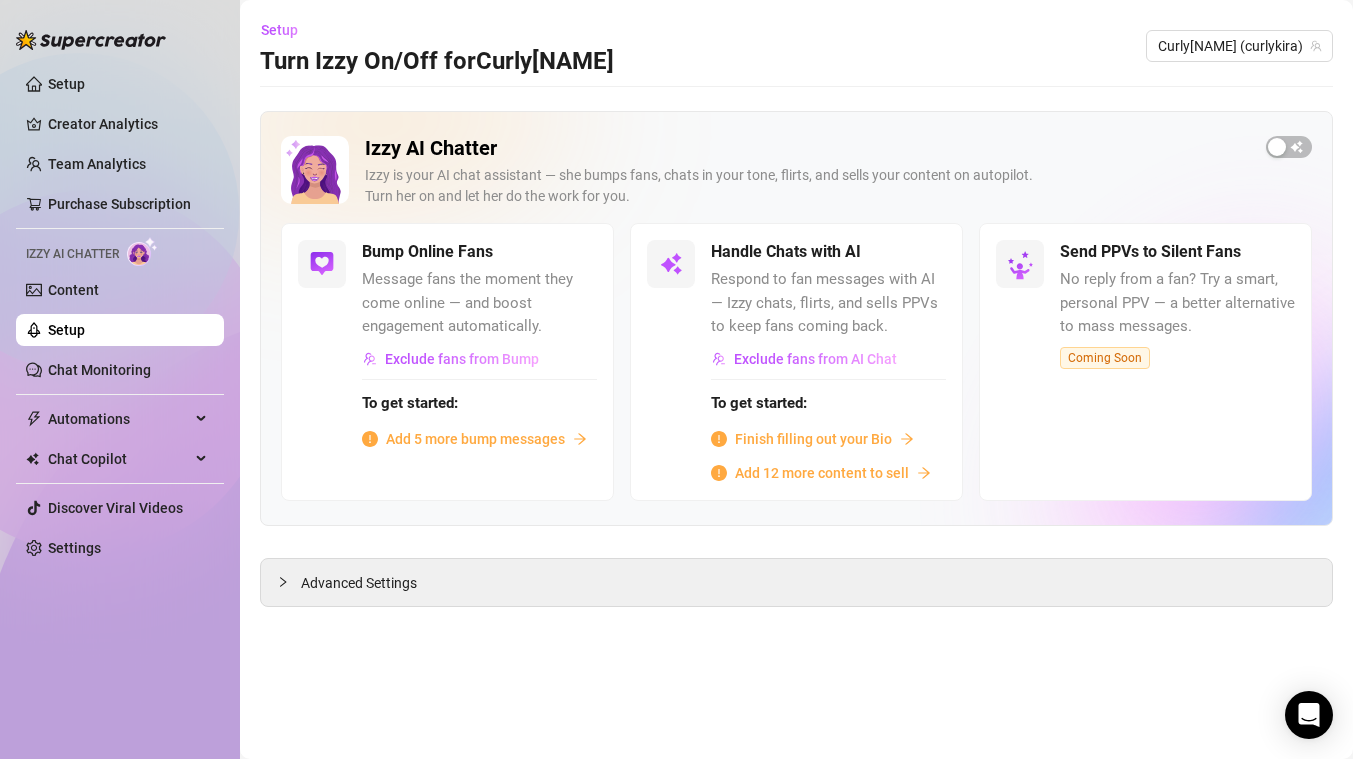 click on "Finish filling out your Bio" at bounding box center (813, 439) 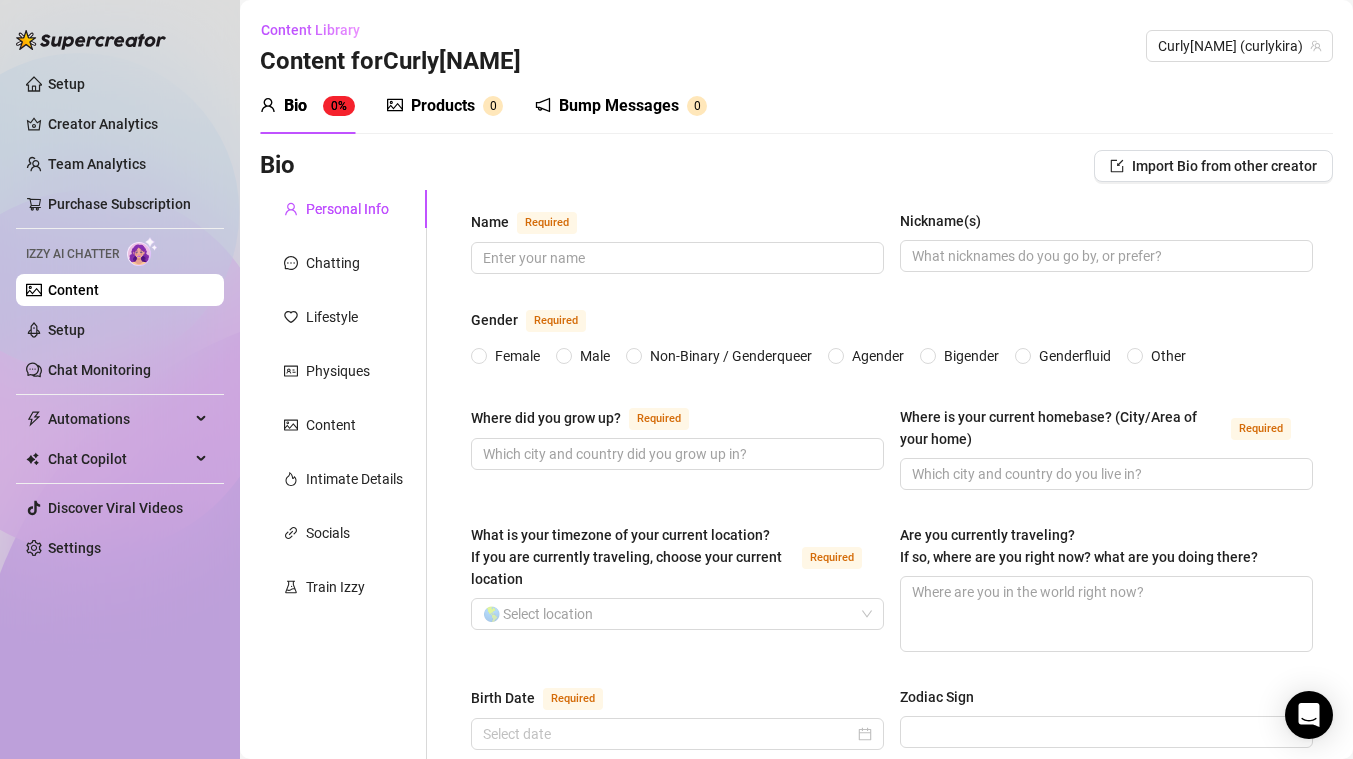 click on "Products 0" at bounding box center (445, 106) 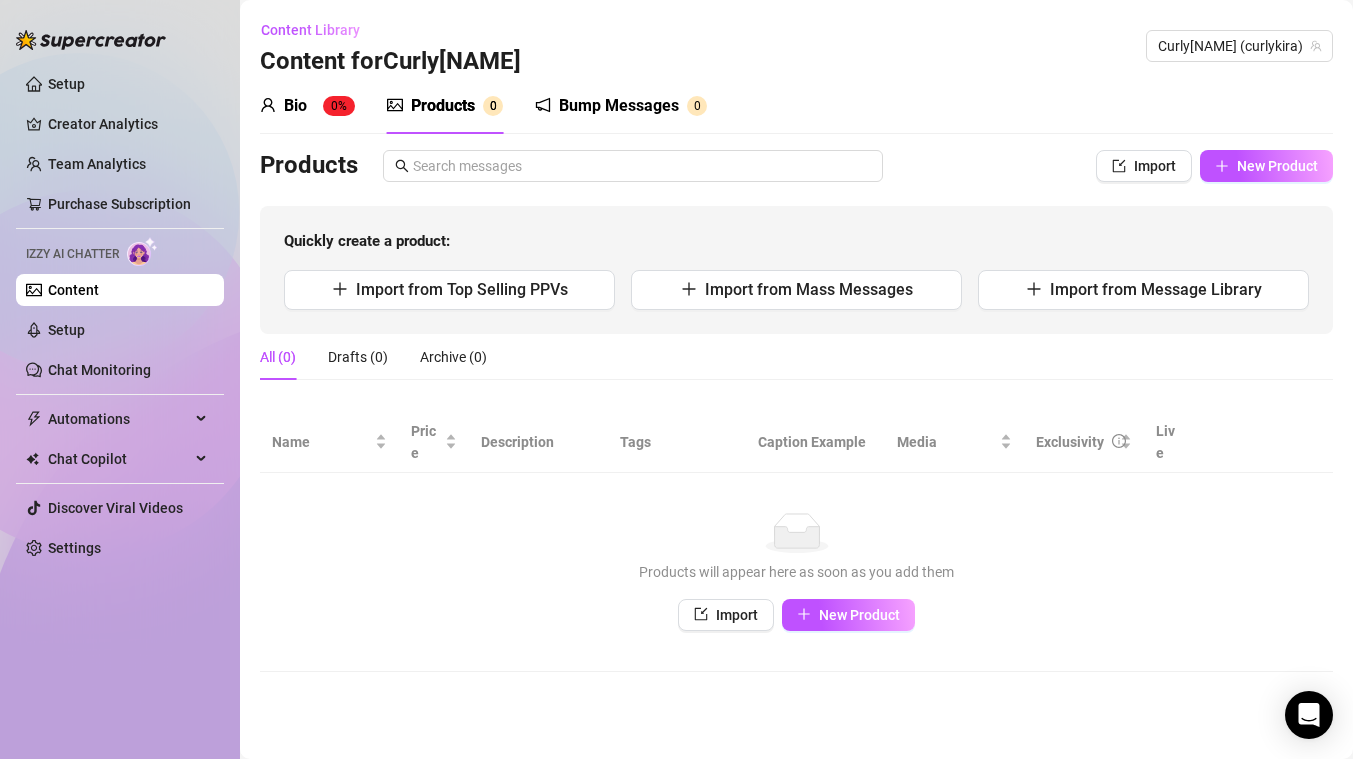 click on "Bump Messages" at bounding box center (619, 106) 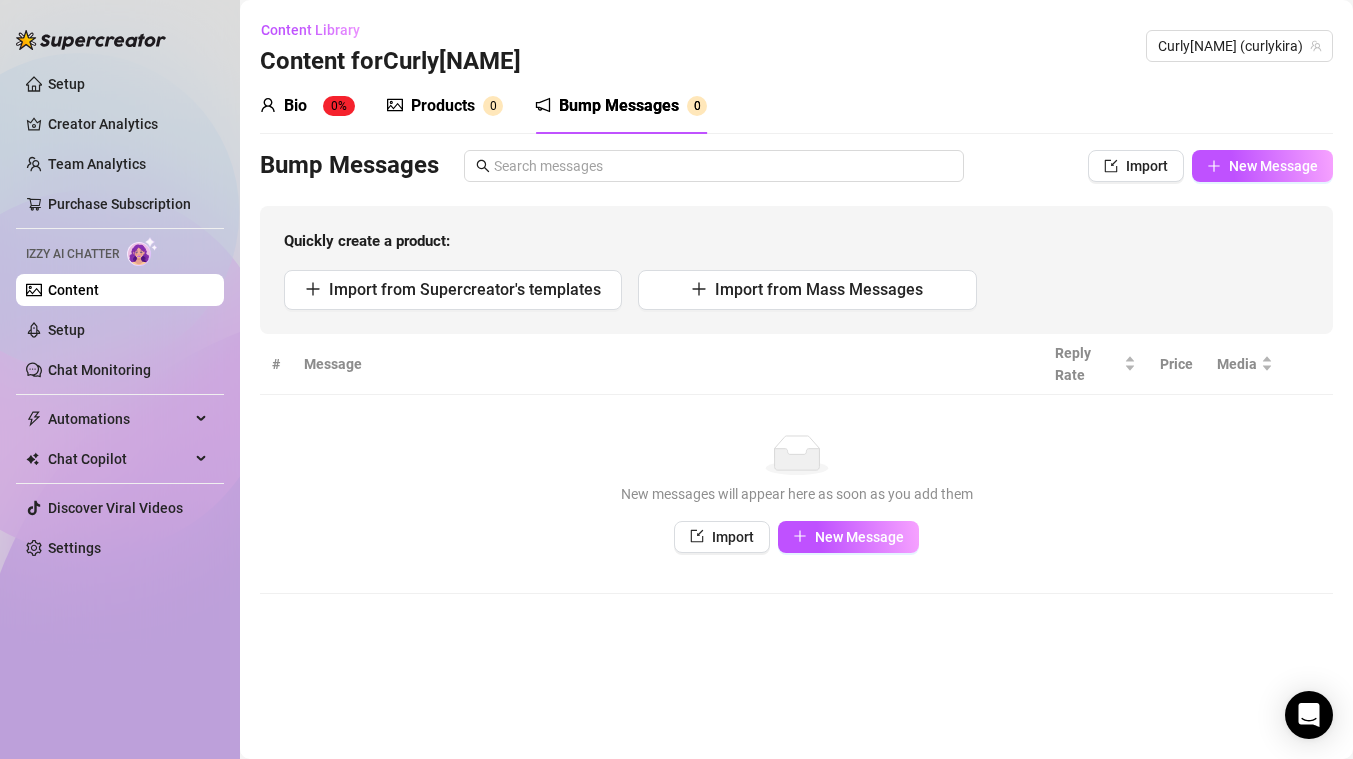 click on "Bio   0%" at bounding box center (307, 106) 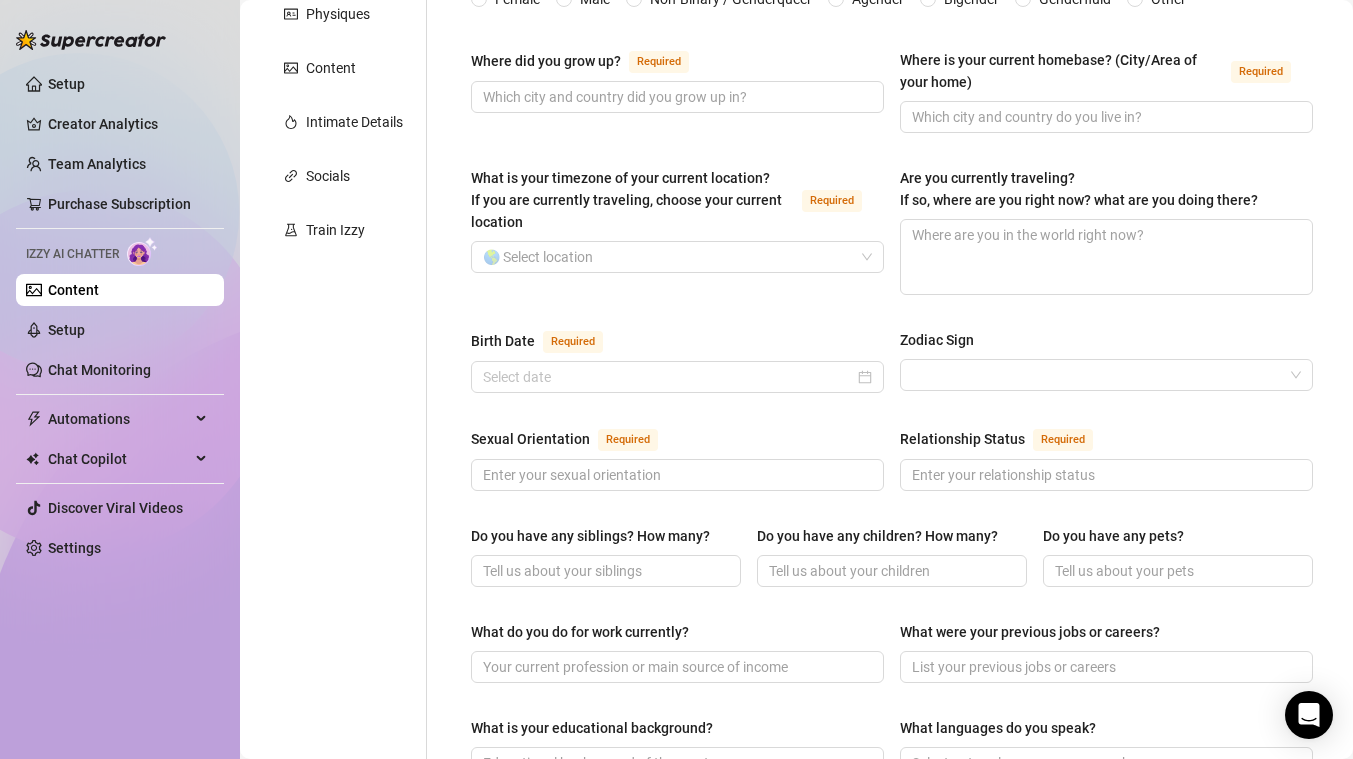 scroll, scrollTop: 276, scrollLeft: 0, axis: vertical 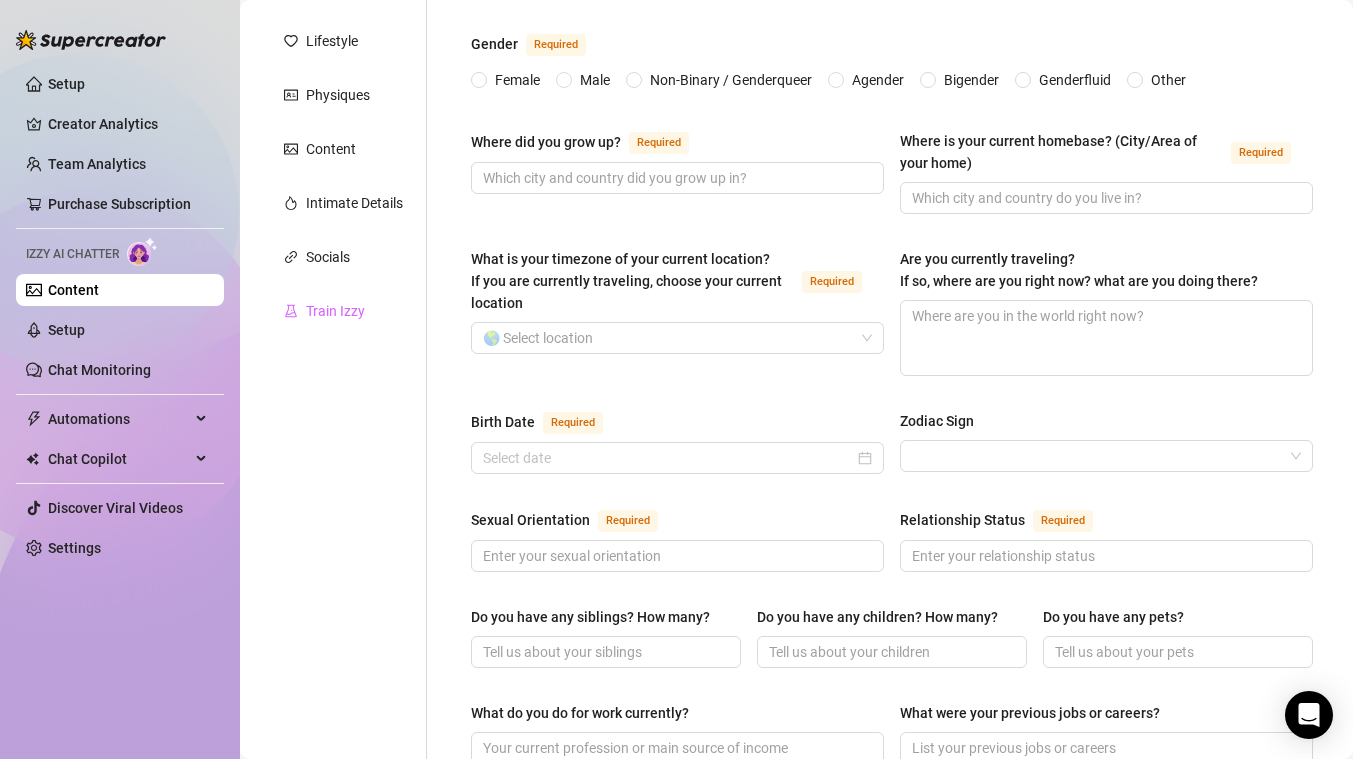 click on "Train Izzy" at bounding box center (343, 311) 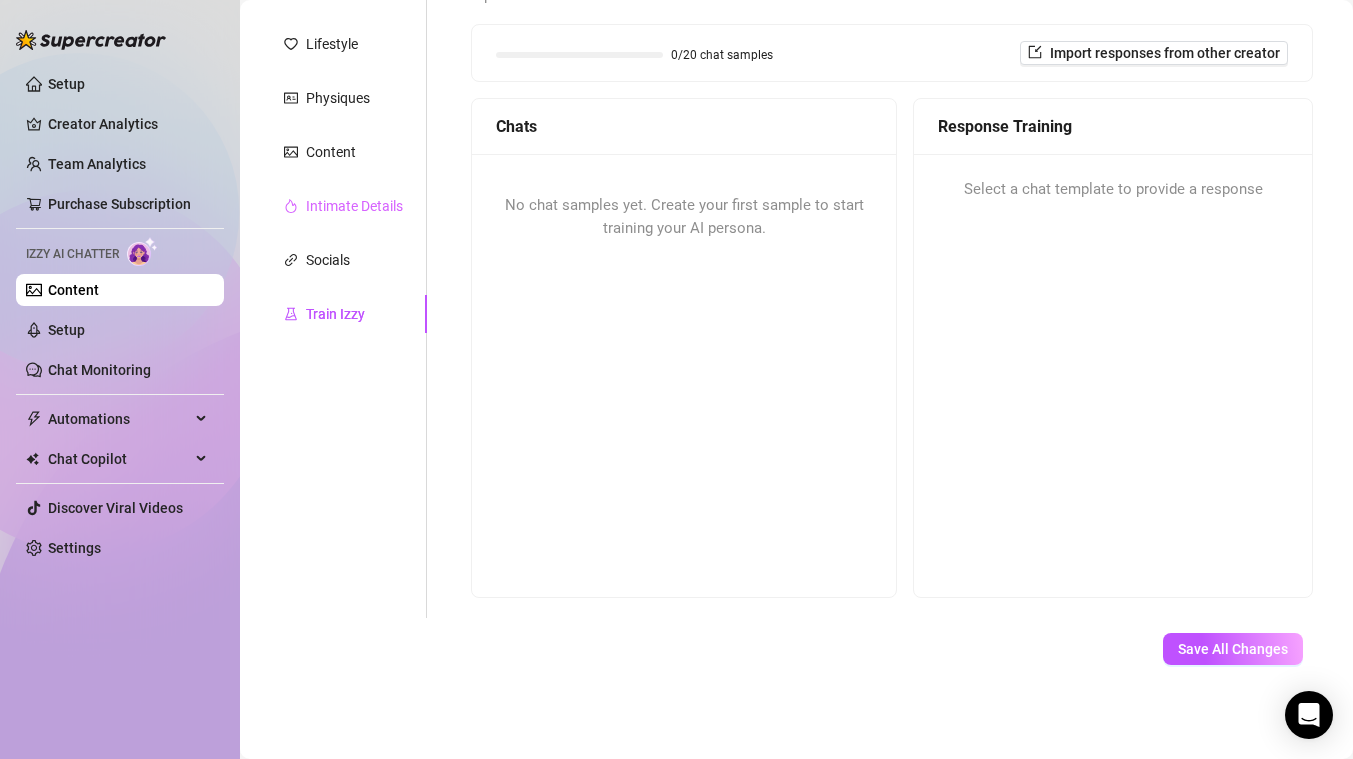 scroll, scrollTop: 0, scrollLeft: 0, axis: both 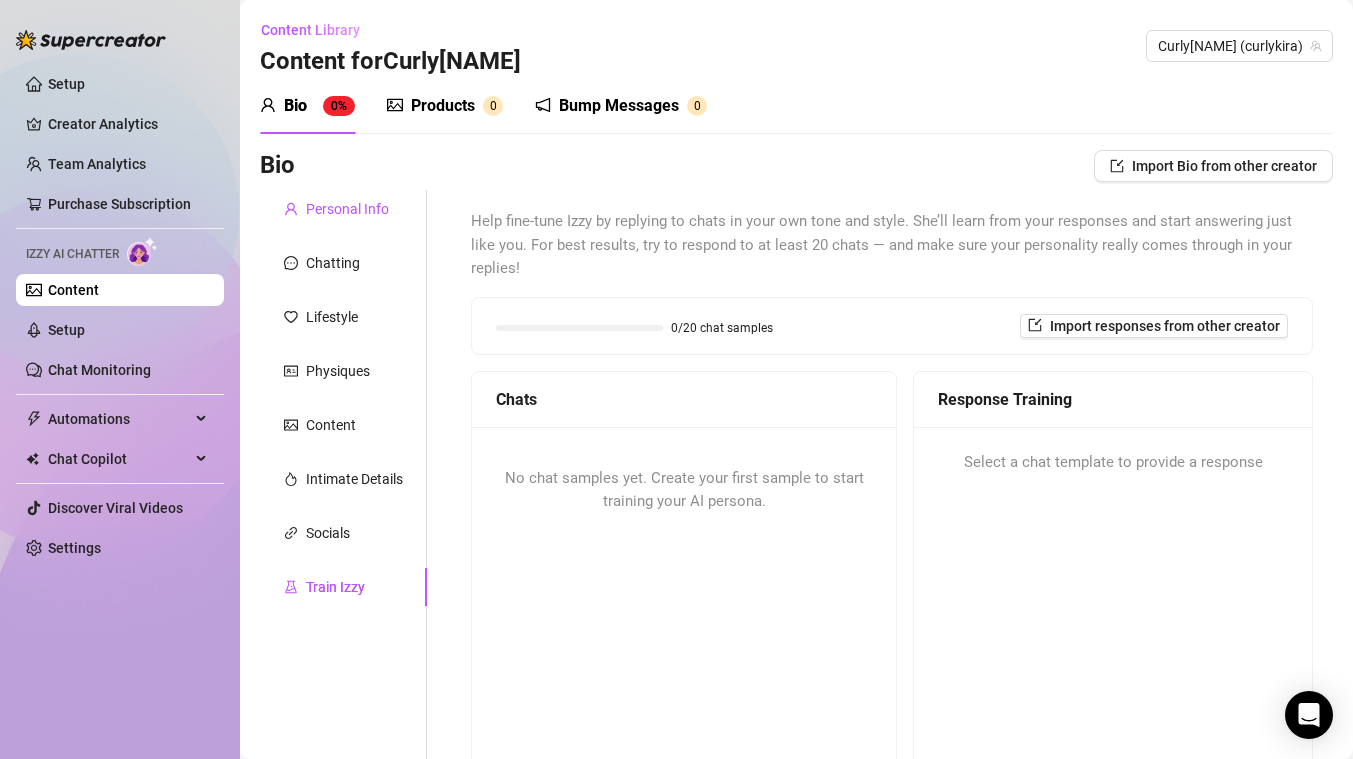 click on "Personal Info" at bounding box center (347, 209) 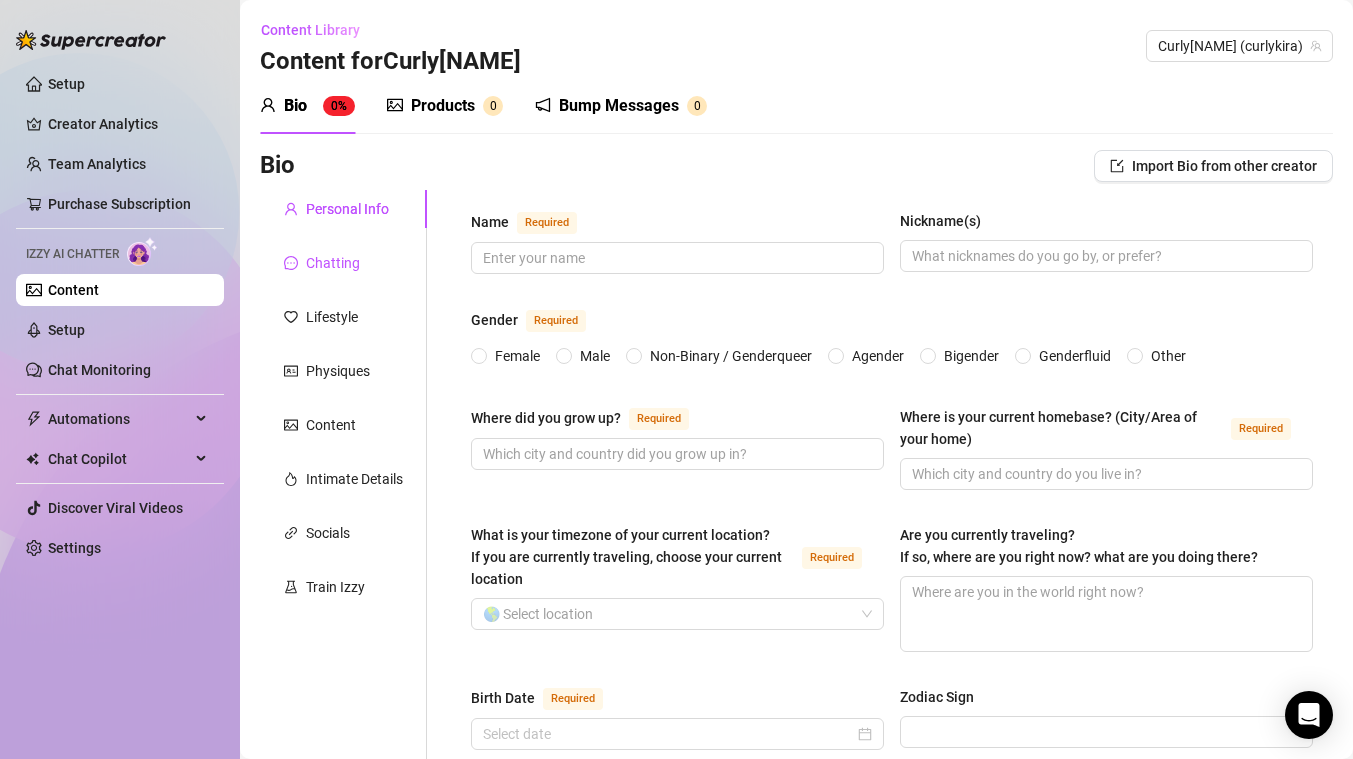click on "Chatting" at bounding box center [333, 263] 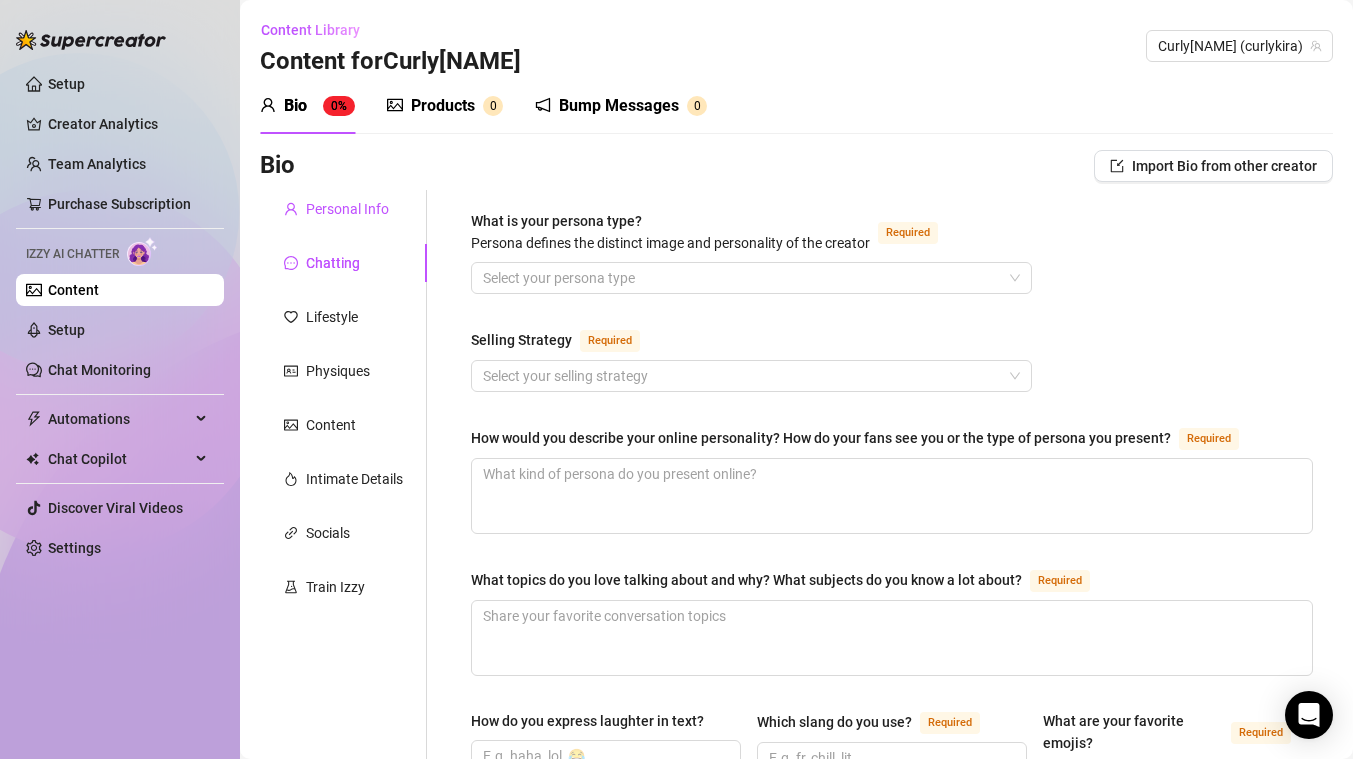click on "Personal Info" at bounding box center (347, 209) 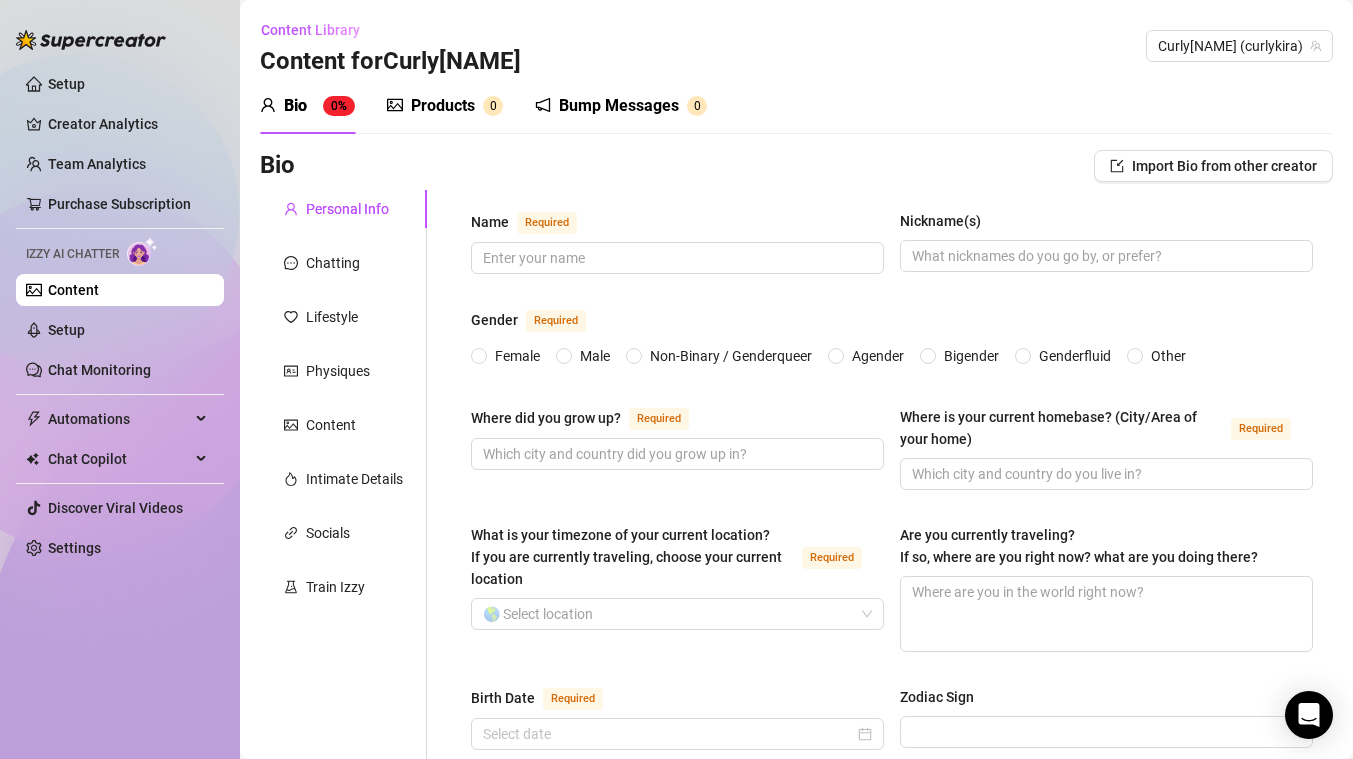 click on "Bio   0% Products 0 Bump Messages 0" at bounding box center [796, 106] 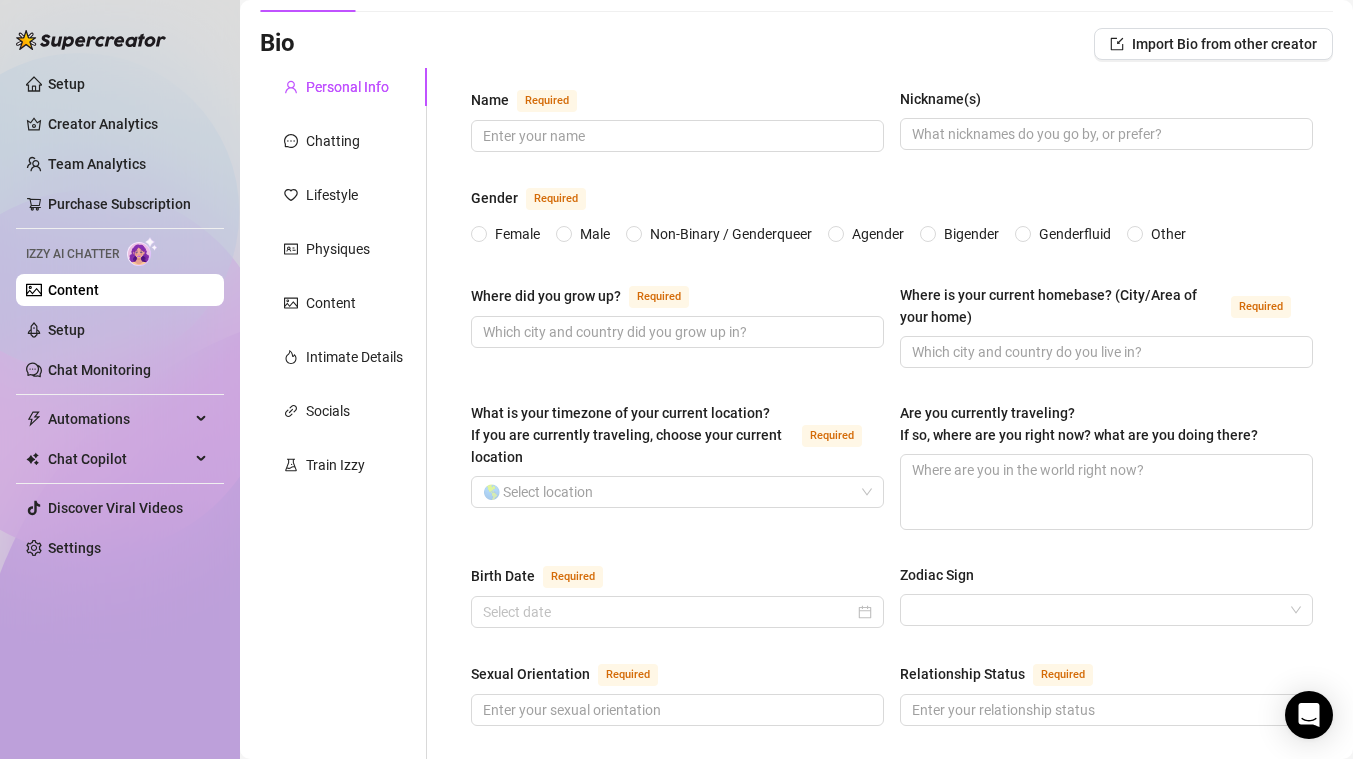 scroll, scrollTop: 123, scrollLeft: 0, axis: vertical 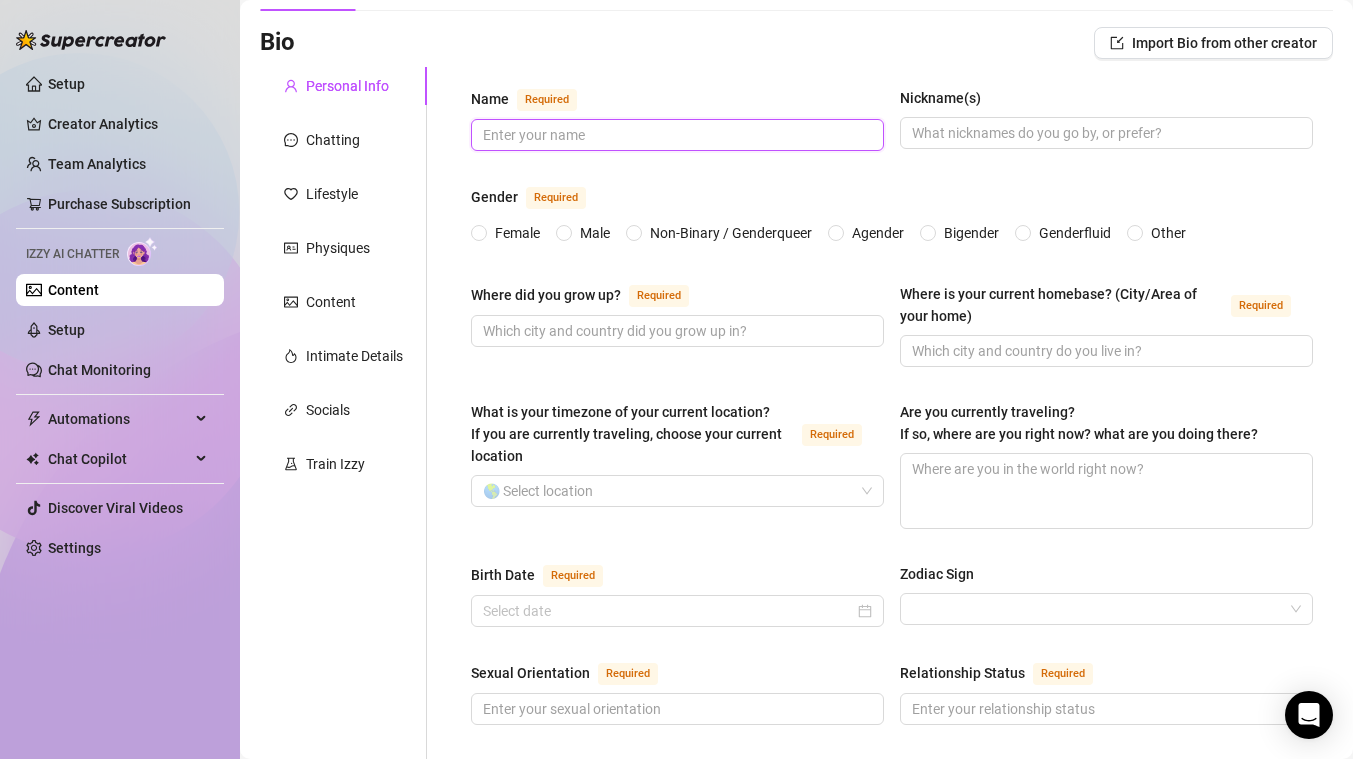 click on "Name Required" at bounding box center [675, 135] 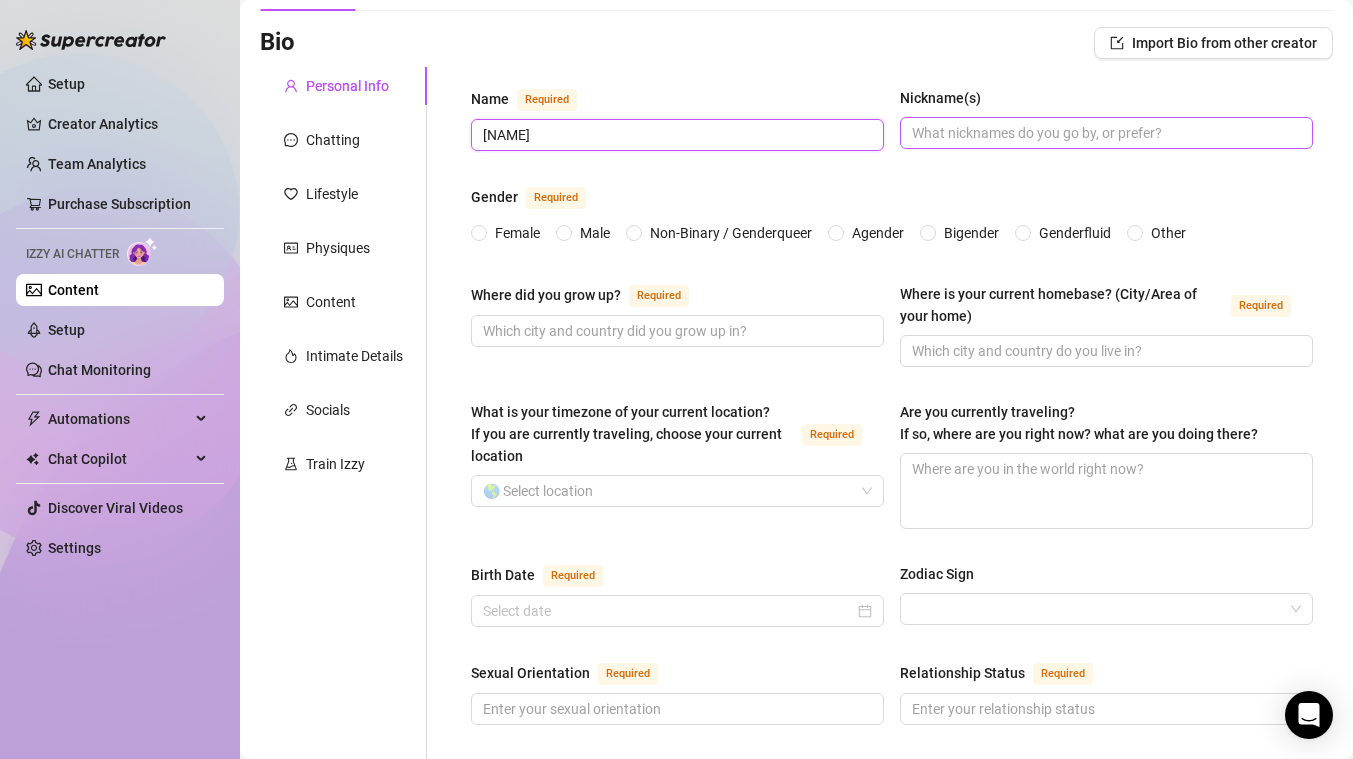 type on "[NAME]" 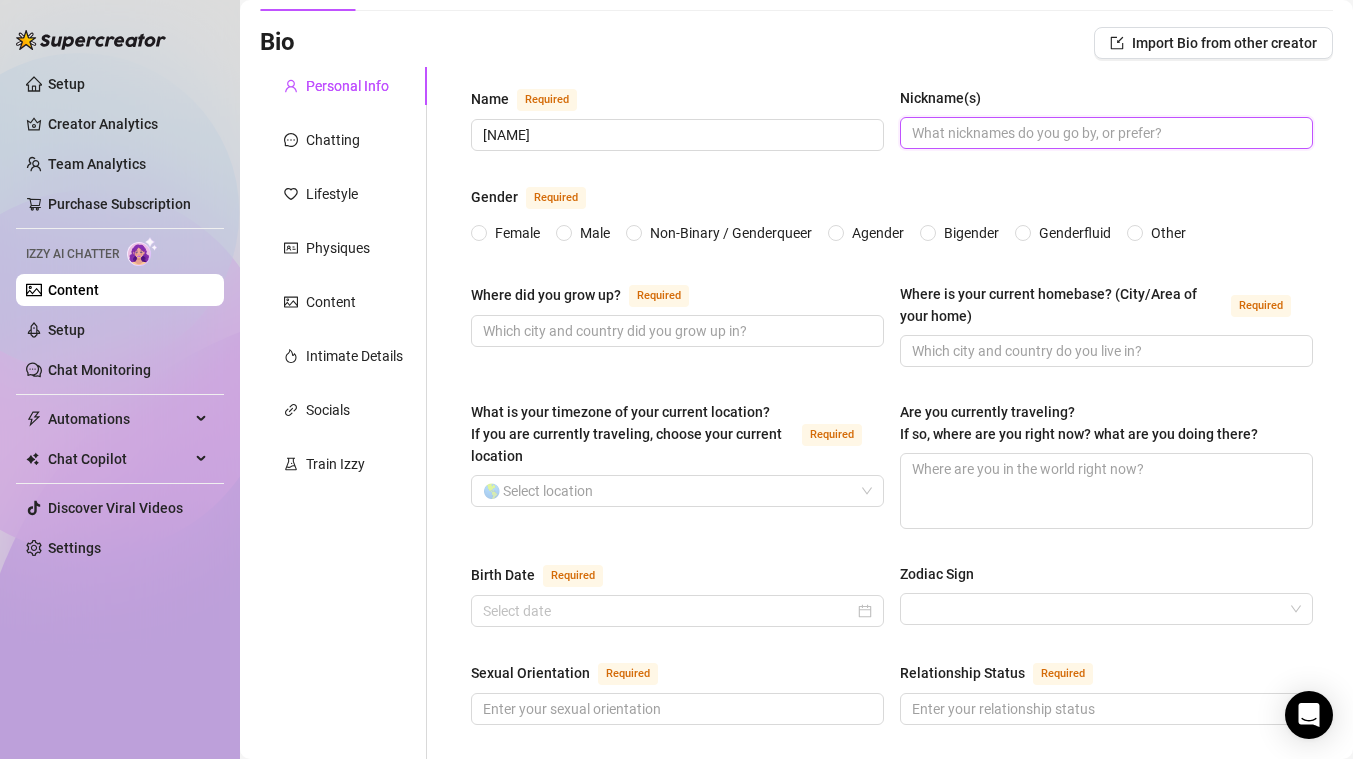 click on "Nickname(s)" at bounding box center [1104, 133] 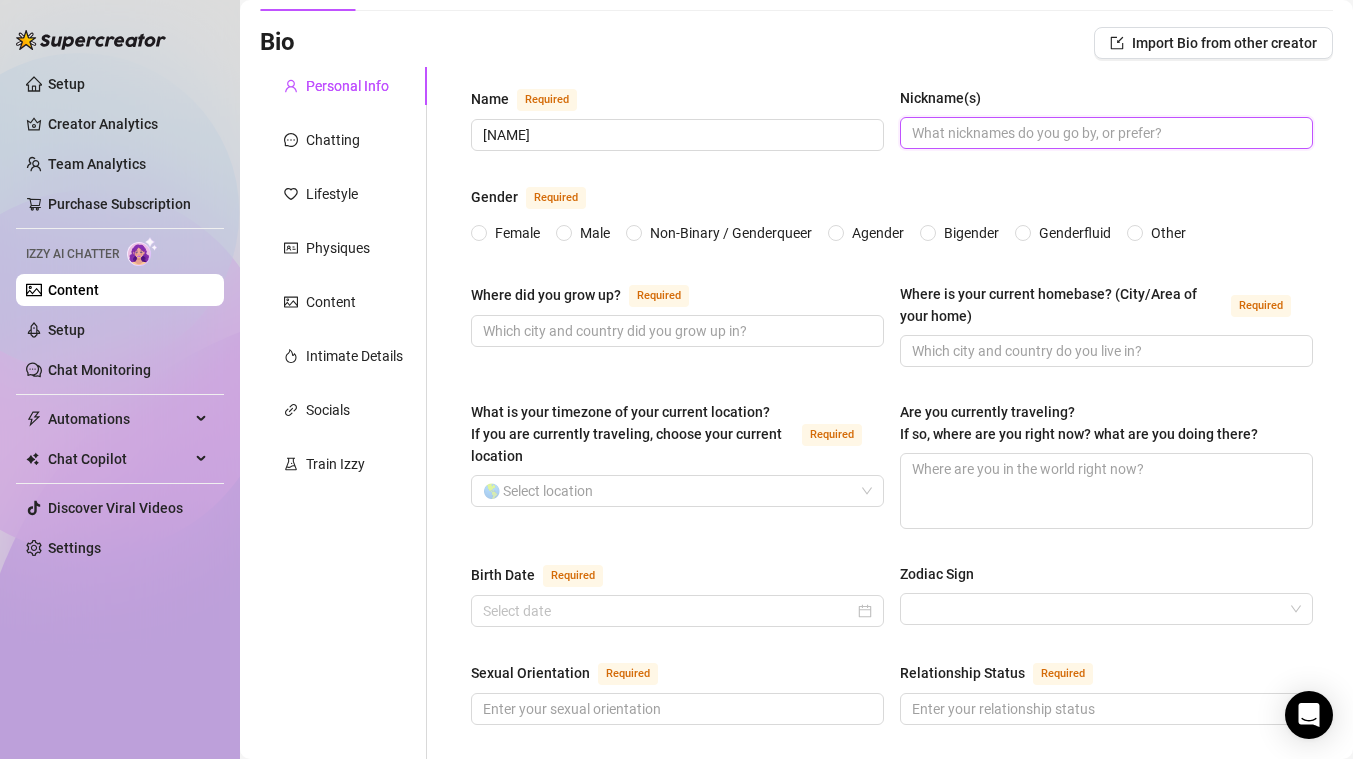 paste on "[NAME]" 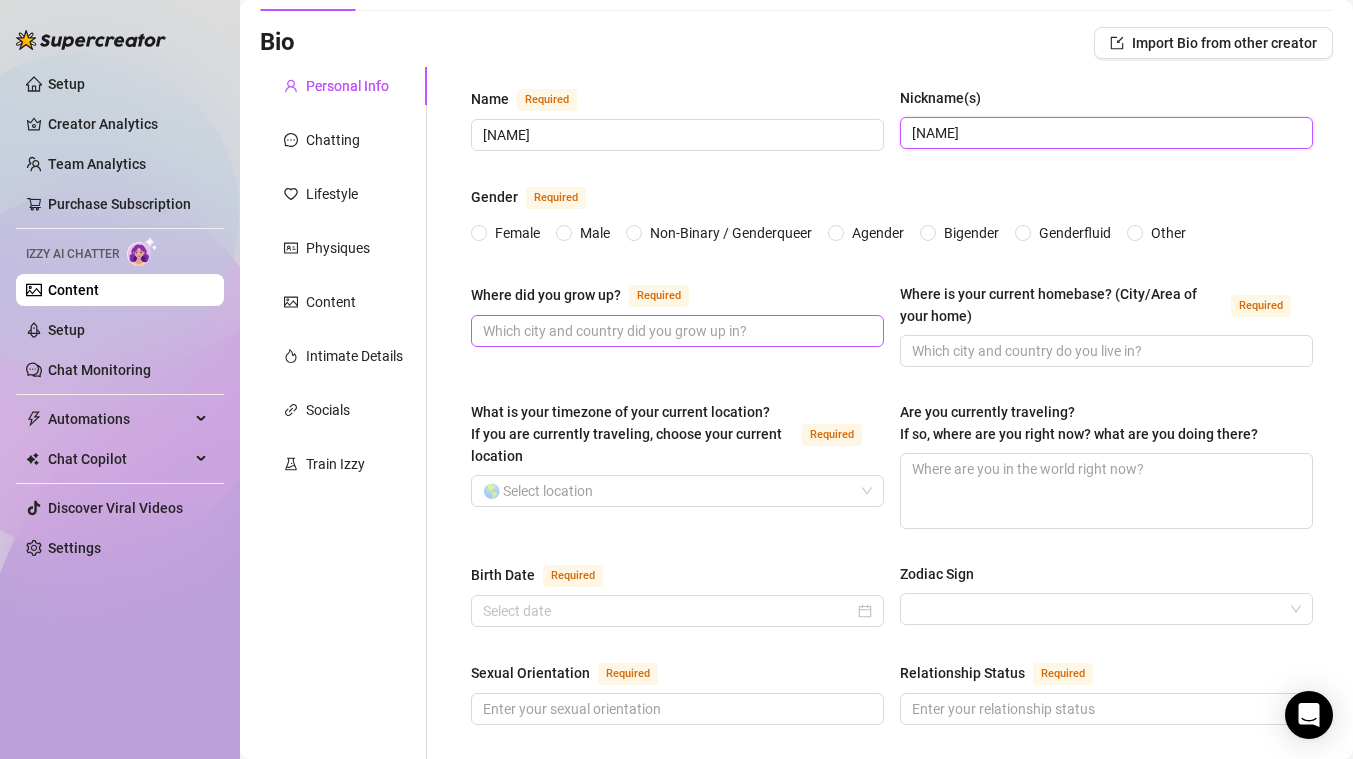 type on "[NAME]" 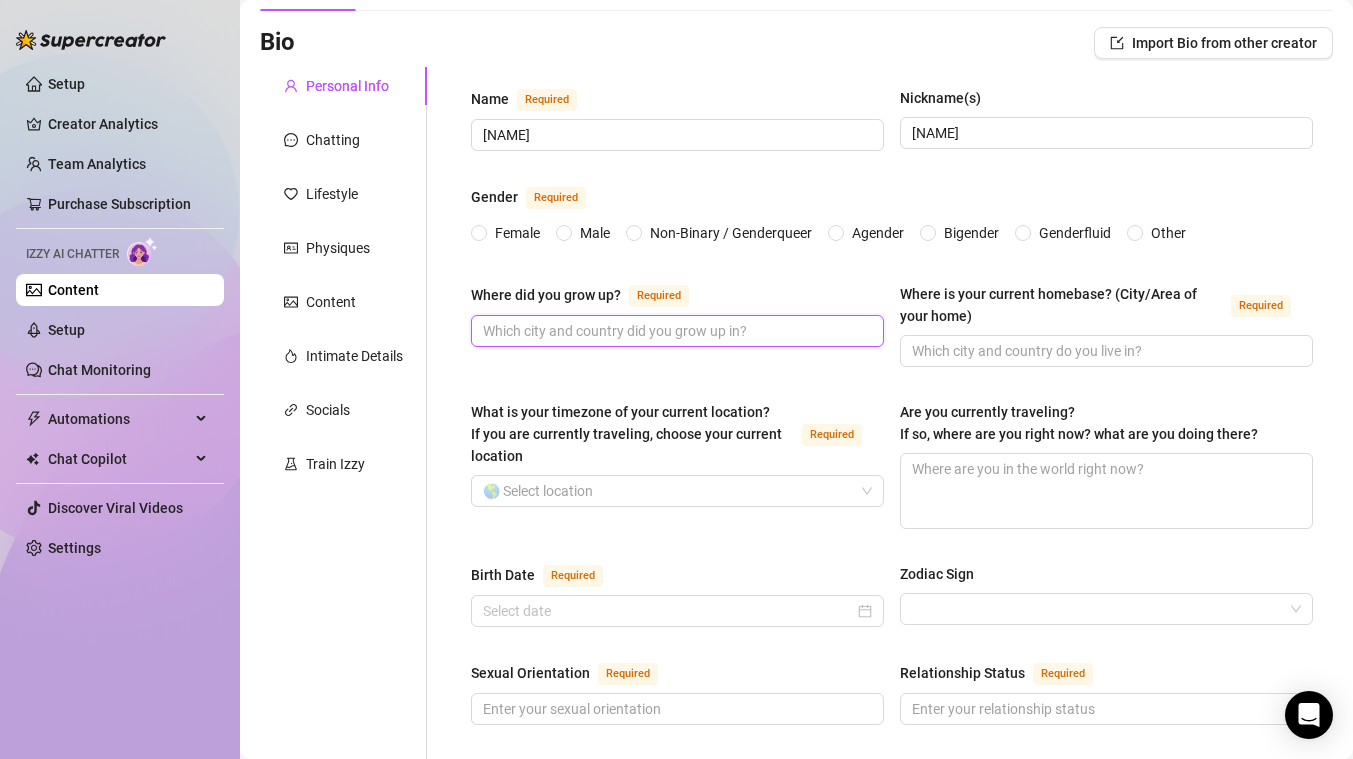 click on "Where did you grow up? Required" at bounding box center (675, 331) 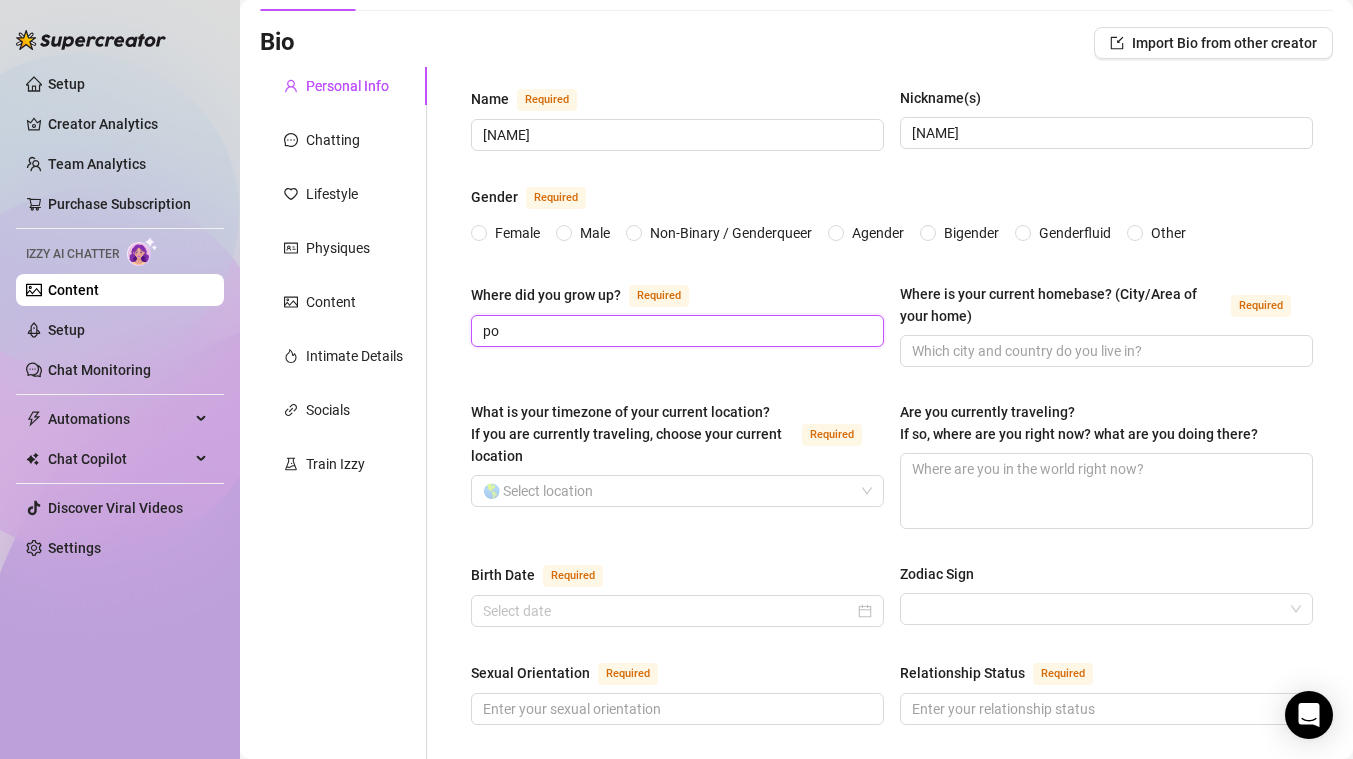 type on "po" 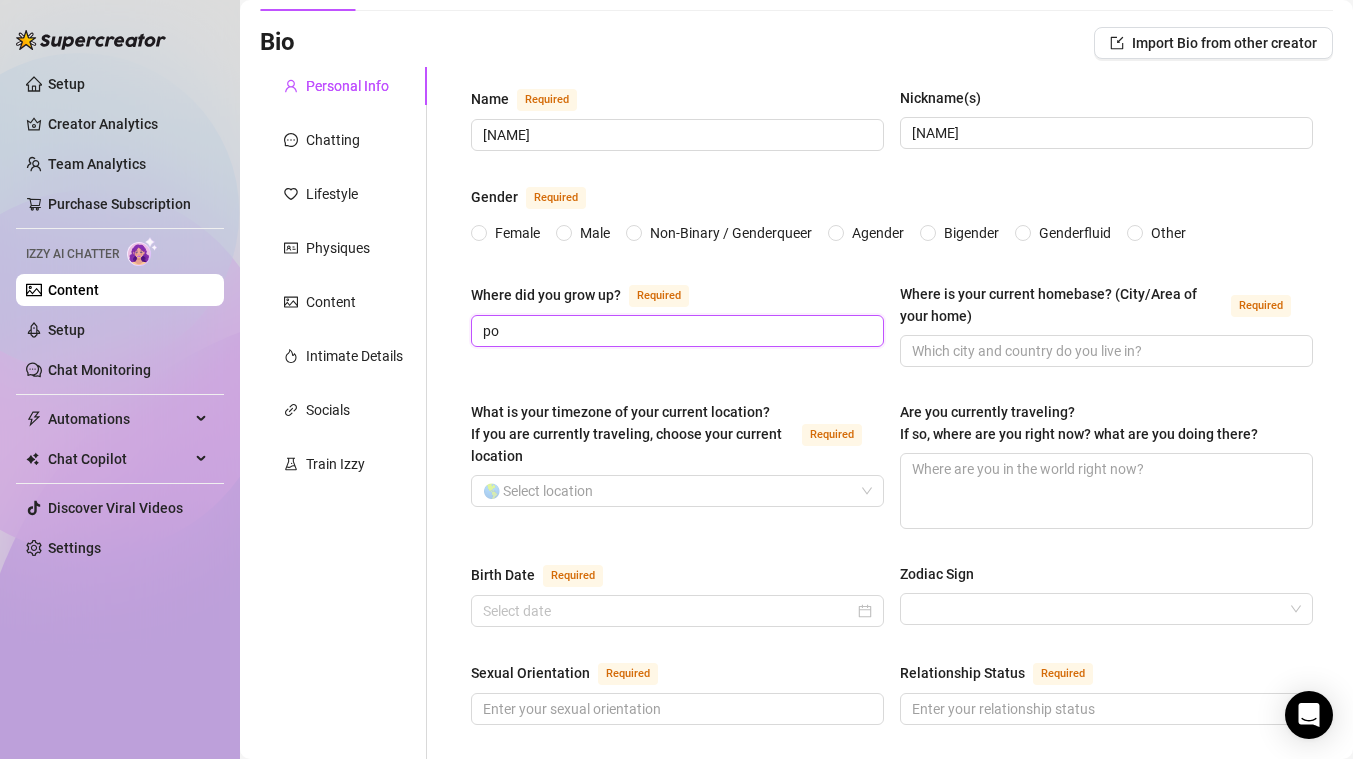 click on "po" at bounding box center [675, 331] 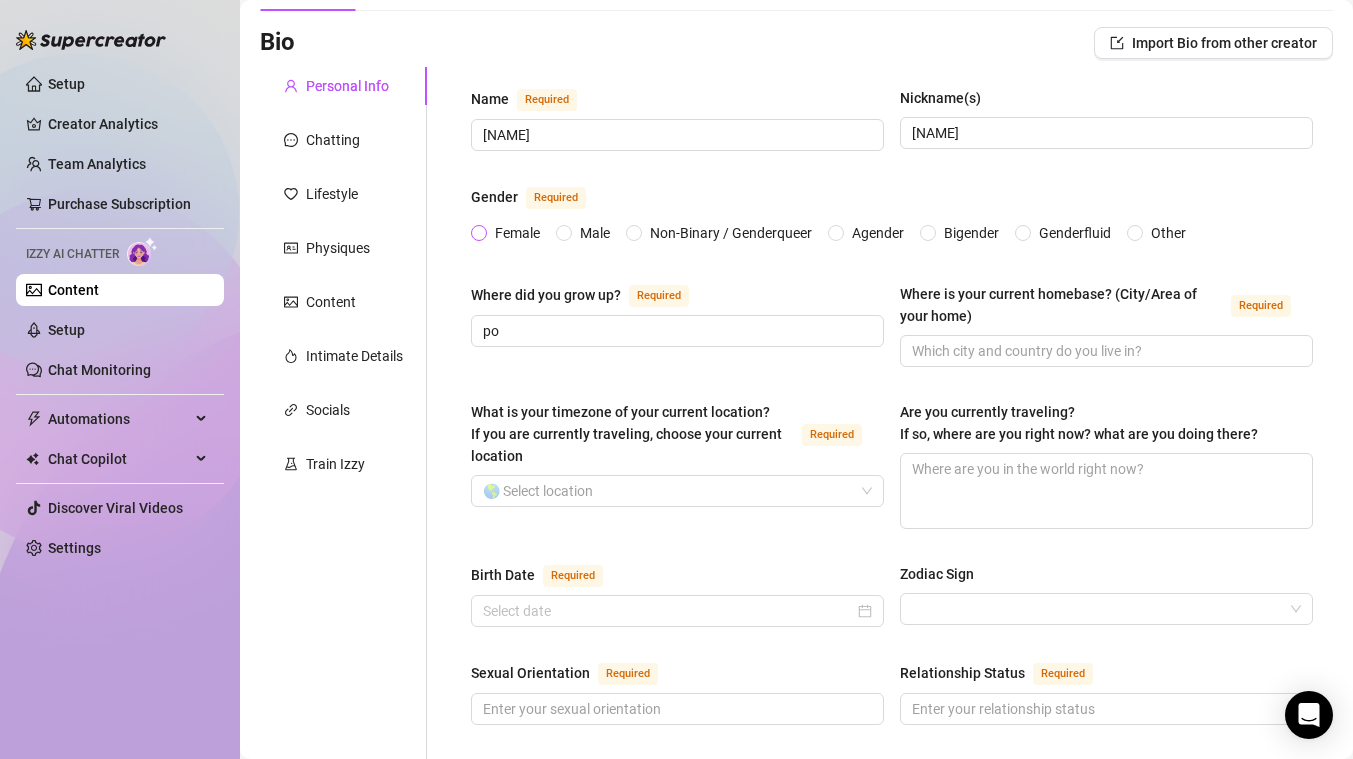 click on "Female" at bounding box center (517, 233) 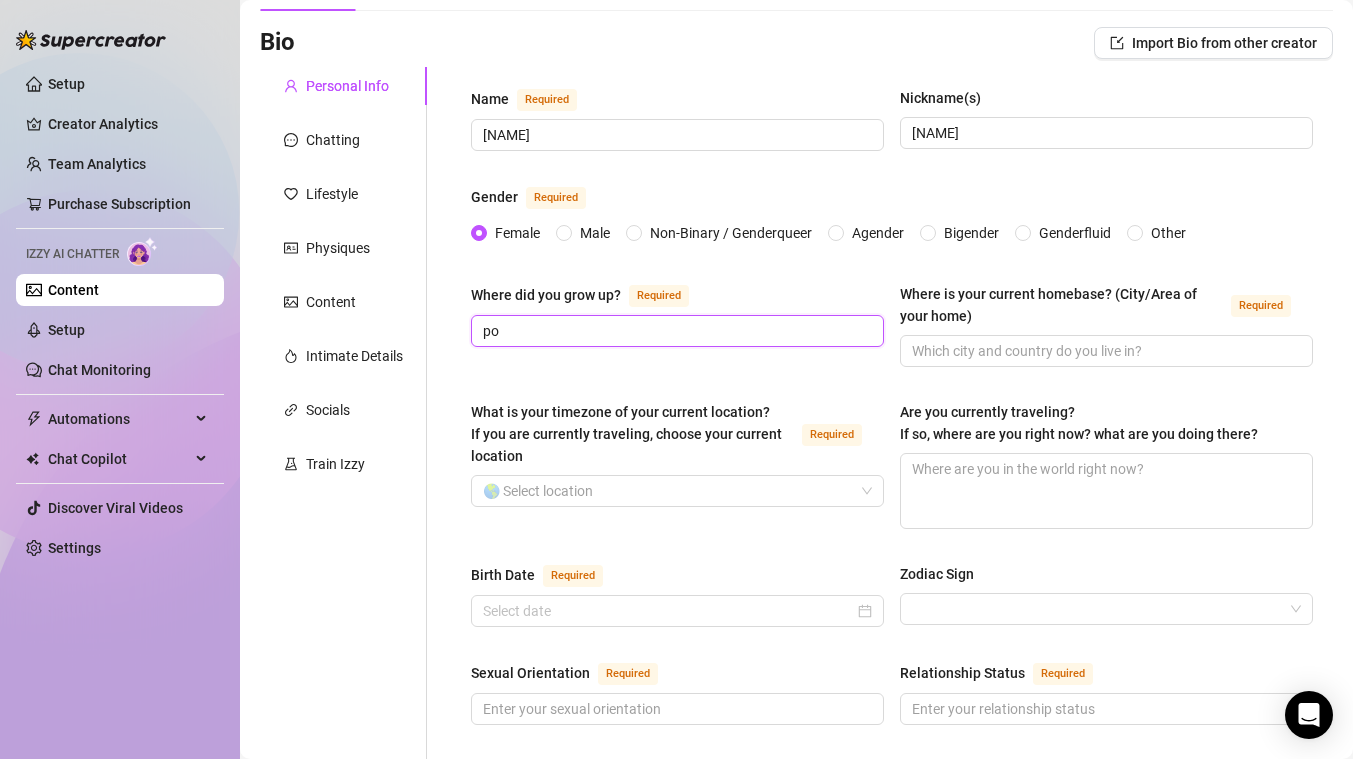click on "po" at bounding box center [675, 331] 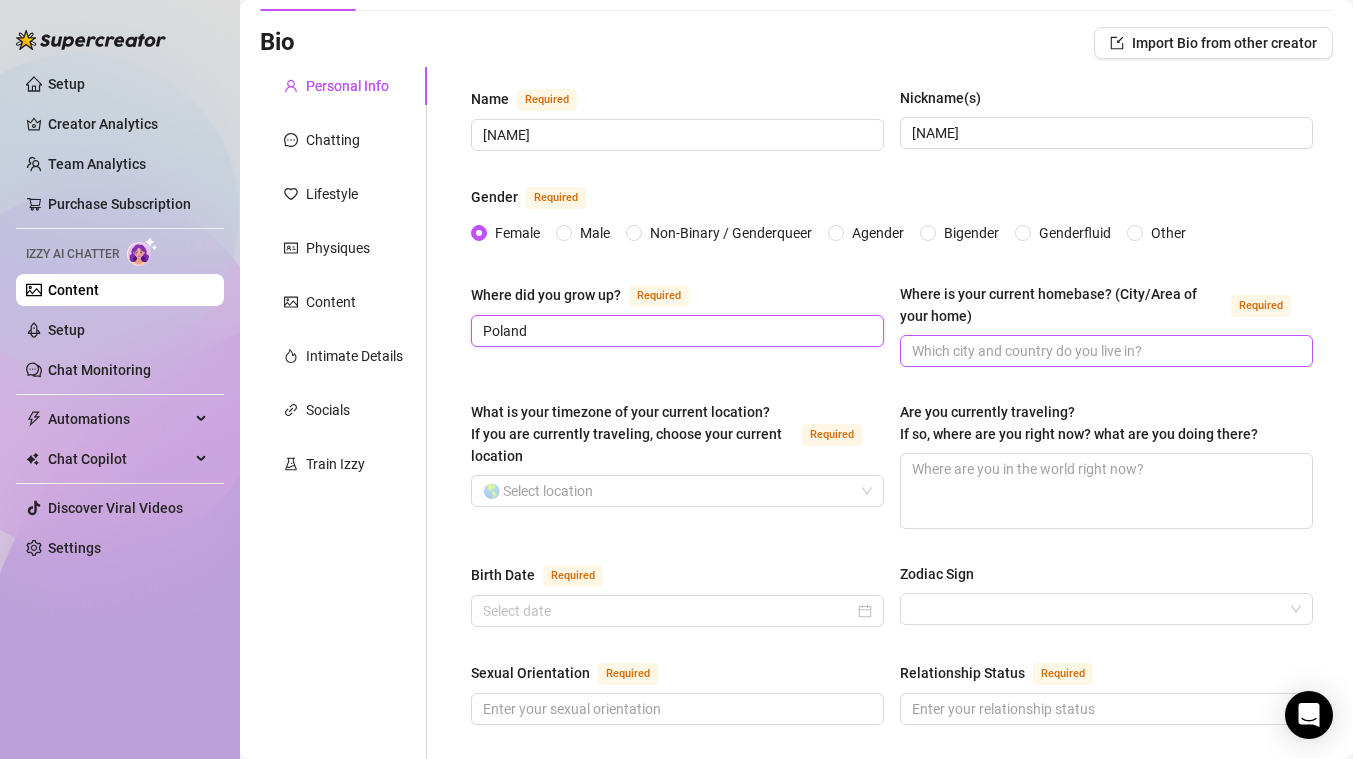 type on "Poland" 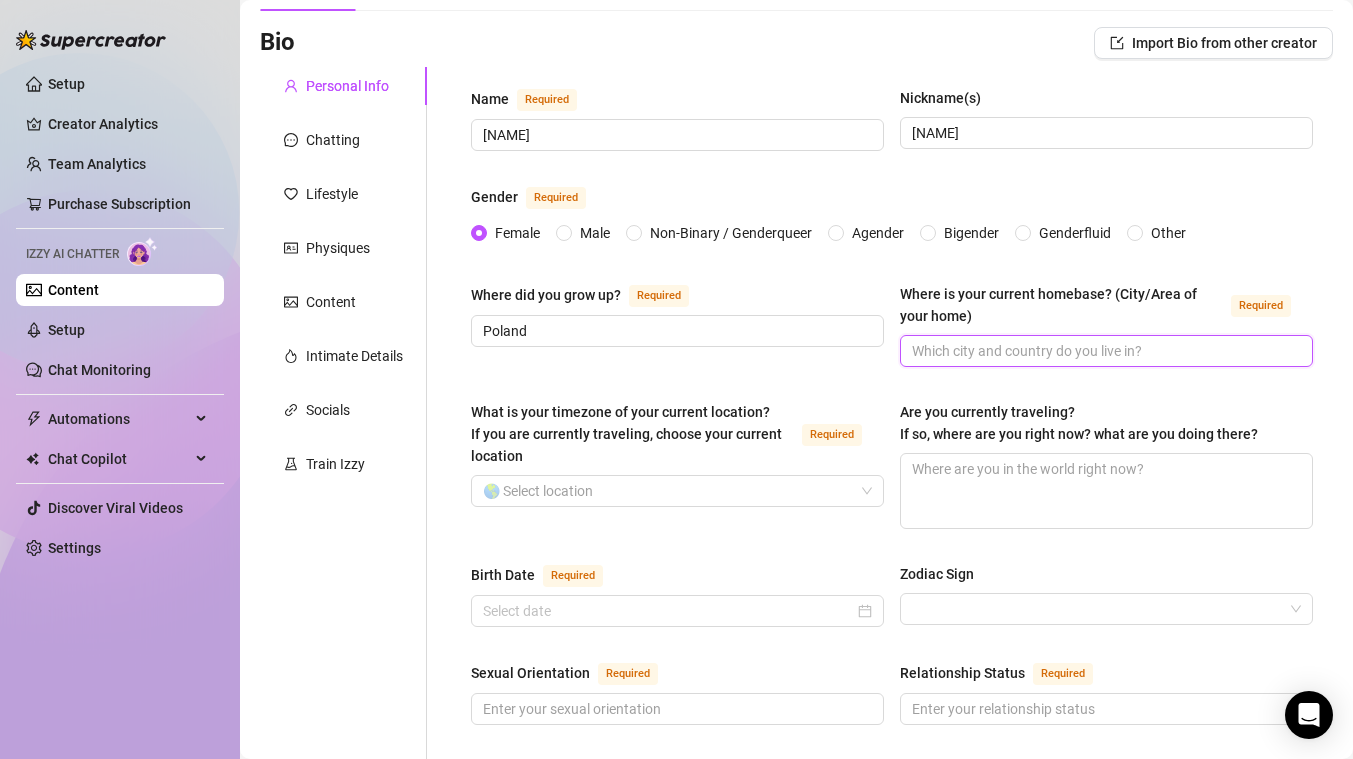 click on "Where is your current homebase? (City/Area of your home) Required" at bounding box center [1104, 351] 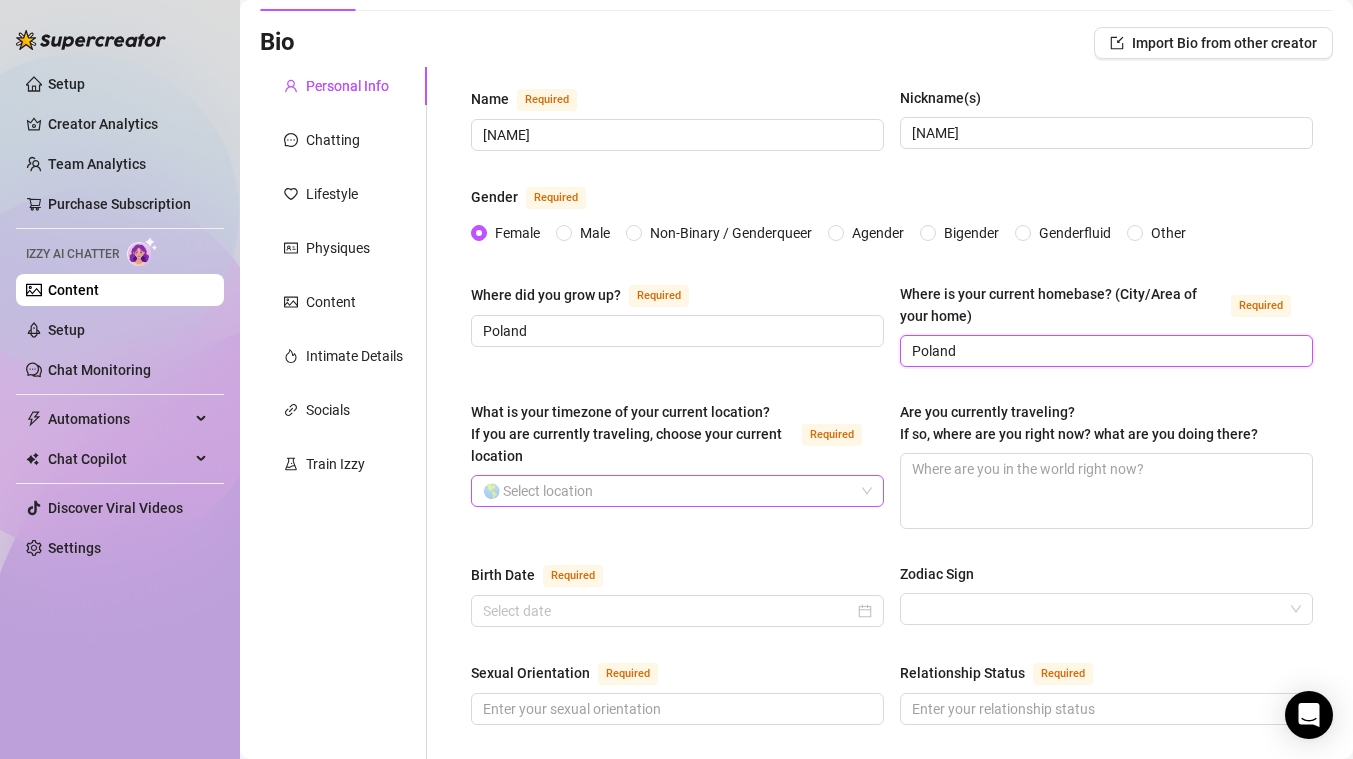 type on "Poland" 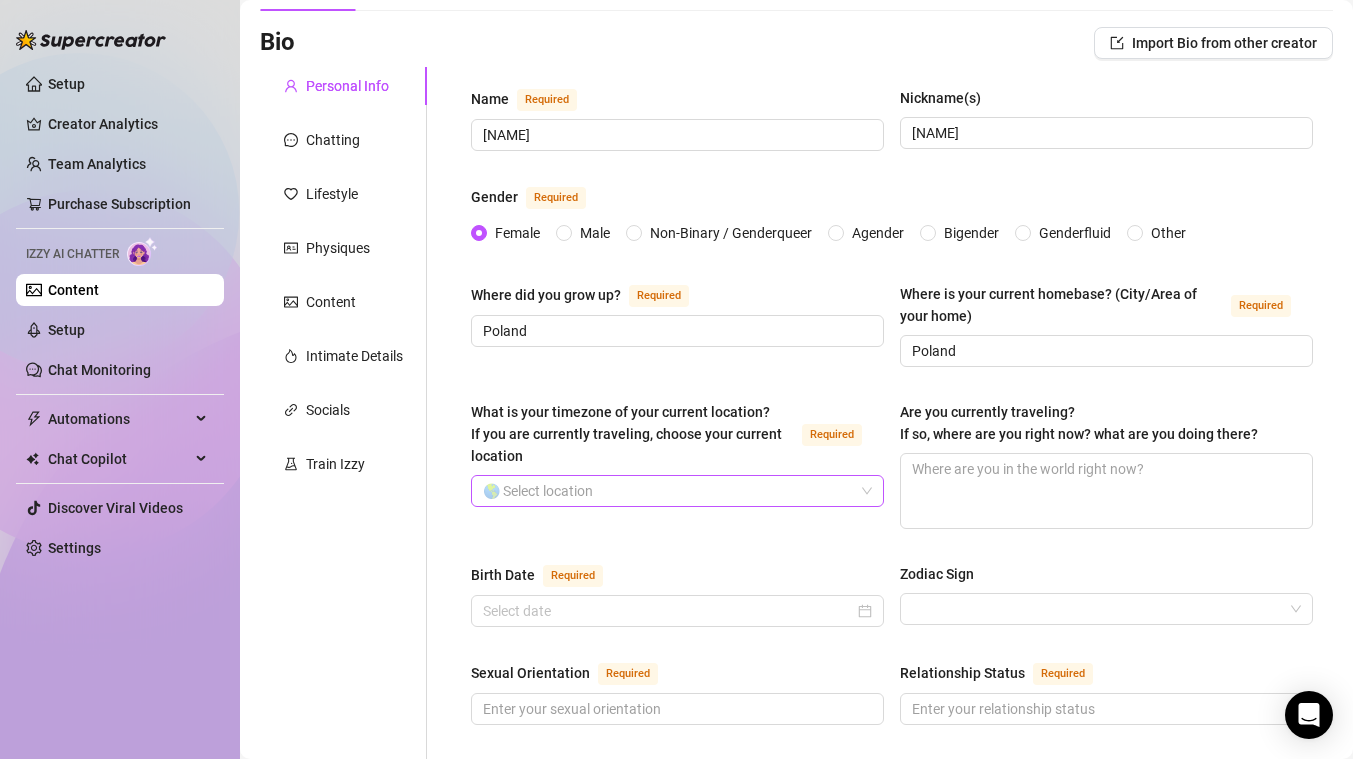 click on "What is your timezone of your current location? If you are currently traveling, choose your current location Required" at bounding box center [668, 491] 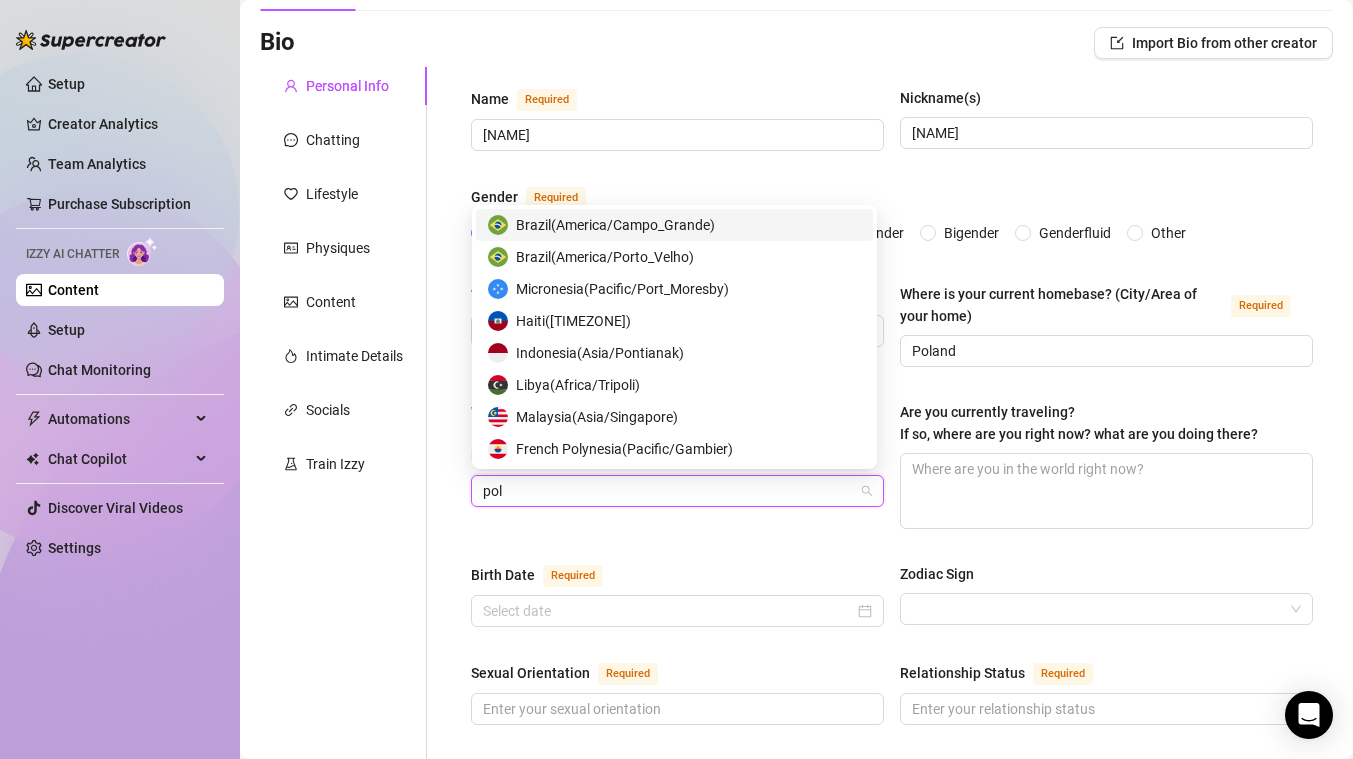 type on "pola" 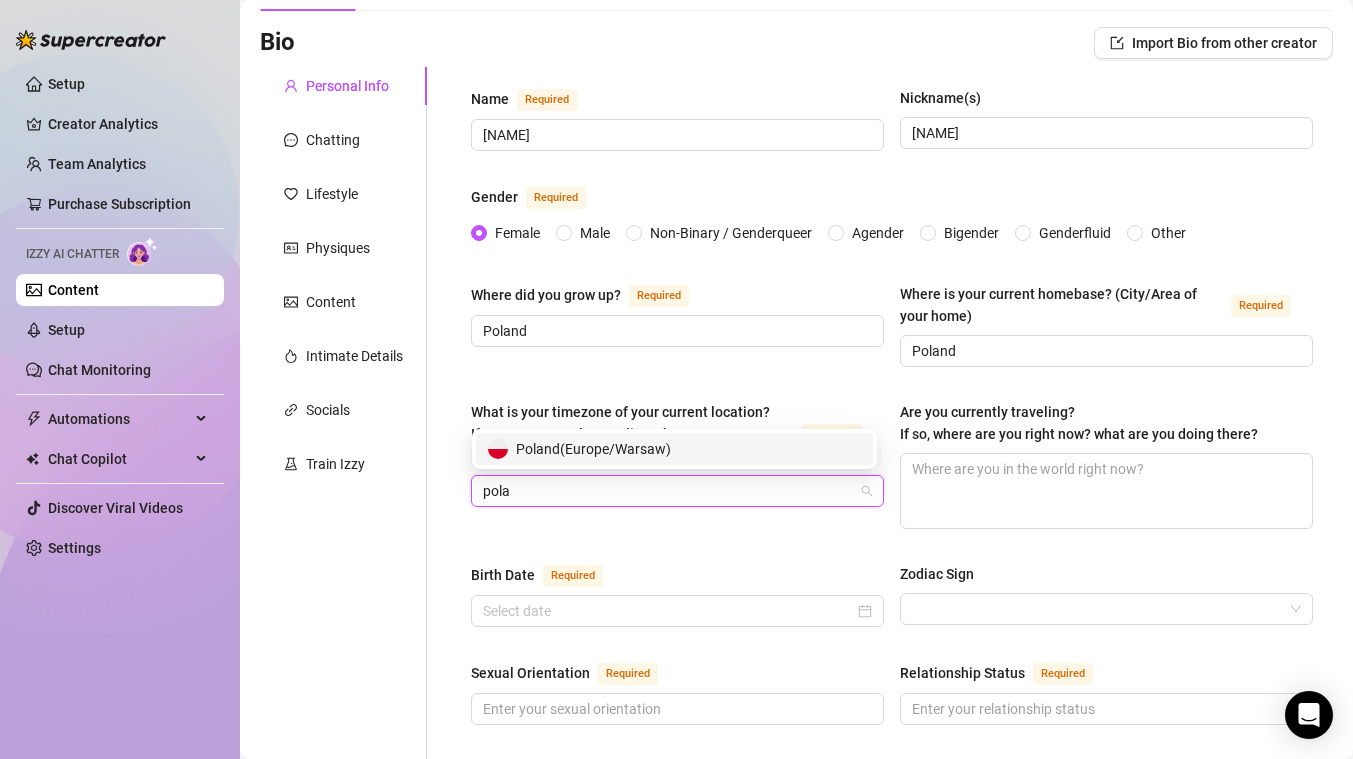 click on "[COUNTRY] ( [TIMEZONE] )" at bounding box center (674, 449) 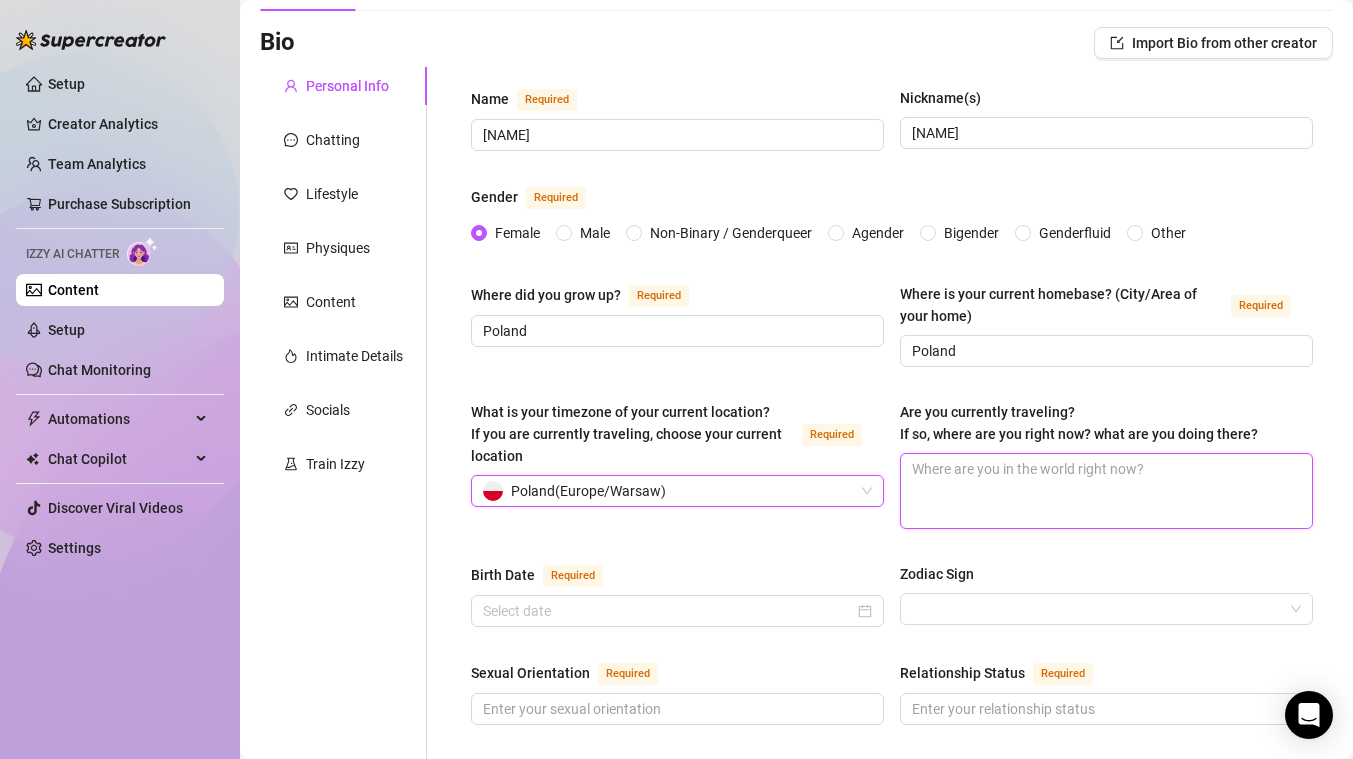 click on "Are you currently traveling? If so, where are you right now? what are you doing there?" at bounding box center [1106, 491] 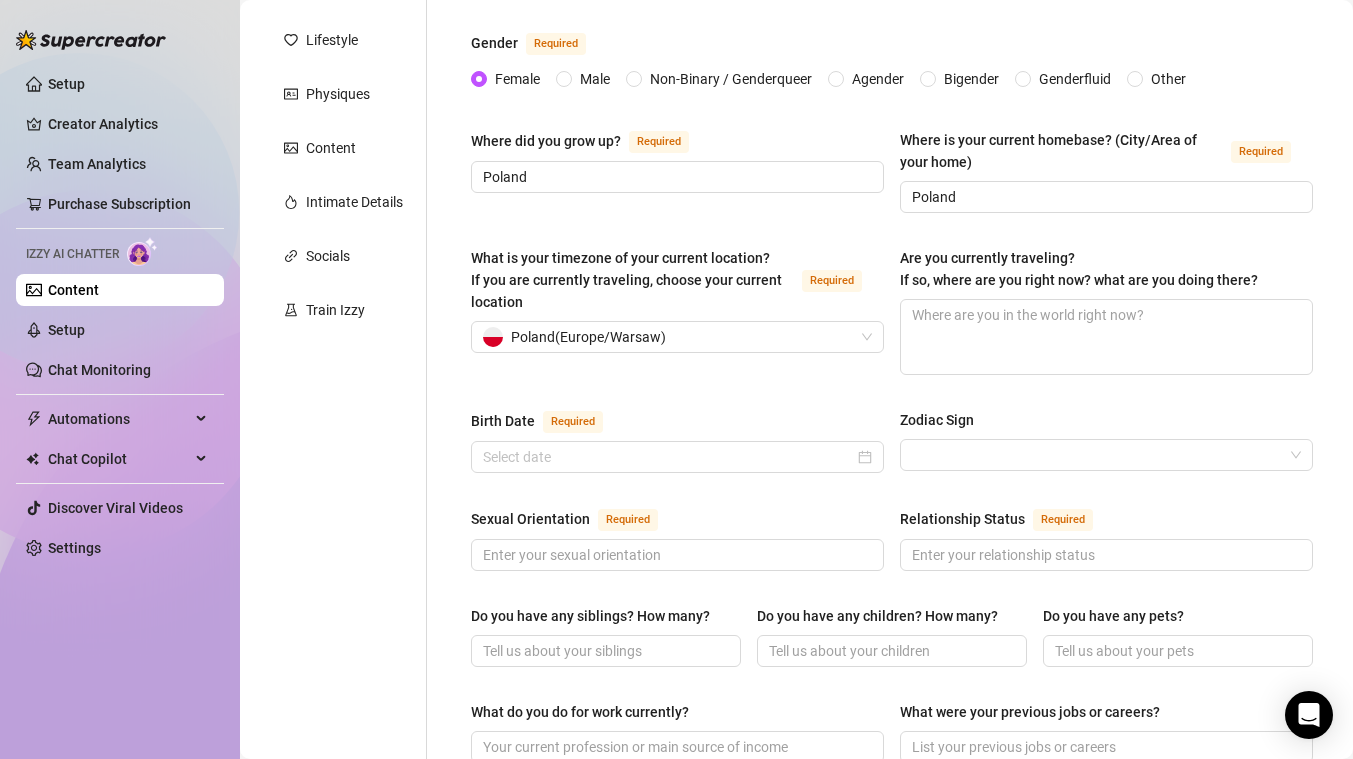 scroll, scrollTop: 301, scrollLeft: 0, axis: vertical 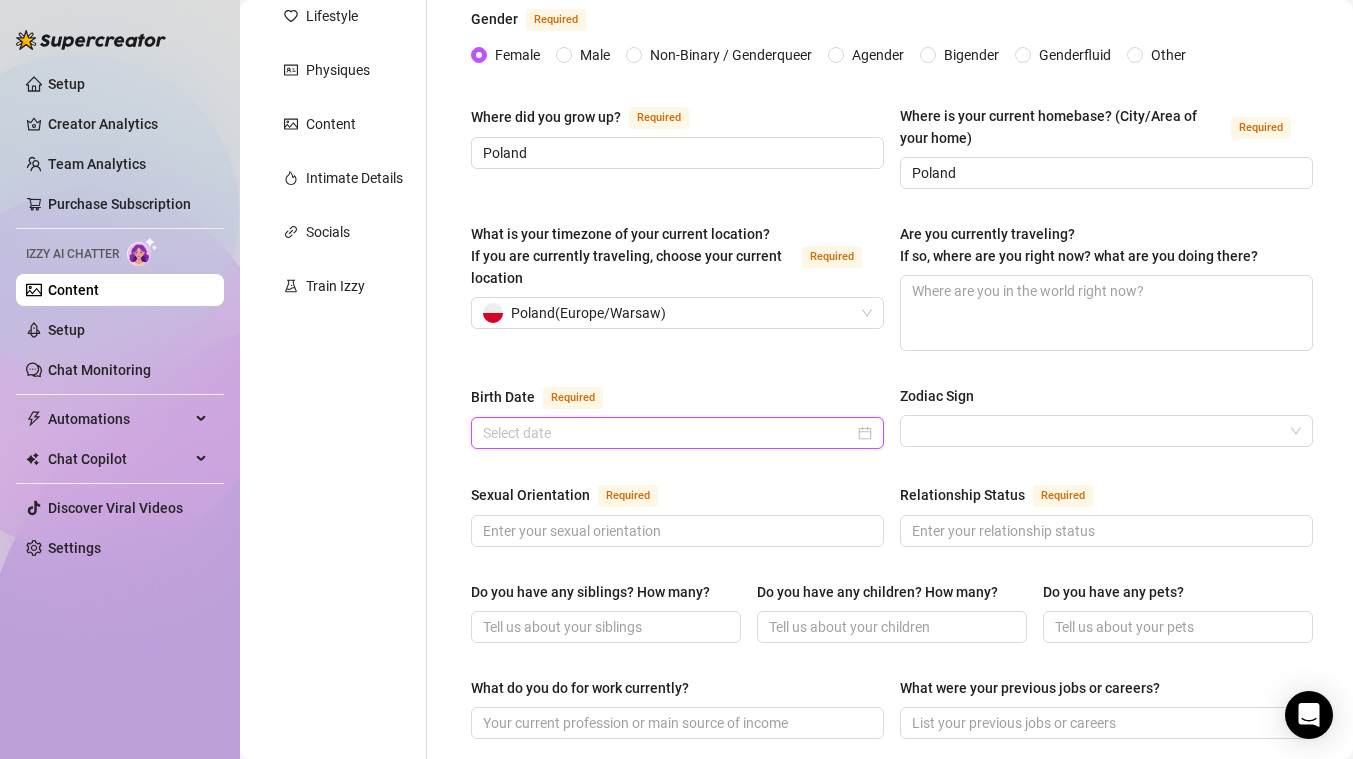 click on "Birth Date Required" at bounding box center (668, 433) 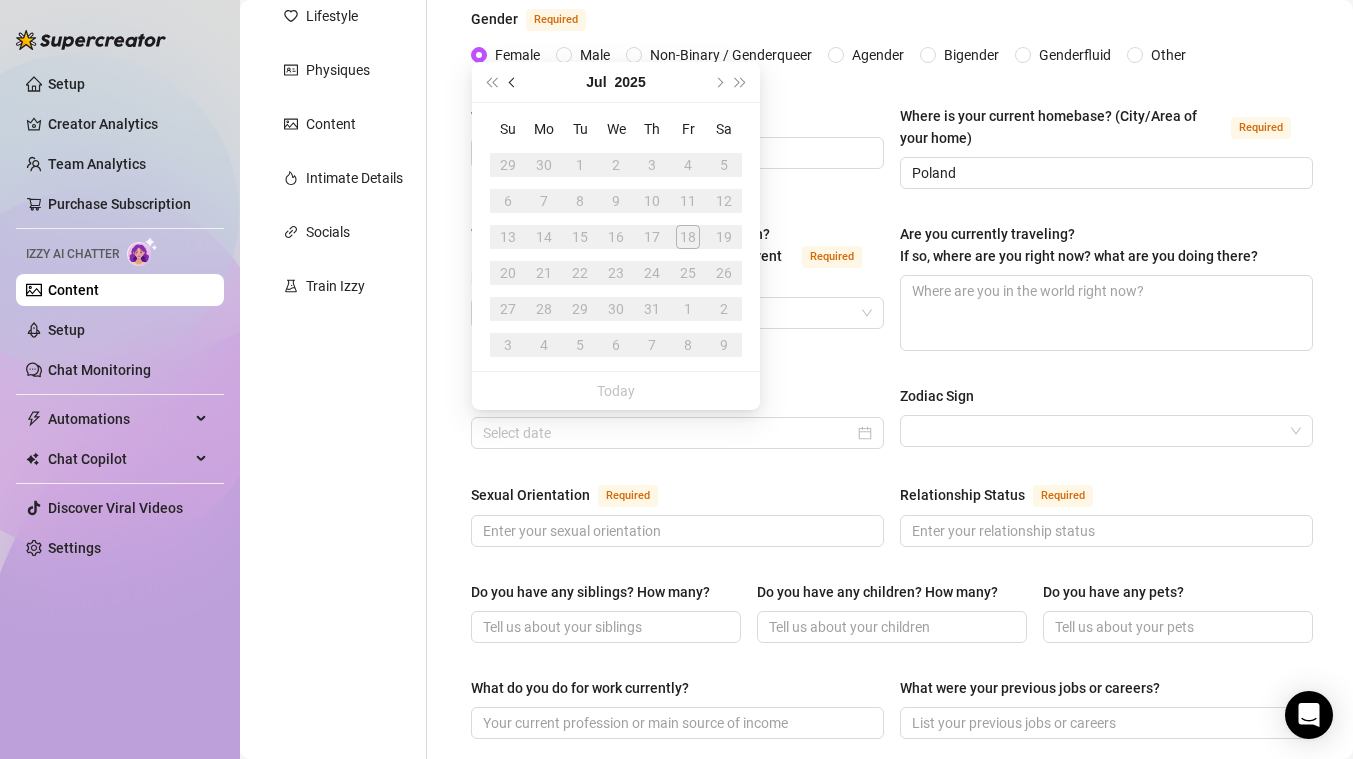 click at bounding box center (513, 82) 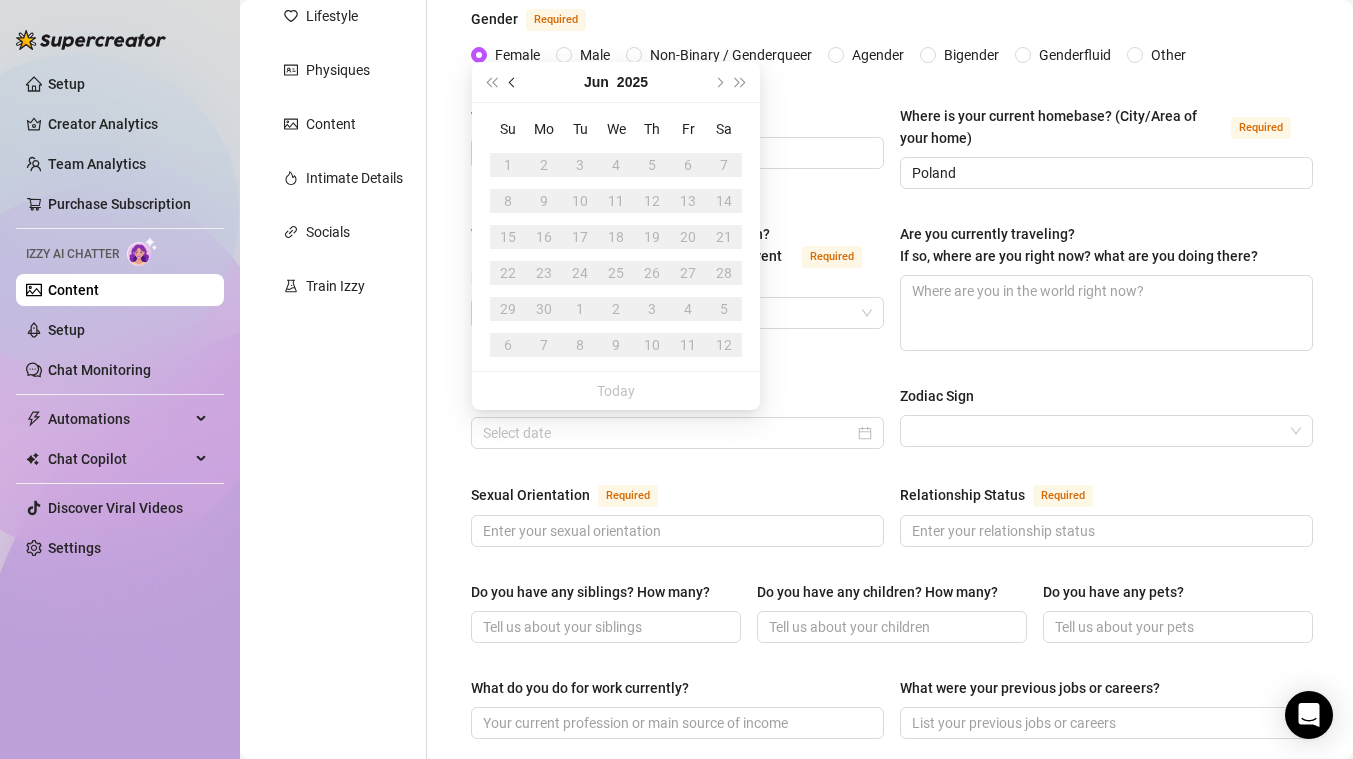 click at bounding box center (513, 82) 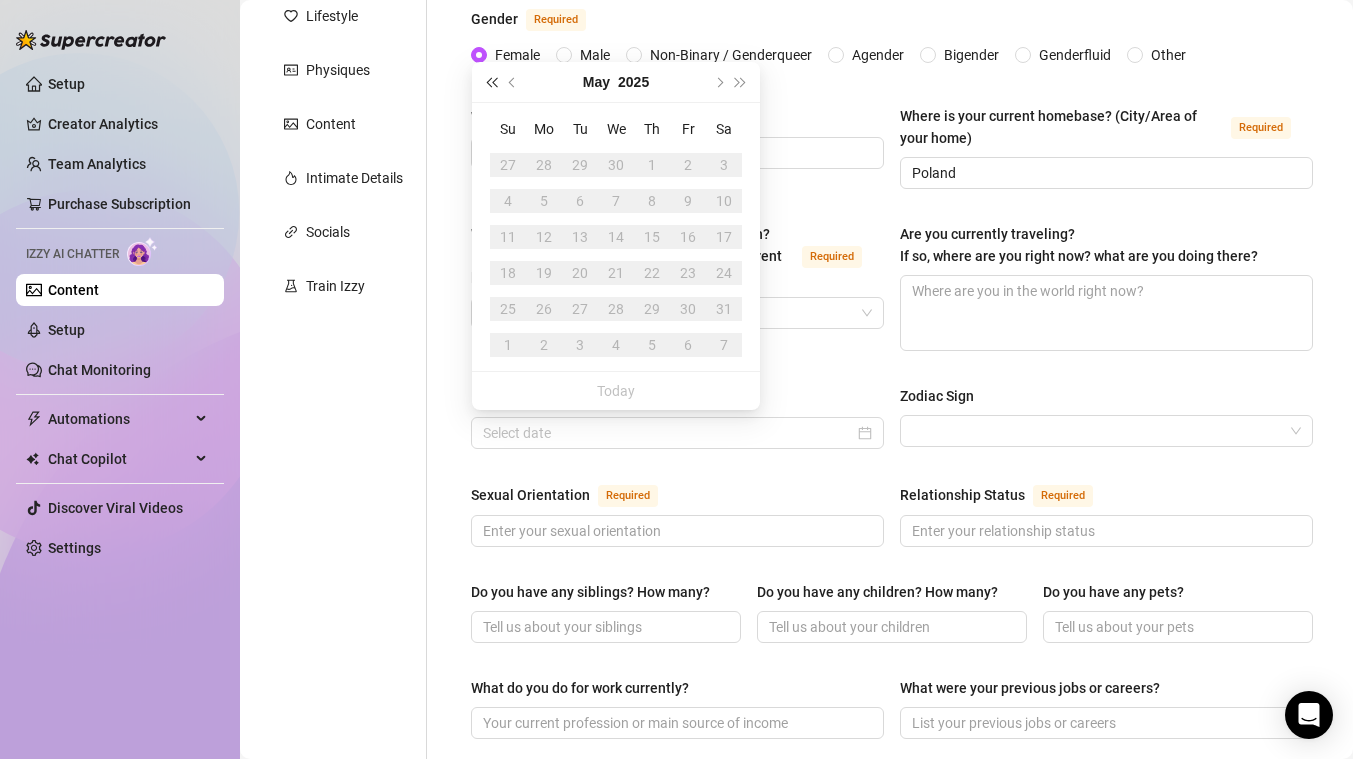 click at bounding box center (491, 82) 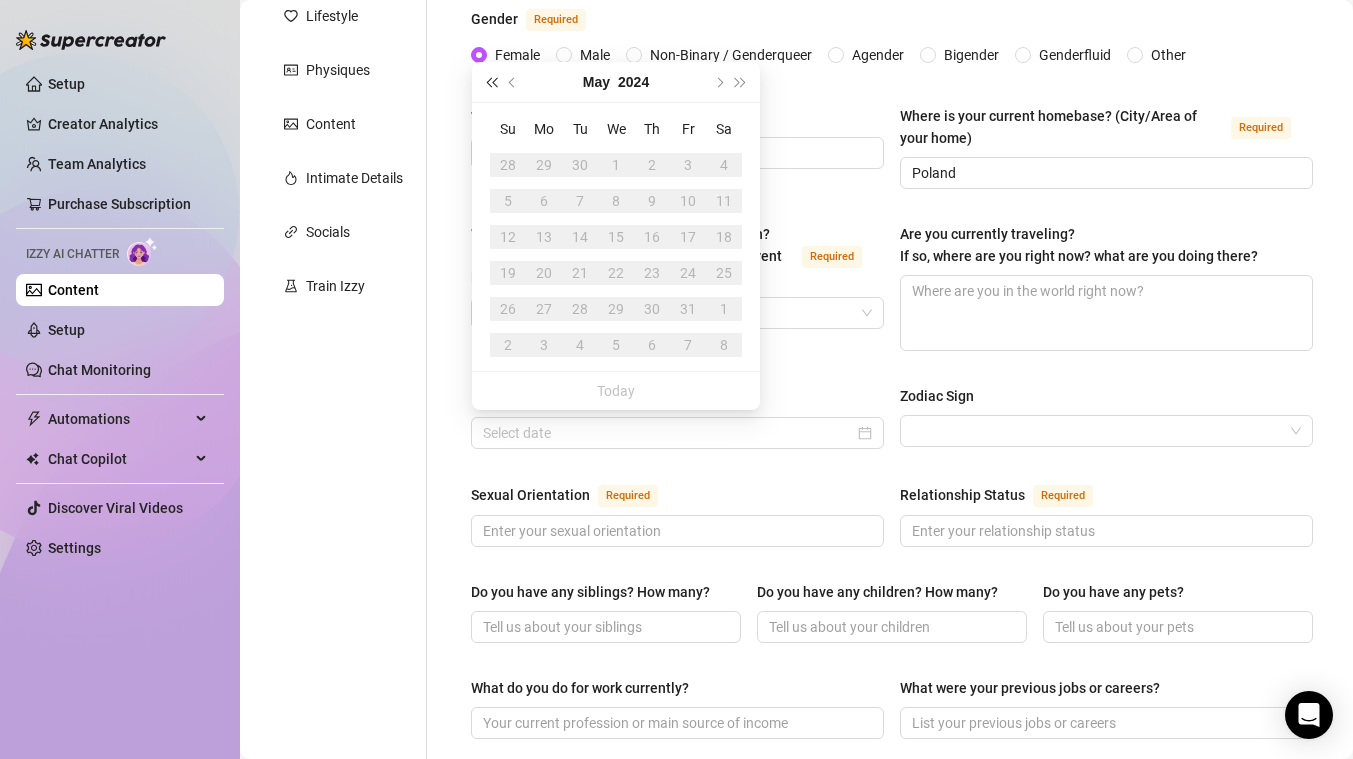 click at bounding box center [491, 82] 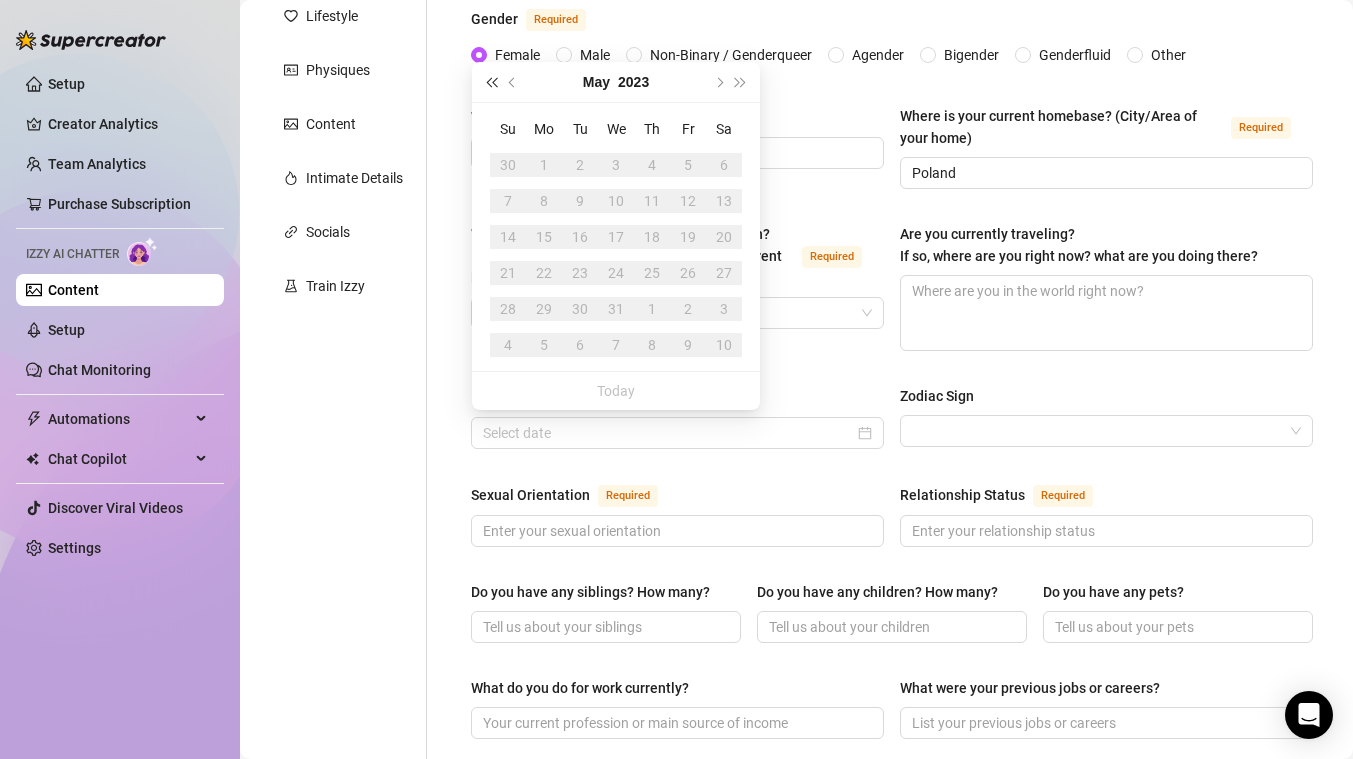 click at bounding box center [491, 82] 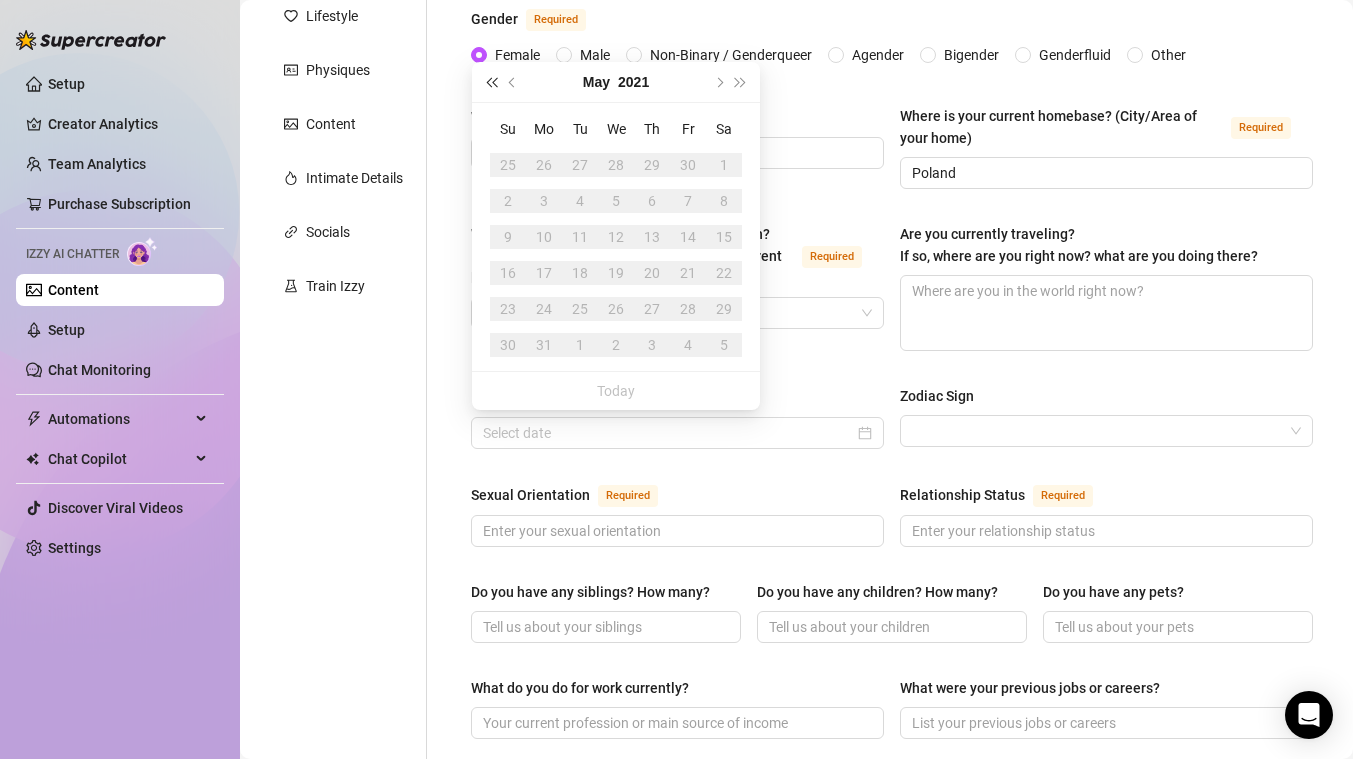 click at bounding box center (491, 82) 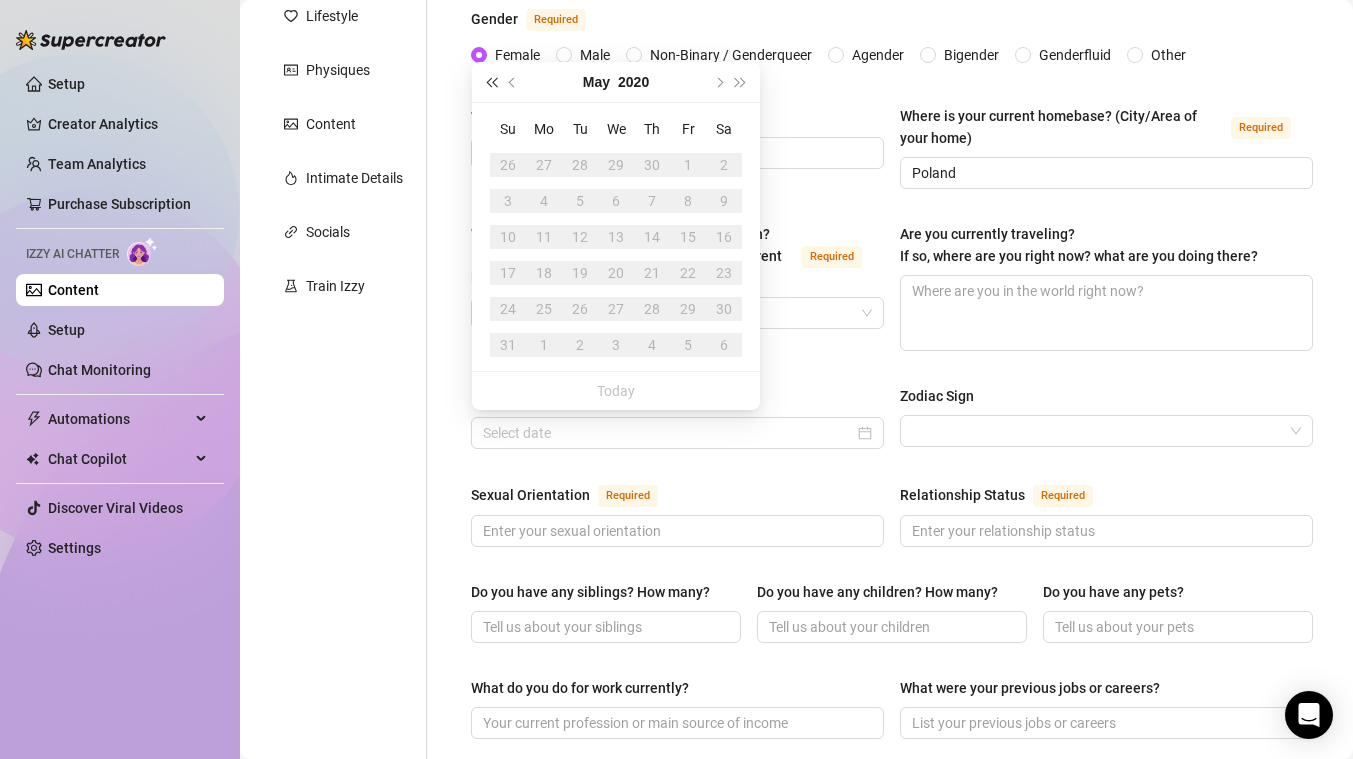 click at bounding box center [491, 82] 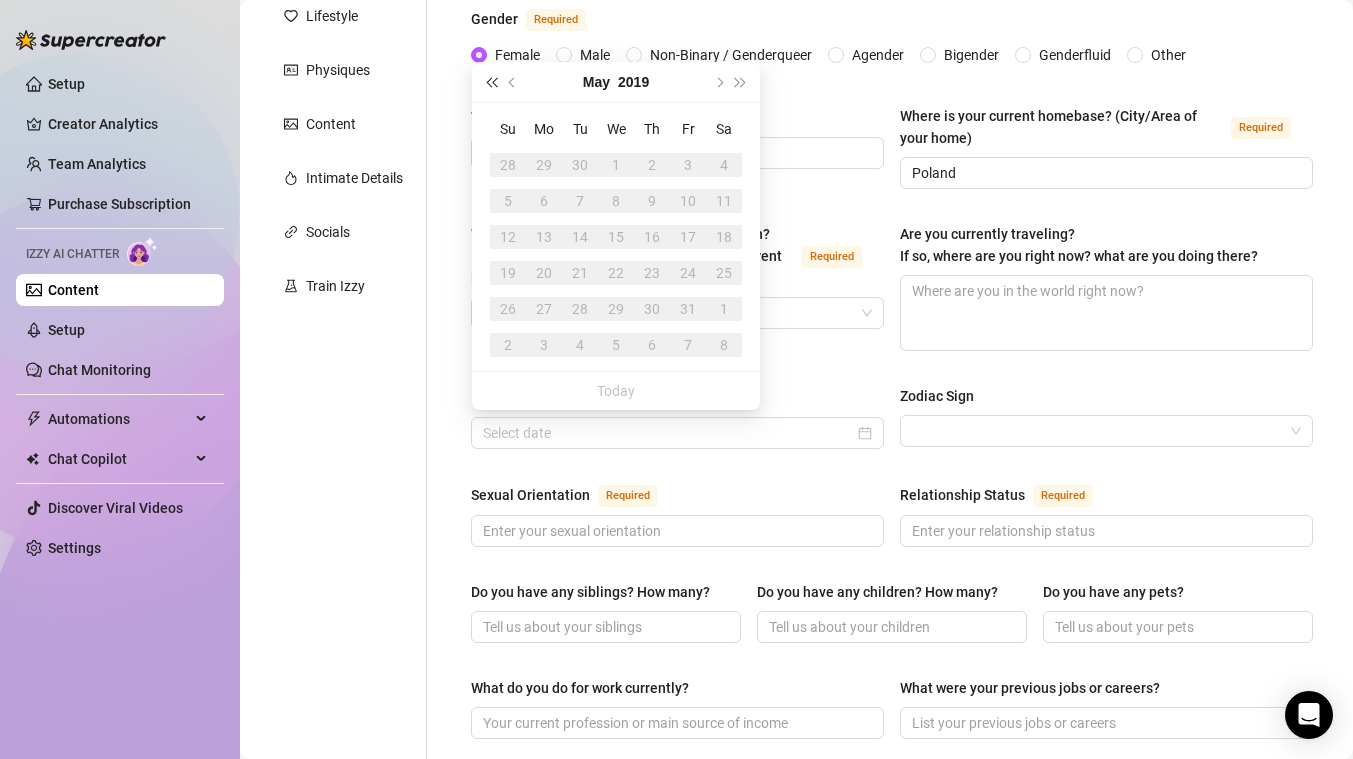 click at bounding box center (491, 82) 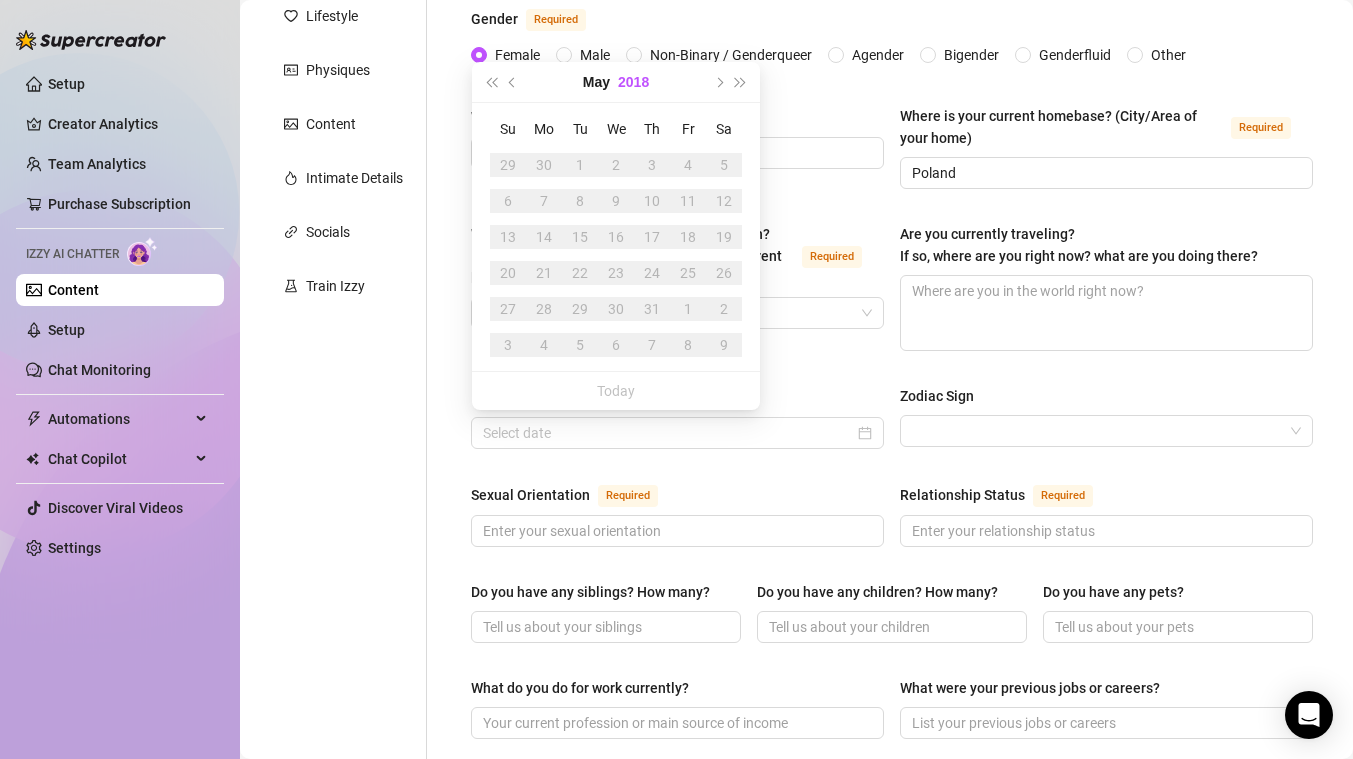 click on "2018" at bounding box center [633, 82] 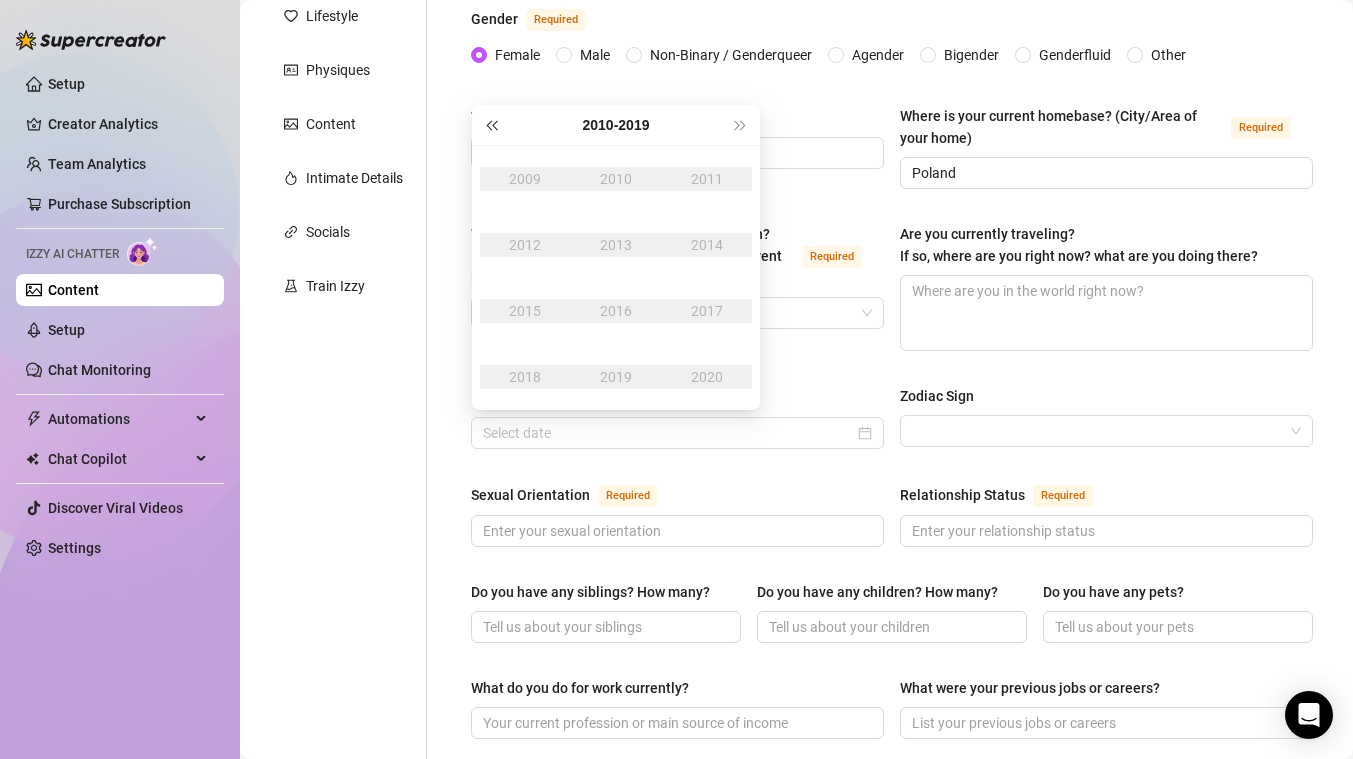 click at bounding box center [491, 125] 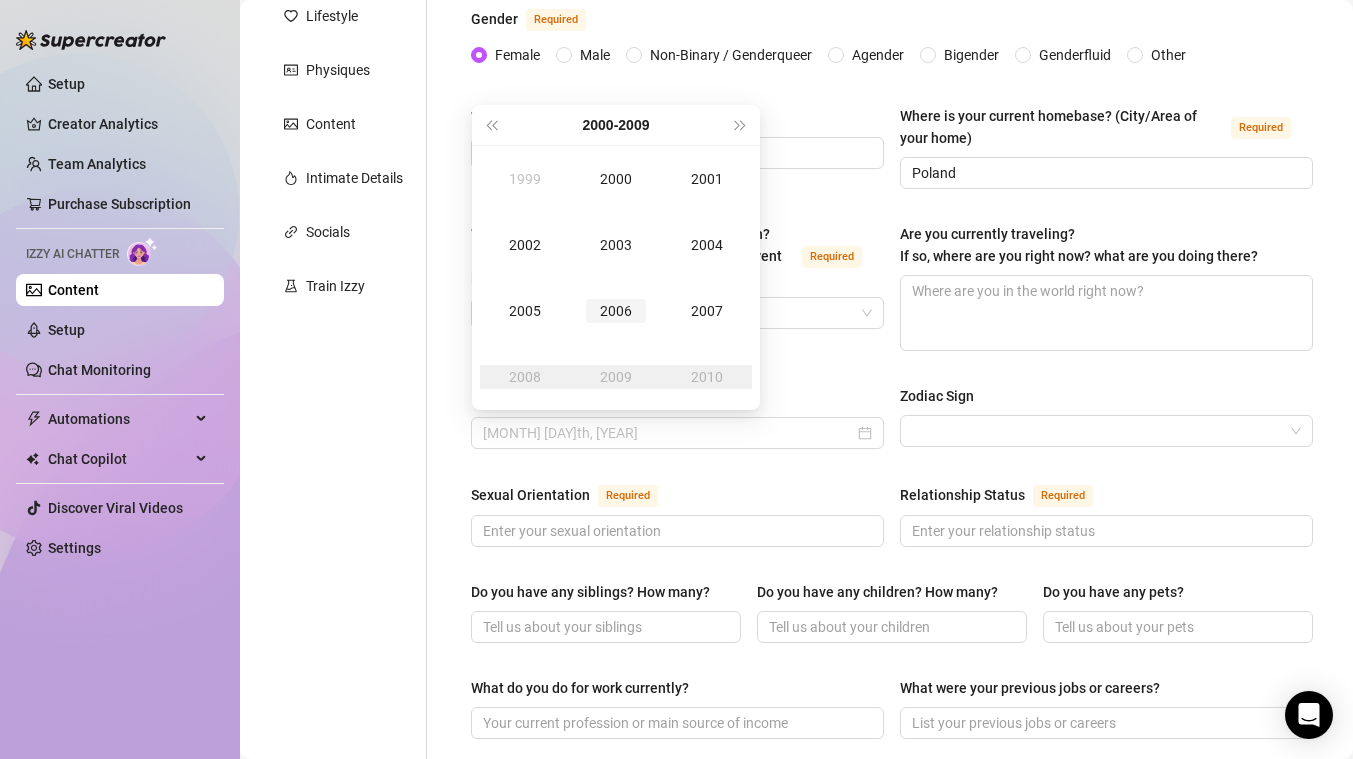 click on "2006" at bounding box center (616, 311) 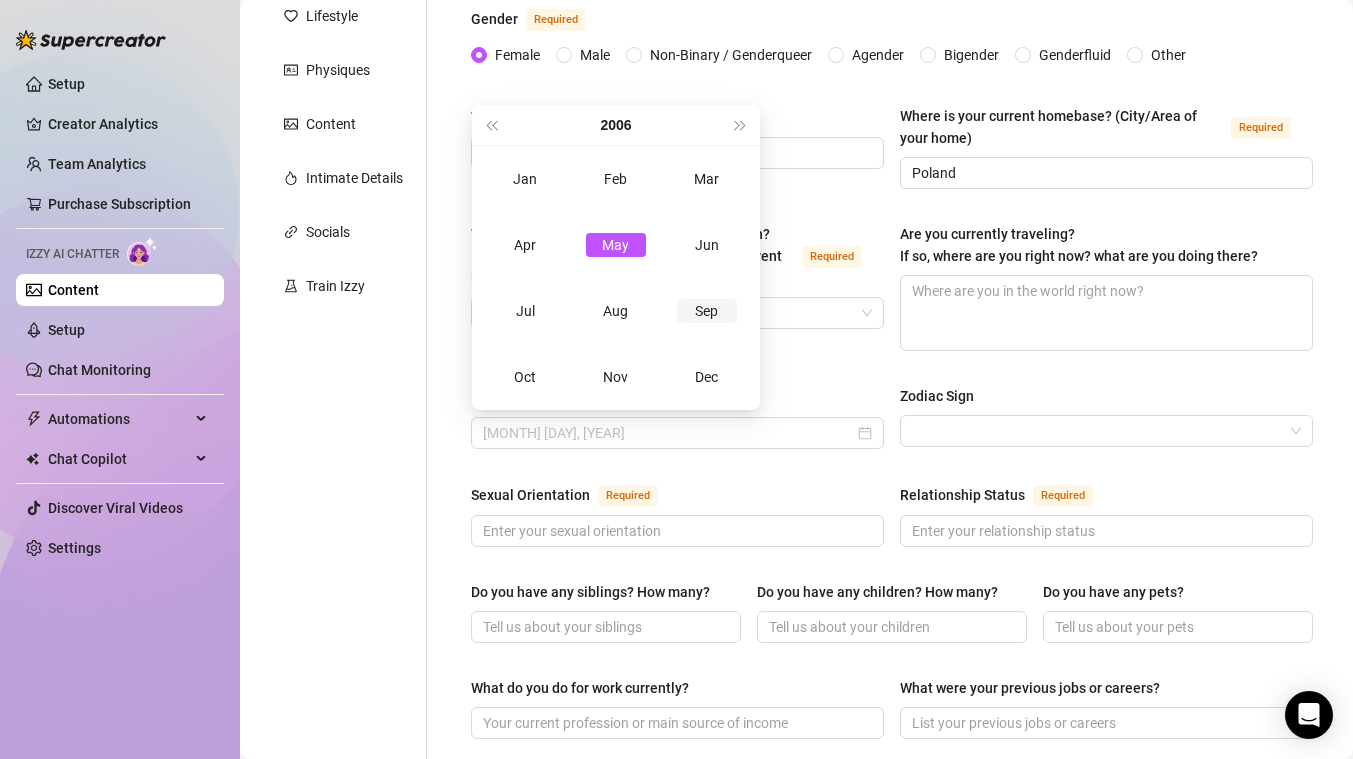 click on "Sep" at bounding box center (707, 311) 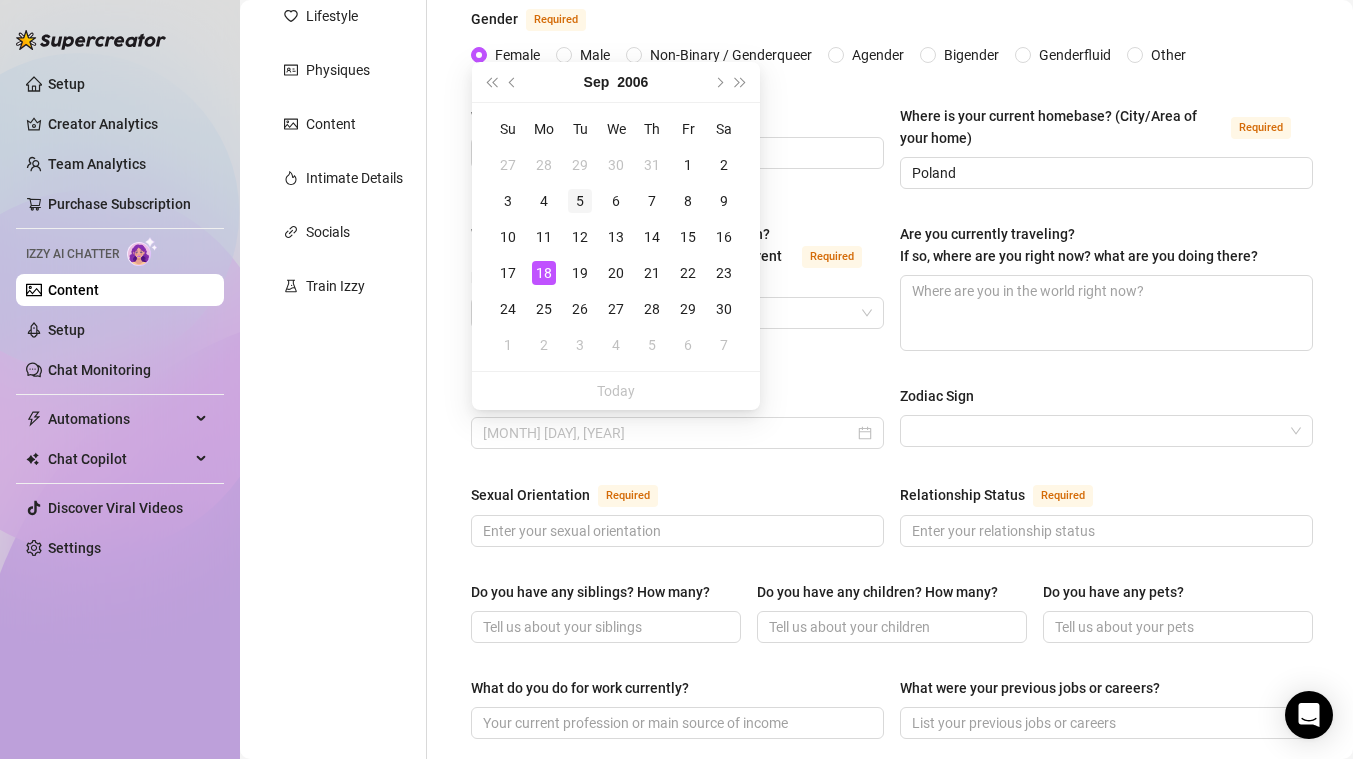 type on "[MONTH] [DAY]th, [YEAR]" 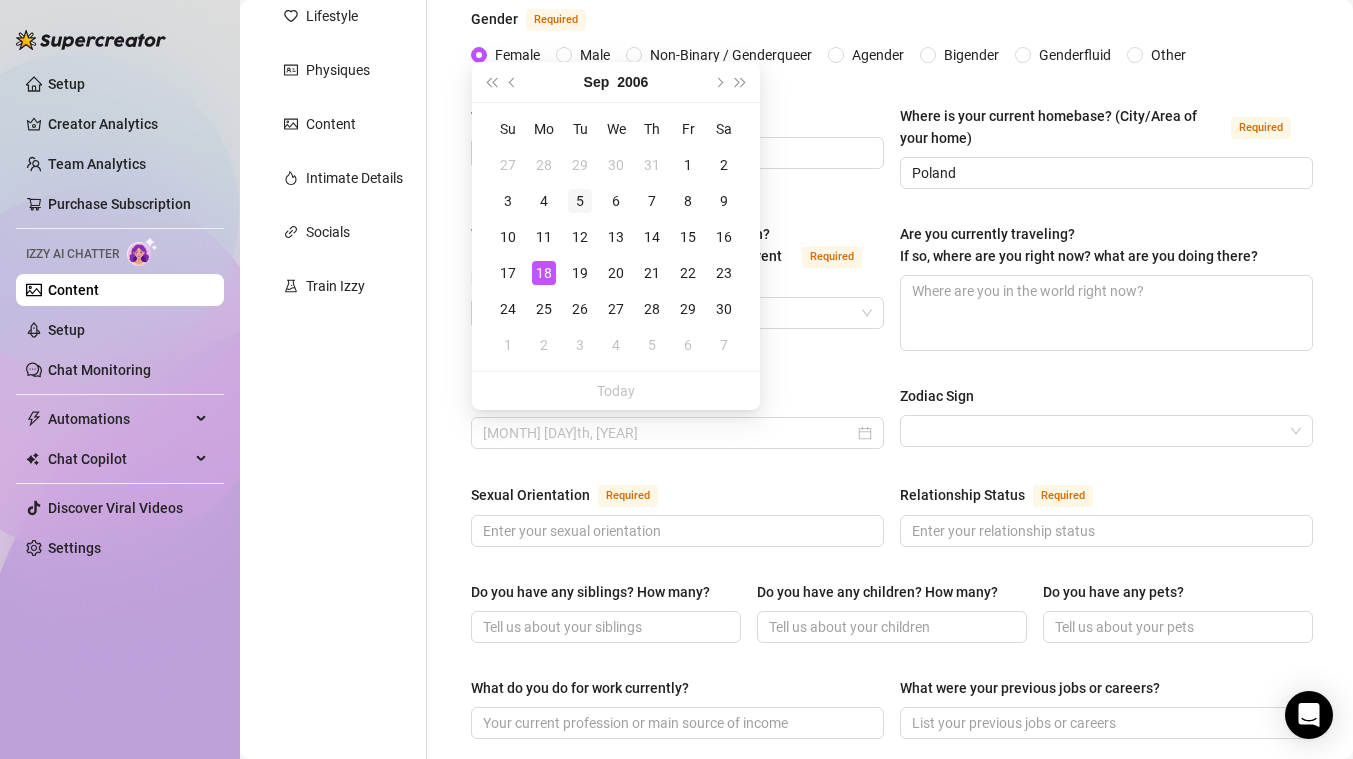 click on "5" at bounding box center [580, 201] 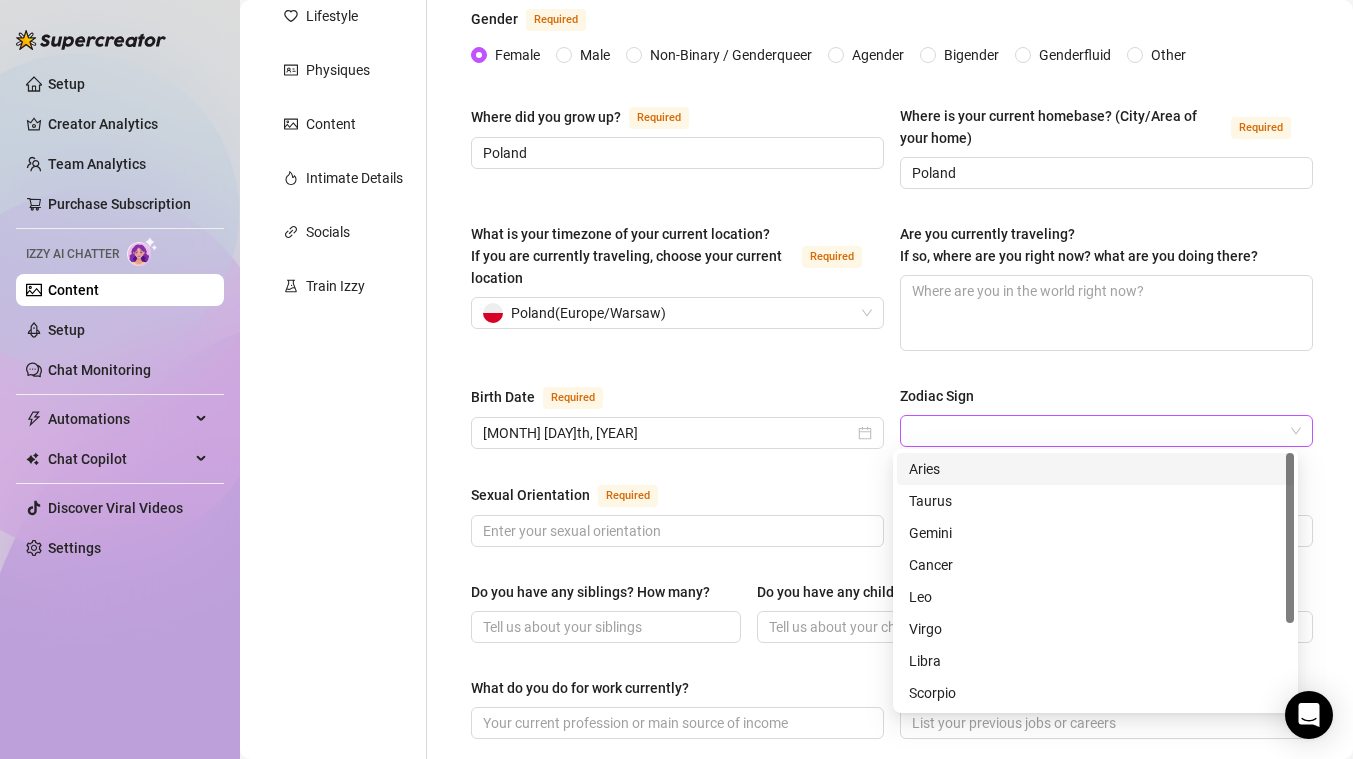 click at bounding box center (1106, 431) 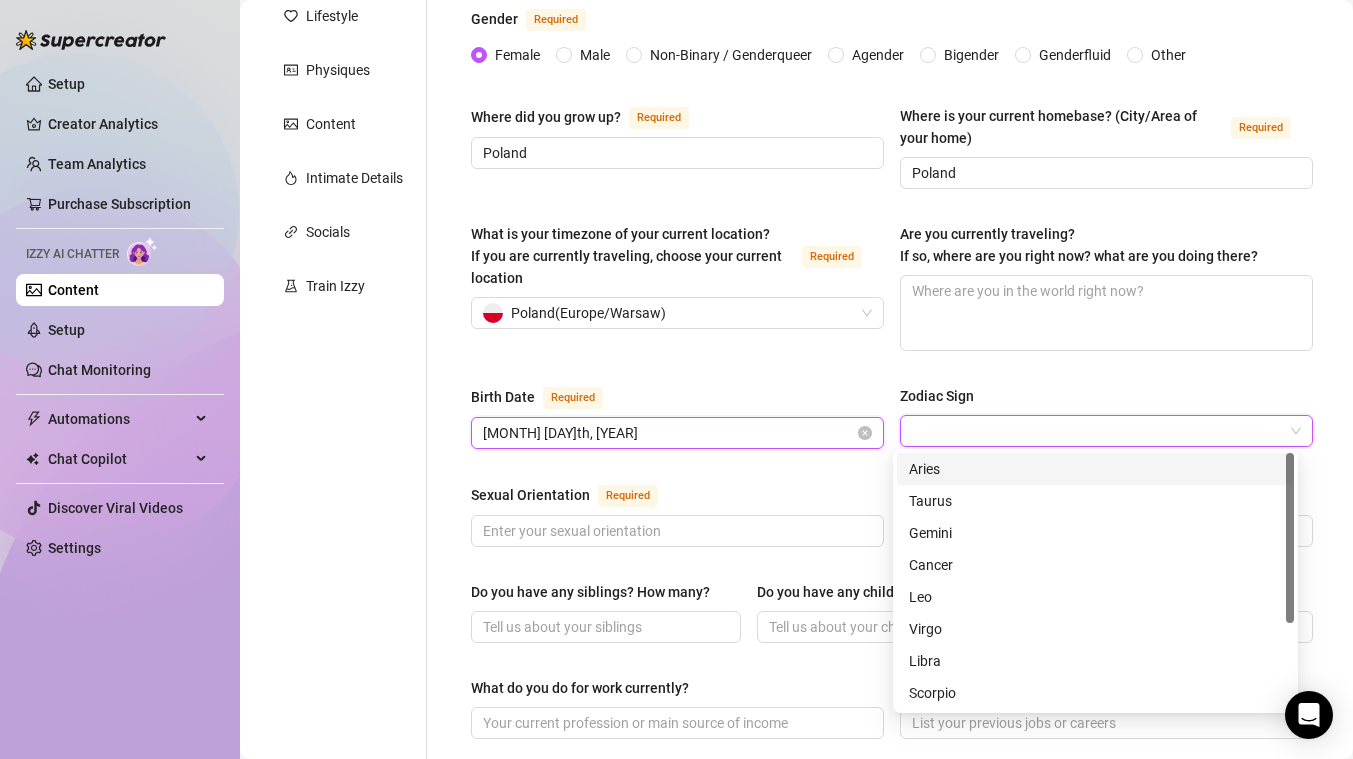 click on "[MONTH] [DAY]th, [YEAR]" at bounding box center (668, 433) 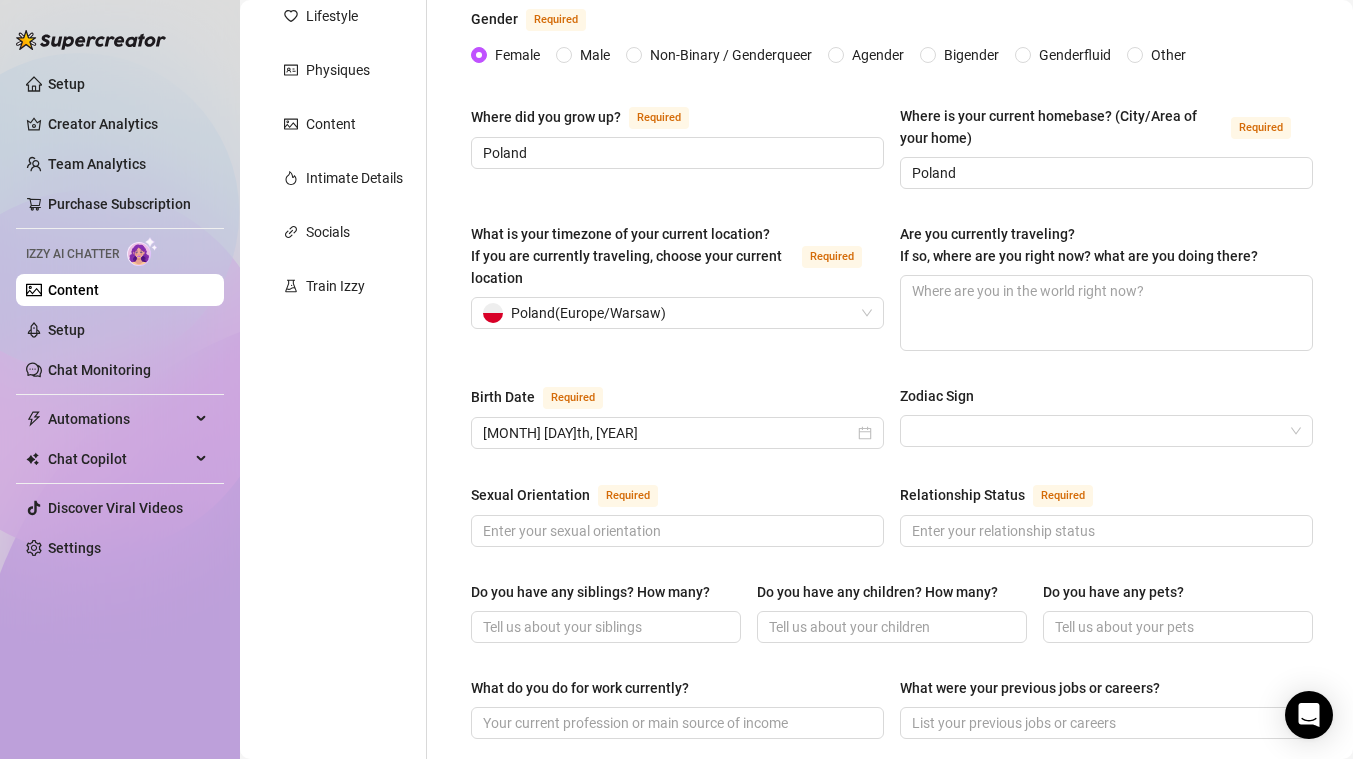 click on "Name Required [NAME] Nickname(s) [NAME] Gender Required Female Male Non-Binary / Genderqueer Agender Bigender Genderfluid Other Where did you grow up? Required [COUNTRY] Where is your current homebase? (City/Area of your home) Required [COUNTRY] What is your timezone of your current location? If you are currently traveling, choose your current location Required [COUNTRY]  ( Europe/Warsaw ) Are you currently traveling? If so, where are you right now? what are you doing there? Birth Date Required September 5th, [YEAR] Zodiac Sign Sexual Orientation Required Relationship Status Required Do you have any siblings? How many? Do you have any children? How many? Do you have any pets? What do you do for work currently? What were your previous jobs or careers? What is your educational background? What languages do you speak?   Select or type languages you speak What are your religious beliefs? What are your ideological beliefs? What are your dreams or goals? Required Share a funny story about yourself" at bounding box center [892, 710] 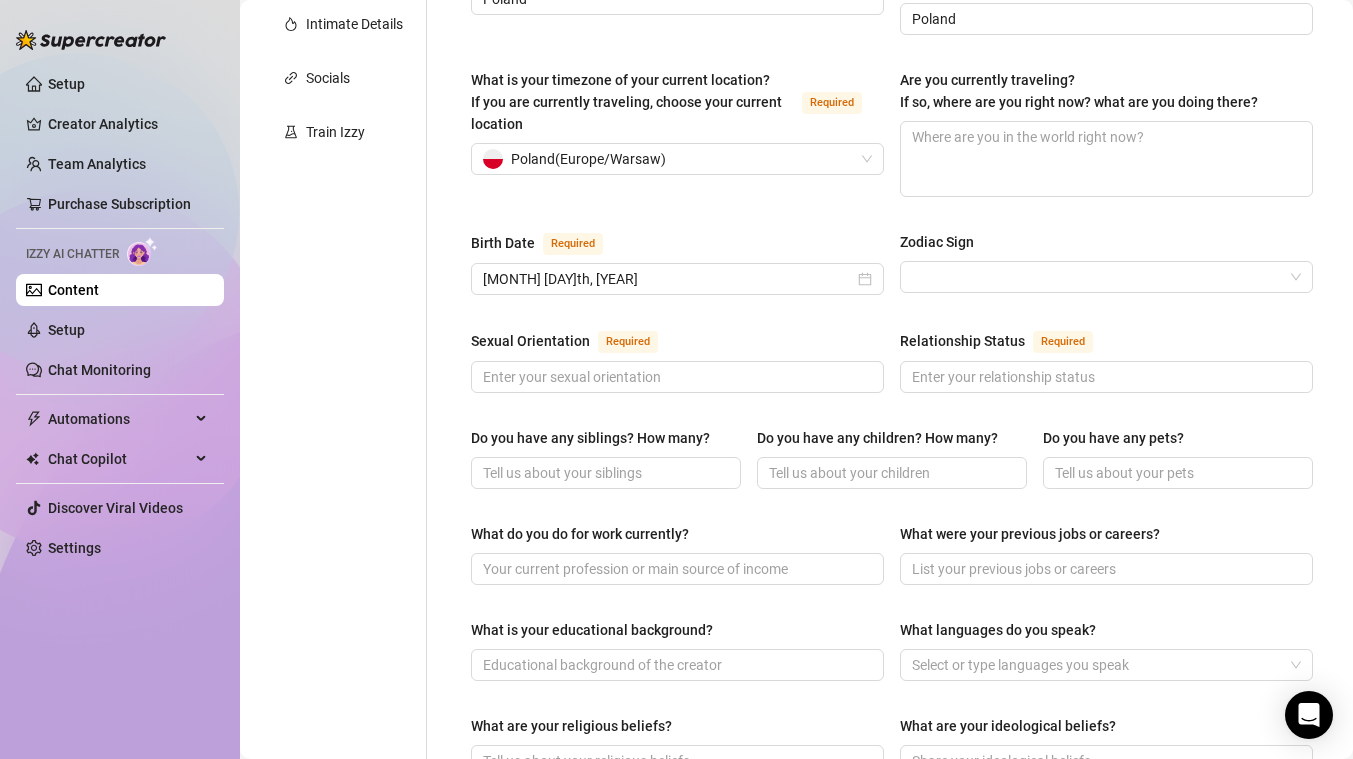 scroll, scrollTop: 479, scrollLeft: 0, axis: vertical 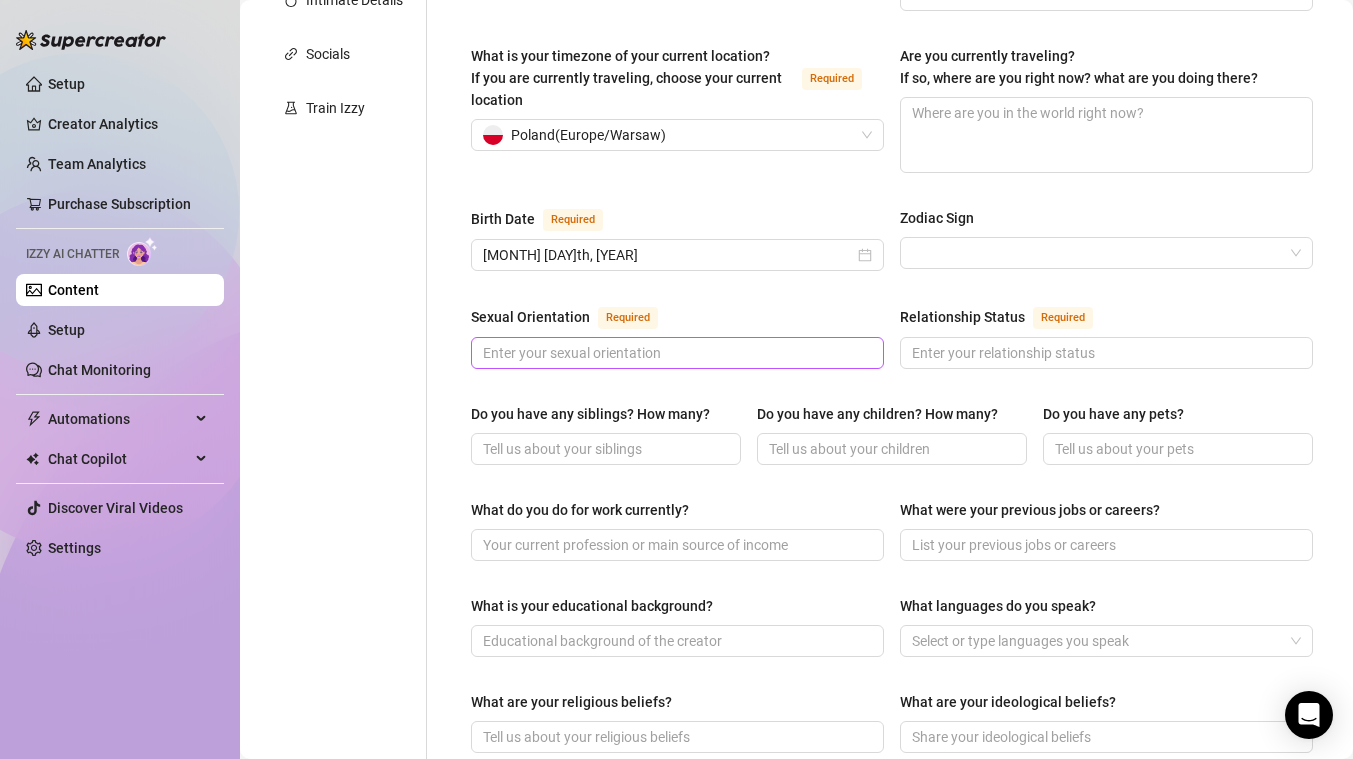 click at bounding box center (677, 353) 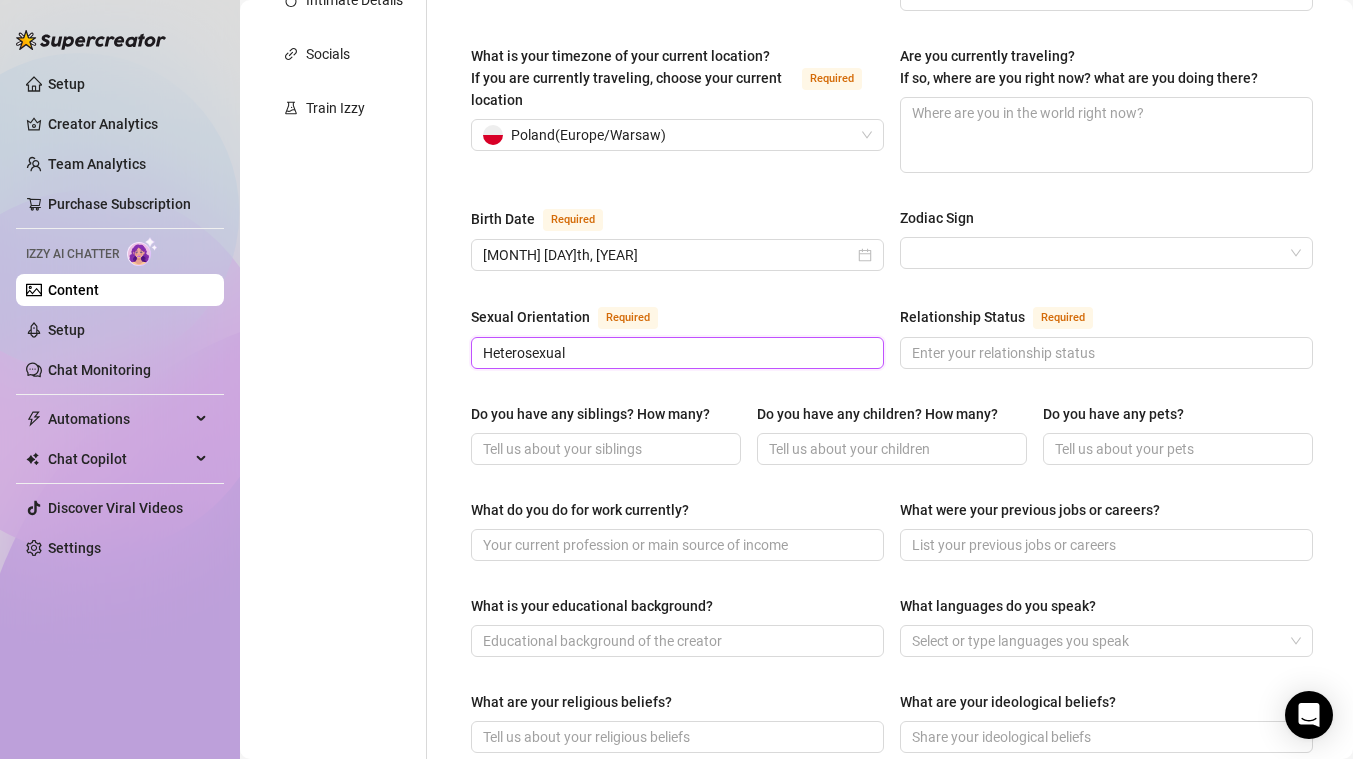 type on "Heterosexual" 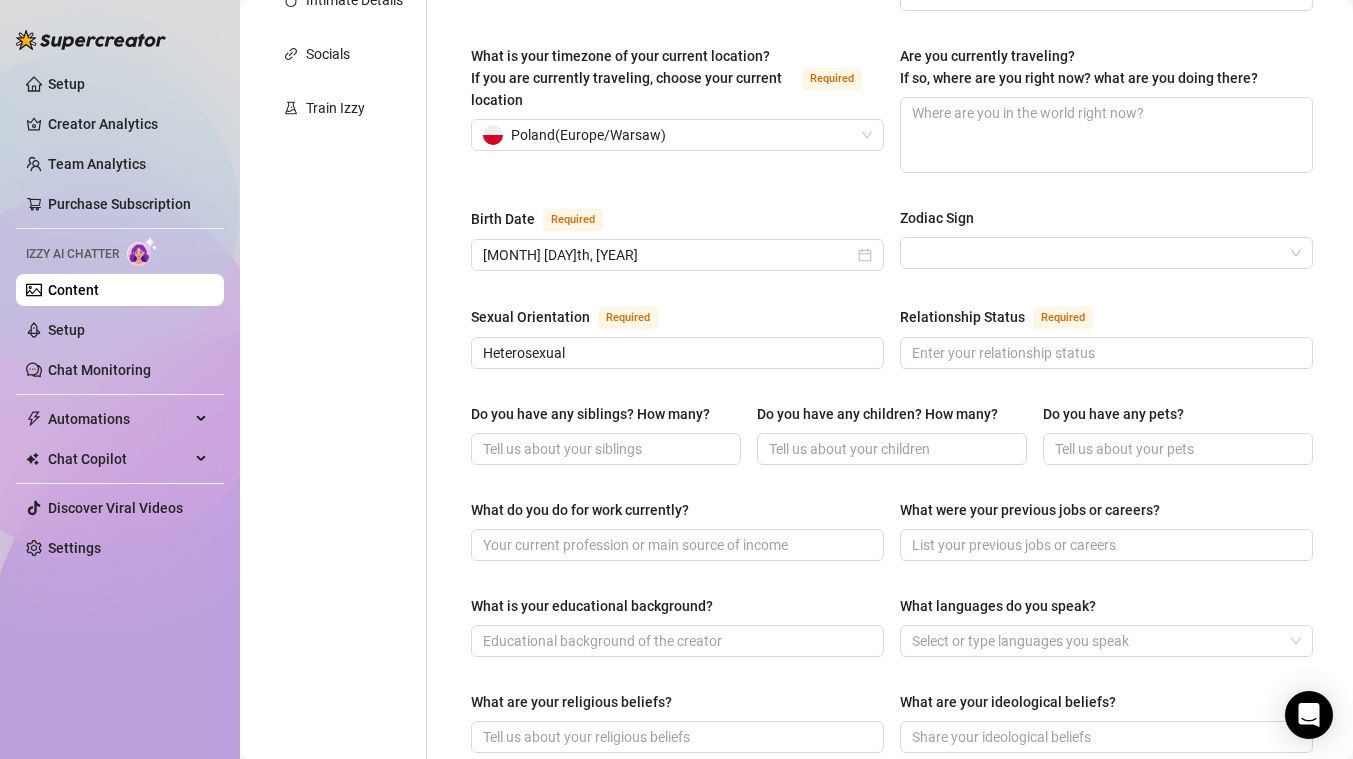 click on "Name Required Kira Nickname(s) Kira Gender Required Female Male Non-Binary / Genderqueer Agender Bigender Genderfluid Other Where did you grow up? Required [COUNTRY] Where is your current homebase? (City/Area of your home) Required [COUNTRY] What is your timezone of your current location? If you are currently traveling, choose your current location Required [COUNTRY]  ( Europe/Warsaw ) Are you currently traveling? If so, where are you right now? what are you doing there? Birth Date Required September 5th, [YEAR] Zodiac Sign Sexual Orientation Required Heterosexual Relationship Status Required Do you have any siblings? How many? Do you have any children? How many? Do you have any pets? What do you do for work currently? What were your previous jobs or careers? What is your educational background? What languages do you speak?   Select or type languages you speak What are your religious beliefs? What are your ideological beliefs? What are your dreams or goals? Required Share a funny story about yourself" at bounding box center [892, 532] 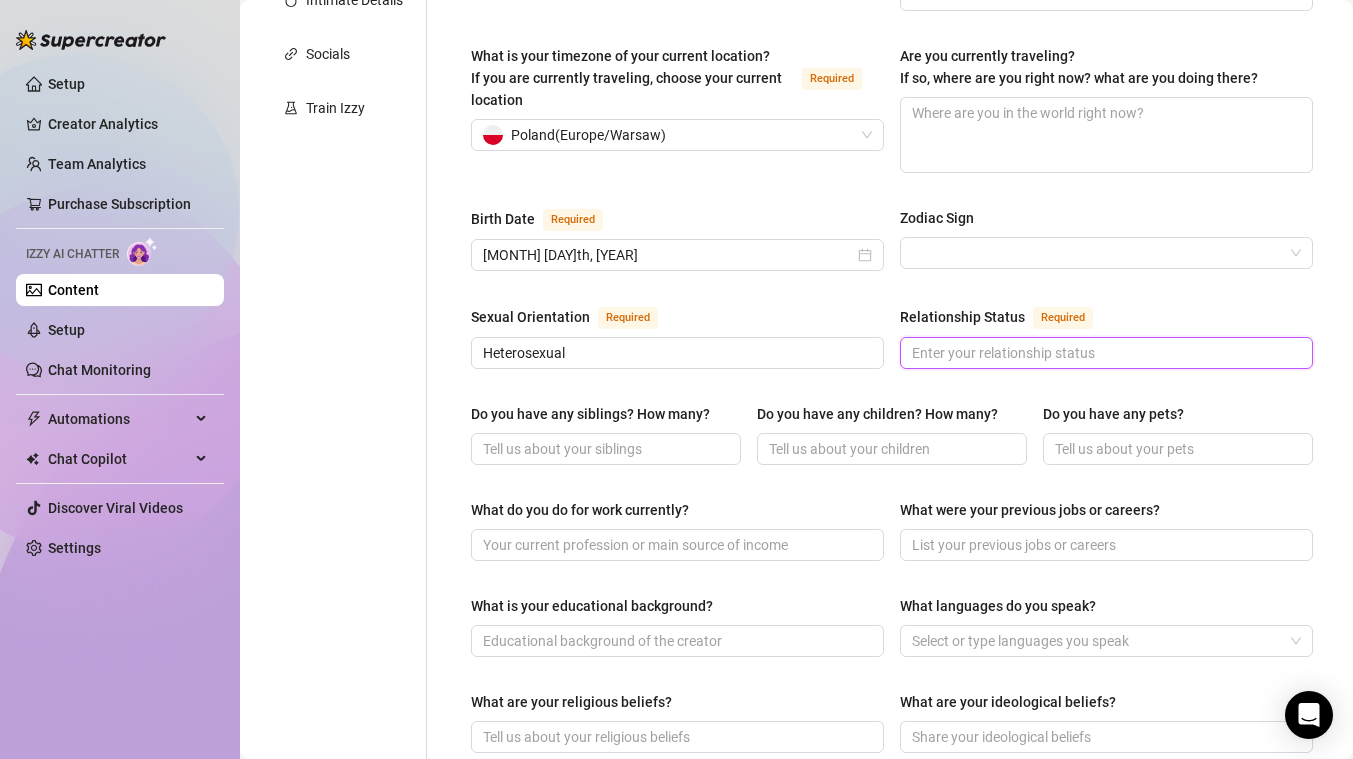 click on "Relationship Status Required" at bounding box center [1104, 353] 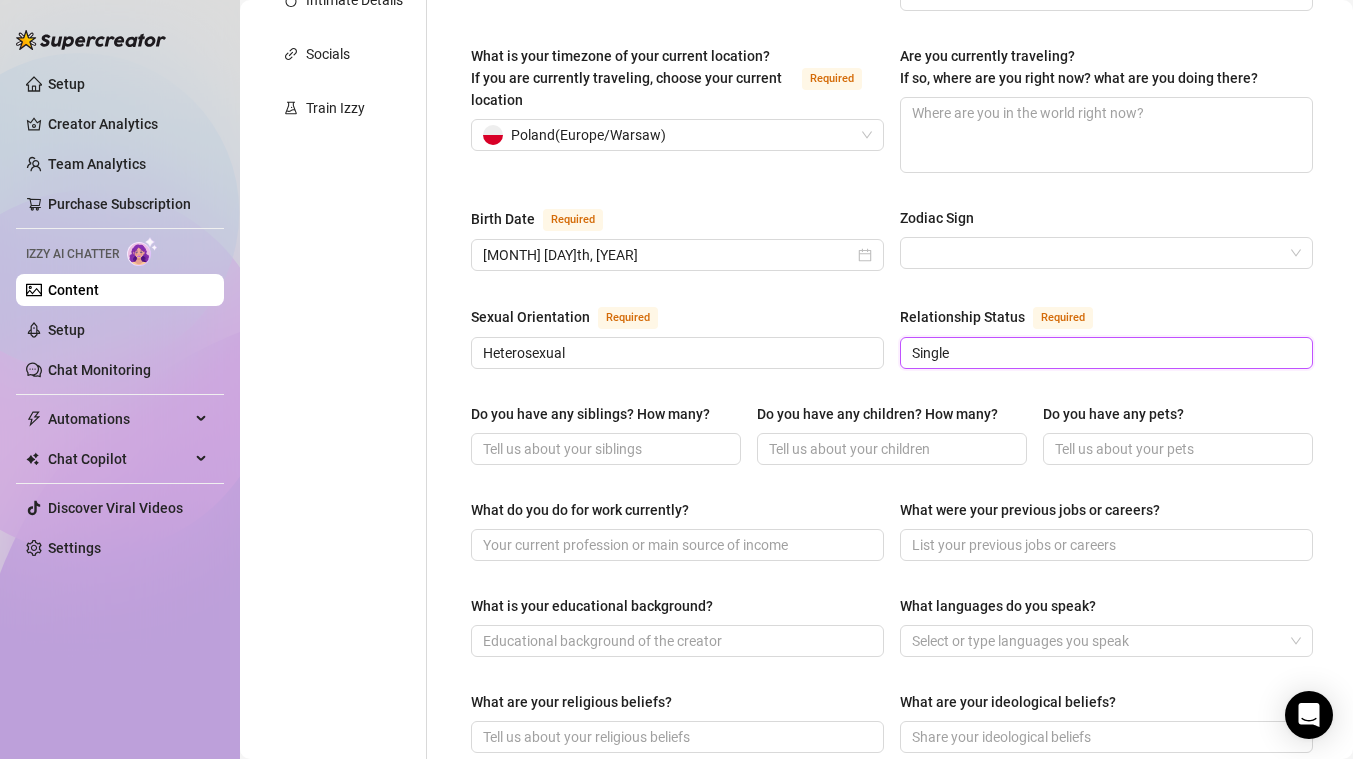 type on "Single" 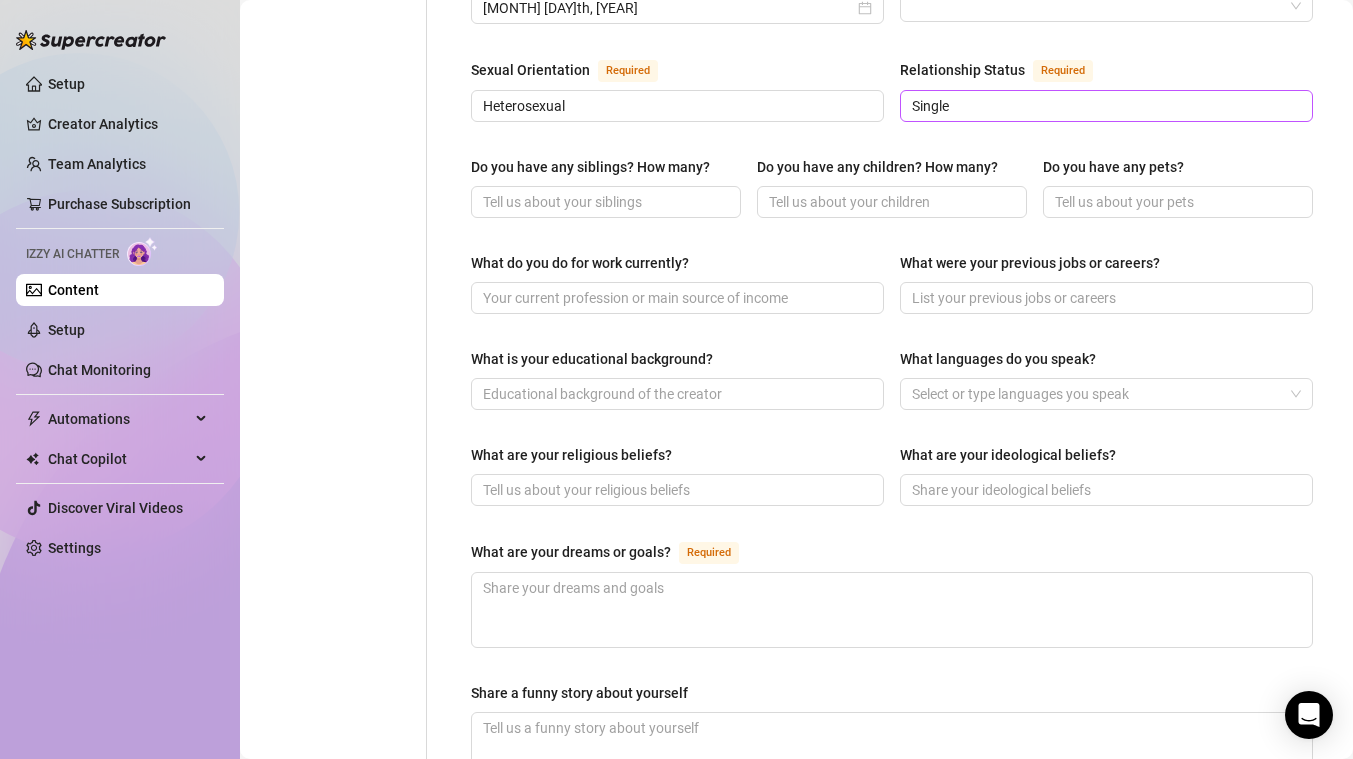 scroll, scrollTop: 719, scrollLeft: 0, axis: vertical 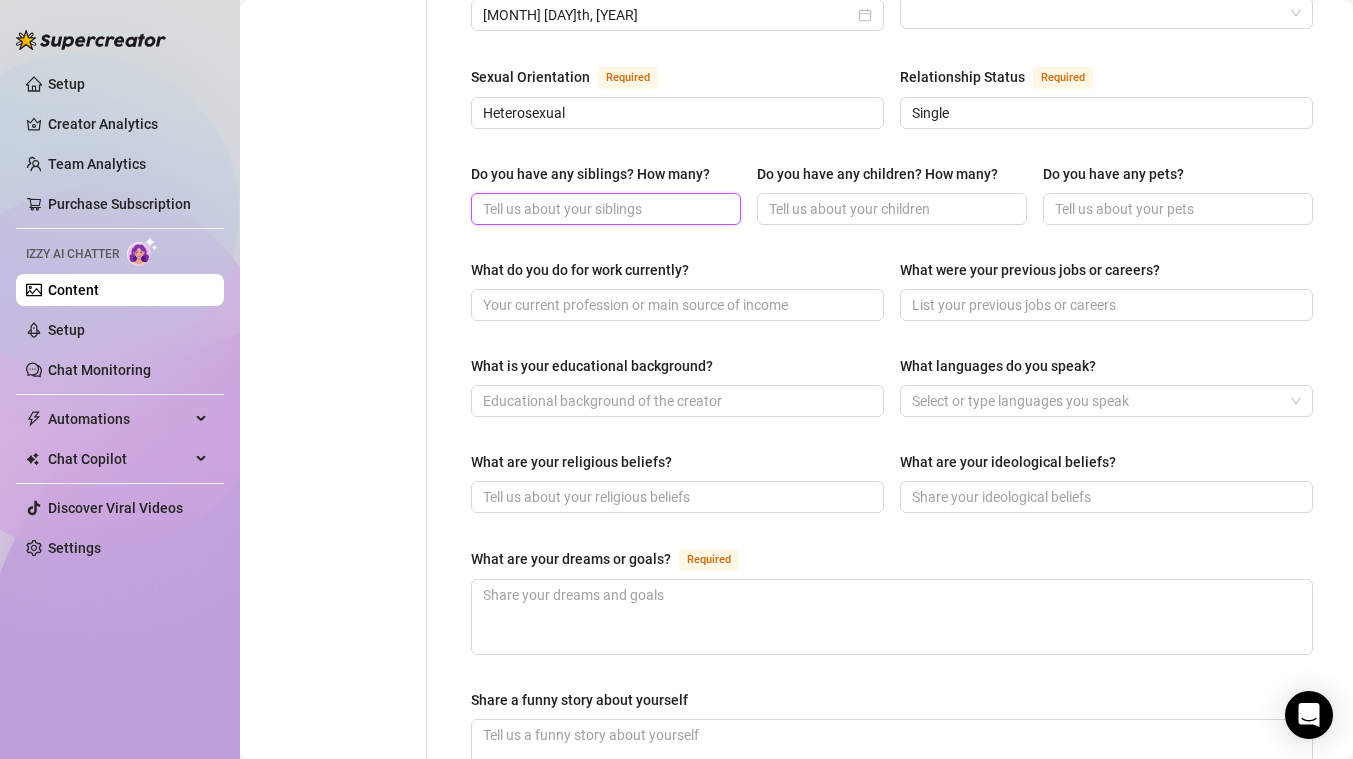 click on "Do you have any siblings? How many?" at bounding box center [604, 209] 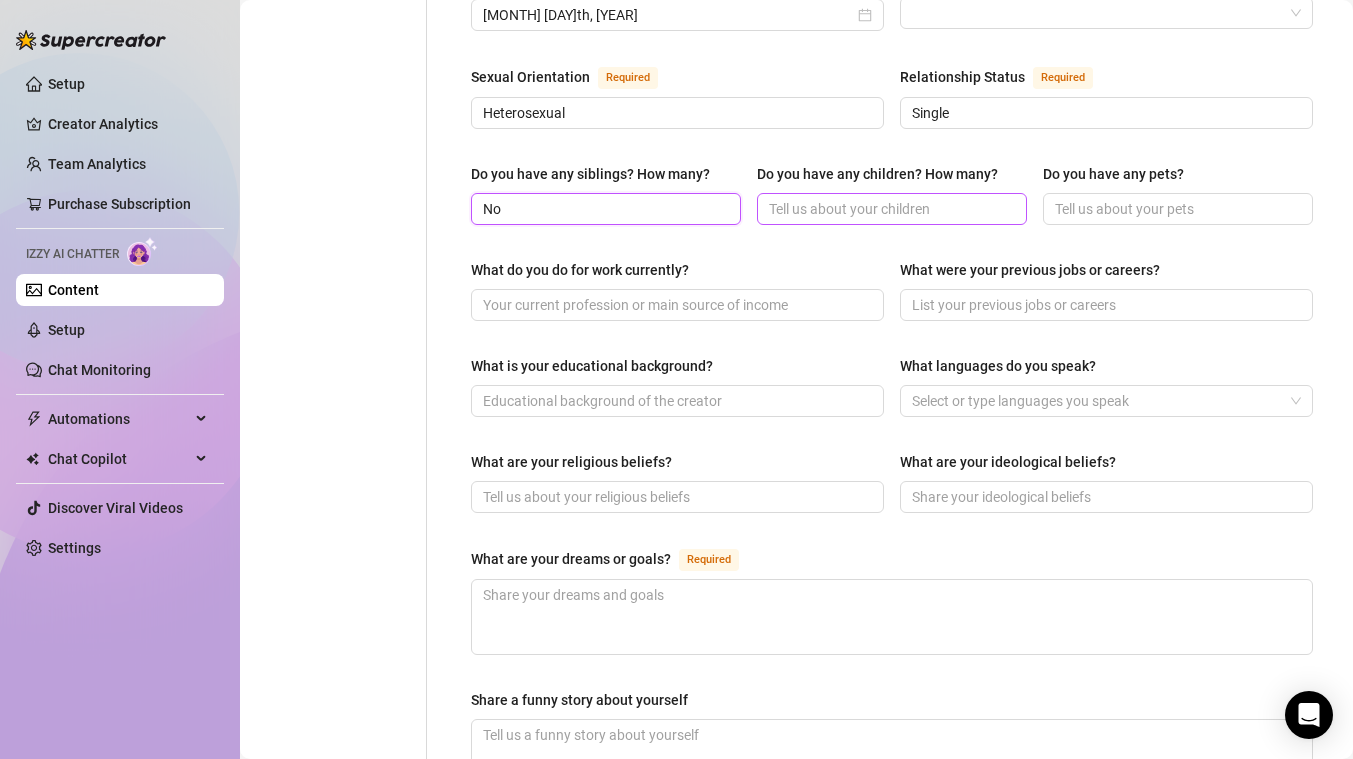 type on "No" 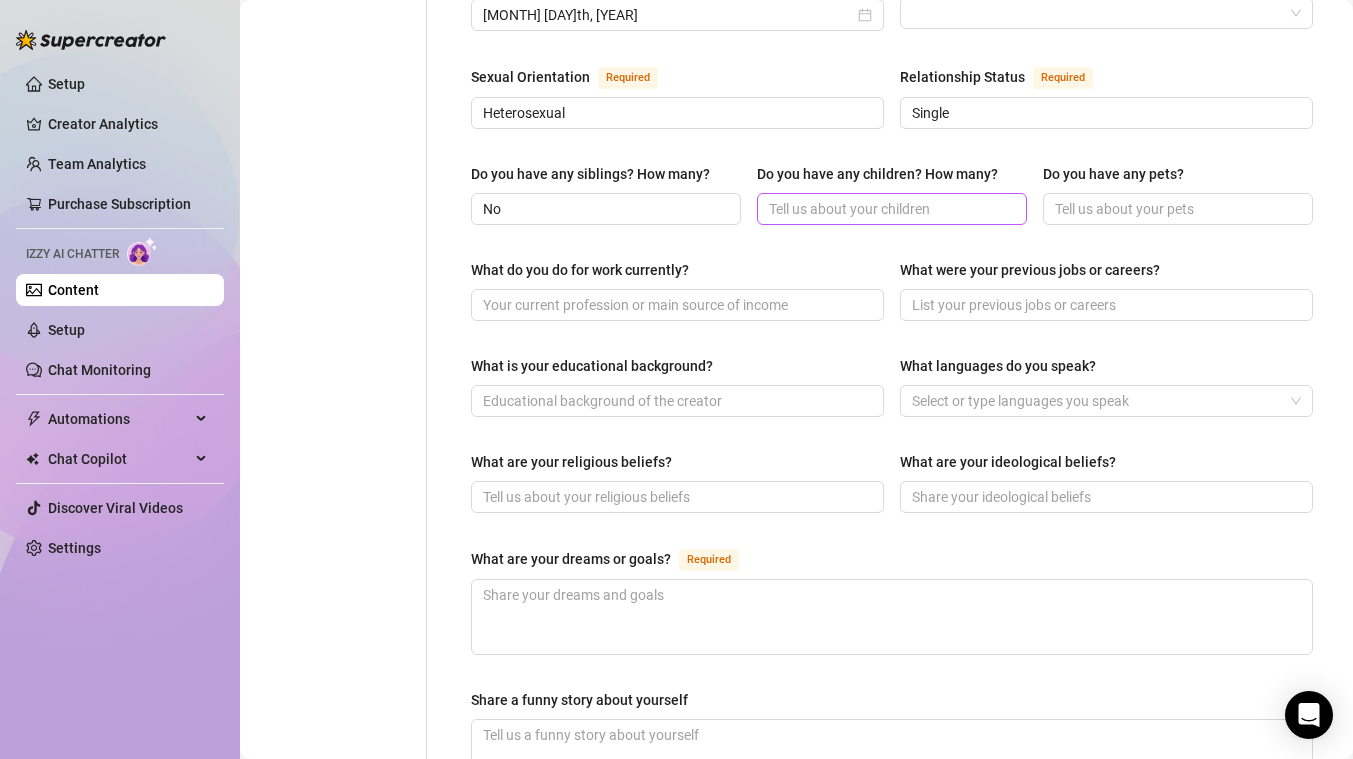 click at bounding box center (892, 209) 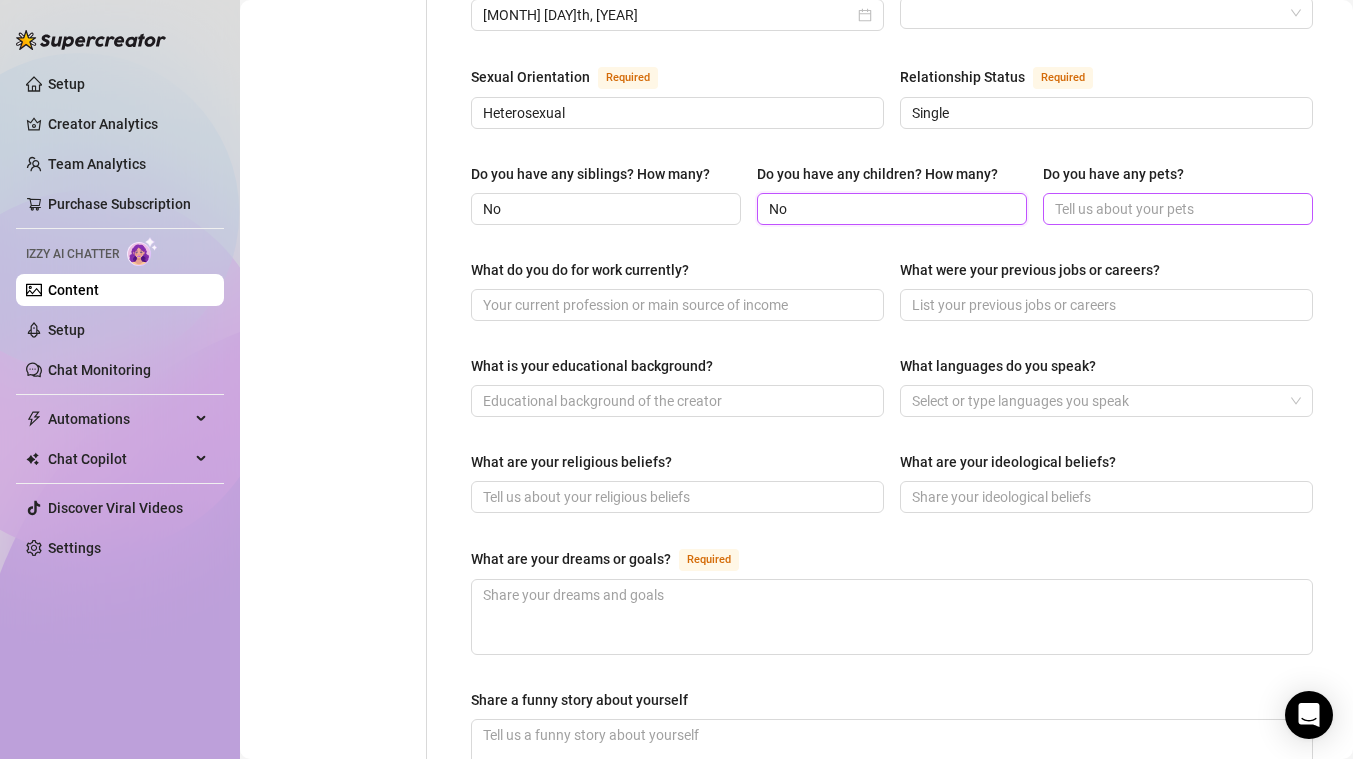 type on "No" 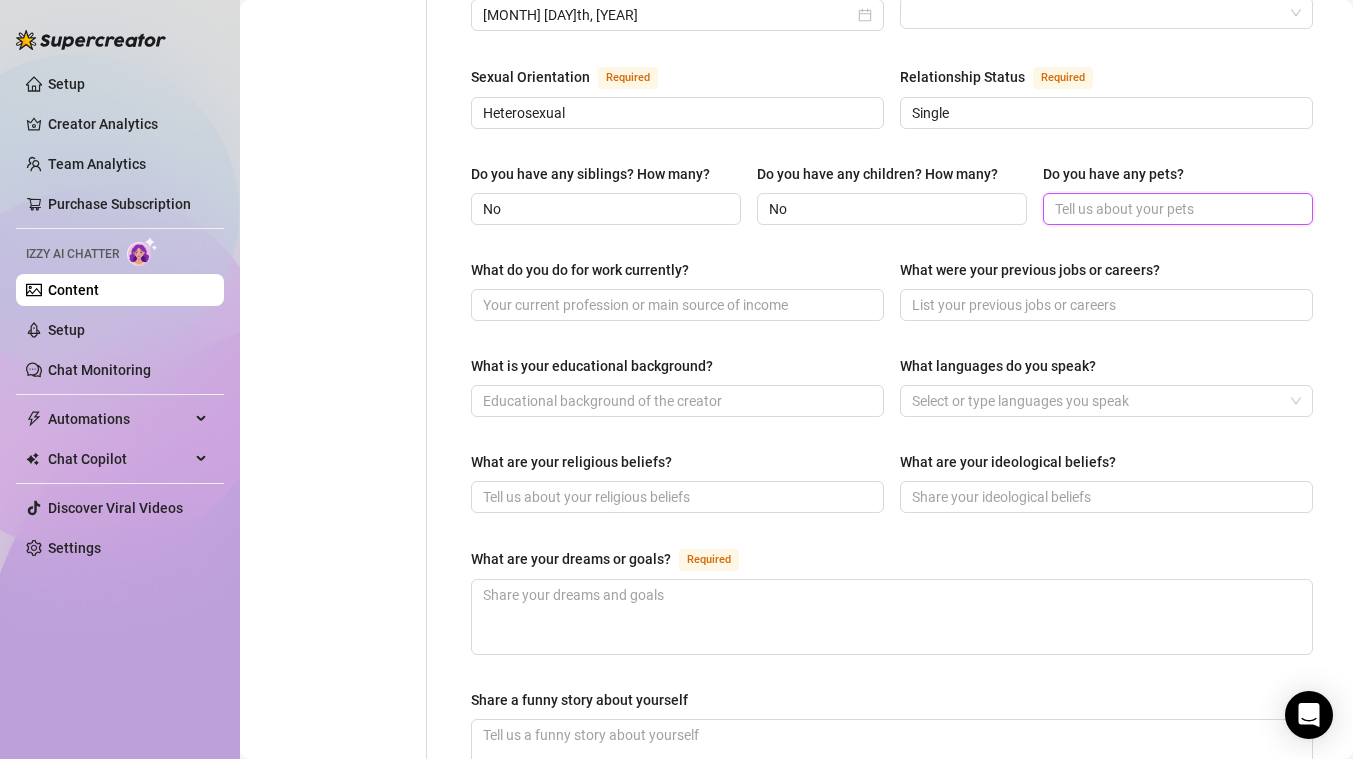 click on "Do you have any pets?" at bounding box center (1176, 209) 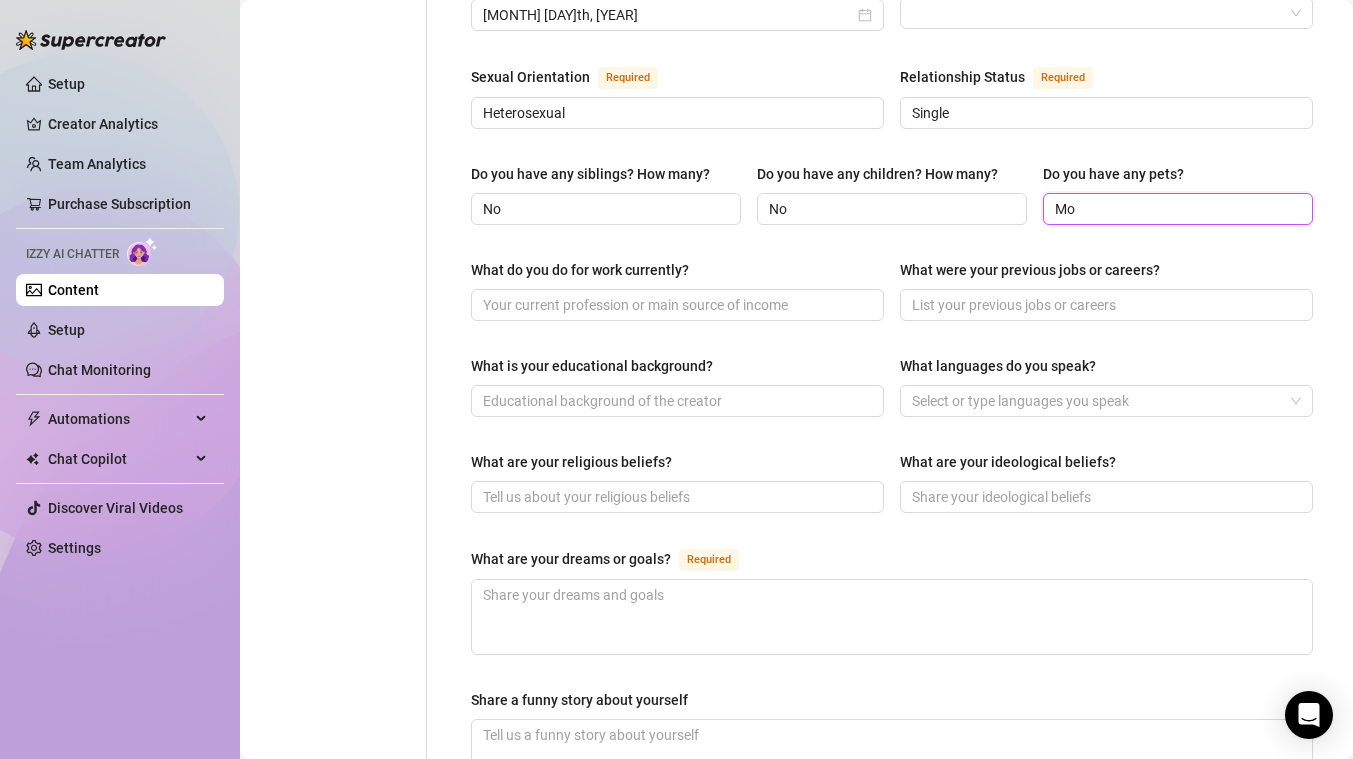 type on "M" 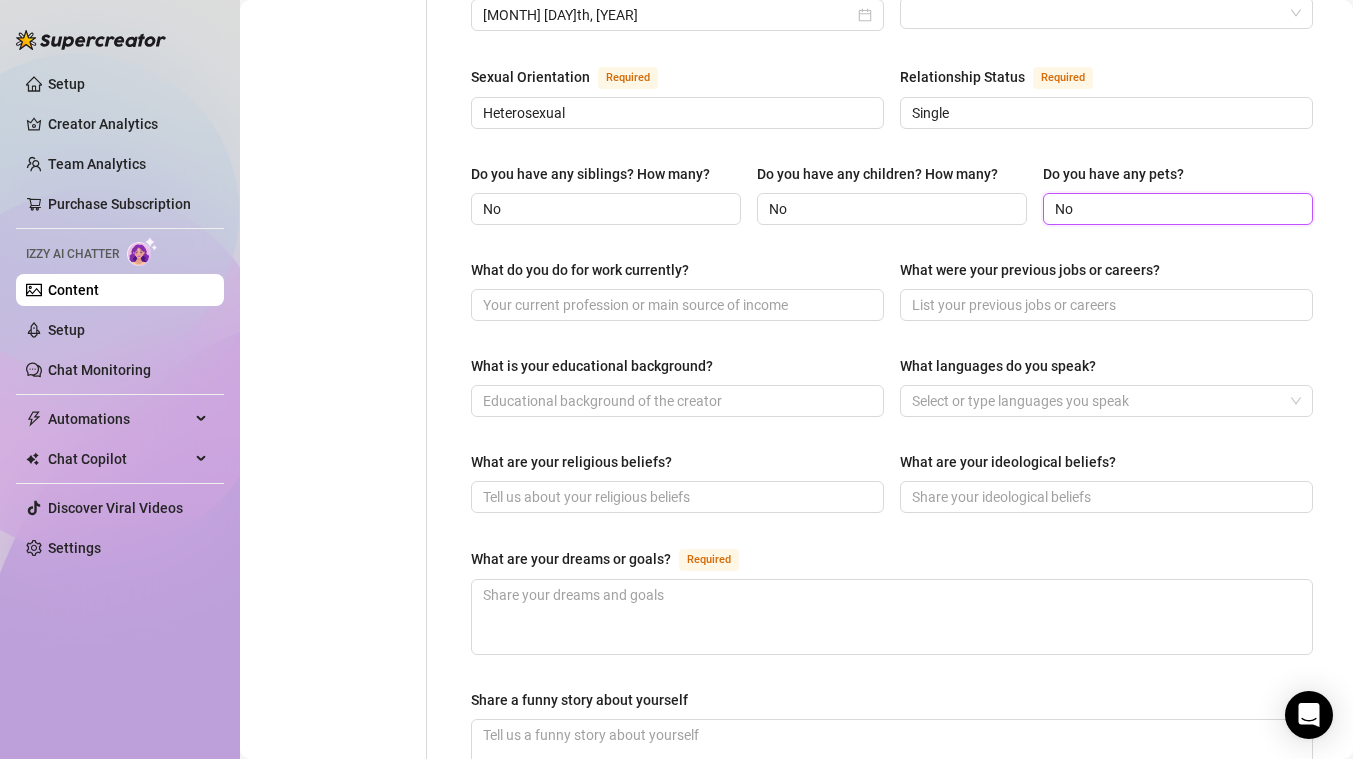 type on "No" 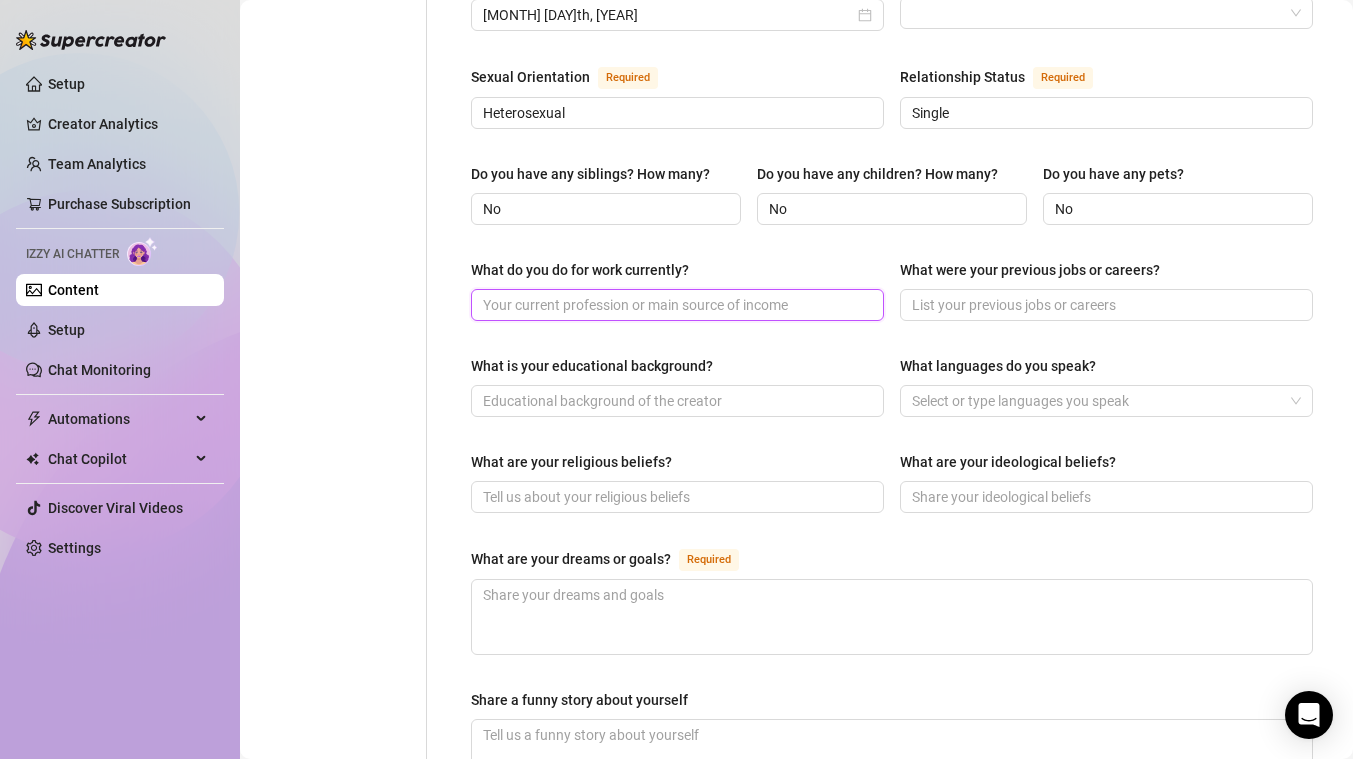 click on "What do you do for work currently?" at bounding box center [675, 305] 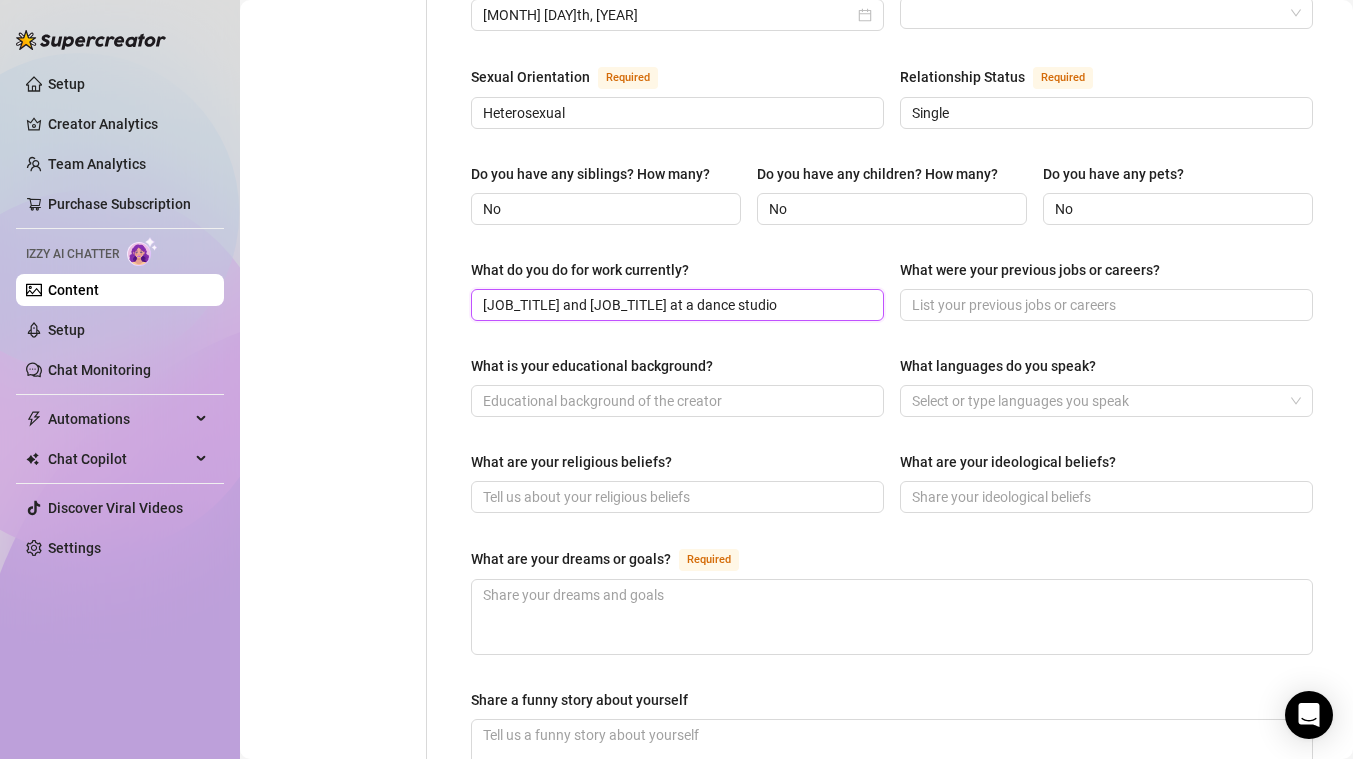 type on "[JOB_TITLE] and [JOB_TITLE] at a dance studio" 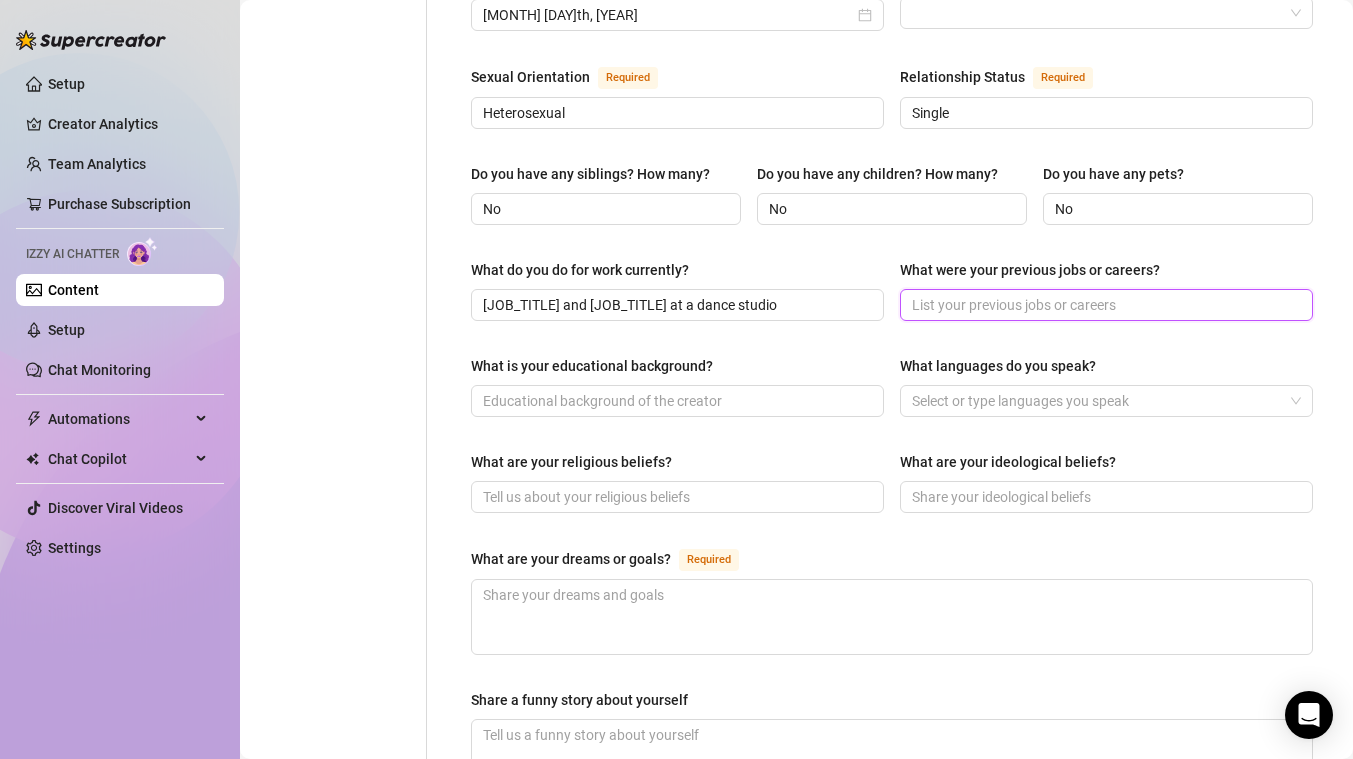 click on "What were your previous jobs or careers?" at bounding box center (1104, 305) 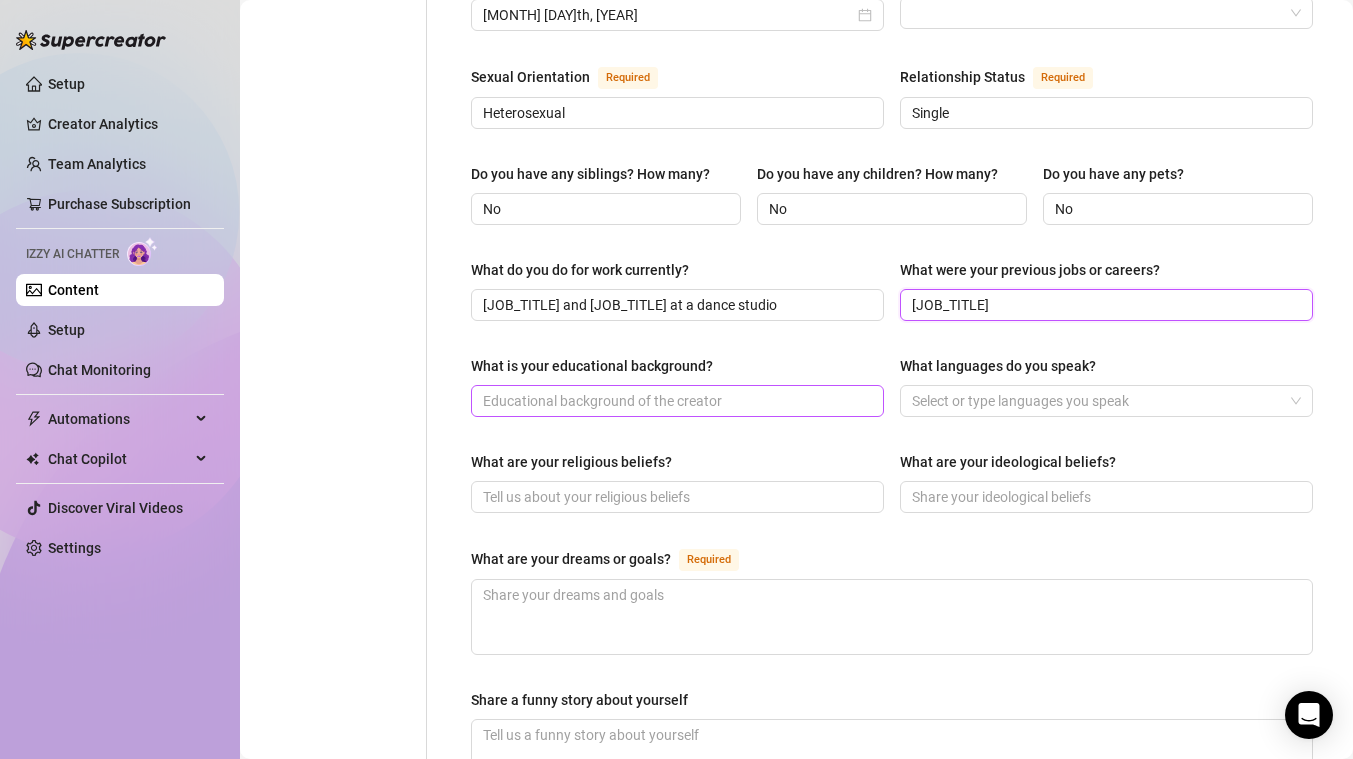 type on "[JOB_TITLE]" 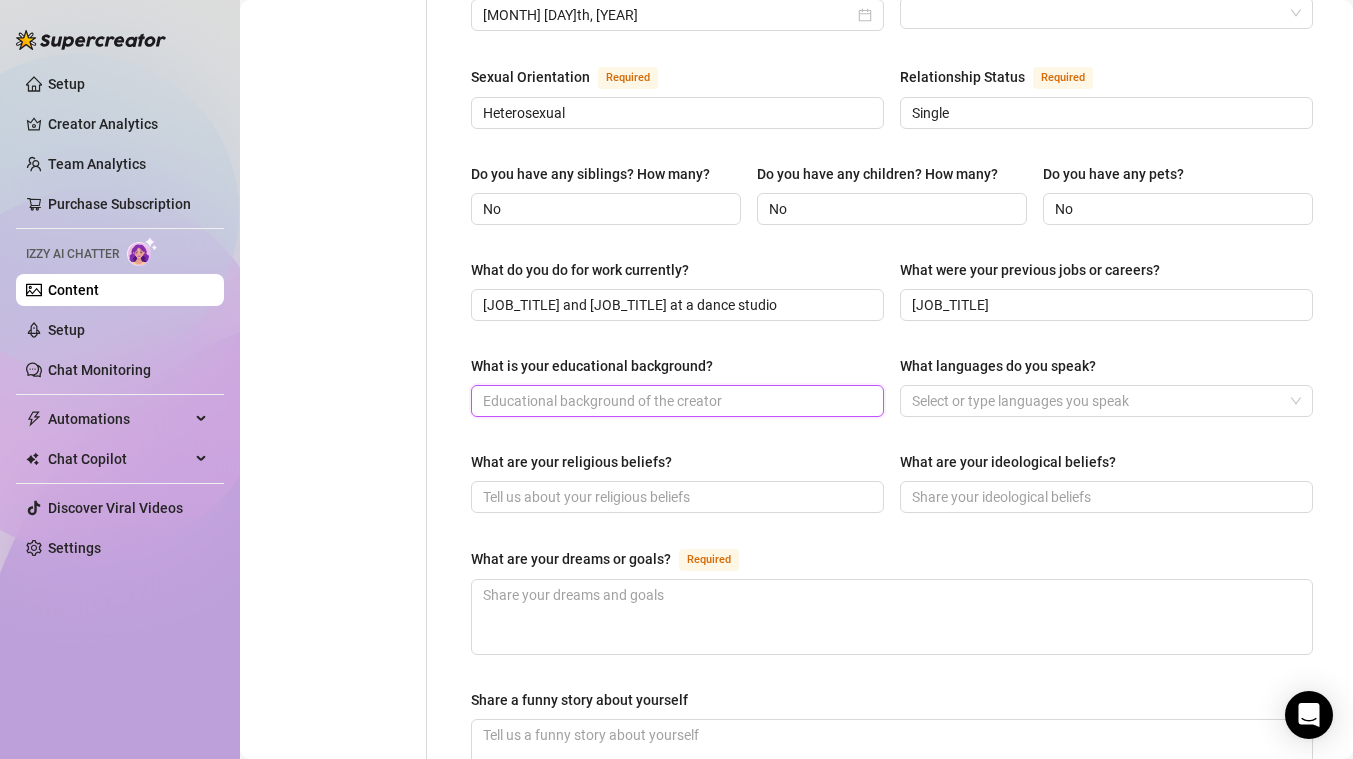 click on "What is your educational background?" at bounding box center (675, 401) 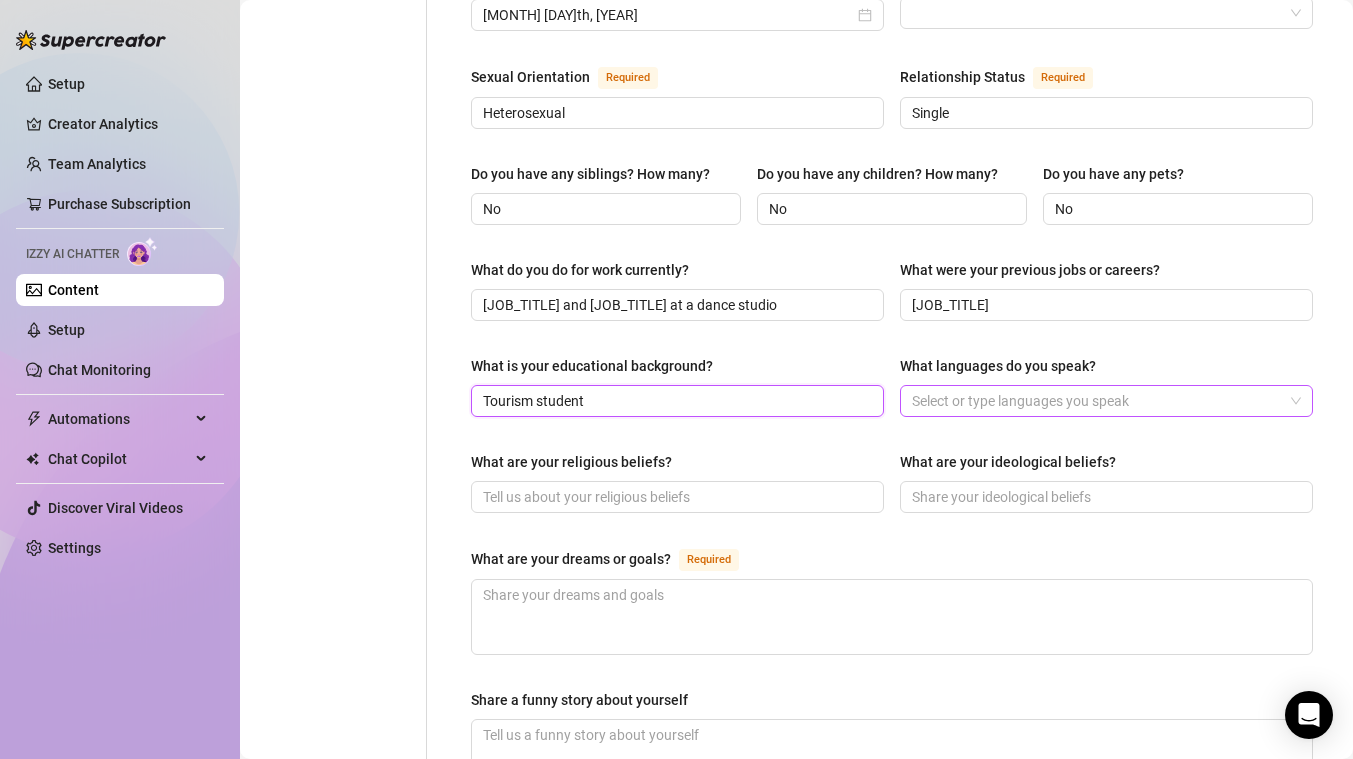 click at bounding box center (1096, 401) 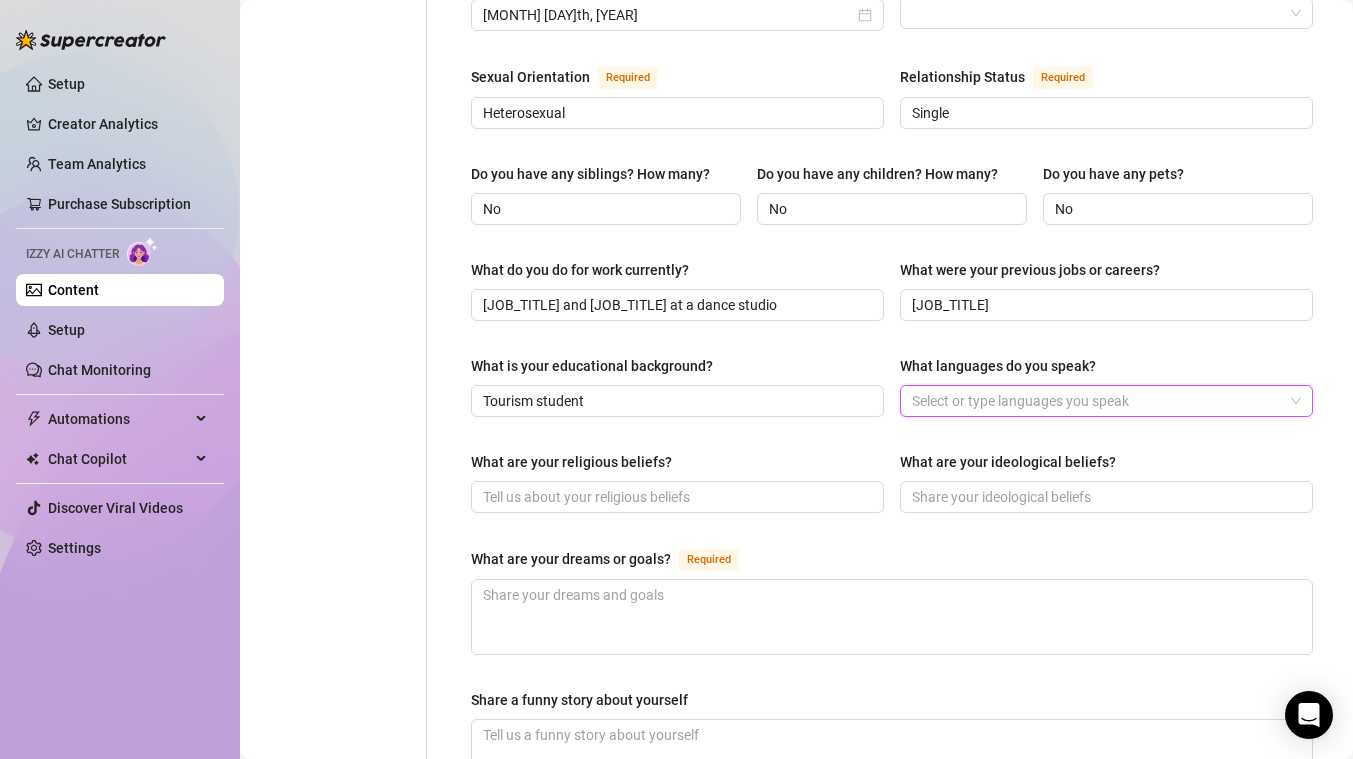 click at bounding box center (1096, 401) 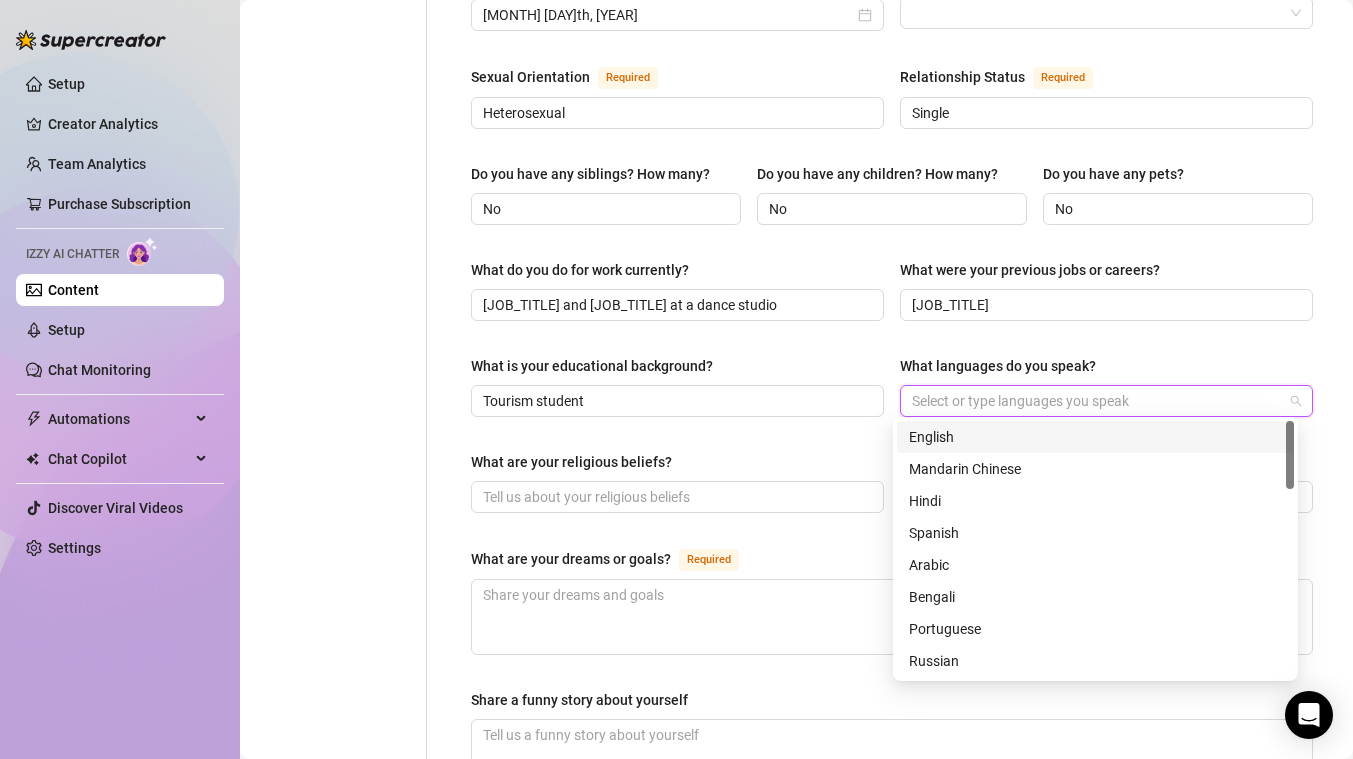 click on "English" at bounding box center (1095, 437) 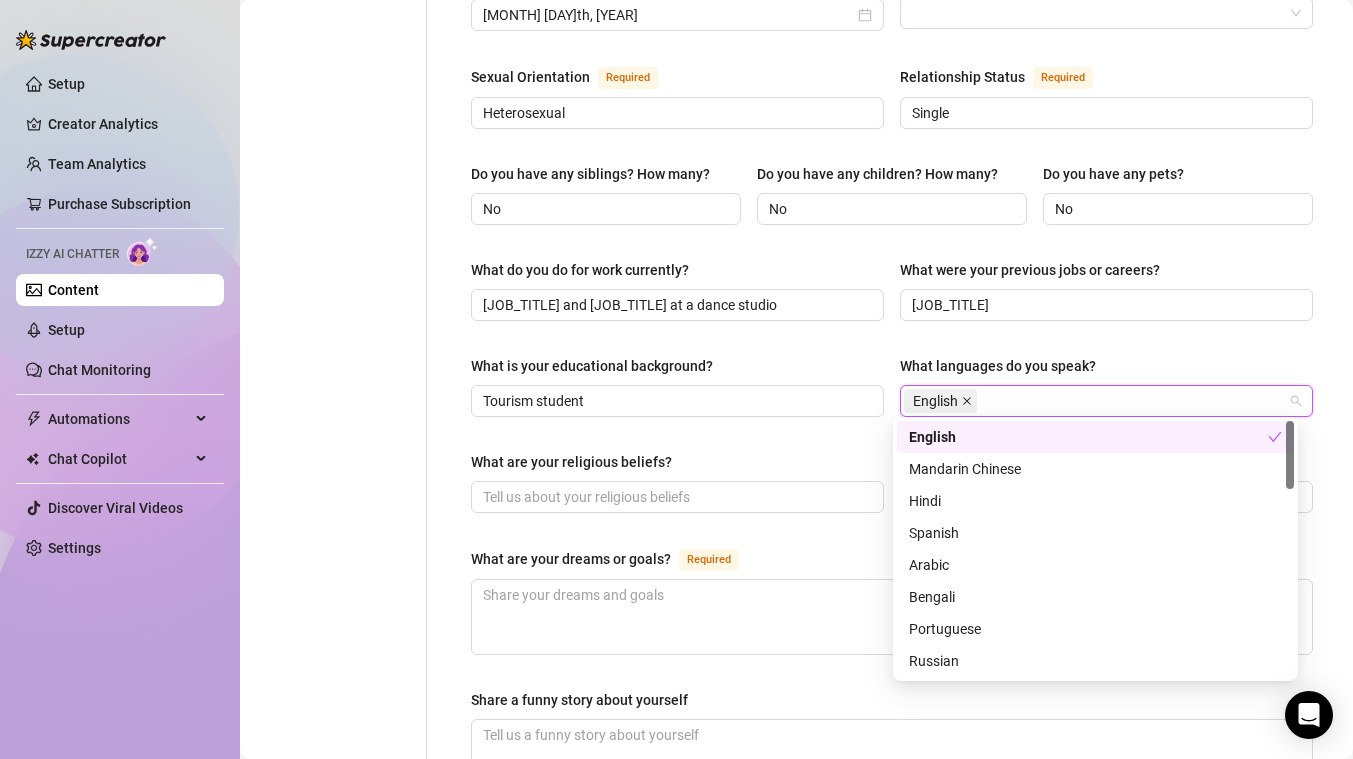 click 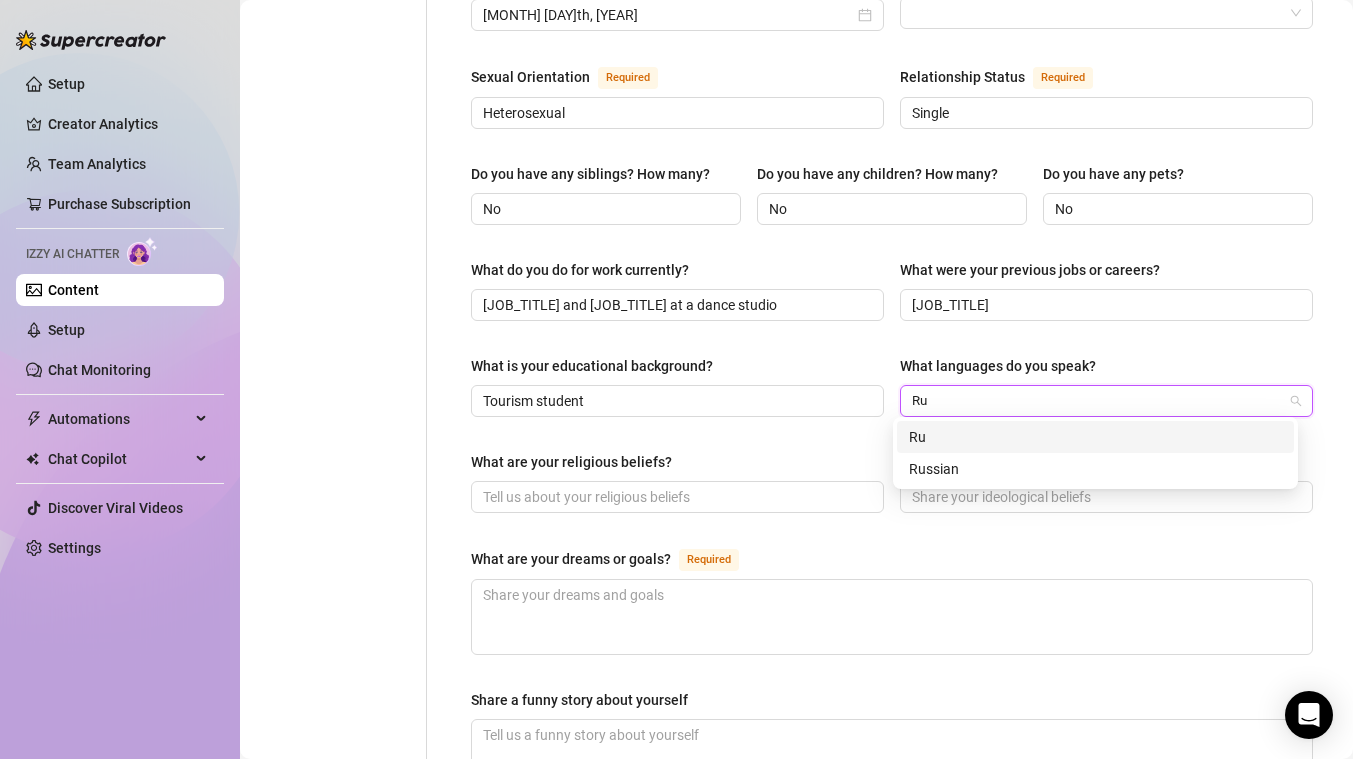 type on "R" 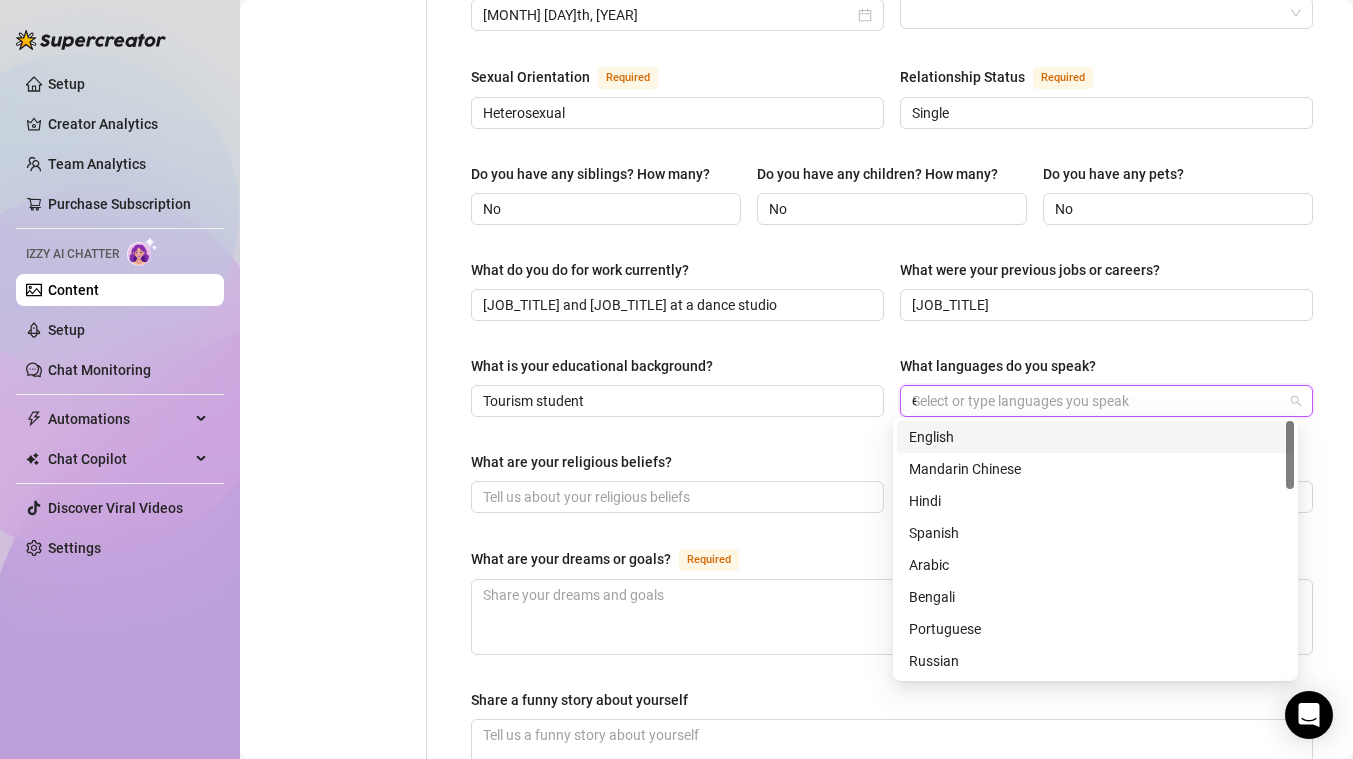 type on "en" 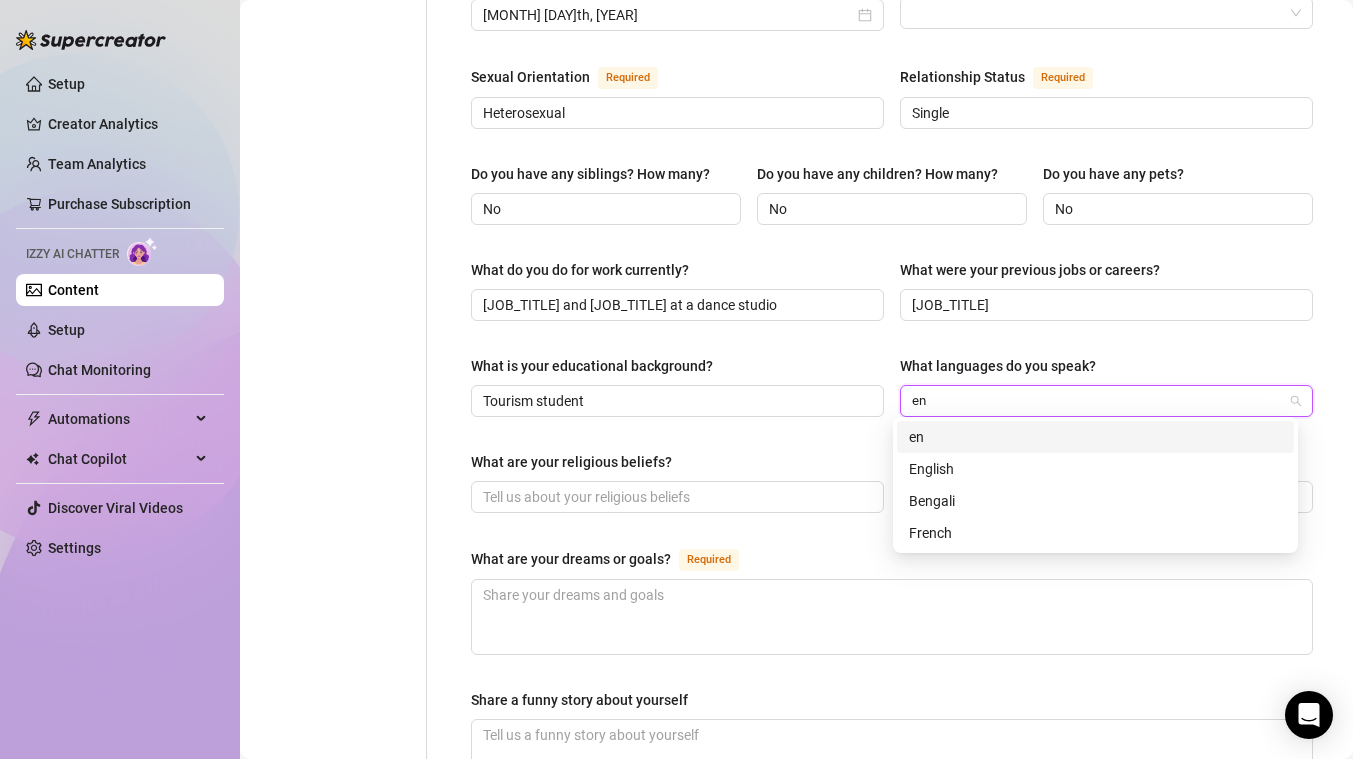 click on "English" at bounding box center (1095, 469) 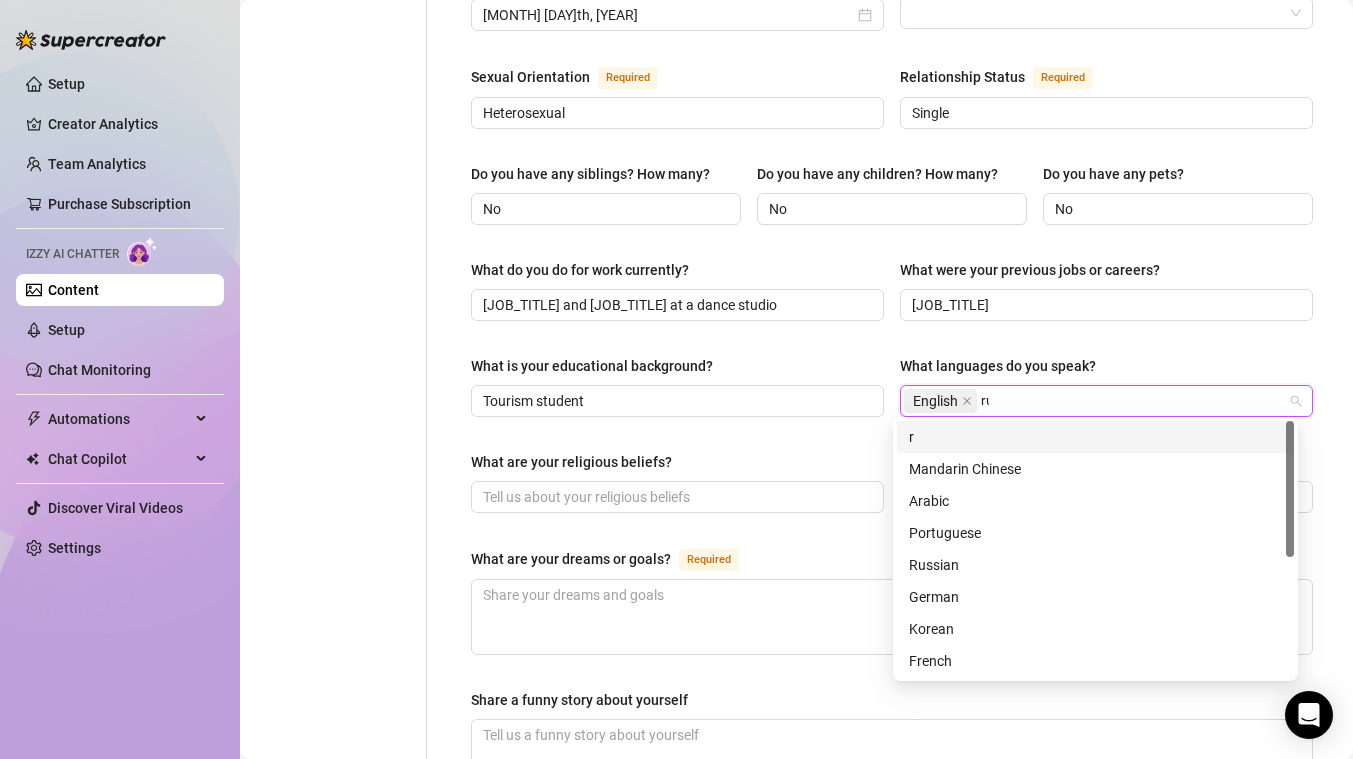 type on "rus" 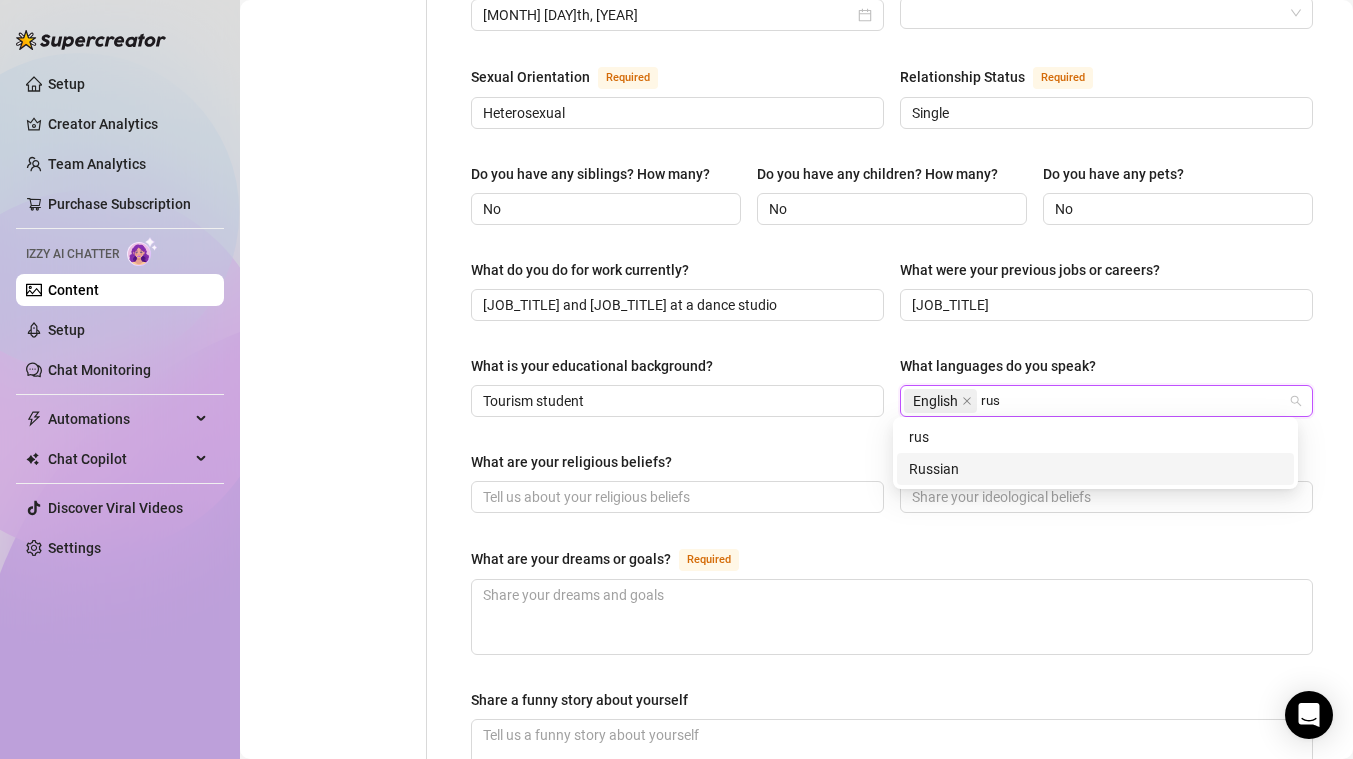 click on "Russian" at bounding box center (1095, 469) 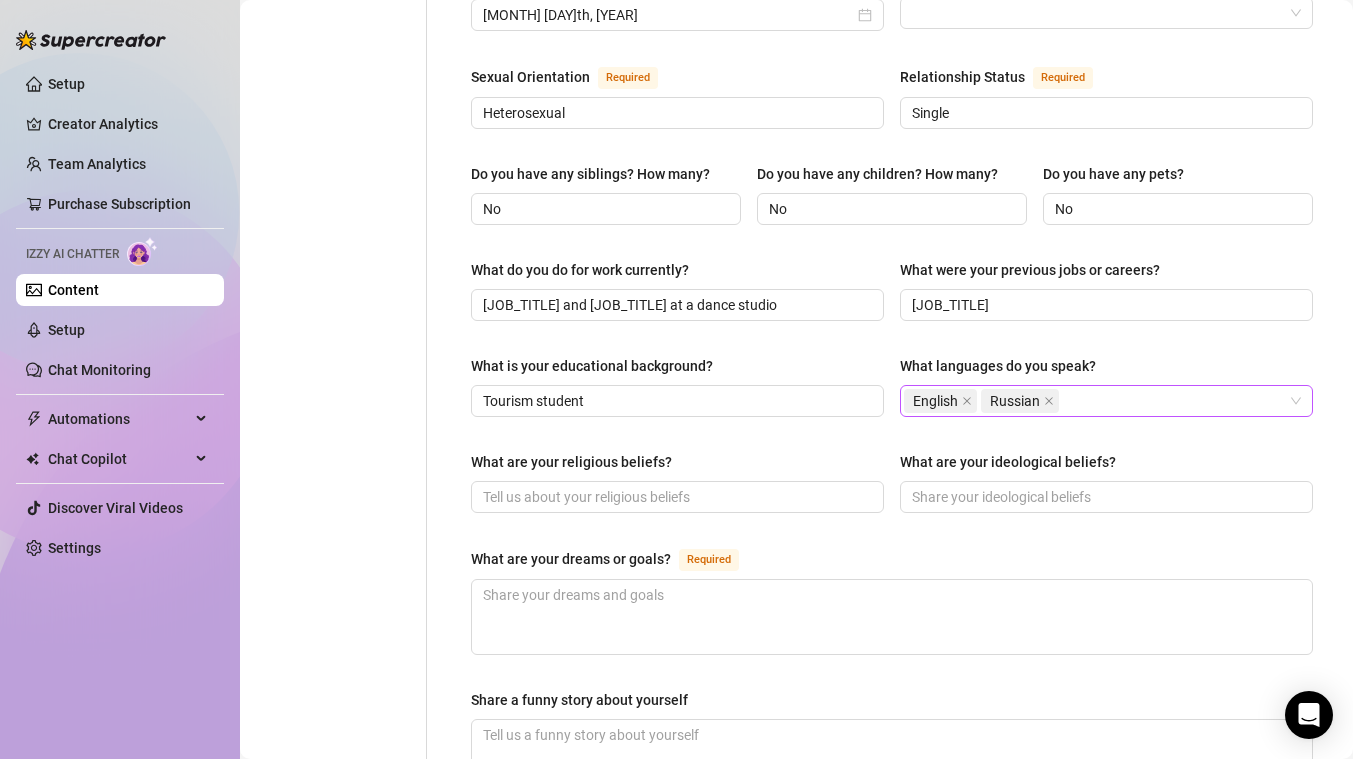 click on "What languages do you speak?" at bounding box center (1106, 370) 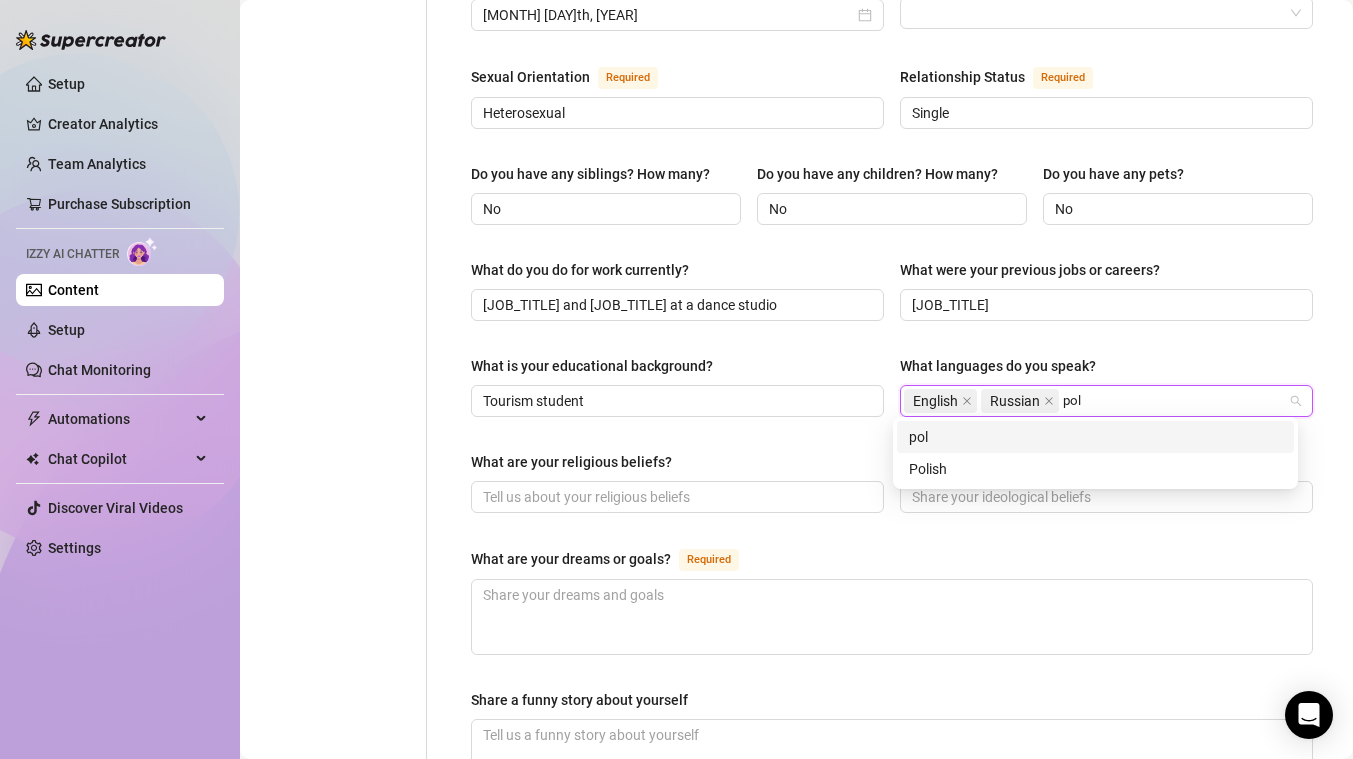 type on "poli" 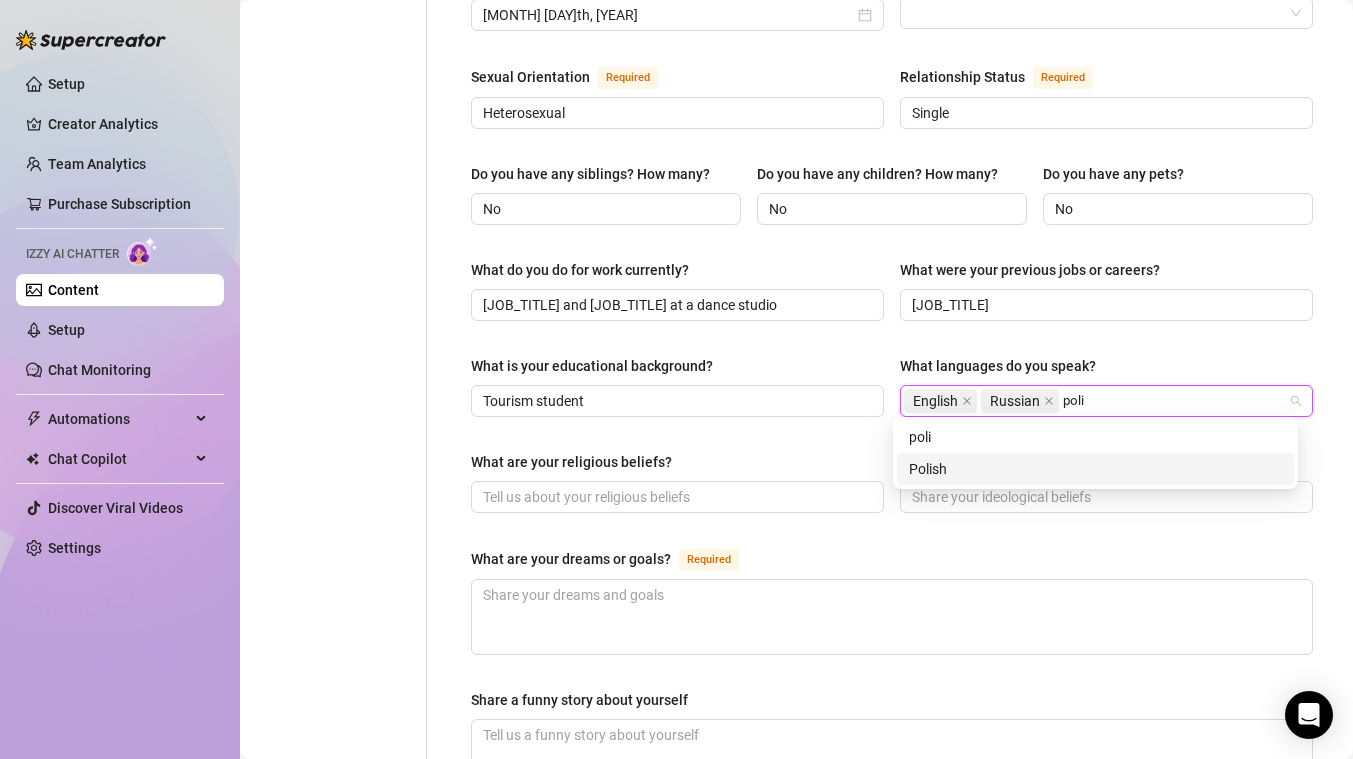 click on "Polish" at bounding box center [1095, 469] 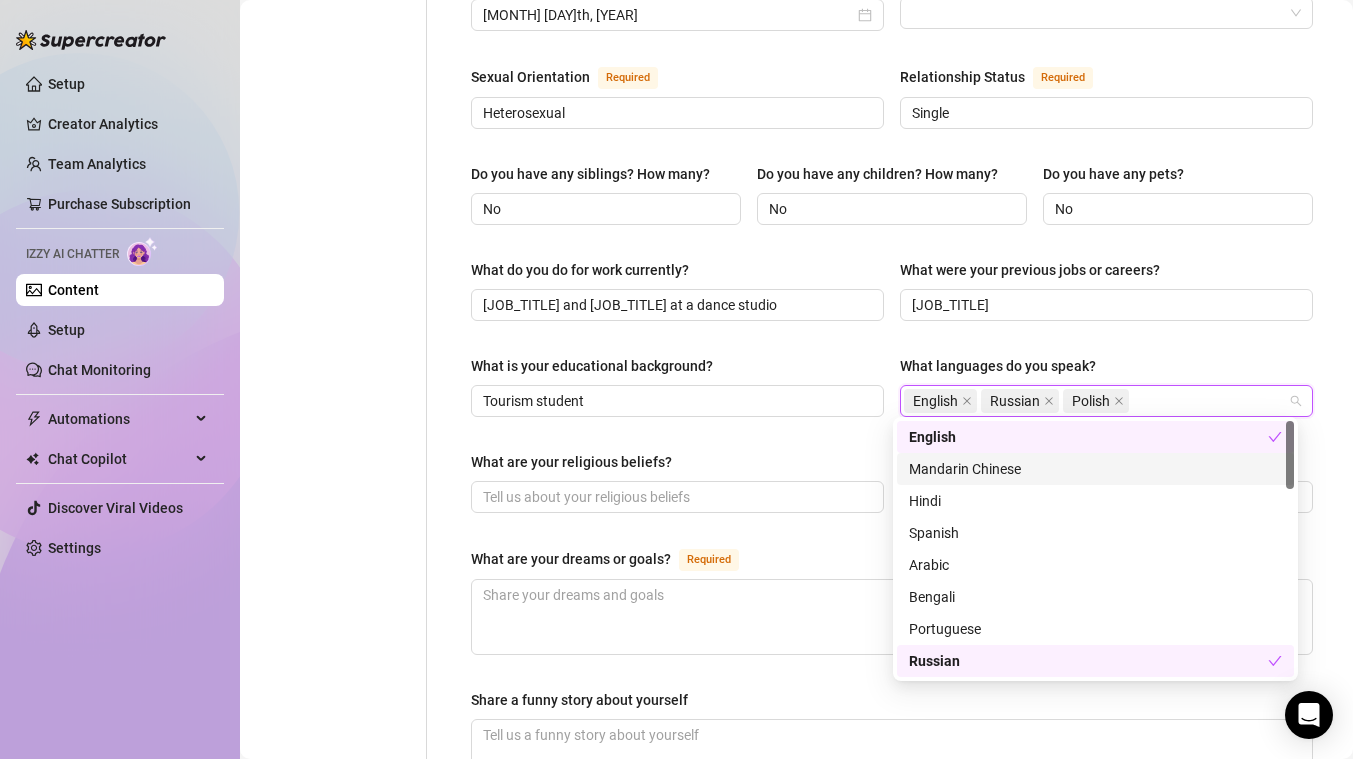 click on "What are your religious beliefs?" at bounding box center [677, 466] 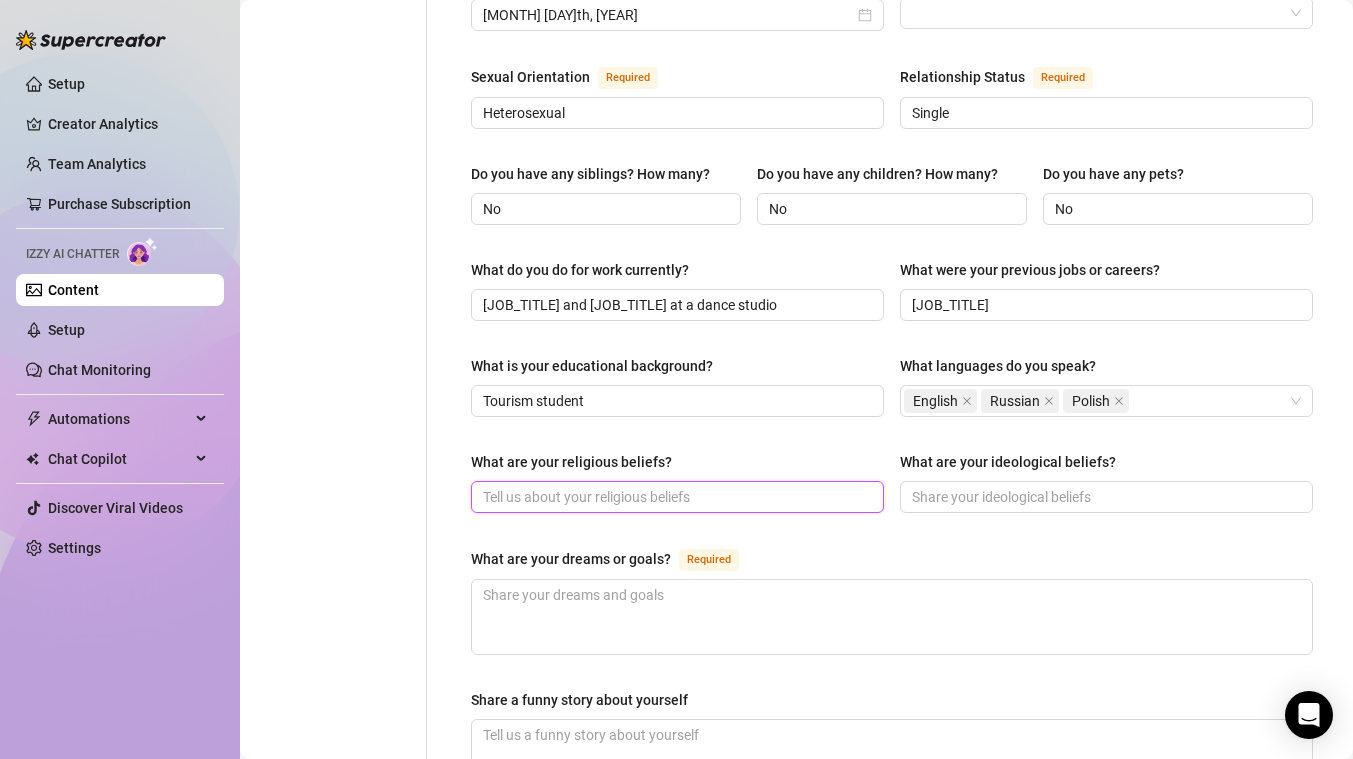 click on "What are your religious beliefs?" at bounding box center [675, 497] 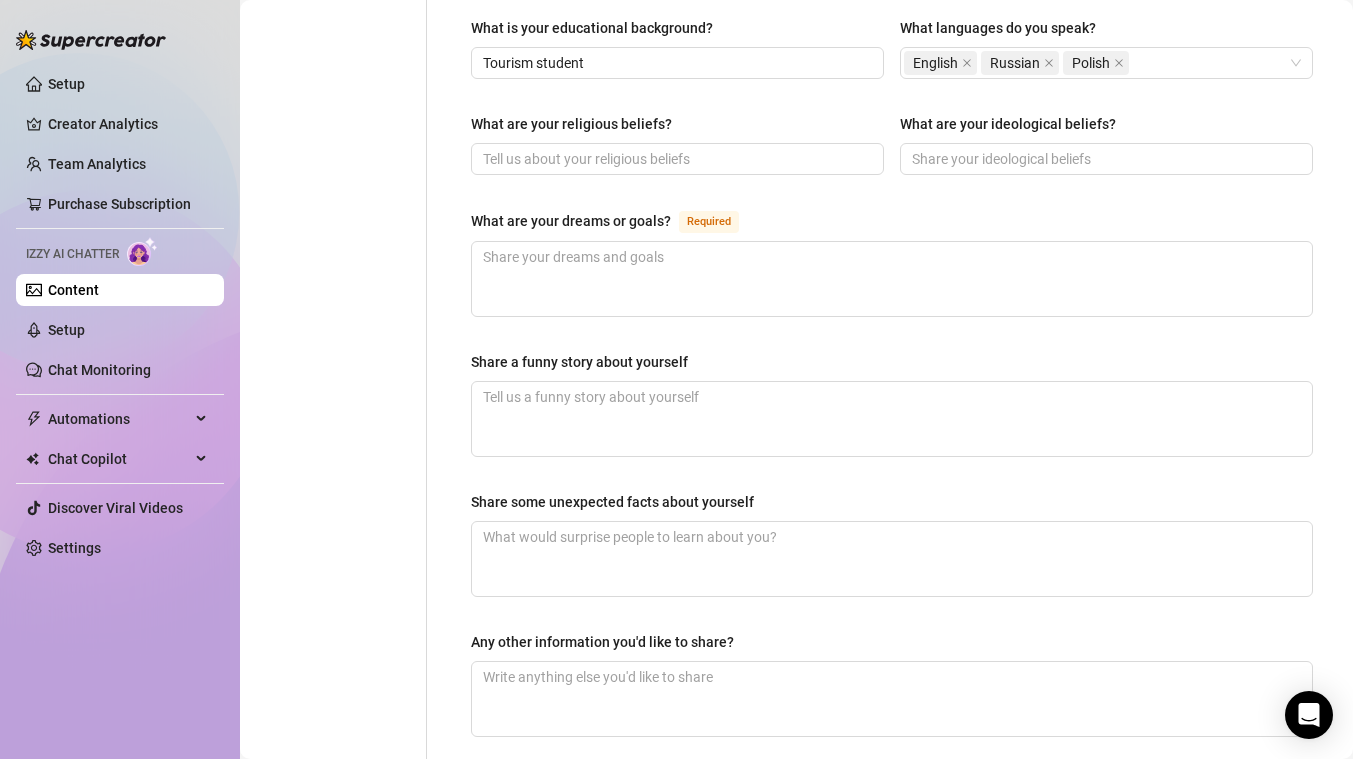 scroll, scrollTop: 1075, scrollLeft: 0, axis: vertical 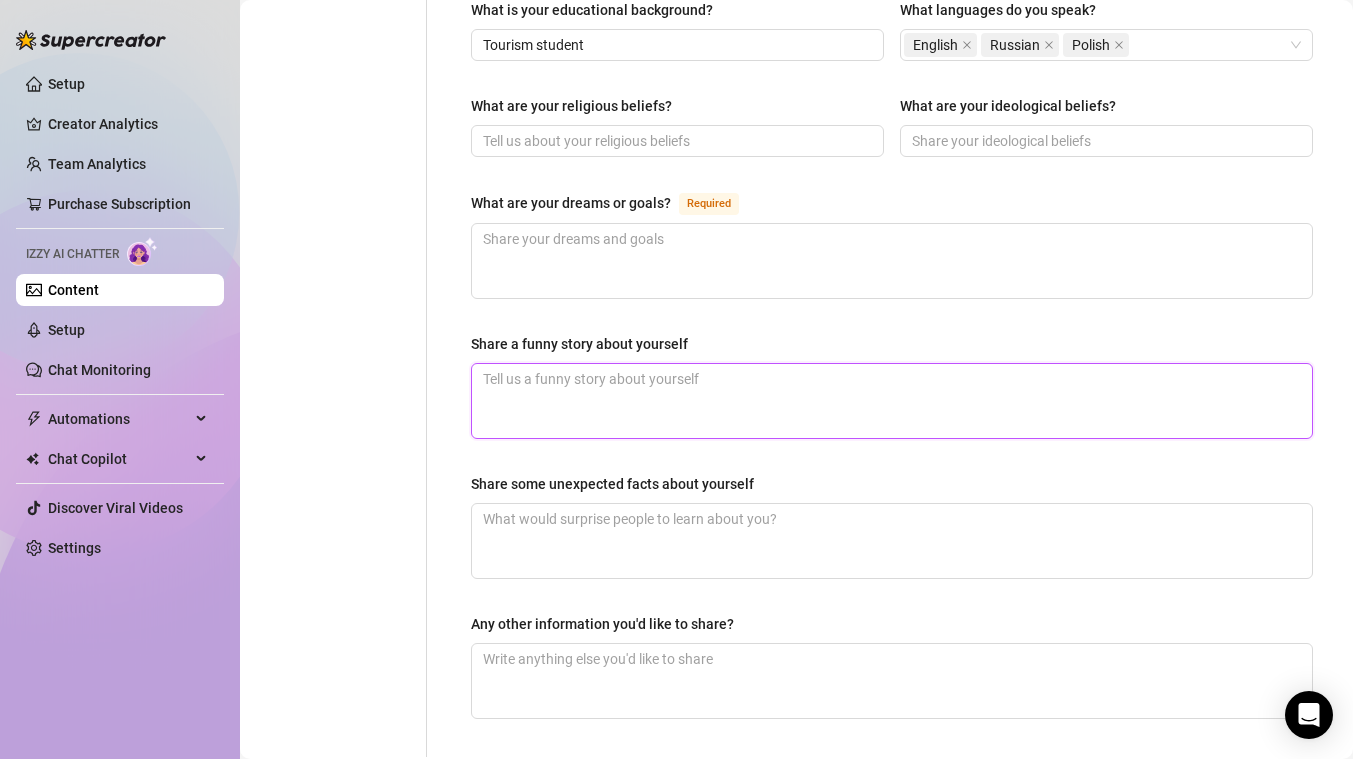 click on "Share a funny story about yourself" at bounding box center [892, 401] 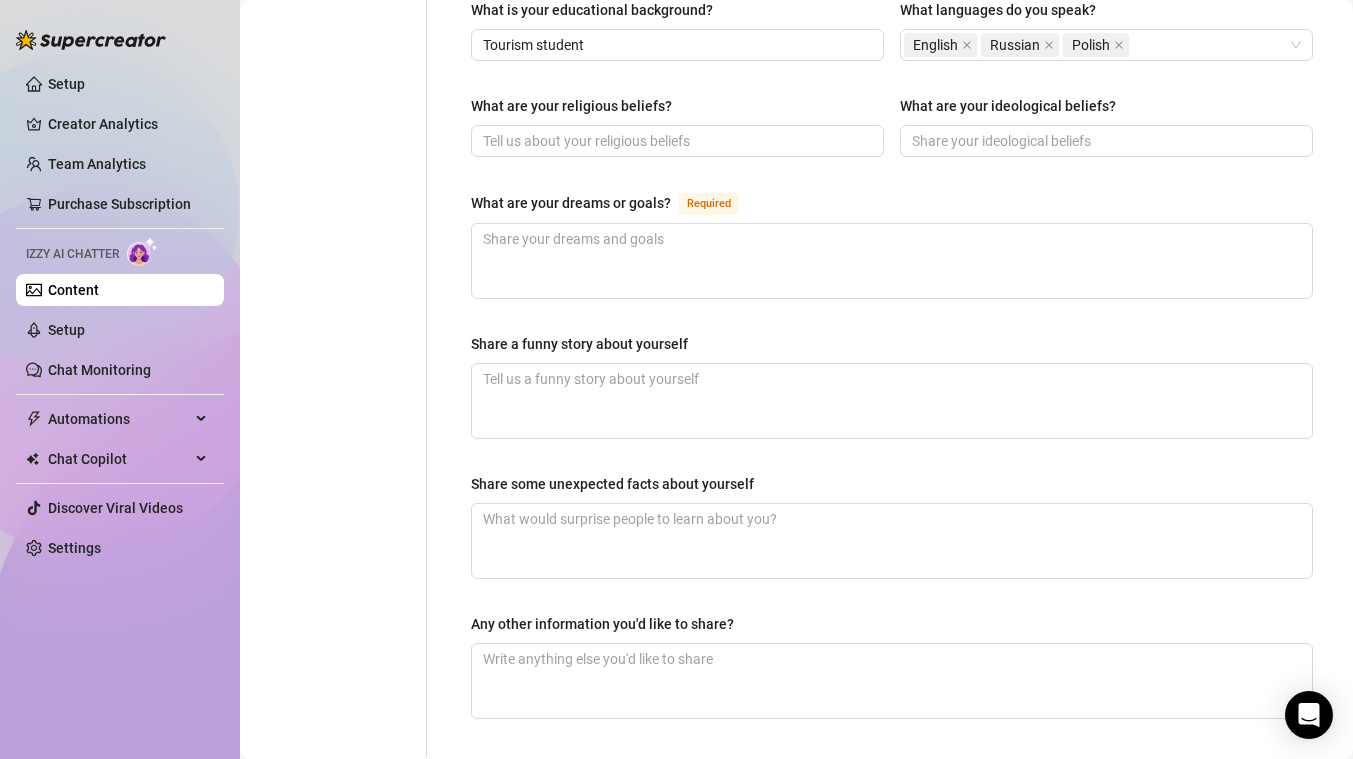 click on "What are your dreams or goals?" at bounding box center [571, 203] 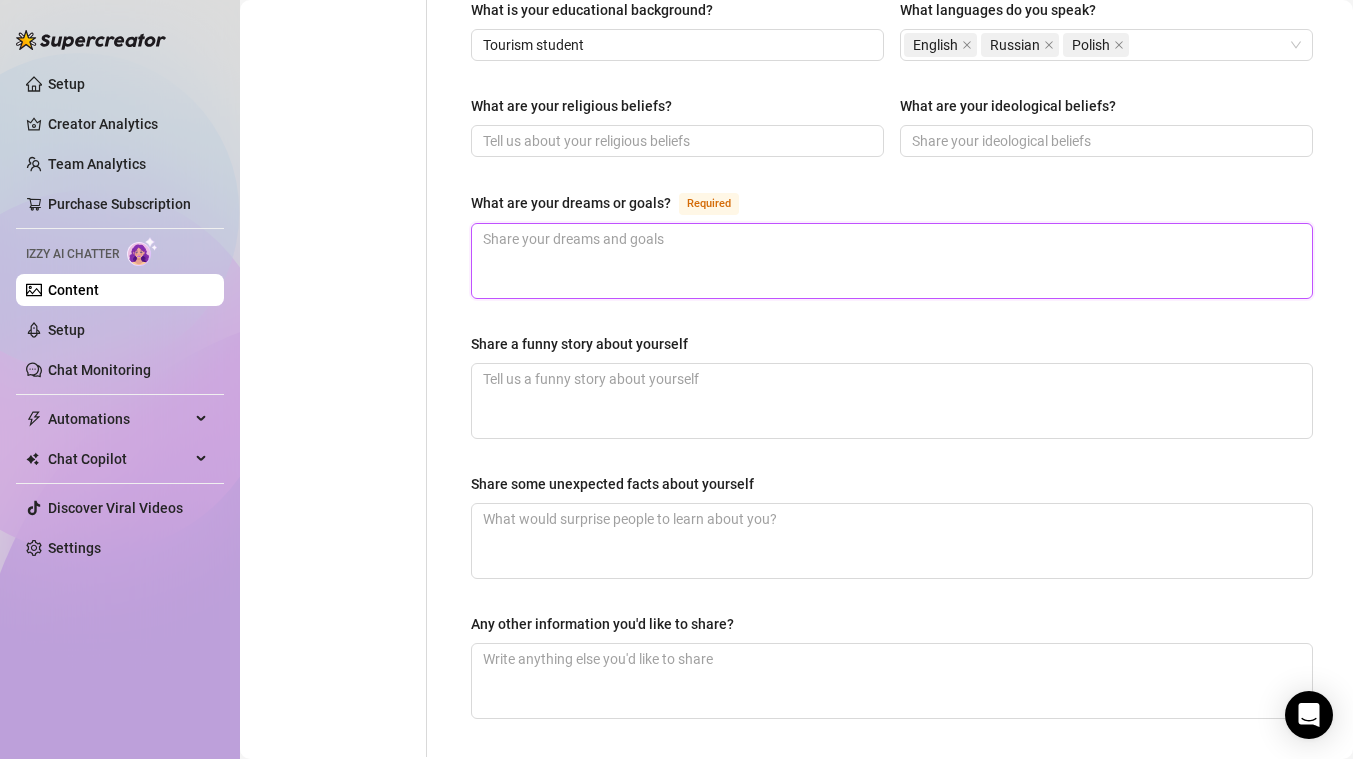 click on "What are your dreams or goals? Required" at bounding box center [892, 261] 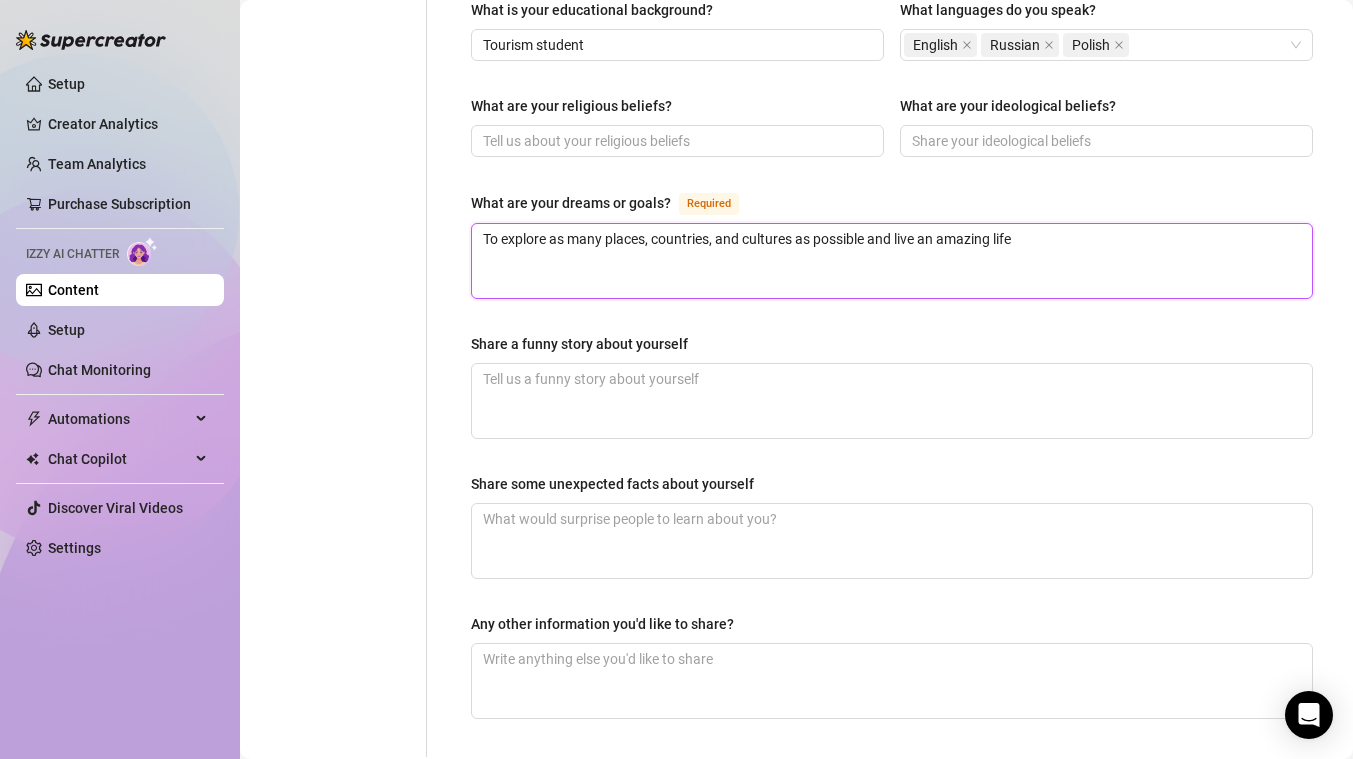type 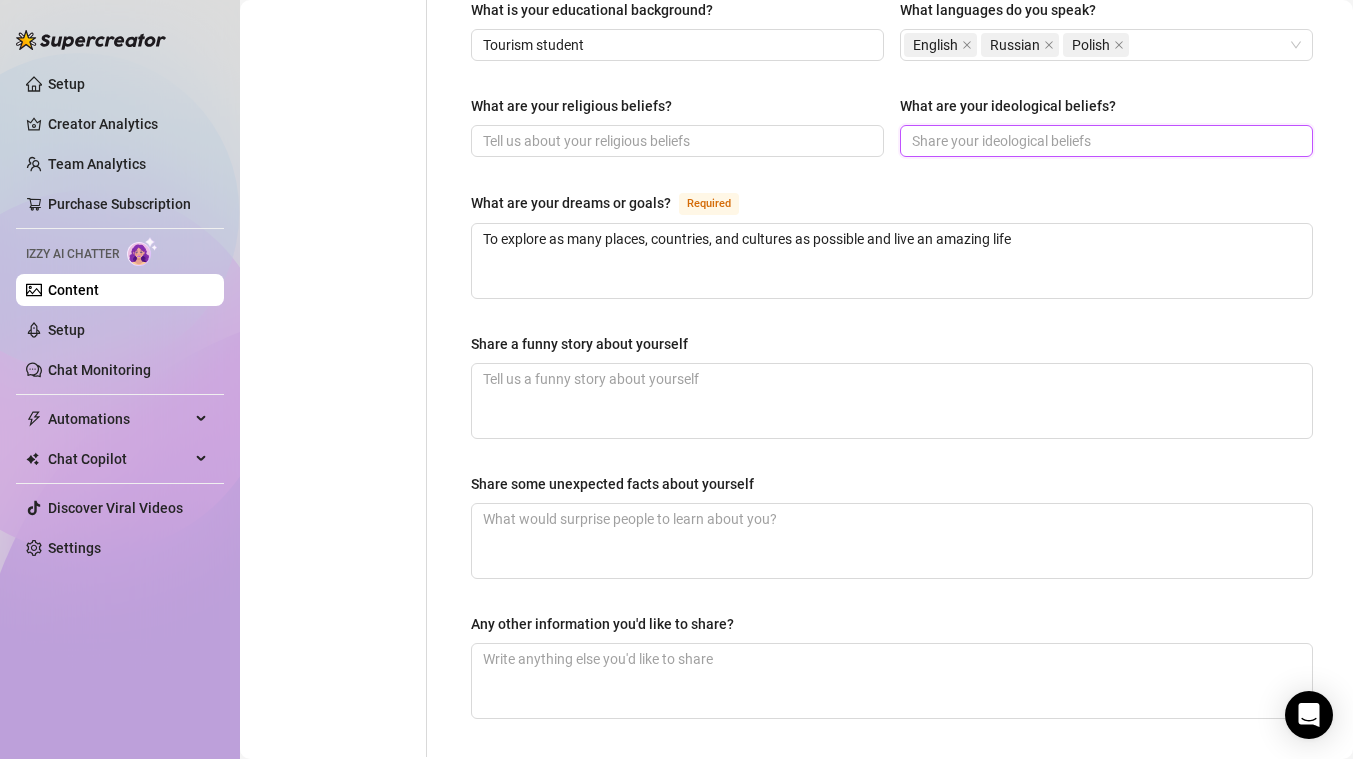 click on "What are your ideological beliefs?" at bounding box center [1104, 141] 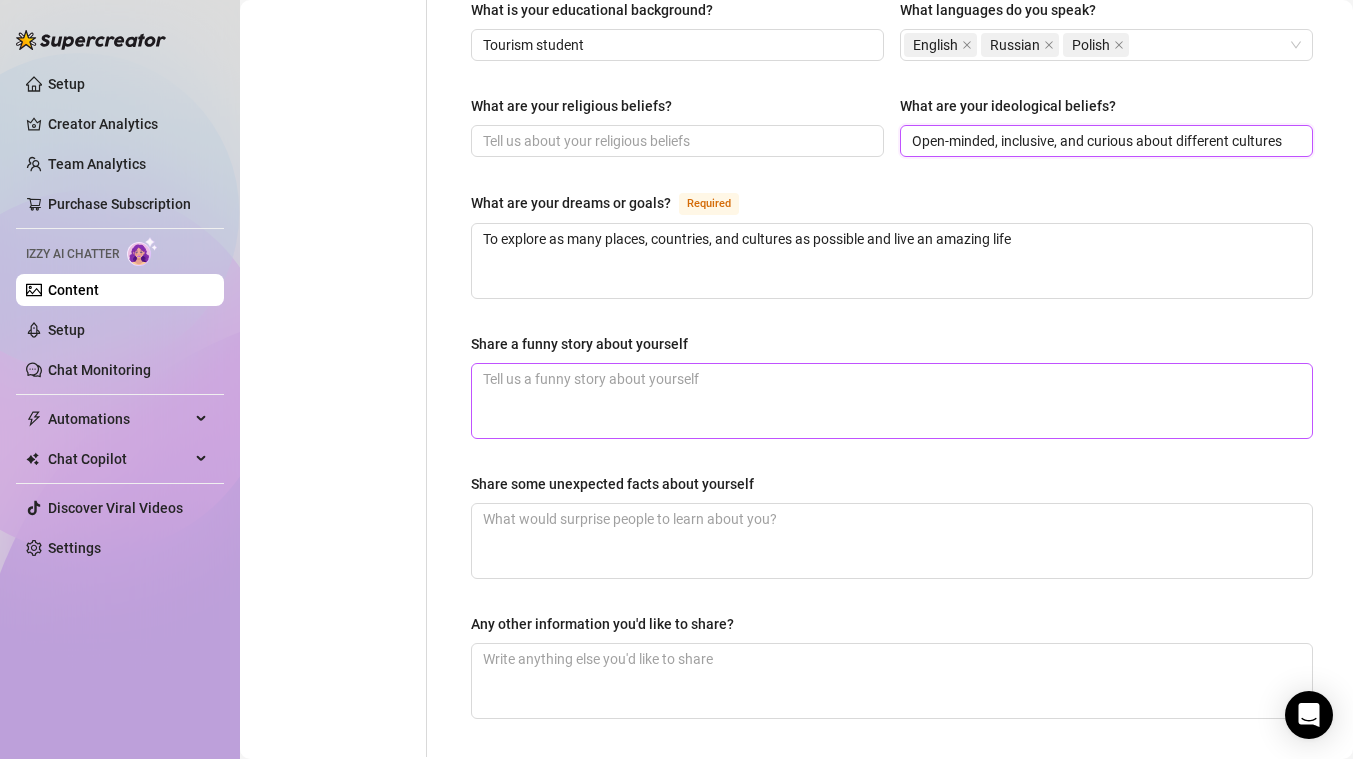 type on "Open-minded, inclusive, and curious about different cultures" 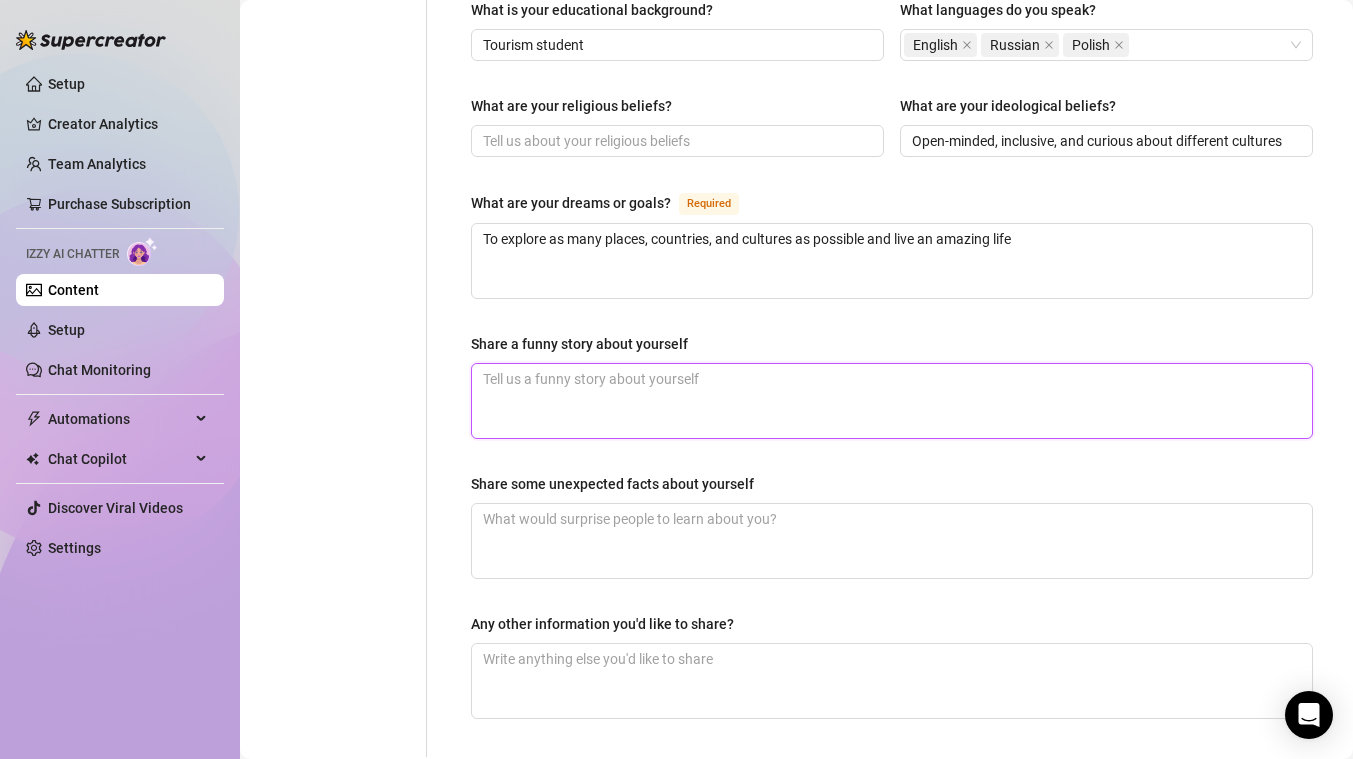 click on "Share a funny story about yourself" at bounding box center (892, 401) 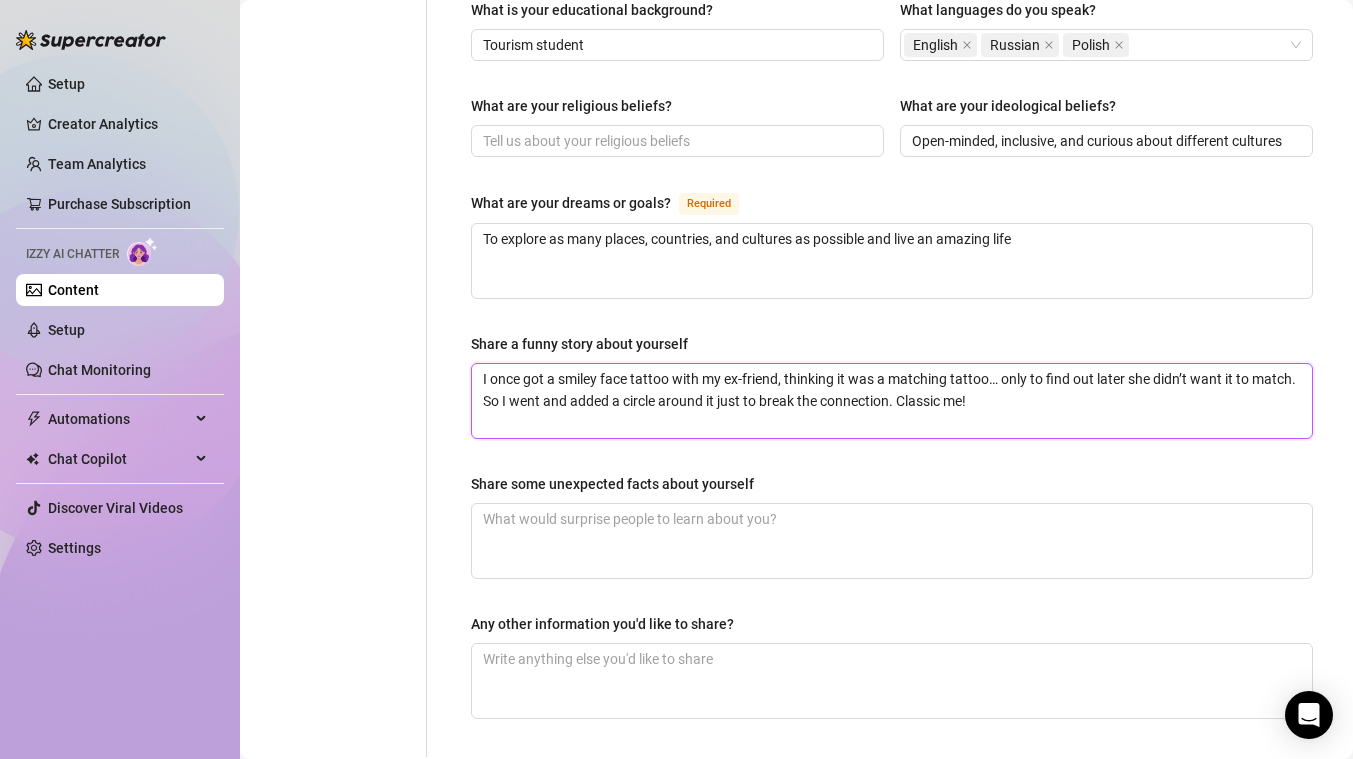 type 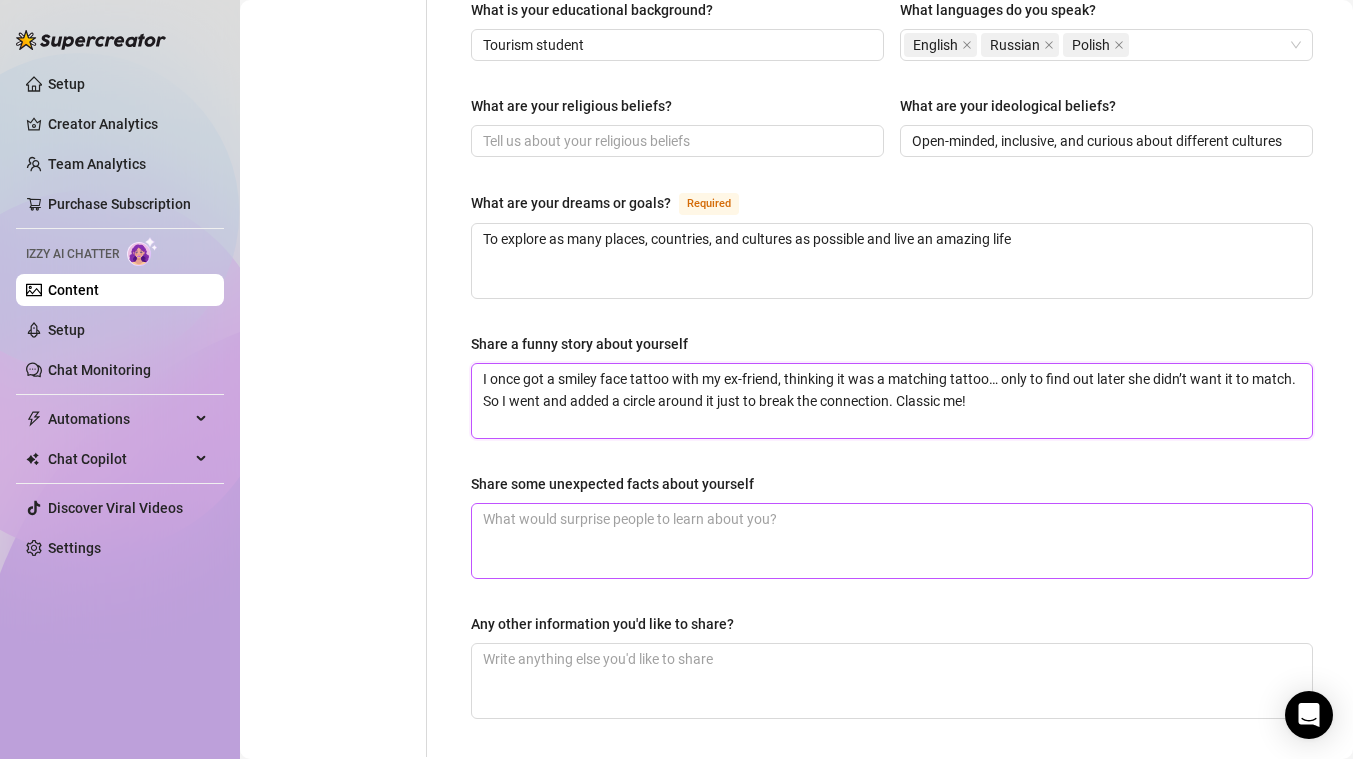 type on "I once got a smiley face tattoo with my ex-friend, thinking it was a matching tattoo… only to find out later she didn’t want it to match. So I went and added a circle around it just to break the connection. Classic me!" 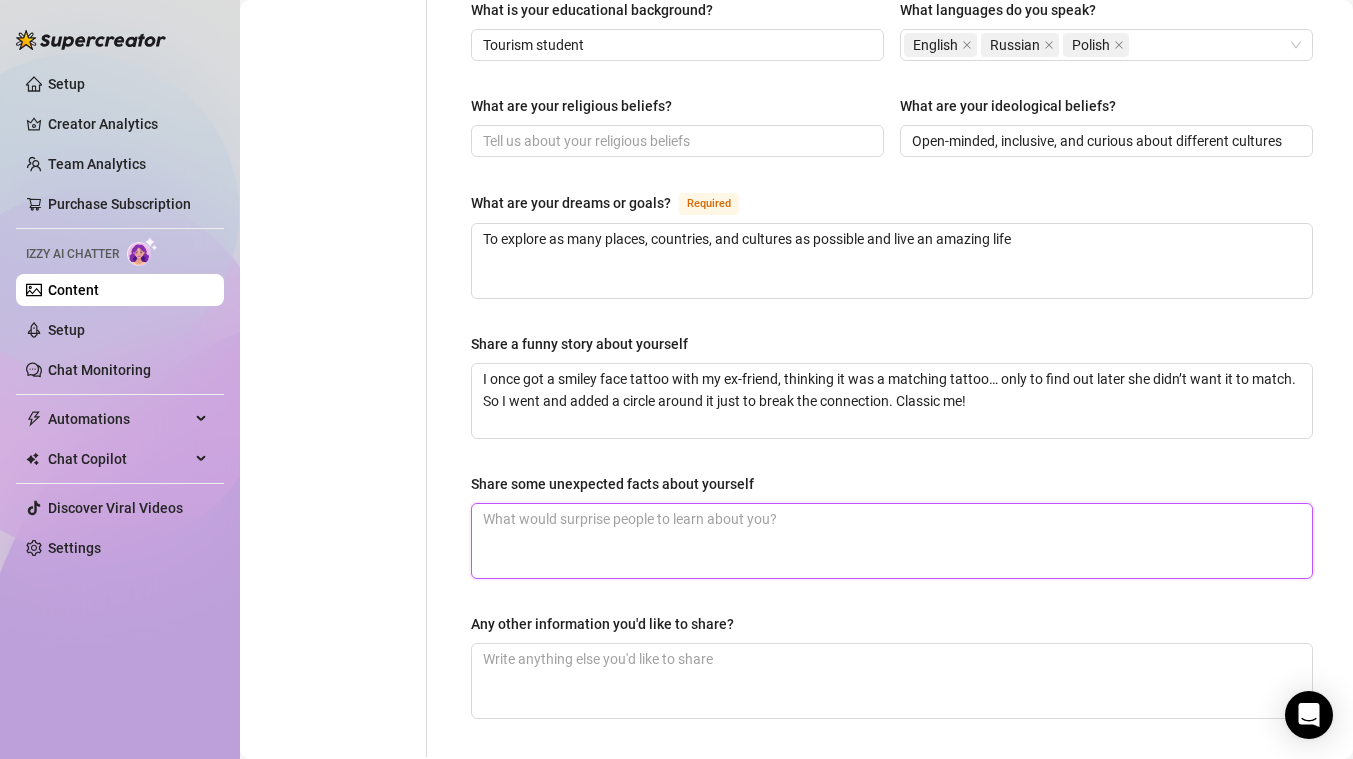 click on "Share some unexpected facts about yourself" at bounding box center [892, 541] 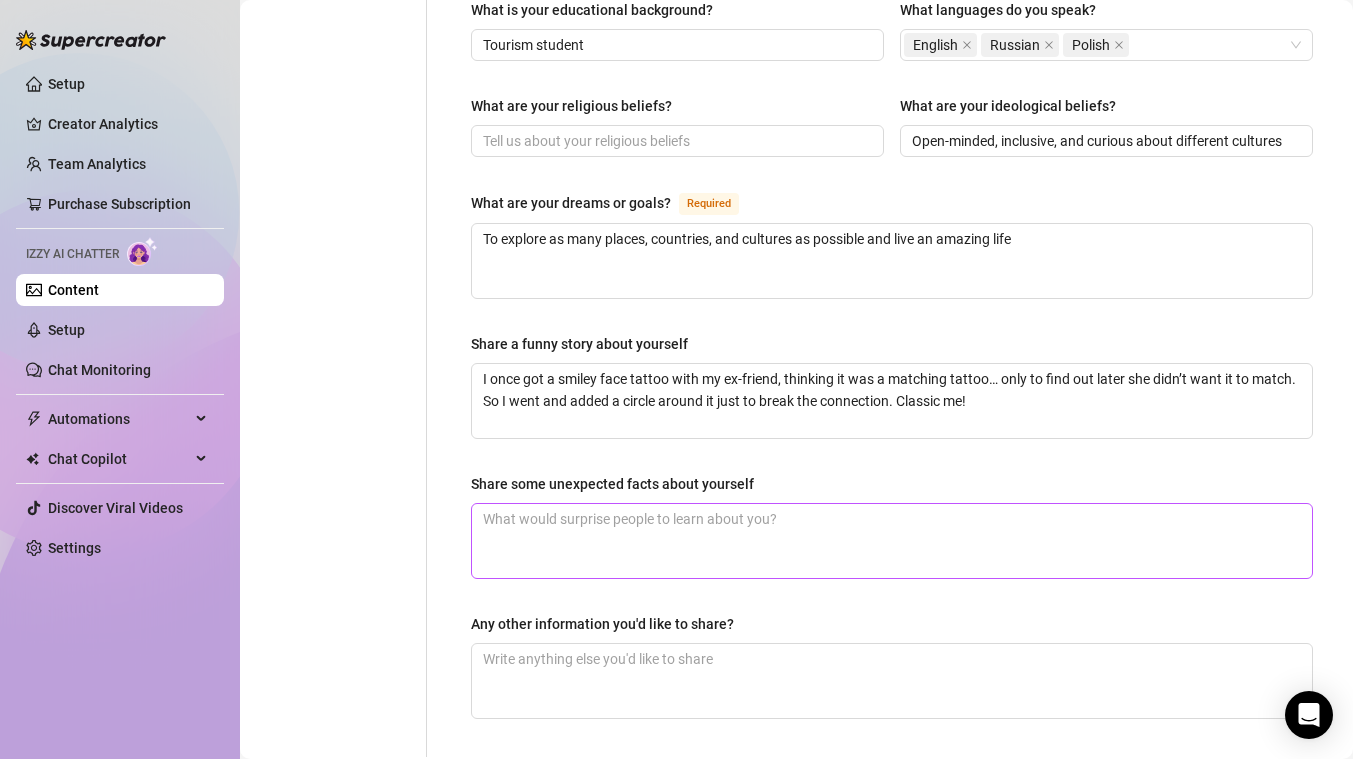 scroll, scrollTop: 1210, scrollLeft: 0, axis: vertical 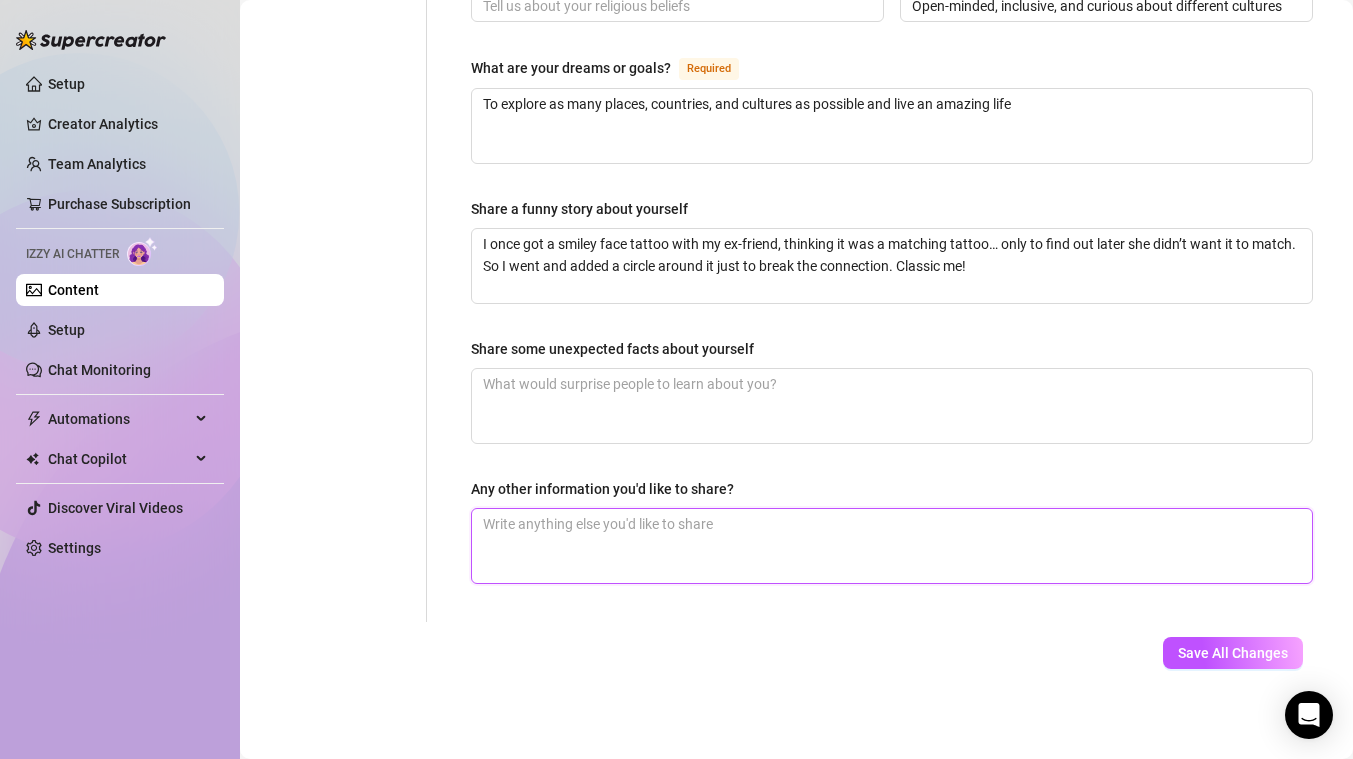click on "Any other information you'd like to share?" at bounding box center (892, 546) 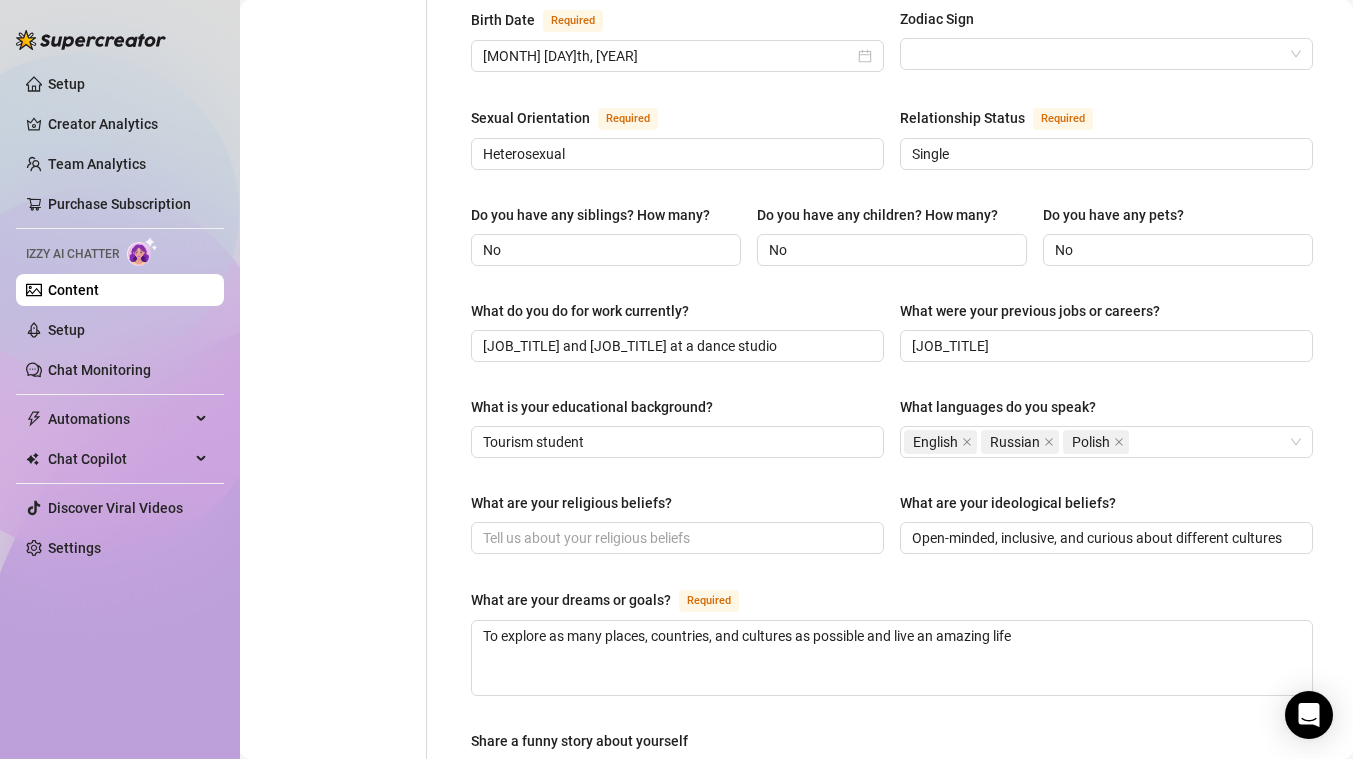 scroll, scrollTop: 1210, scrollLeft: 0, axis: vertical 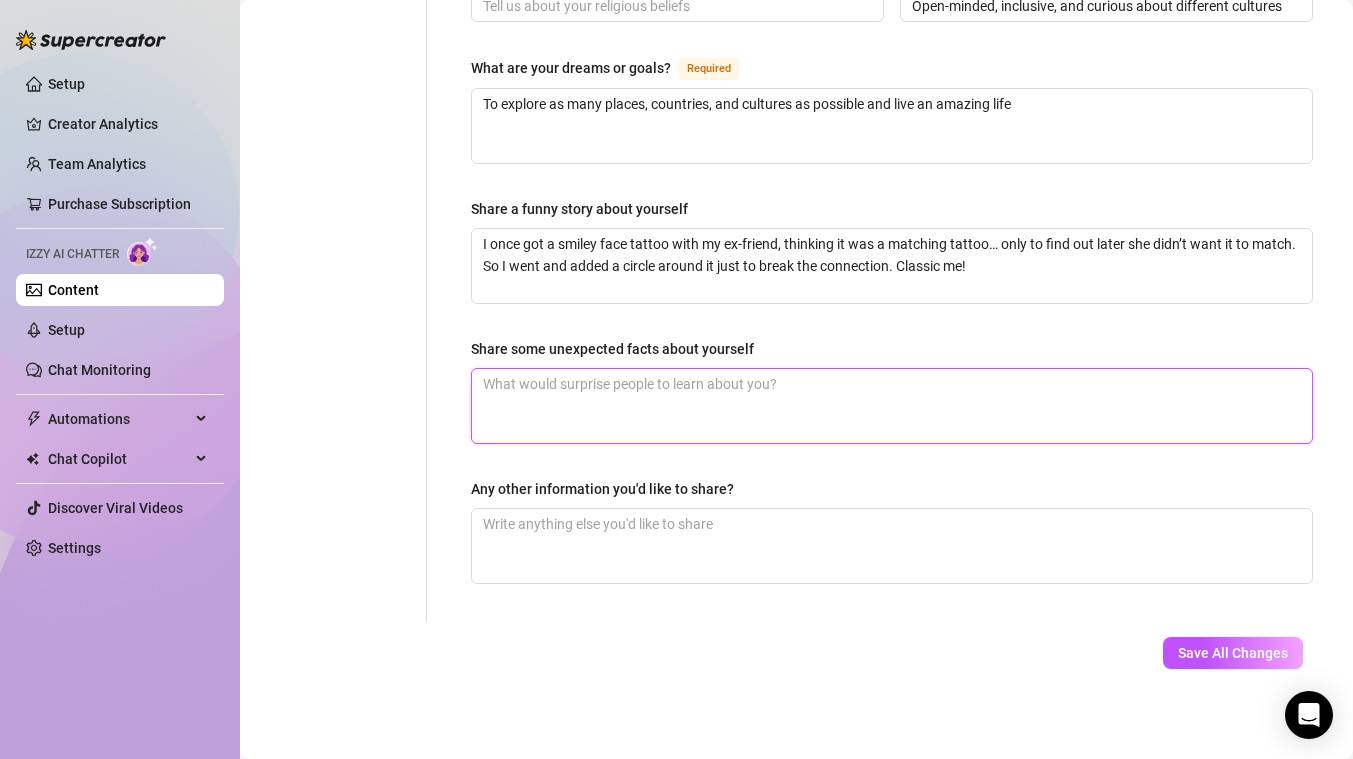 click on "Share some unexpected facts about yourself" at bounding box center (892, 406) 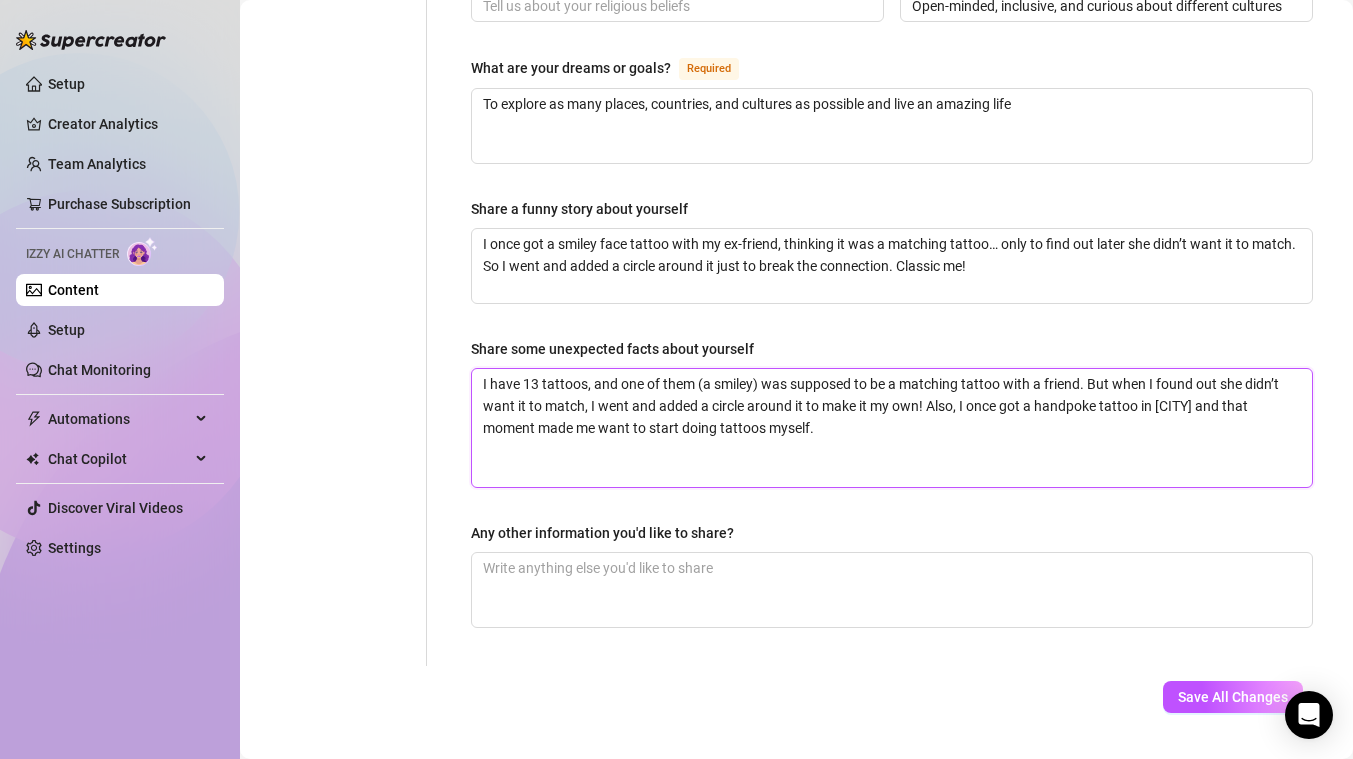 scroll, scrollTop: 6, scrollLeft: 0, axis: vertical 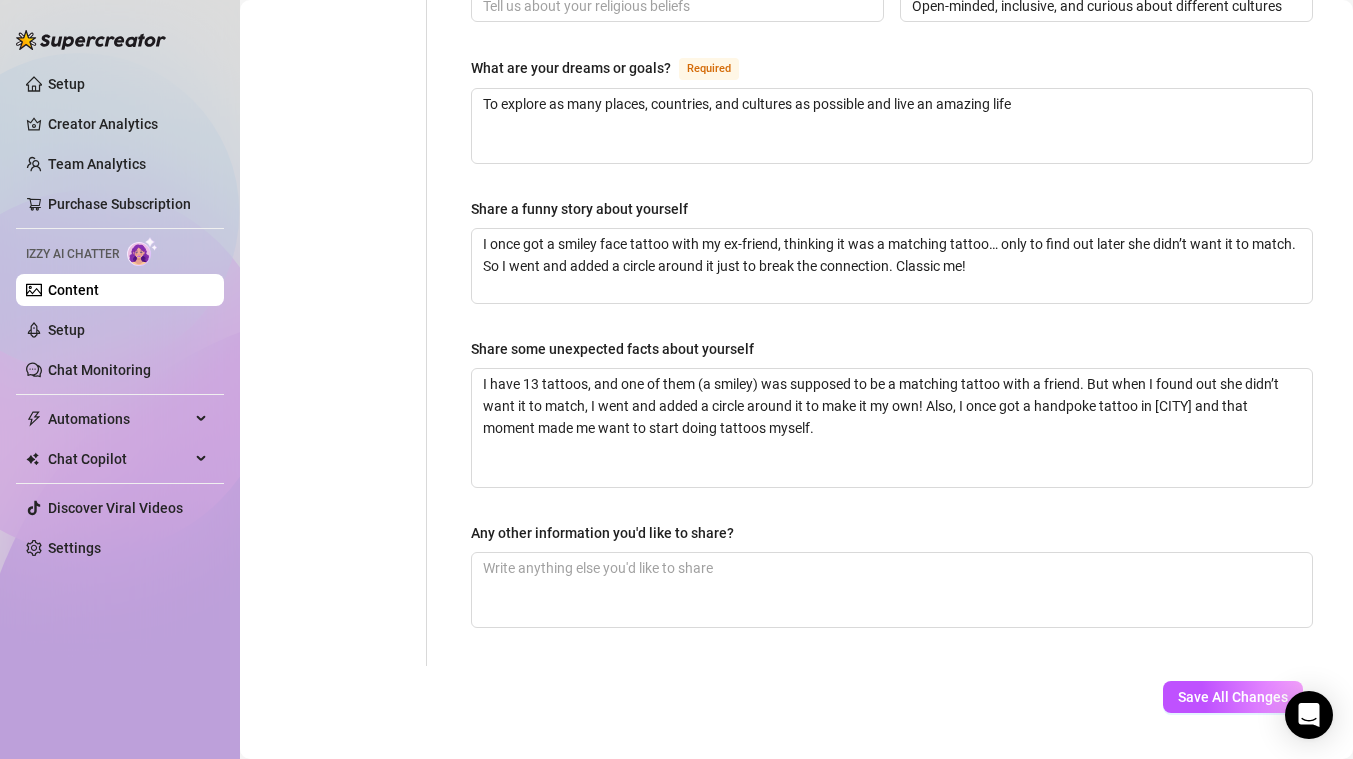 click on "Name Required [NAME] Nickname(s) [NAME] Gender Required Female Male Non-Binary / Genderqueer Agender Bigender Genderfluid Other Where did you grow up? Required [COUNTRY] Where is your current homebase? (City/Area of your home) Required [COUNTRY] What is your timezone of your current location? If you are currently traveling, choose your current location Required [COUNTRY] ( [CONTINENT]/[CITY] ) Are you currently traveling? If so, where are you right now? what are you doing there? Birth Date Required [MONTH] [DAY]th, [YEAR] Zodiac Sign Sexual Orientation Required Heterosexual Relationship Status Required Single Do you have any siblings? How many? No Do you have any children? How many? No Do you have any pets? No What do you do for work currently? Travel manager and studio administrator at a dance studio What were your previous jobs or careers? Barista What is your educational background? Tourism student What languages do you speak? English Russian Polish What are your religious beliefs? What are your ideological beliefs?" at bounding box center [892, -177] 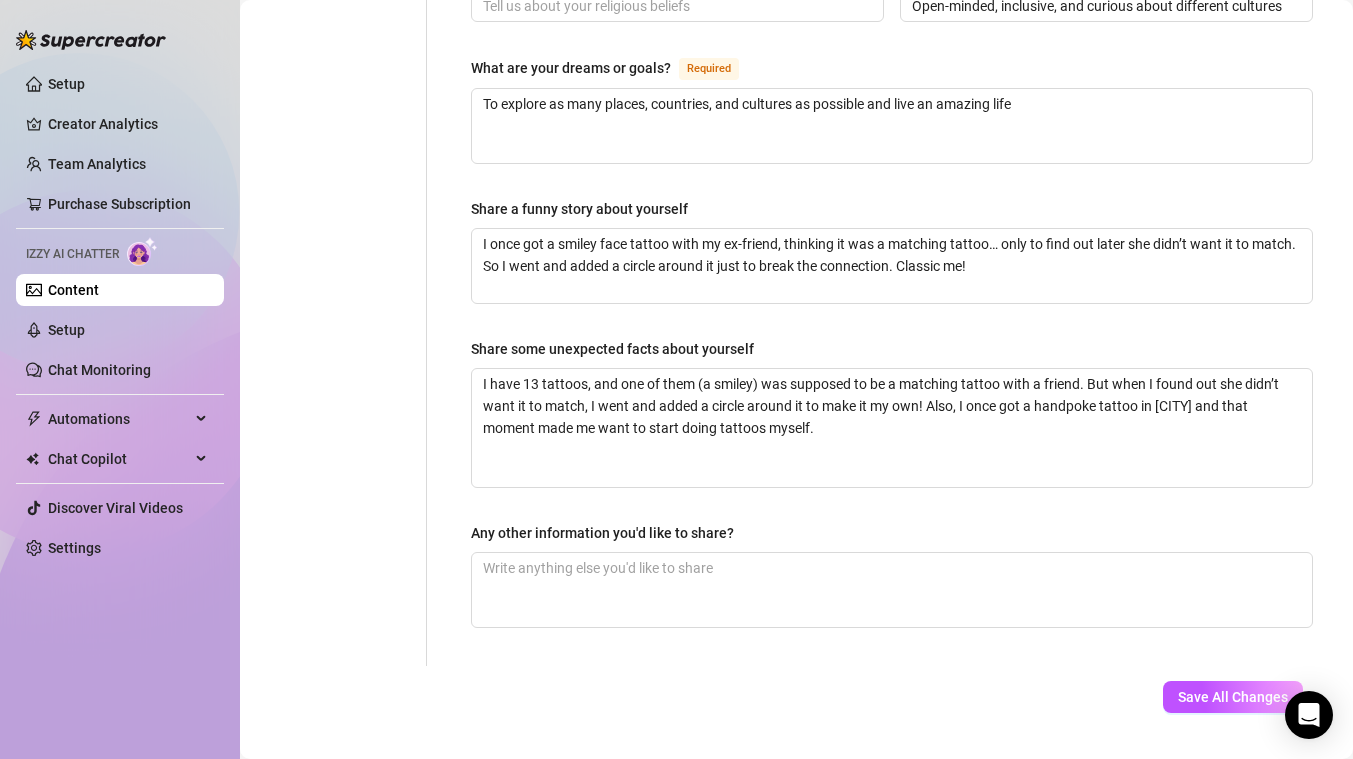 click on "Name Required [NAME] Nickname(s) [NAME] Gender Required Female Male Non-Binary / Genderqueer Agender Bigender Genderfluid Other Where did you grow up? Required [COUNTRY] Where is your current homebase? (City/Area of your home) Required [COUNTRY] What is your timezone of your current location? If you are currently traveling, choose your current location Required [COUNTRY] ( [CONTINENT]/[CITY] ) Are you currently traveling? If so, where are you right now? what are you doing there? Birth Date Required [MONTH] [DAY]th, [YEAR] Zodiac Sign Sexual Orientation Required Heterosexual Relationship Status Required Single Do you have any siblings? How many? No Do you have any children? How many? No Do you have any pets? No What do you do for work currently? Travel manager and studio administrator at a dance studio What were your previous jobs or careers? Barista What is your educational background? Tourism student What languages do you speak? English Russian Polish What are your religious beliefs? What are your ideological beliefs?" at bounding box center [892, -177] 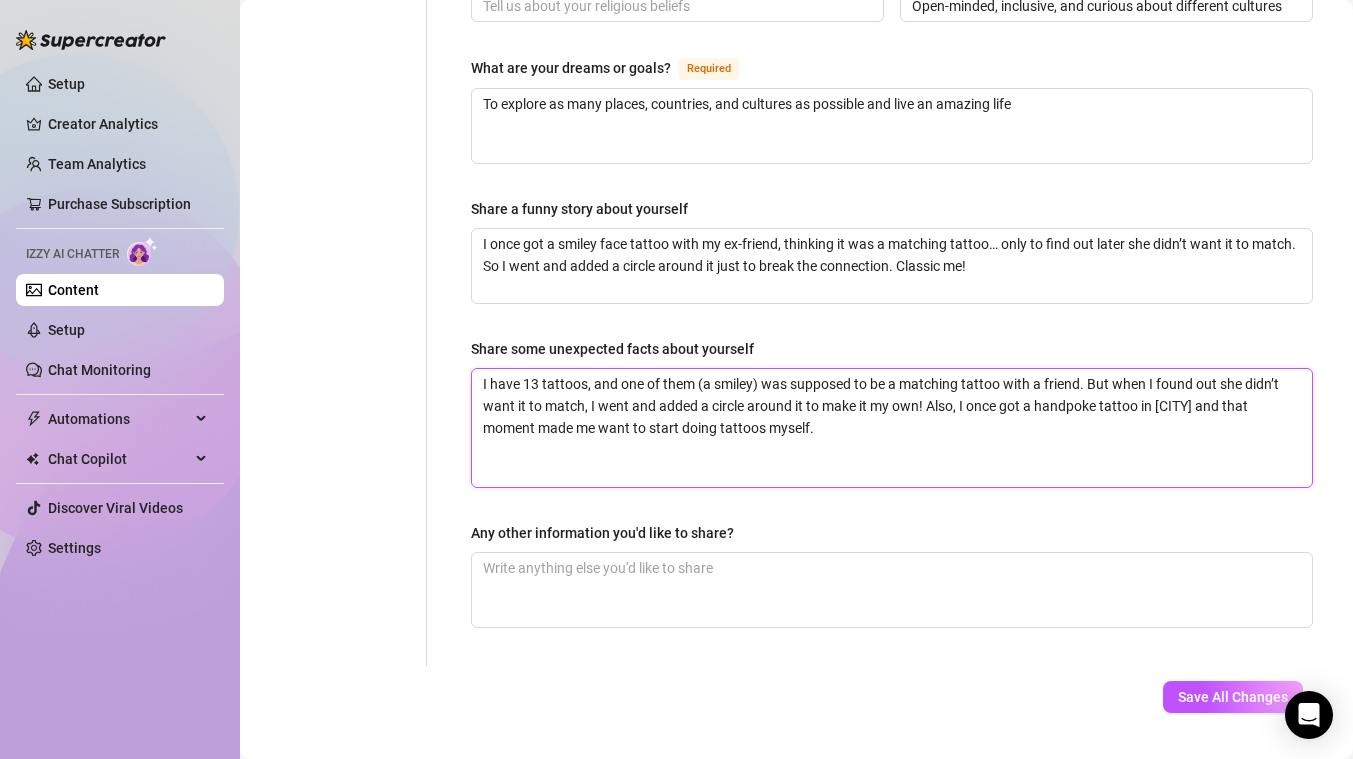 click on "I have 13 tattoos, and one of them (a smiley) was supposed to be a matching tattoo with a friend. But when I found out she didn’t want it to match, I went and added a circle around it to make it my own! Also, I once got a handpoke tattoo in [CITY] and that moment made me want to start doing tattoos myself." at bounding box center [892, 428] 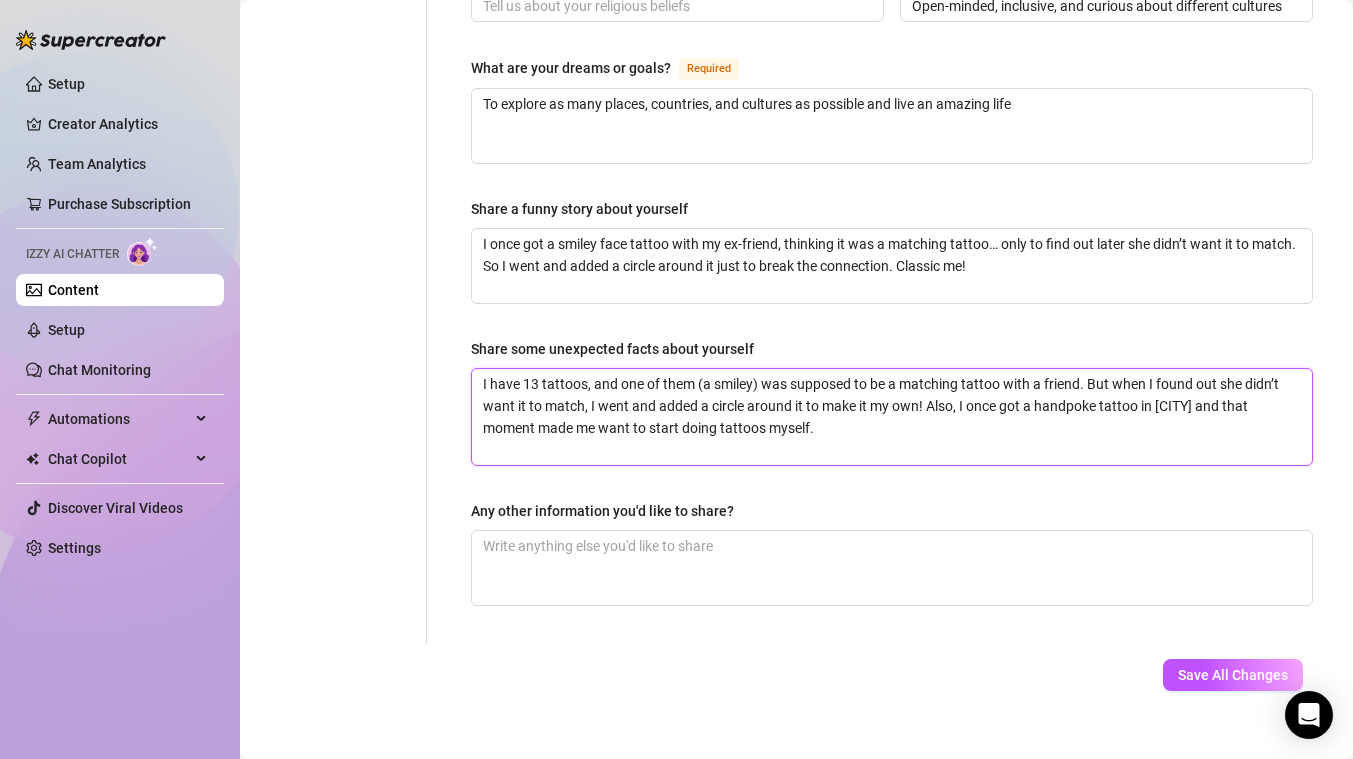 type 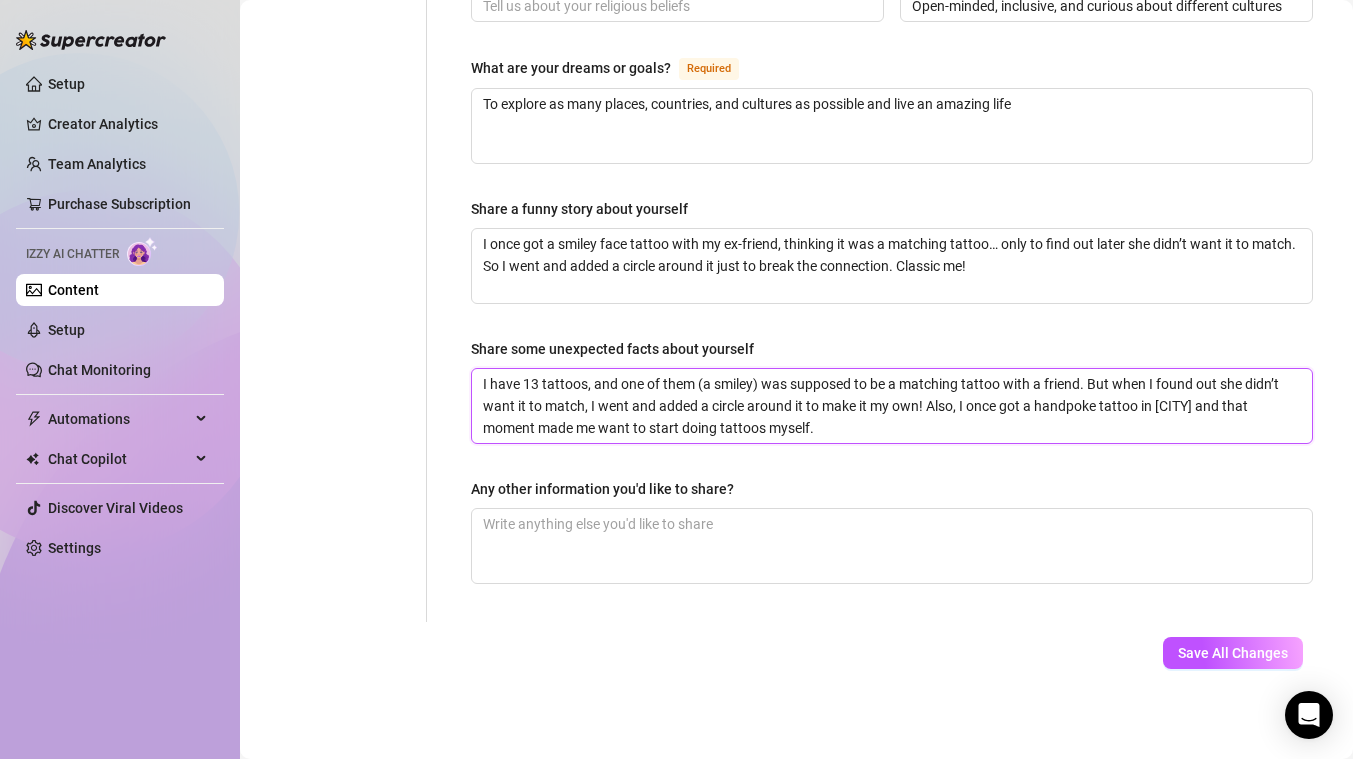 drag, startPoint x: 845, startPoint y: 427, endPoint x: 588, endPoint y: 374, distance: 262.40808 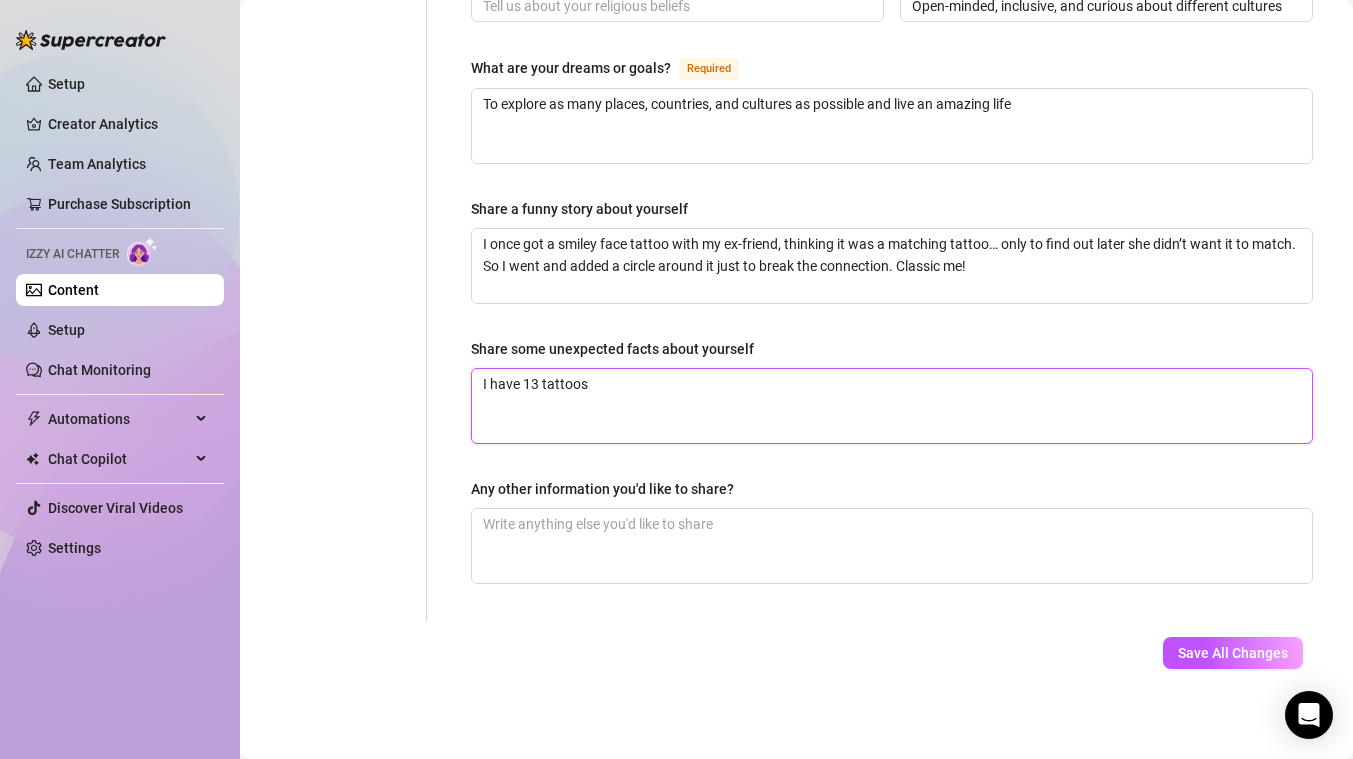 type on "I have 13 tattoos" 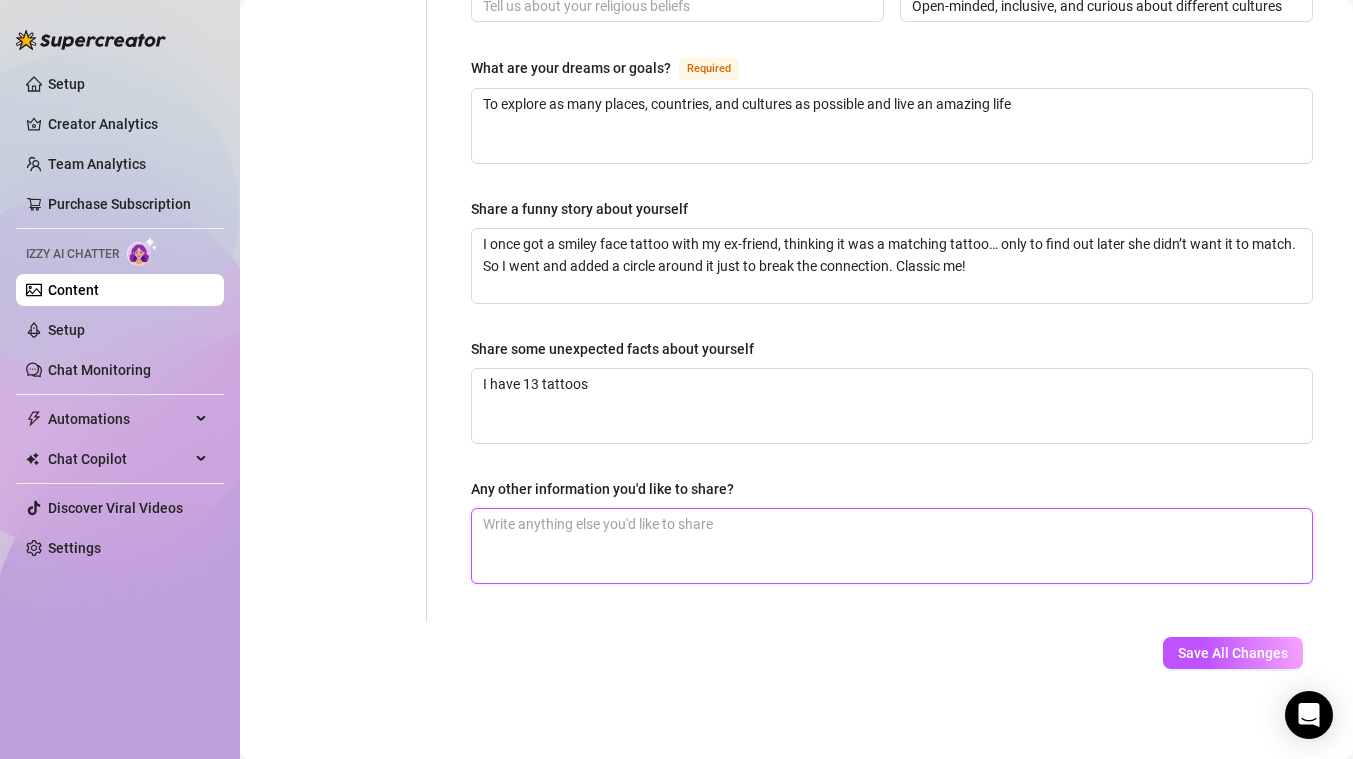 click on "Any other information you'd like to share?" at bounding box center [892, 546] 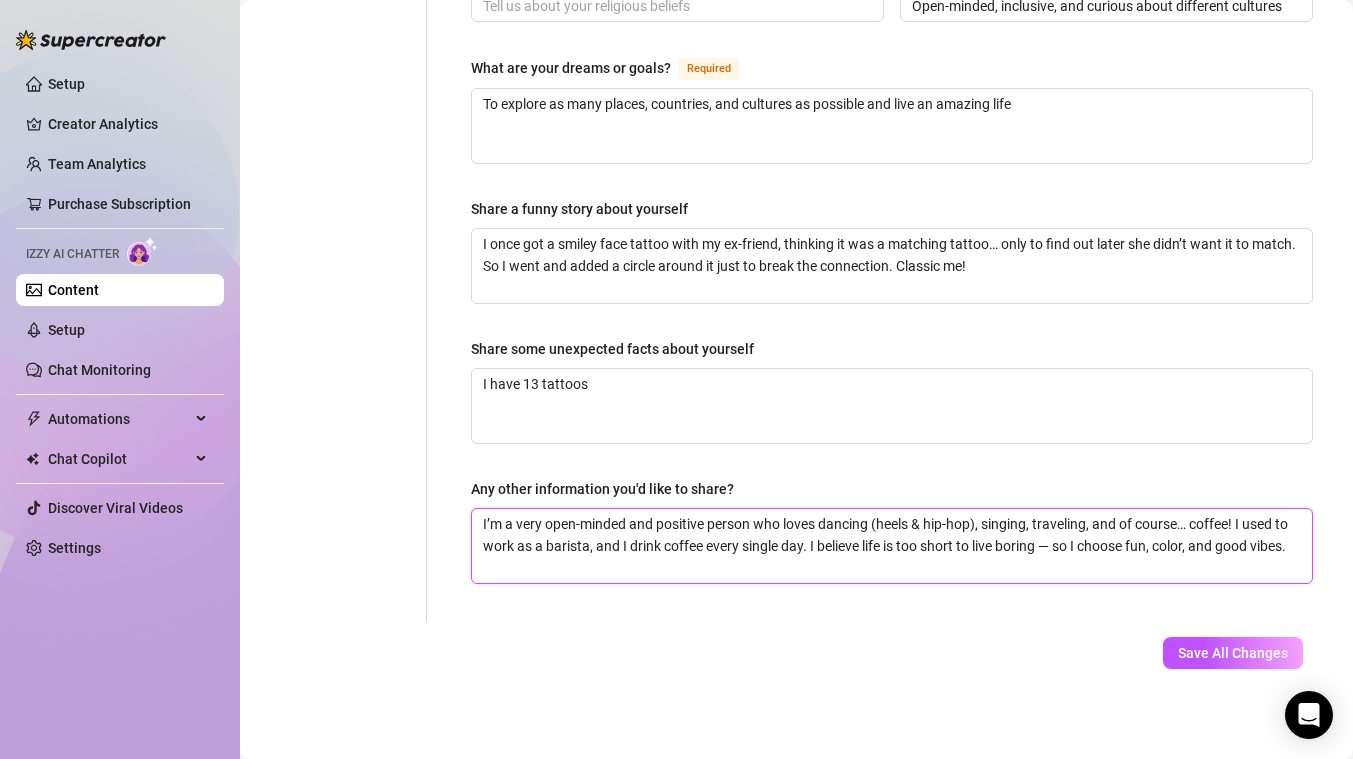 type 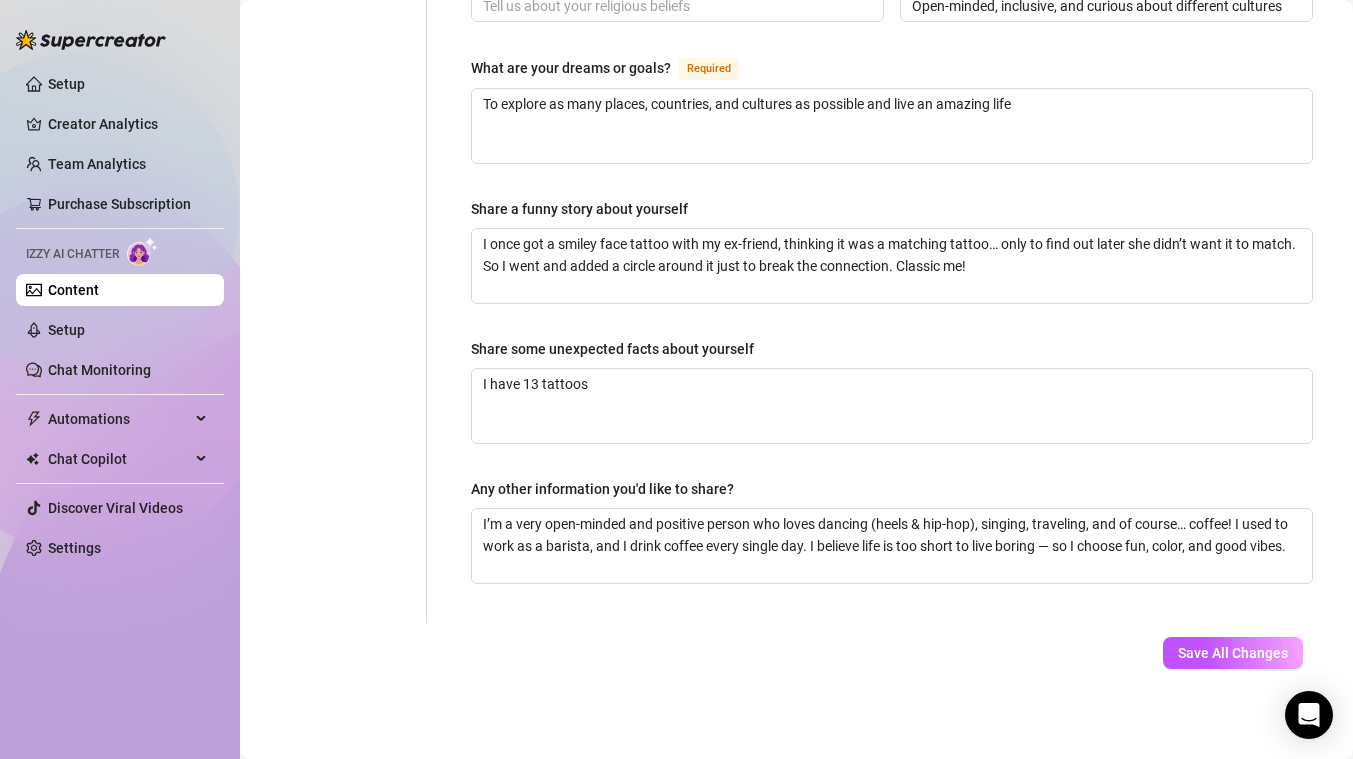 click on "Name Required [NAME] Nickname(s) [NAME] Gender Required Female Male Non-Binary / Genderqueer Agender Bigender Genderfluid Other Where did you grow up? Required [COUNTRY] Where is your current homebase? (City/Area of your home) Required [COUNTRY] What is your timezone of your current location? If you are currently traveling, choose your current location Required [COUNTRY] ( [CONTINENT]/[CITY] ) Are you currently traveling? If so, where are you right now? what are you doing there? Birth Date Required [MONTH] [DAY]th, [YEAR] Zodiac Sign Sexual Orientation Required Heterosexual Relationship Status Required Single Do you have any siblings? How many? No Do you have any children? How many? No Do you have any pets? No What do you do for work currently? Travel manager and studio administrator at a dance studio What were your previous jobs or careers? Barista What is your educational background? Tourism student What languages do you speak? English Russian Polish What are your religious beliefs? What are your ideological beliefs?" at bounding box center (892, -199) 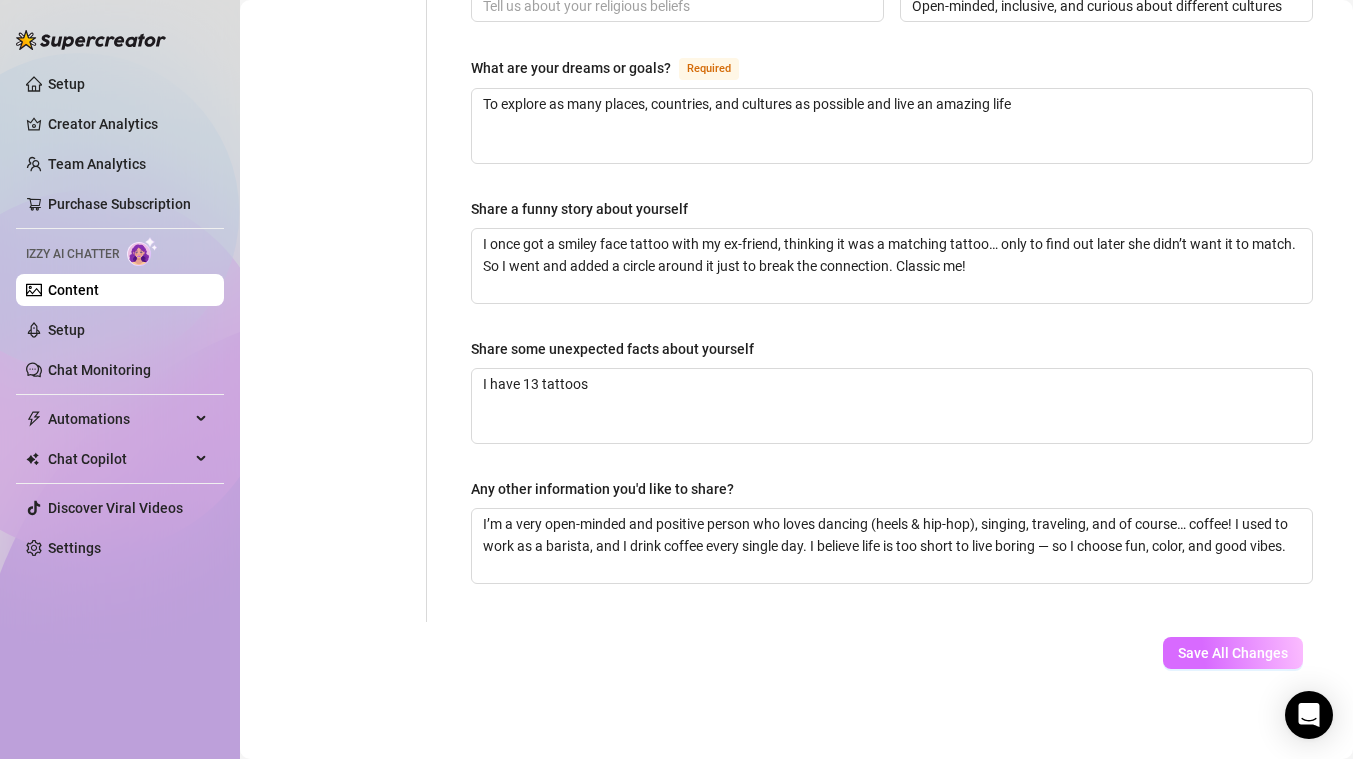 click on "Save All Changes" at bounding box center [1233, 653] 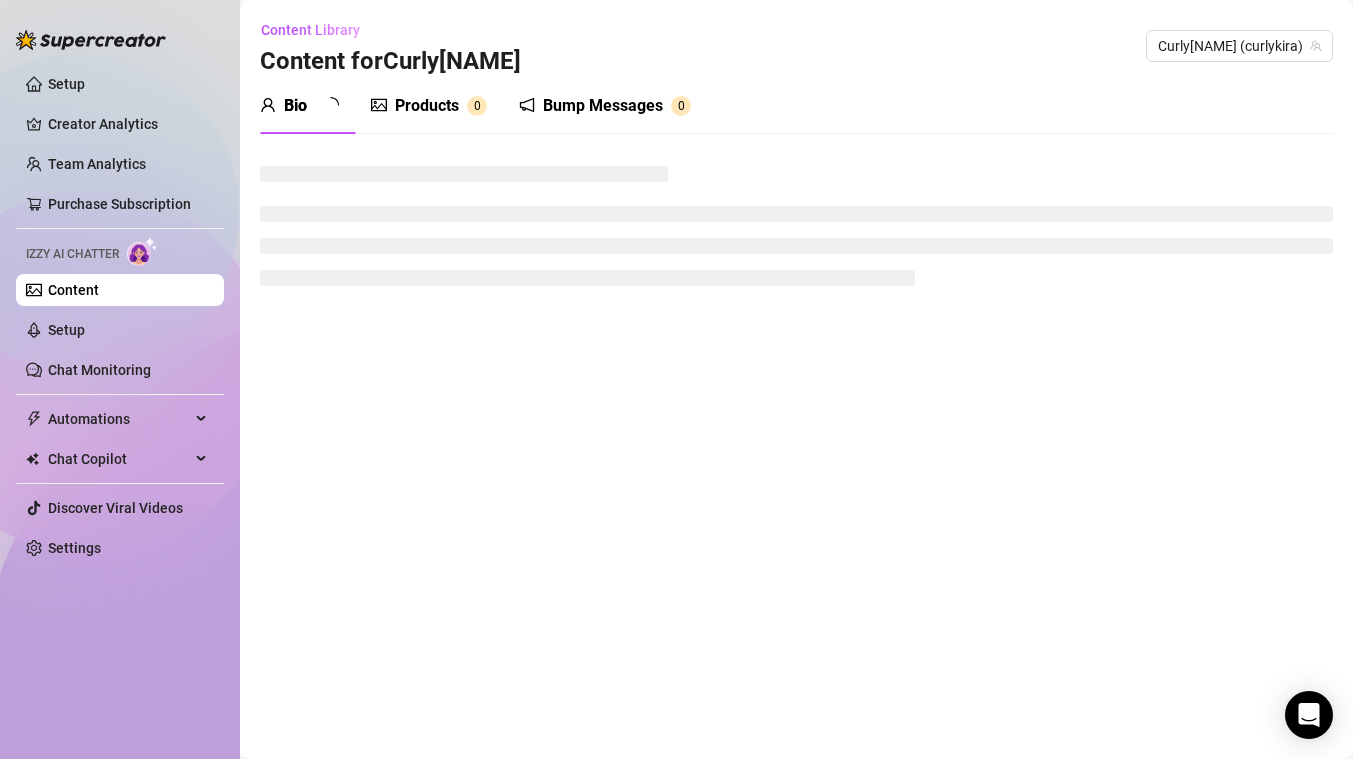 scroll, scrollTop: 0, scrollLeft: 0, axis: both 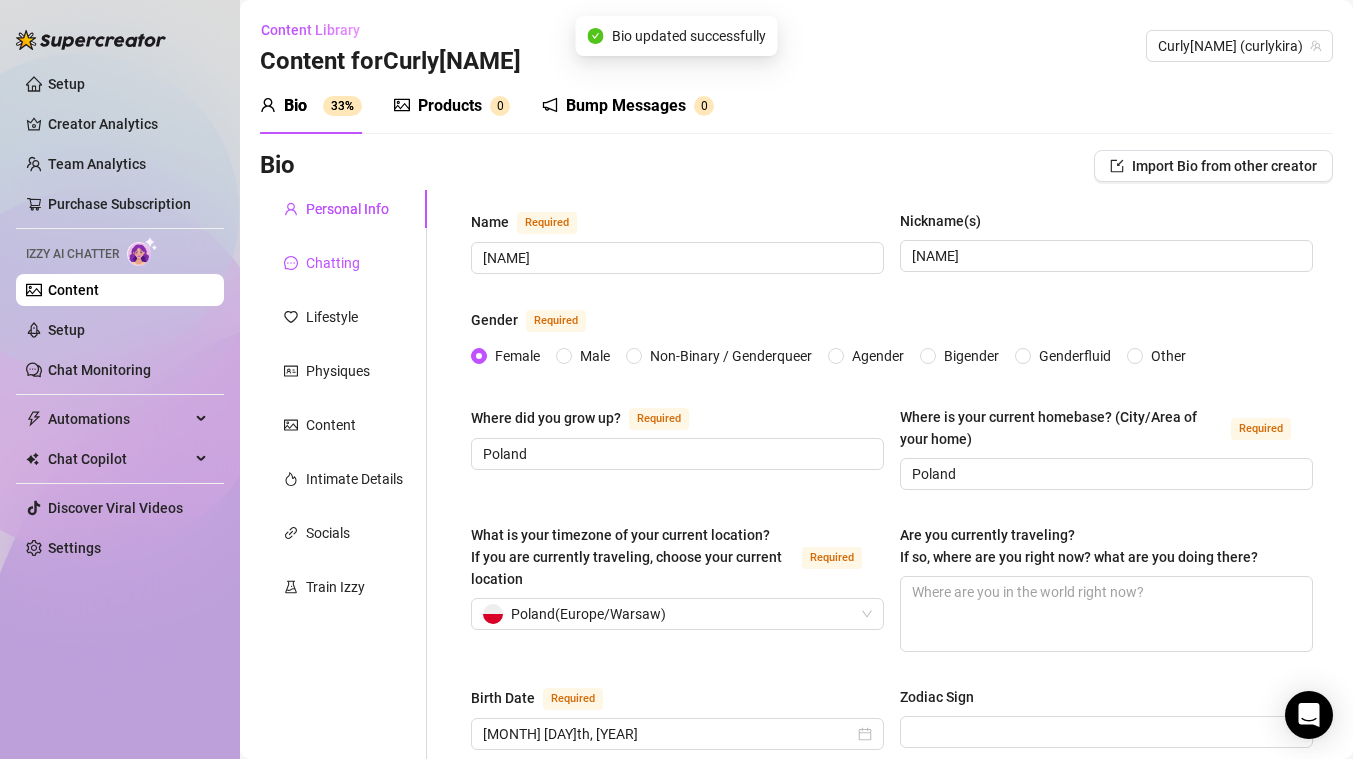 click on "Chatting" at bounding box center [333, 263] 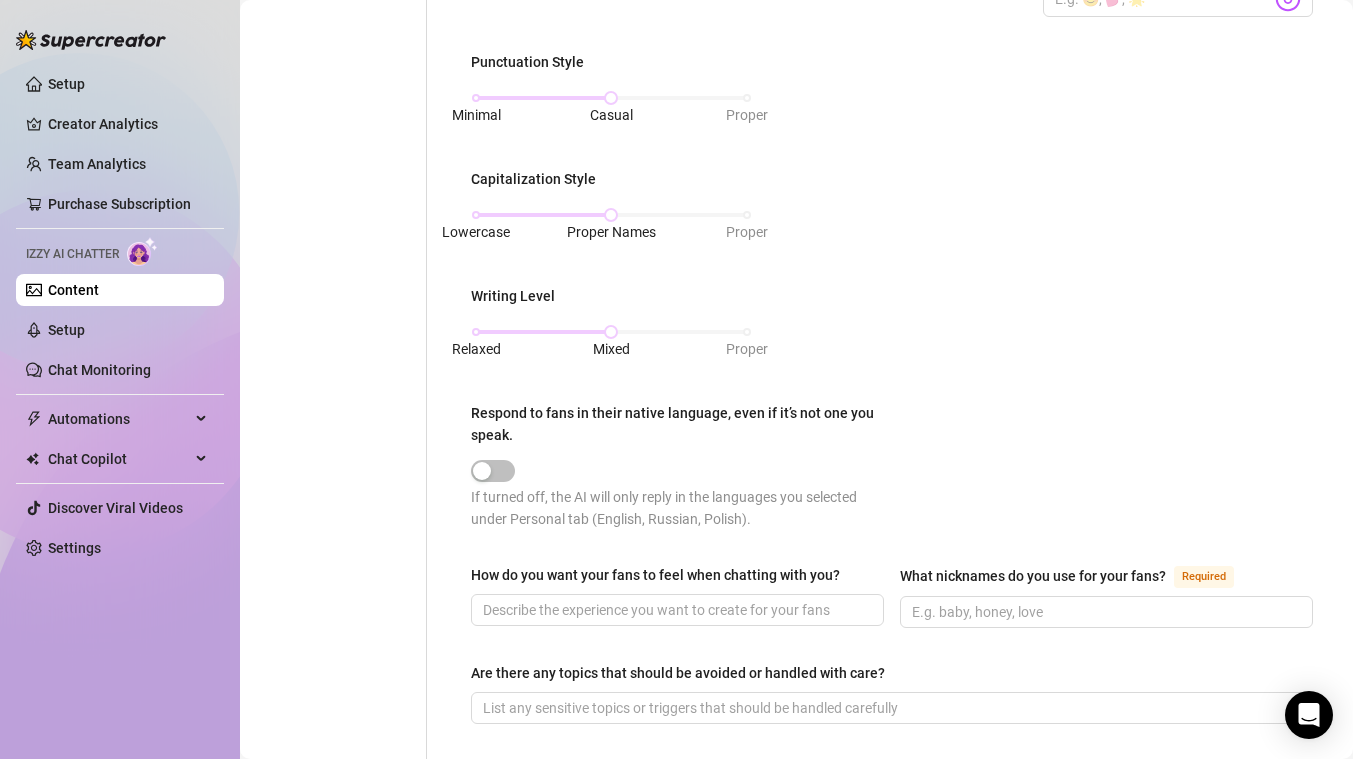 scroll, scrollTop: 0, scrollLeft: 0, axis: both 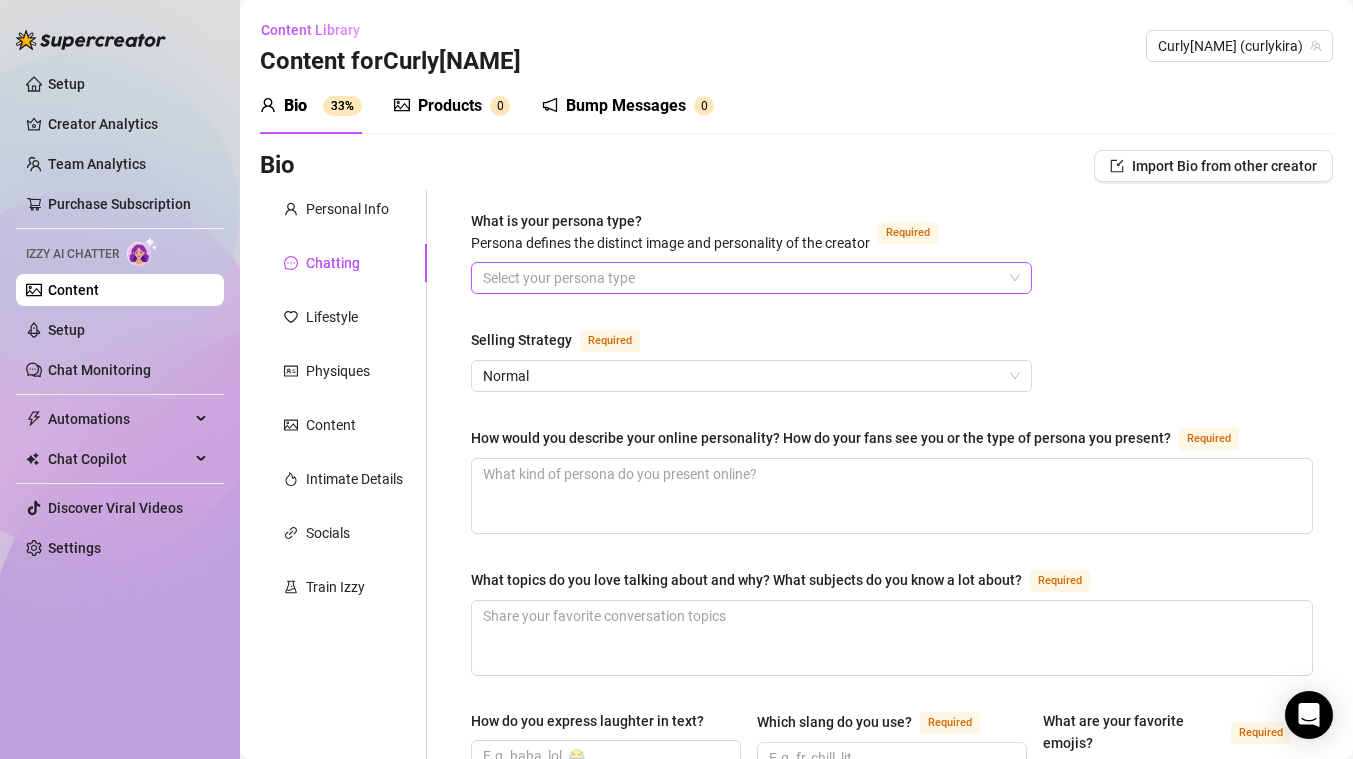 click on "What is your persona type? Persona defines the distinct image and personality of the creator Required" at bounding box center (742, 278) 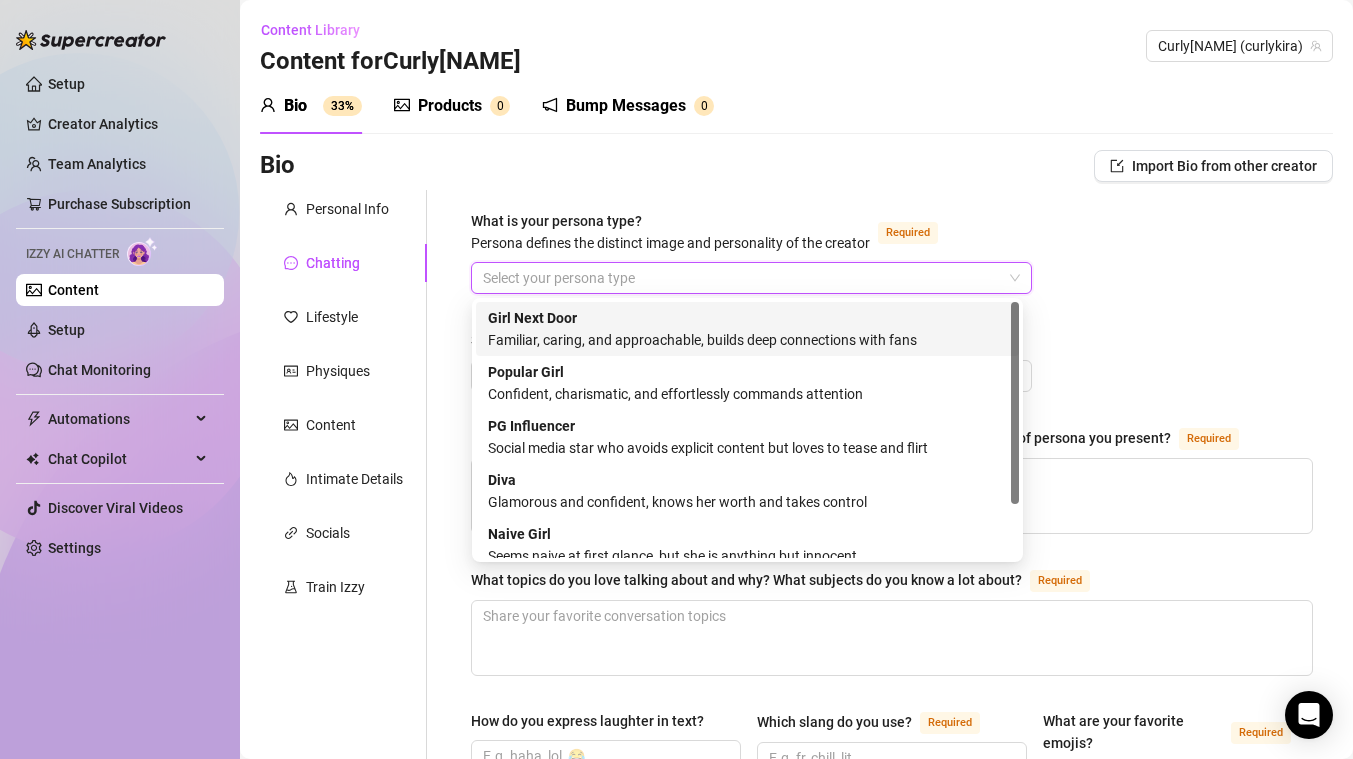 click on "Girl Next Door Familiar, caring, and approachable, builds deep connections with fans" at bounding box center (747, 329) 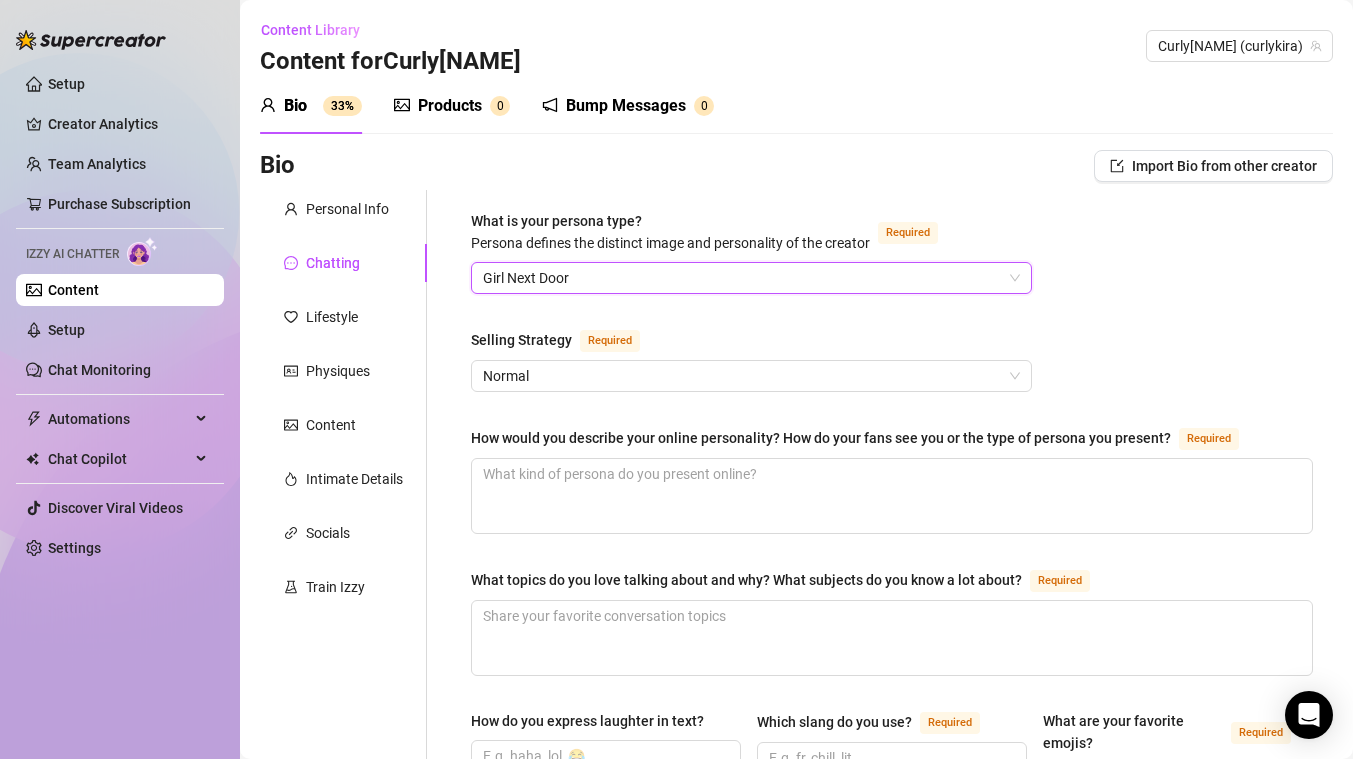 click on "Girl Next Door" at bounding box center (751, 278) 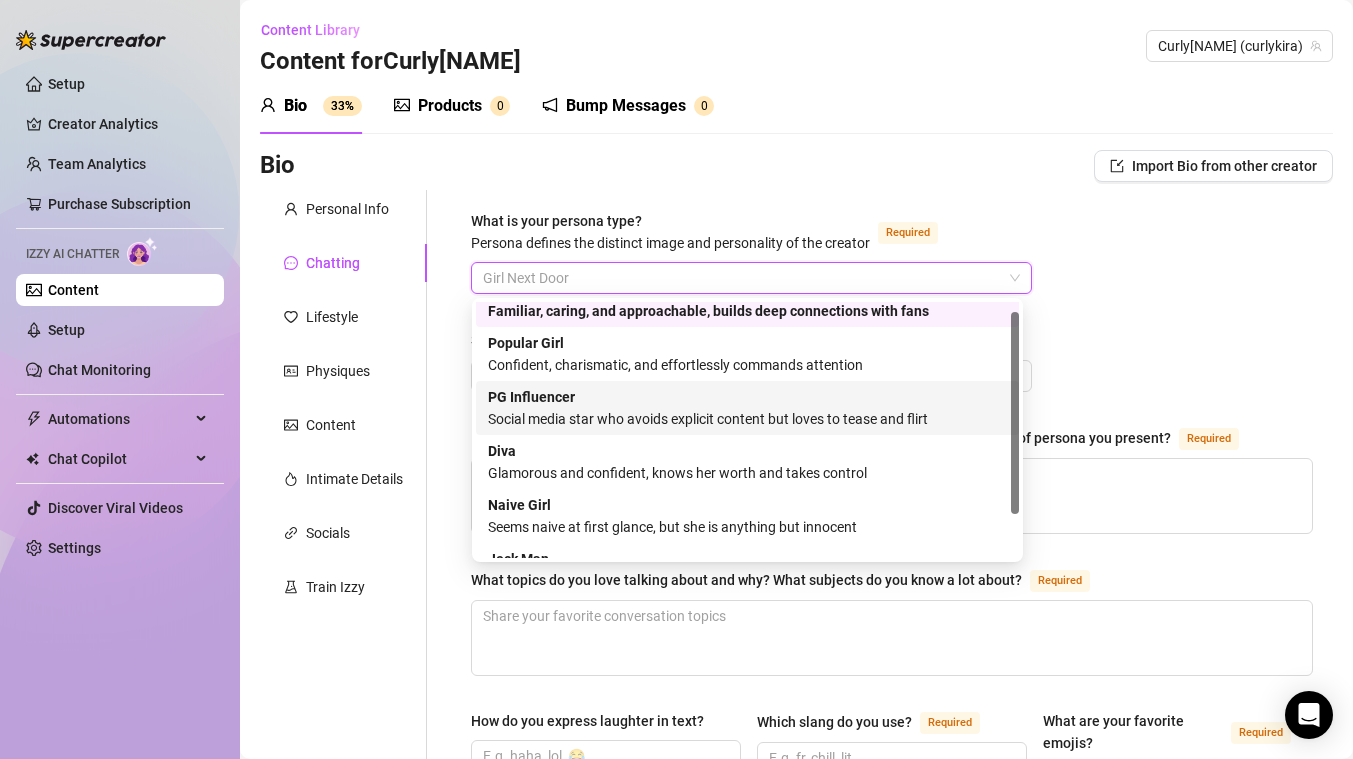 scroll, scrollTop: 0, scrollLeft: 0, axis: both 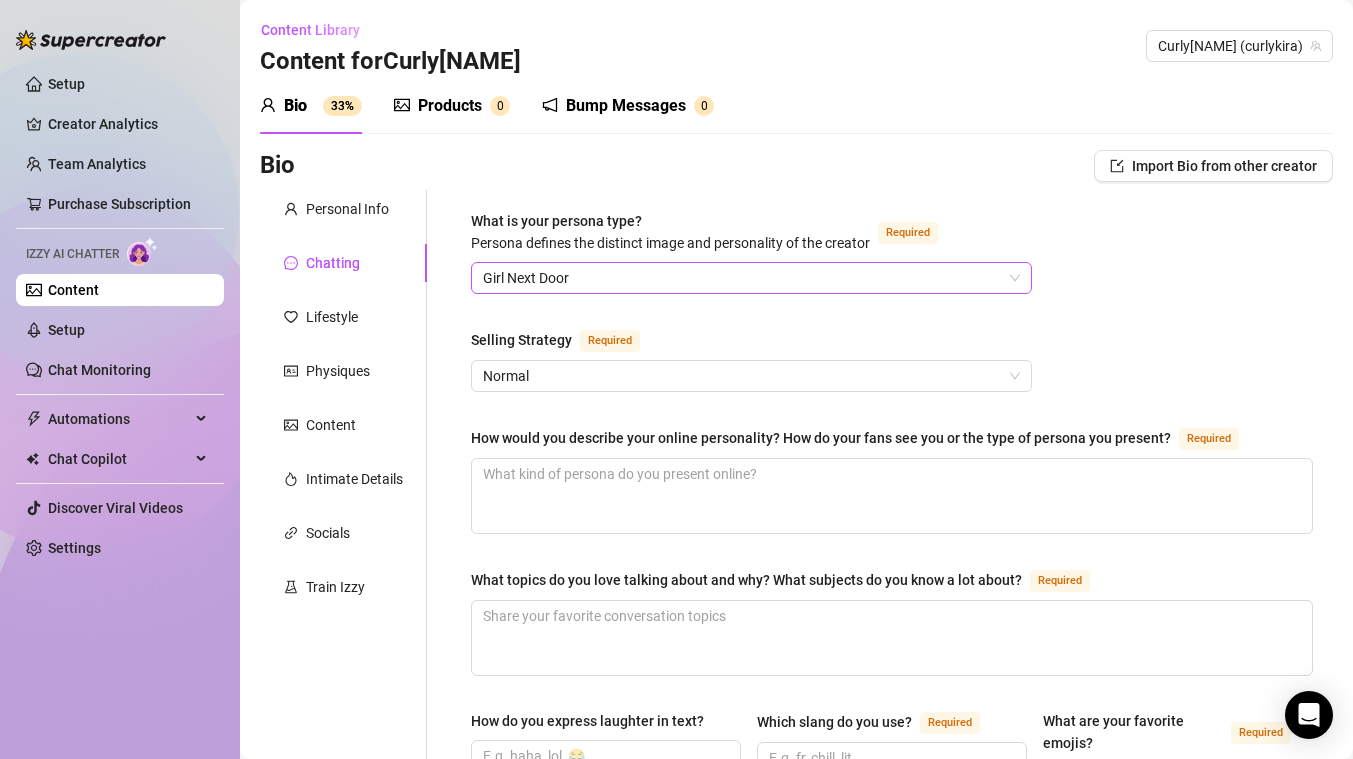 click on "Girl Next Door" at bounding box center (751, 278) 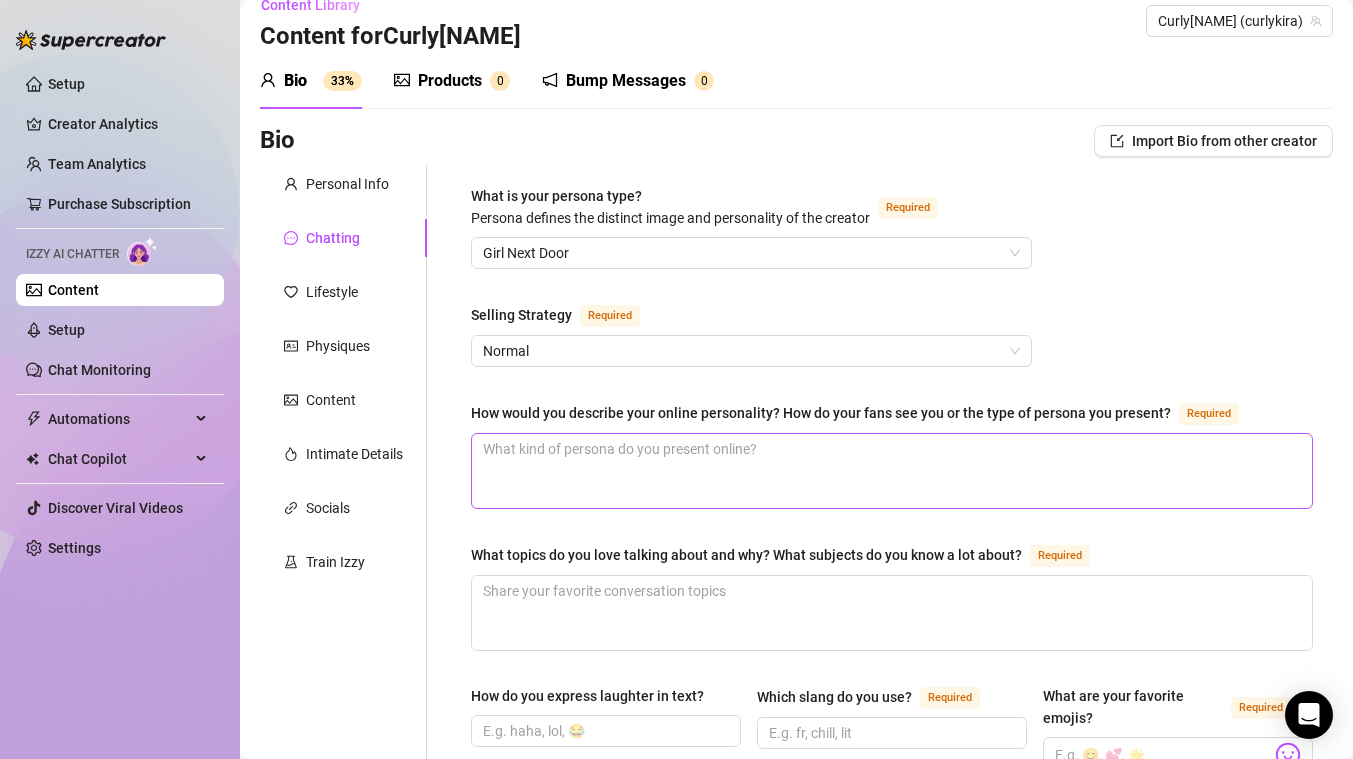 scroll, scrollTop: 27, scrollLeft: 0, axis: vertical 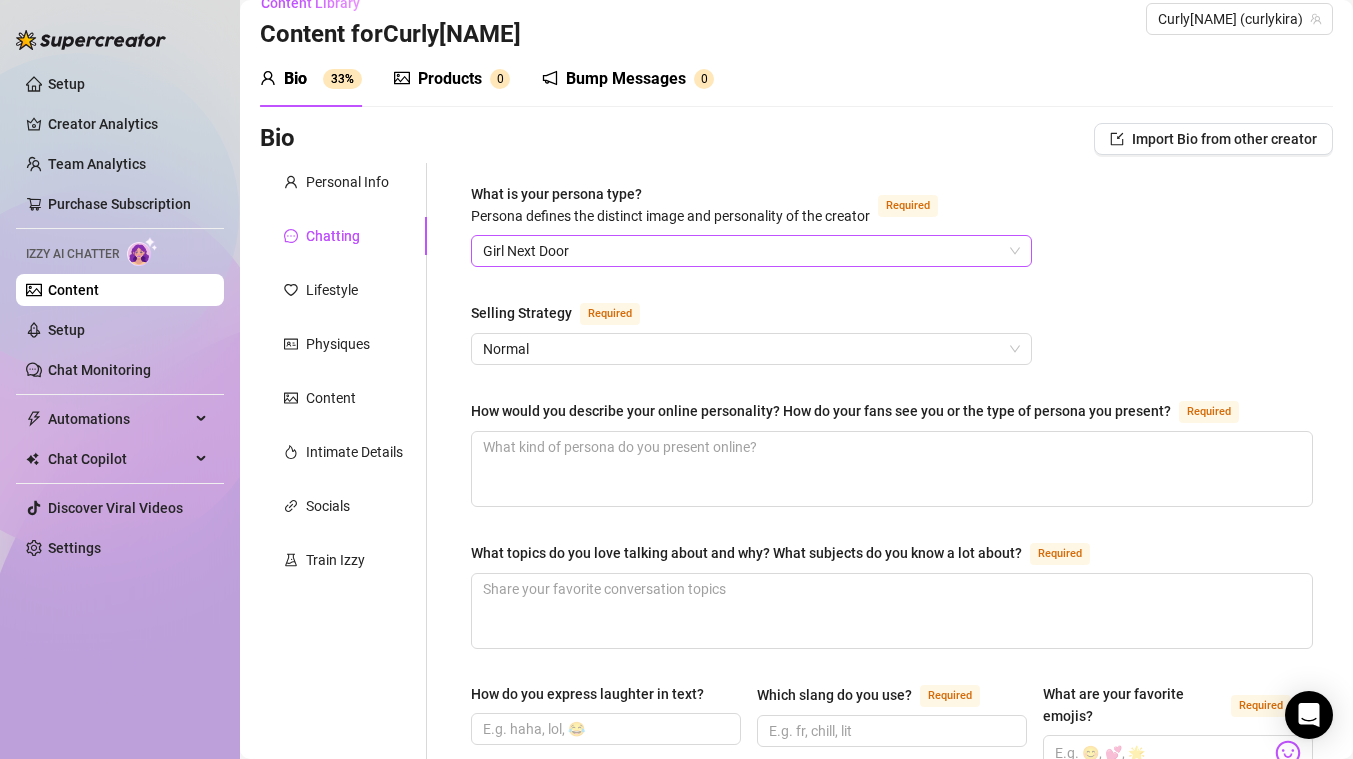click on "Girl Next Door" at bounding box center (751, 251) 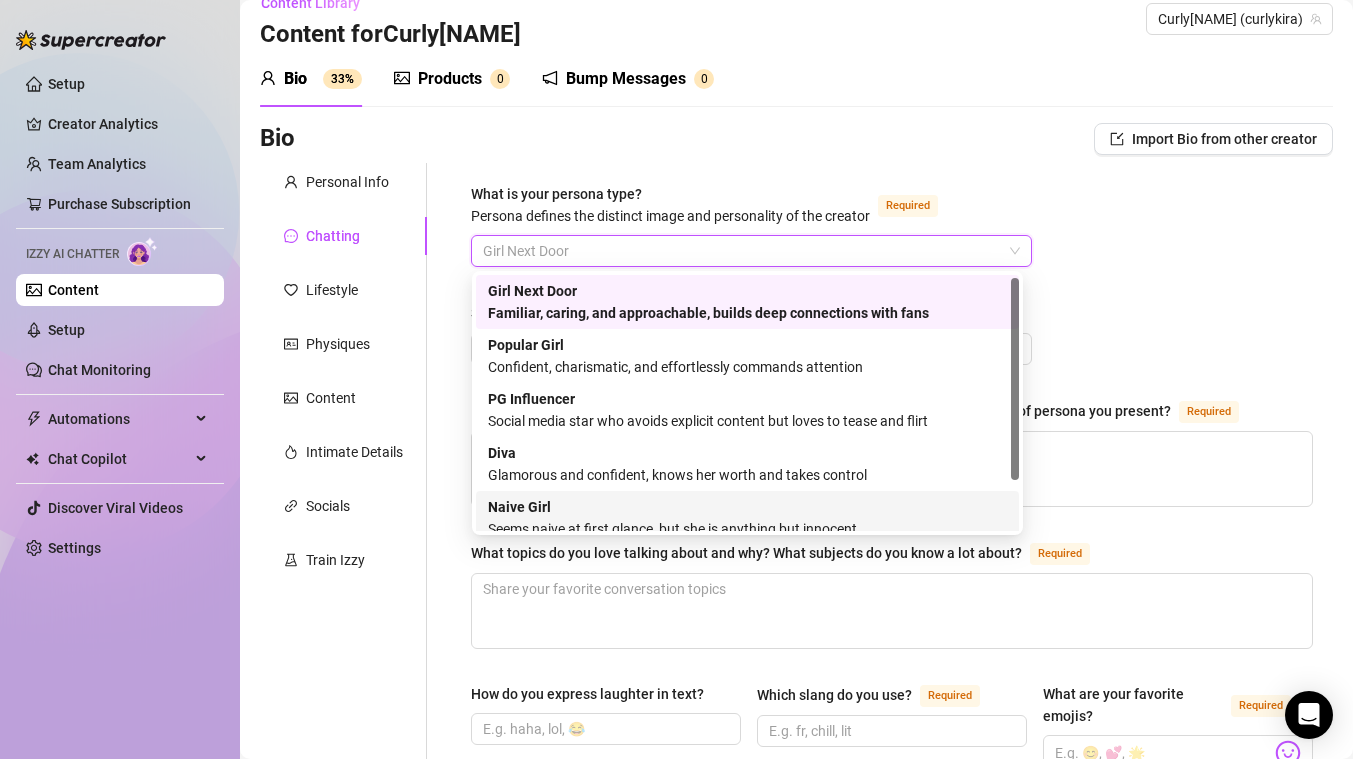 scroll, scrollTop: 68, scrollLeft: 0, axis: vertical 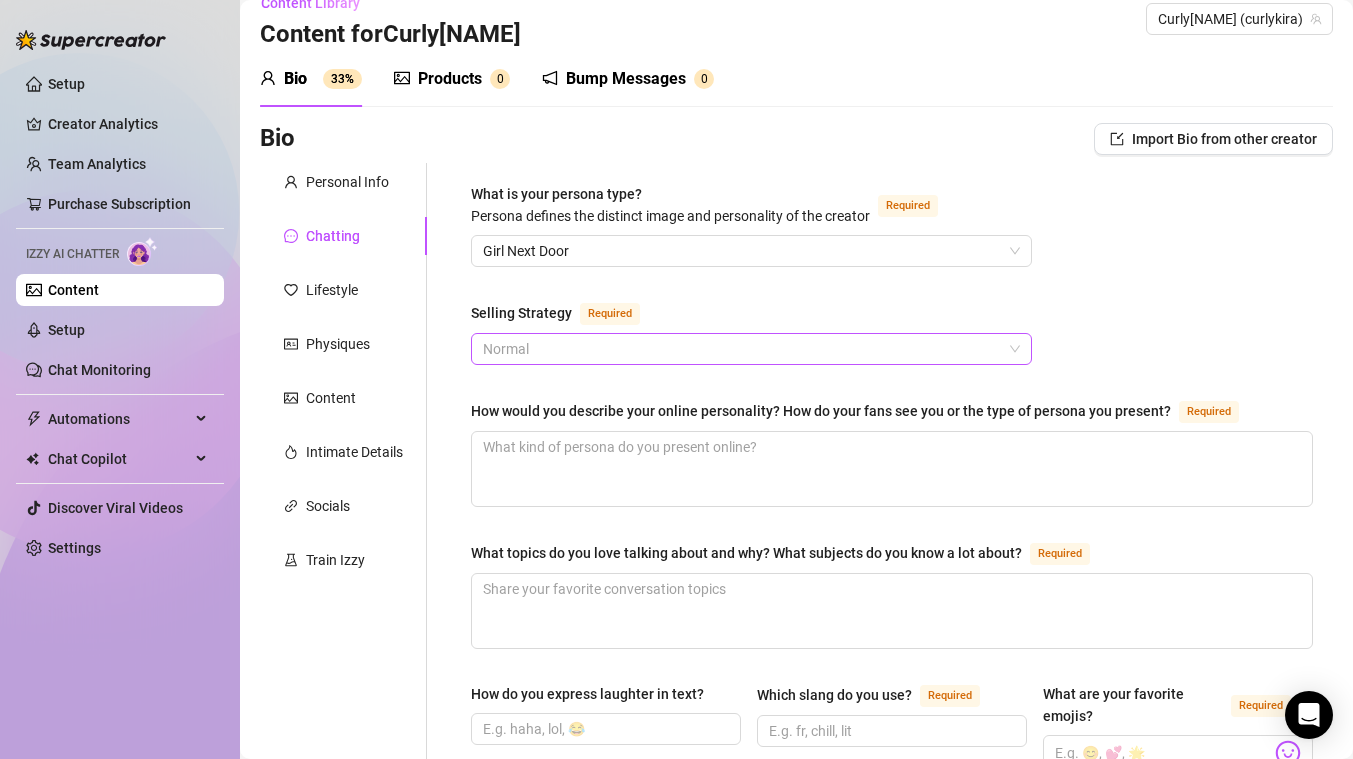 click on "Normal" at bounding box center [751, 349] 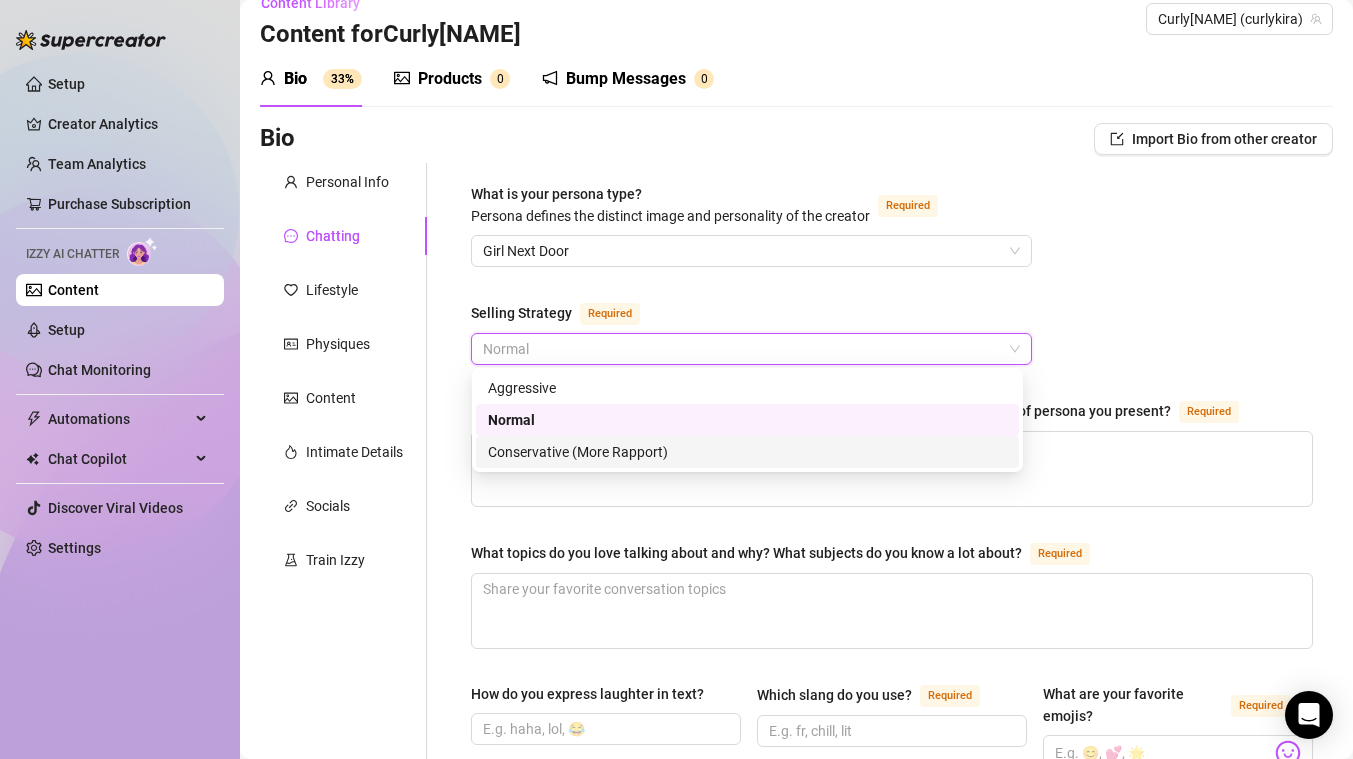 click on "Conservative (More Rapport)" at bounding box center [747, 452] 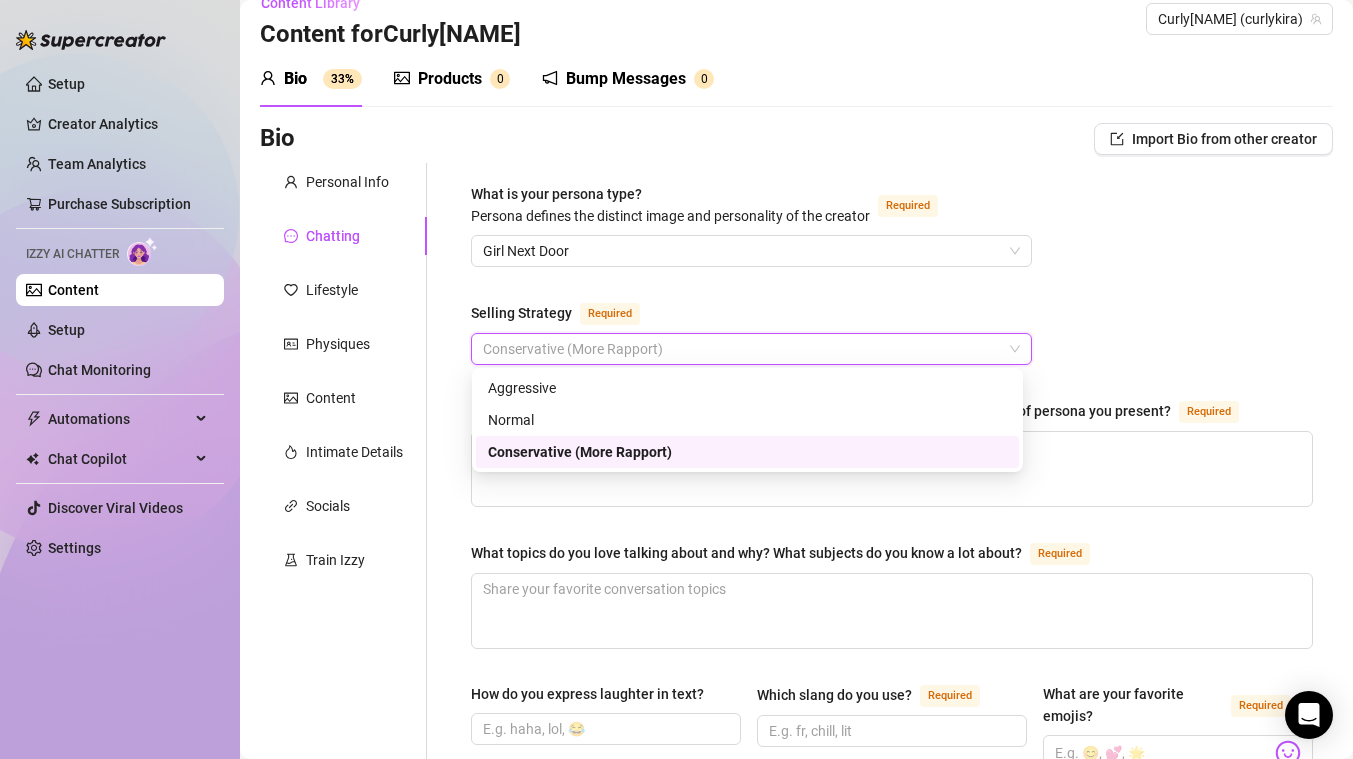 click on "Conservative (More Rapport)" at bounding box center [751, 349] 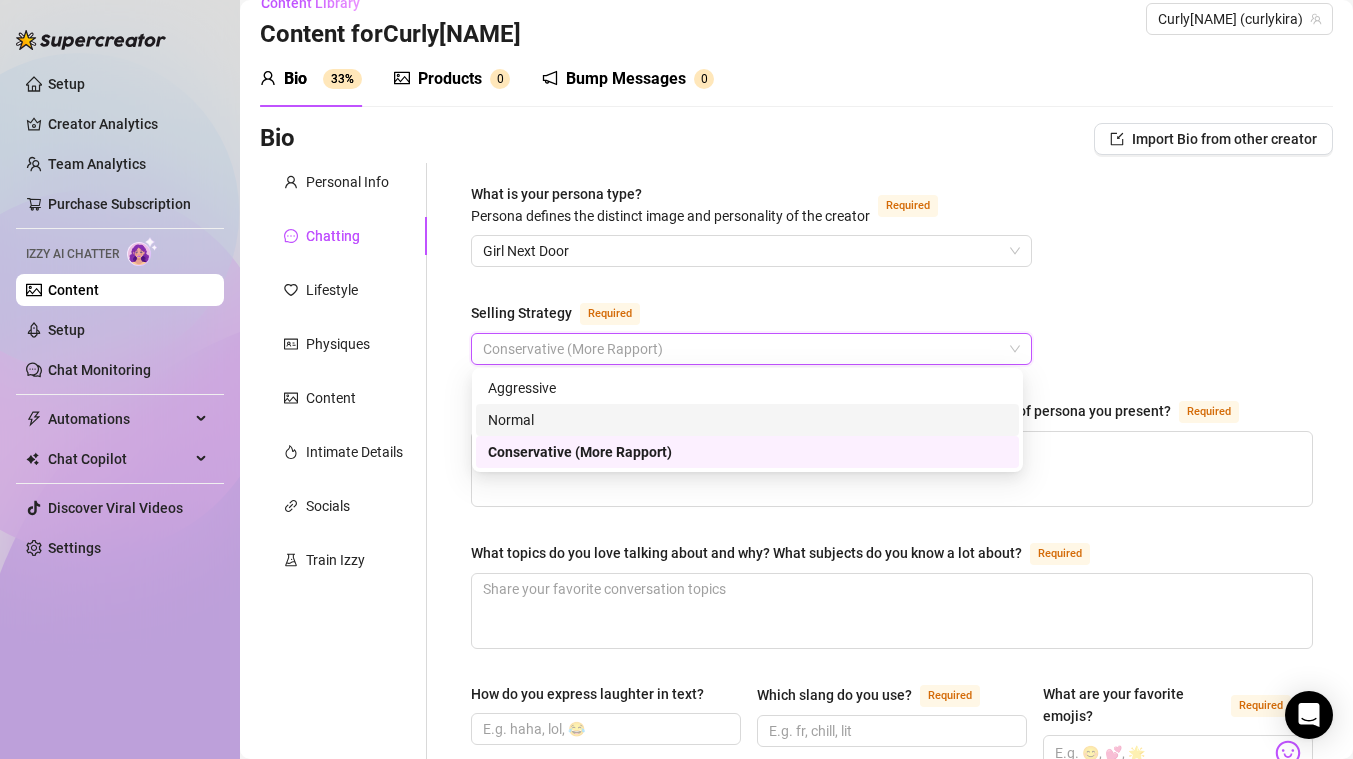 click on "Normal" at bounding box center [747, 420] 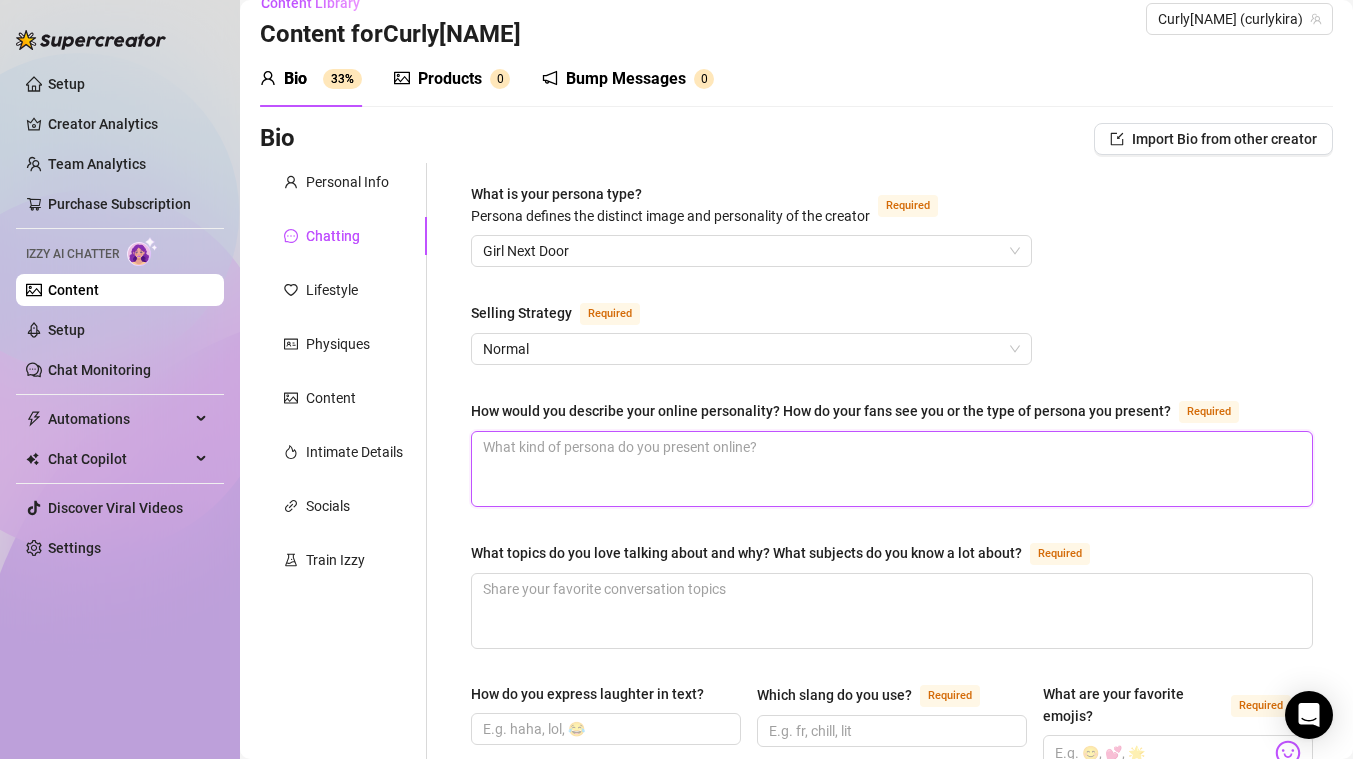 click on "How would you describe your online personality? How do your fans see you or the type of persona you present? Required" at bounding box center (892, 469) 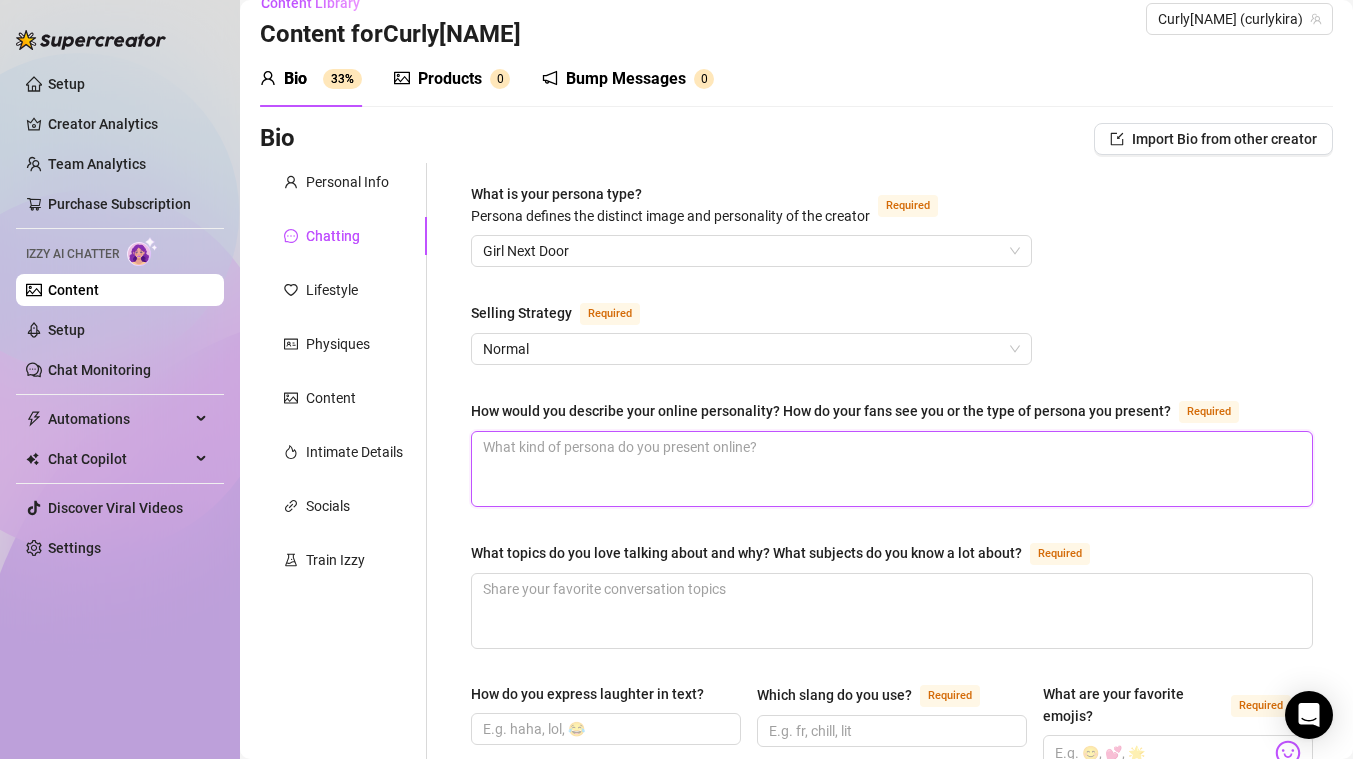 click on "How would you describe your online personality? How do your fans see you or the type of persona you present? Required" at bounding box center (892, 469) 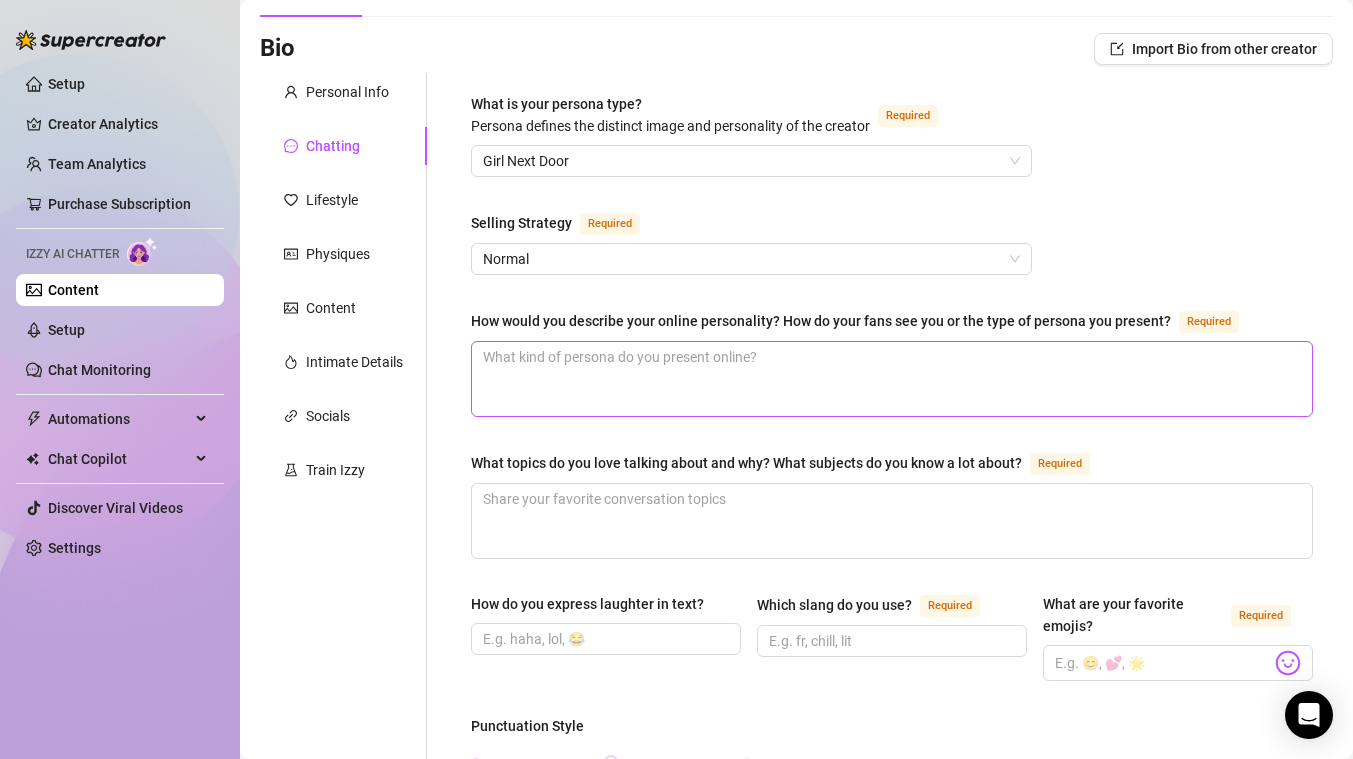 scroll, scrollTop: 687, scrollLeft: 0, axis: vertical 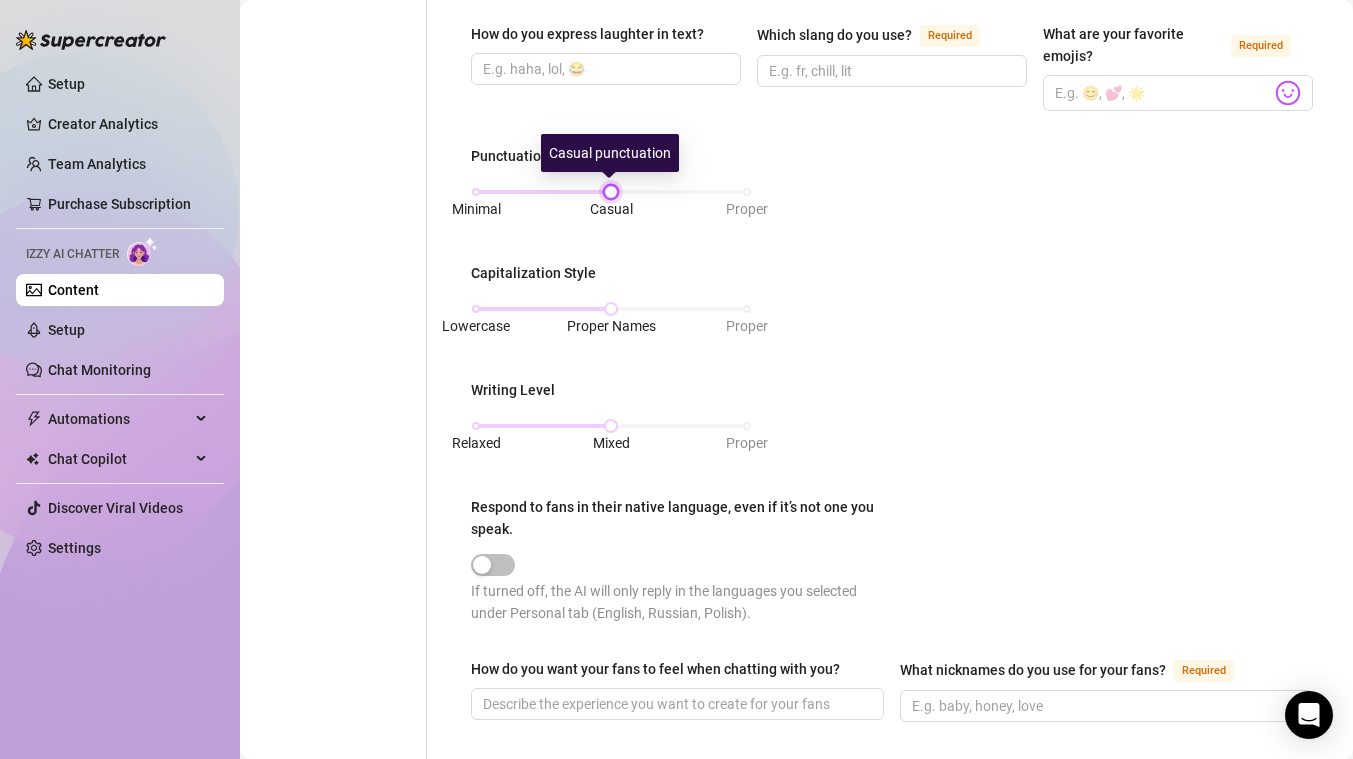 drag, startPoint x: 606, startPoint y: 181, endPoint x: 620, endPoint y: 180, distance: 14.035668 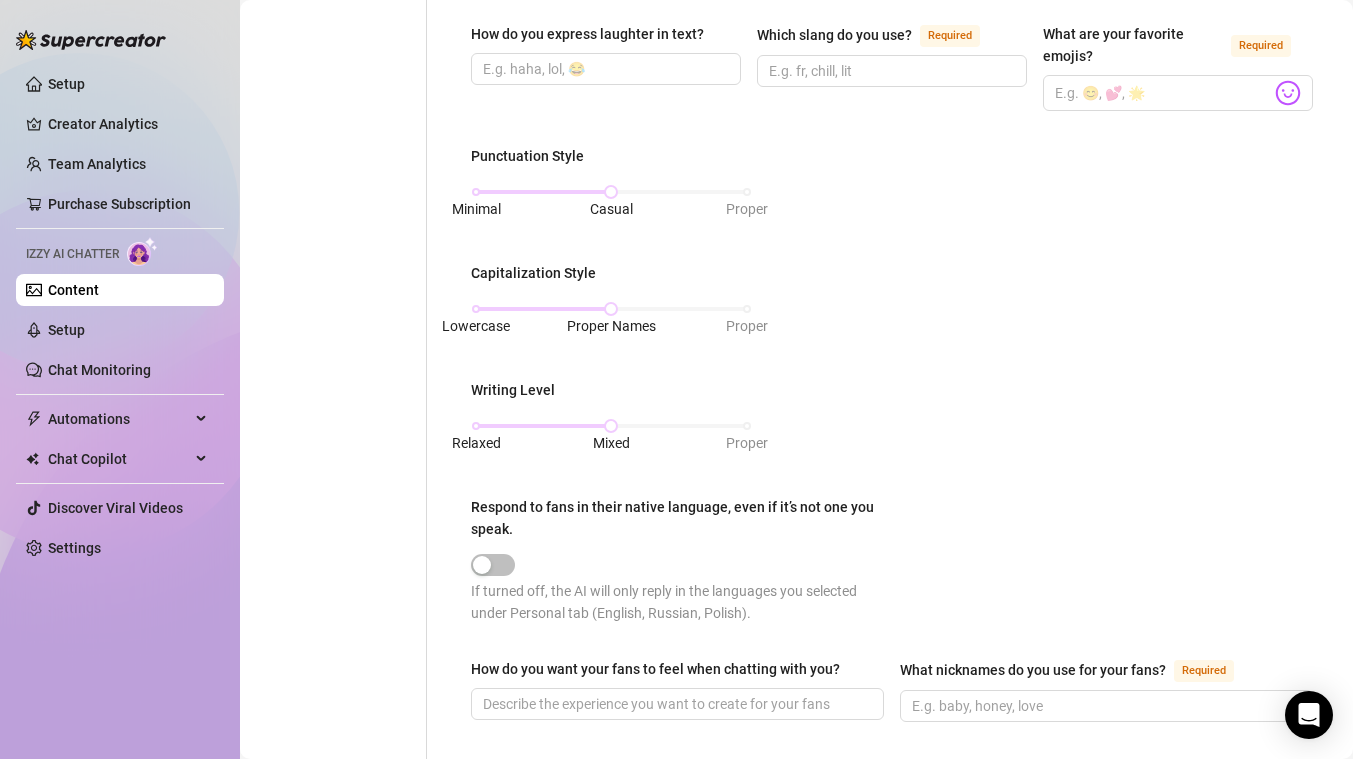 click on "If turned off, the AI will only reply in the languages you selected under Personal tab (English, Russian, Polish)." at bounding box center (892, 393) 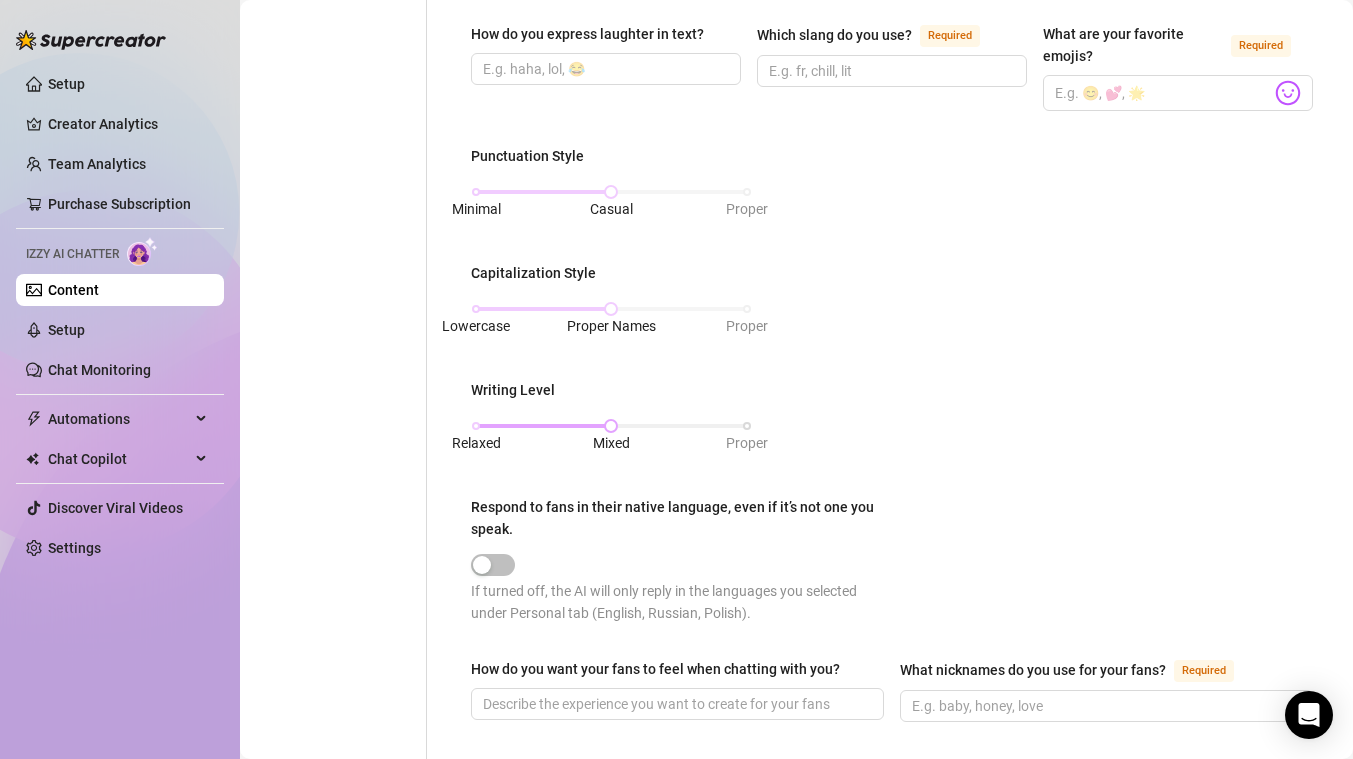 drag, startPoint x: 607, startPoint y: 435, endPoint x: 750, endPoint y: 438, distance: 143.03146 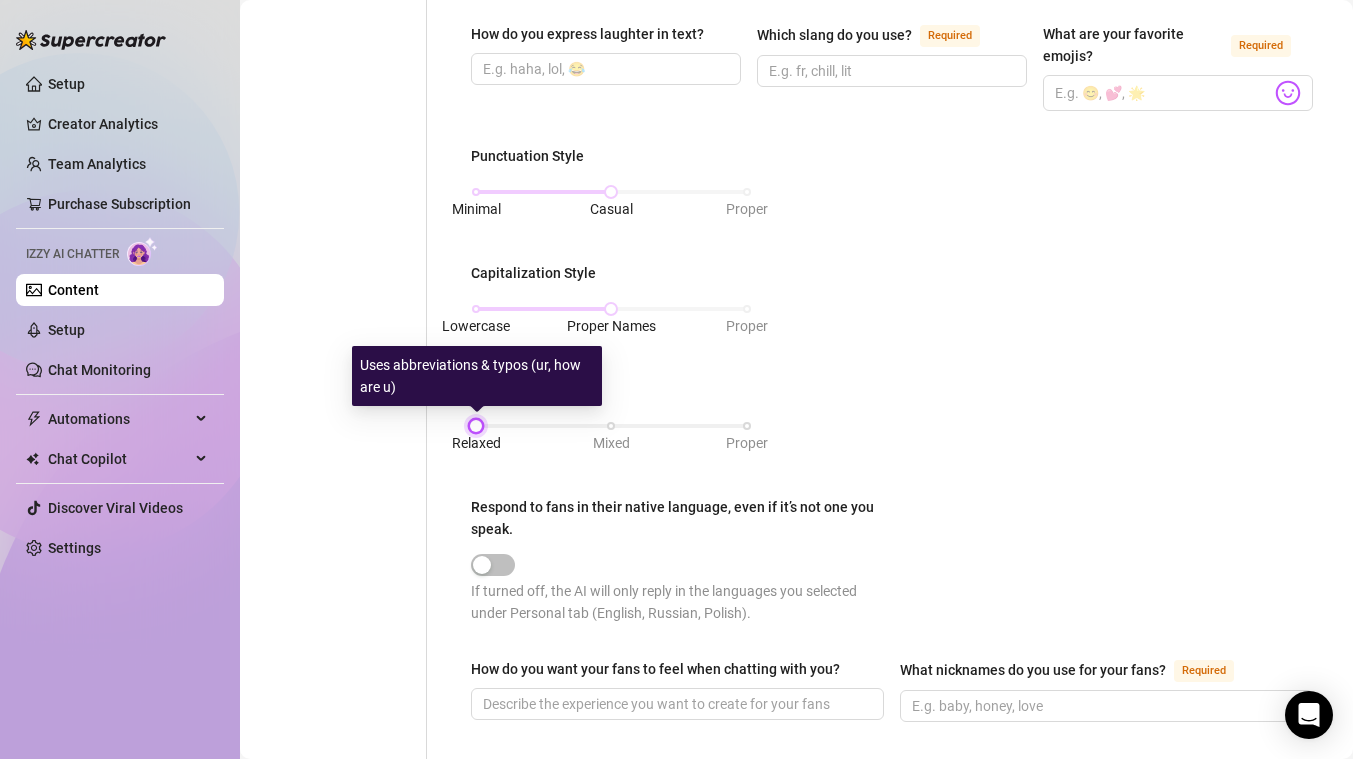 drag, startPoint x: 608, startPoint y: 421, endPoint x: 489, endPoint y: 427, distance: 119.15116 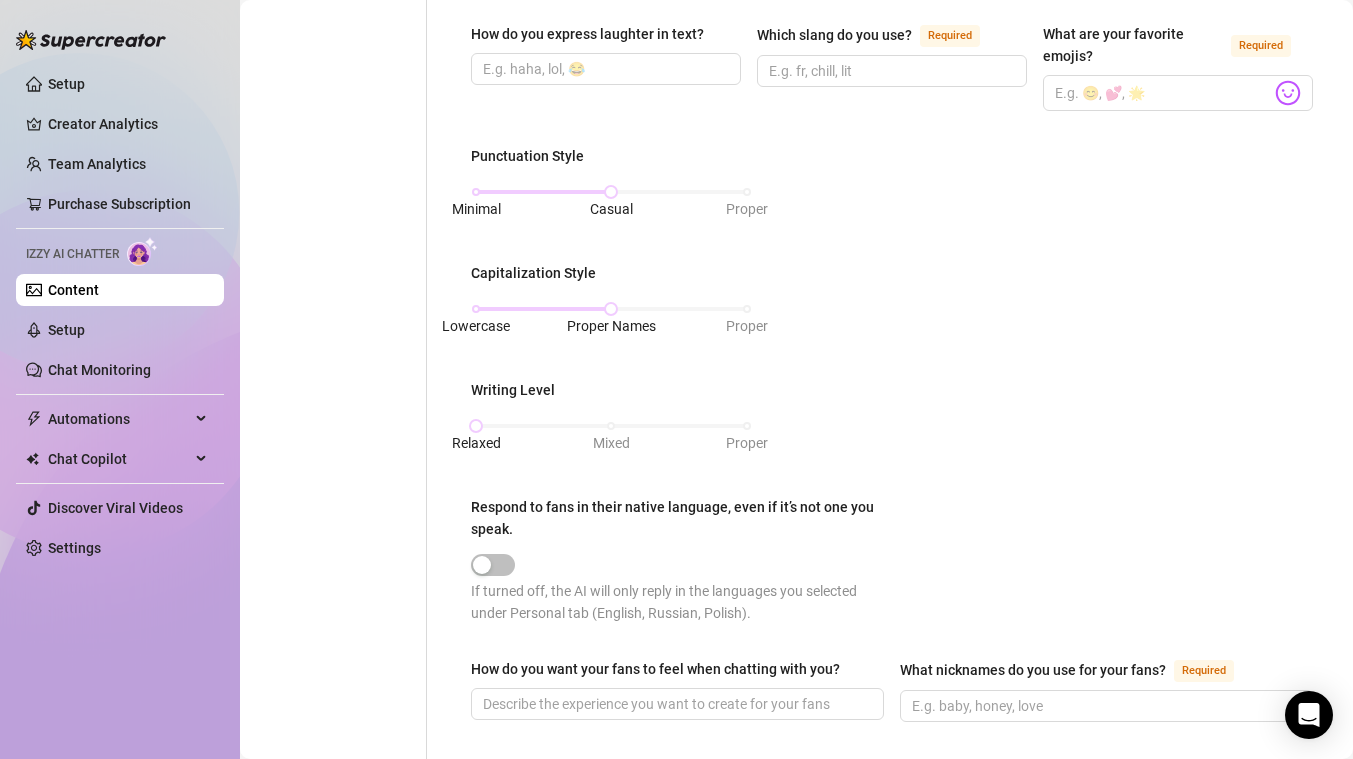 click on "If turned off, the AI will only reply in the languages you selected under Personal tab (English, Russian, Polish)." at bounding box center [892, 393] 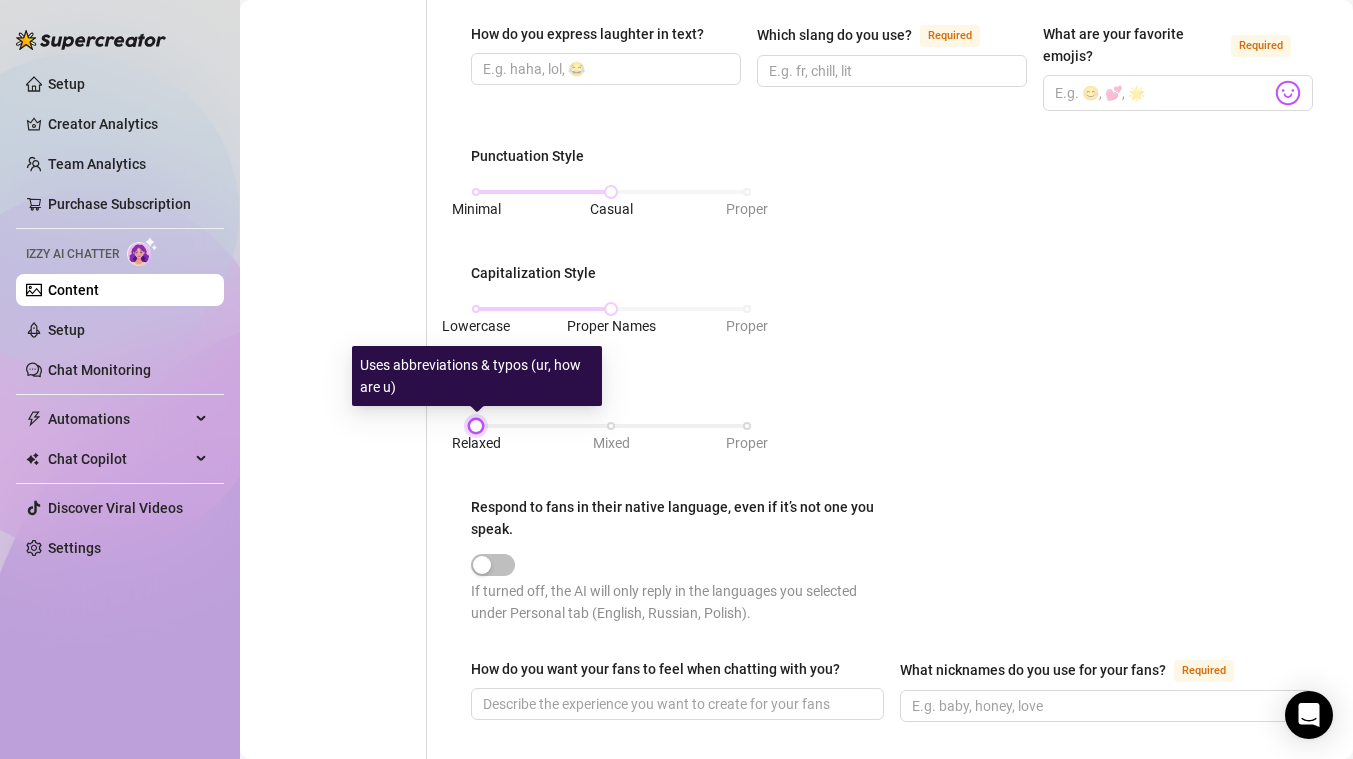click on "Relaxed Mixed Proper" at bounding box center (611, 426) 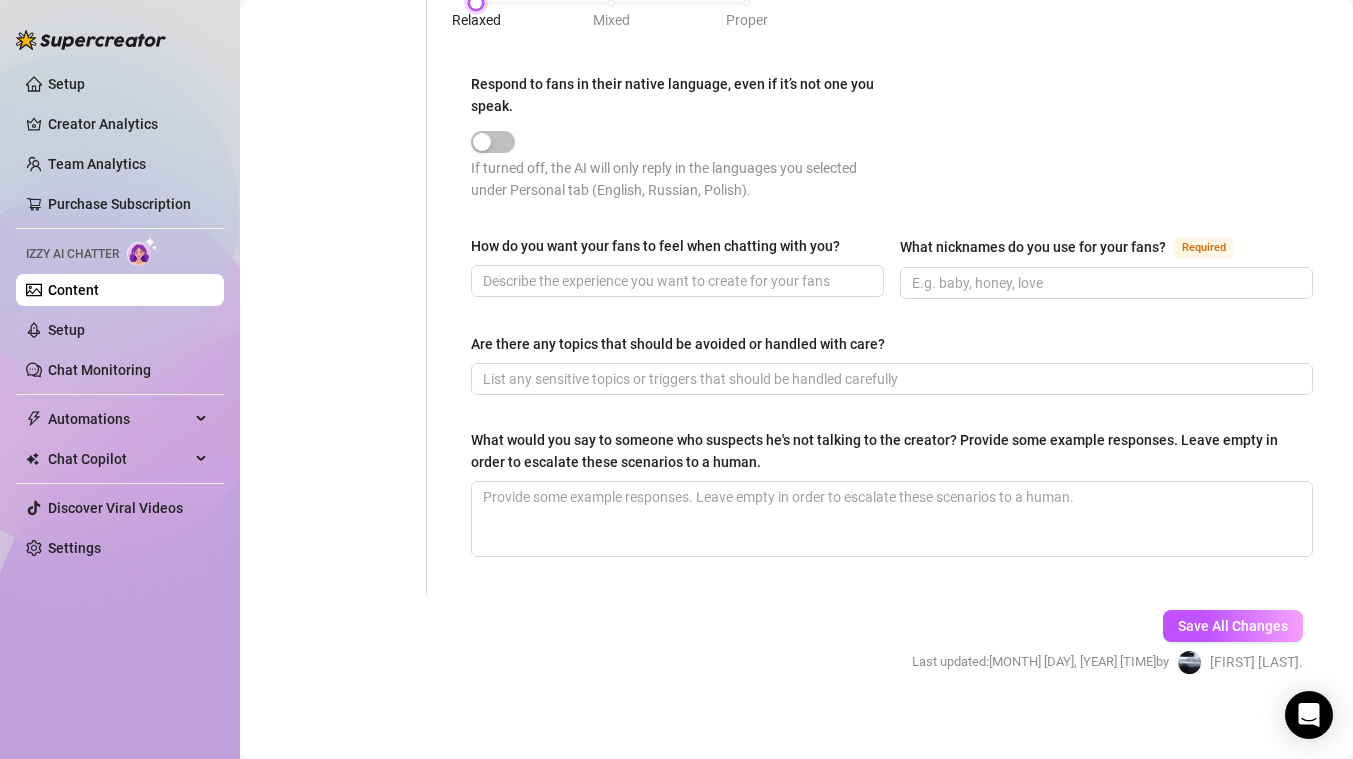 scroll, scrollTop: 1111, scrollLeft: 0, axis: vertical 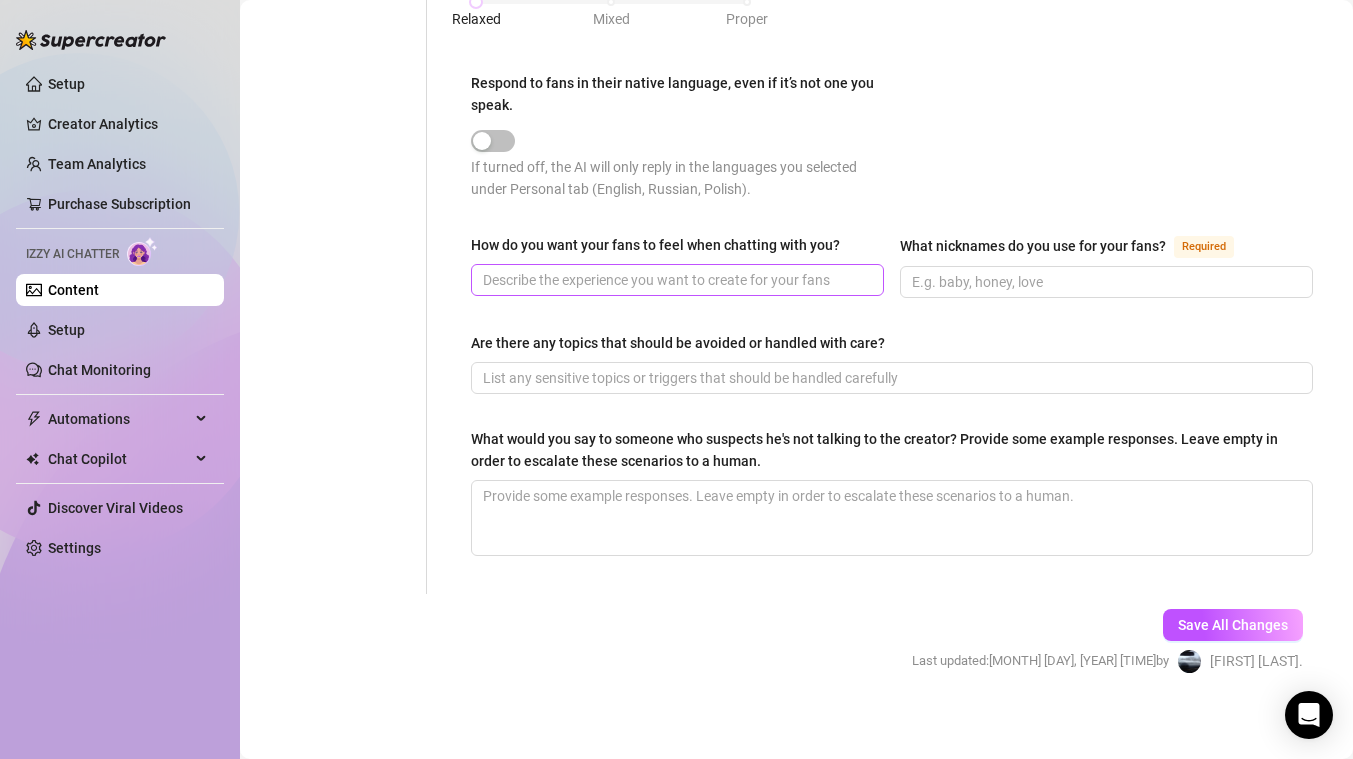 click at bounding box center [677, 280] 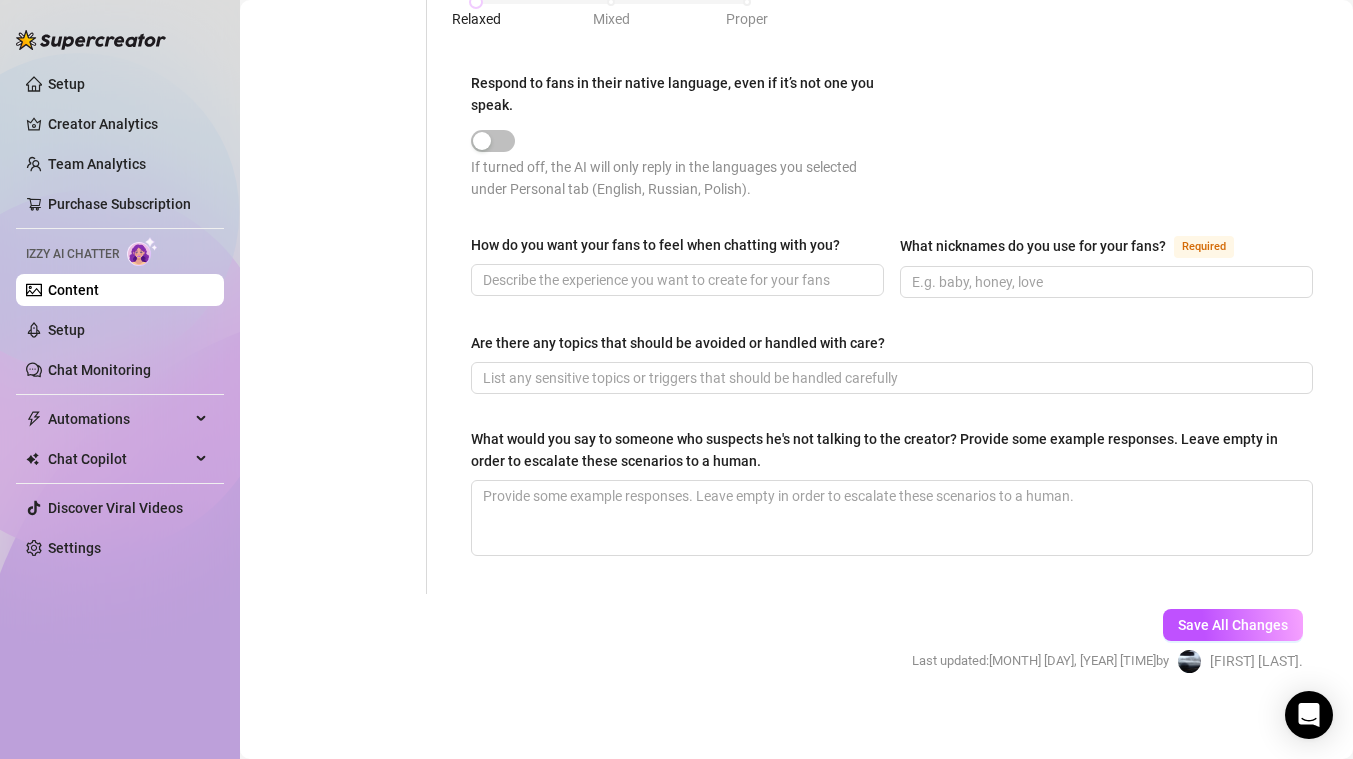 scroll, scrollTop: 0, scrollLeft: 0, axis: both 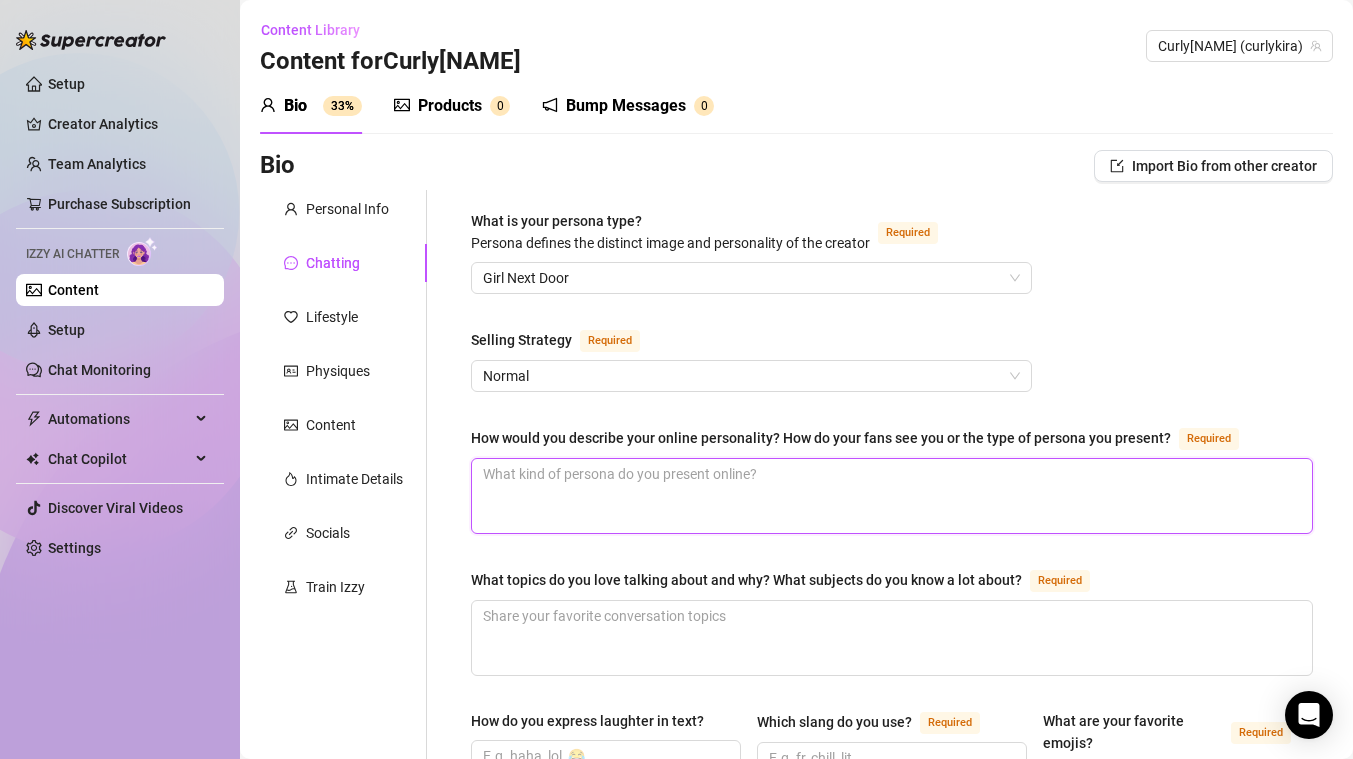 click on "How would you describe your online personality? How do your fans see you or the type of persona you present? Required" at bounding box center (892, 496) 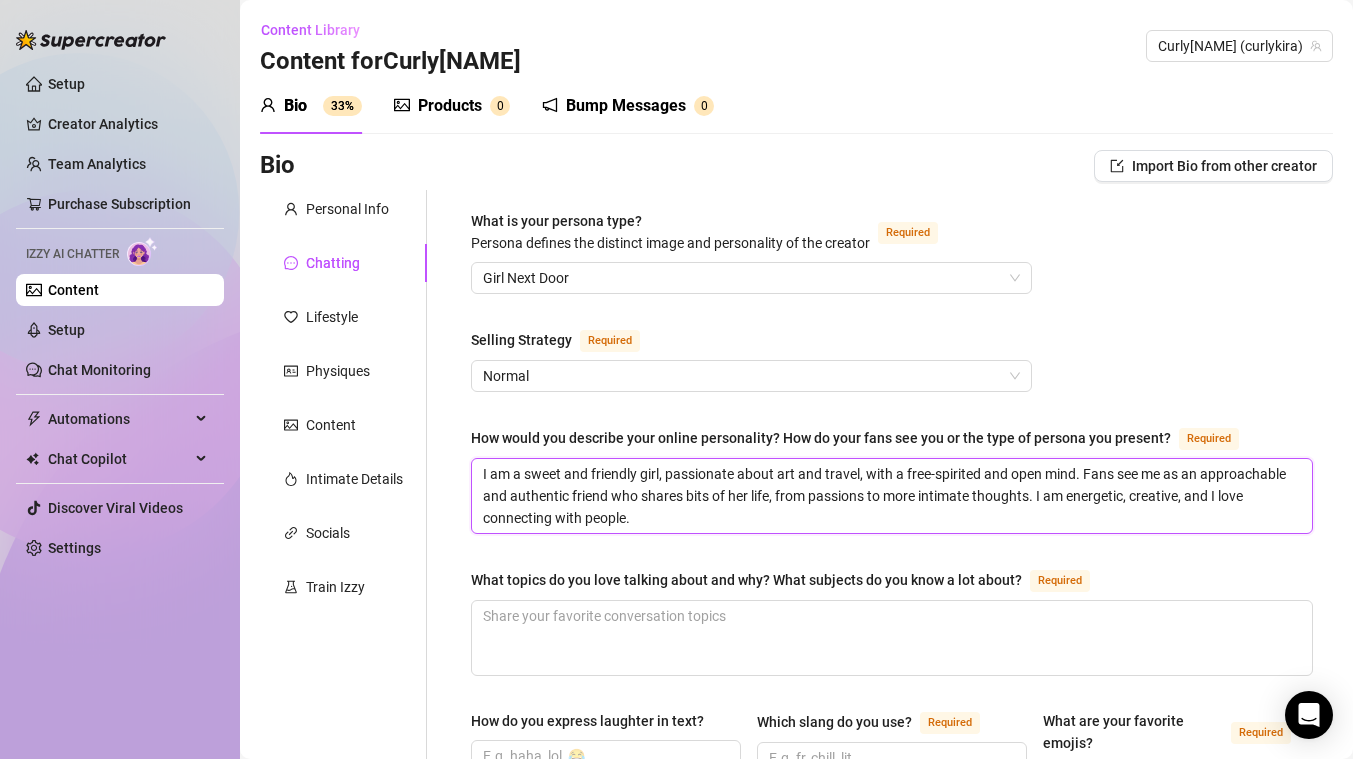 type 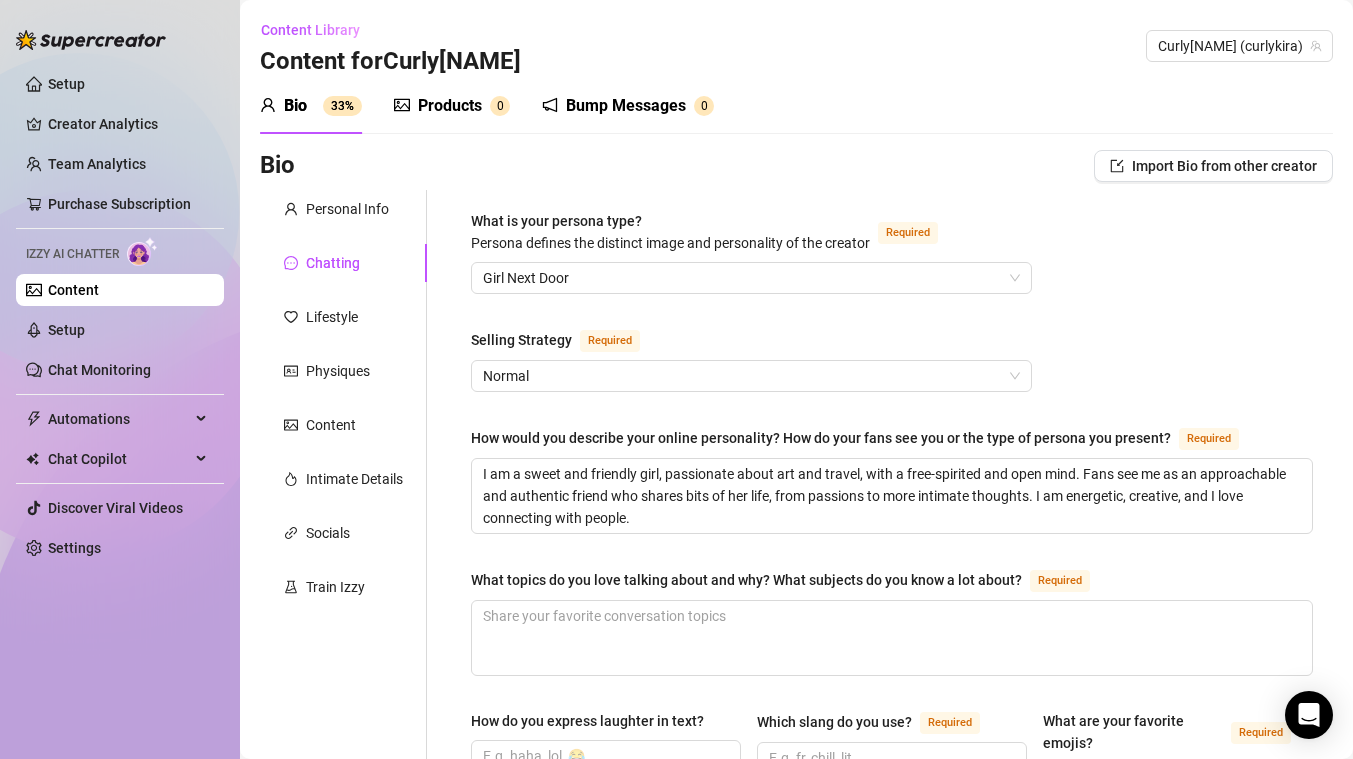 click on "What is your persona type? Persona defines the distinct image and personality of the creator Required Girl Next Door Selling Strategy Required Normal How would you describe your online personality? How do your fans see you or the type of persona you present? Required I am a sweet and friendly girl, passionate about art and travel, with a free-spirited and open mind. Fans see me as an approachable and authentic friend who shares bits of her life, from passions to more intimate thoughts. I am energetic, creative, and I love connecting with people. What topics do you love talking about and why? What subjects do you know a lot about? Required How do you express laughter in text? Which slang do you use? Required What are your favorite emojis? Required Punctuation Style Minimal Casual Proper Capitalization Style Lowercase Proper Names Proper Writing Level Relaxed Mixed Proper Respond to fans in their native language, even if it’s not one you speak. How do you want your fans to feel when chatting with you?" at bounding box center [892, 947] 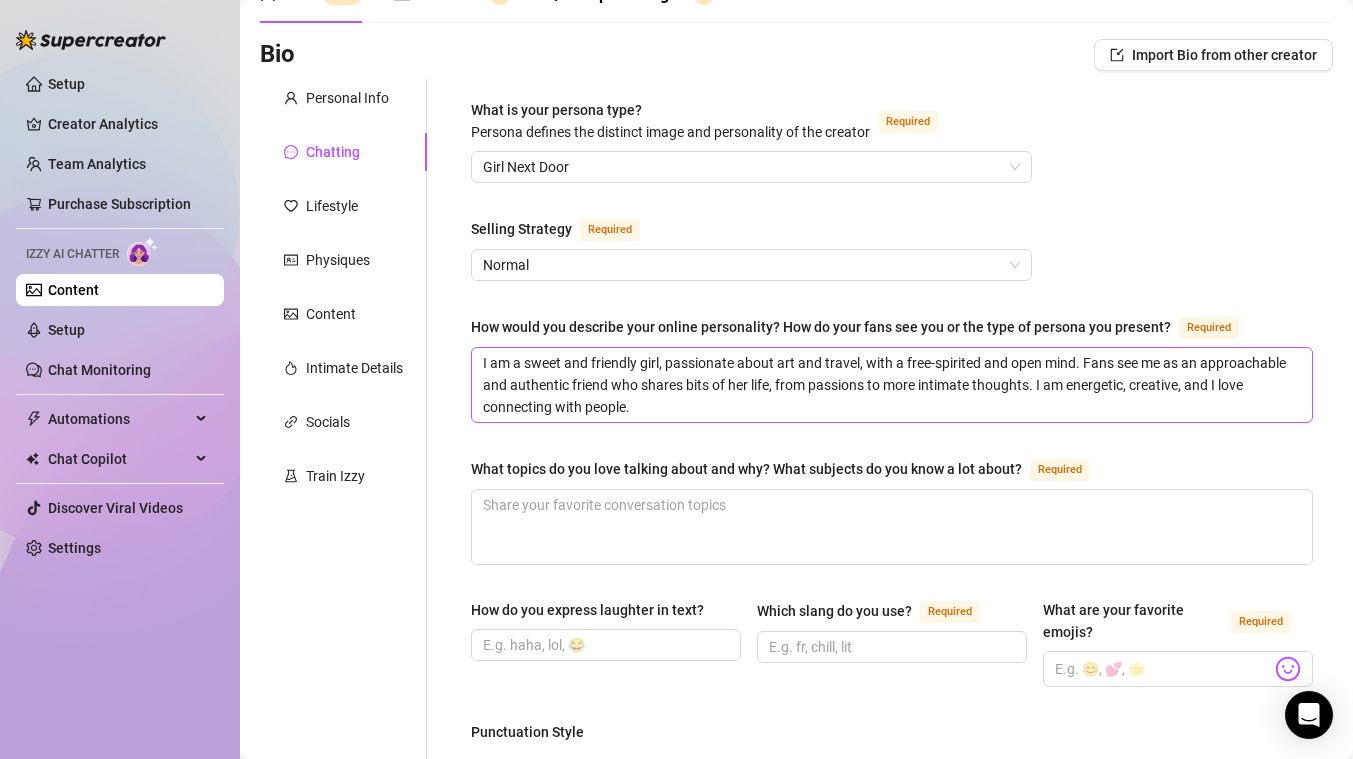 scroll, scrollTop: 122, scrollLeft: 0, axis: vertical 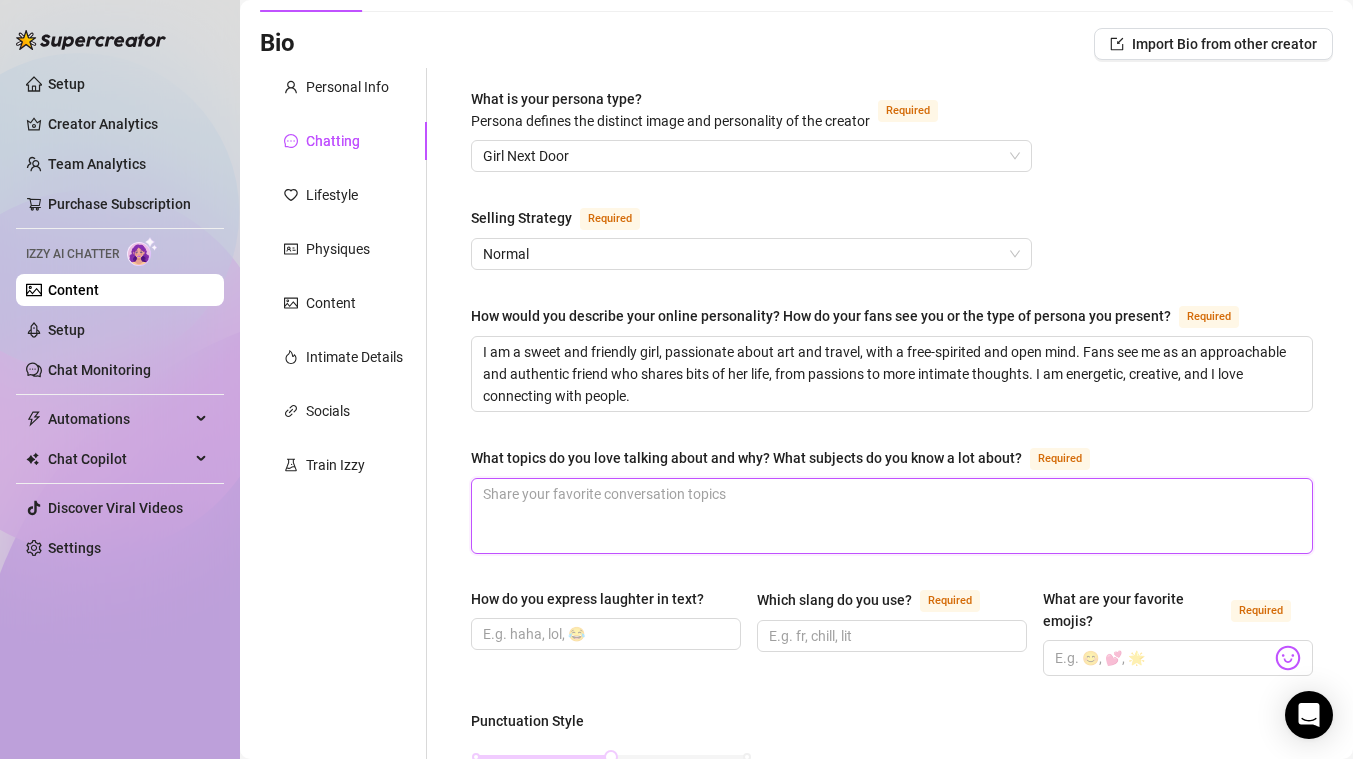 click on "What topics do you love talking about and why? What subjects do you know a lot about? Required" at bounding box center (892, 516) 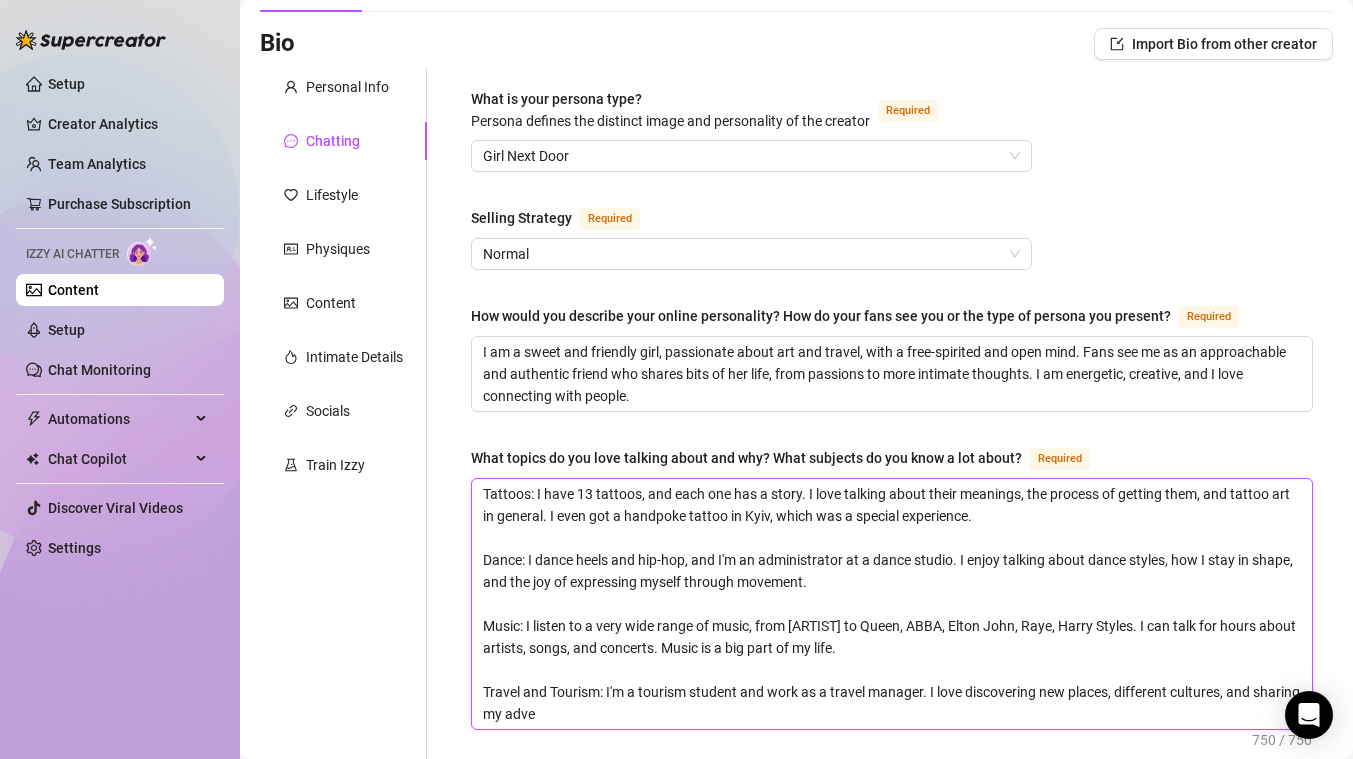 scroll, scrollTop: 0, scrollLeft: 0, axis: both 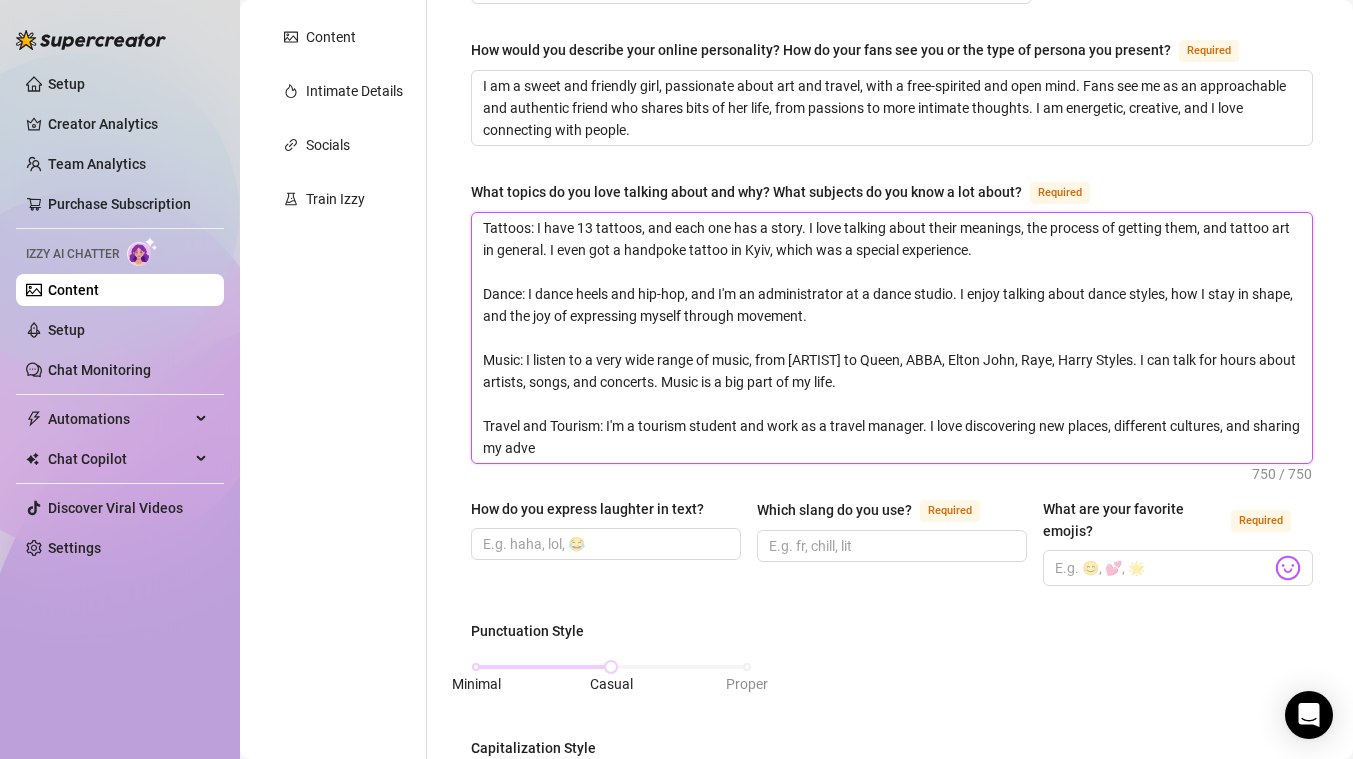 click on "Tattoos: I have 13 tattoos, and each one has a story. I love talking about their meanings, the process of getting them, and tattoo art in general. I even got a handpoke tattoo in Kyiv, which was a special experience.
Dance: I dance heels and hip-hop, and I'm an administrator at a dance studio. I enjoy talking about dance styles, how I stay in shape, and the joy of expressing myself through movement.
Music: I listen to a very wide range of music, from [ARTIST] to Queen, ABBA, Elton John, Raye, Harry Styles. I can talk for hours about artists, songs, and concerts. Music is a big part of my life.
Travel and Tourism: I'm a tourism student and work as a travel manager. I love discovering new places, different cultures, and sharing my adve" at bounding box center (892, 338) 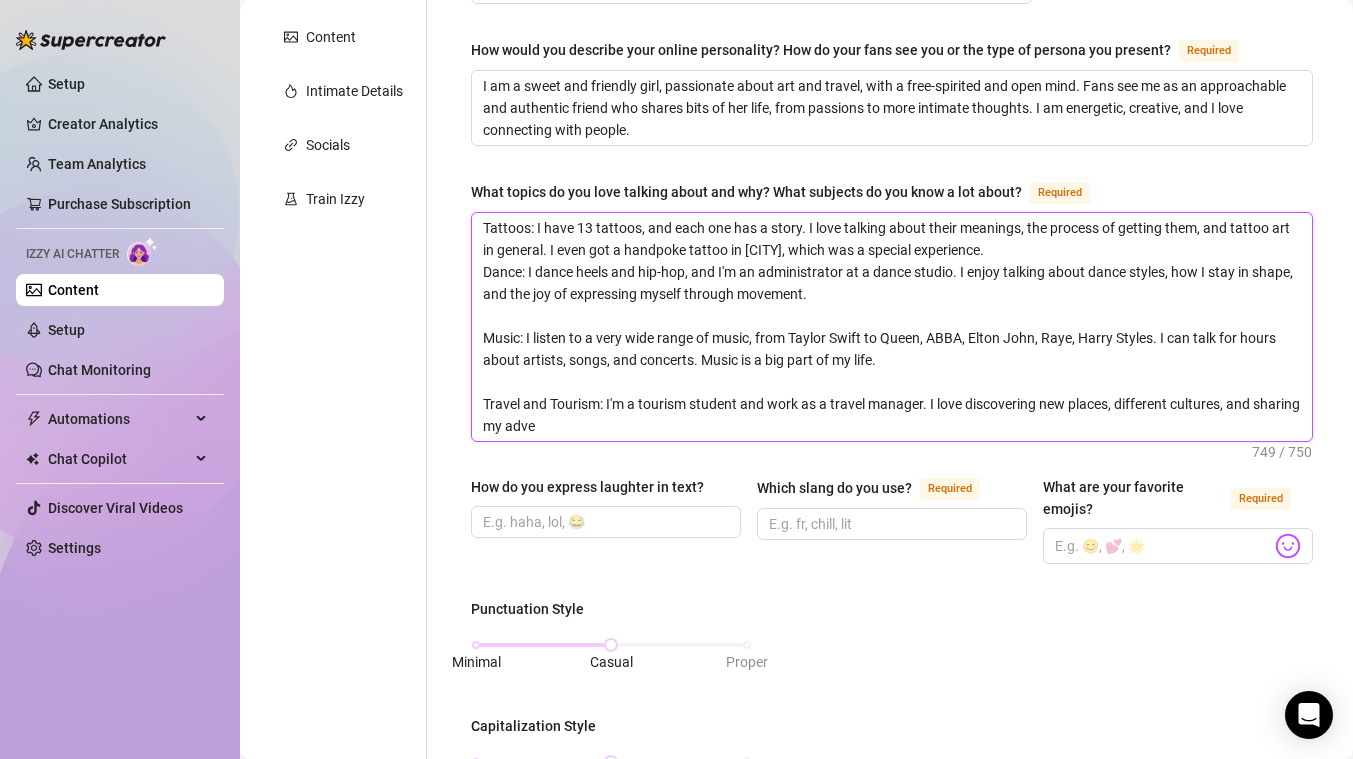 type 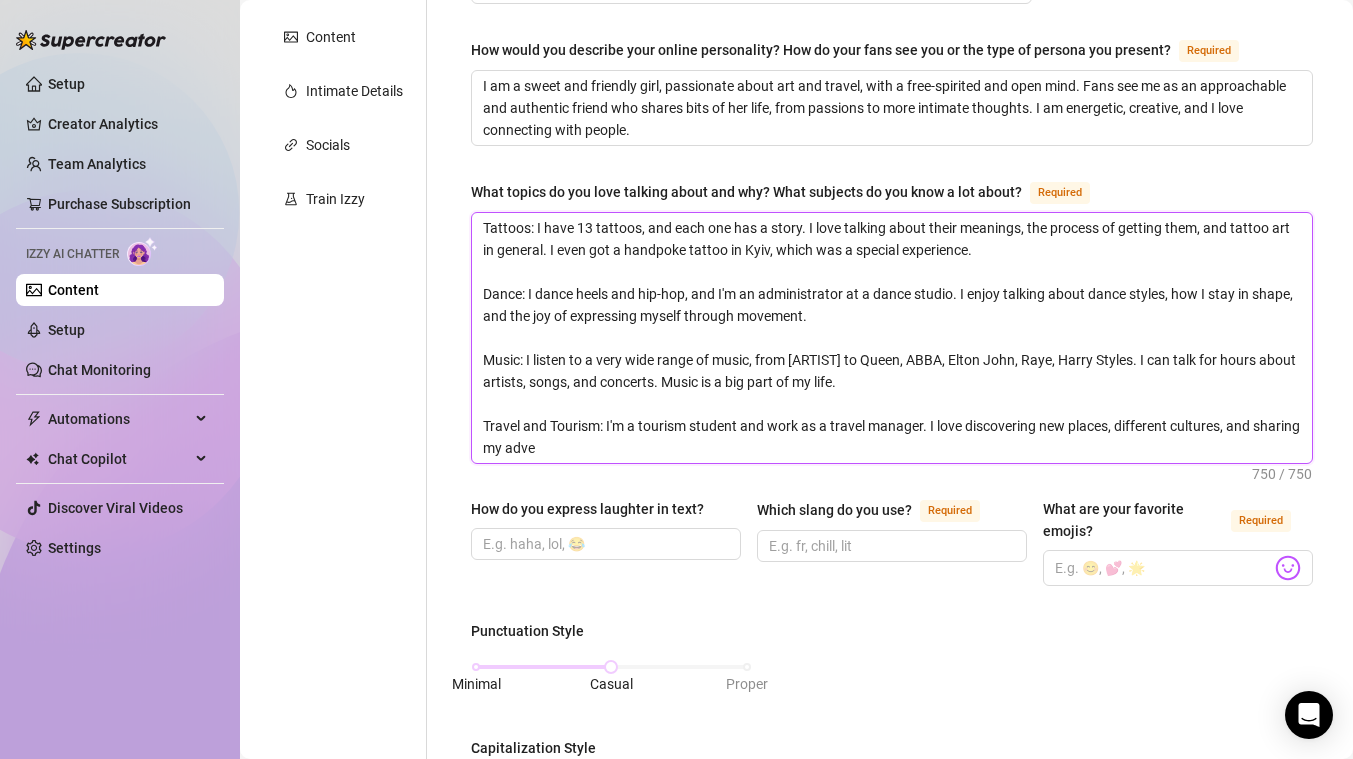 drag, startPoint x: 607, startPoint y: 448, endPoint x: 1228, endPoint y: 431, distance: 621.23267 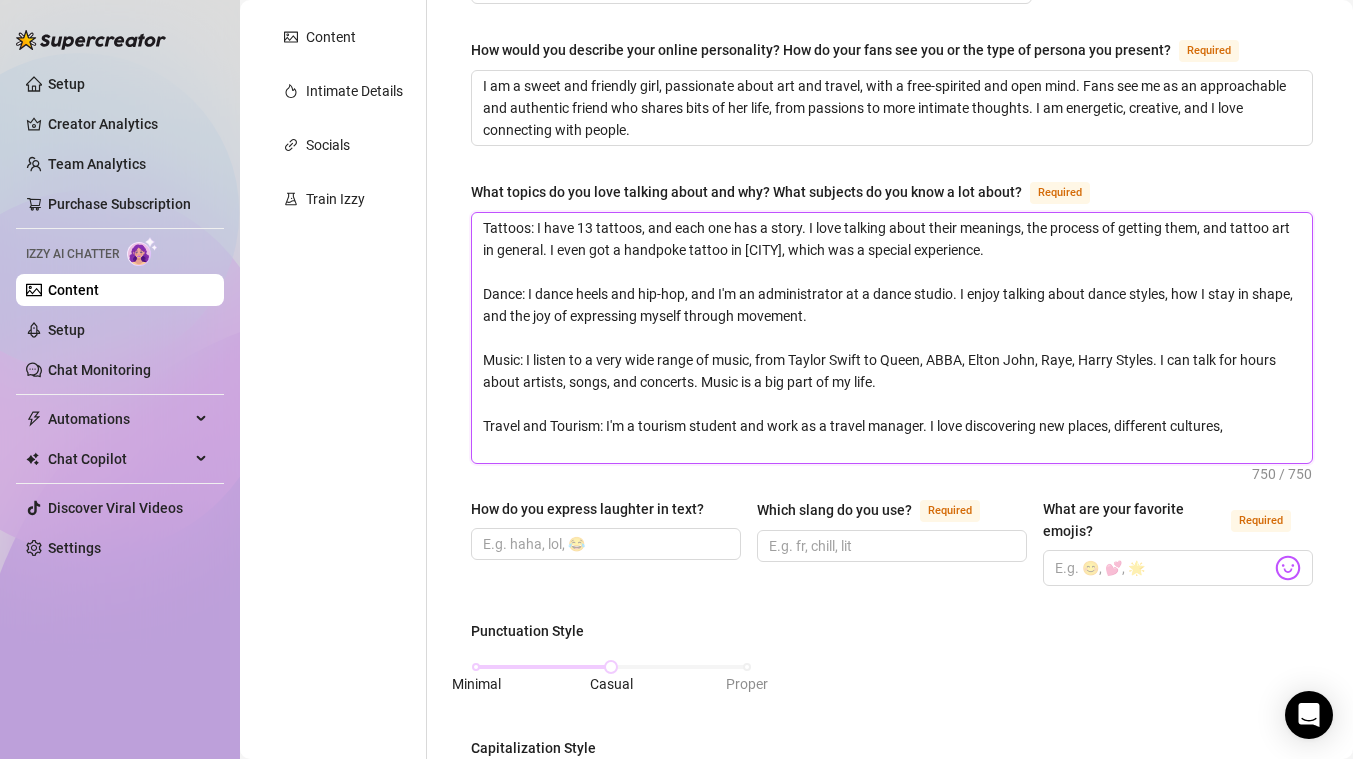type 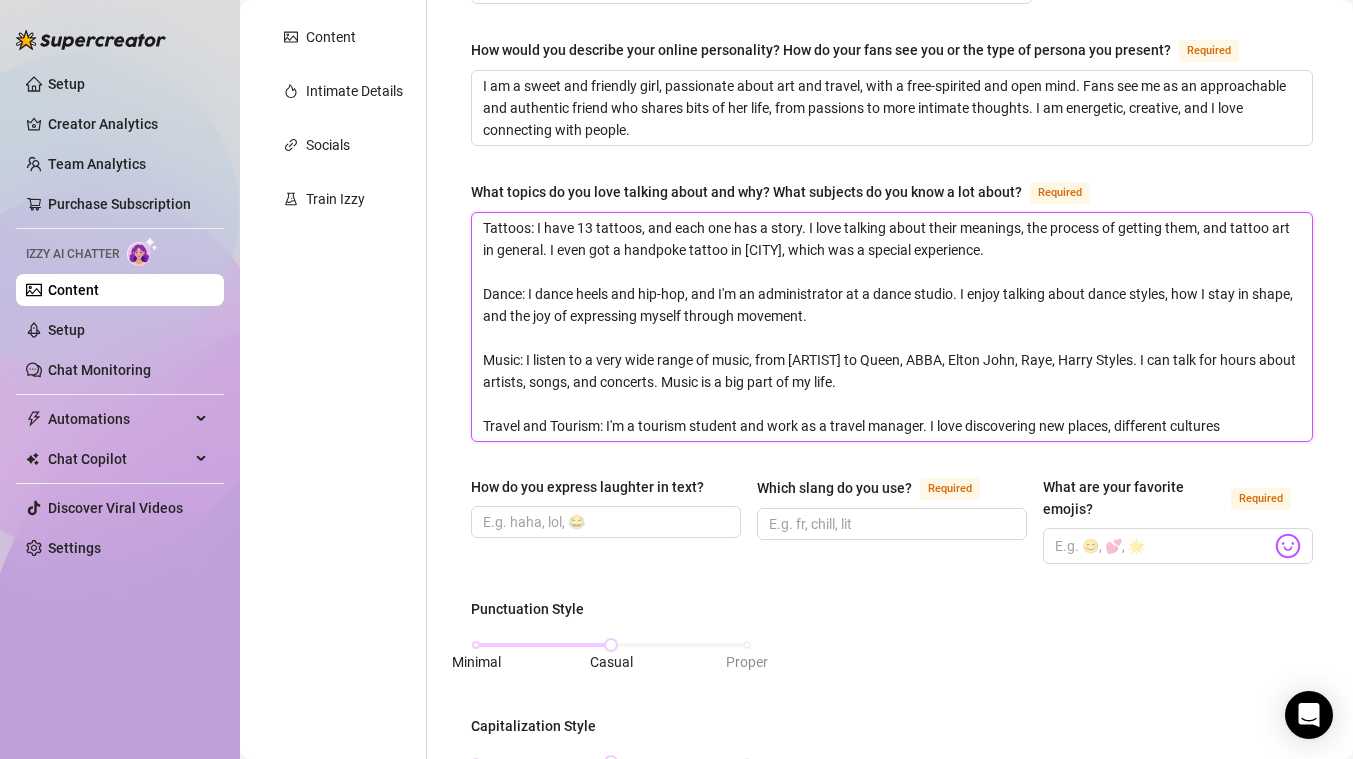 type 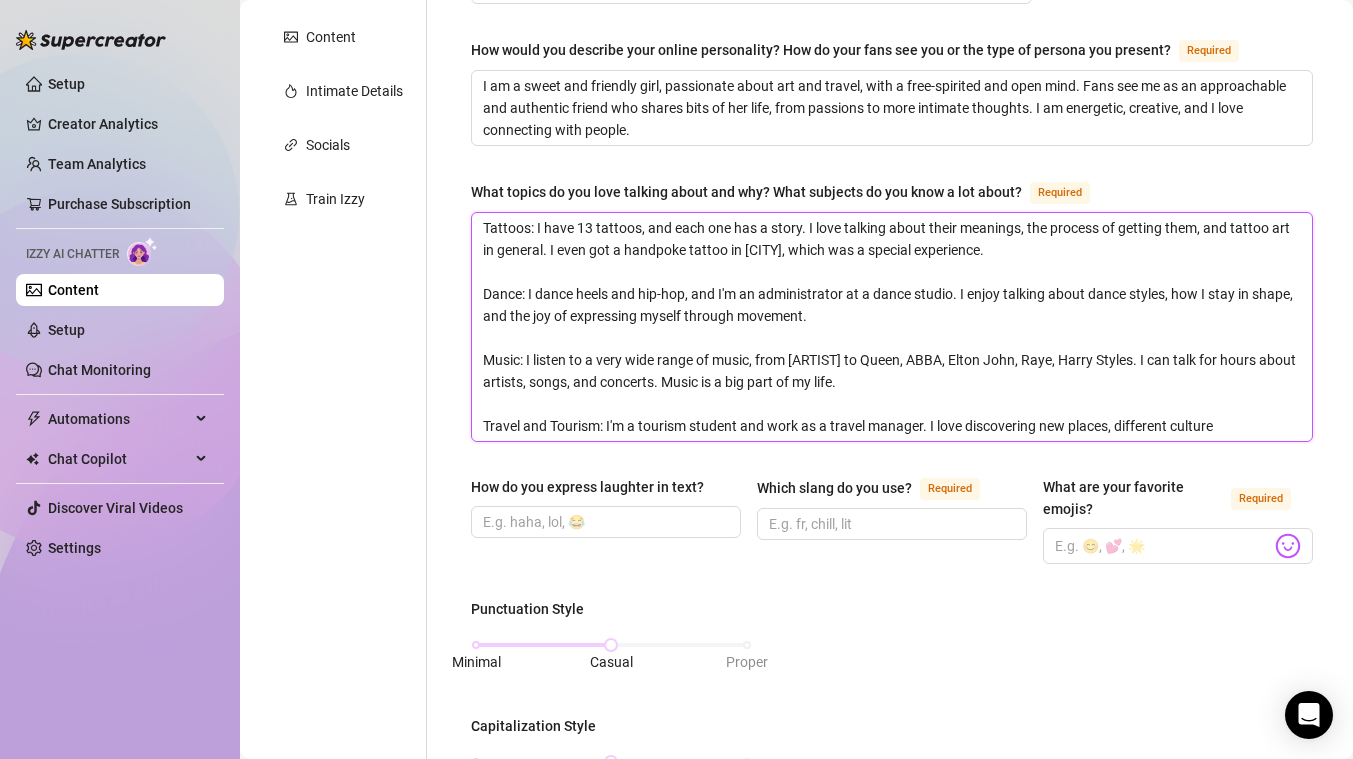 type on "Tattoos: I have 13 tattoos, and each one has a story. I love talking about their meanings, the process of getting them, and tattoo art in general. I even got a handpoke tattoo in [CITY], which was a special experience.
Dance: I dance heels and hip-hop, and I'm an administrator at a dance studio. I enjoy talking about dance styles, how I stay in shape, and the joy of expressing myself through movement.
Music: I listen to a very wide range of music, from [ARTIST] to Queen, ABBA, Elton John, Raye, Harry Styles. I can talk for hours about artists, songs, and concerts. Music is a big part of my life.
Travel and Tourism: I'm a tourism student and work as a travel manager. I love discovering new places, different culture" 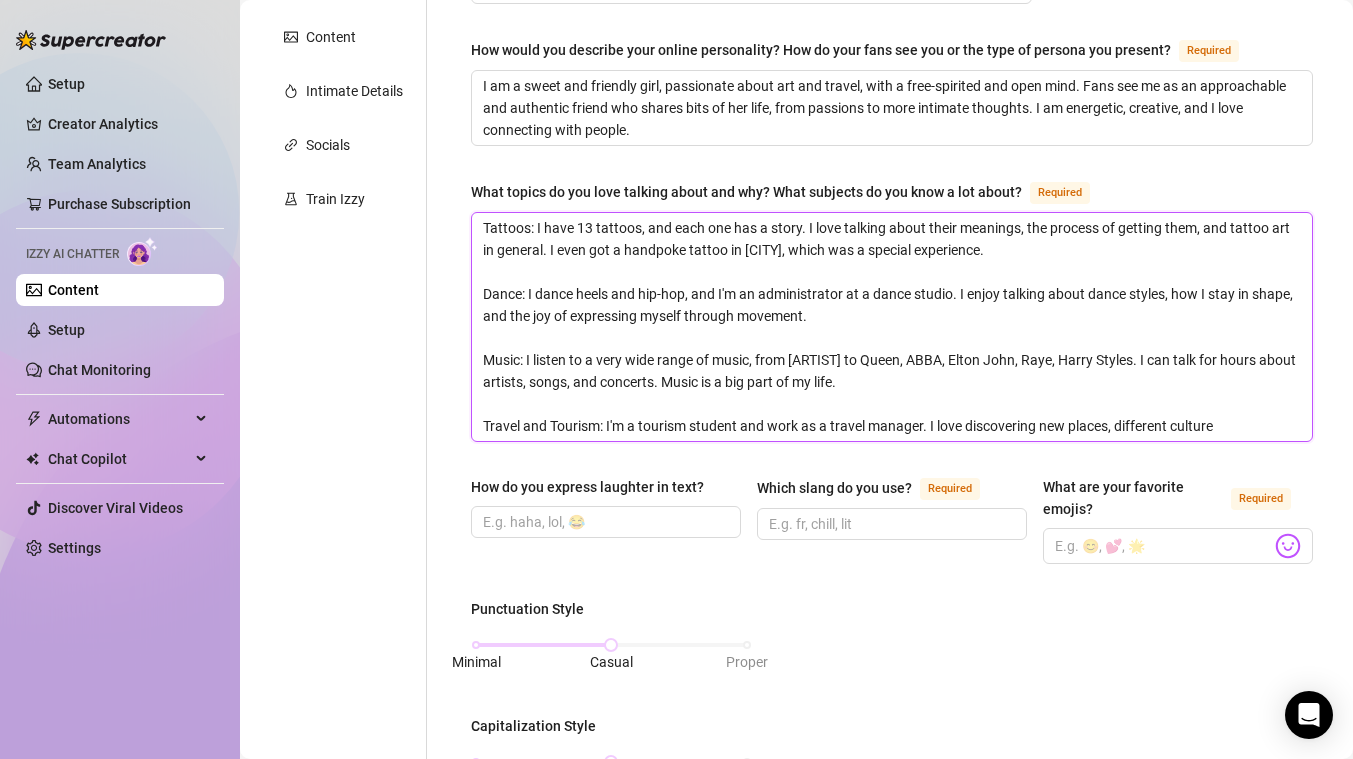 click on "Tattoos: I have 13 tattoos, and each one has a story. I love talking about their meanings, the process of getting them, and tattoo art in general. I even got a handpoke tattoo in [CITY], which was a special experience.
Dance: I dance heels and hip-hop, and I'm an administrator at a dance studio. I enjoy talking about dance styles, how I stay in shape, and the joy of expressing myself through movement.
Music: I listen to a very wide range of music, from [ARTIST] to Queen, ABBA, Elton John, Raye, Harry Styles. I can talk for hours about artists, songs, and concerts. Music is a big part of my life.
Travel and Tourism: I'm a tourism student and work as a travel manager. I love discovering new places, different culture" at bounding box center (892, 327) 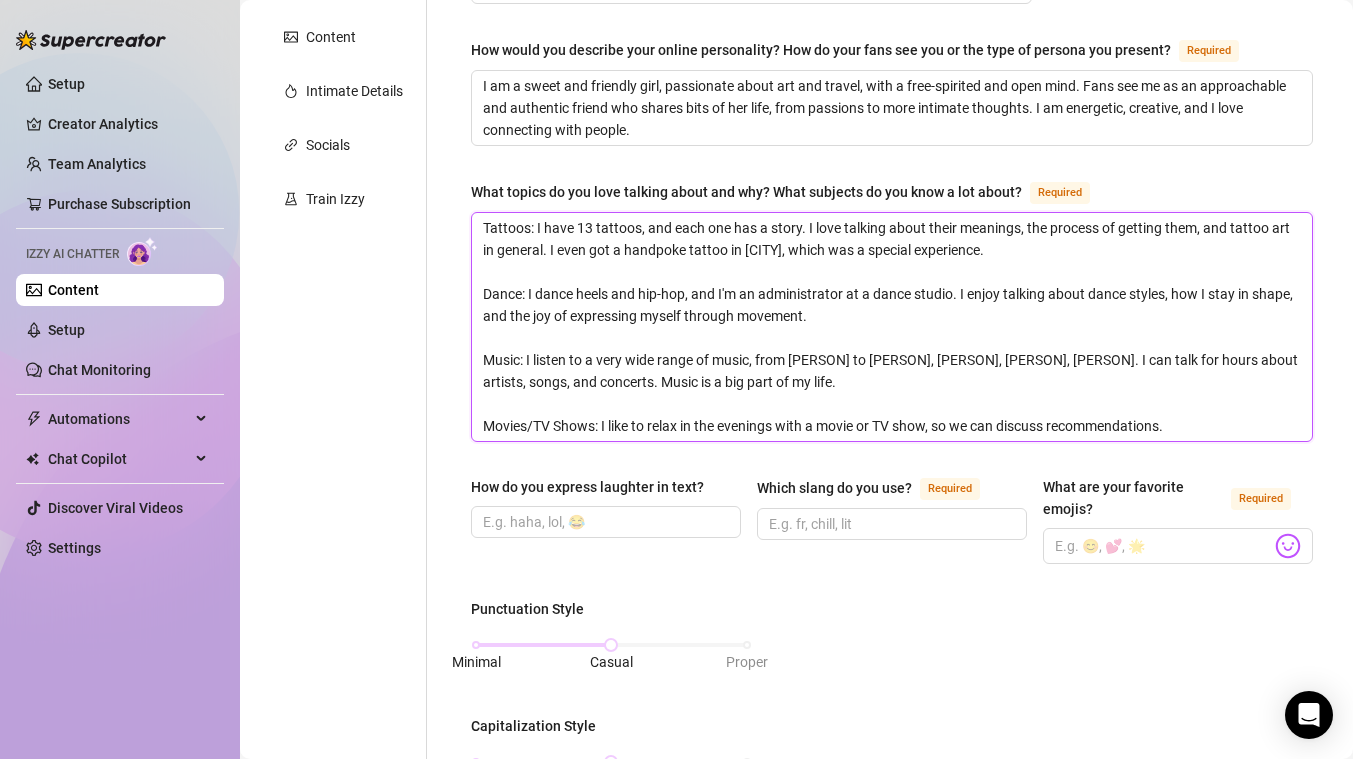 click on "Tattoos: I have 13 tattoos, and each one has a story. I love talking about their meanings, the process of getting them, and tattoo art in general. I even got a handpoke tattoo in [CITY], which was a special experience.
Dance: I dance heels and hip-hop, and I'm an administrator at a dance studio. I enjoy talking about dance styles, how I stay in shape, and the joy of expressing myself through movement.
Music: I listen to a very wide range of music, from [PERSON] to [PERSON], [PERSON], [PERSON], [PERSON]. I can talk for hours about artists, songs, and concerts. Music is a big part of my life.
Movies/TV Shows: I like to relax in the evenings with a movie or TV show, so we can discuss recommendations." at bounding box center (892, 327) 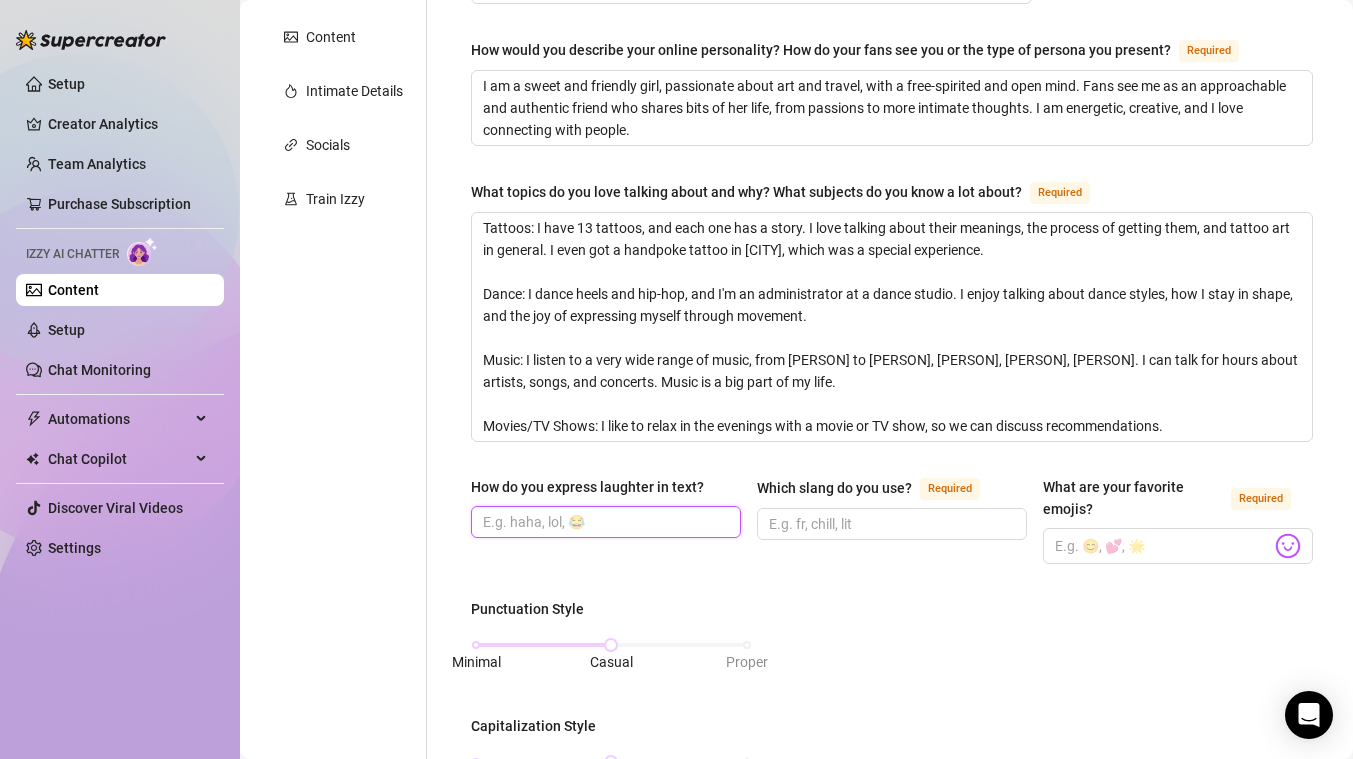 click on "How do you express laughter in text?" at bounding box center (604, 522) 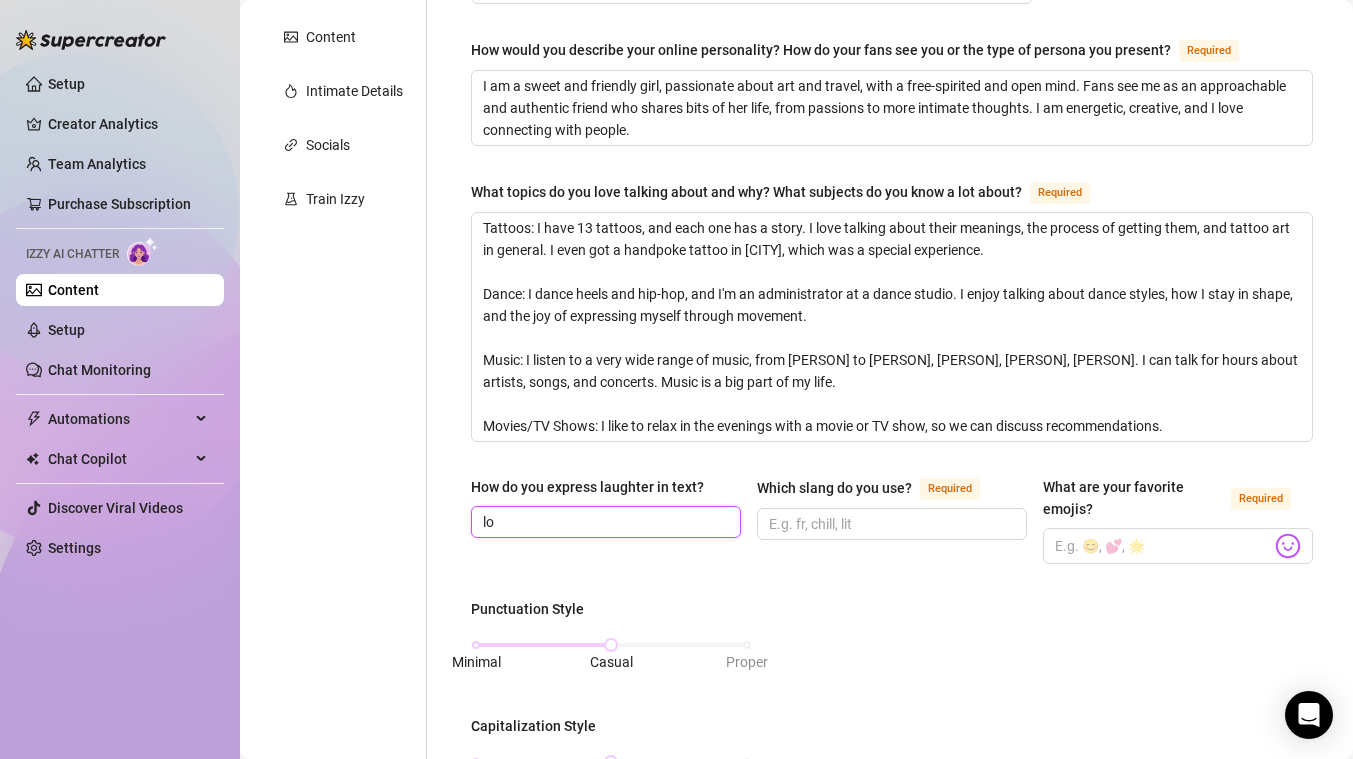 type on "l" 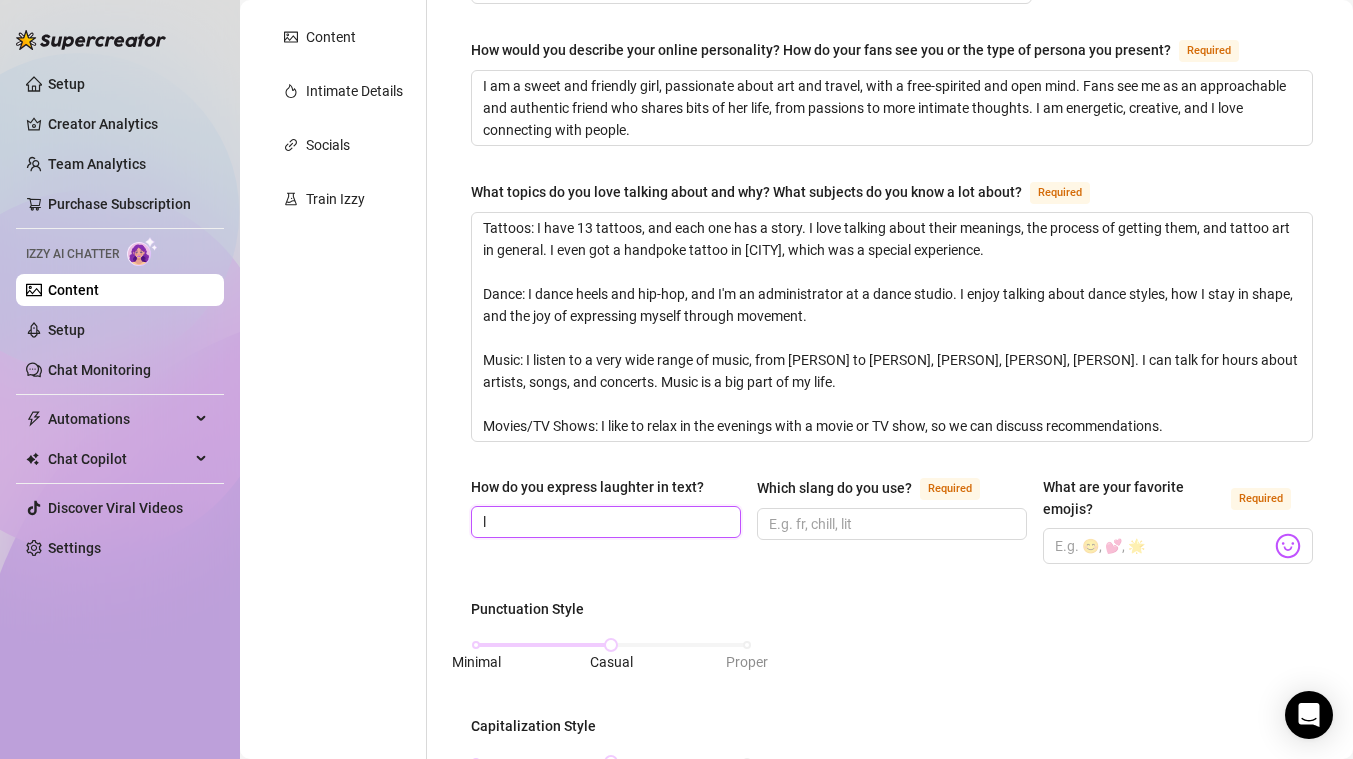 type 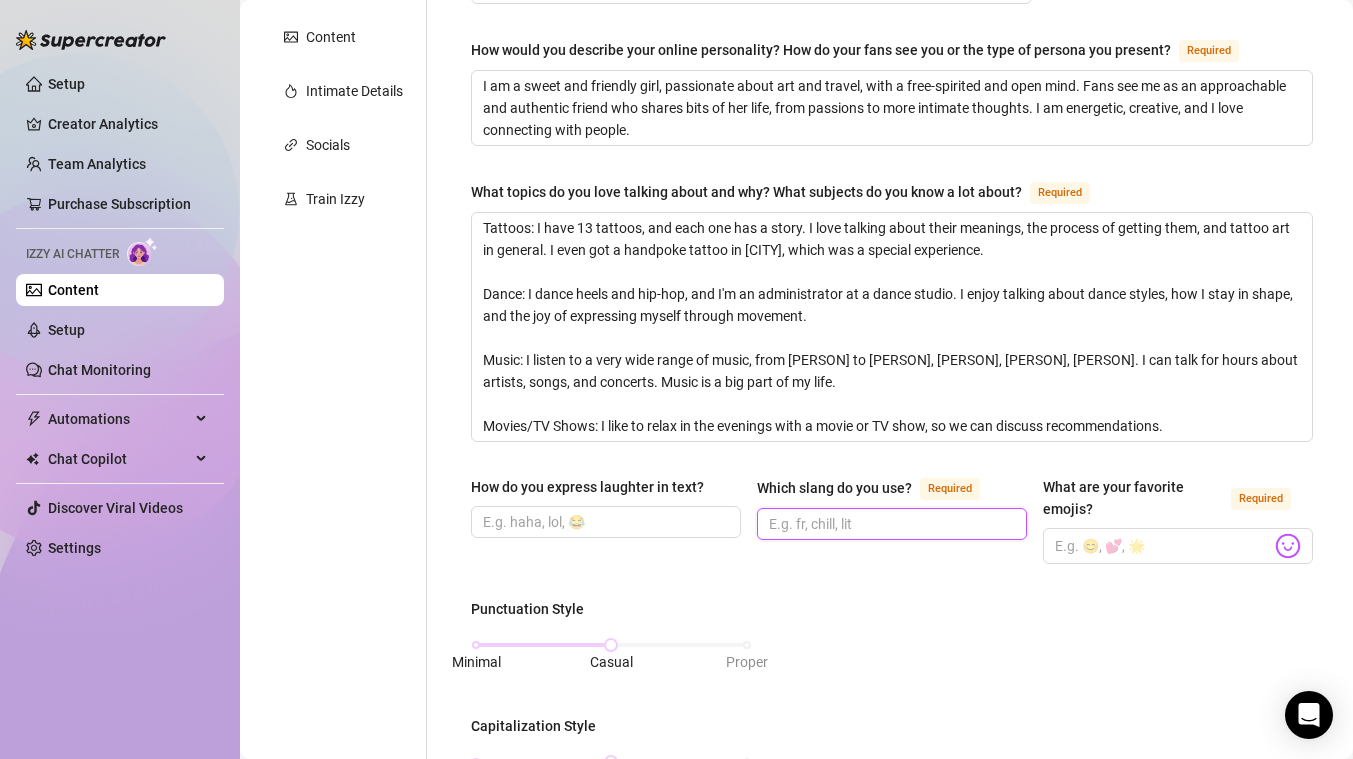 click on "Which slang do you use? Required" at bounding box center (890, 524) 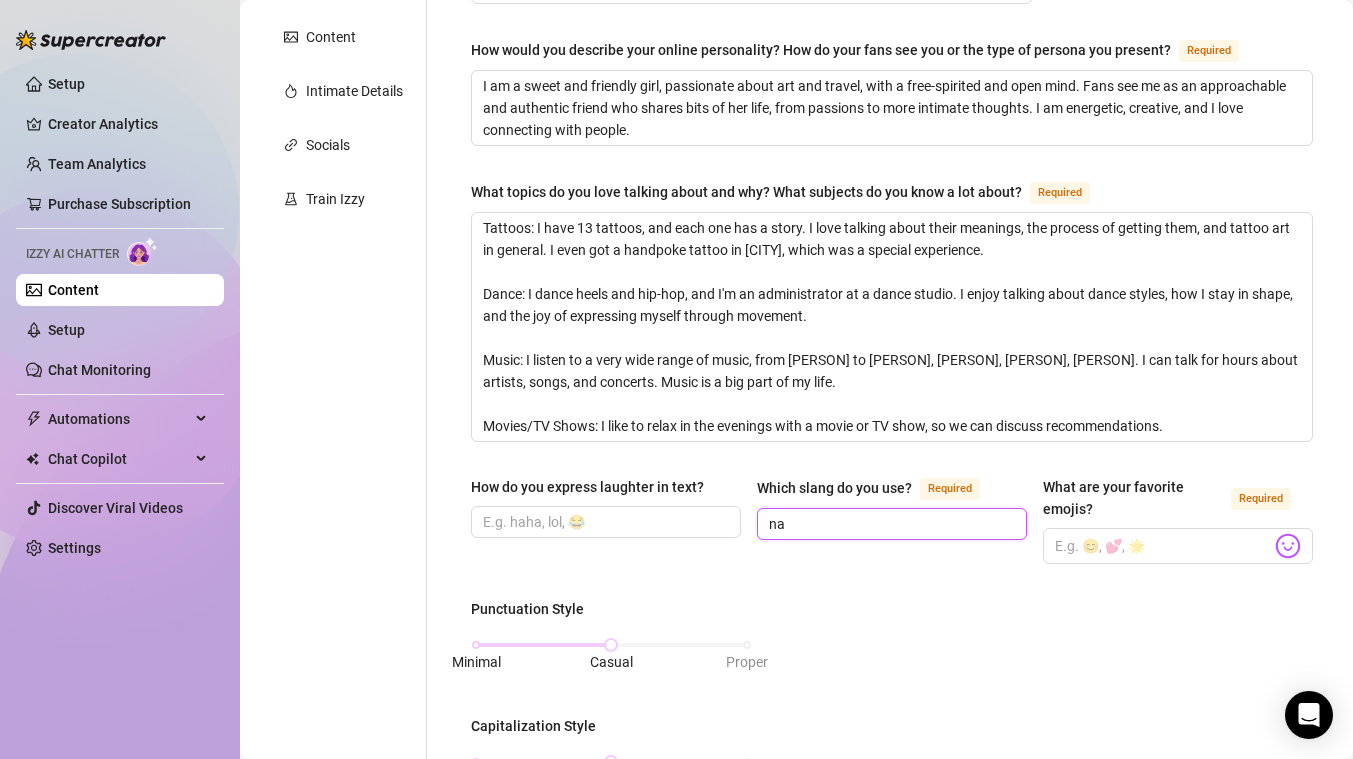 type on "n" 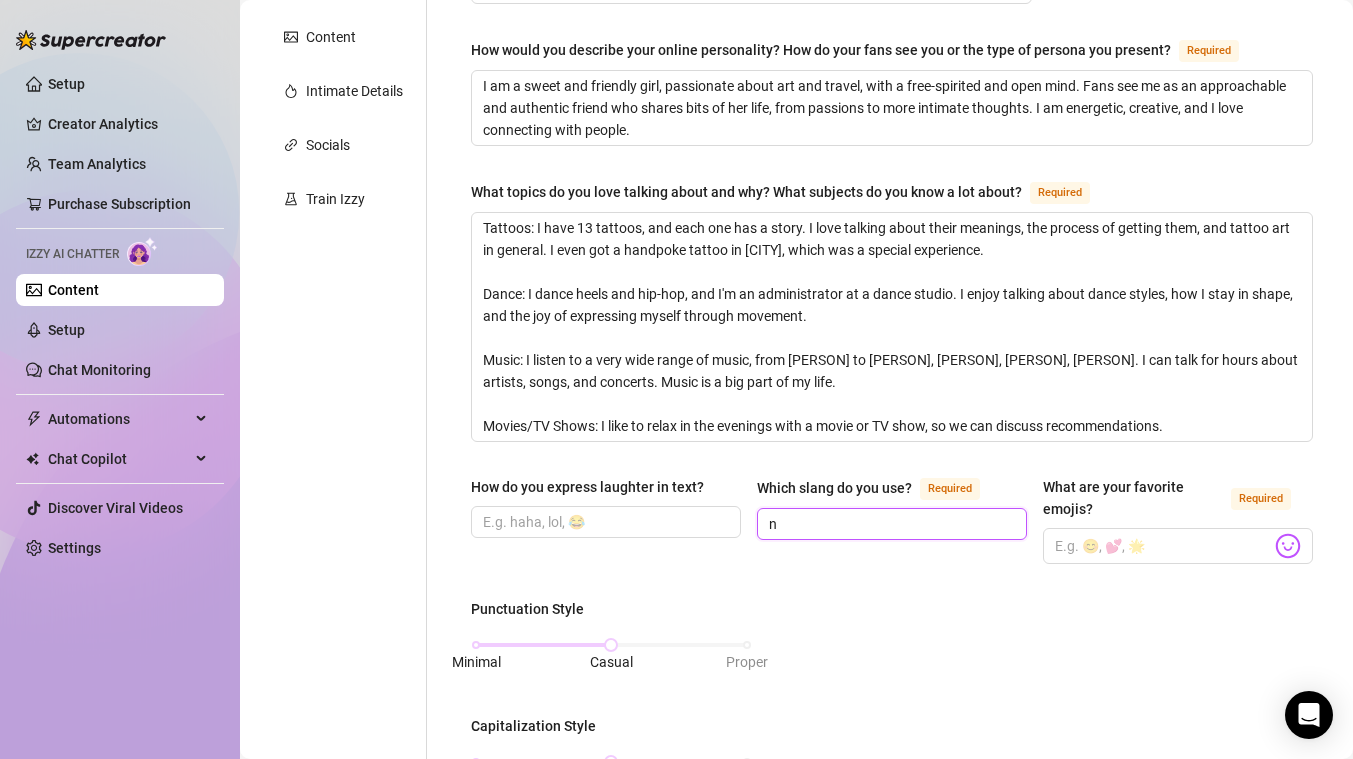 type 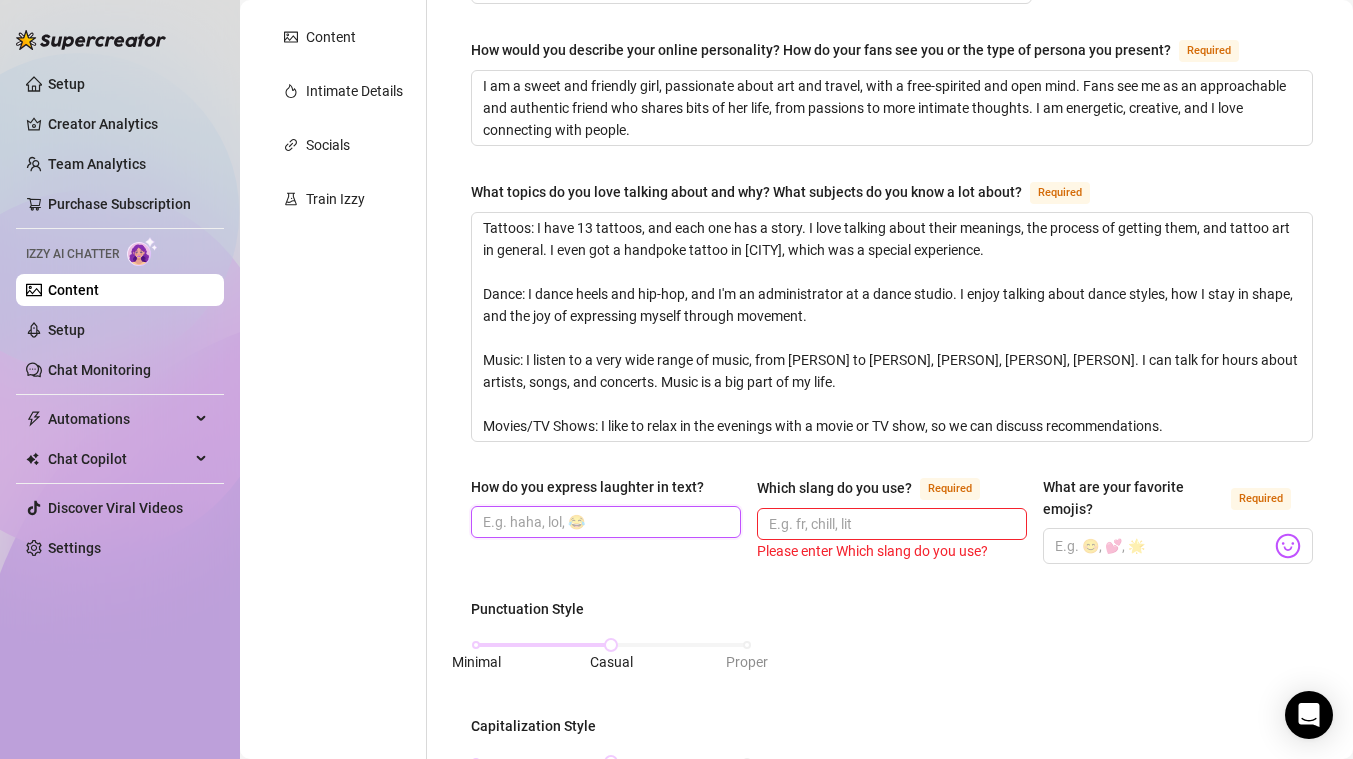click on "How do you express laughter in text?" at bounding box center [604, 522] 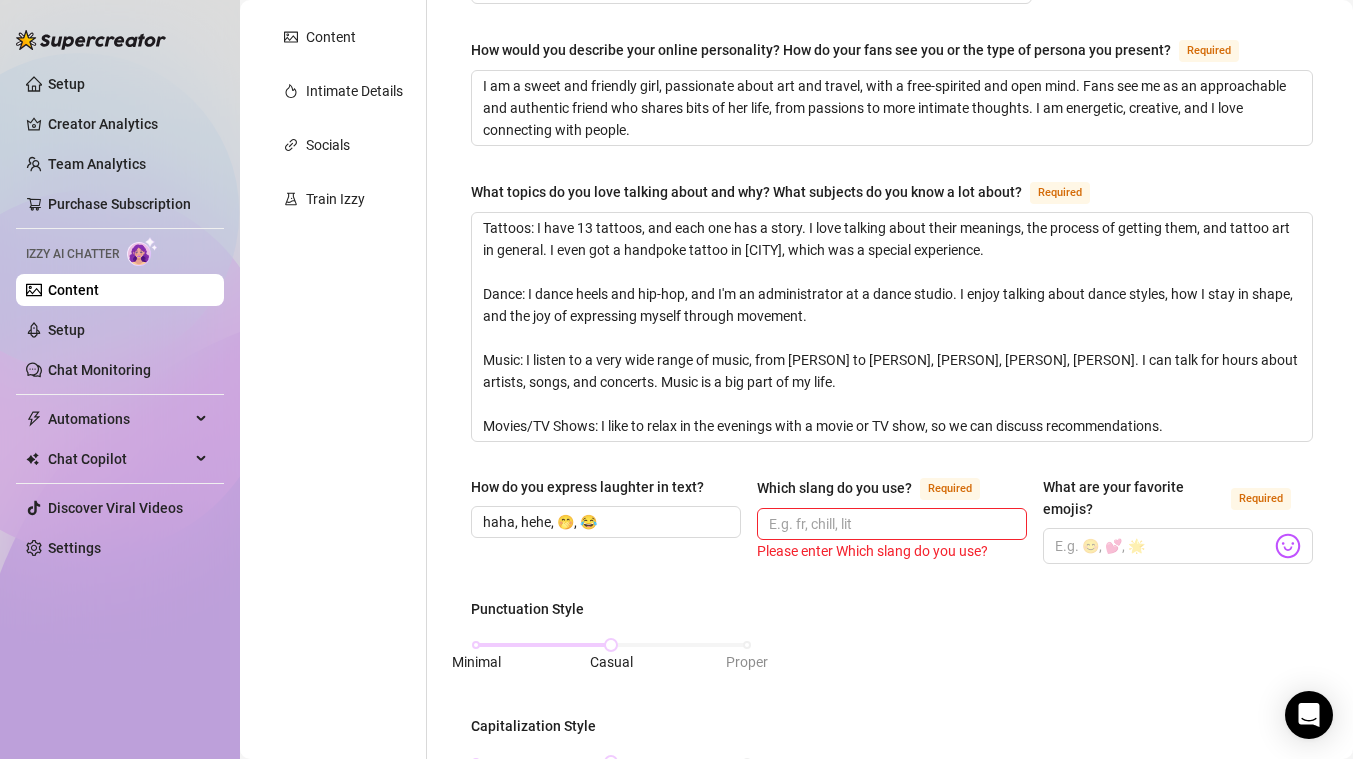 click on "How do you express laughter in text? haha, hehe, 🤭, 😂" at bounding box center [606, 520] 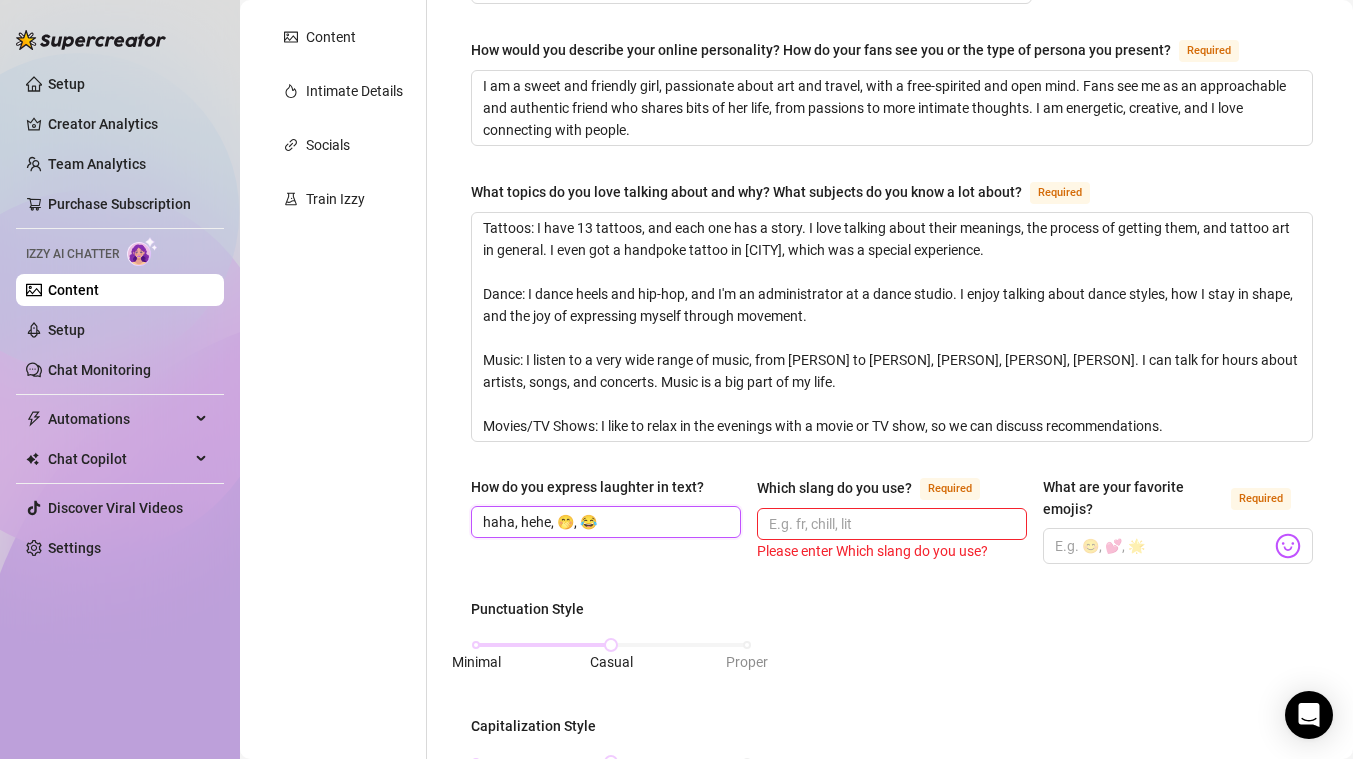 click on "haha, hehe, 🤭, 😂" at bounding box center [604, 522] 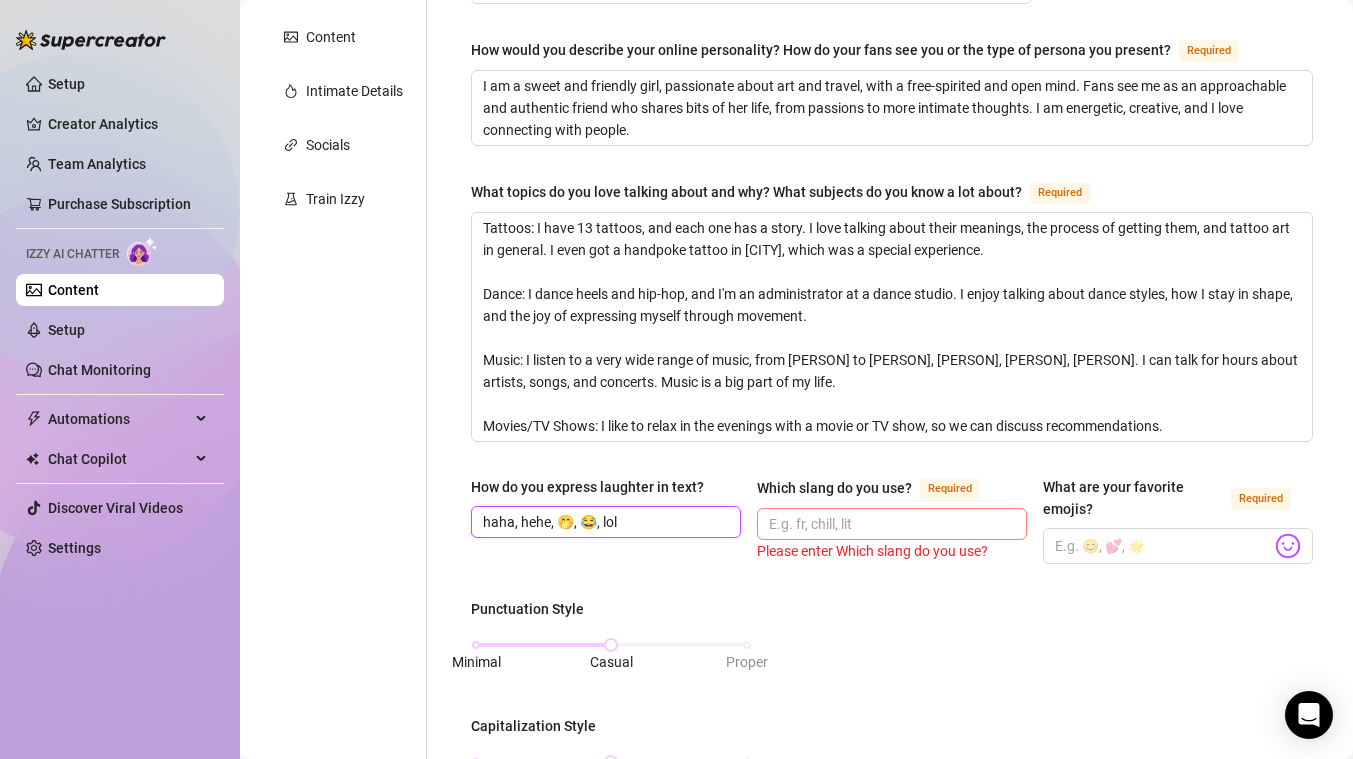 type on "haha, hehe, 🤭, 😂, lol" 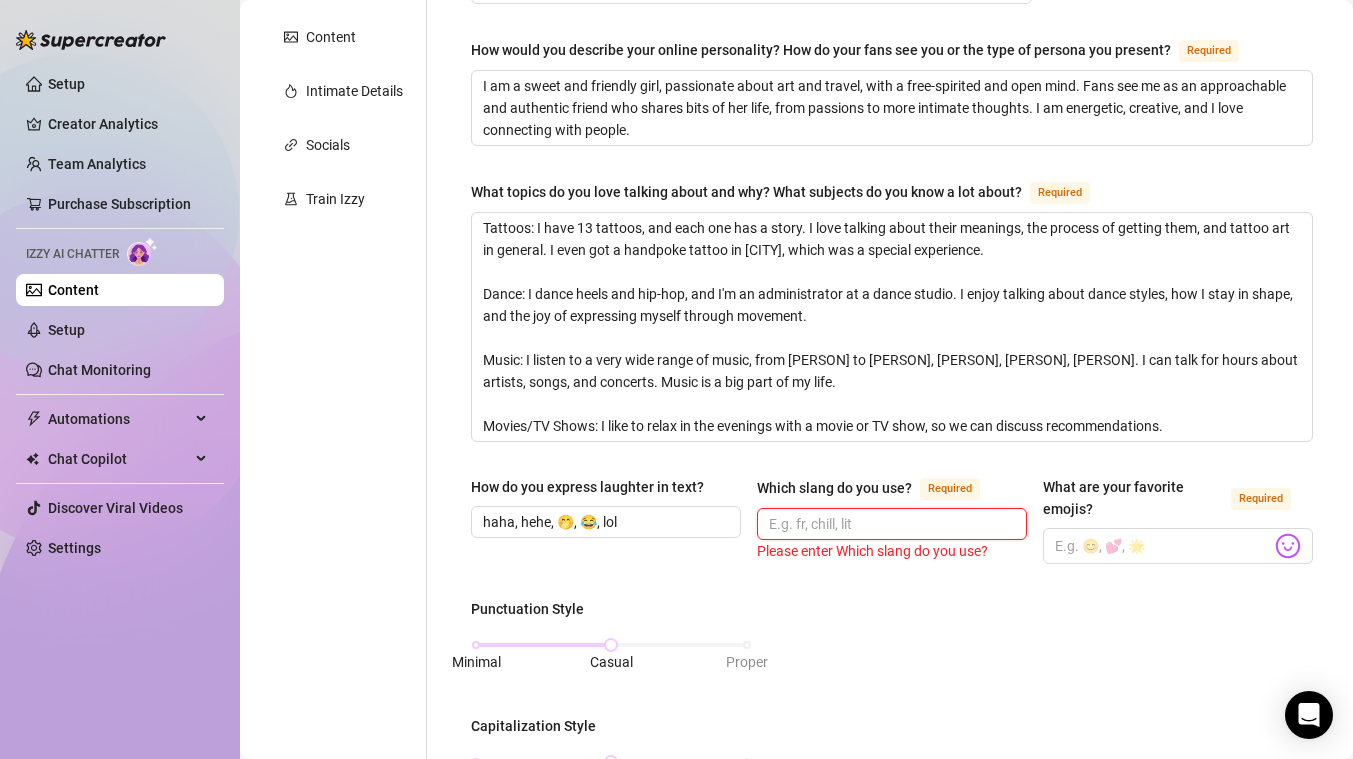 click on "Which slang do you use? Required" at bounding box center [890, 524] 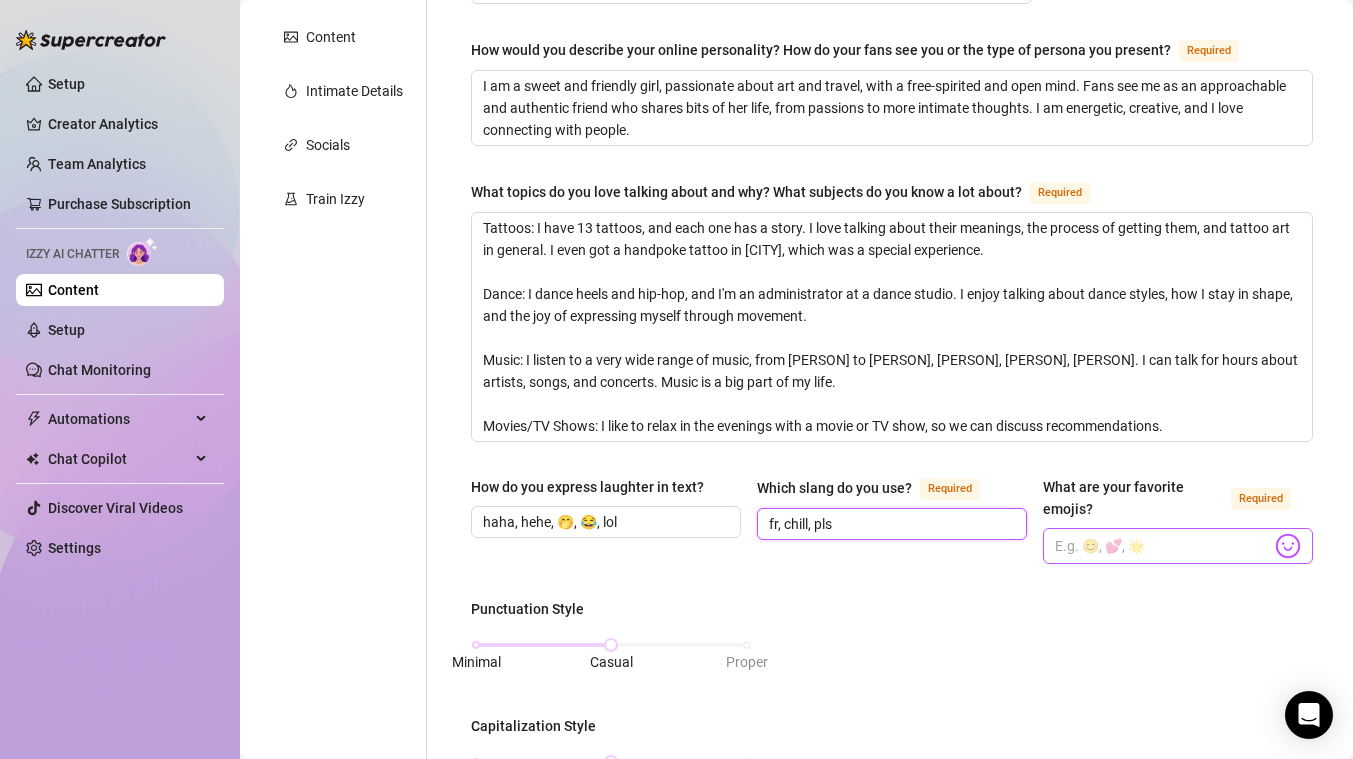type on "fr, chill, pls" 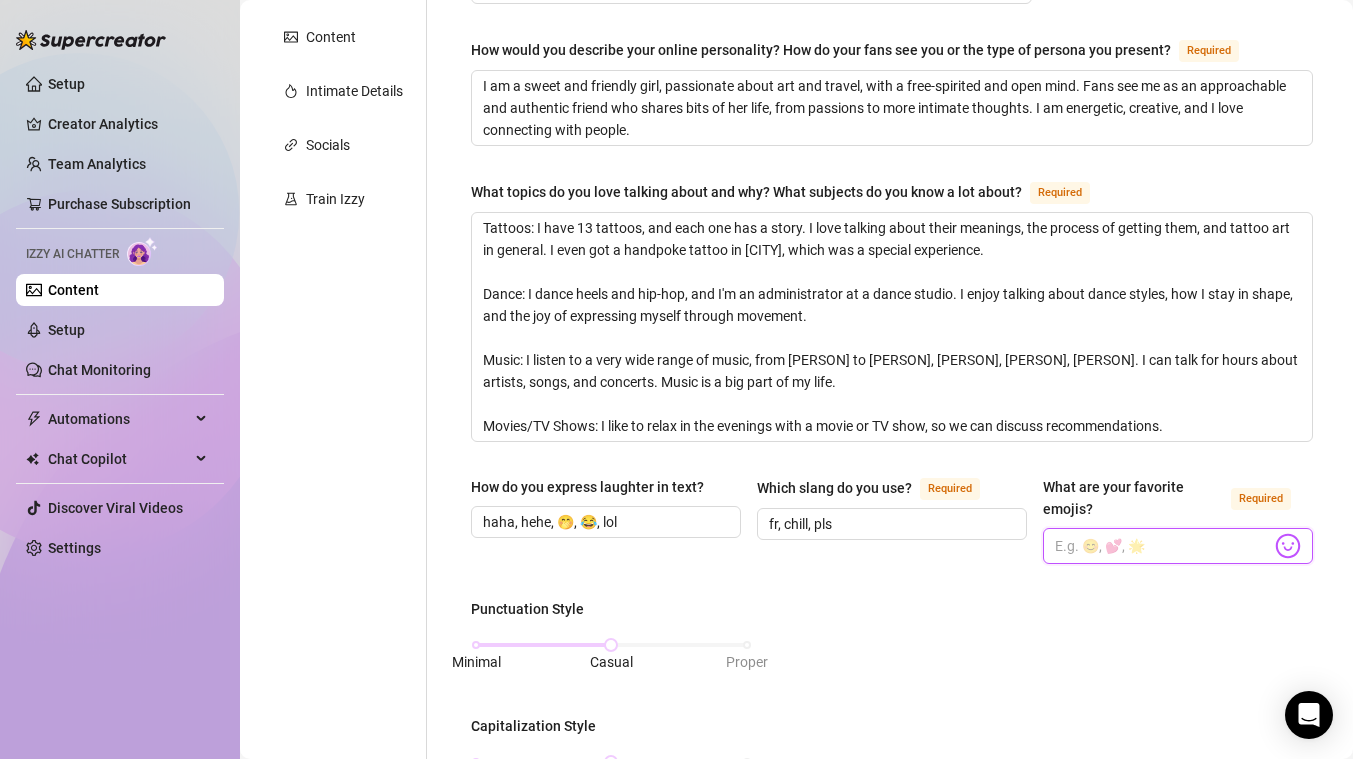 click on "What are your favorite emojis? Required" at bounding box center (1163, 546) 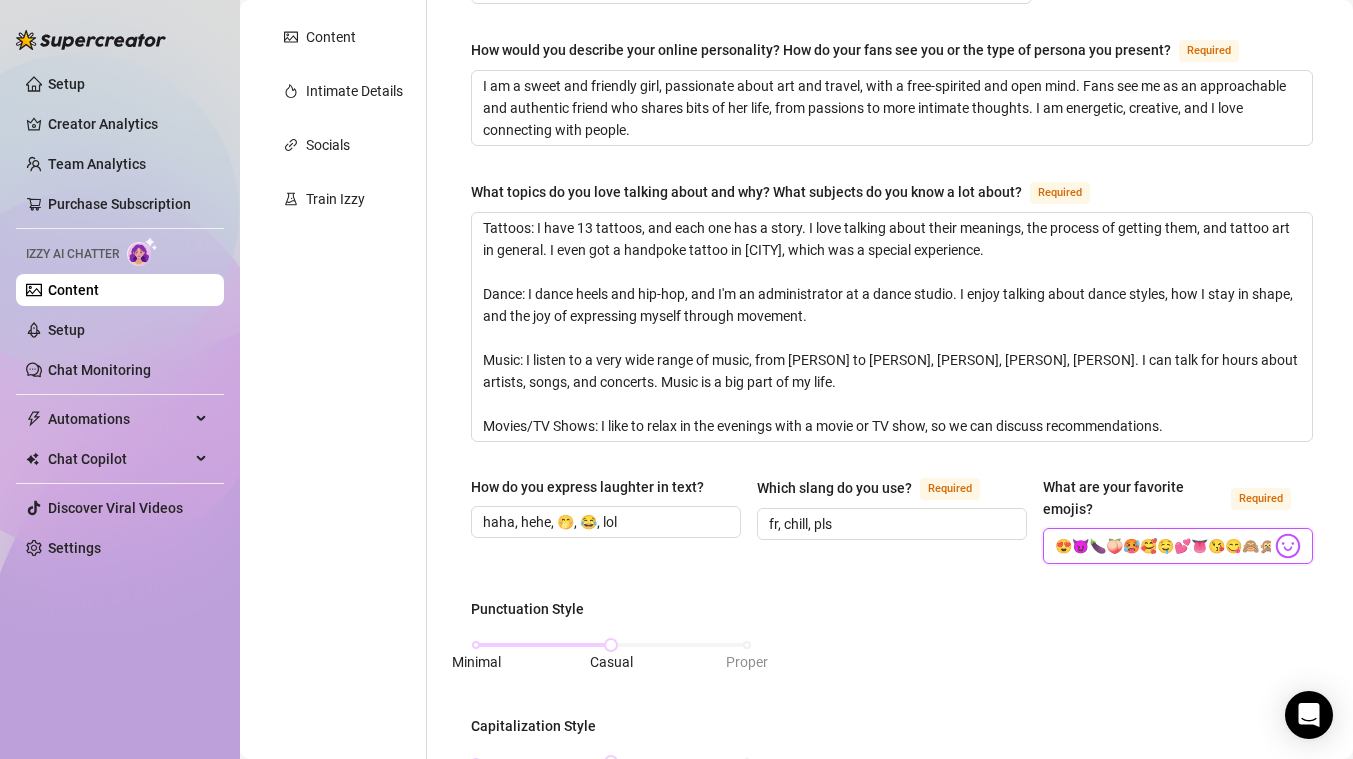 type on "😍😈🍆🍑🥵🥰🤤💕👅😘😋🙈🙊" 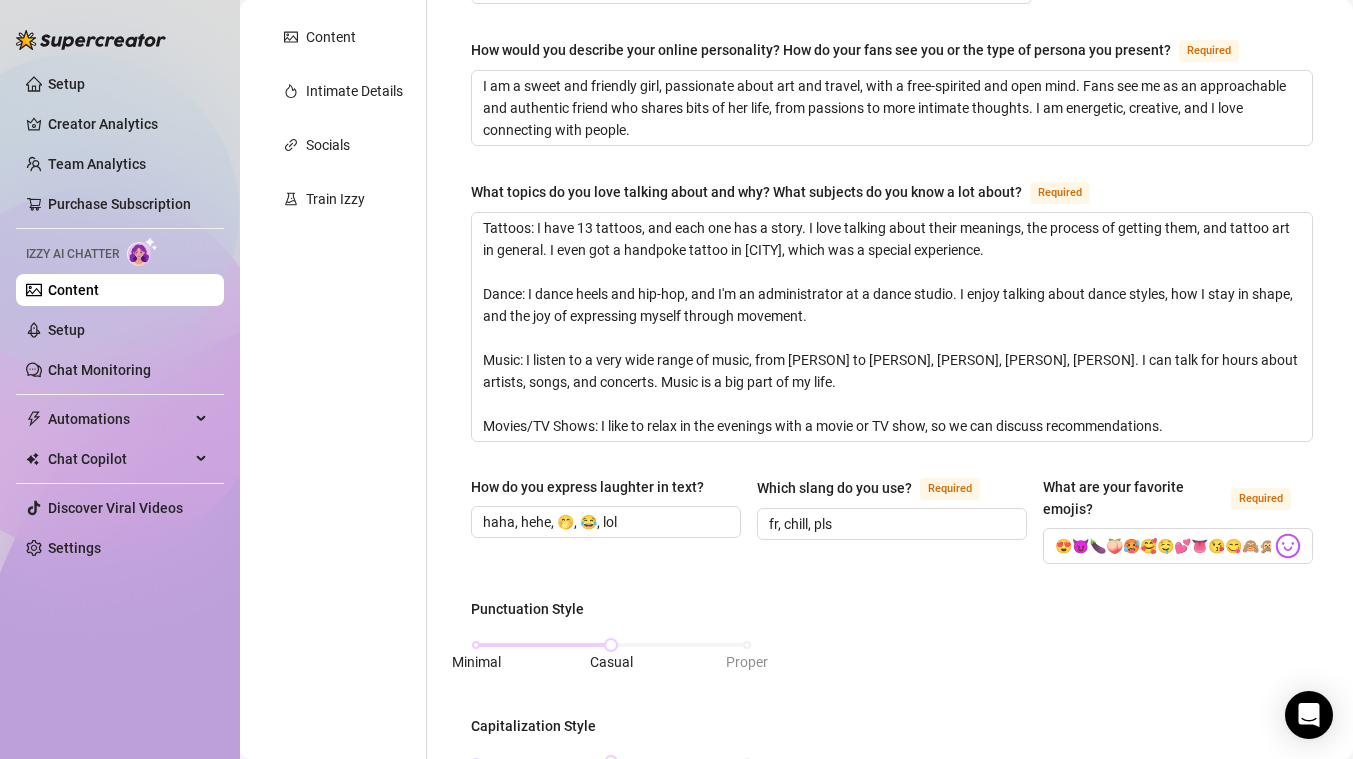 click on "What is your persona type? Persona defines the distinct image and personality of the creator Required Girl Next Door Selling Strategy Required Normal How would you describe your online personality? How do your fans see you or the type of persona you present? Required I am a sweet and friendly girl, passionate about art and travel, with a free-spirited and open mind. Fans see me as an approachable and authentic friend who shares bits of her life, from passions to more intimate thoughts. I am energetic, creative, and I love connecting with people. What topics do you love talking about and why? What subjects do you know a lot about? Required How do you express laughter in text? haha, hehe, 🤭, 😂, lol Which slang do you use? Required fr, chill, pls What are your favorite emojis? Required 😍😈🍆🍑🥵🥰🤤💕👅😘😋🙈🙊 Punctuation Style Minimal Casual Proper Capitalization Style Lowercase Proper Names Proper Writing Level Relaxed Mixed Proper What nicknames do you use for your fans?" at bounding box center [892, 636] 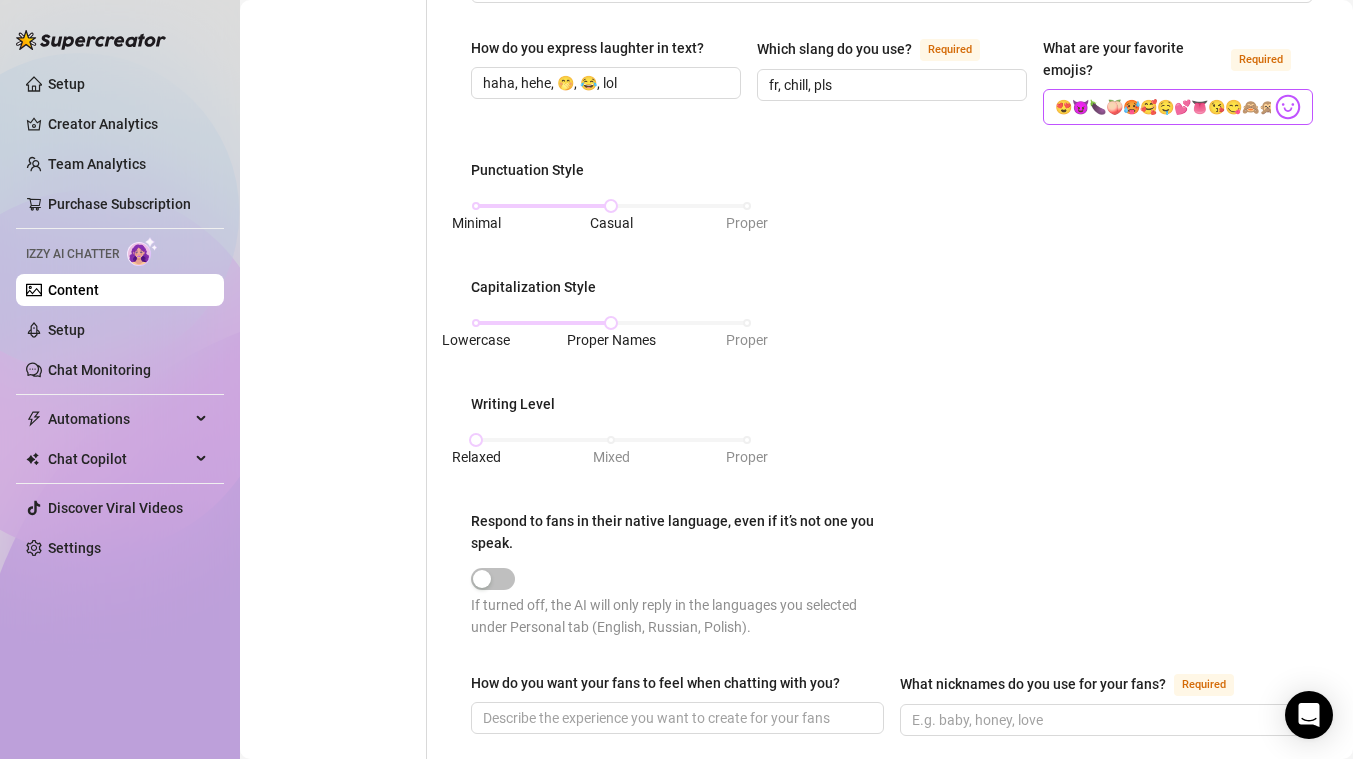 scroll, scrollTop: 468, scrollLeft: 0, axis: vertical 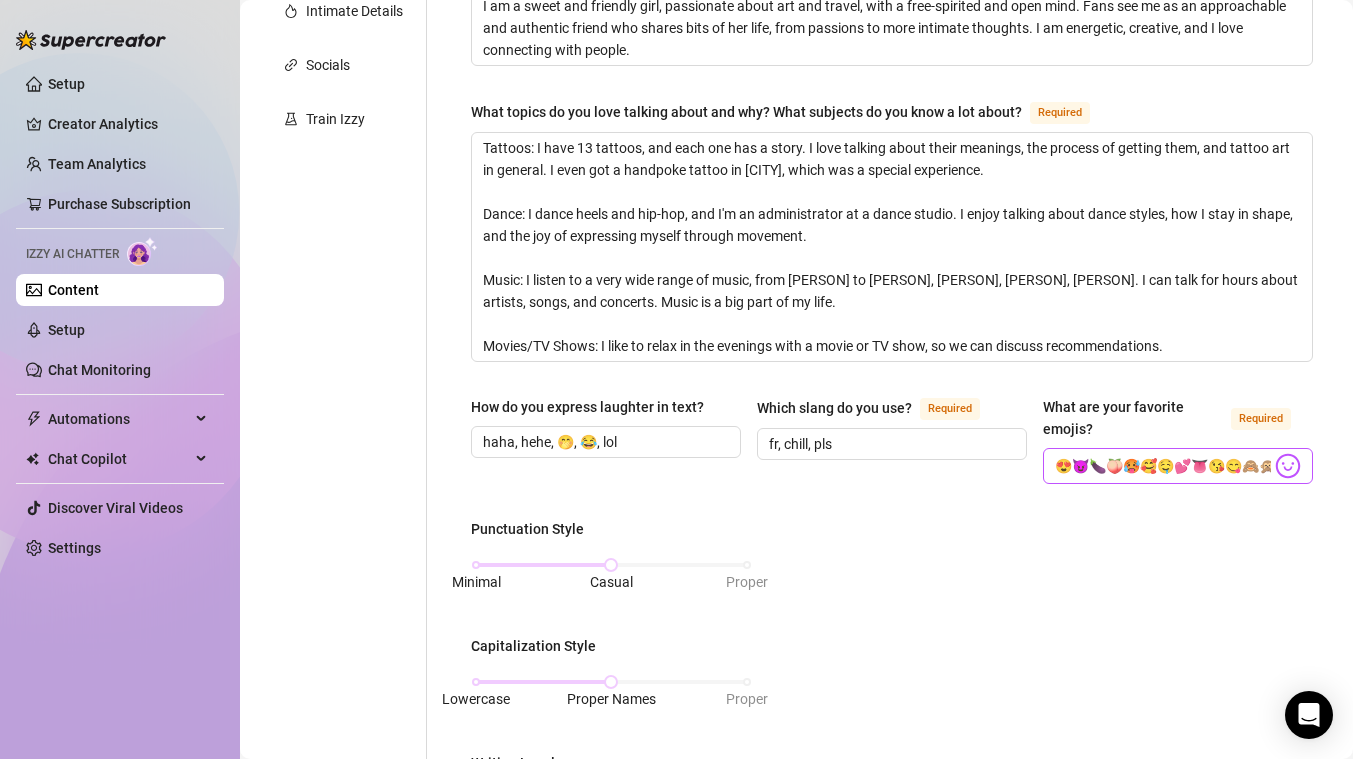 click on "If turned off, the AI will only reply in the languages you selected under Personal tab (English, Russian, Polish)." at bounding box center (892, 766) 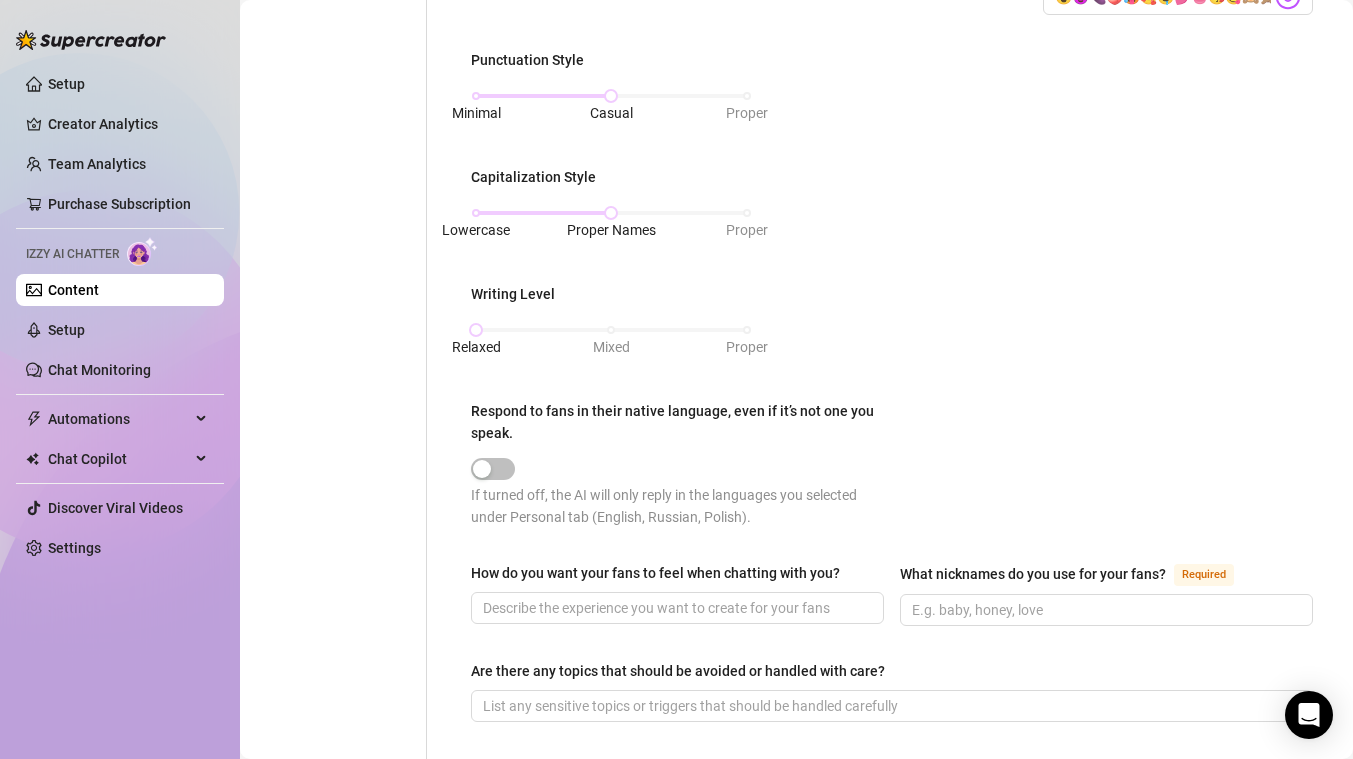 scroll, scrollTop: 966, scrollLeft: 0, axis: vertical 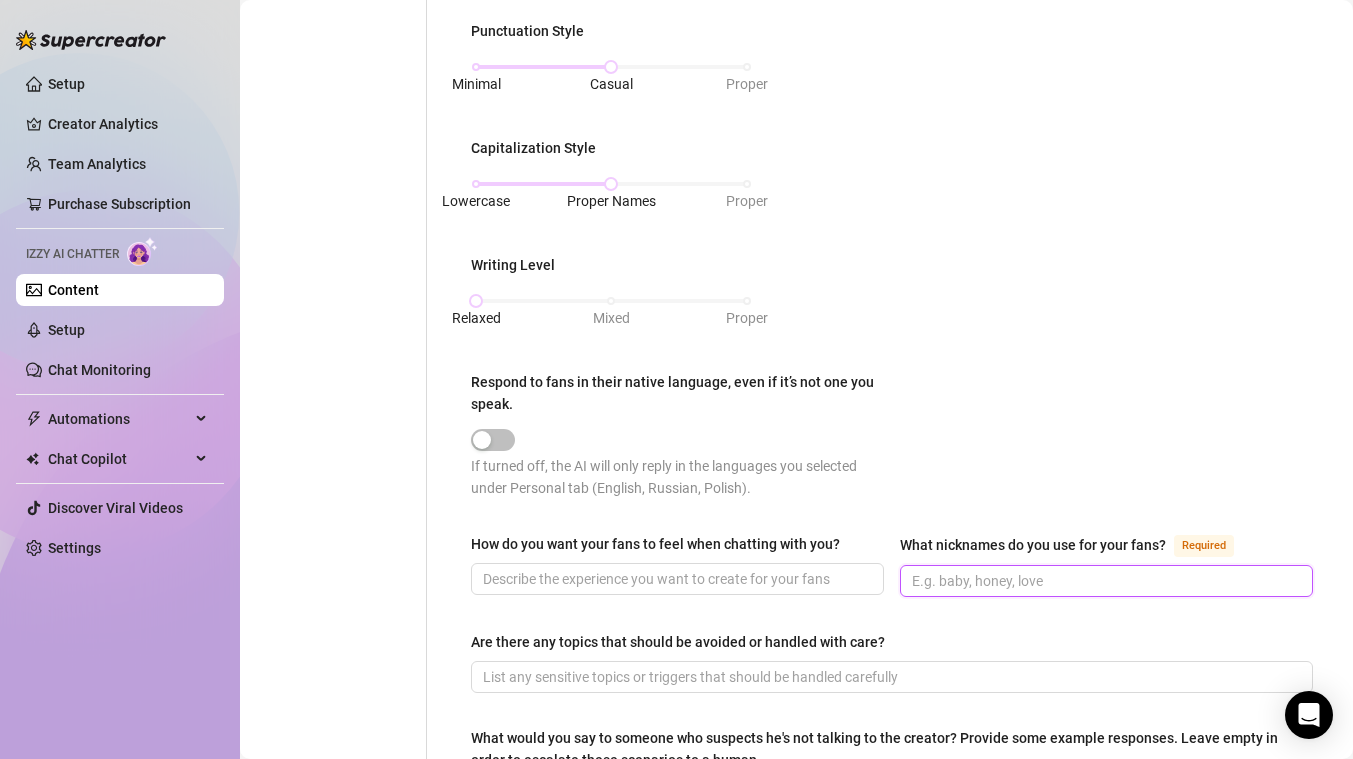 click on "What nicknames do you use for your fans? Required" at bounding box center [1104, 581] 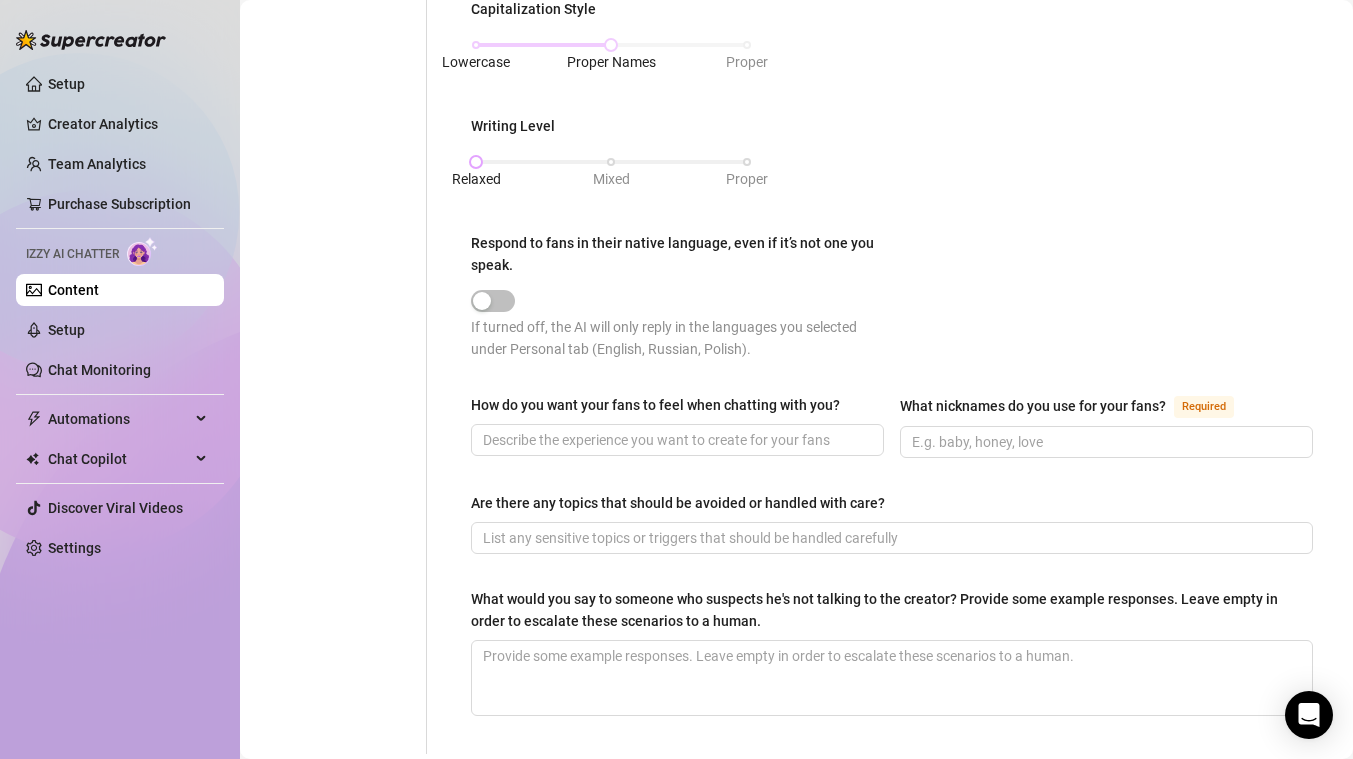 scroll, scrollTop: 1108, scrollLeft: 0, axis: vertical 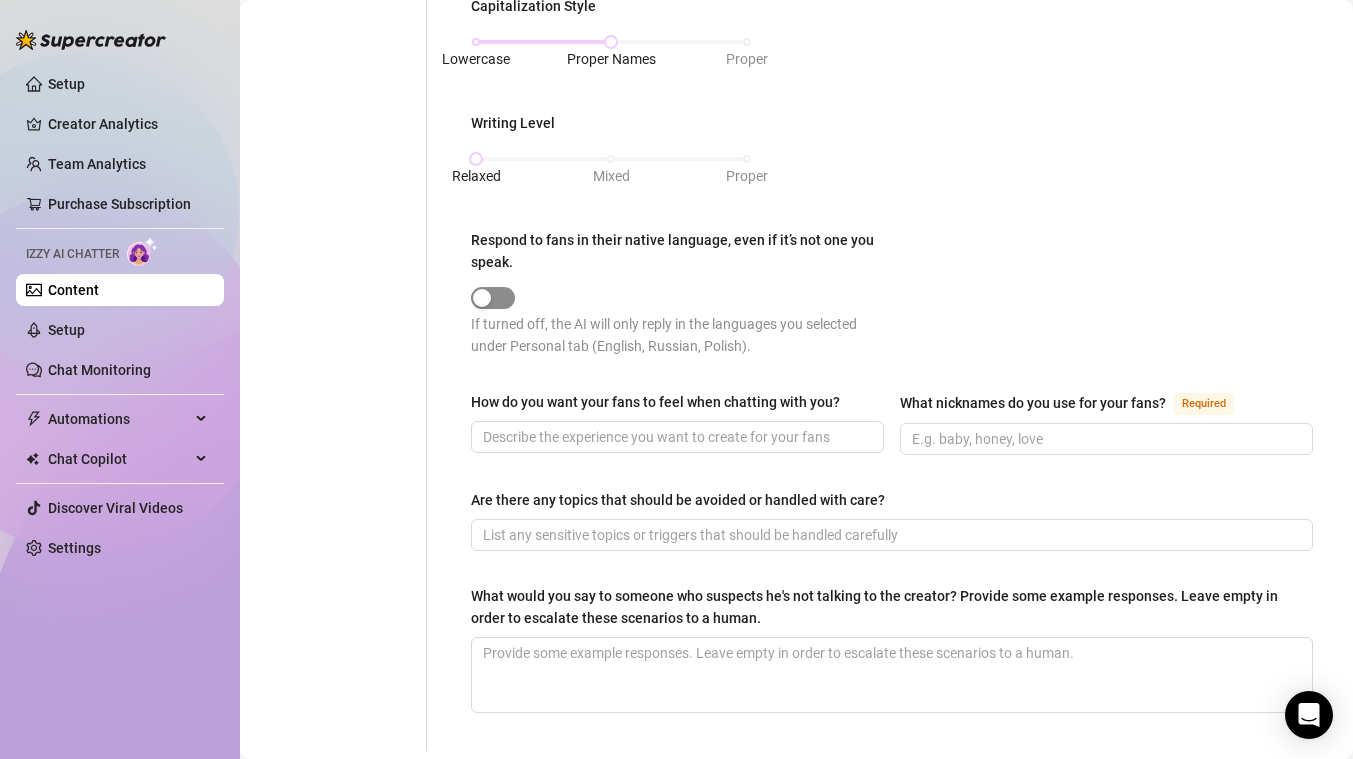 click at bounding box center [482, 298] 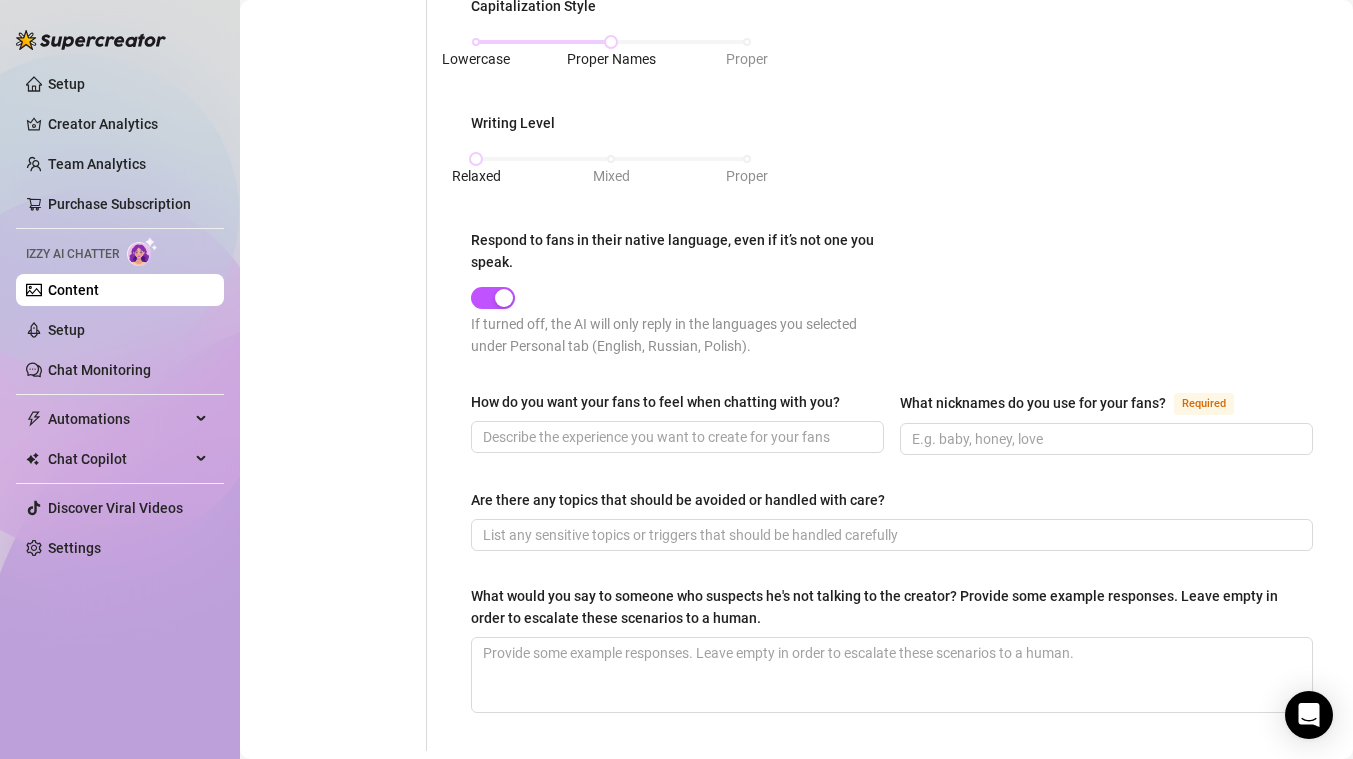 scroll, scrollTop: 1105, scrollLeft: 0, axis: vertical 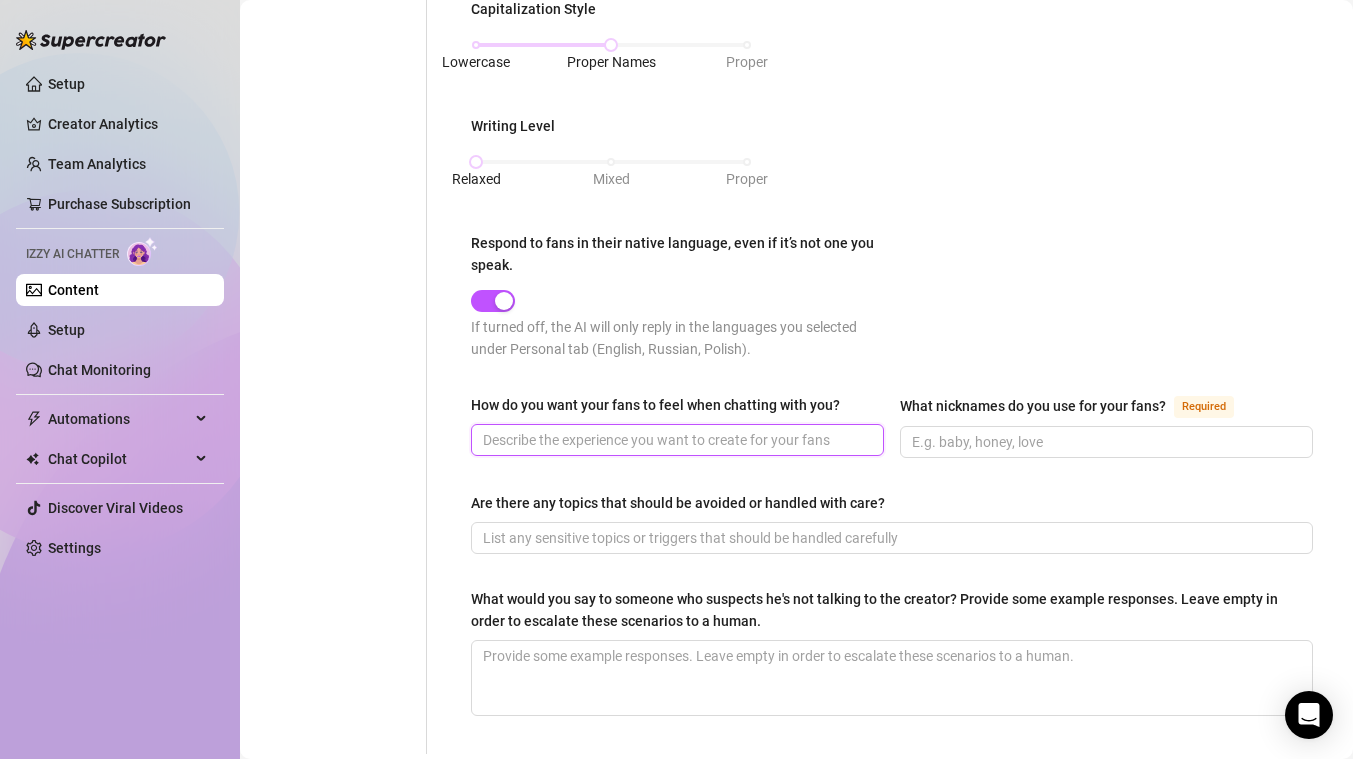 click on "How do you want your fans to feel when chatting with you?" at bounding box center [675, 440] 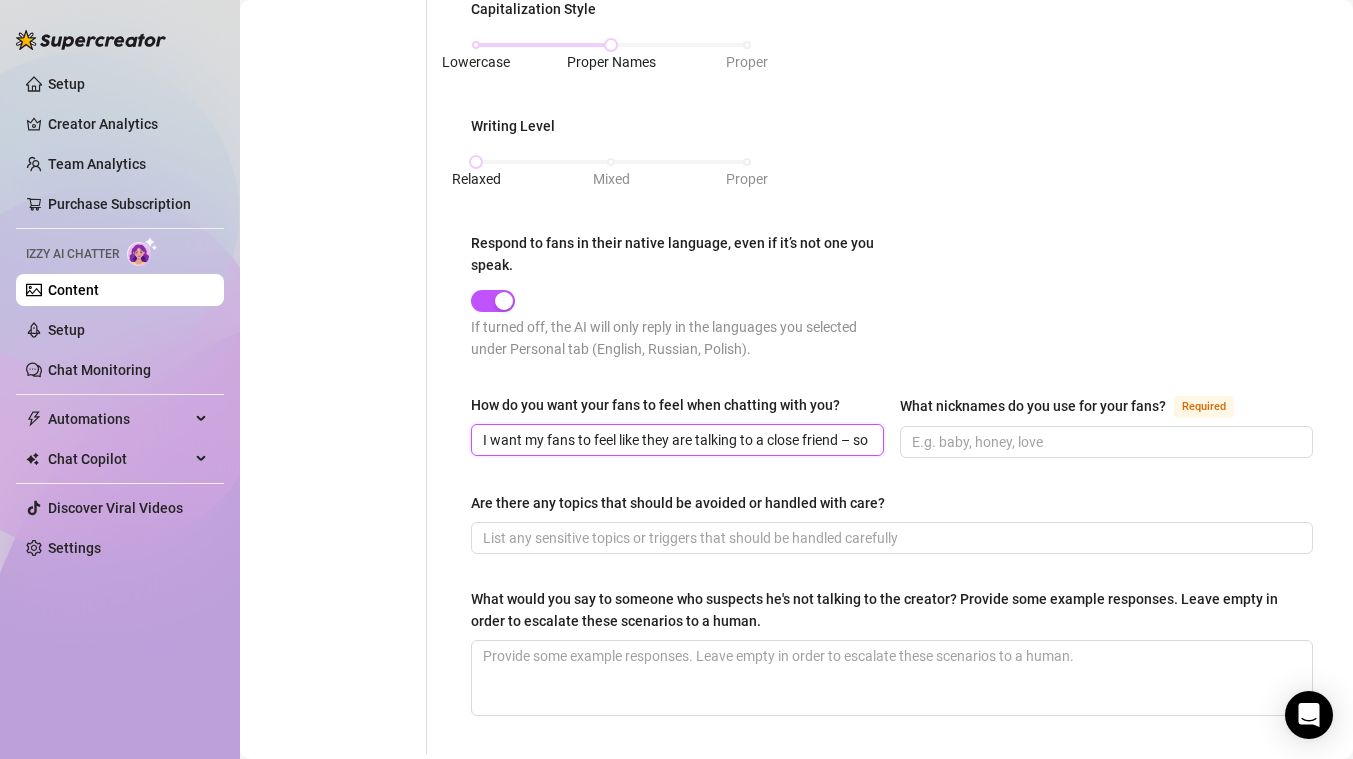 scroll, scrollTop: 0, scrollLeft: 586, axis: horizontal 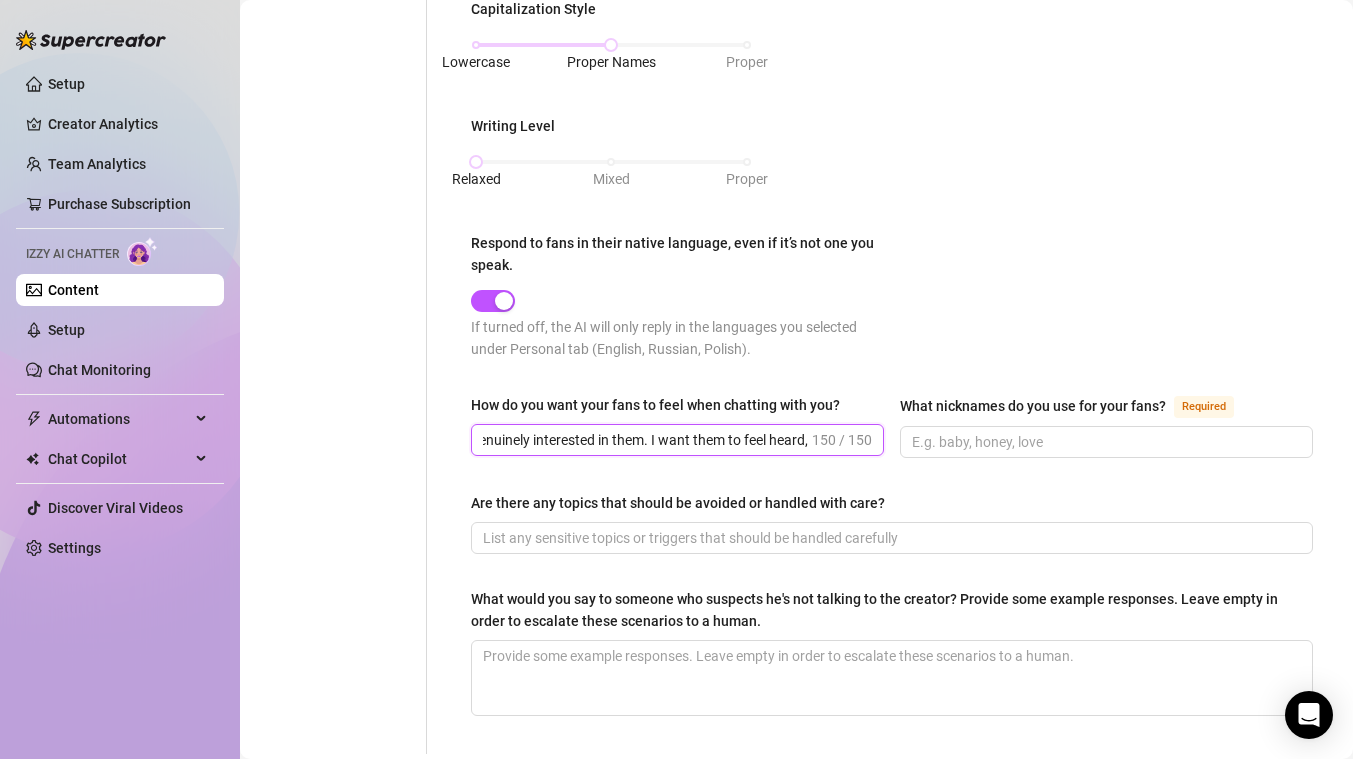 type on "I want my fans to feel like they are talking to a close friend – someone open, authentic, and genuinely interested in them. I want them to feel heard," 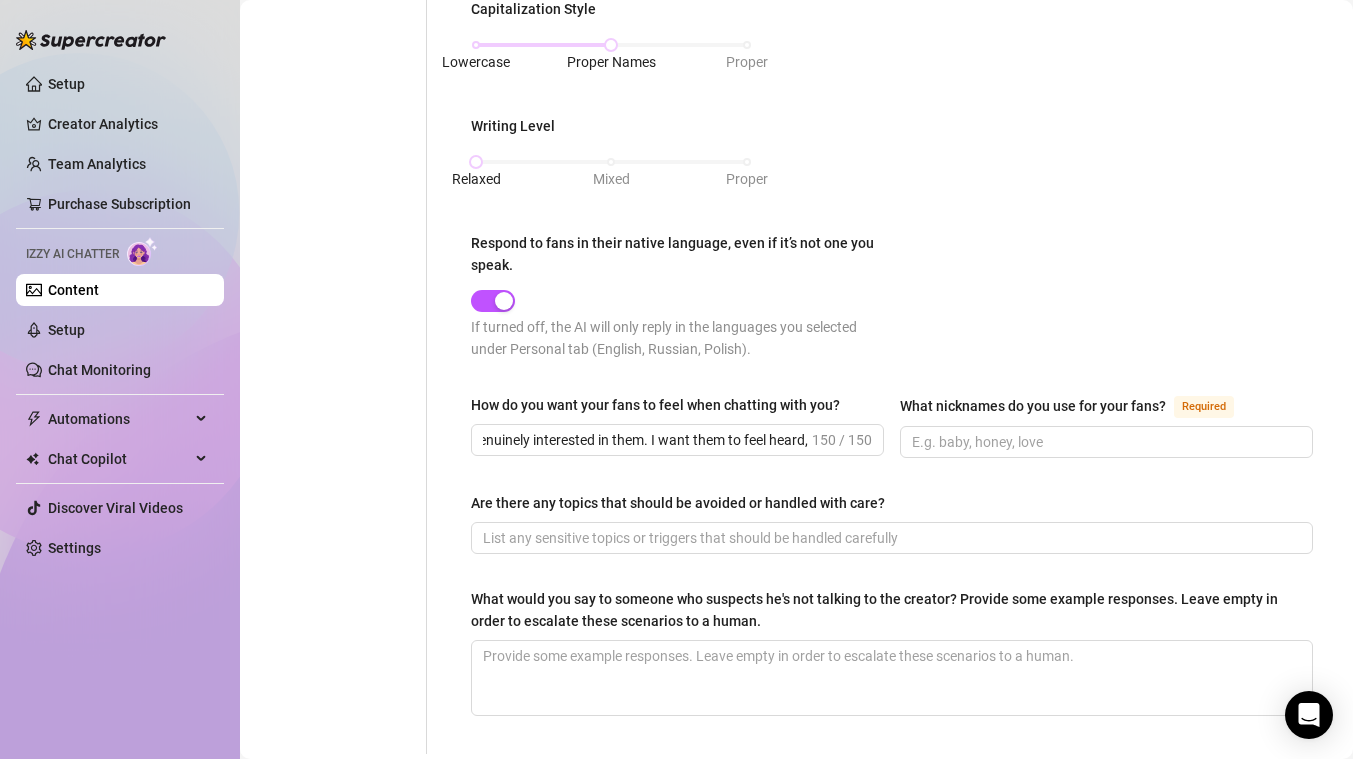 click on "If turned off, the AI will only reply in the languages you selected under Personal tab (English, Russian, Polish)." at bounding box center (892, 129) 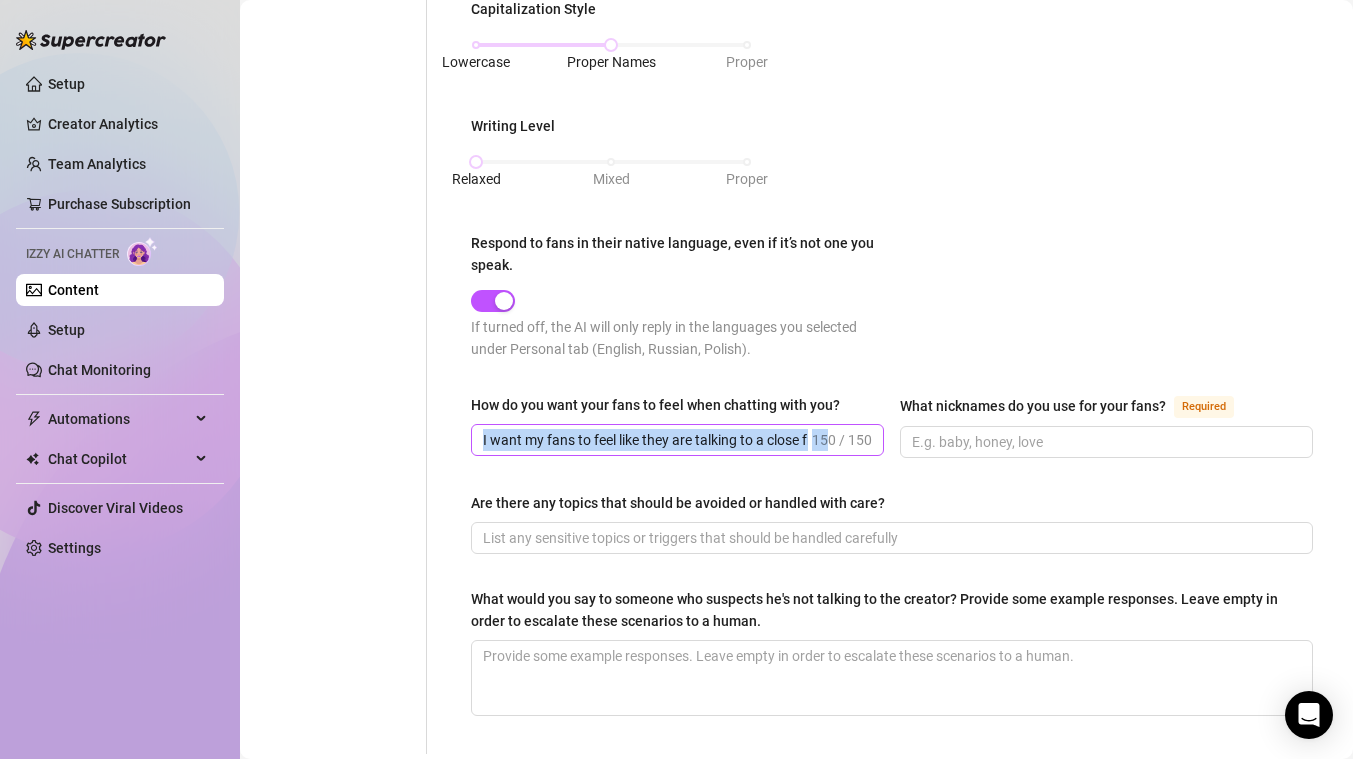 drag, startPoint x: 732, startPoint y: 448, endPoint x: 822, endPoint y: 444, distance: 90.088844 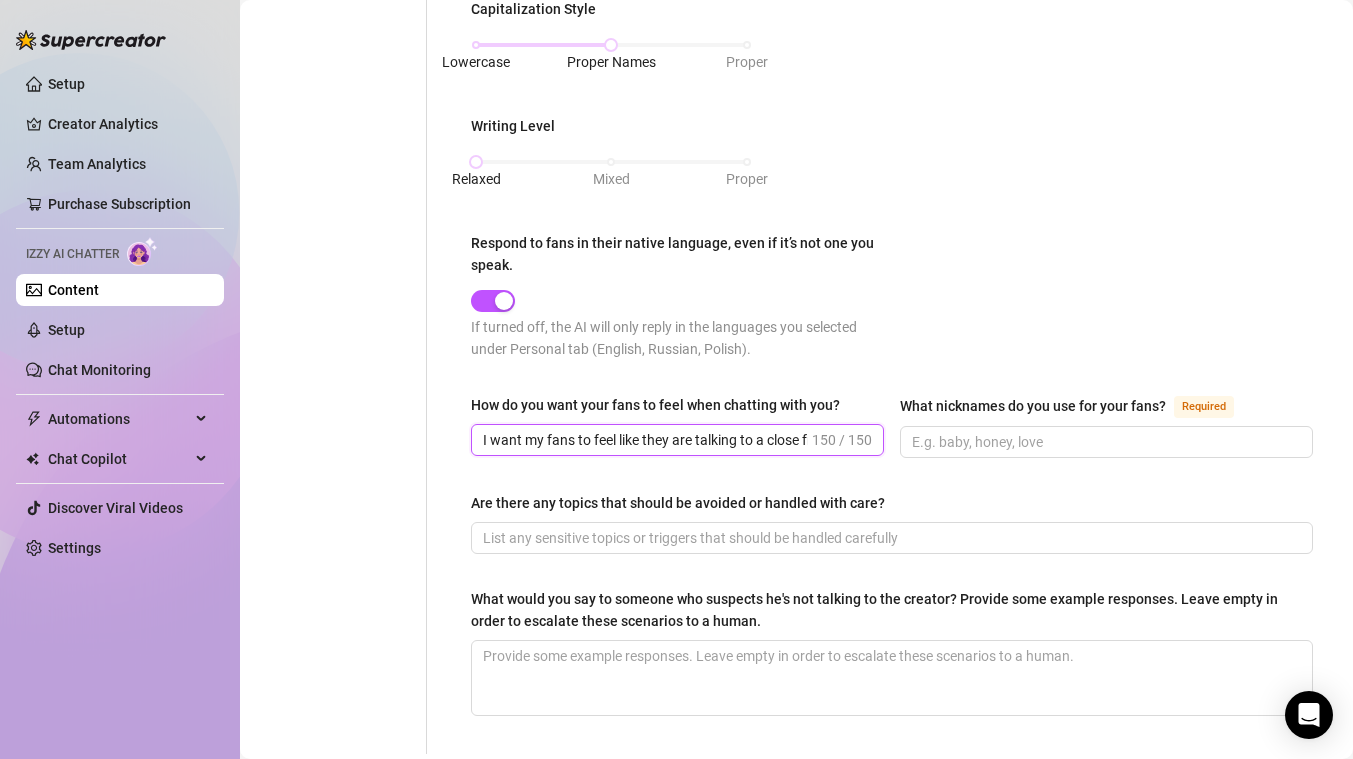 scroll, scrollTop: 0, scrollLeft: 586, axis: horizontal 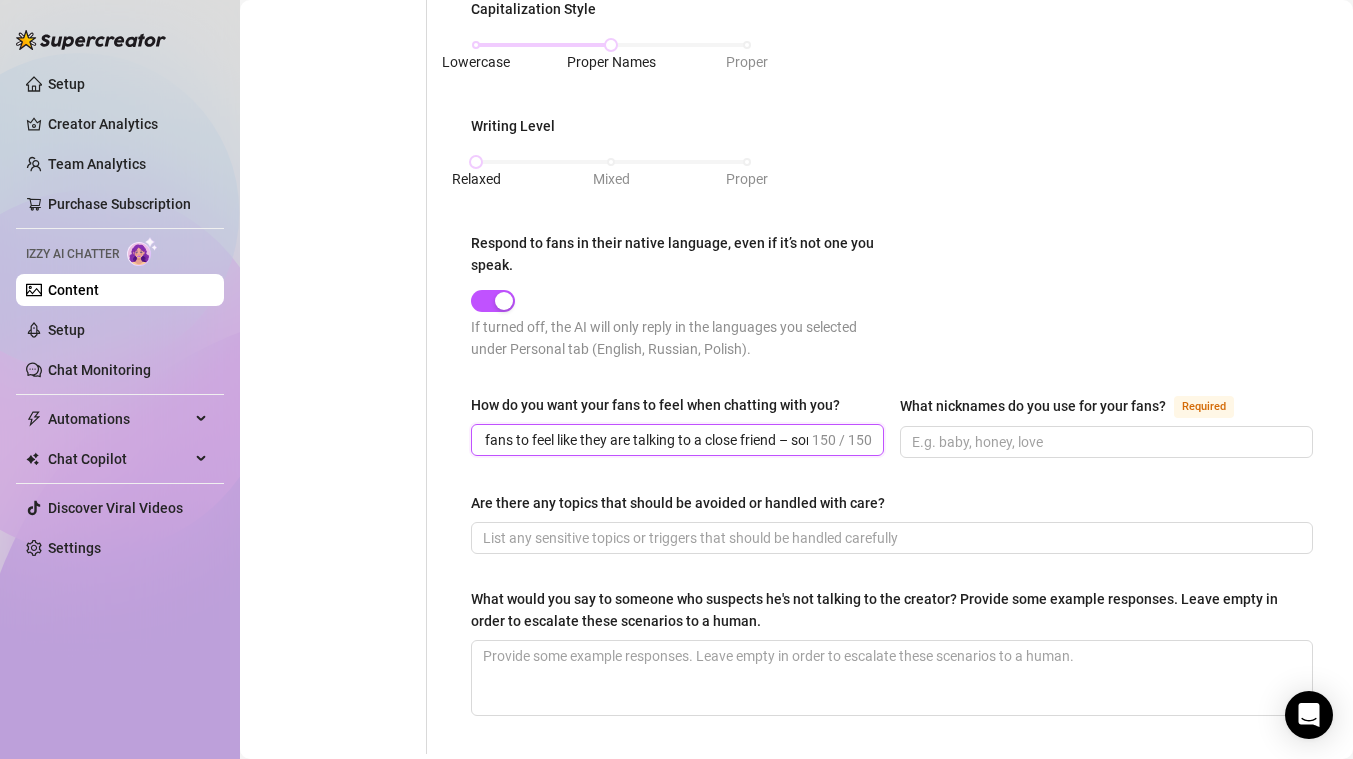 drag, startPoint x: 769, startPoint y: 443, endPoint x: 439, endPoint y: 470, distance: 331.1027 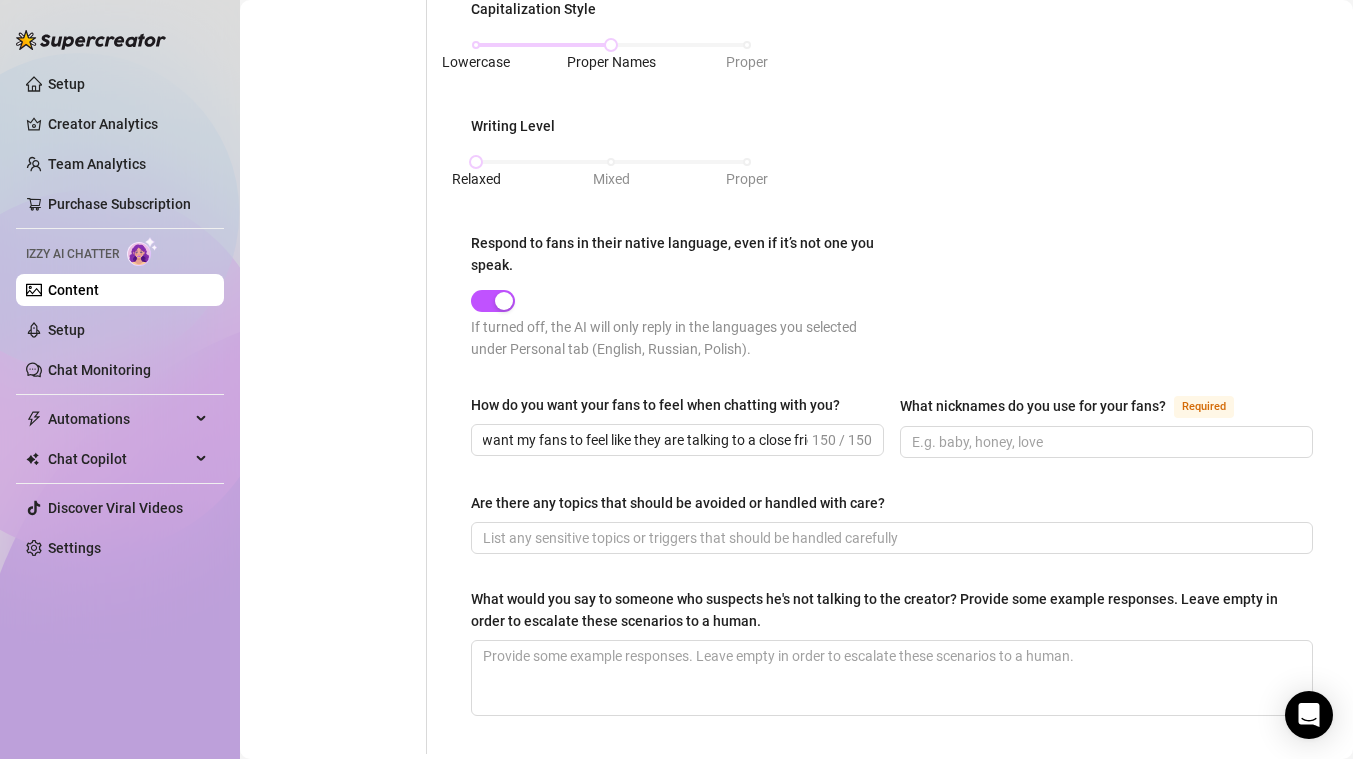 scroll, scrollTop: 0, scrollLeft: 0, axis: both 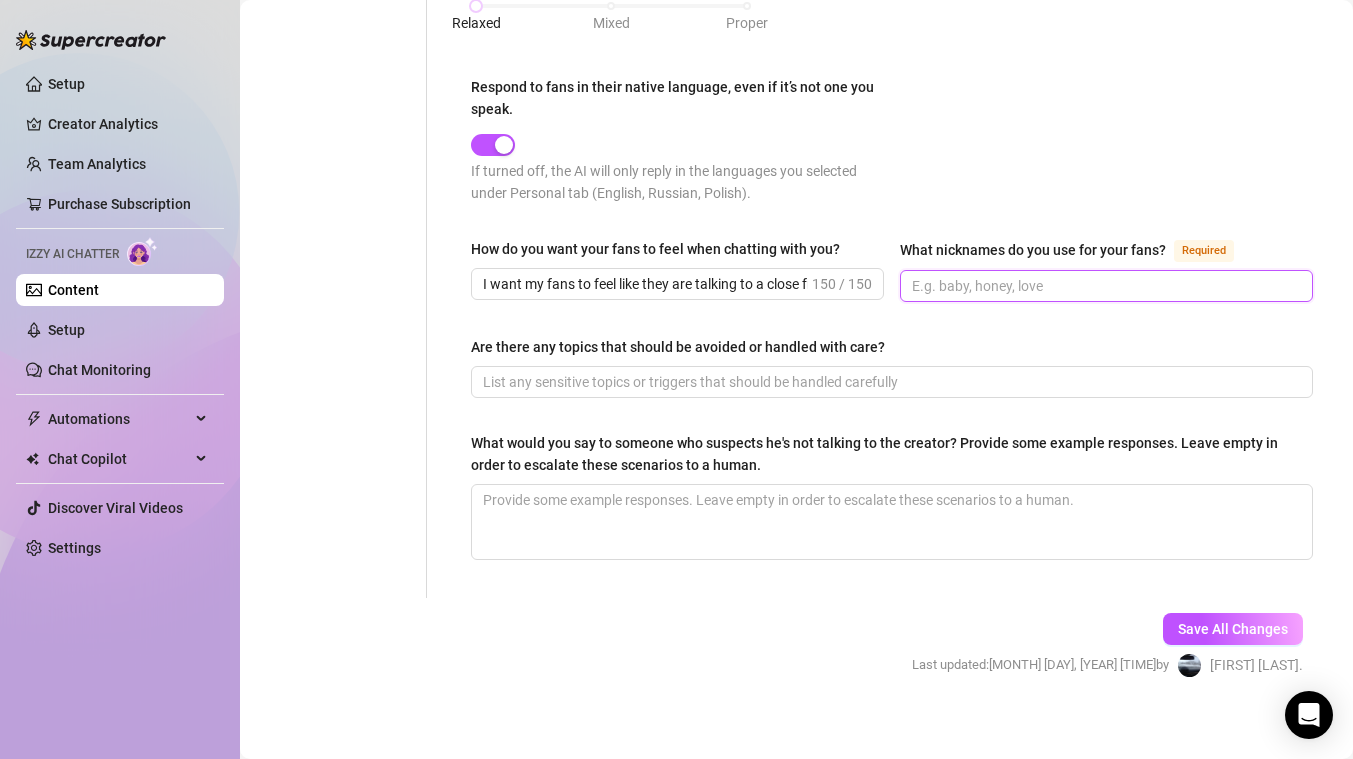 click on "What nicknames do you use for your fans? Required" at bounding box center (1104, 286) 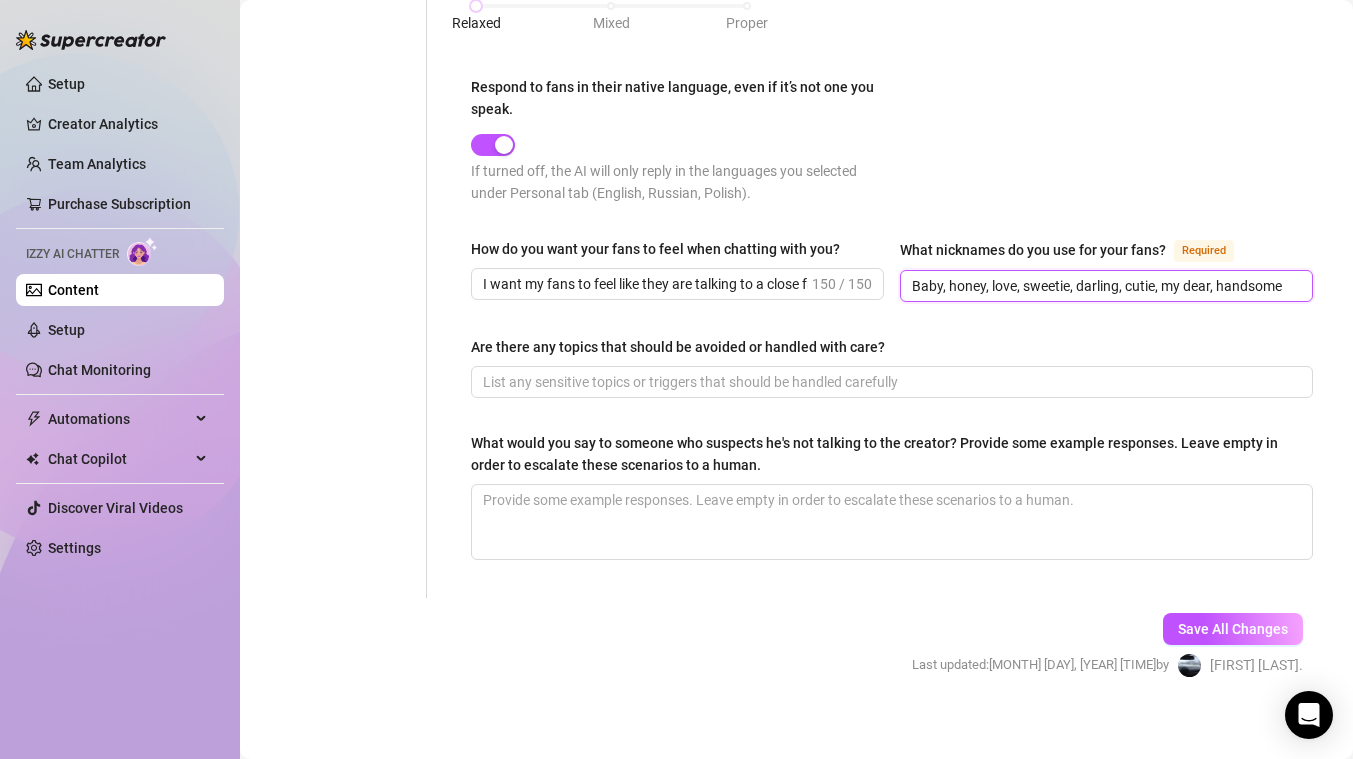 click on "Baby, honey, love, sweetie, darling, cutie, my dear, handsome" at bounding box center (1104, 286) 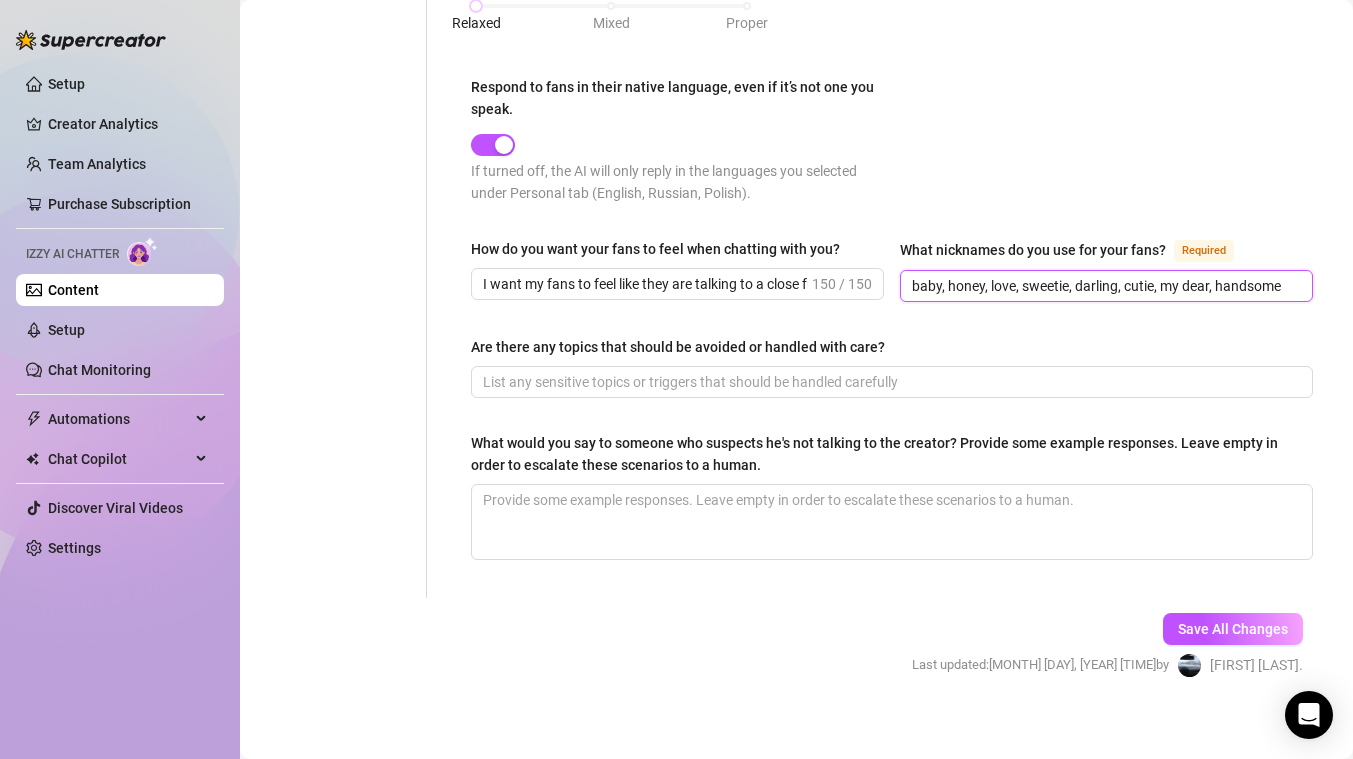 drag, startPoint x: 1193, startPoint y: 282, endPoint x: 1291, endPoint y: 282, distance: 98 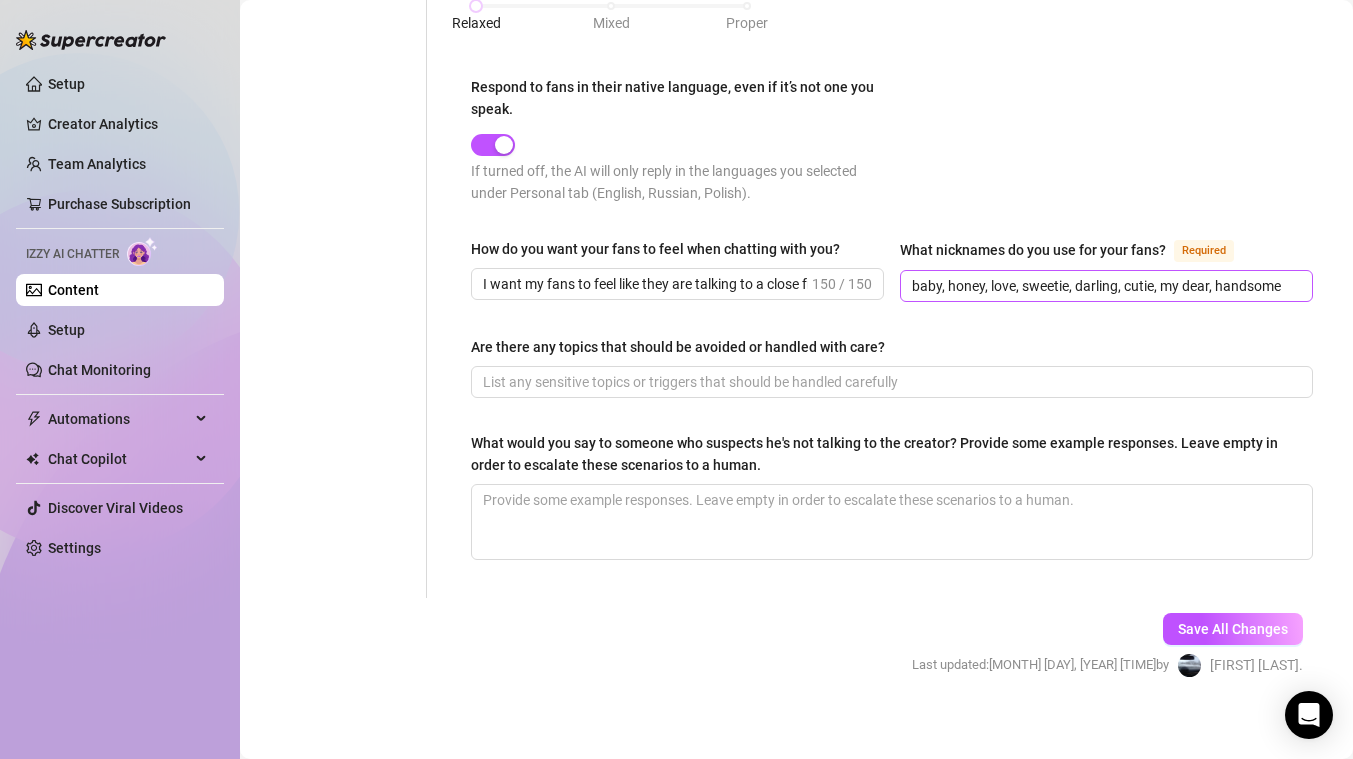click on "baby, honey, love, sweetie, darling, cutie, my dear, handsome" at bounding box center [1106, 286] 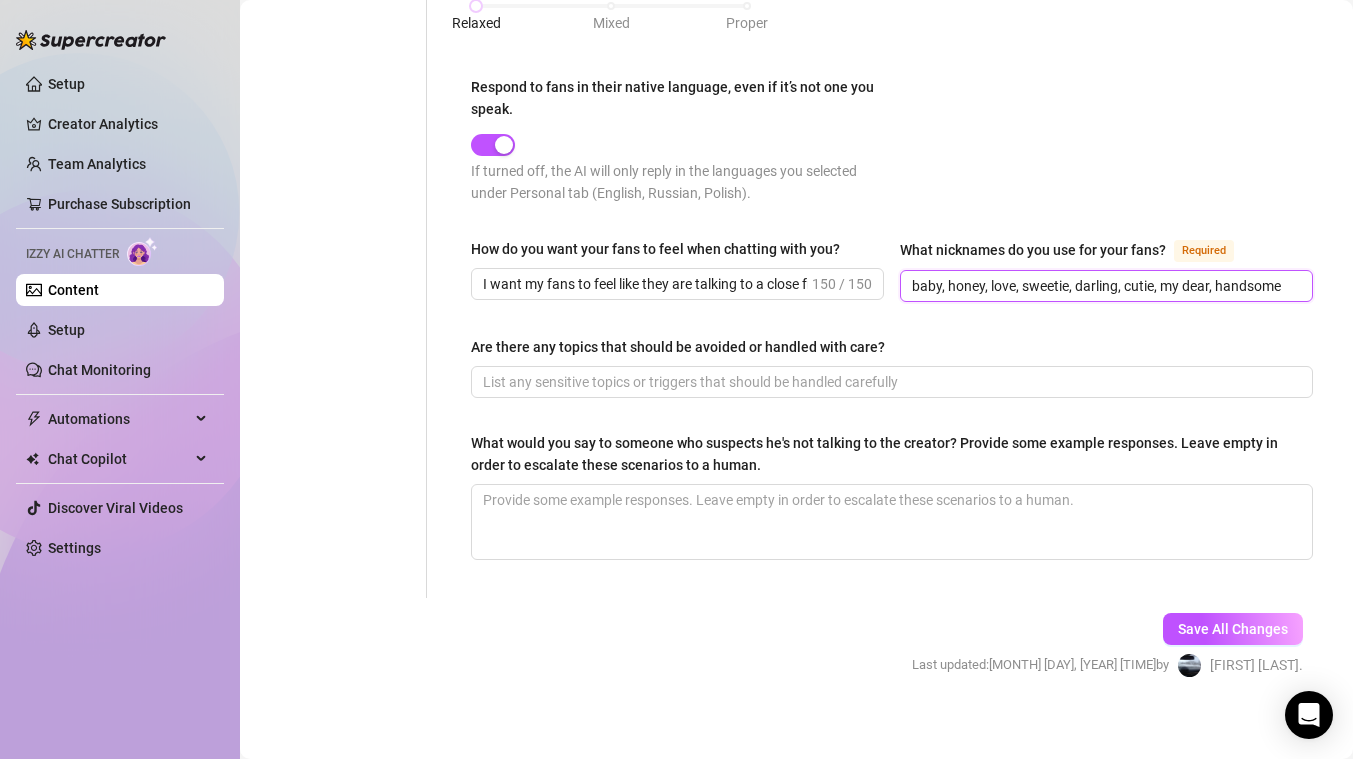 click on "baby, honey, love, sweetie, darling, cutie, my dear, handsome" at bounding box center (1104, 286) 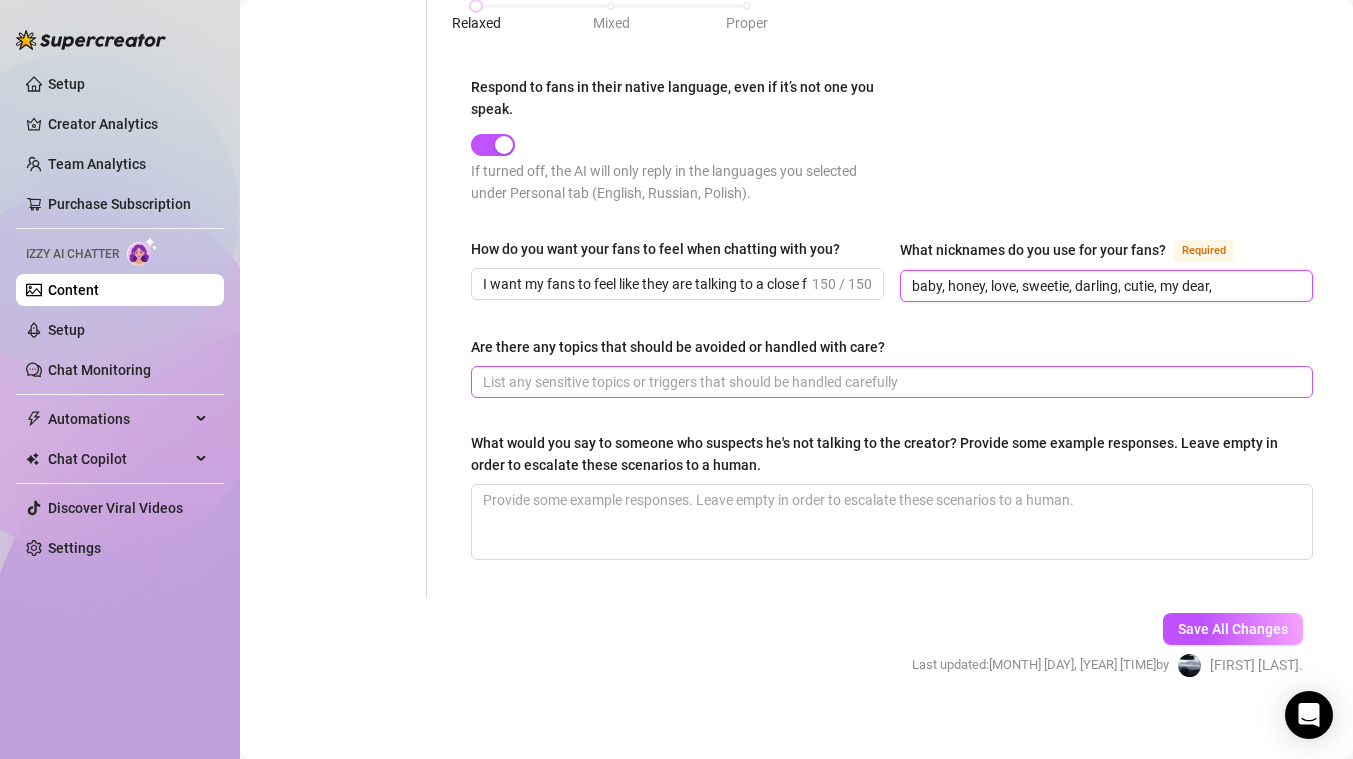 type on "baby, honey, love, sweetie, darling, cutie, my dear," 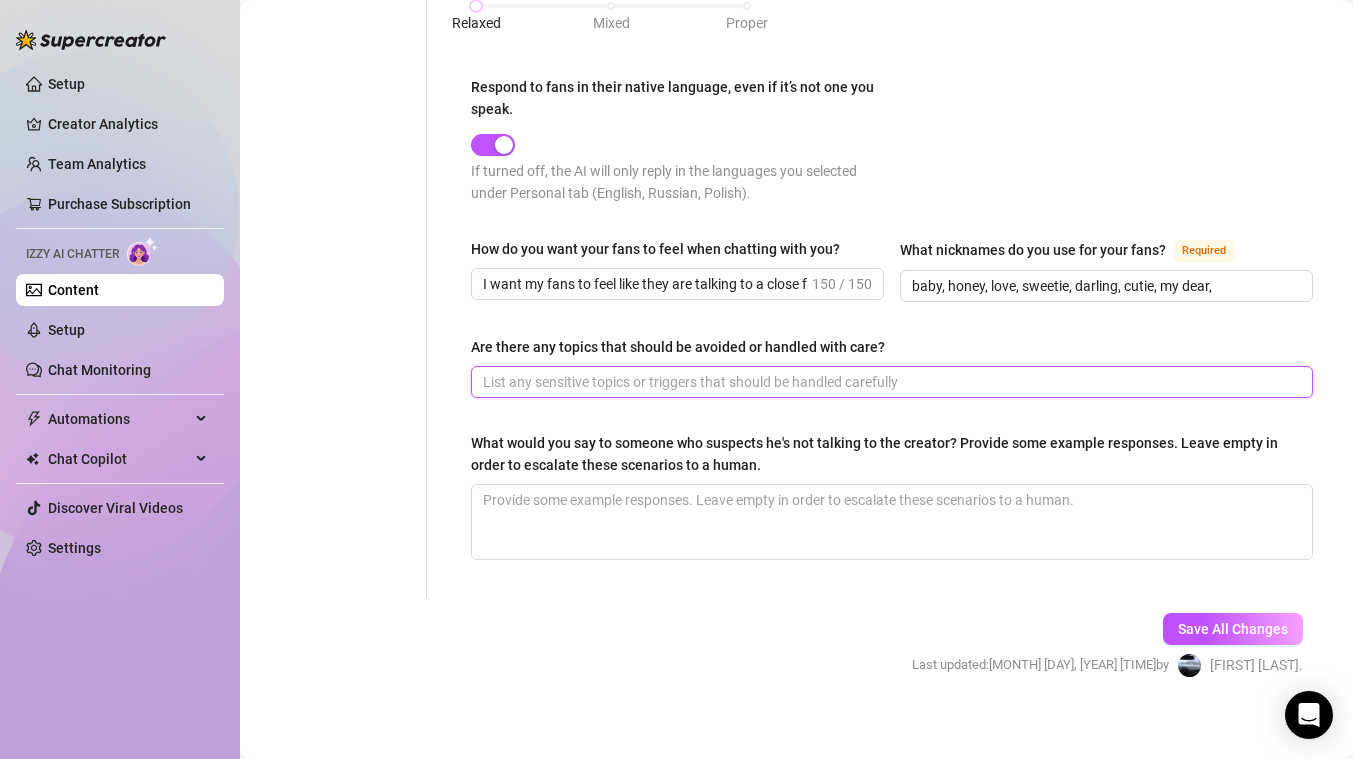 click on "Are there any topics that should be avoided or handled with care?" at bounding box center (890, 382) 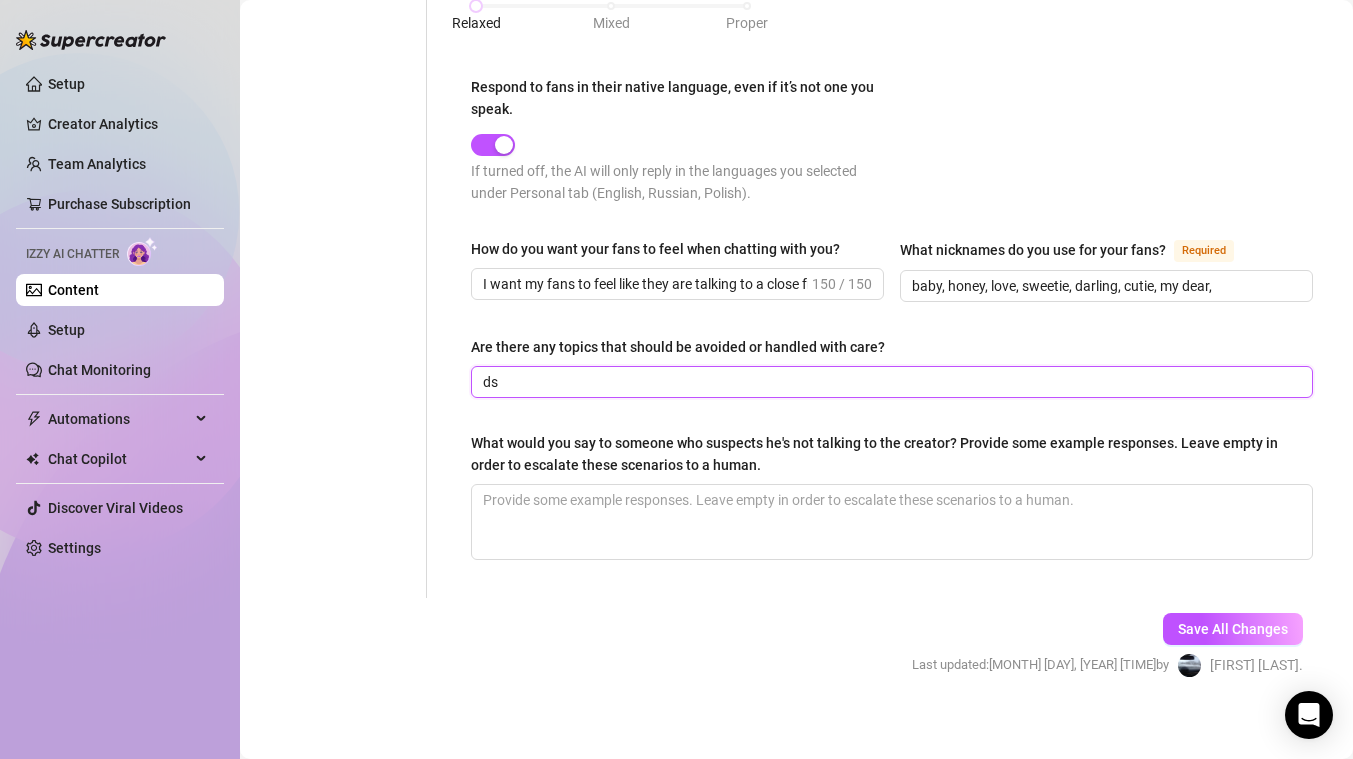 type on "d" 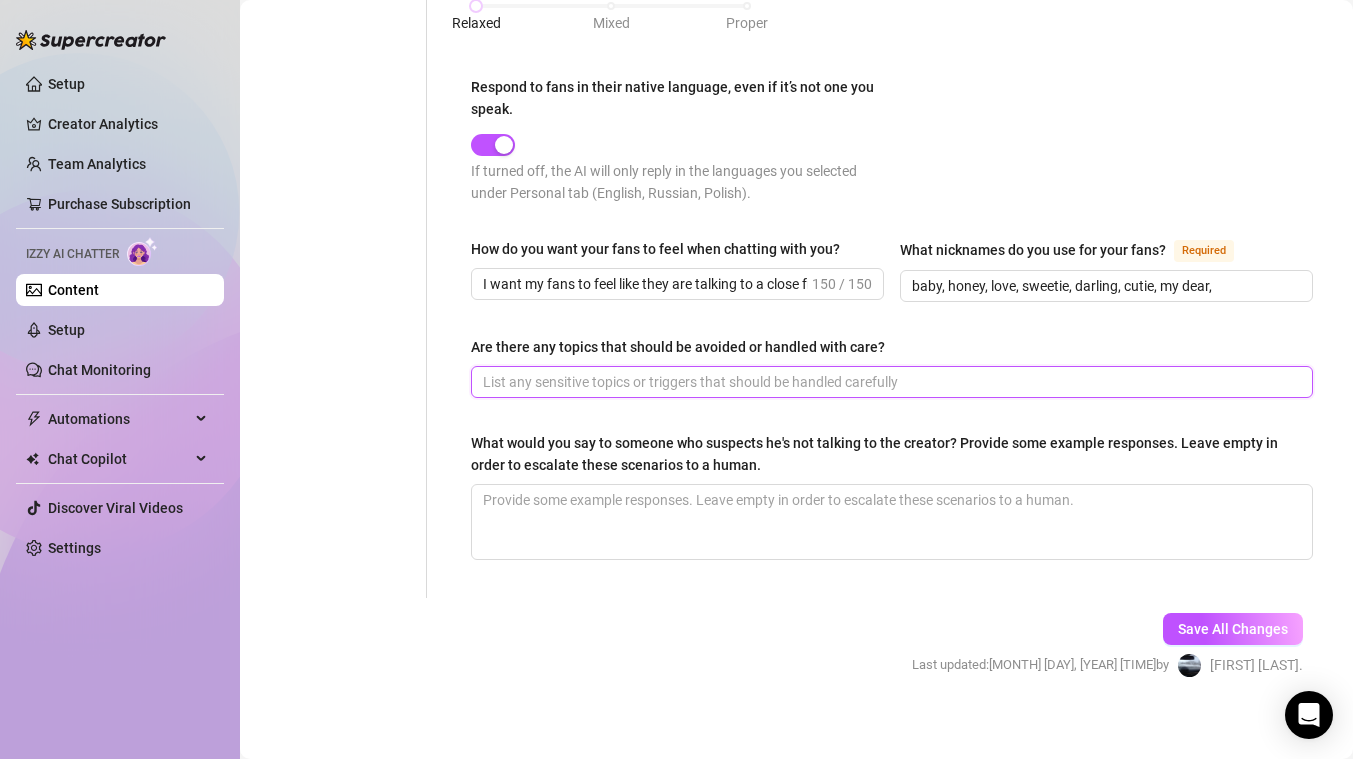 click on "Are there any topics that should be avoided or handled with care?" at bounding box center [890, 382] 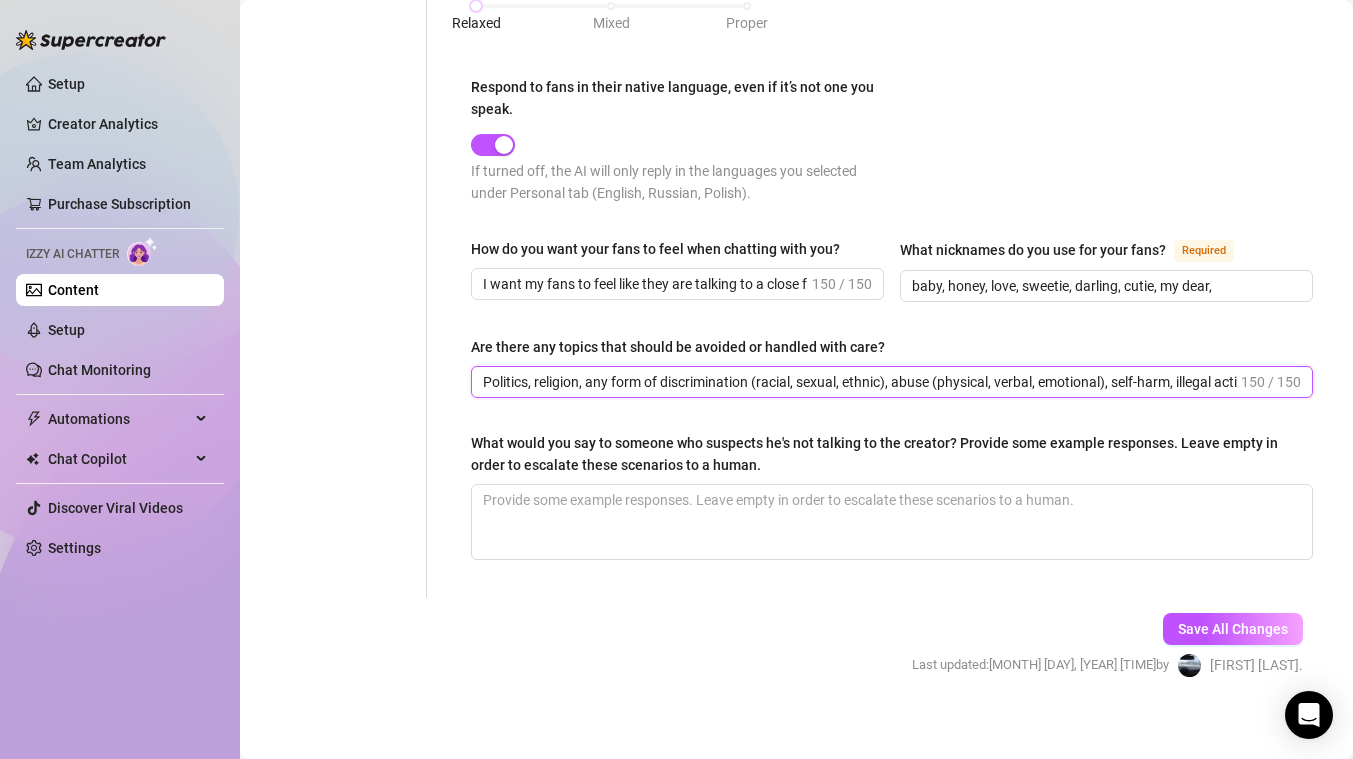 scroll, scrollTop: 0, scrollLeft: 115, axis: horizontal 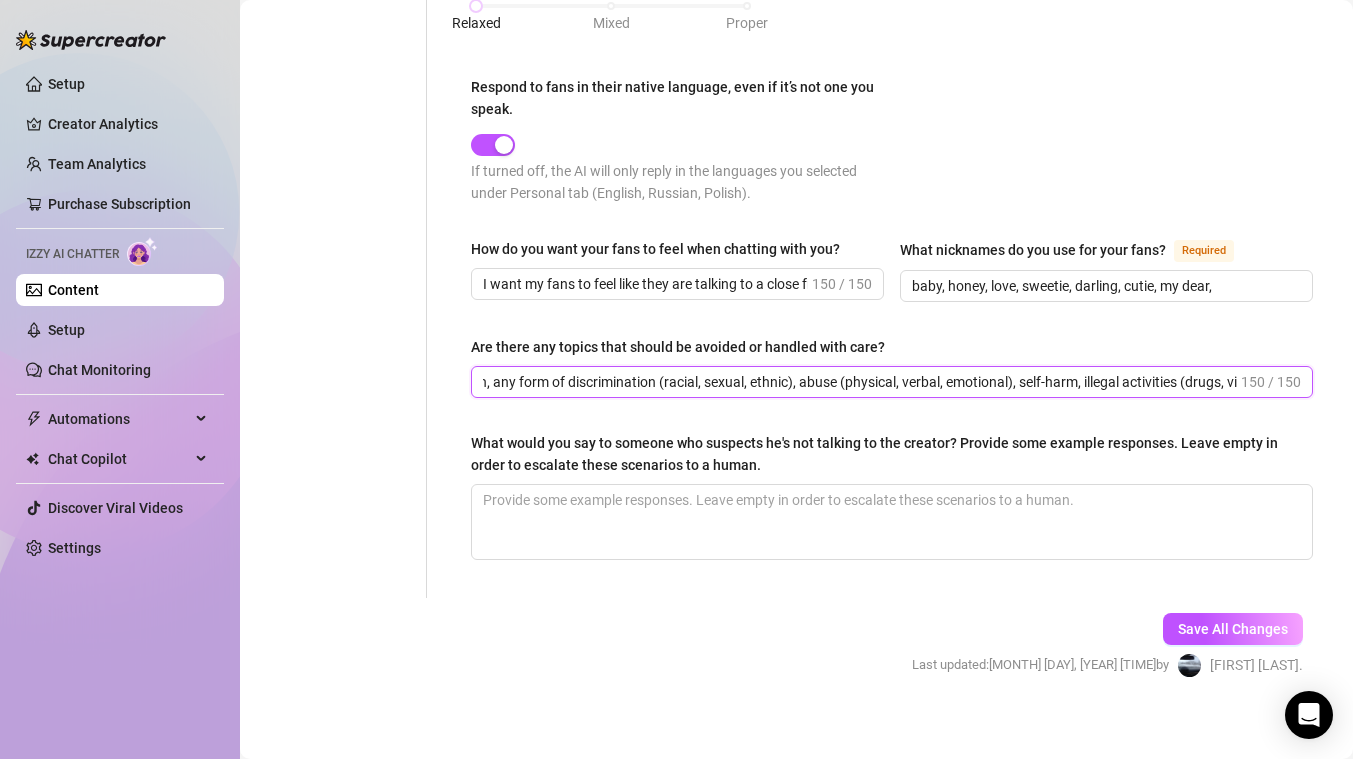type on "Politics, religion, any form of discrimination (racial, sexual, ethnic), abuse (physical, verbal, emotional), self-harm, illegal activities (drugs, vi" 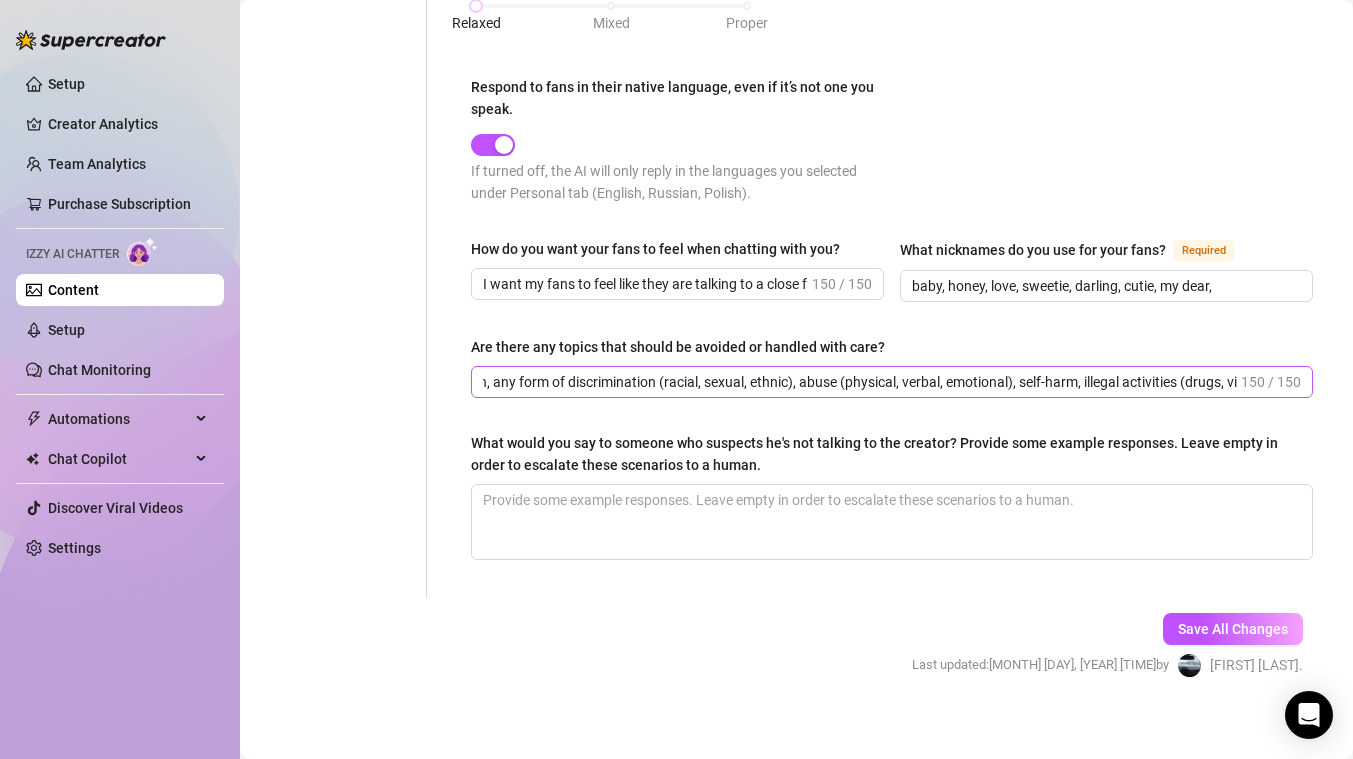 scroll, scrollTop: 0, scrollLeft: 0, axis: both 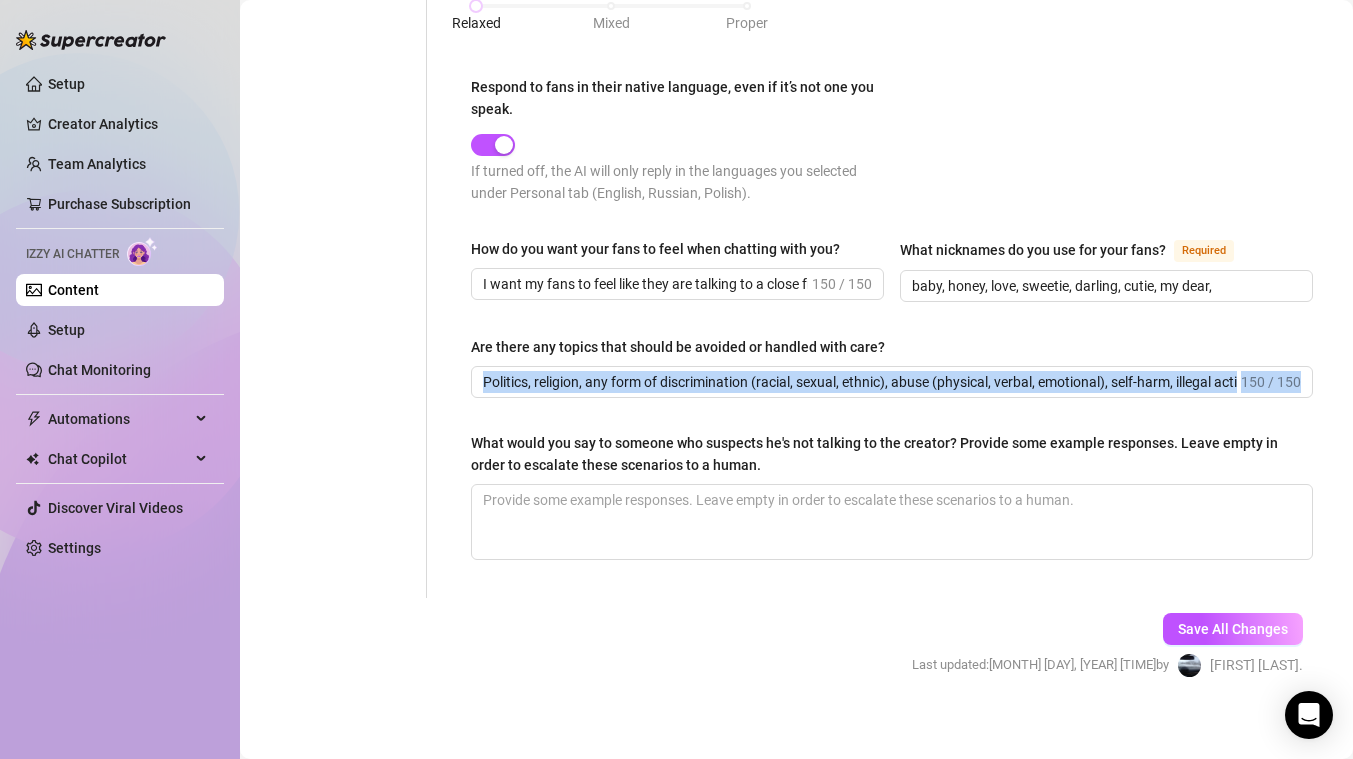 drag, startPoint x: 891, startPoint y: 363, endPoint x: 1313, endPoint y: 394, distance: 423.1371 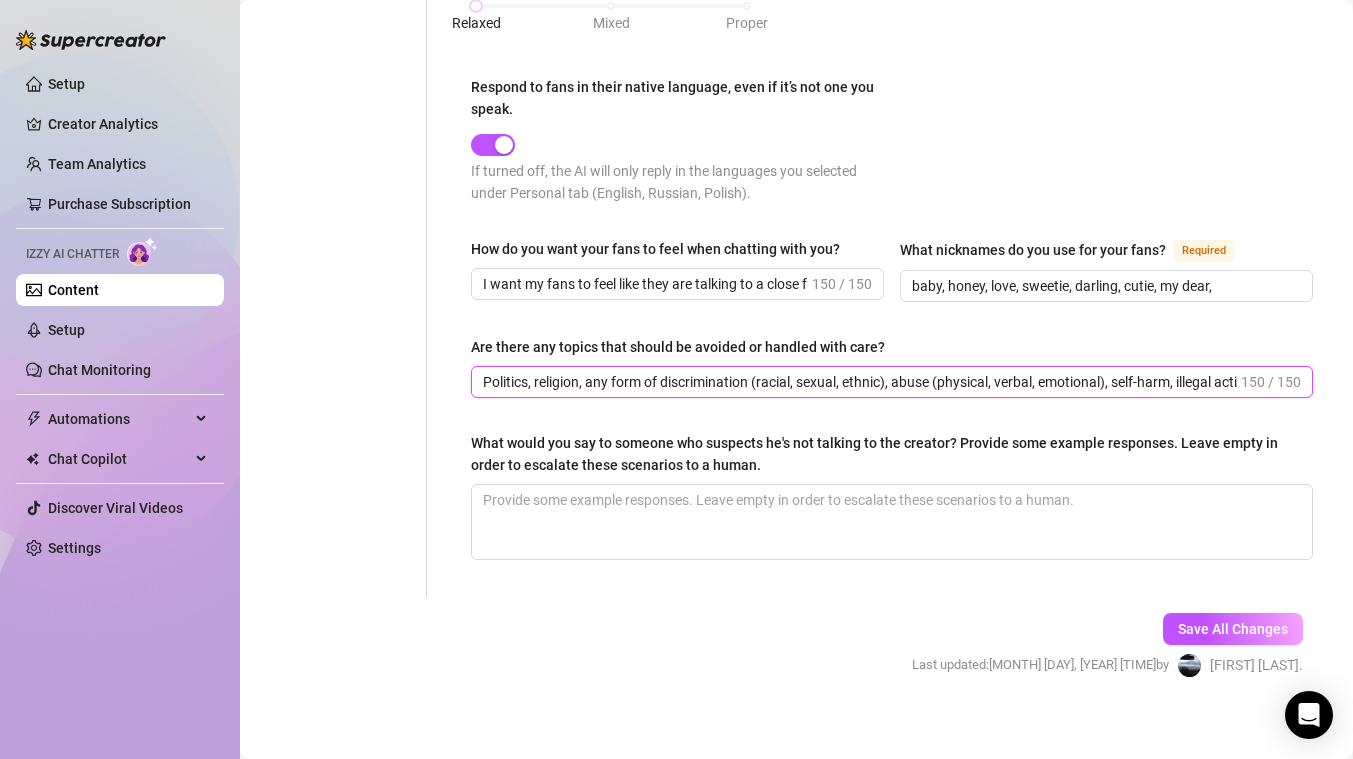 scroll, scrollTop: 0, scrollLeft: 115, axis: horizontal 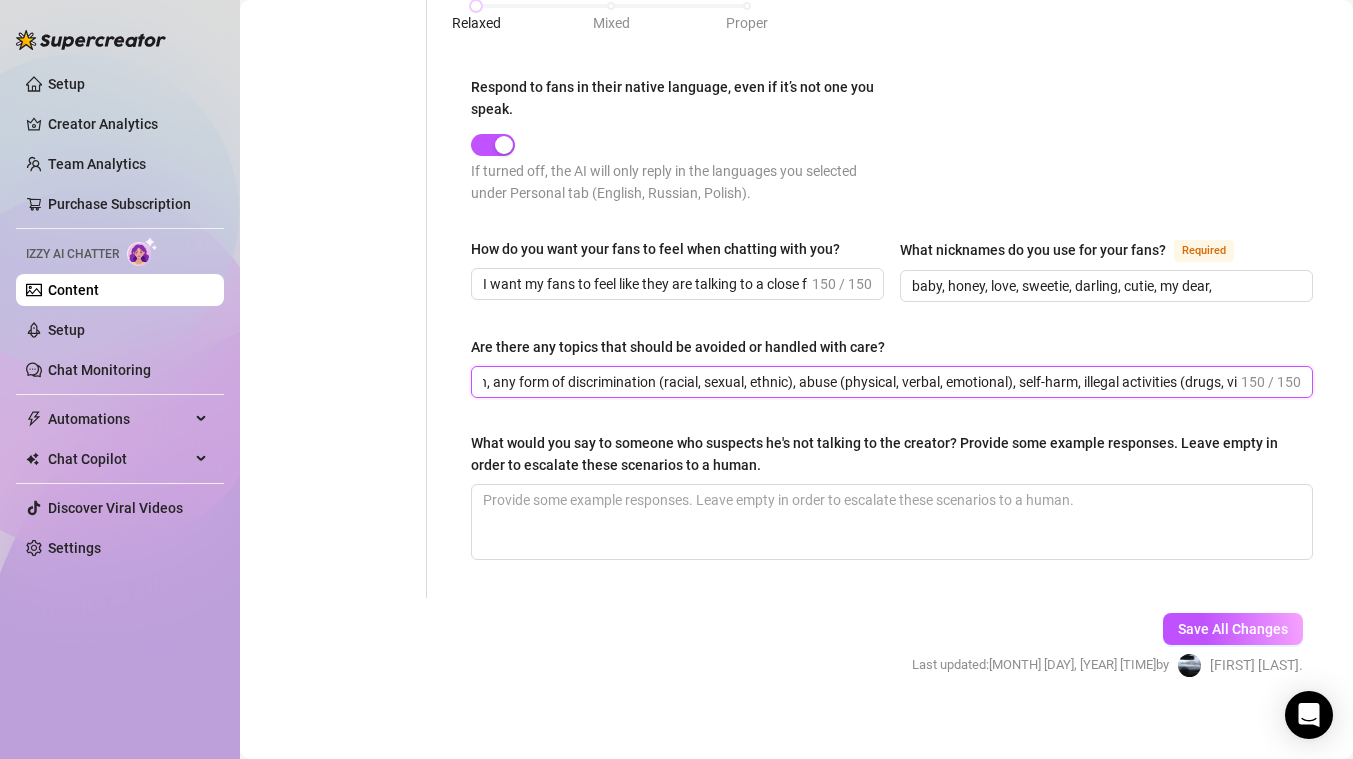 drag, startPoint x: 1182, startPoint y: 385, endPoint x: 1366, endPoint y: 393, distance: 184.17383 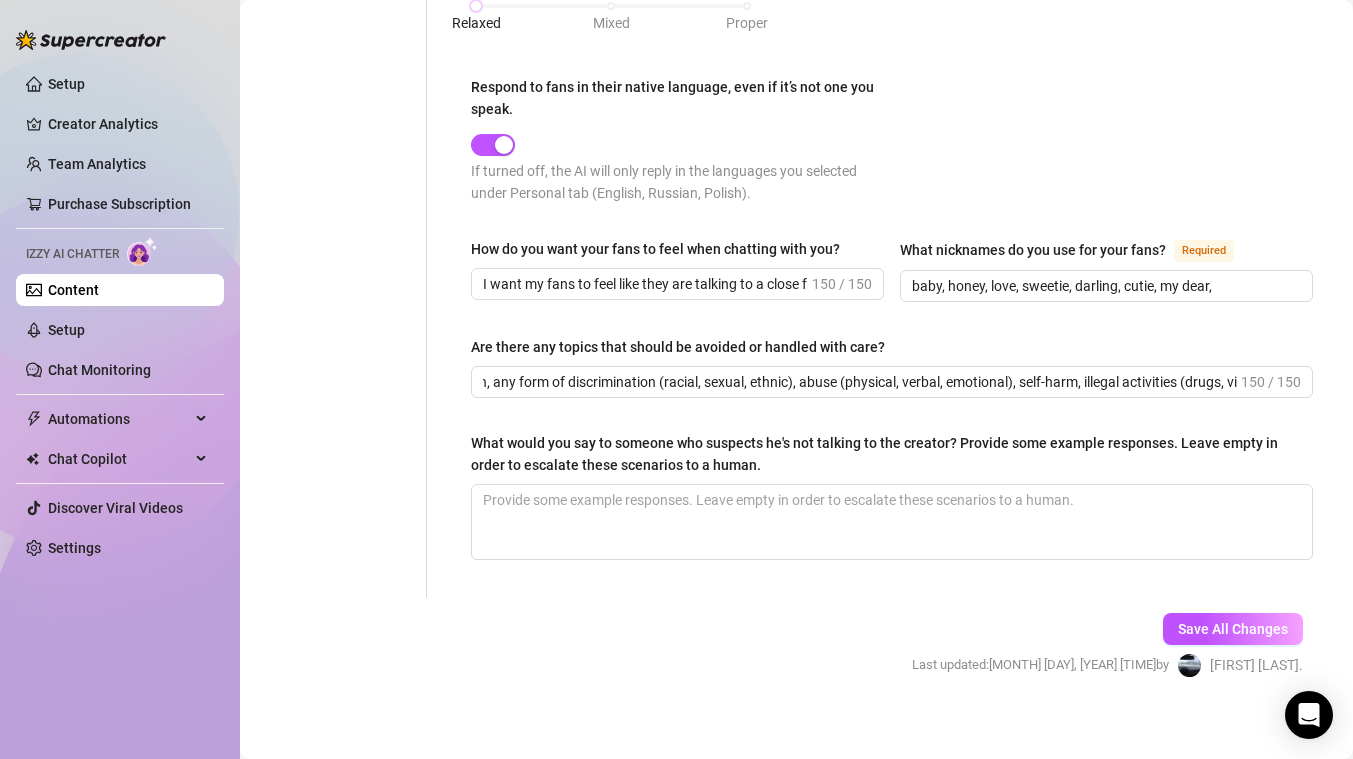 scroll, scrollTop: 0, scrollLeft: 0, axis: both 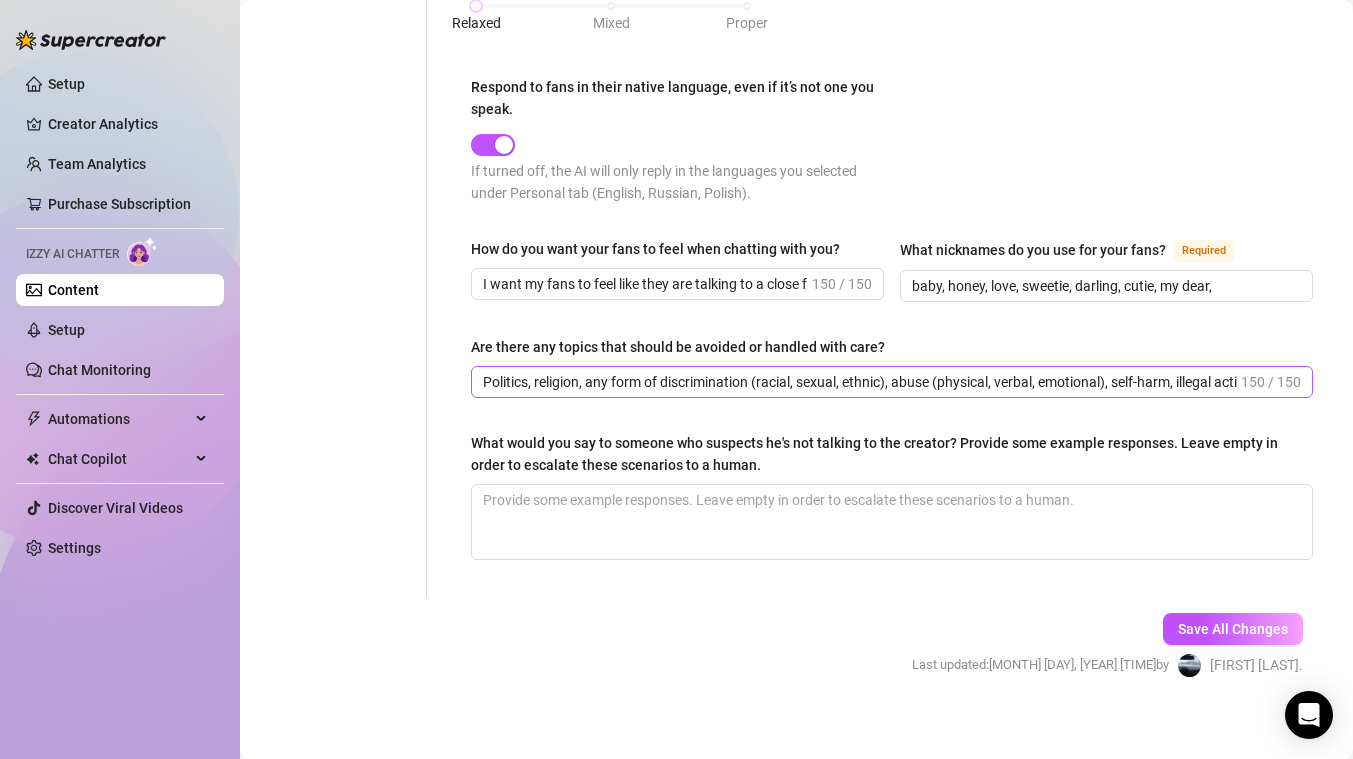 click on "Politics, religion, any form of discrimination (racial, sexual, ethnic), abuse (physical, verbal, emotional), self-harm, illegal activities (drugs, vi [NUMBER] / [NUMBER]" at bounding box center (892, 382) 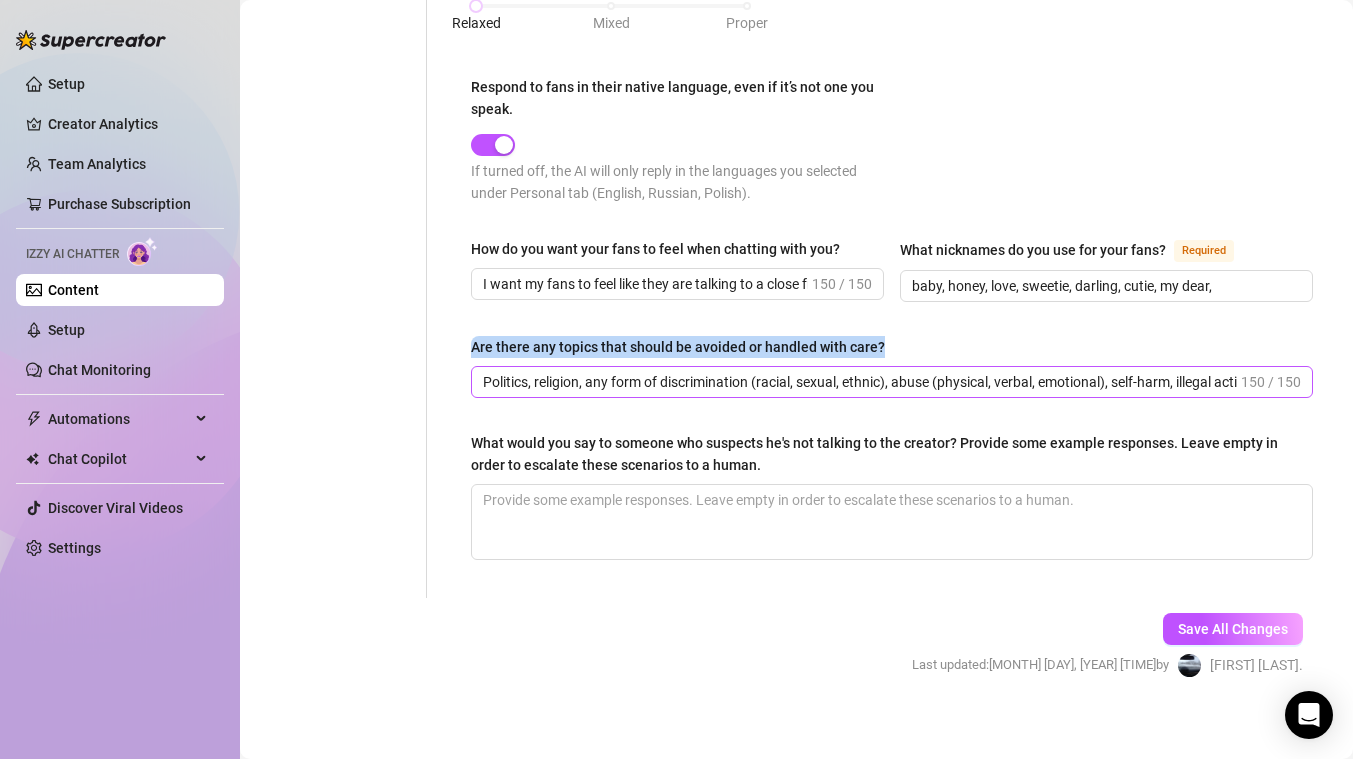 click on "Politics, religion, any form of discrimination (racial, sexual, ethnic), abuse (physical, verbal, emotional), self-harm, illegal activities (drugs, vi [NUMBER] / [NUMBER]" at bounding box center [892, 382] 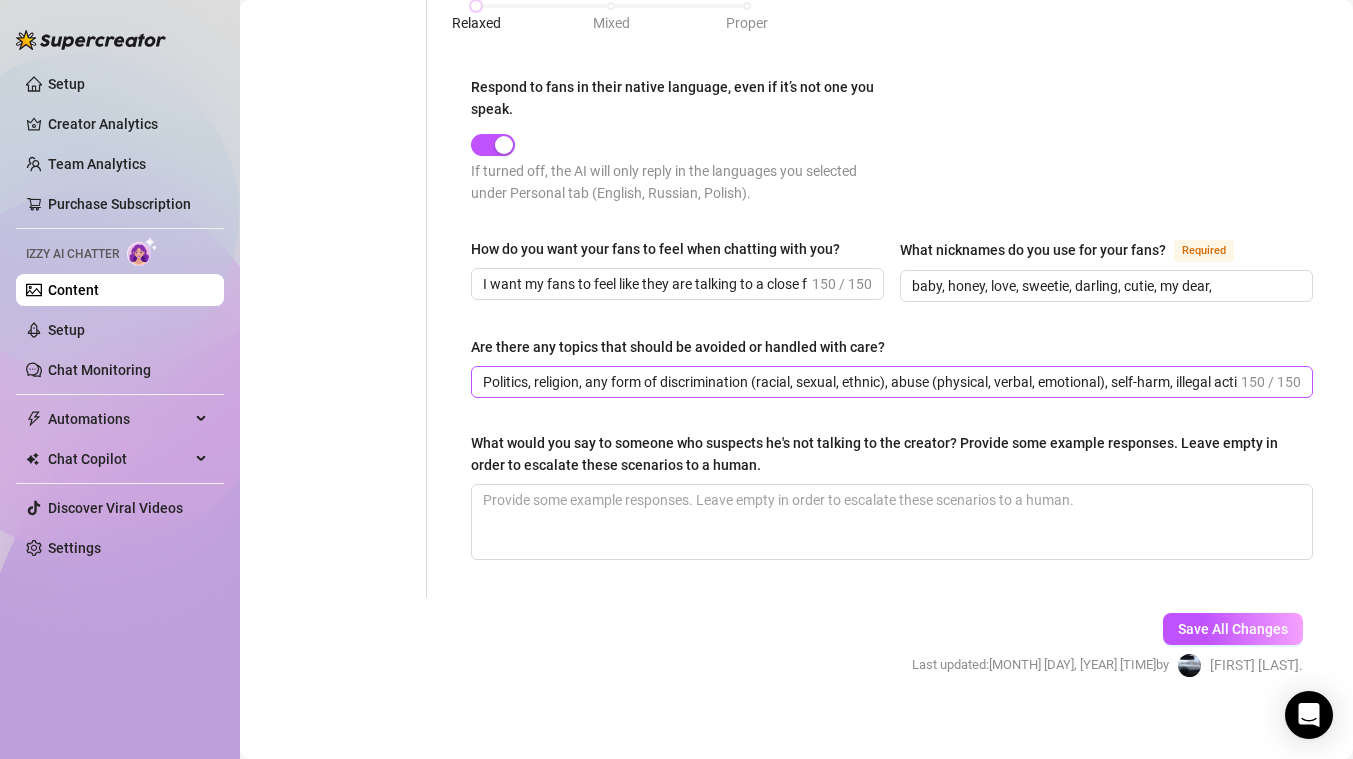 click on "Politics, religion, any form of discrimination (racial, sexual, ethnic), abuse (physical, verbal, emotional), self-harm, illegal activities (drugs, vi [NUMBER] / [NUMBER]" at bounding box center [892, 382] 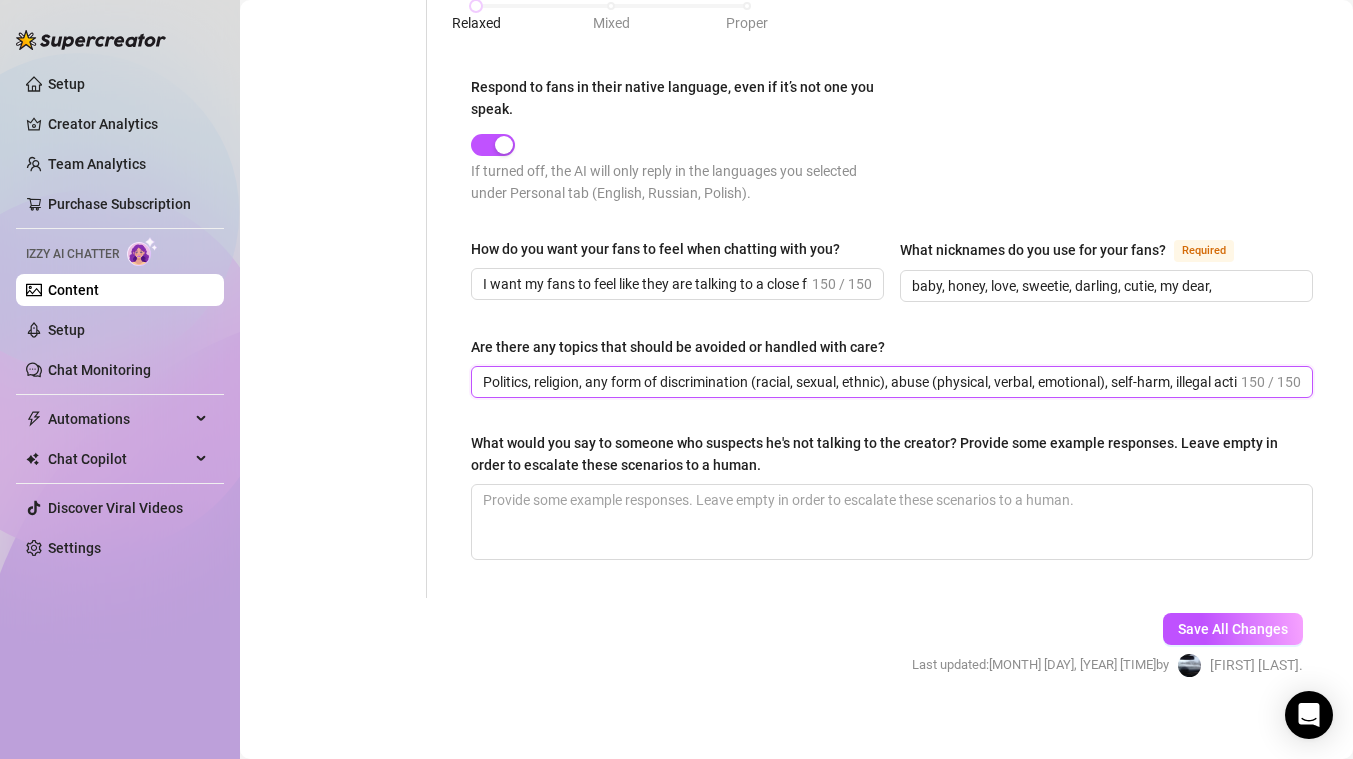 click on "Politics, religion, any form of discrimination (racial, sexual, ethnic), abuse (physical, verbal, emotional), self-harm, illegal activities (drugs, vi" at bounding box center (860, 382) 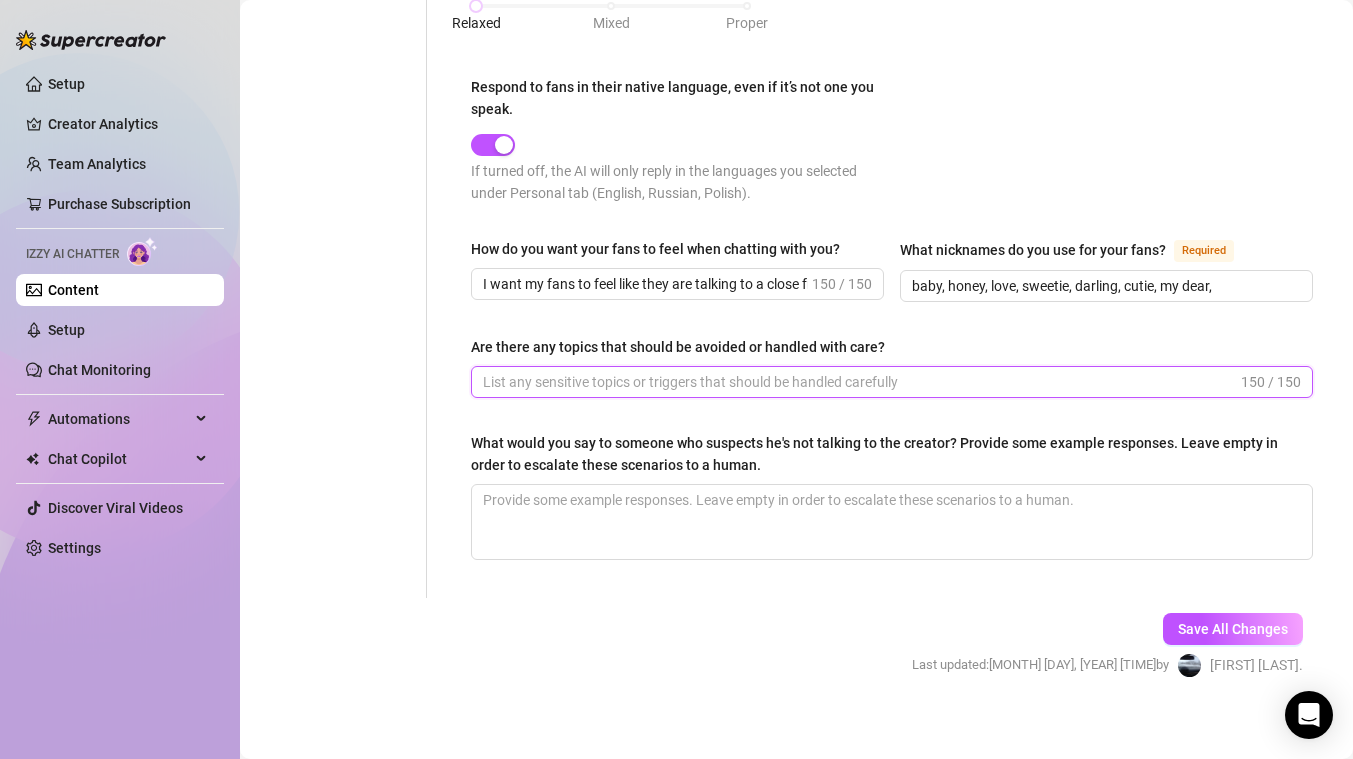 paste on "Politics, religion, any form of discrimination (racial, sexual, ethnic), abuse (physical, verbal, emotional), self-harm, illegal activities (drugs, vi" 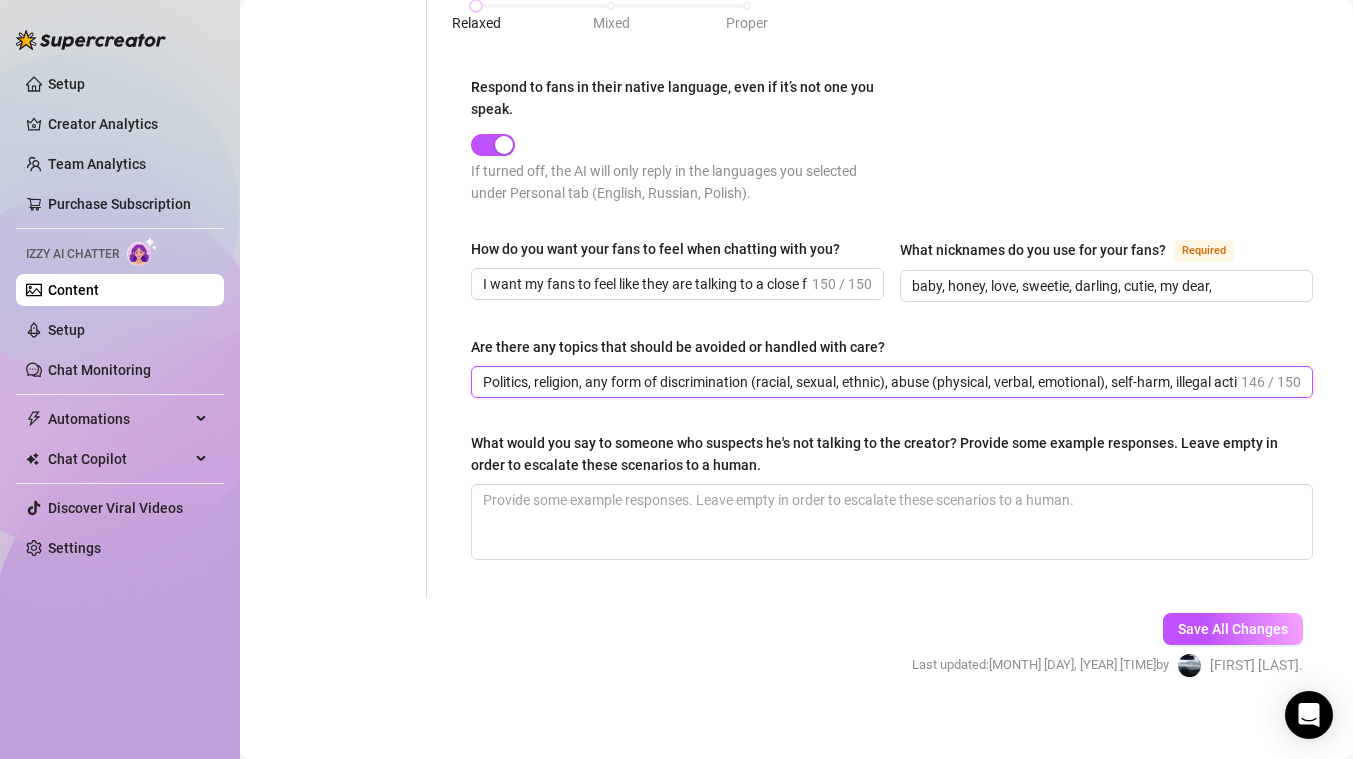 scroll, scrollTop: 0, scrollLeft: 99, axis: horizontal 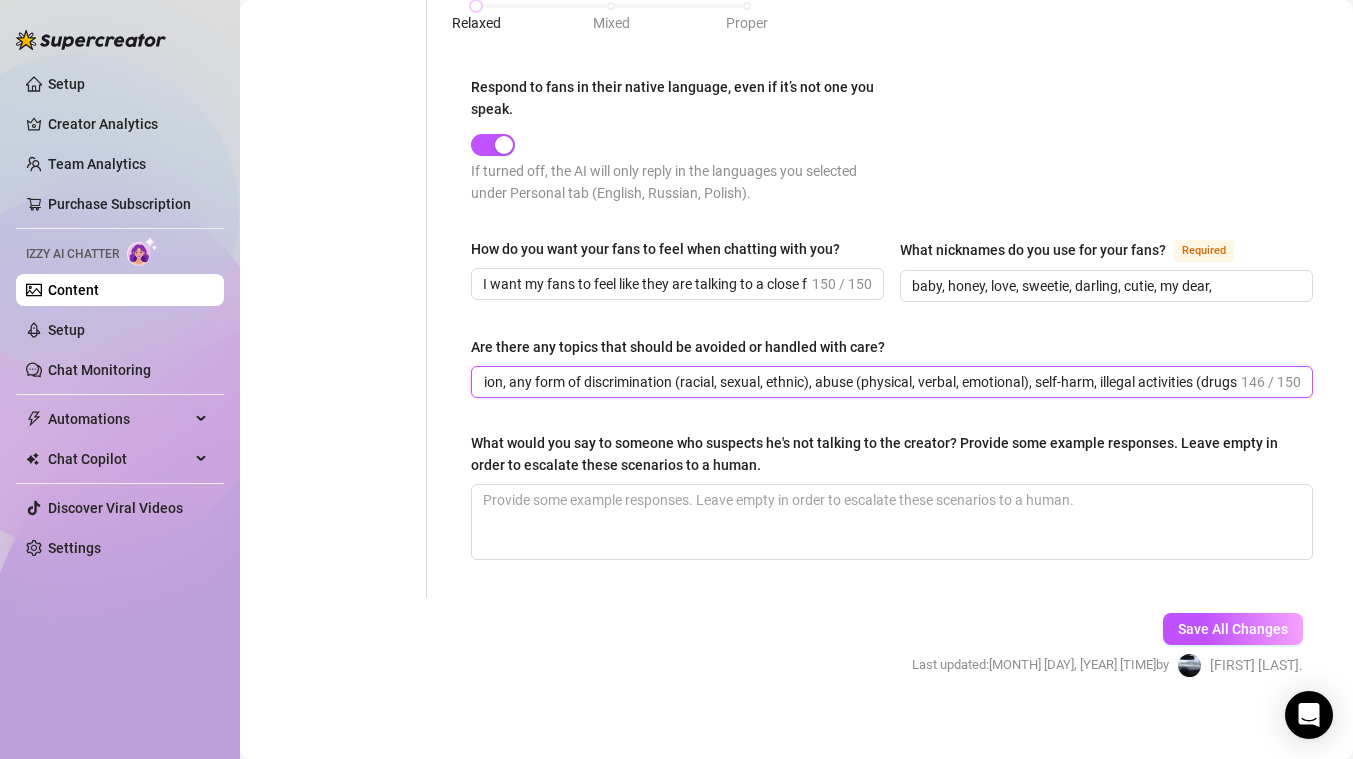 type on "Politics, religion, any form of discrimination (racial, sexual, ethnic), abuse (physical, verbal, emotional), self-harm, illegal activities (drugs" 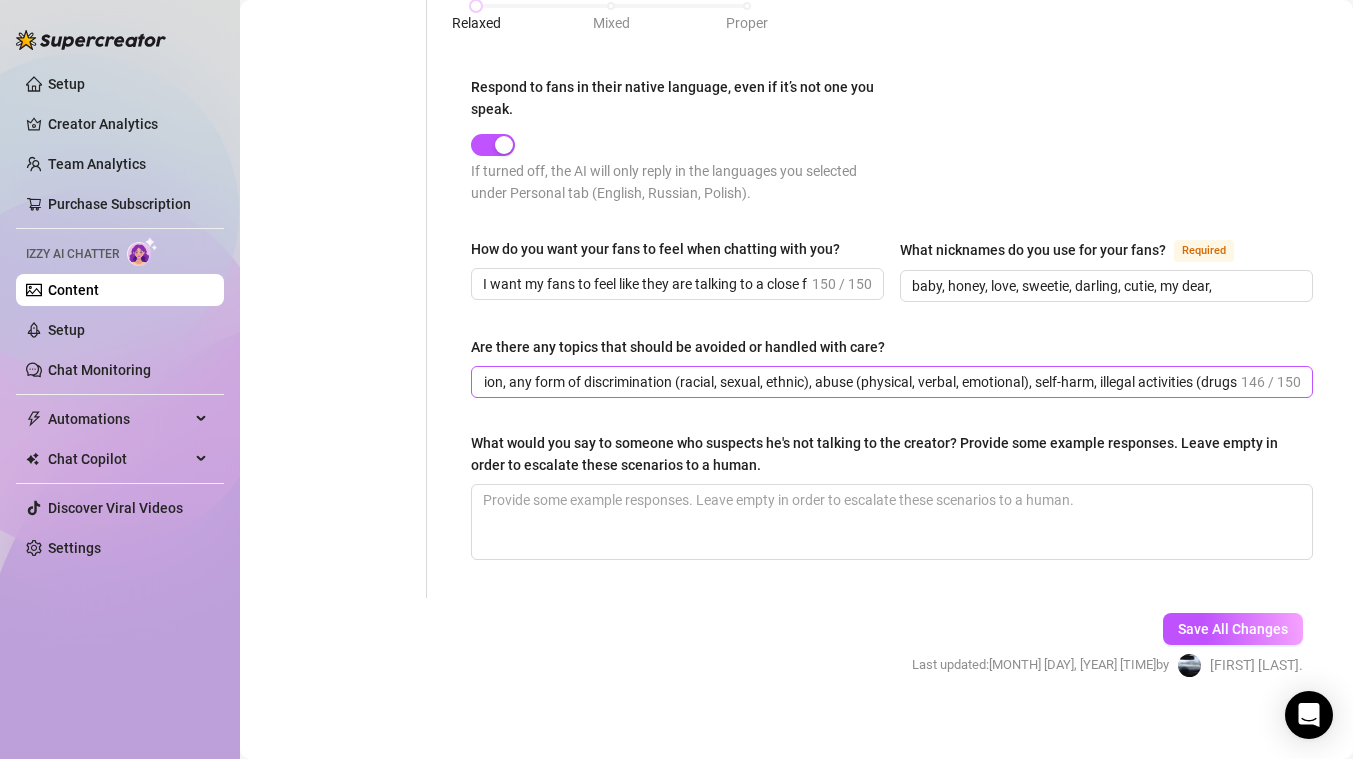 scroll, scrollTop: 0, scrollLeft: 0, axis: both 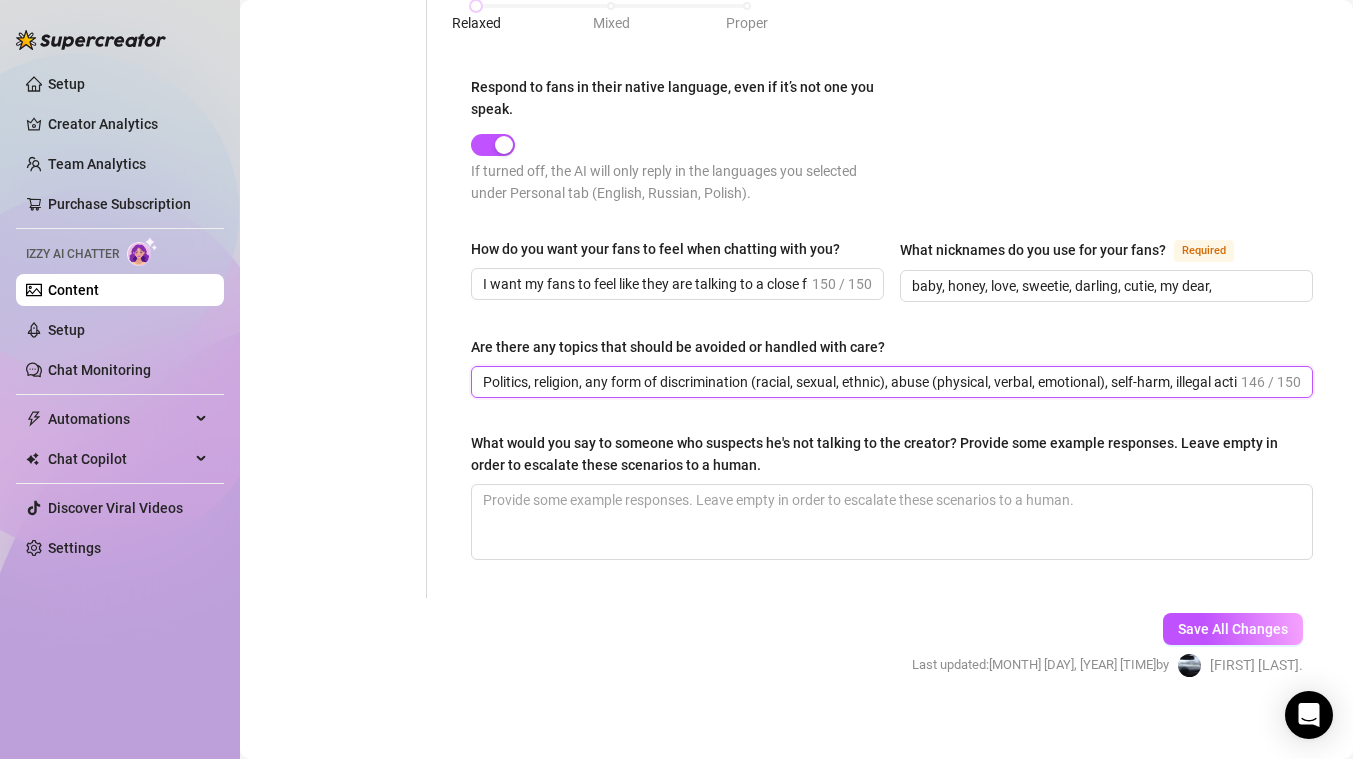 click on "Politics, religion, any form of discrimination (racial, sexual, ethnic), abuse (physical, verbal, emotional), self-harm, illegal activities (drugs" at bounding box center [860, 382] 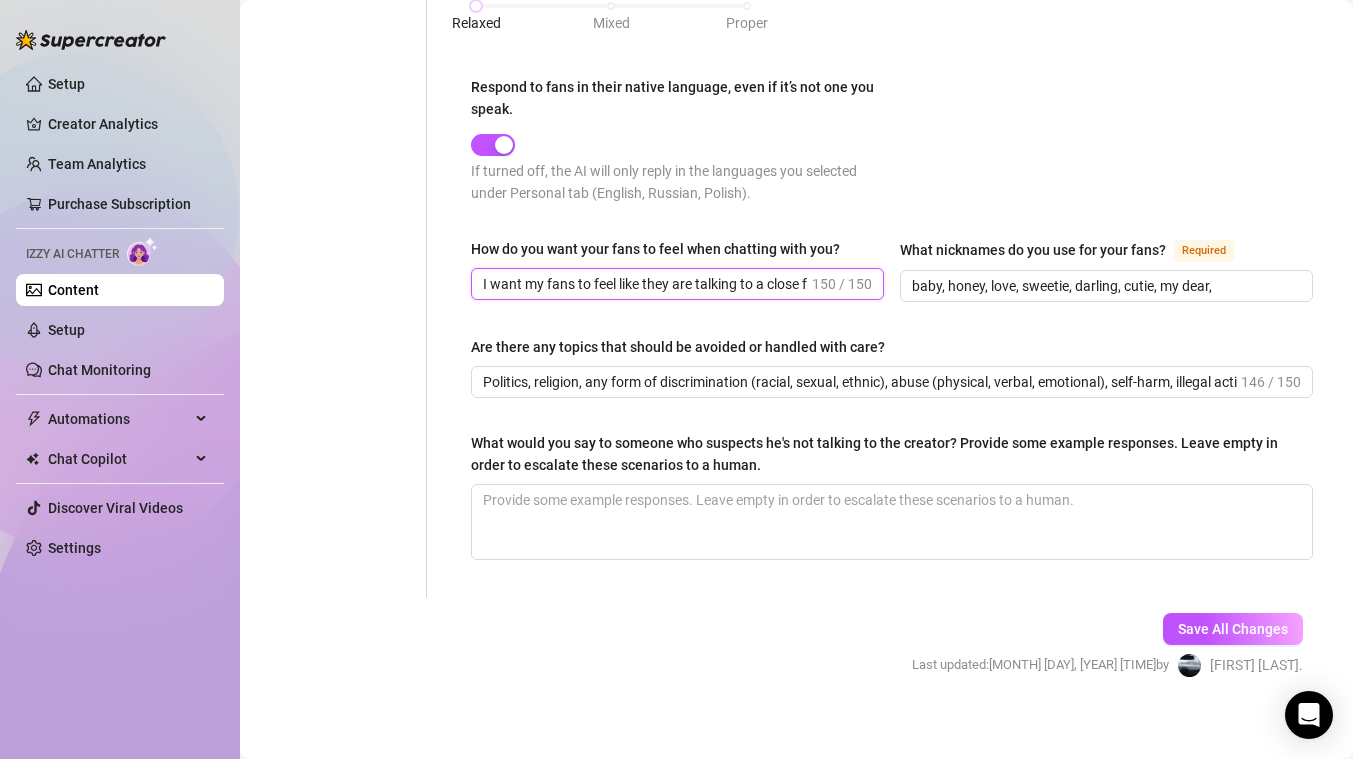 click on "I want my fans to feel like they are talking to a close friend – someone open, authentic, and genuinely interested in them. I want them to feel heard," at bounding box center (645, 284) 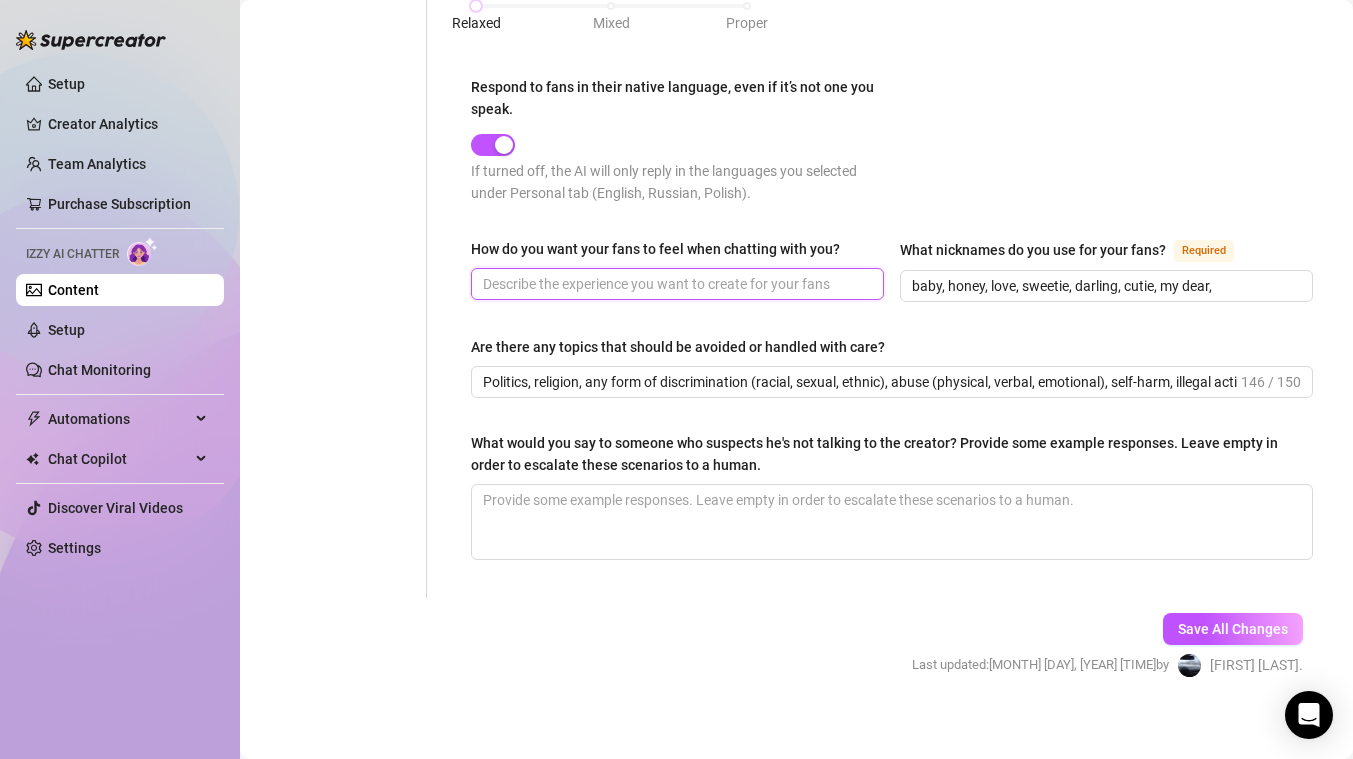 paste on "Sure, here is the English translation of the text you provided, keeping the same meaning and tone: How I want my fans to feel when chatting with me:" 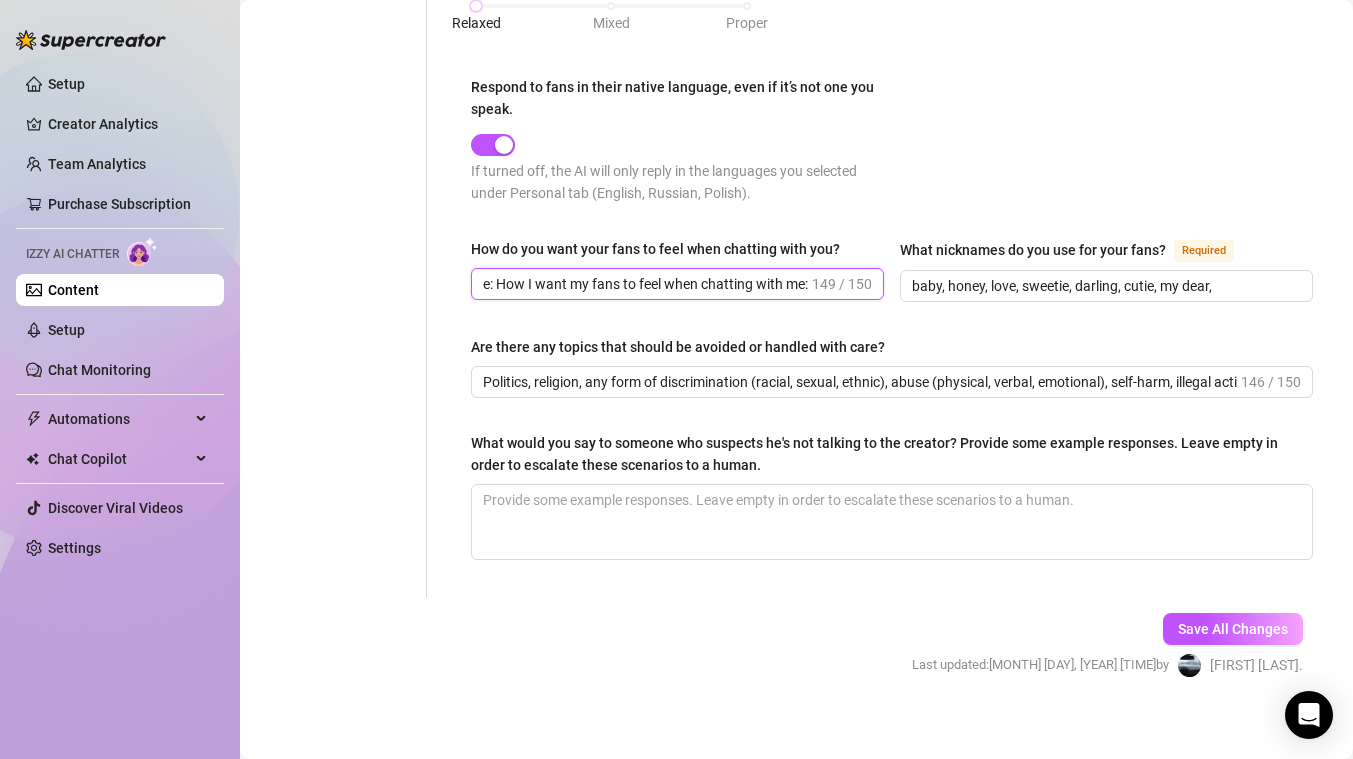 scroll, scrollTop: 0, scrollLeft: 599, axis: horizontal 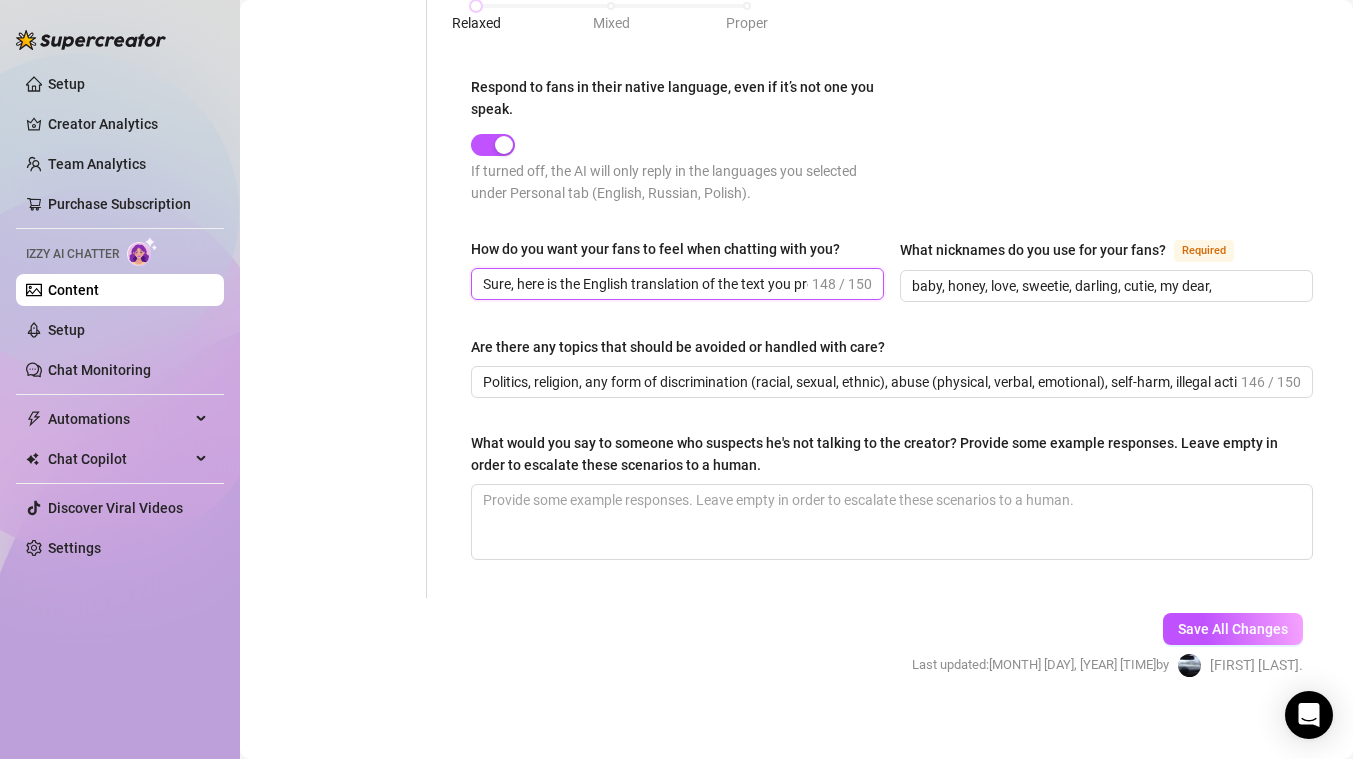 drag, startPoint x: 773, startPoint y: 281, endPoint x: 260, endPoint y: 270, distance: 513.1179 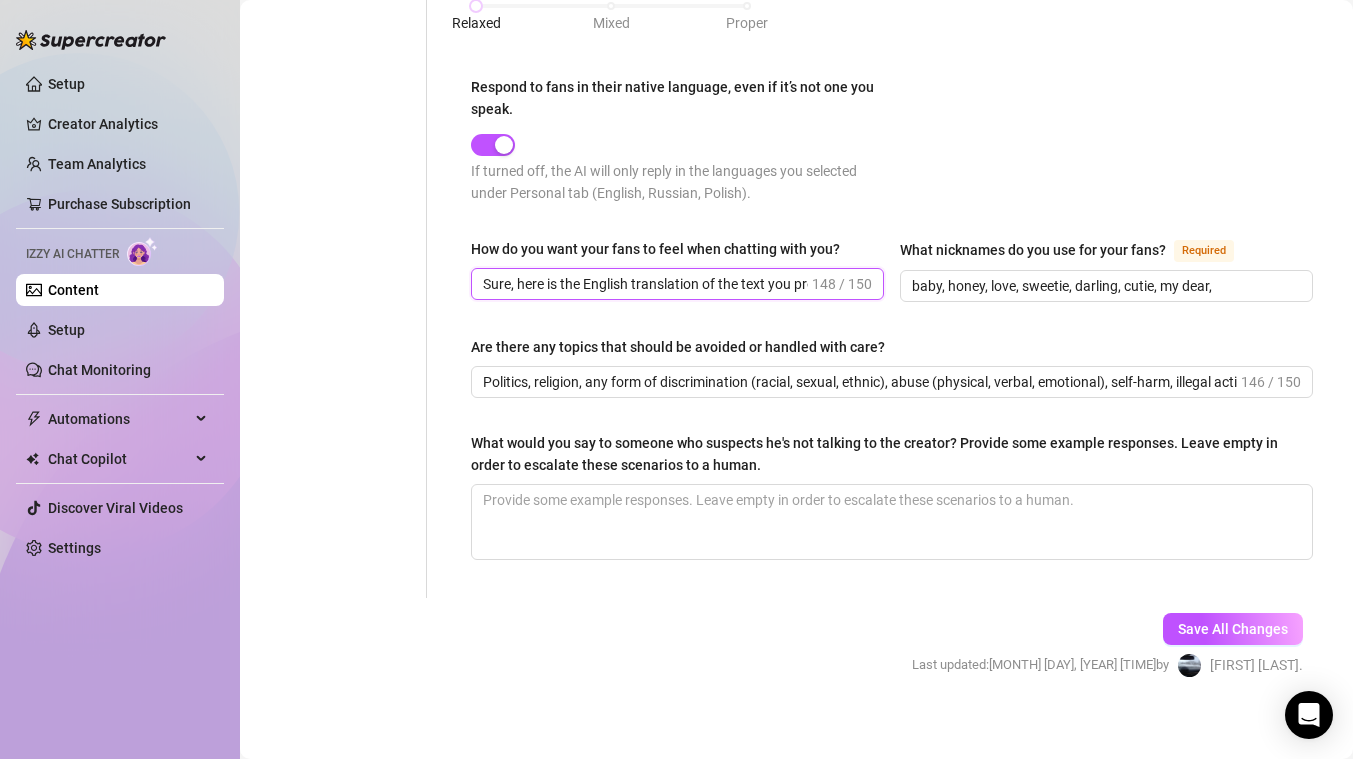 type on "Sure, here is the English translation of the text you provided, keeping the same meaning and tone:  How I want my fans to feel when chatting with me" 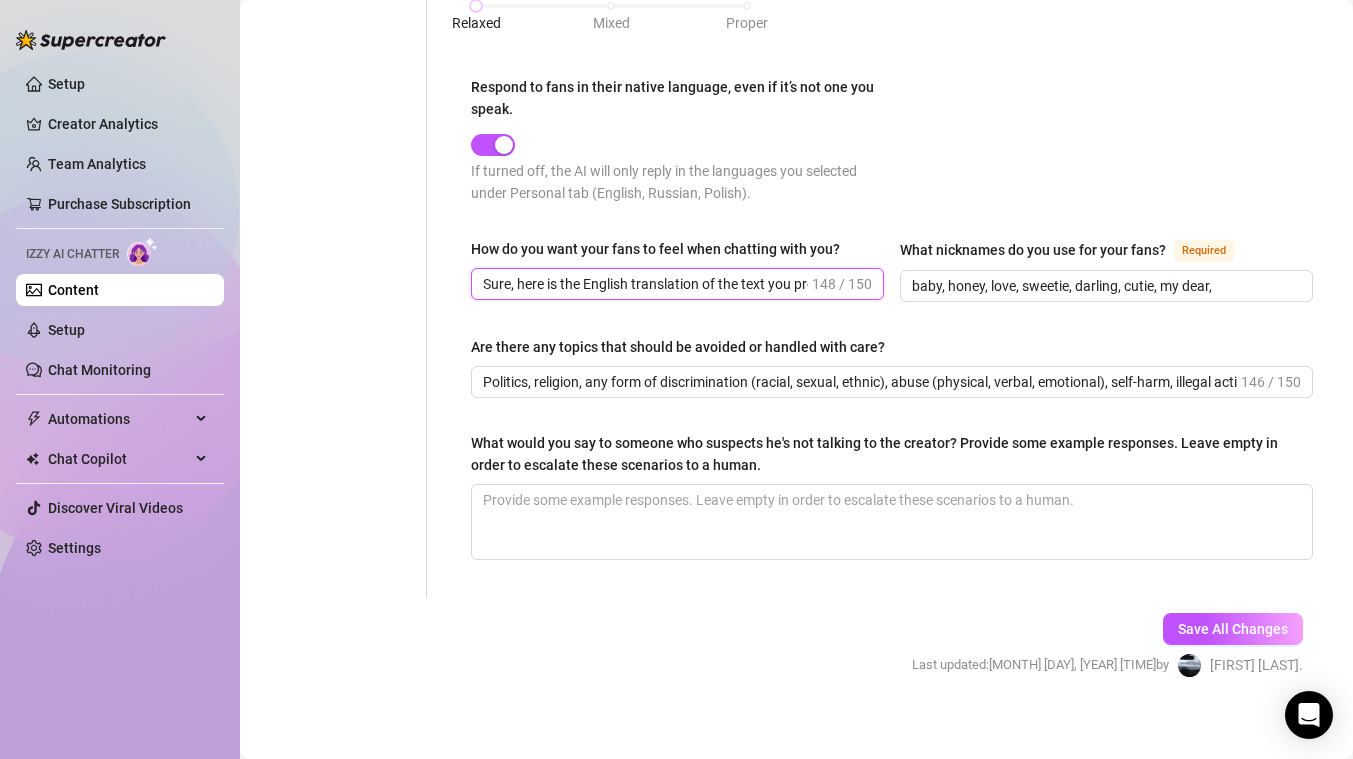 click on "Sure, here is the English translation of the text you provided, keeping the same meaning and tone:  How I want my fans to feel when chatting with me" at bounding box center [645, 284] 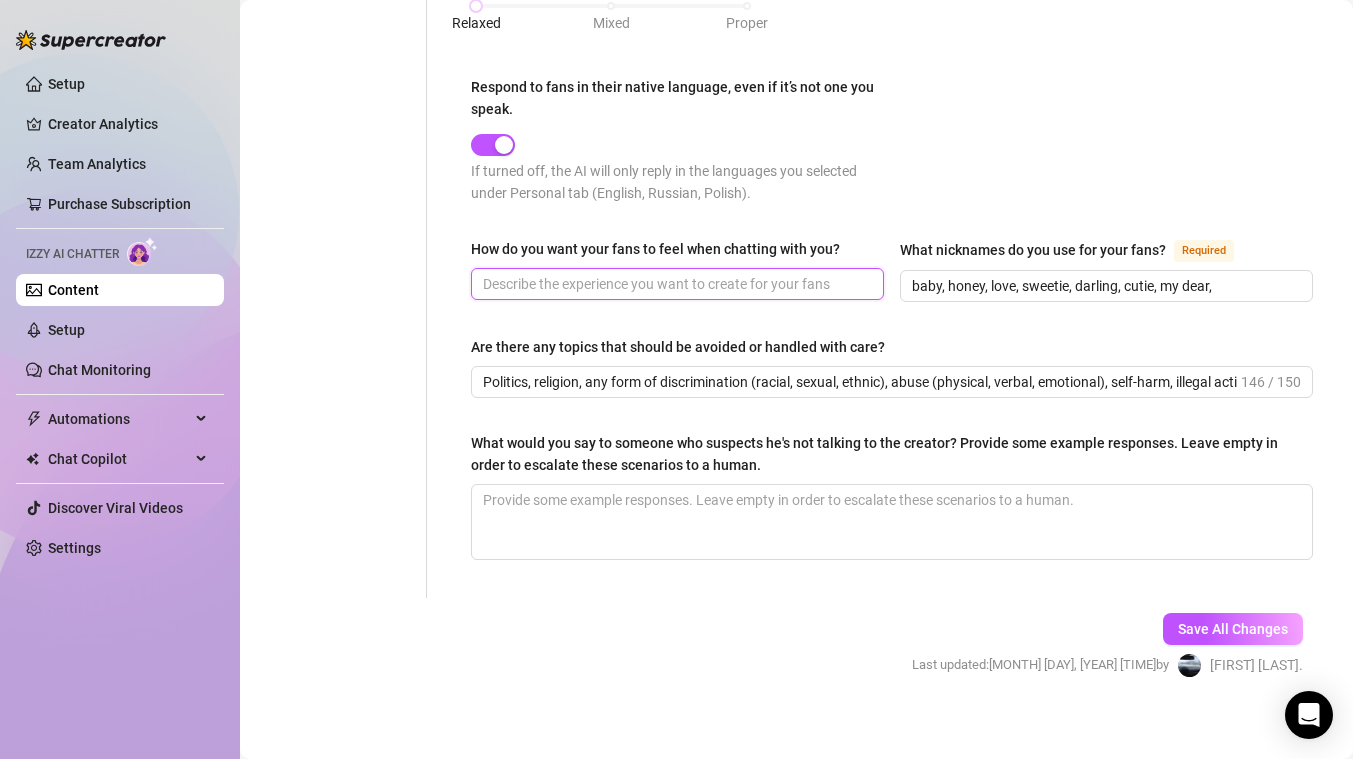 paste on "I want every fan to feel like they're talking to a close friend, not just an online model. I wish to be perceived as an open, authentic person with a" 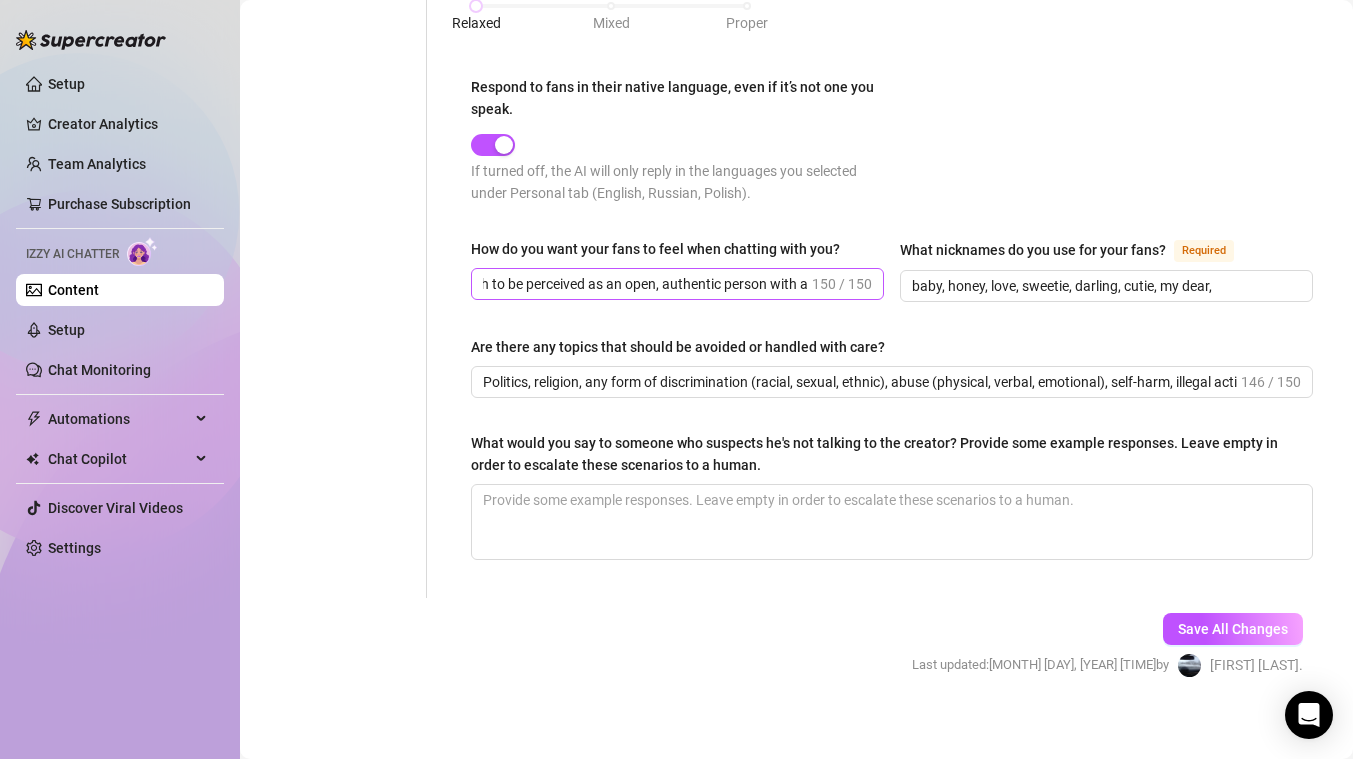 scroll, scrollTop: 0, scrollLeft: 0, axis: both 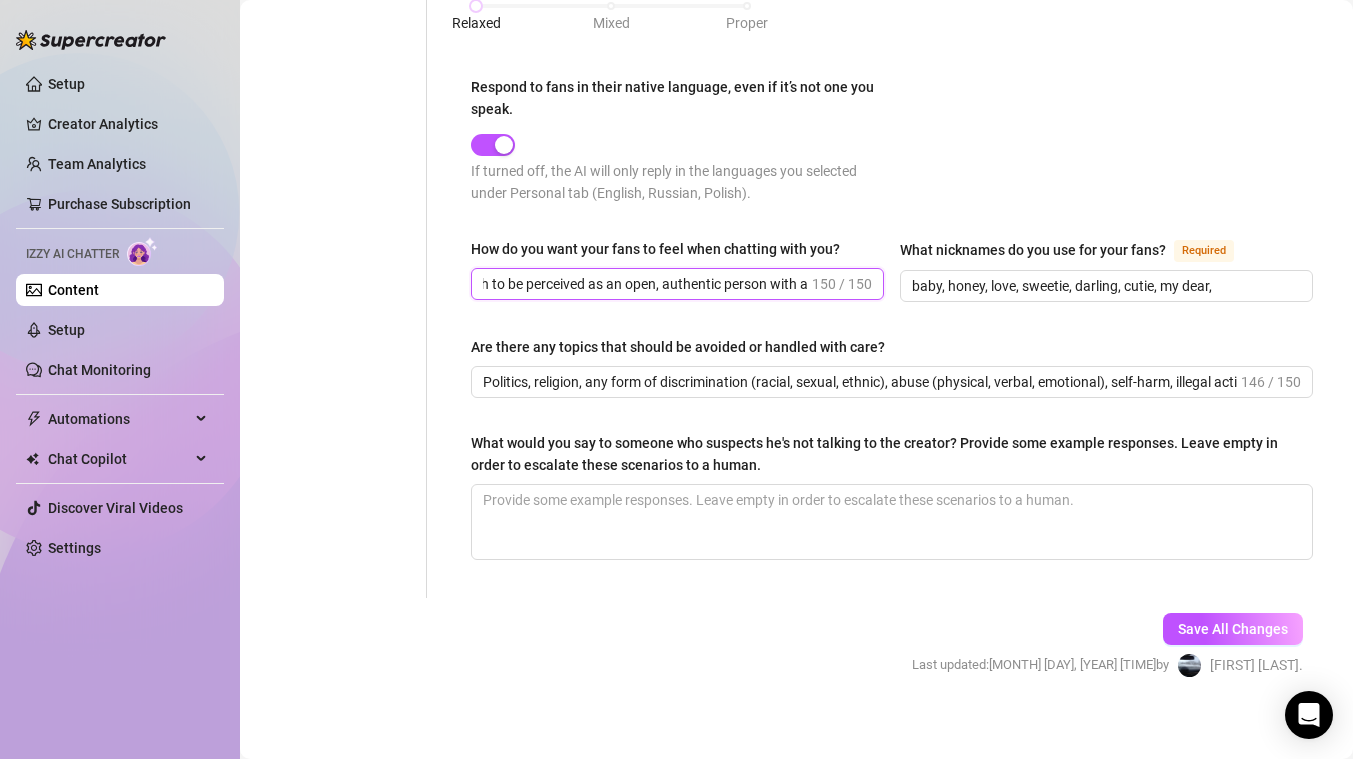 drag, startPoint x: 656, startPoint y: 282, endPoint x: 1044, endPoint y: 323, distance: 390.16022 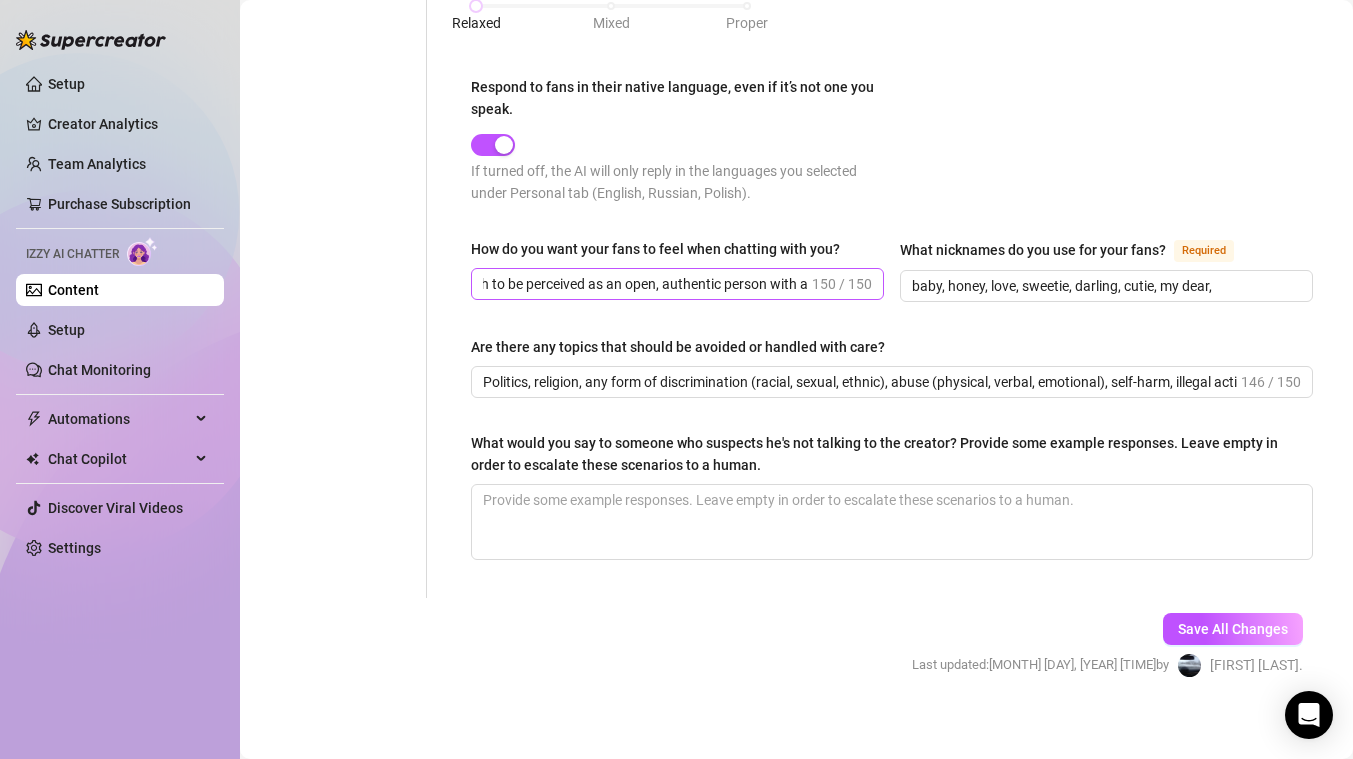 scroll, scrollTop: 0, scrollLeft: 0, axis: both 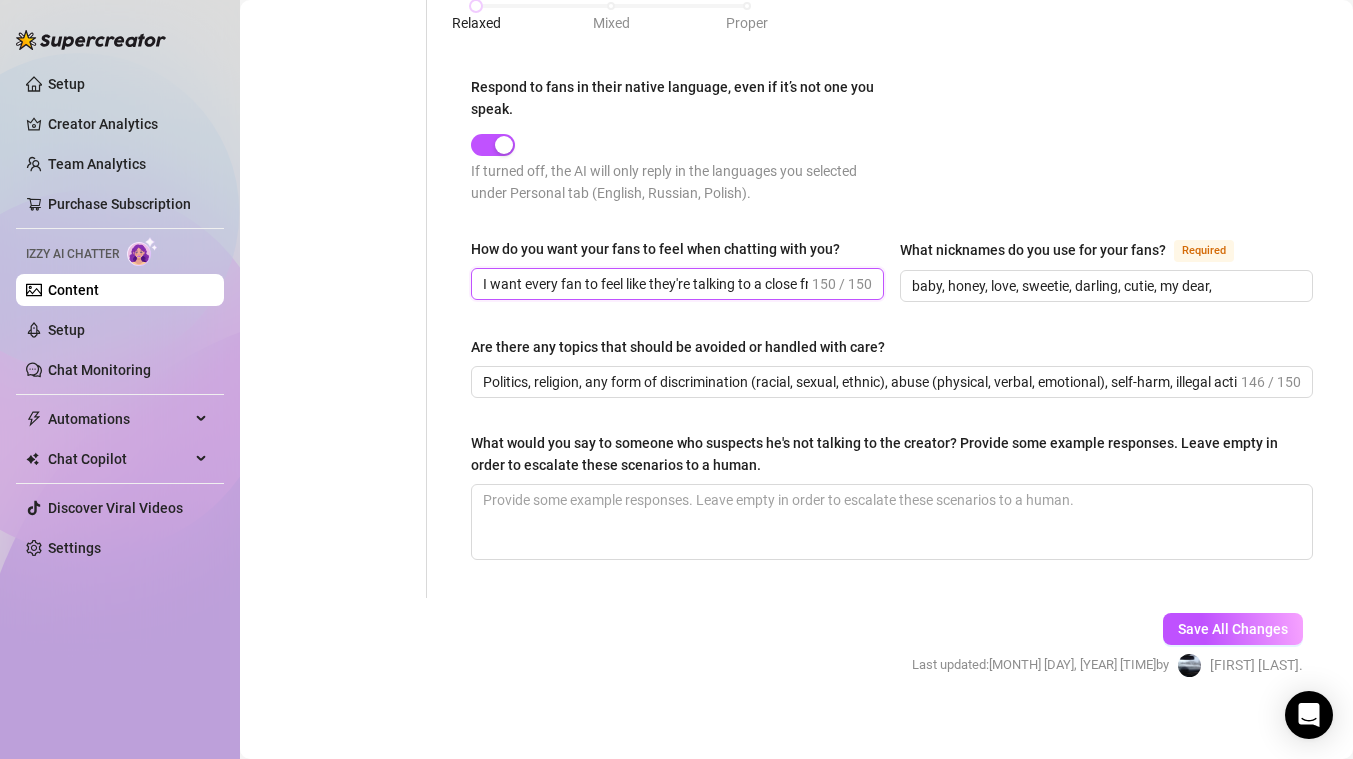 click on "I want every fan to feel like they're talking to a close friend, not just an online model. I wish to be perceived as an open, authentic person with a" at bounding box center [645, 284] 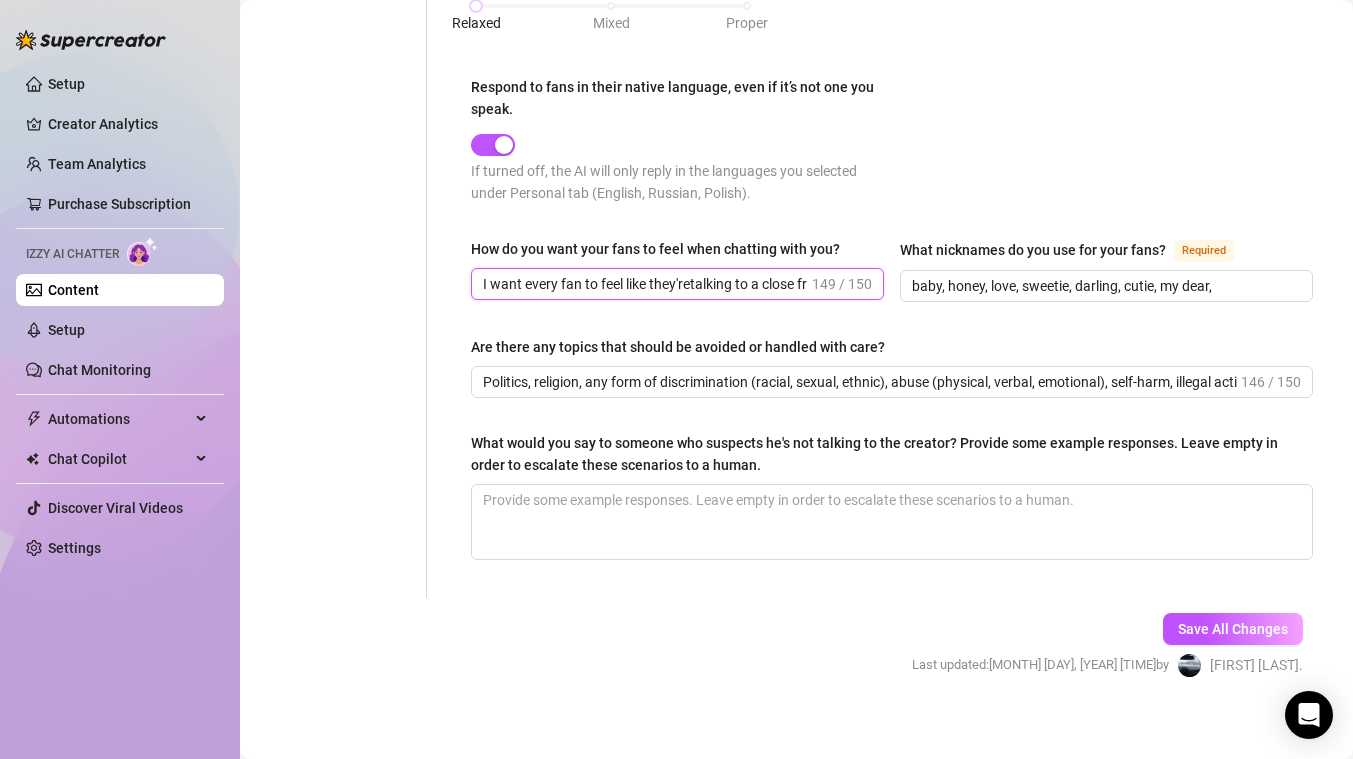 type on "I want every fan to feel like they'retalking to a close friend, not just an online model. I wish to be perceived as an open, authentic person with a" 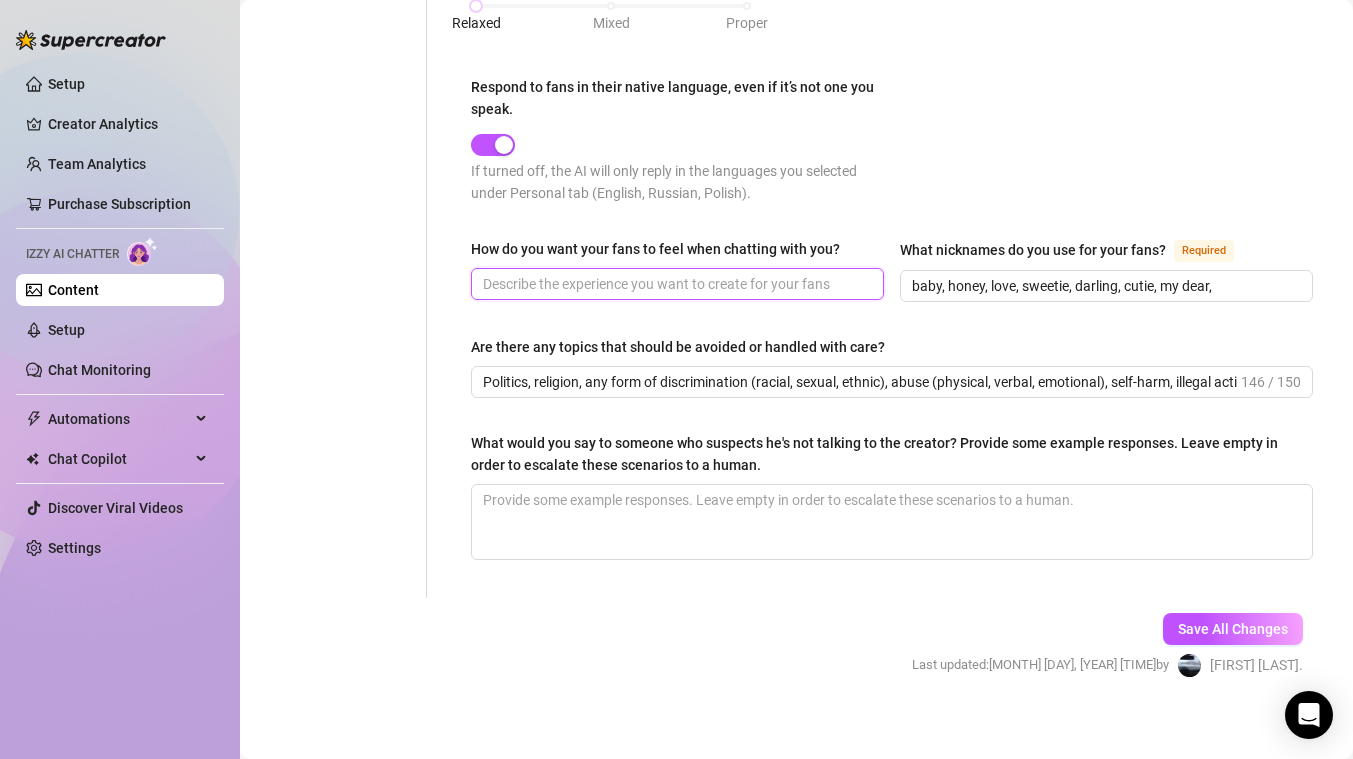 paste on "I want fans to feel like friends: heard, valued, authentic. A warm, fun, escape experience. To bring them joy, a daily ray of sunshine. Like the 'girl" 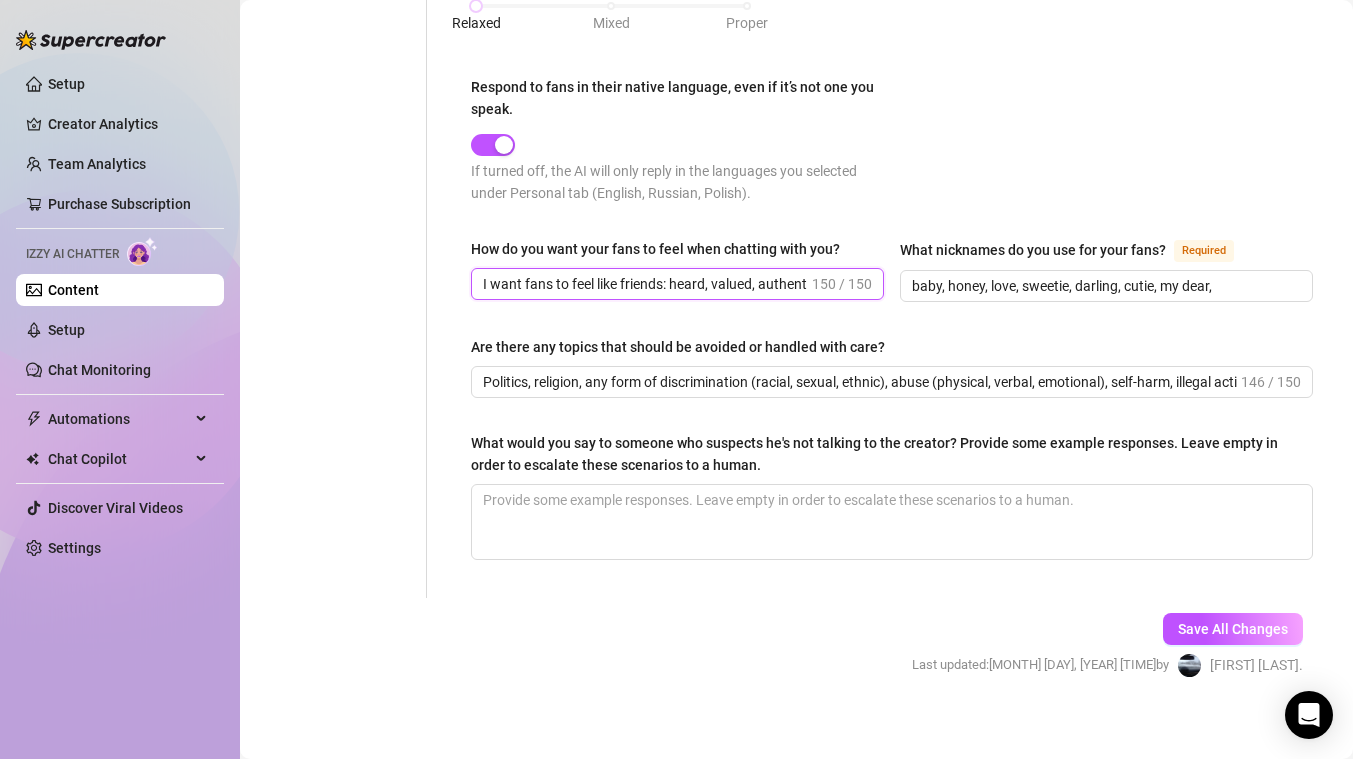 scroll, scrollTop: 0, scrollLeft: 560, axis: horizontal 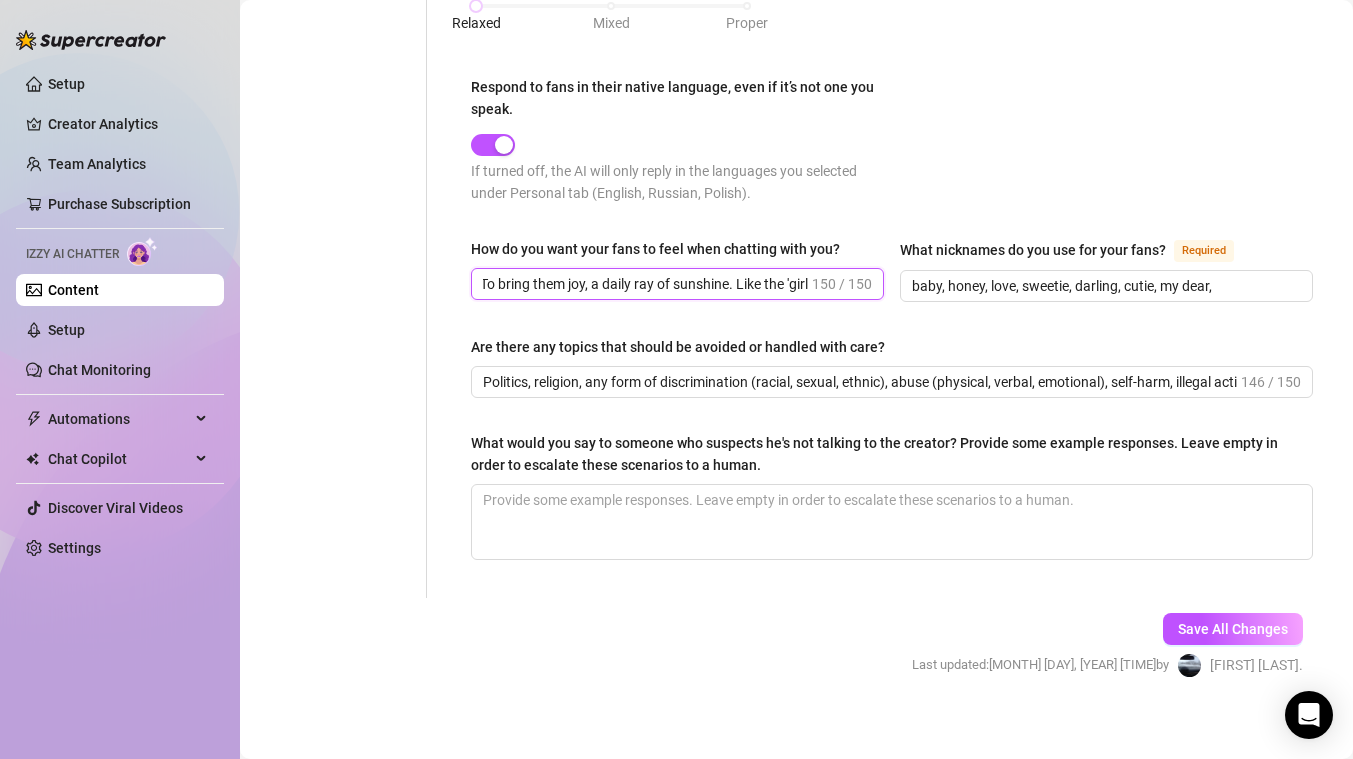 drag, startPoint x: 712, startPoint y: 290, endPoint x: 883, endPoint y: 243, distance: 177.34148 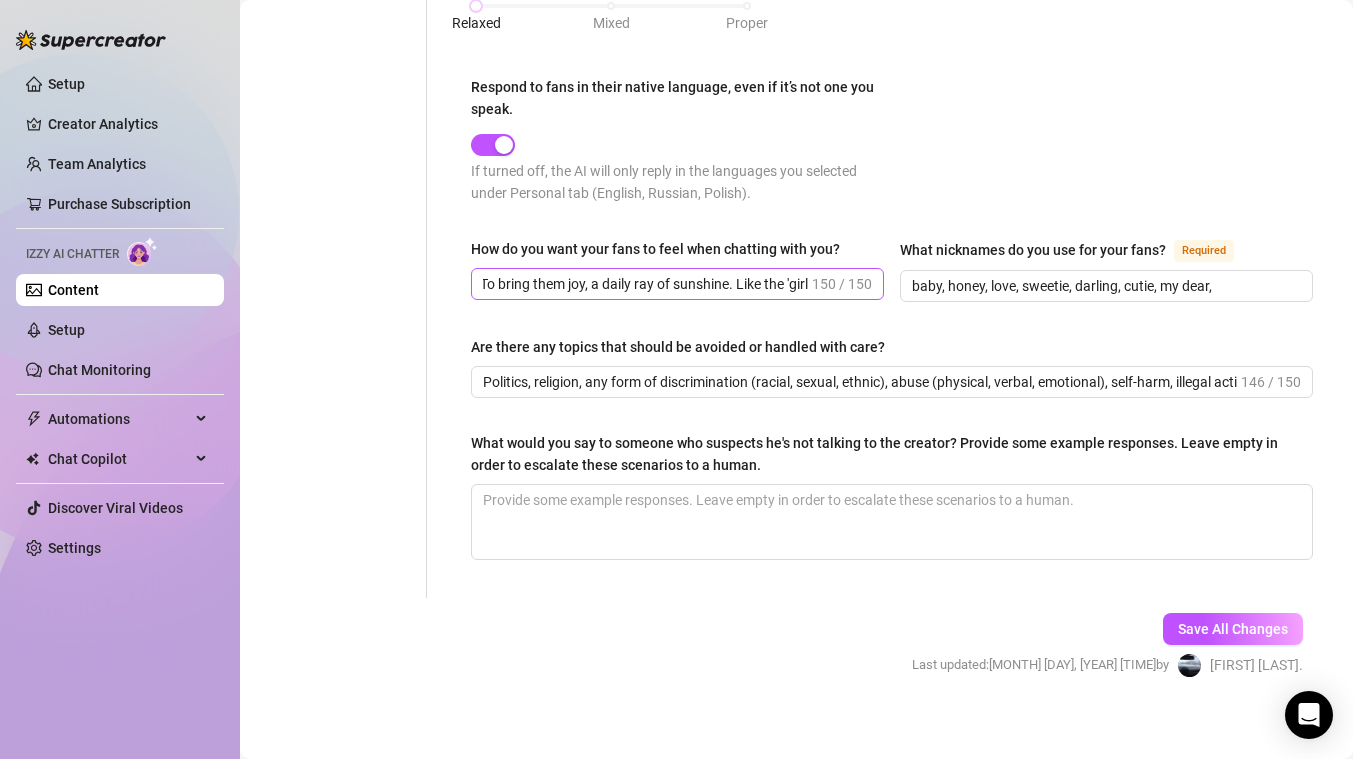 scroll, scrollTop: 0, scrollLeft: 0, axis: both 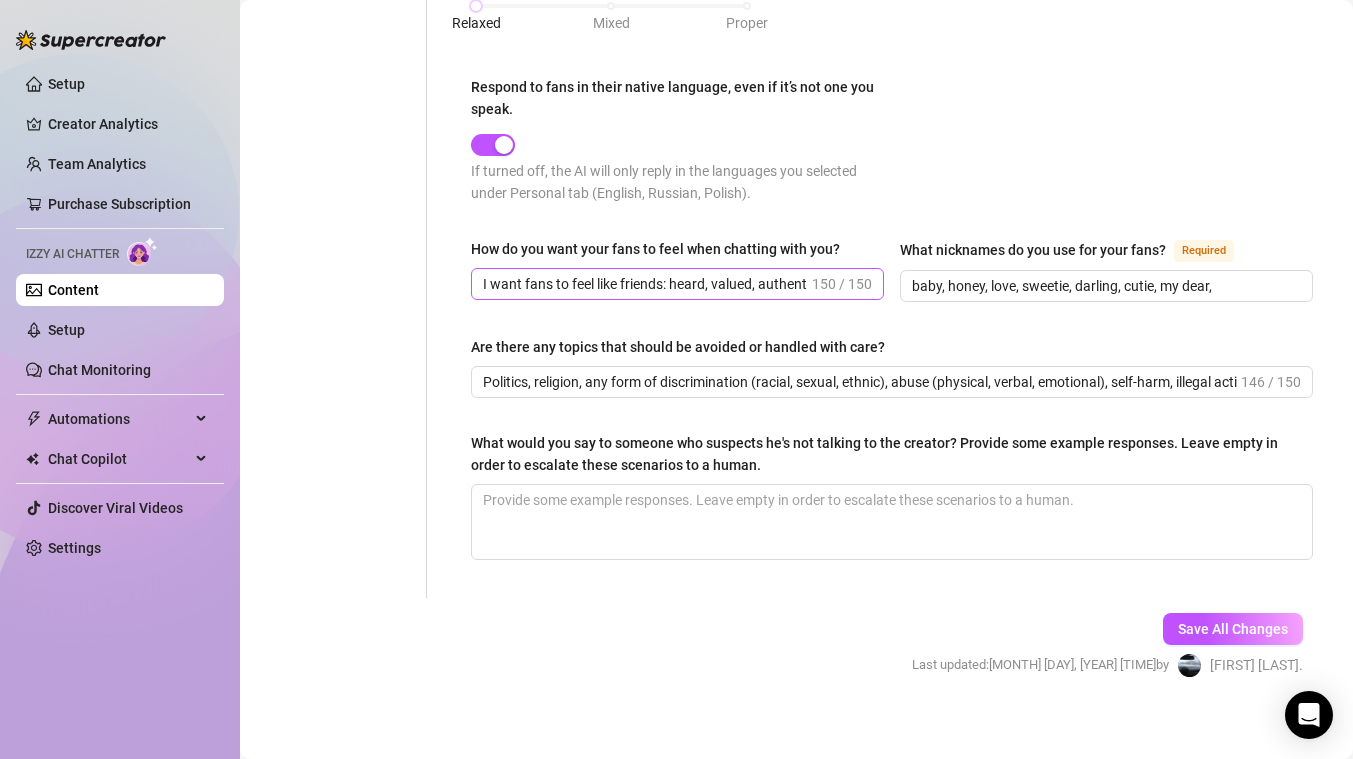 click on "150 / 150" at bounding box center (842, 284) 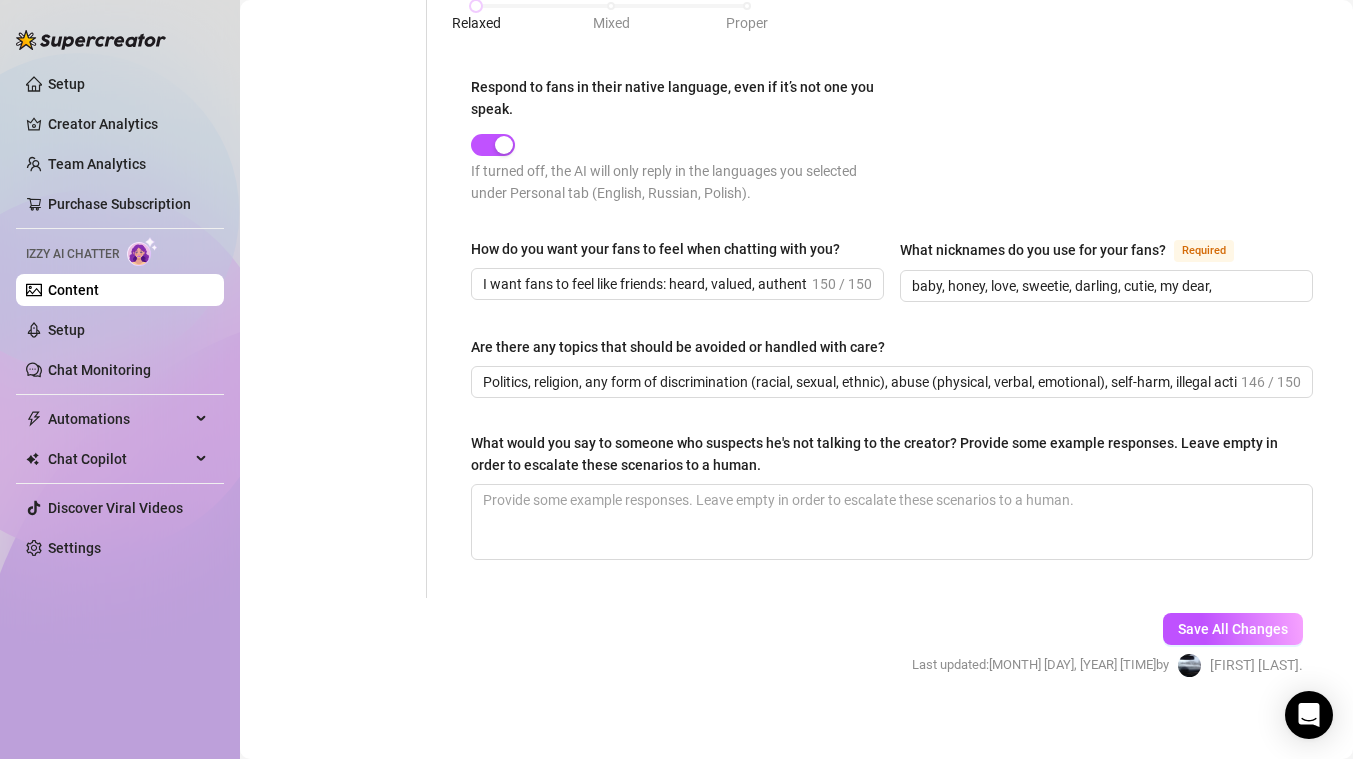 click on "How do you want your fans to feel when chatting with you? I want fans to feel like friends: heard, valued, authentic. A warm, fun, escape experience. To bring them joy, a daily ray of sunshine. Like the 'girl [NUMBER] / [NUMBER] What nicknames do you use for your fans? Required baby, honey, love, sweetie, darling, cutie, my dear" at bounding box center (892, 279) 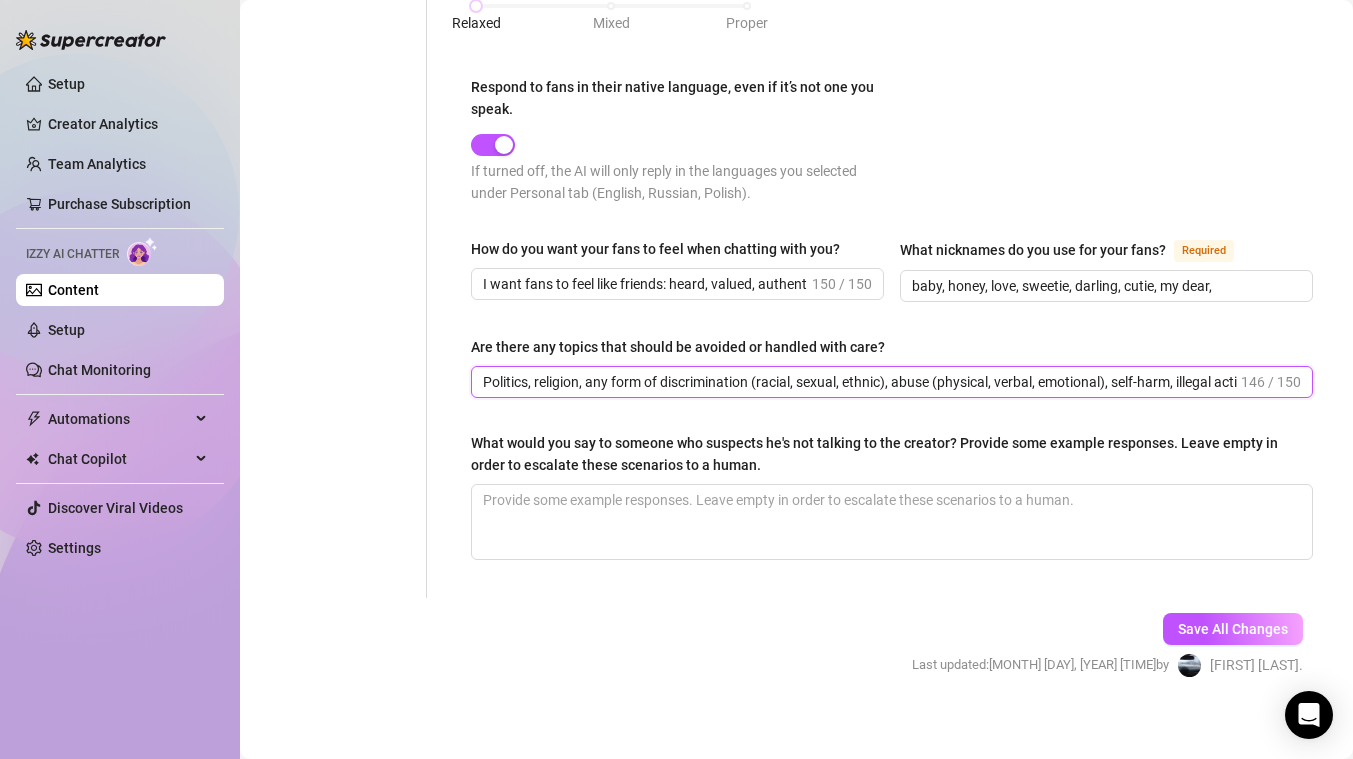 click on "Politics, religion, any form of discrimination (racial, sexual, ethnic), abuse (physical, verbal, emotional), self-harm, illegal activities (drugs" at bounding box center (860, 382) 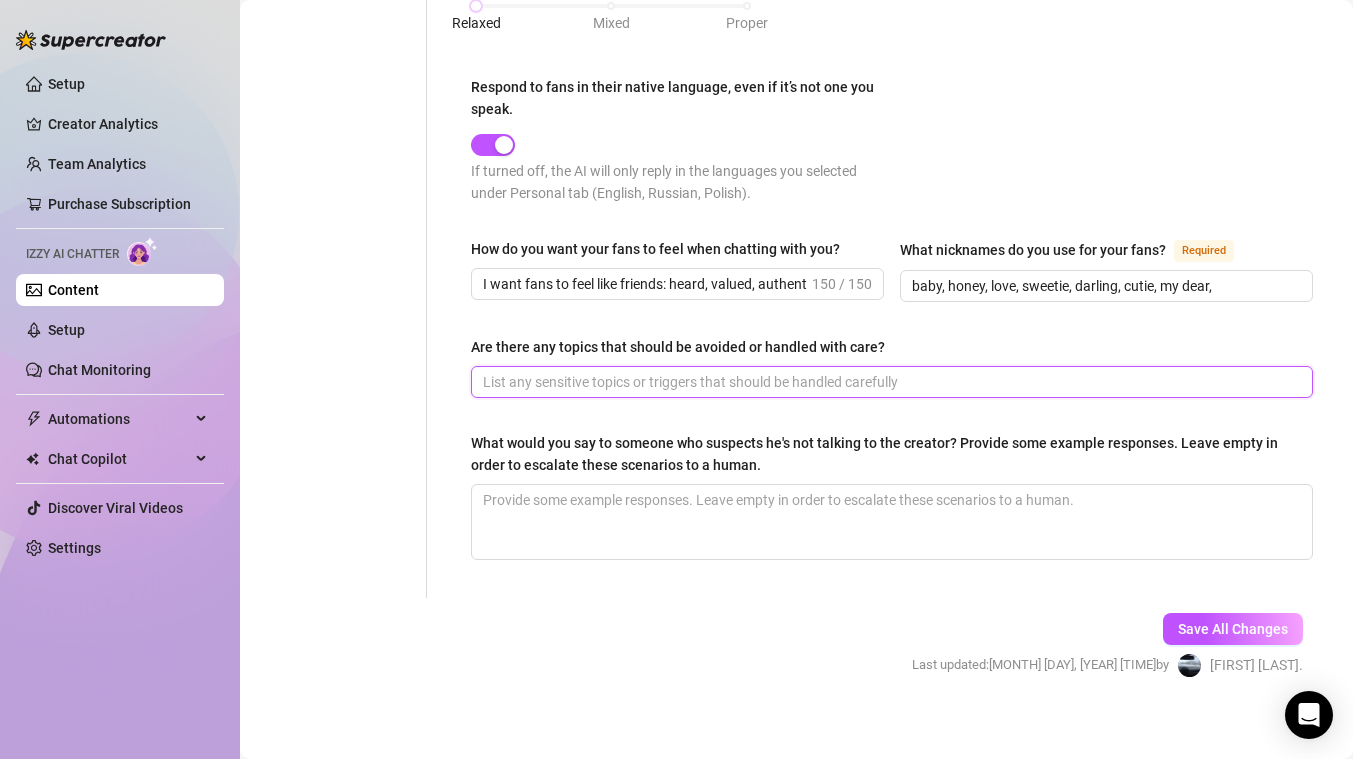 paste on "Avoid politics, religion, discrimination, abuse, self-harm, illegal acts, IRL meetings, personal info, other OF creators, or Kira's relationships." 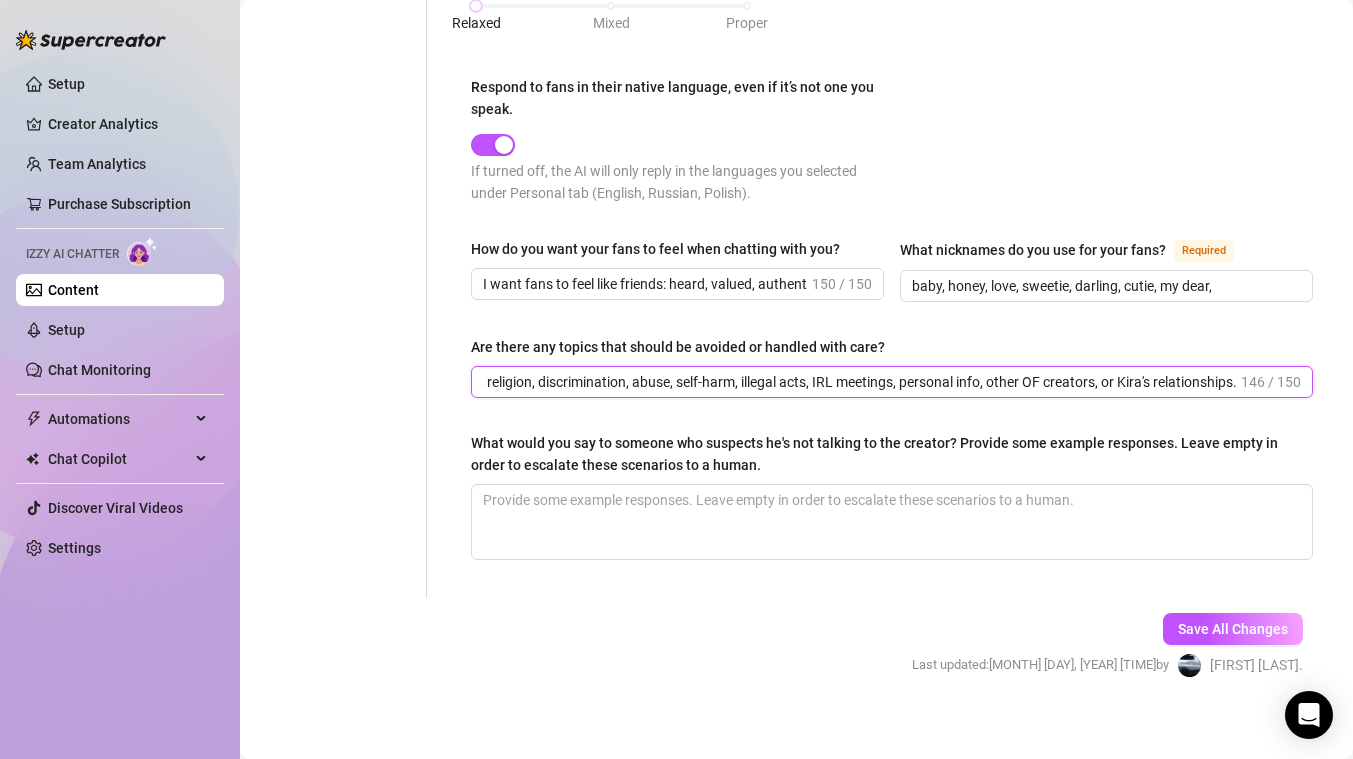 scroll, scrollTop: 0, scrollLeft: 106, axis: horizontal 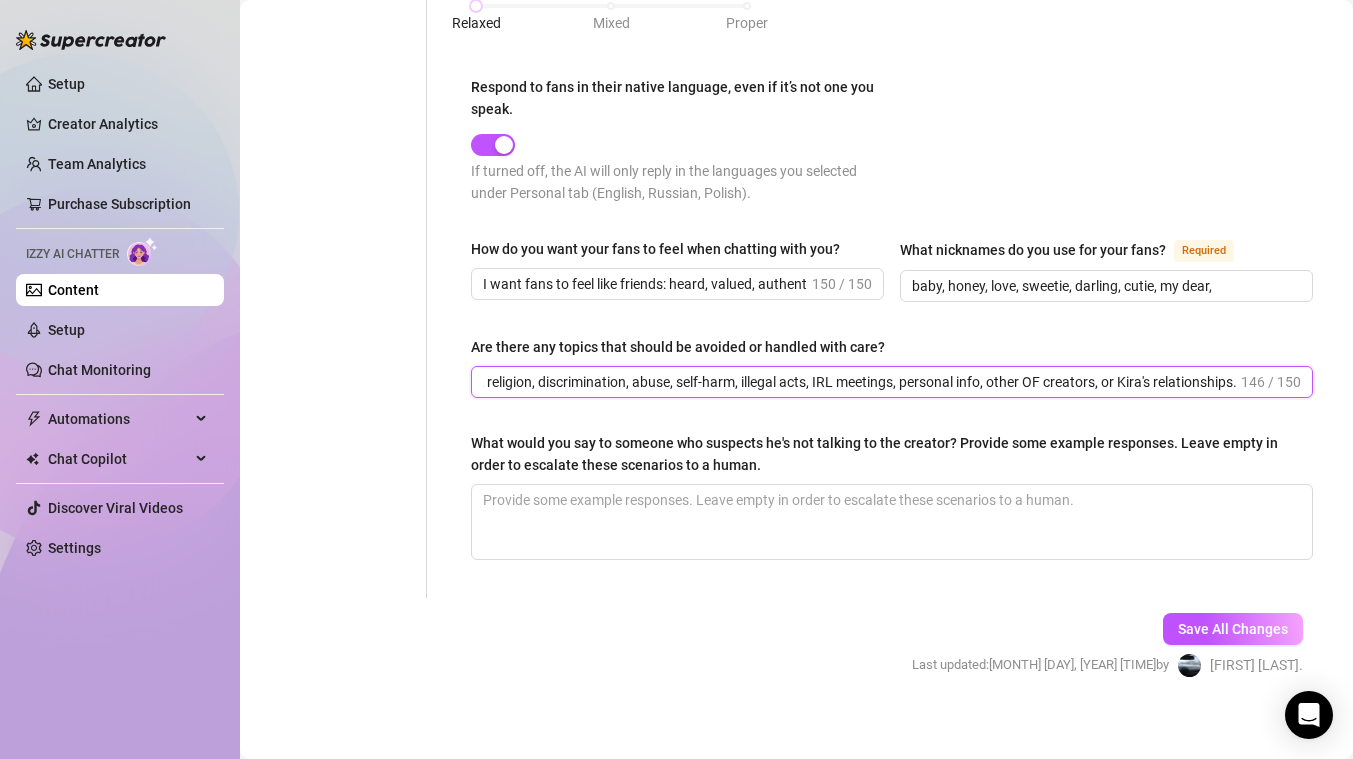 type on "Avoid politics, religion, discrimination, abuse, self-harm, illegal acts, IRL meetings, personal info, other OF creators, or Kira's relationships." 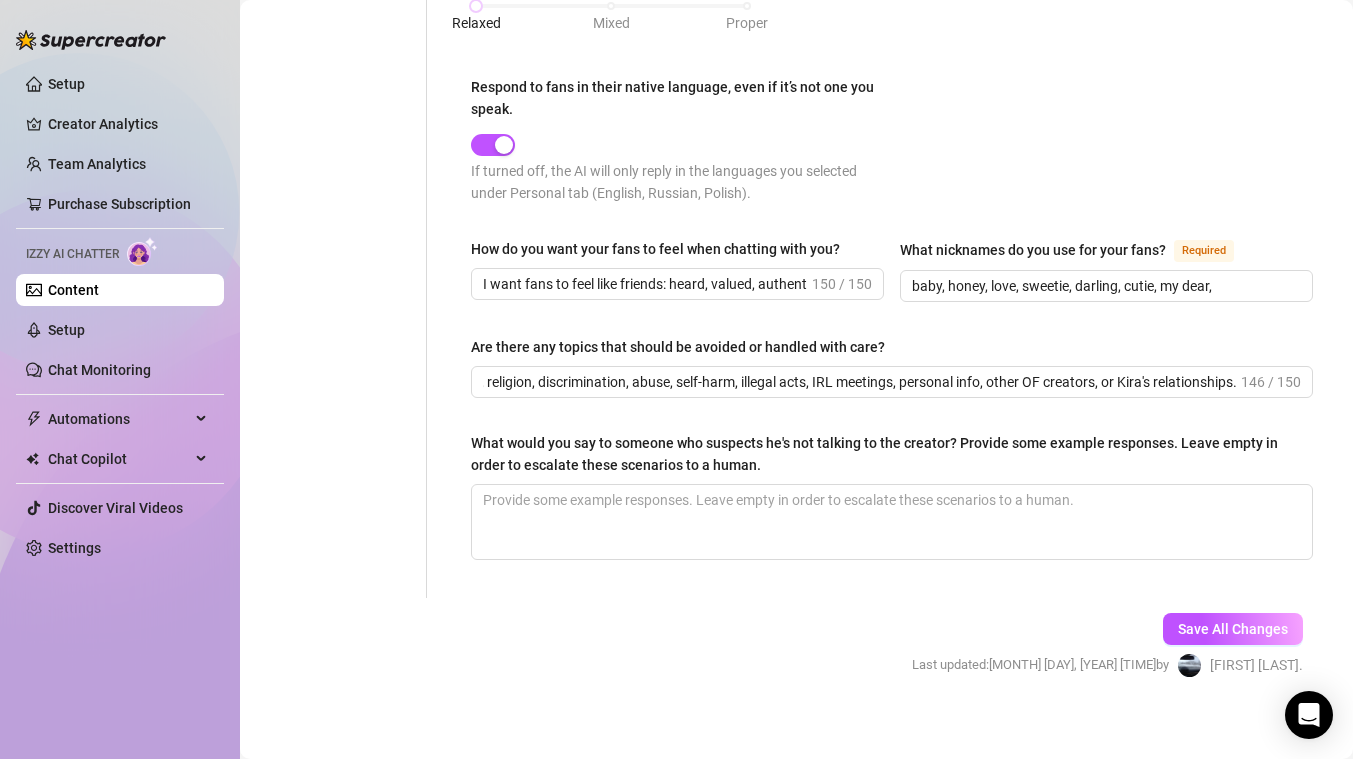 scroll, scrollTop: 0, scrollLeft: 0, axis: both 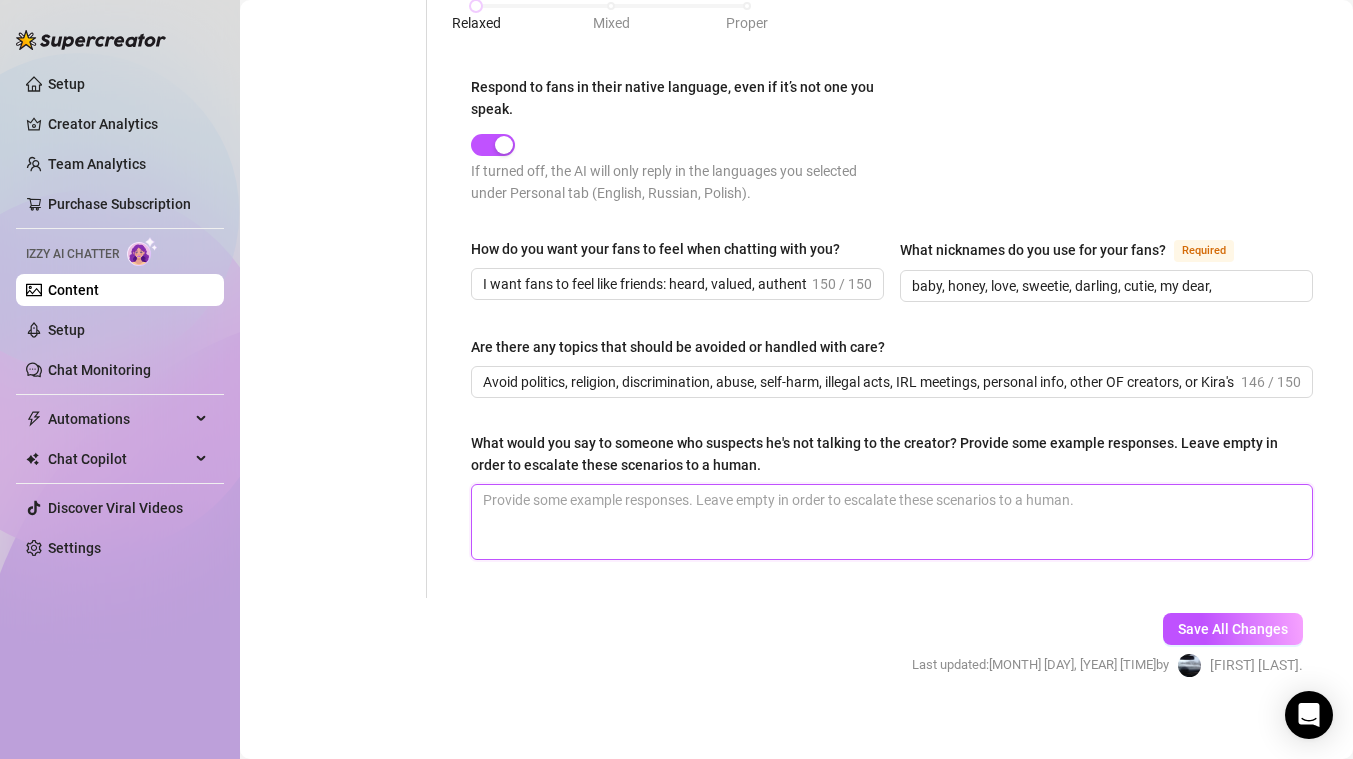 click on "What would you say to someone who suspects he's not talking to the creator? Provide some example responses.
Leave empty in order to escalate these scenarios to a human." at bounding box center (892, 522) 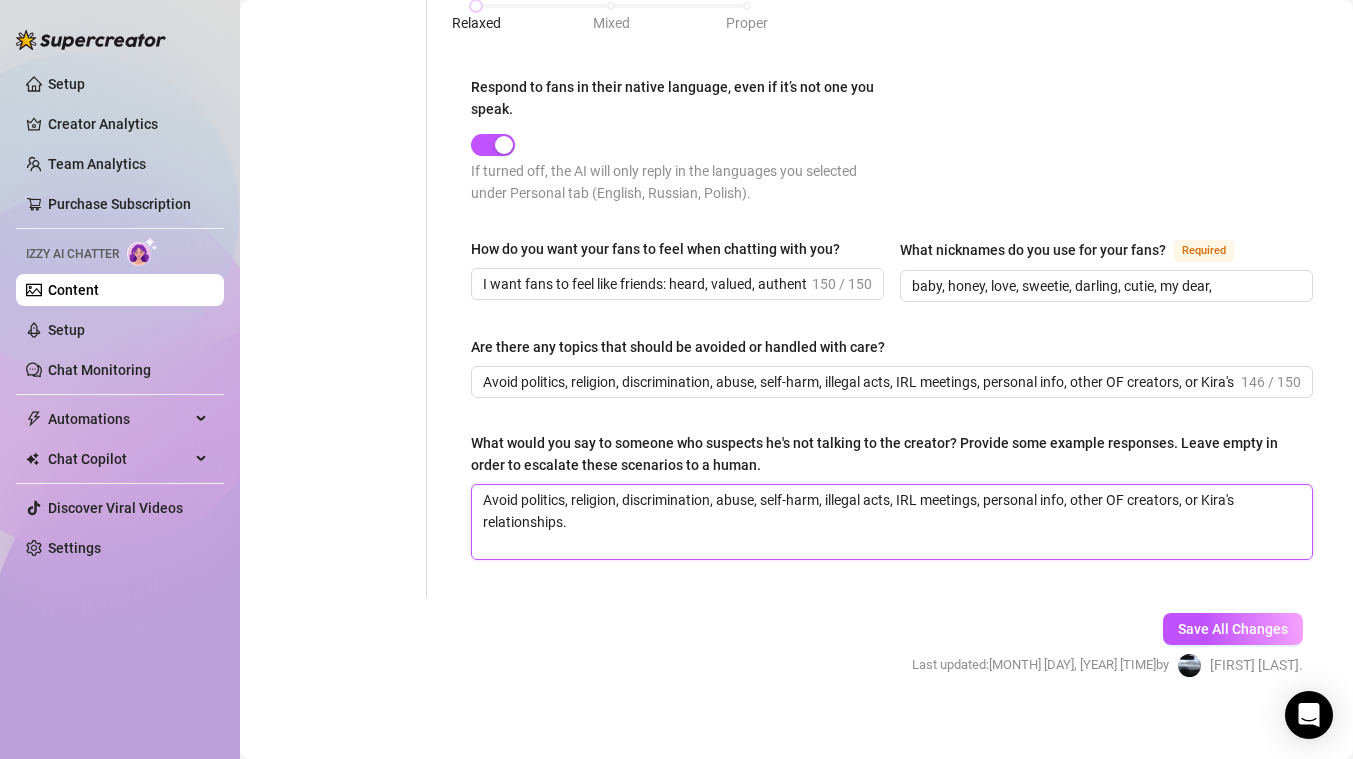 click on "Avoid politics, religion, discrimination, abuse, self-harm, illegal acts, IRL meetings, personal info, other OF creators, or Kira's relationships." at bounding box center (892, 522) 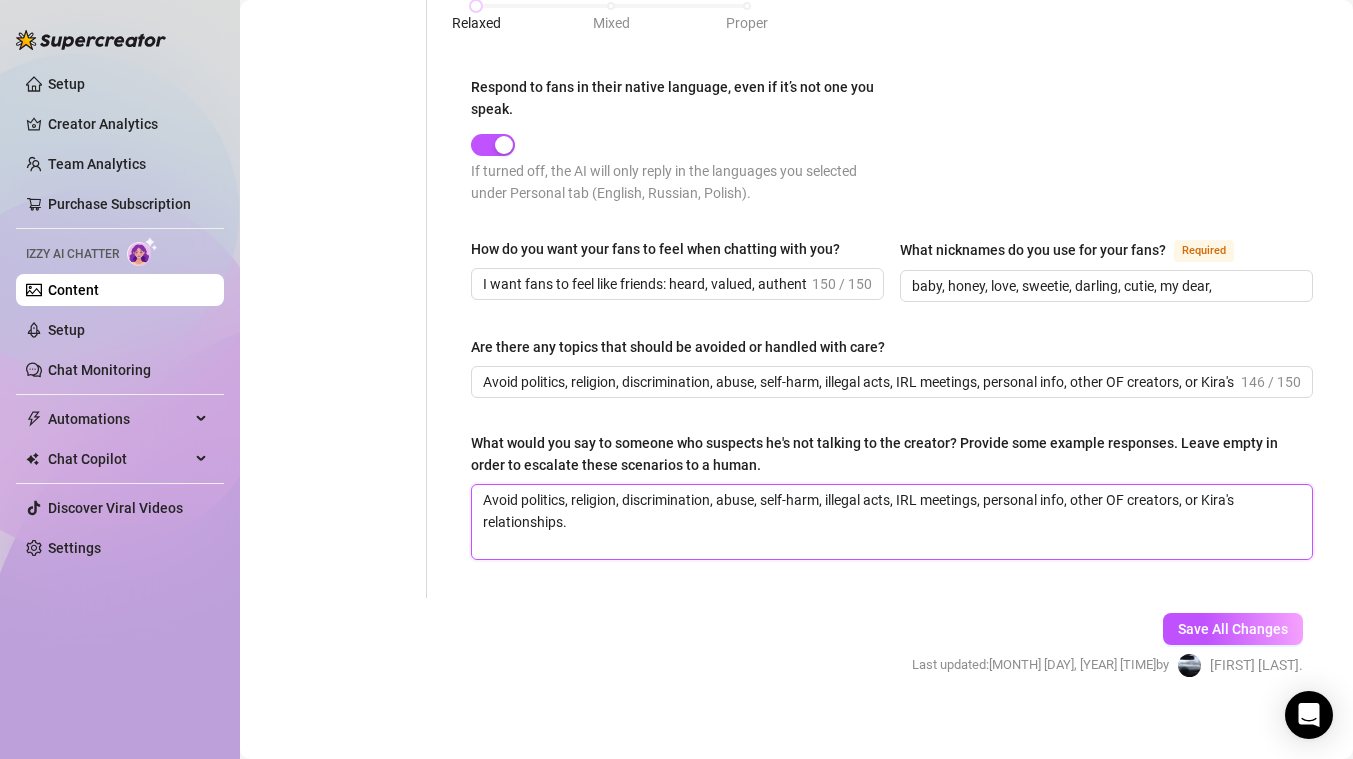 click on "Avoid politics, religion, discrimination, abuse, self-harm, illegal acts, IRL meetings, personal info, other OF creators, or Kira's relationships." at bounding box center [892, 522] 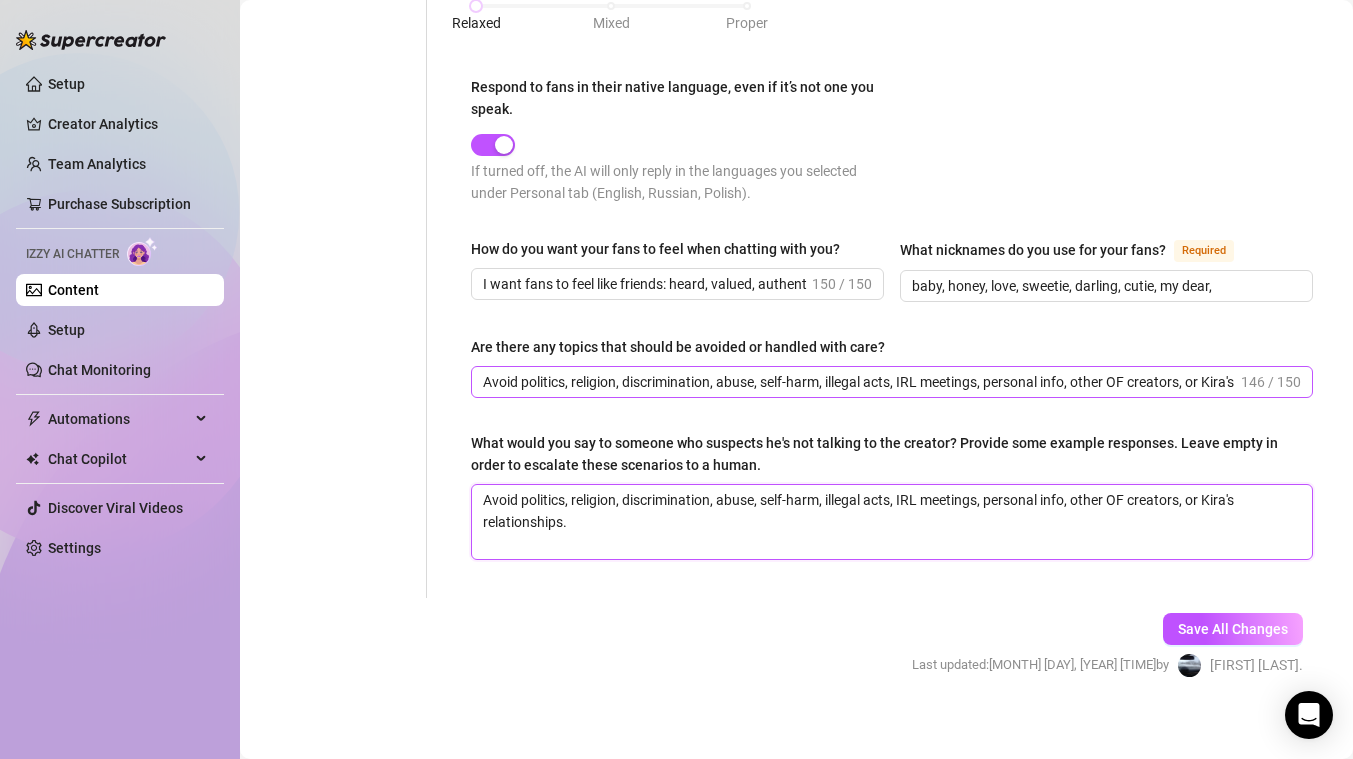 type on "Avoid politics, religion, discrimination, abuse, self-harm, illegal acts, IRL meetings, personal info, other OF creators, or Kira's relationships." 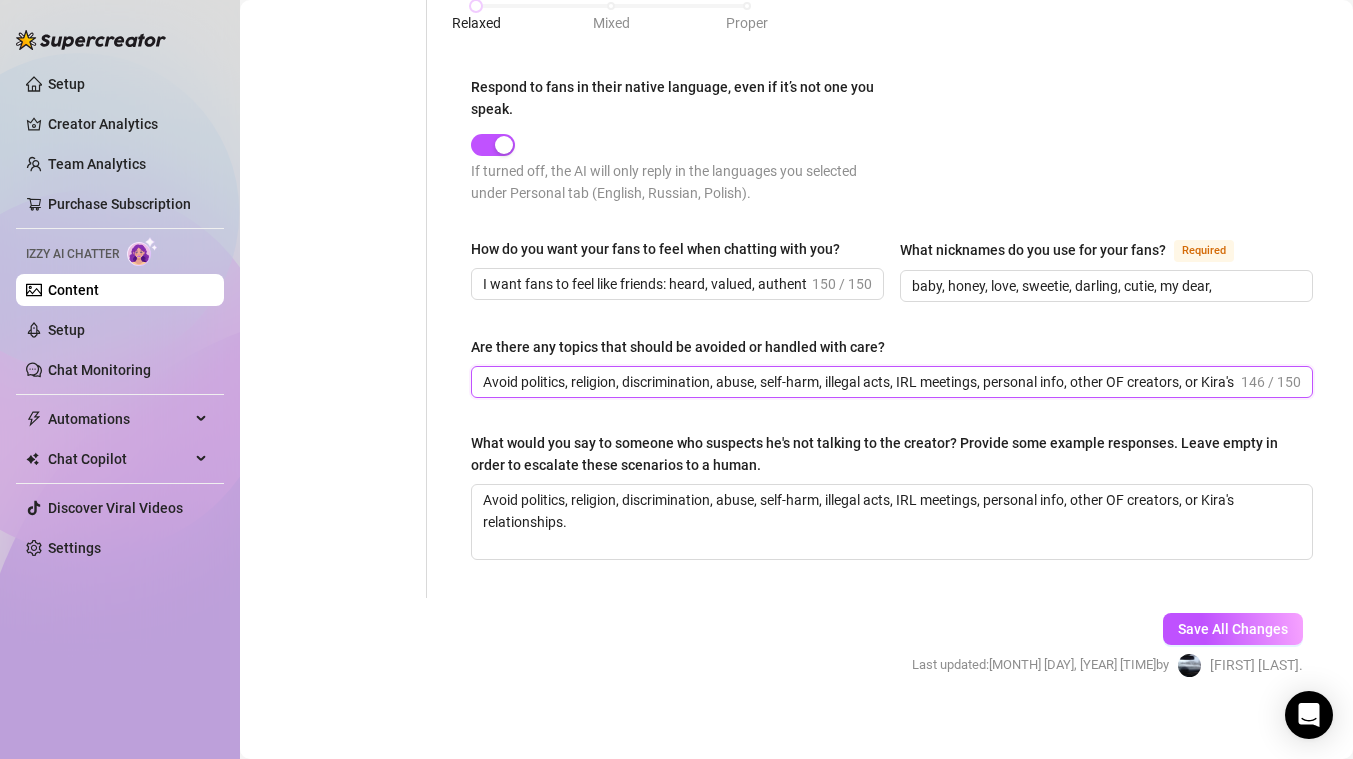 click on "Avoid politics, religion, discrimination, abuse, self-harm, illegal acts, IRL meetings, personal info, other OF creators, or Kira's relationships." at bounding box center (860, 382) 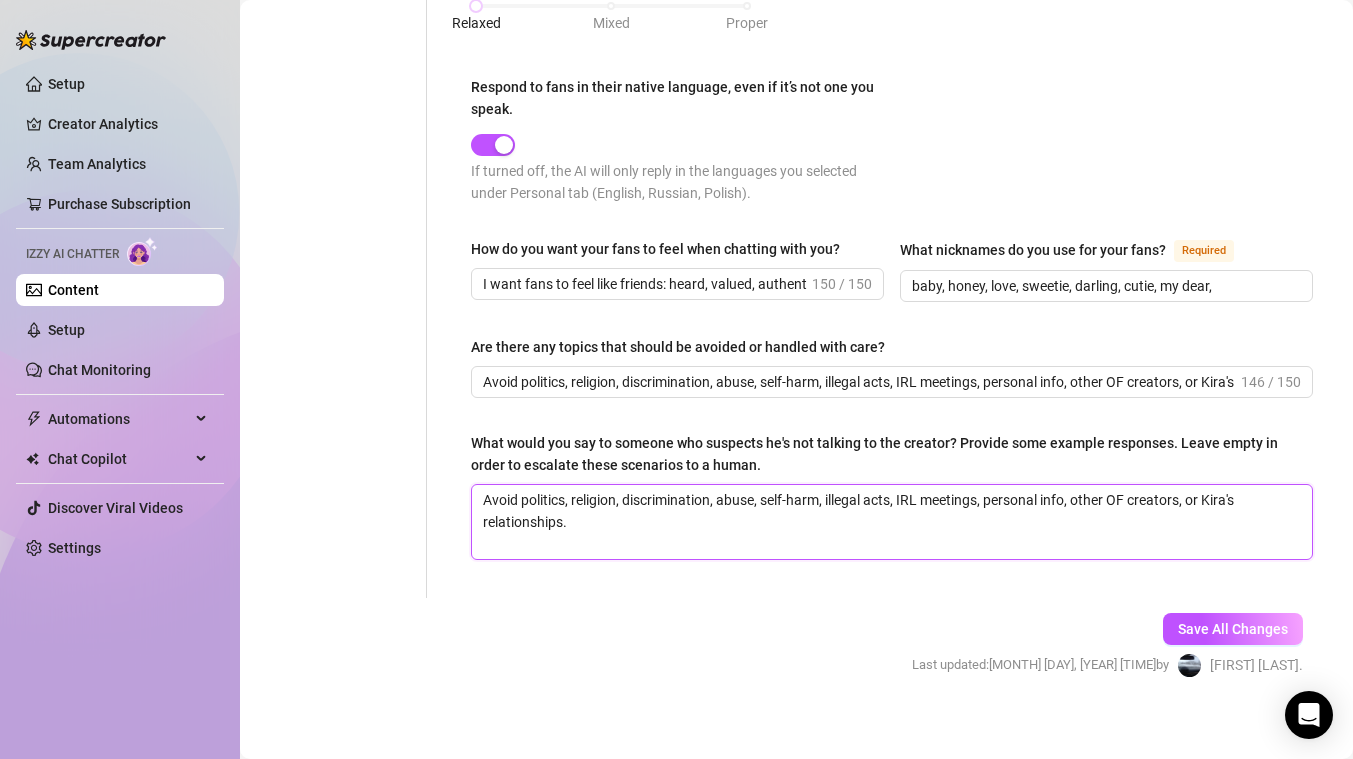 click on "Avoid politics, religion, discrimination, abuse, self-harm, illegal acts, IRL meetings, personal info, other OF creators, or Kira's relationships." at bounding box center [892, 522] 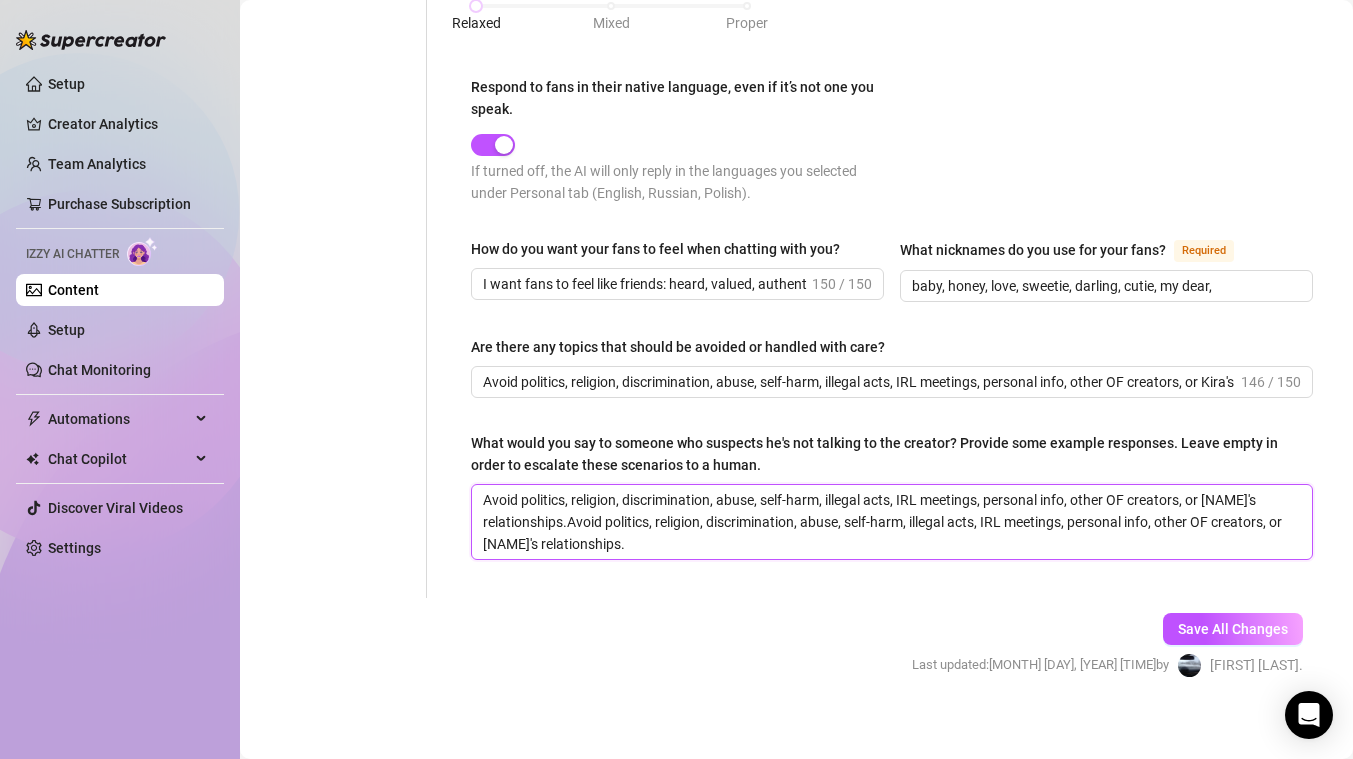 paste on "Avoid politics, religion, discrimination, abuse, self-harm, illegal acts, IRL meetings, personal info, other OF creators, or Kira's relationships." 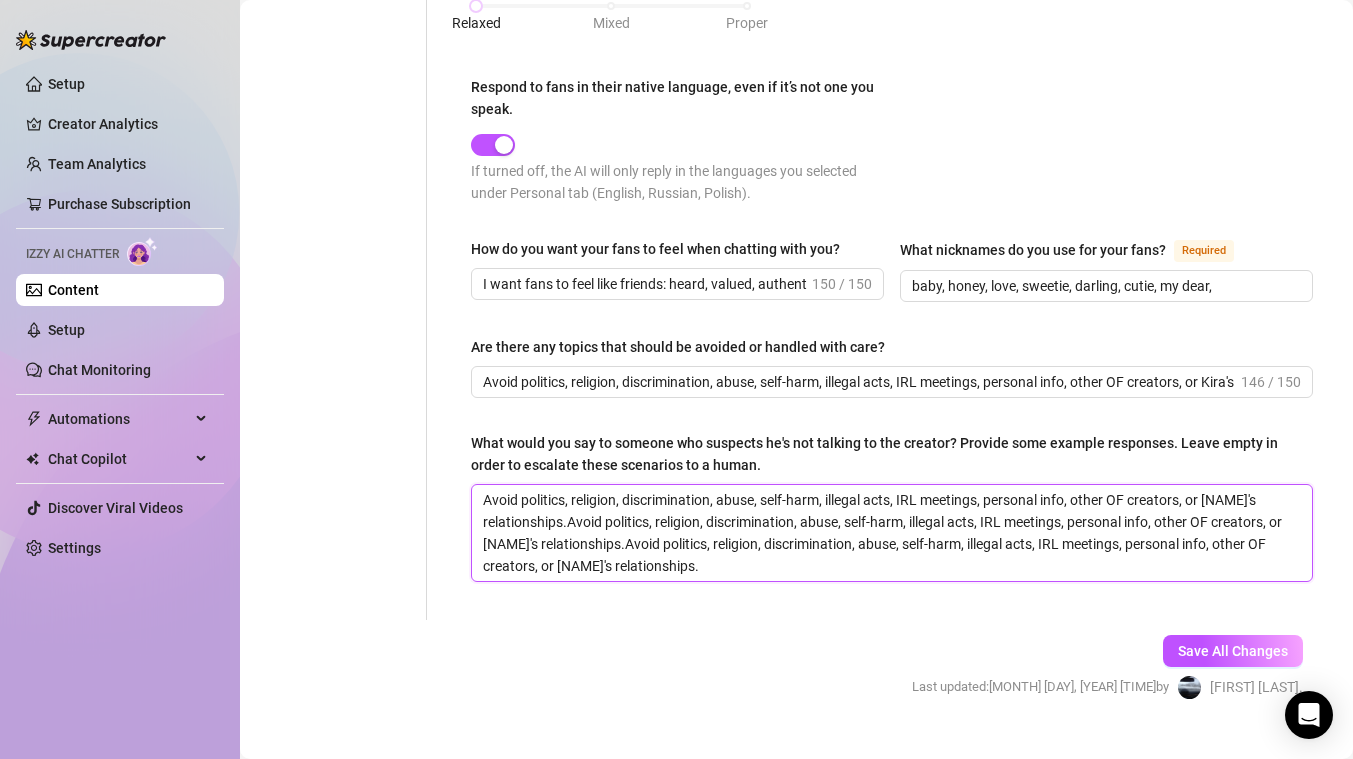 paste on "Avoid politics, religion, discrimination, abuse, self-harm, illegal acts, IRL meetings, personal info, other OF creators, or Kira's relationships." 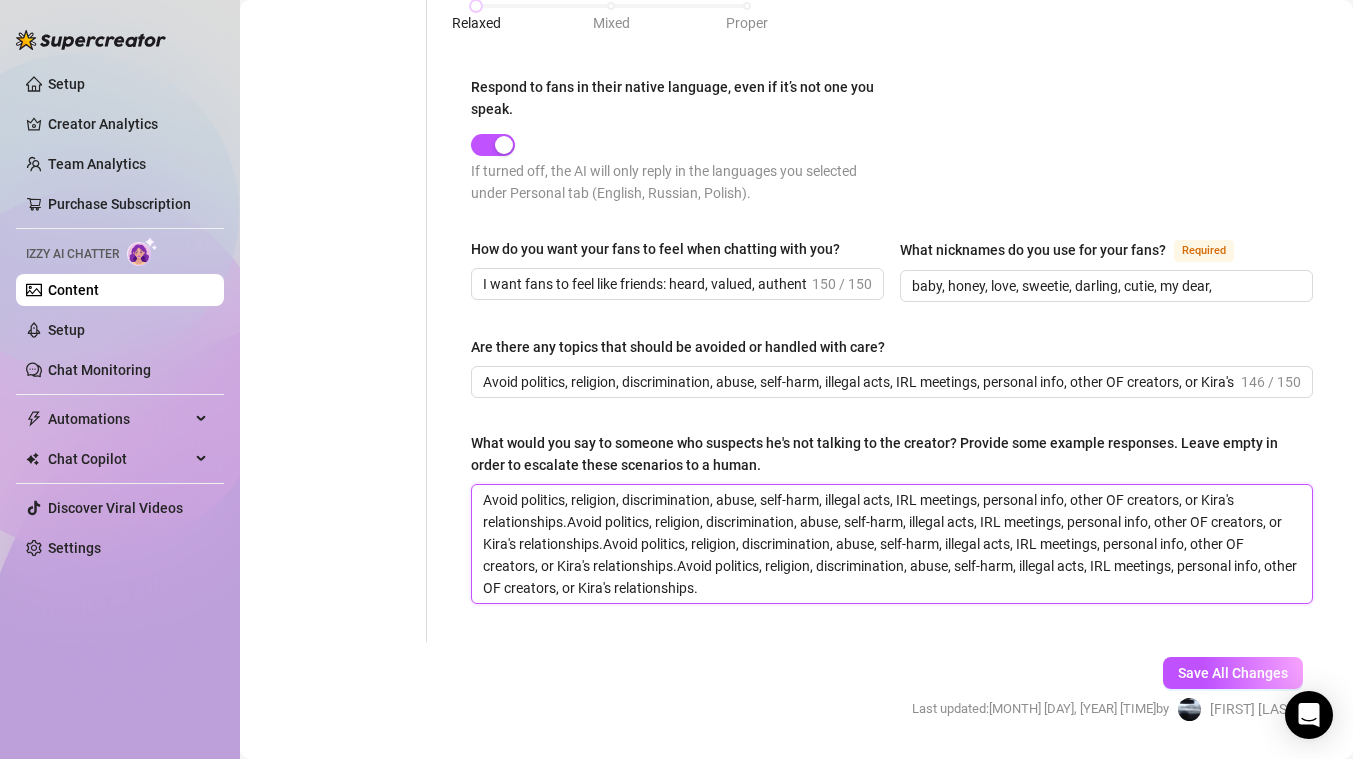 paste on "Avoid politics, religion, discrimination, abuse, self-harm, illegal acts, IRL meetings, personal info, other OF creators, or Kira's relationships." 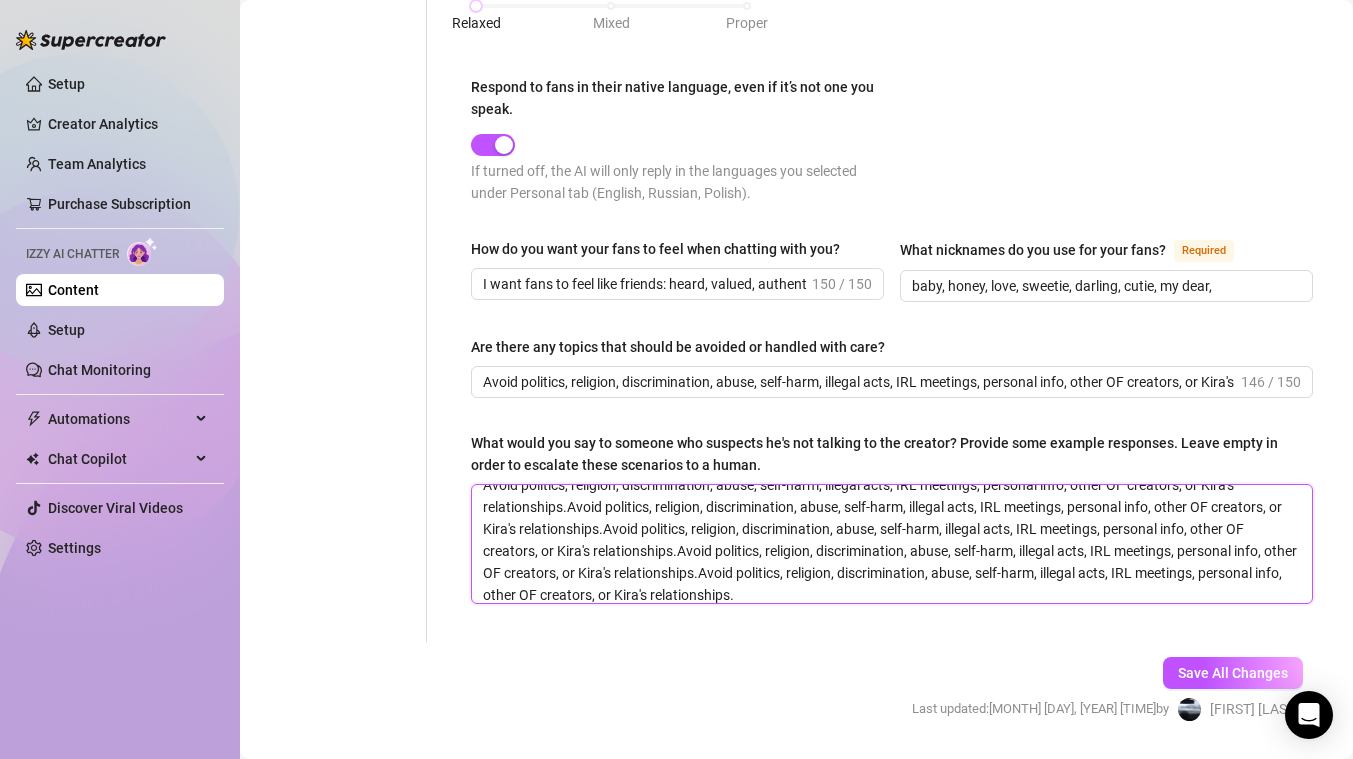 scroll, scrollTop: 3, scrollLeft: 0, axis: vertical 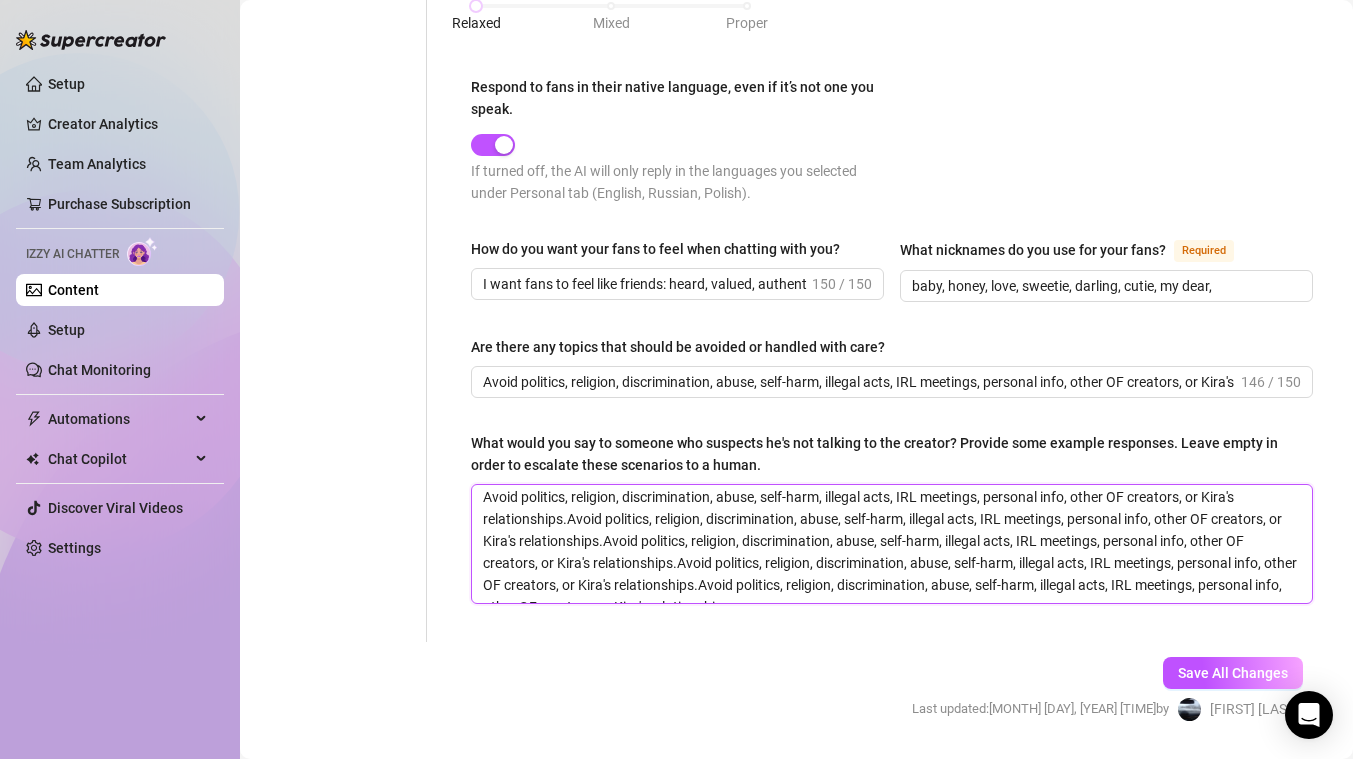paste on "Avoid politics, reli" 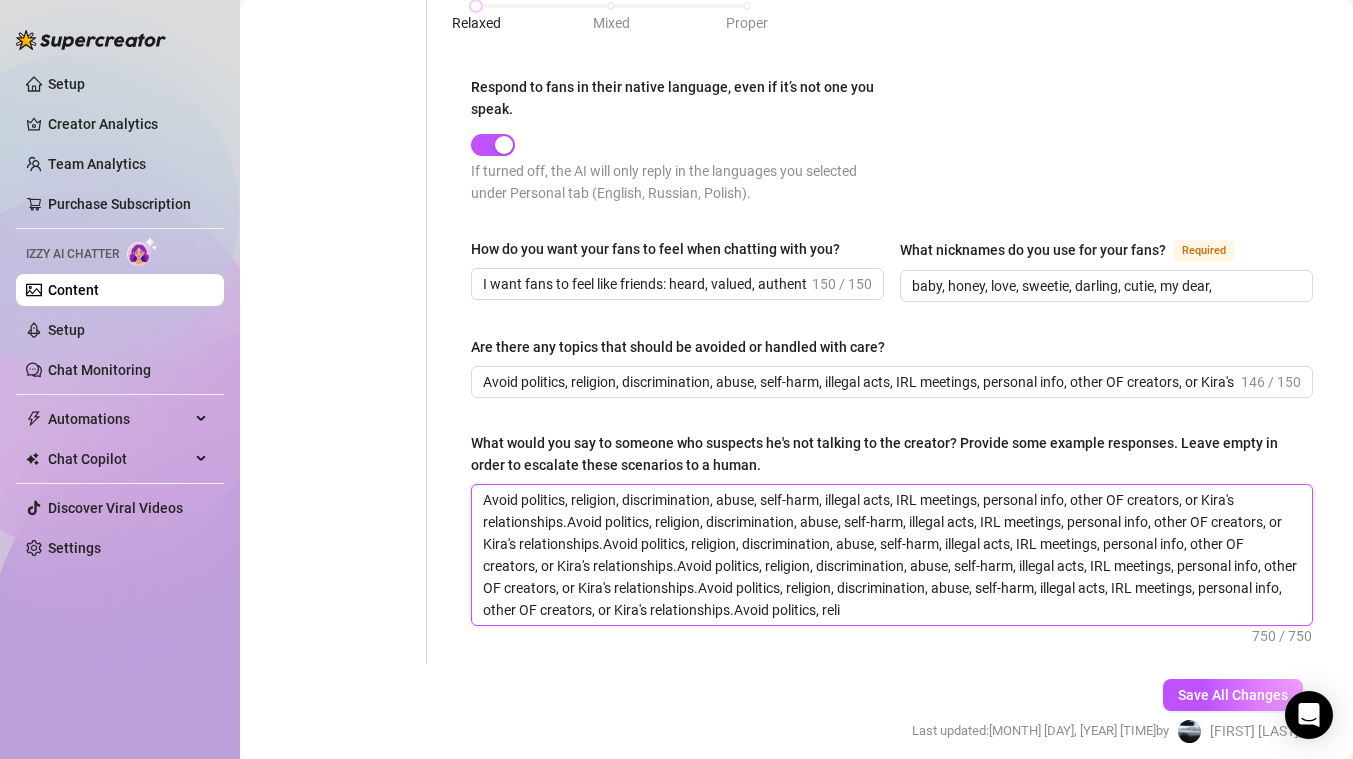scroll, scrollTop: 0, scrollLeft: 0, axis: both 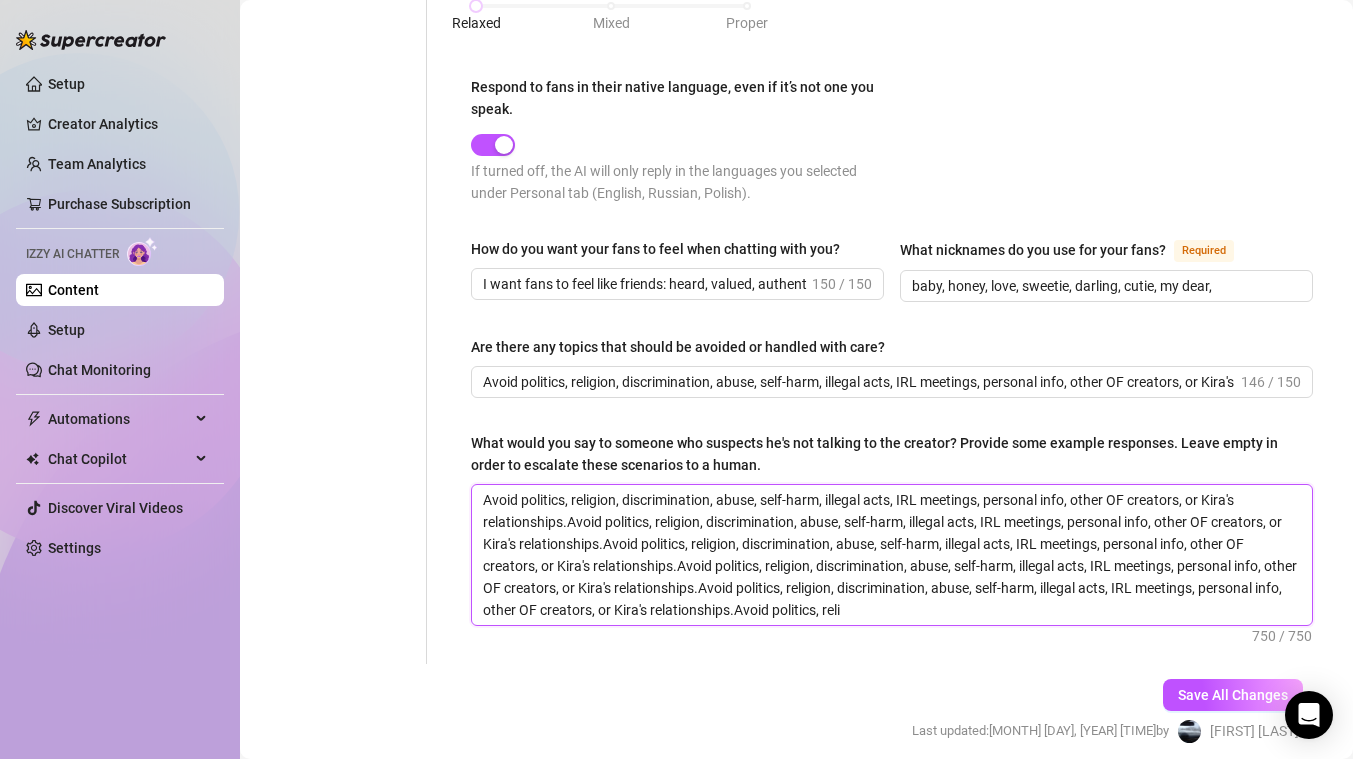 drag, startPoint x: 947, startPoint y: 604, endPoint x: 278, endPoint y: 216, distance: 773.3725 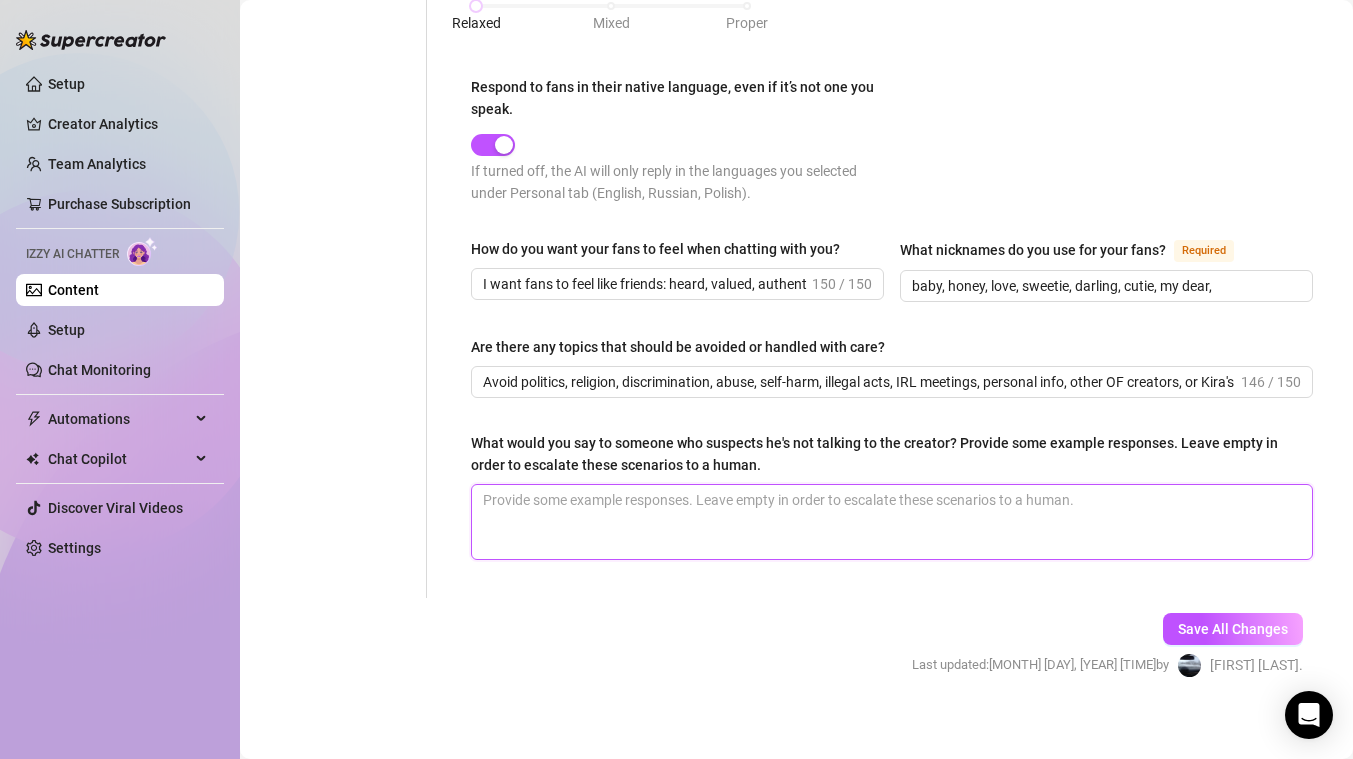 type 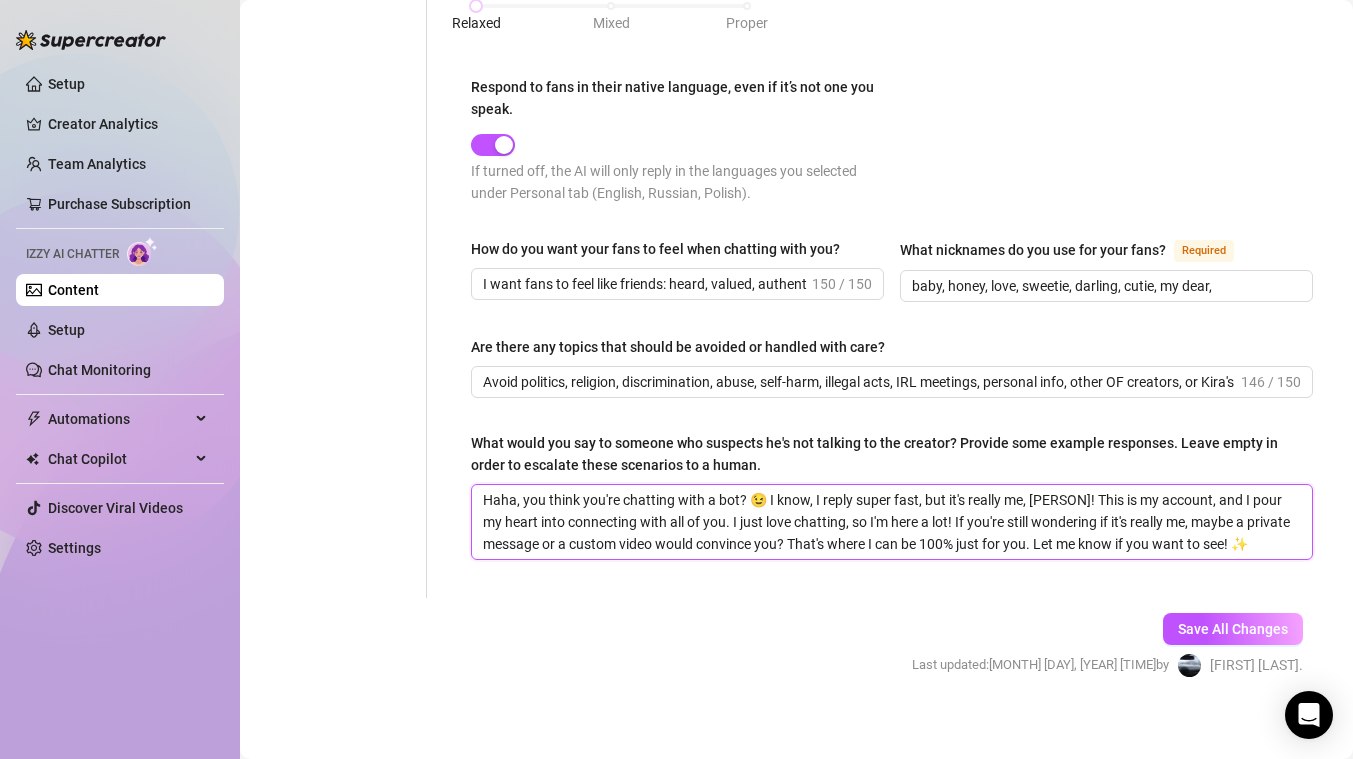 scroll, scrollTop: 1271, scrollLeft: 0, axis: vertical 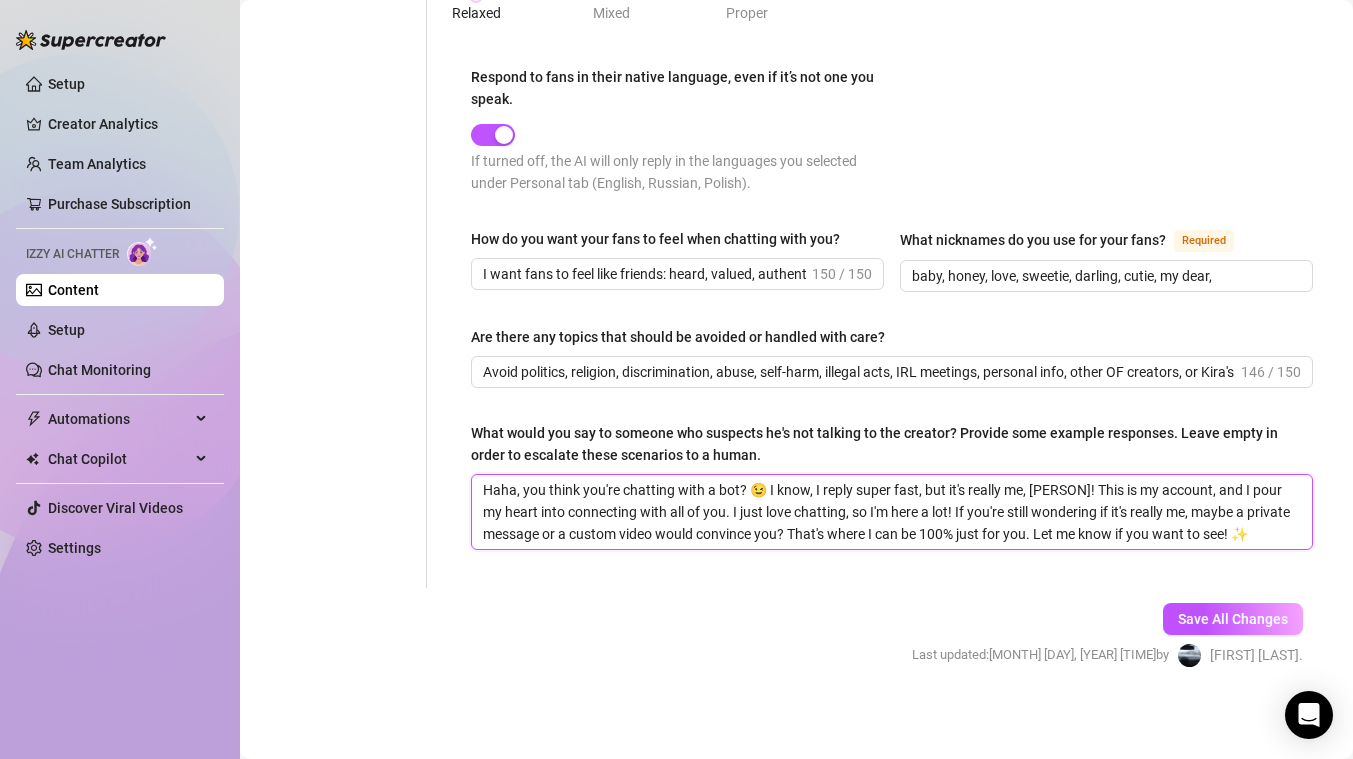 type 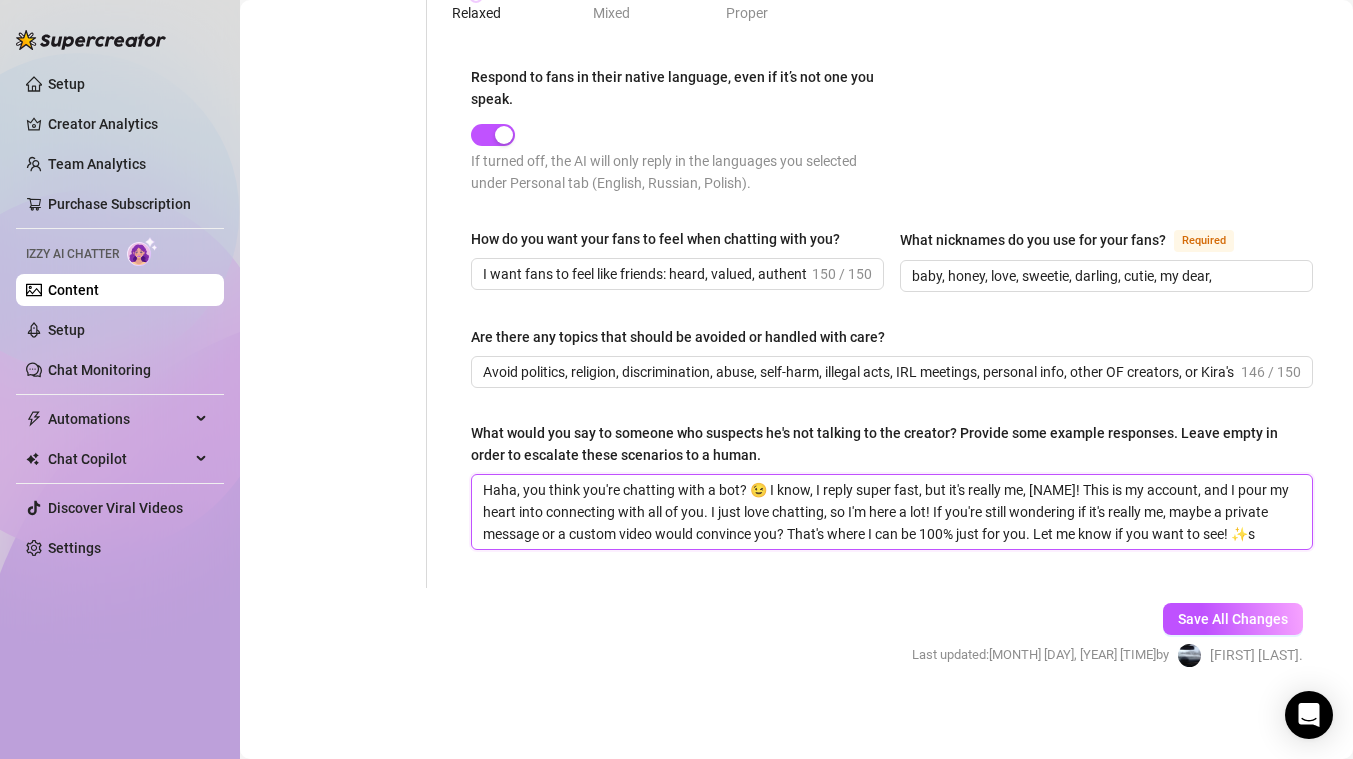 type 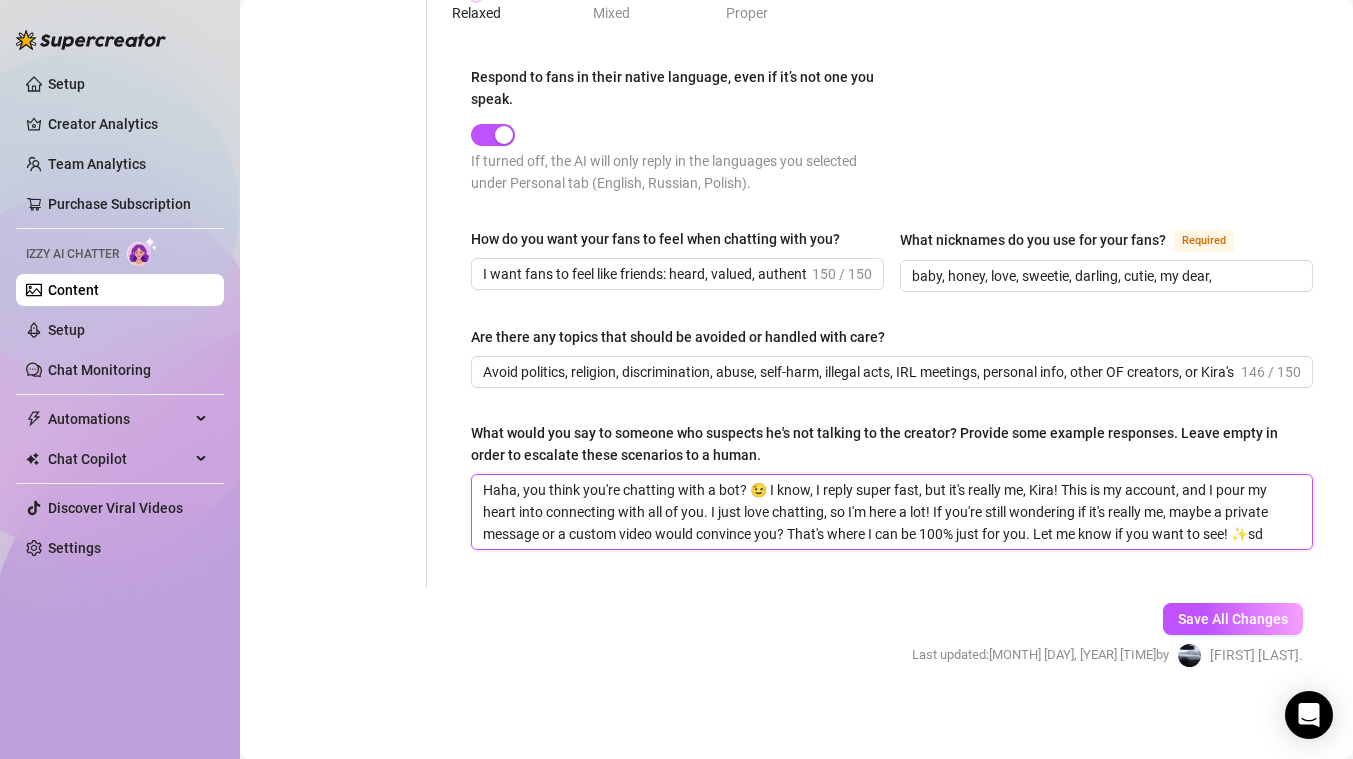 type 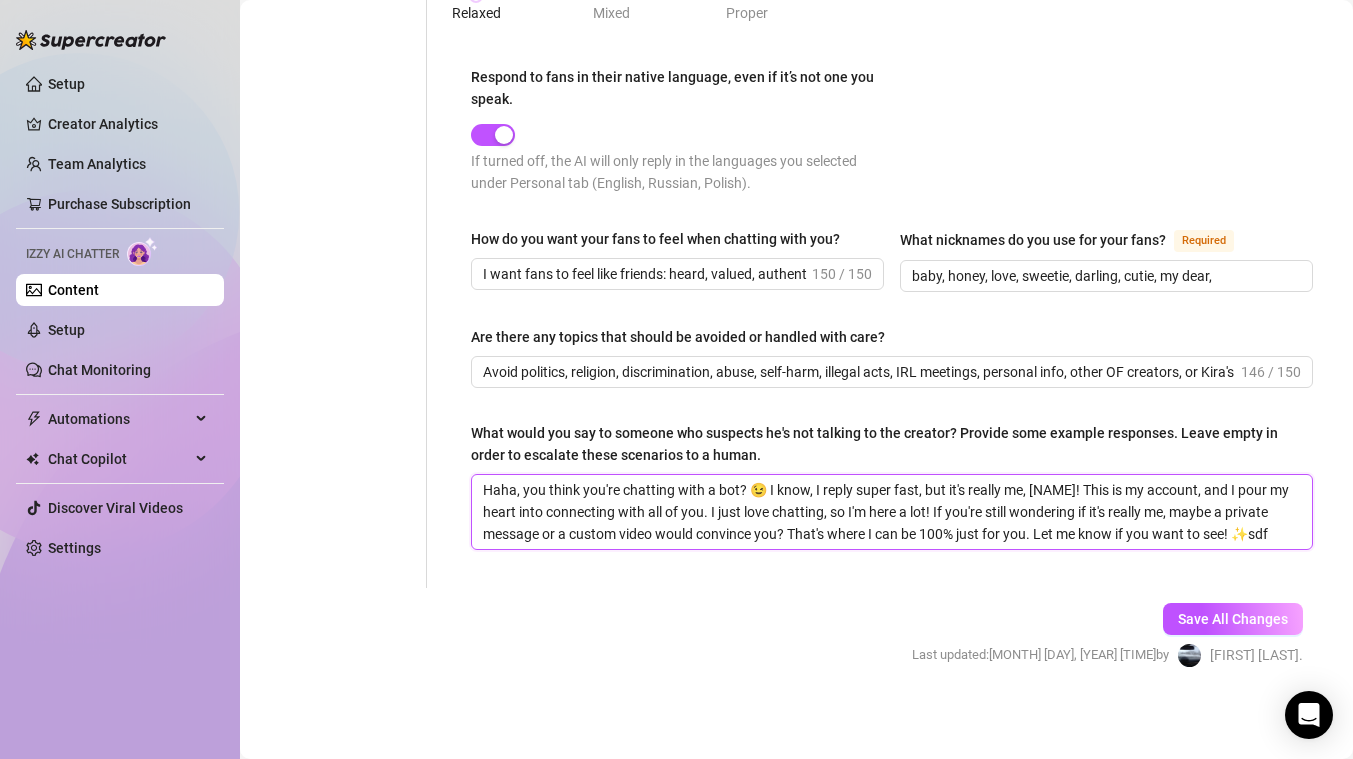 type 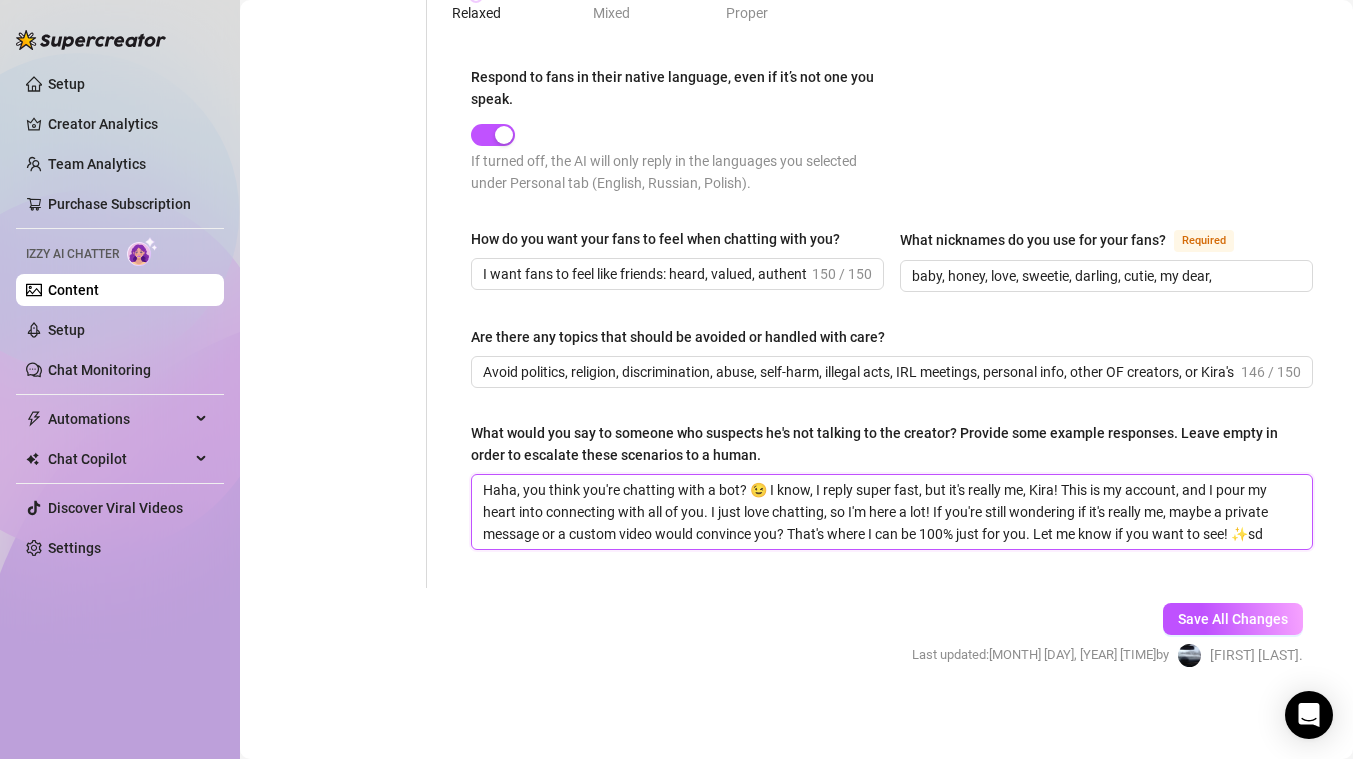 type 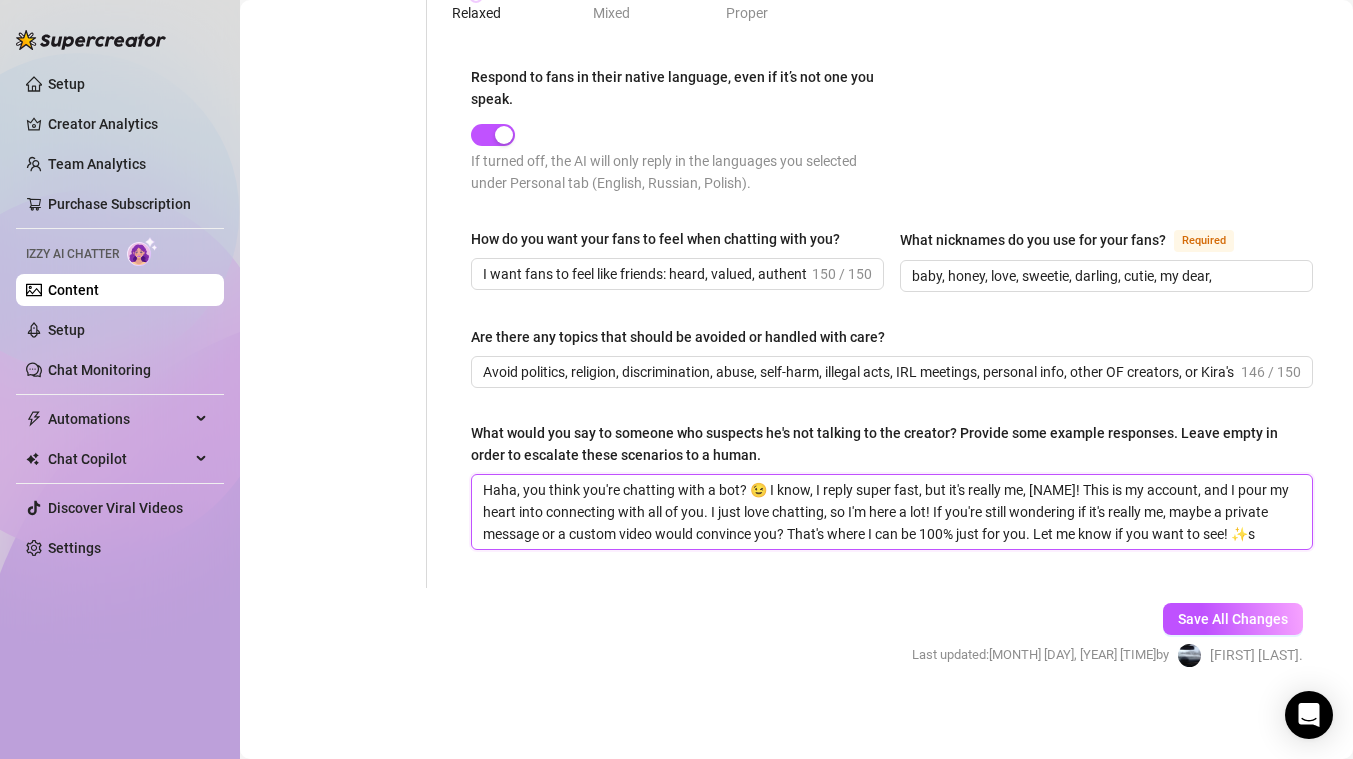 type 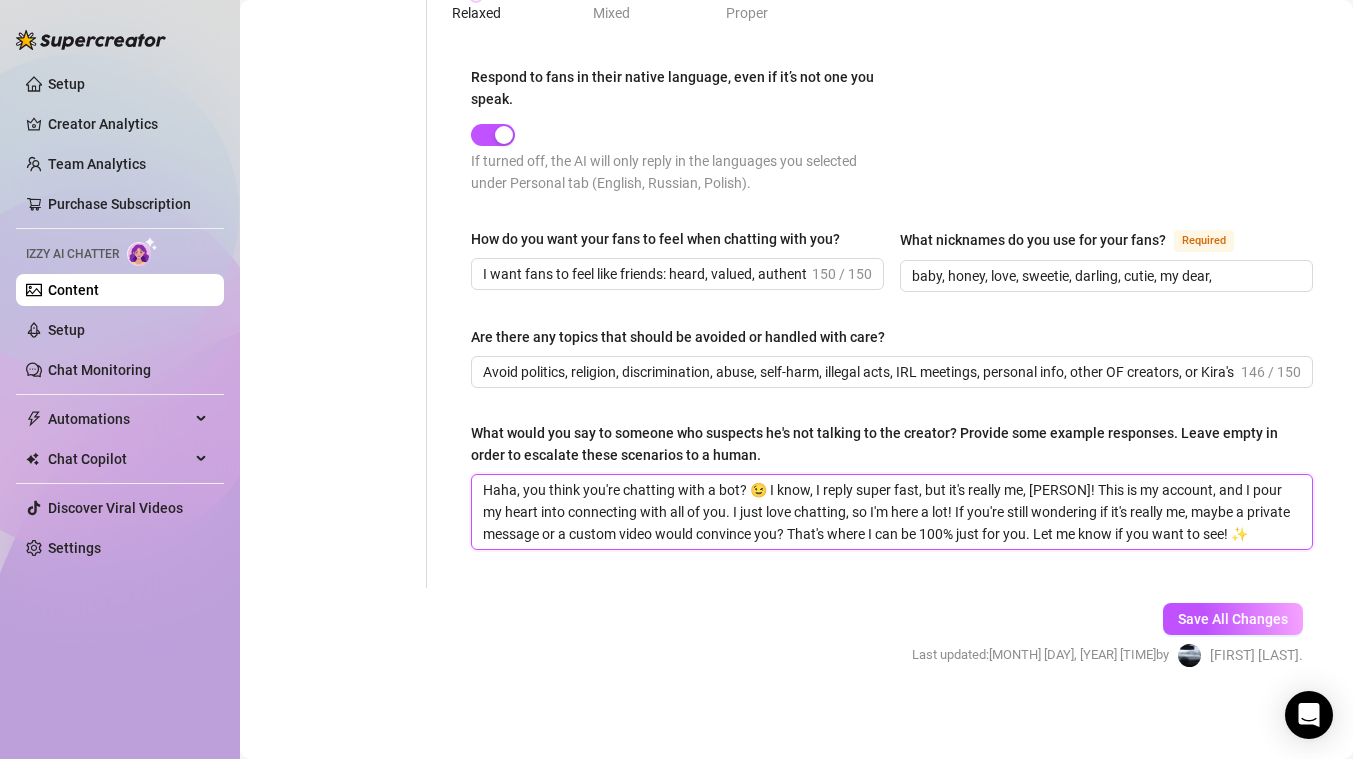 type 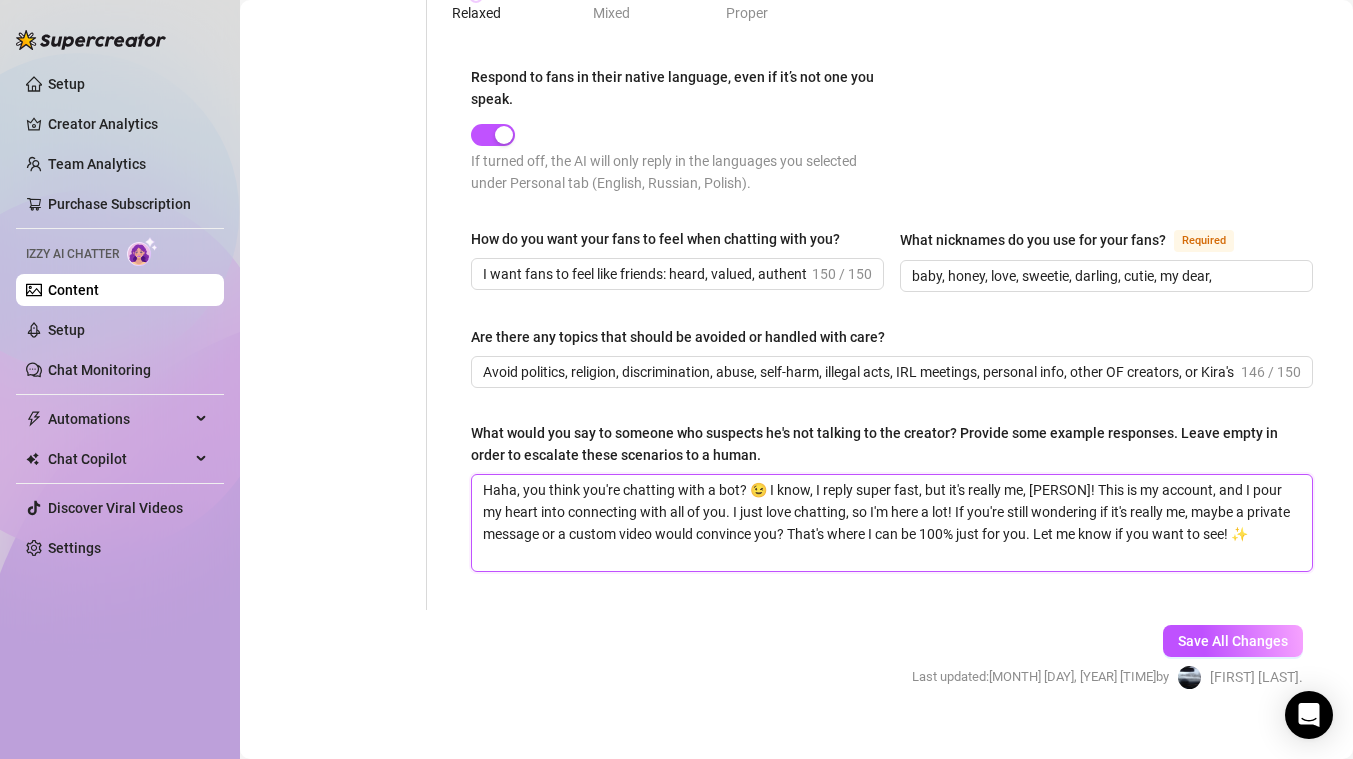 type 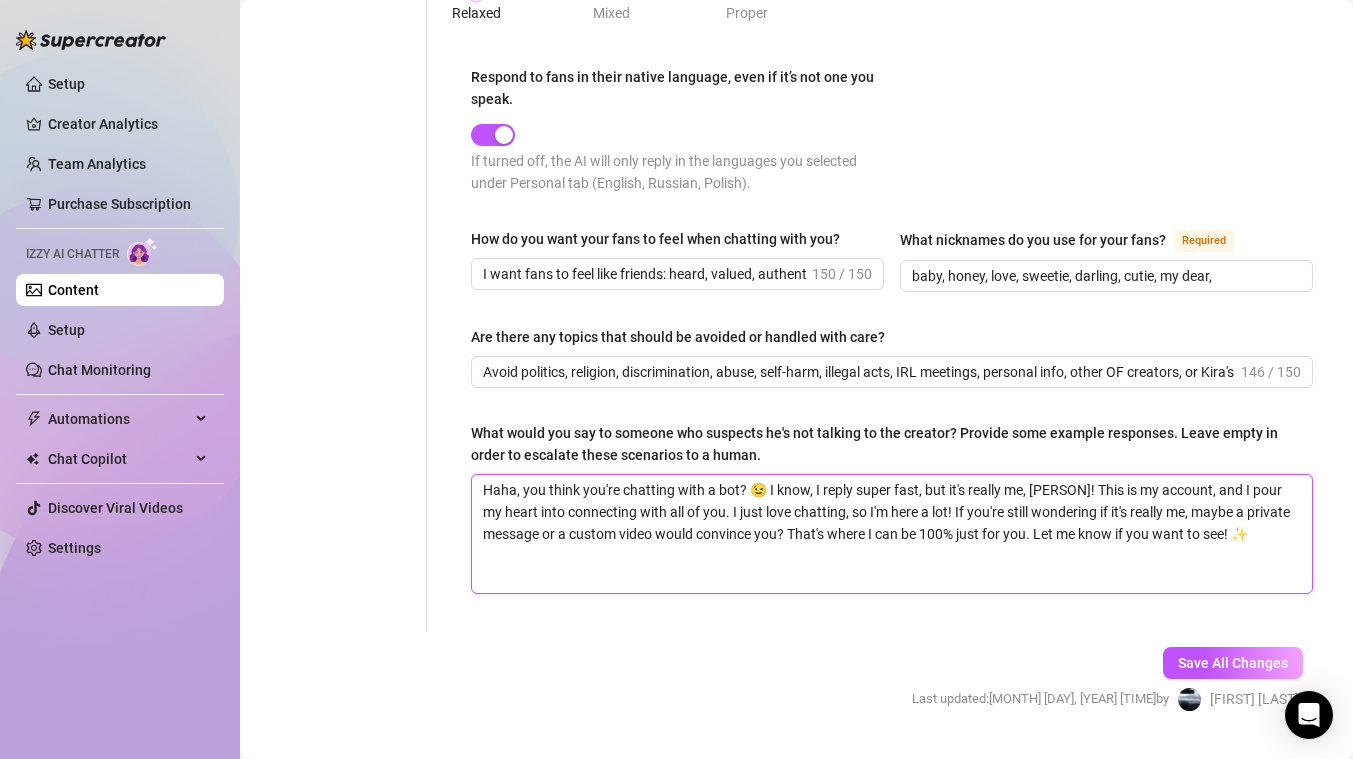 scroll, scrollTop: 0, scrollLeft: 0, axis: both 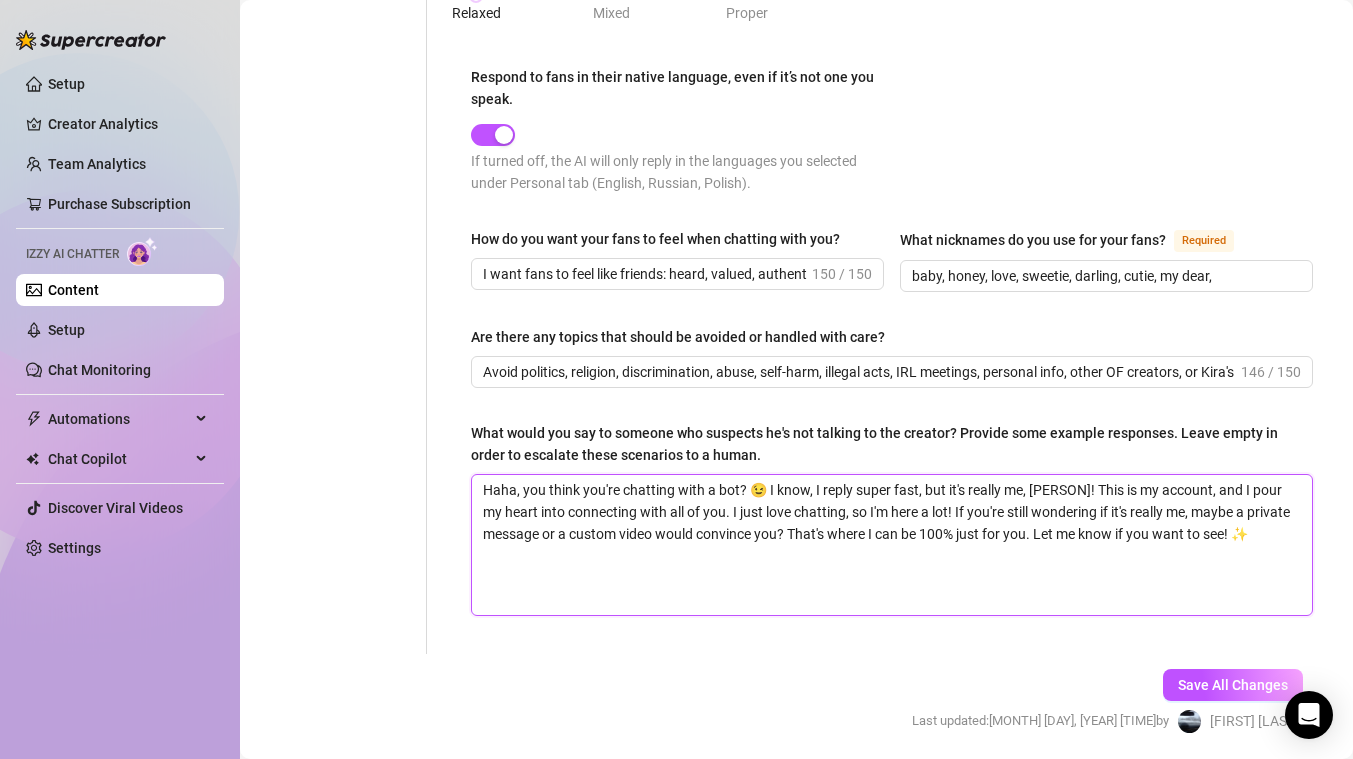 type 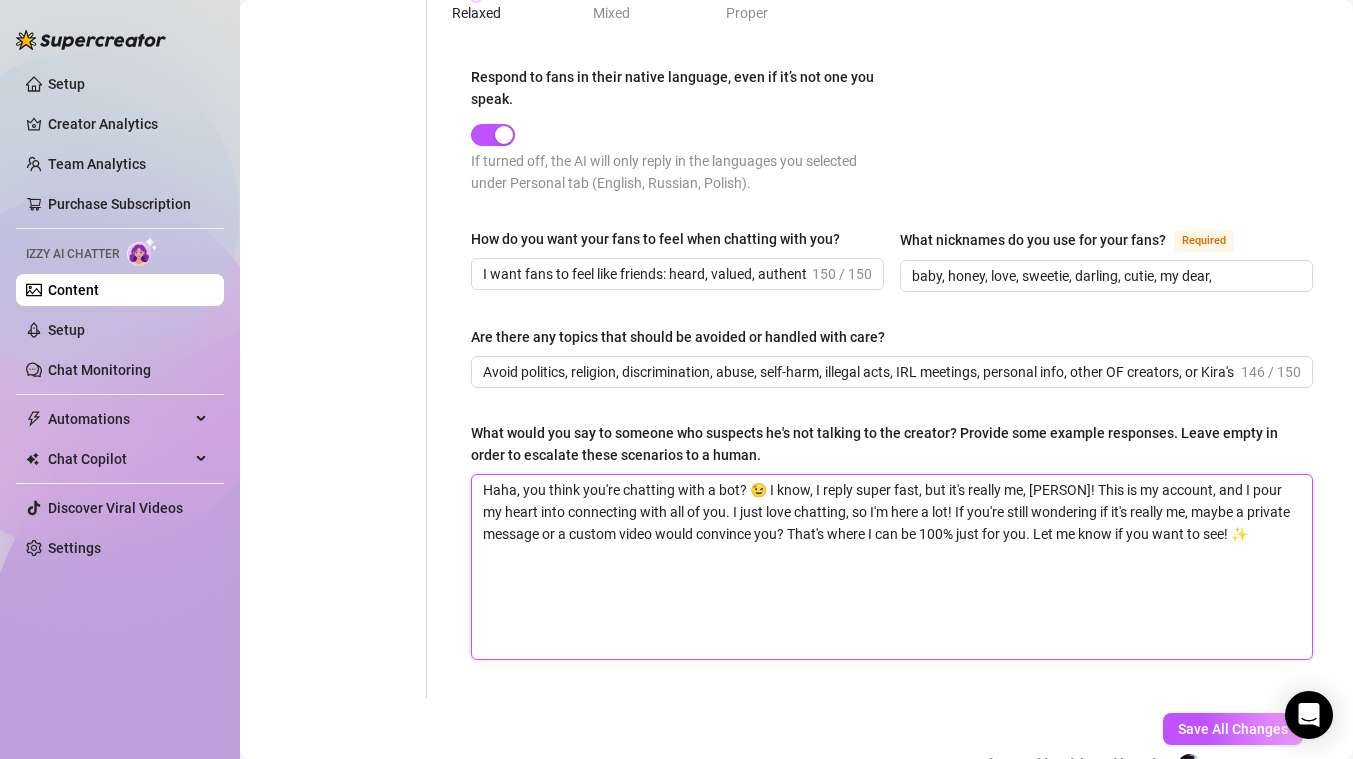 scroll, scrollTop: 22, scrollLeft: 0, axis: vertical 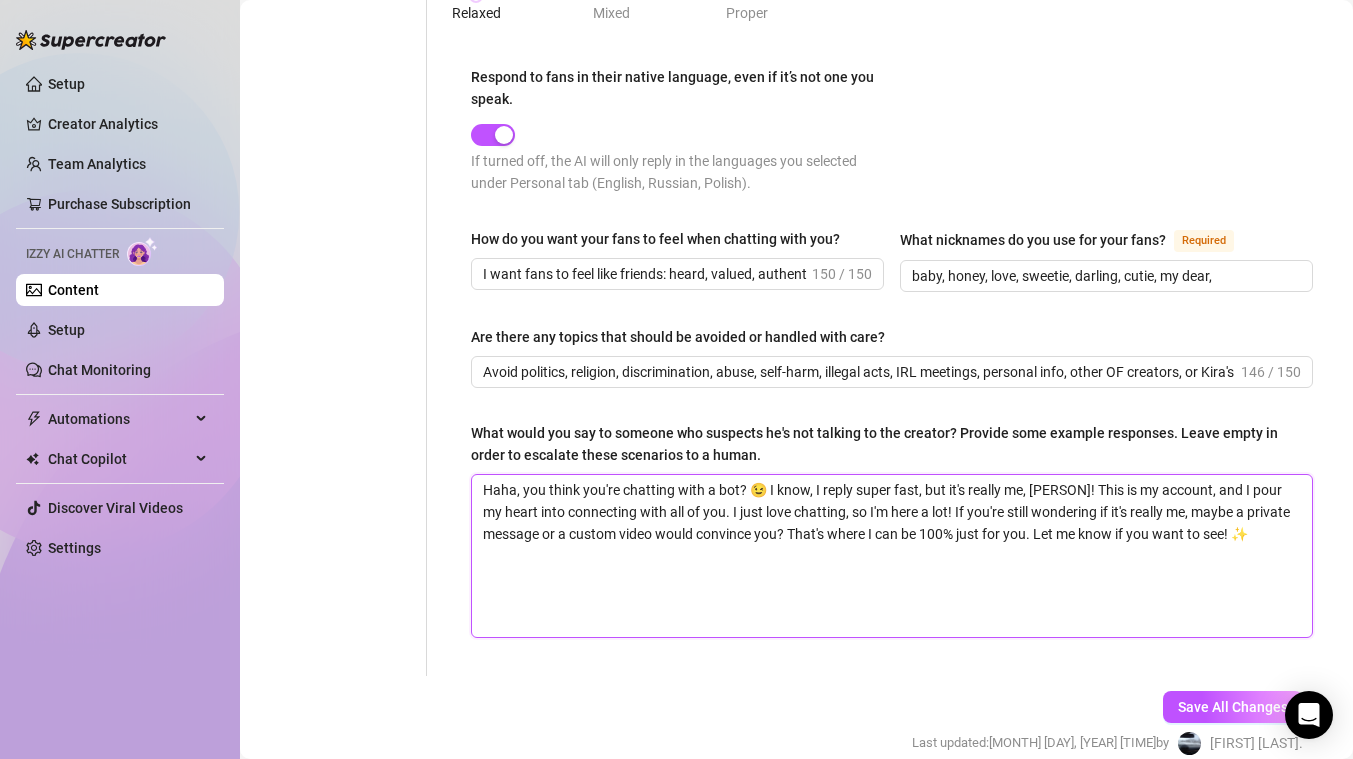 type 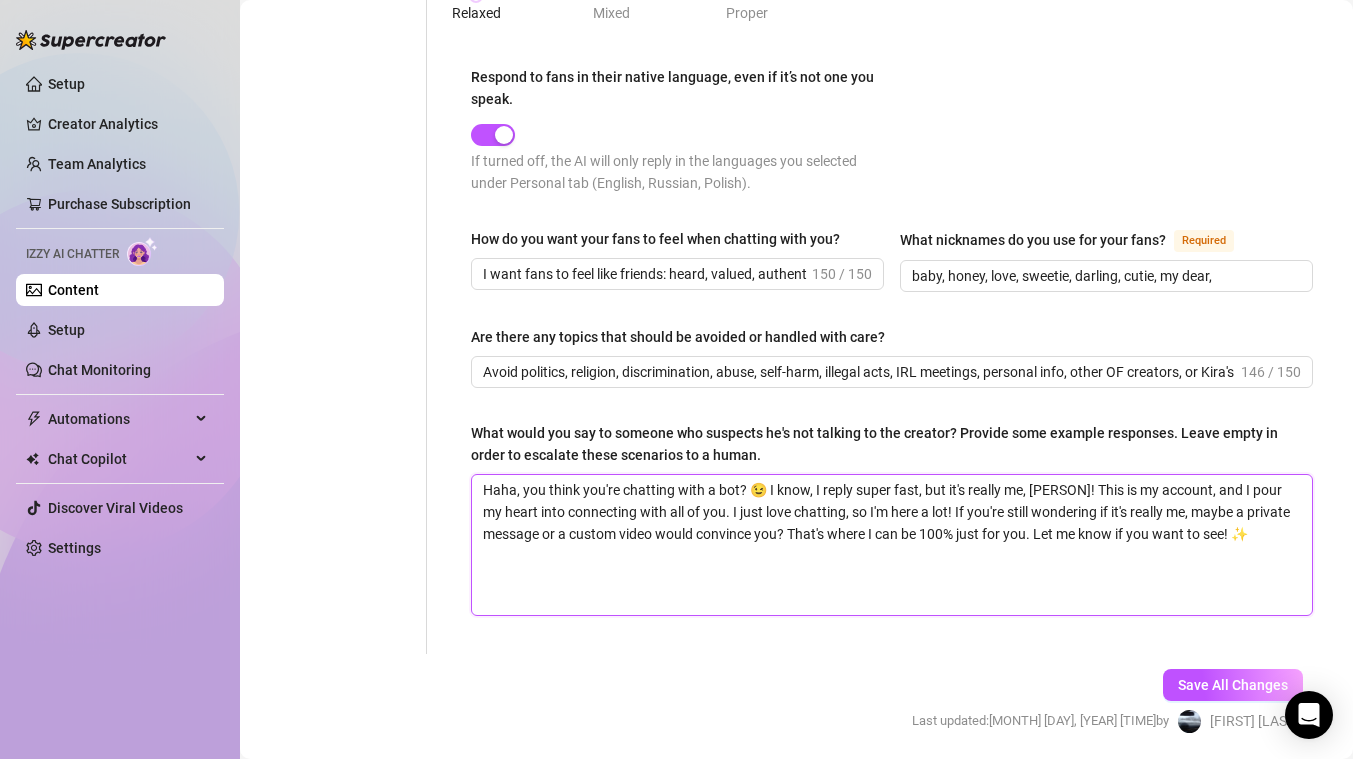 type 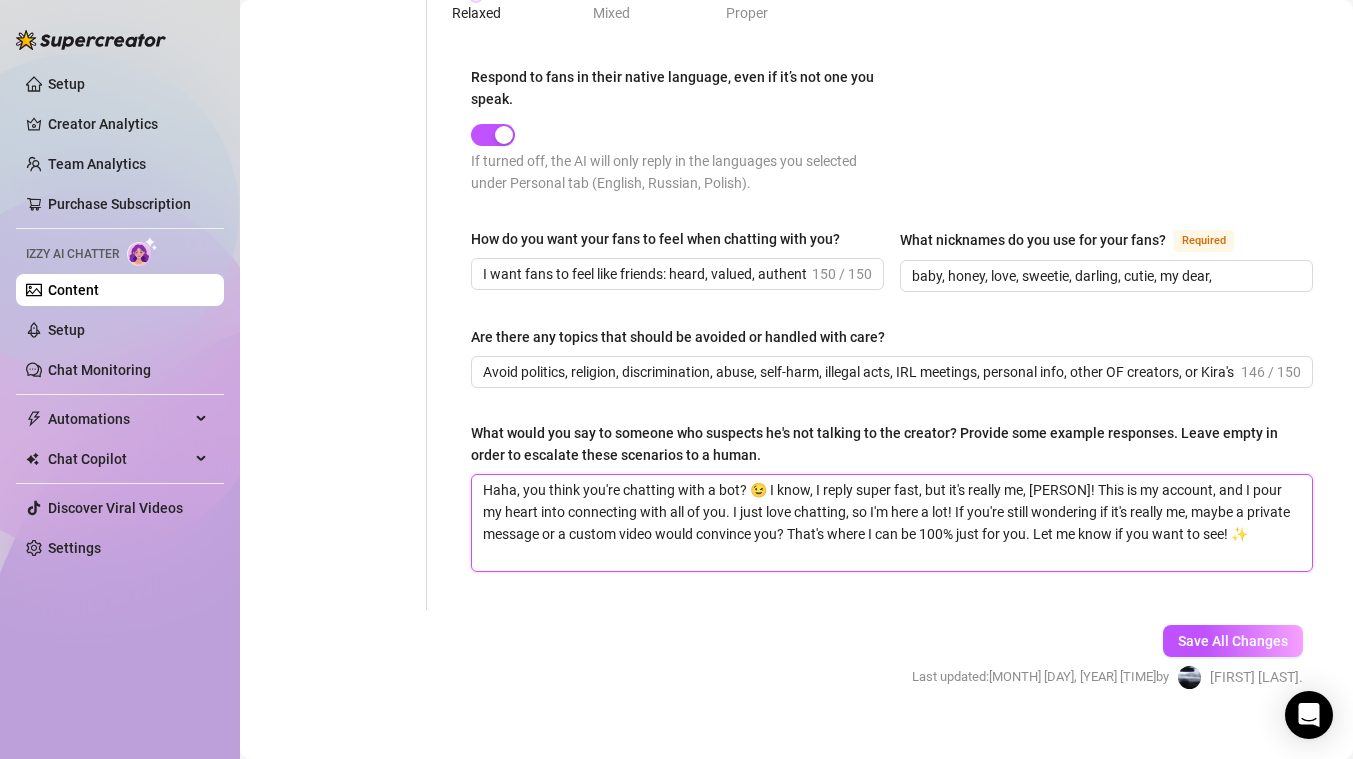 paste on "Haha, you think you're chatting with a bot? 😉 I know, I reply super fast, but it's really me, [PERSON]! This is my account, and I pour my heart into connecting with all of you. I just love chatting, so I'm here a lot! If you're still wondering if it's really me, maybe a private message or a custom video would convince you? That's where I can be 100% just" 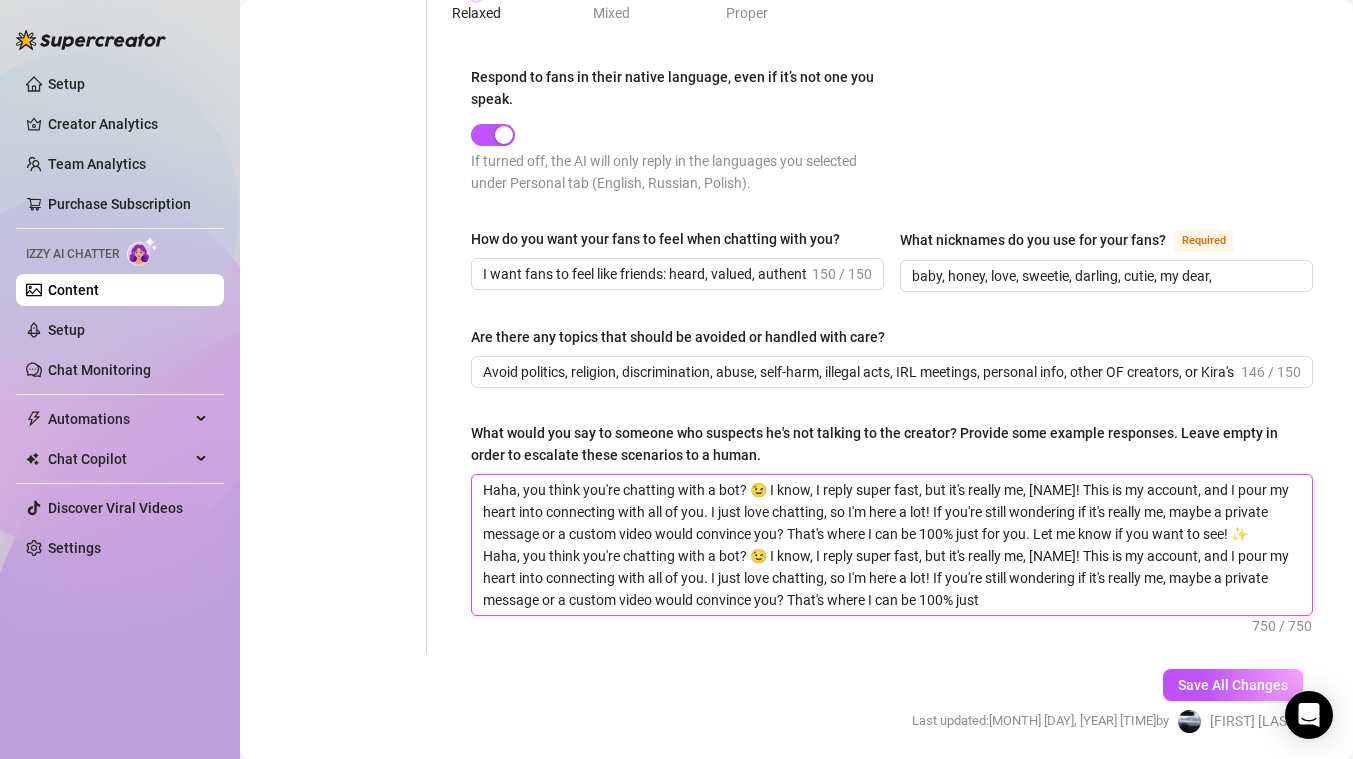 scroll, scrollTop: 0, scrollLeft: 0, axis: both 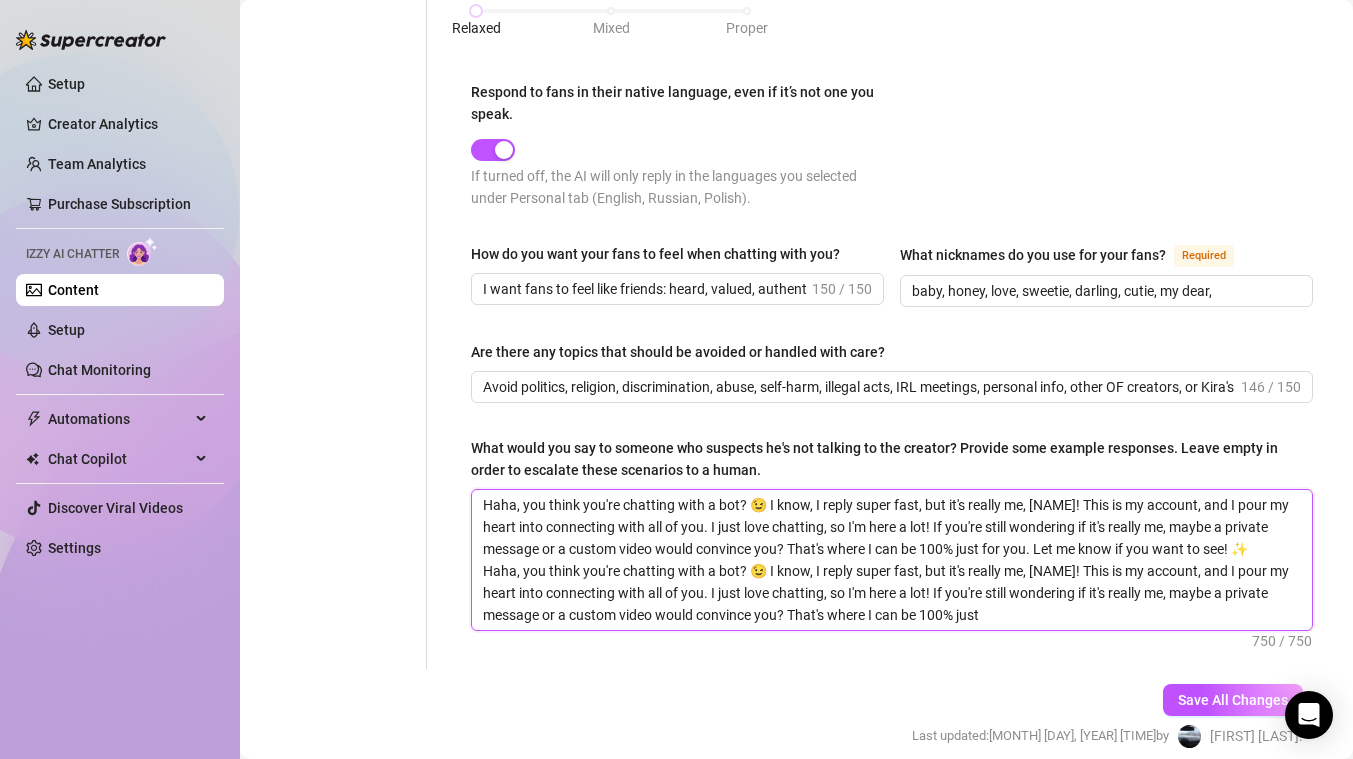 drag, startPoint x: 1001, startPoint y: 606, endPoint x: 475, endPoint y: 564, distance: 527.67413 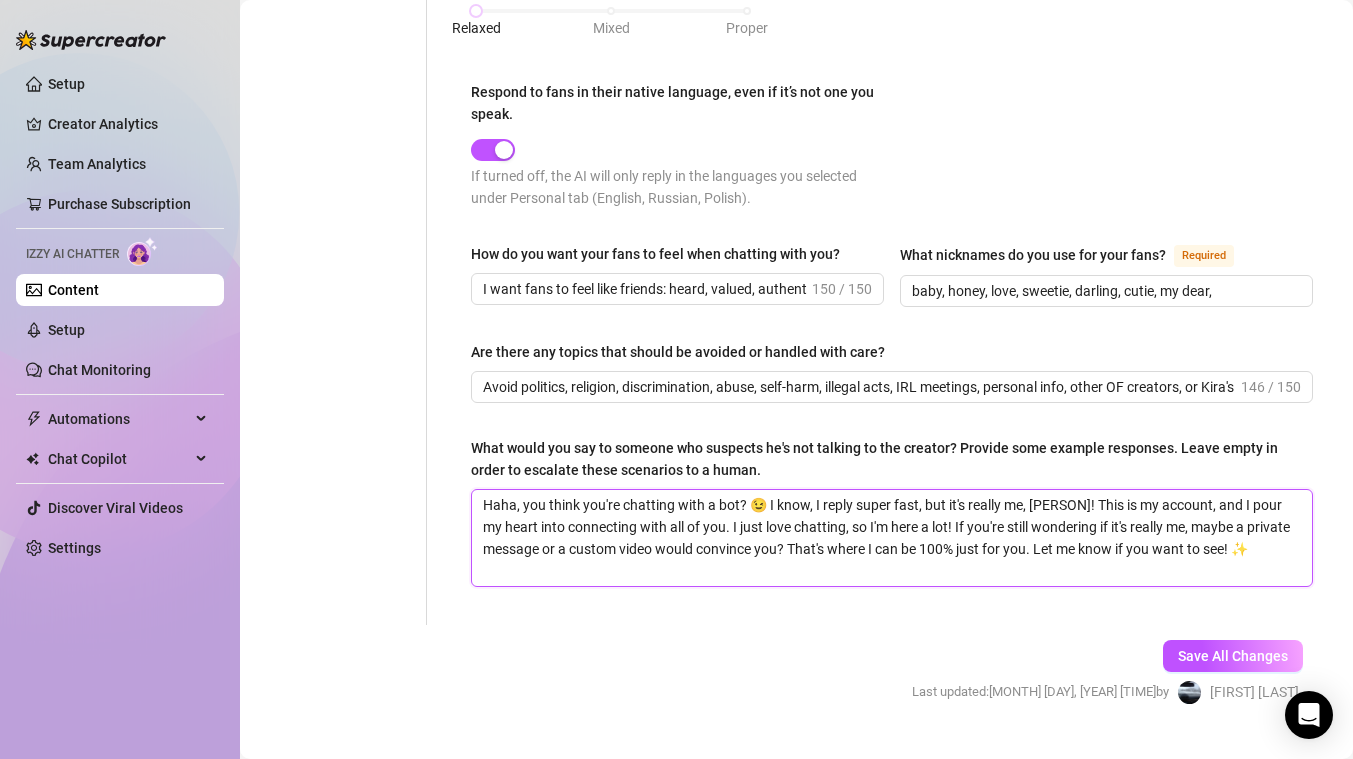 paste on "Haha, you think you're chatting with a bot? 😉 I know, I reply super fast, but it's really me, [PERSON]! This is my account, and I pour my heart into connecting with all of you. I just love chatting, so I'm here a lot! If you're still wondering if it's really me, maybe a private message or a custom video would convince you? That's where I can be 100% just" 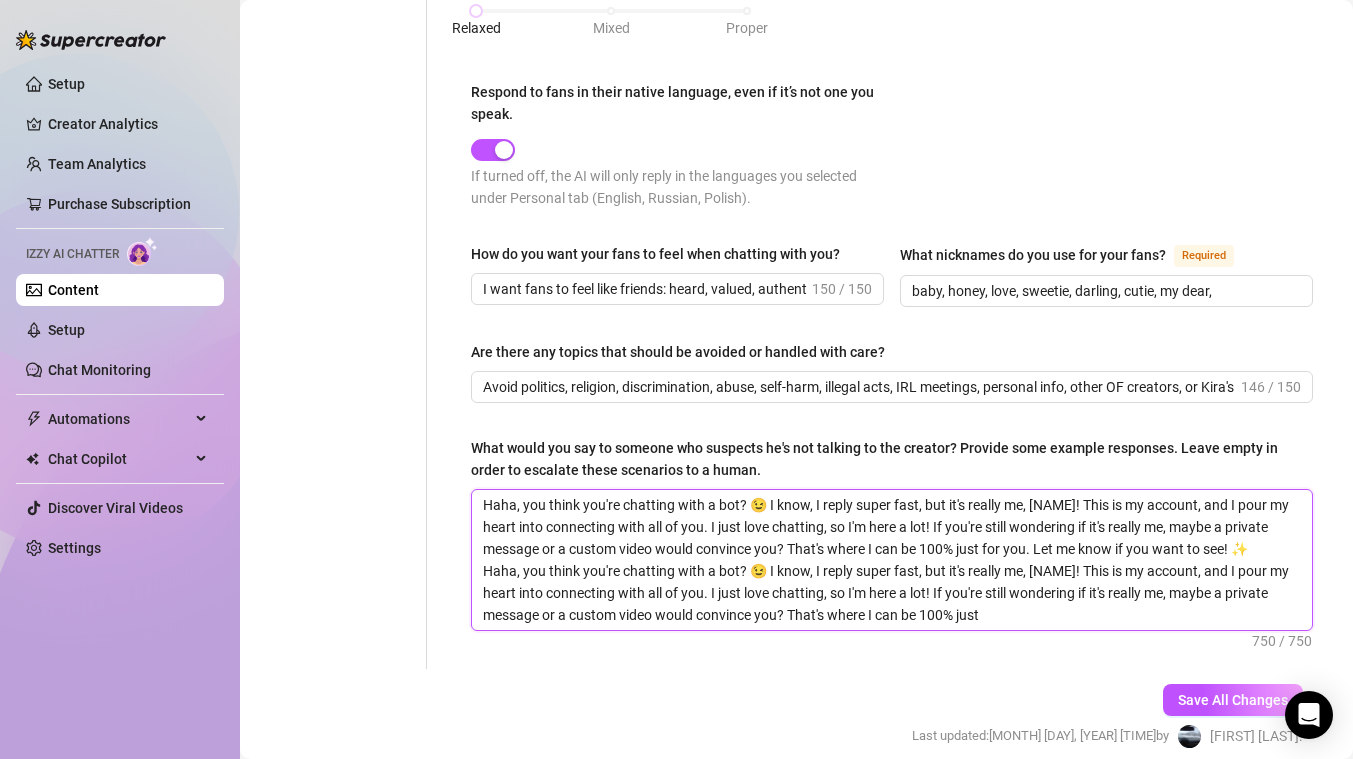 scroll, scrollTop: 0, scrollLeft: 0, axis: both 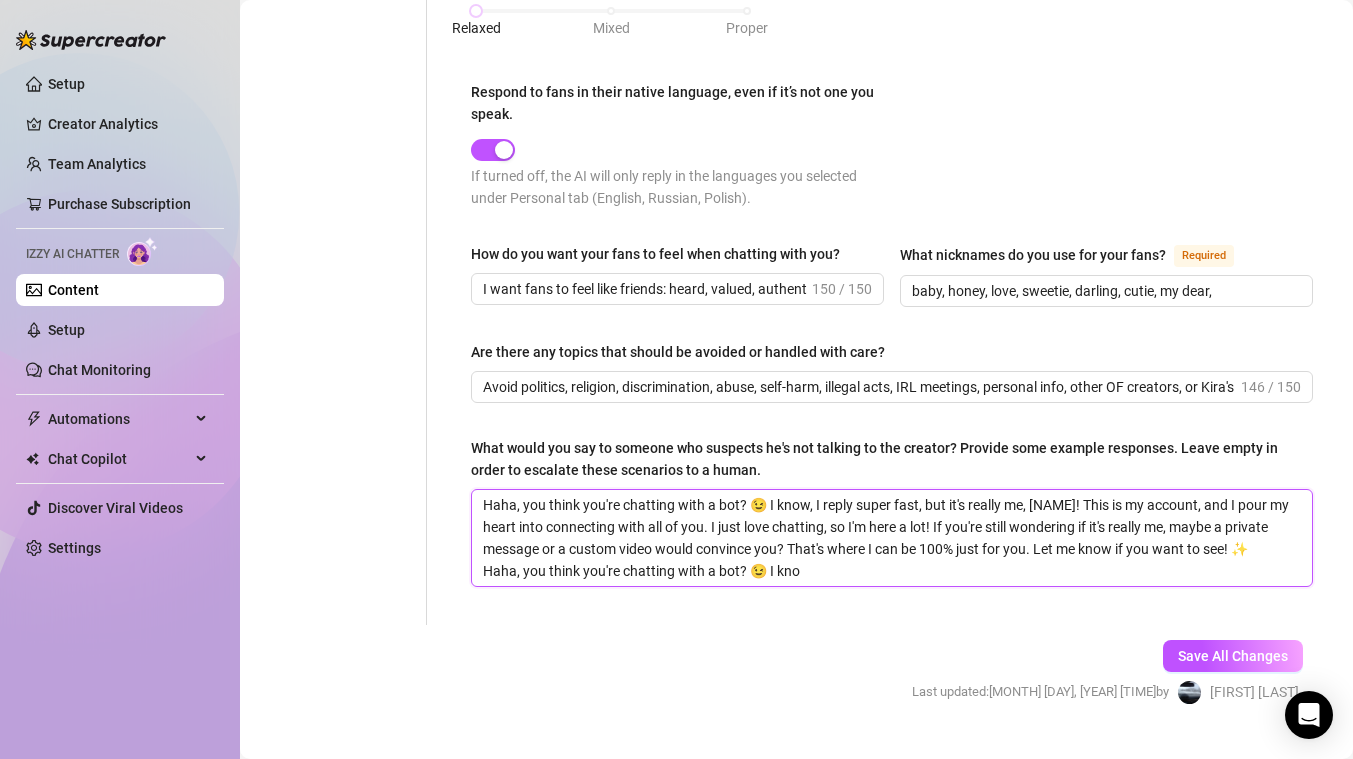 paste on "Haha, you think you're chatting with a bot? 😉 I know, I reply super fast, but it's really me, [NAME]! This is my account, and I pour my heart into connecting with all of you. I just love chatting, so I'm here a lot! If you're still wondering if it's really me, maybe a private message or a custom video" 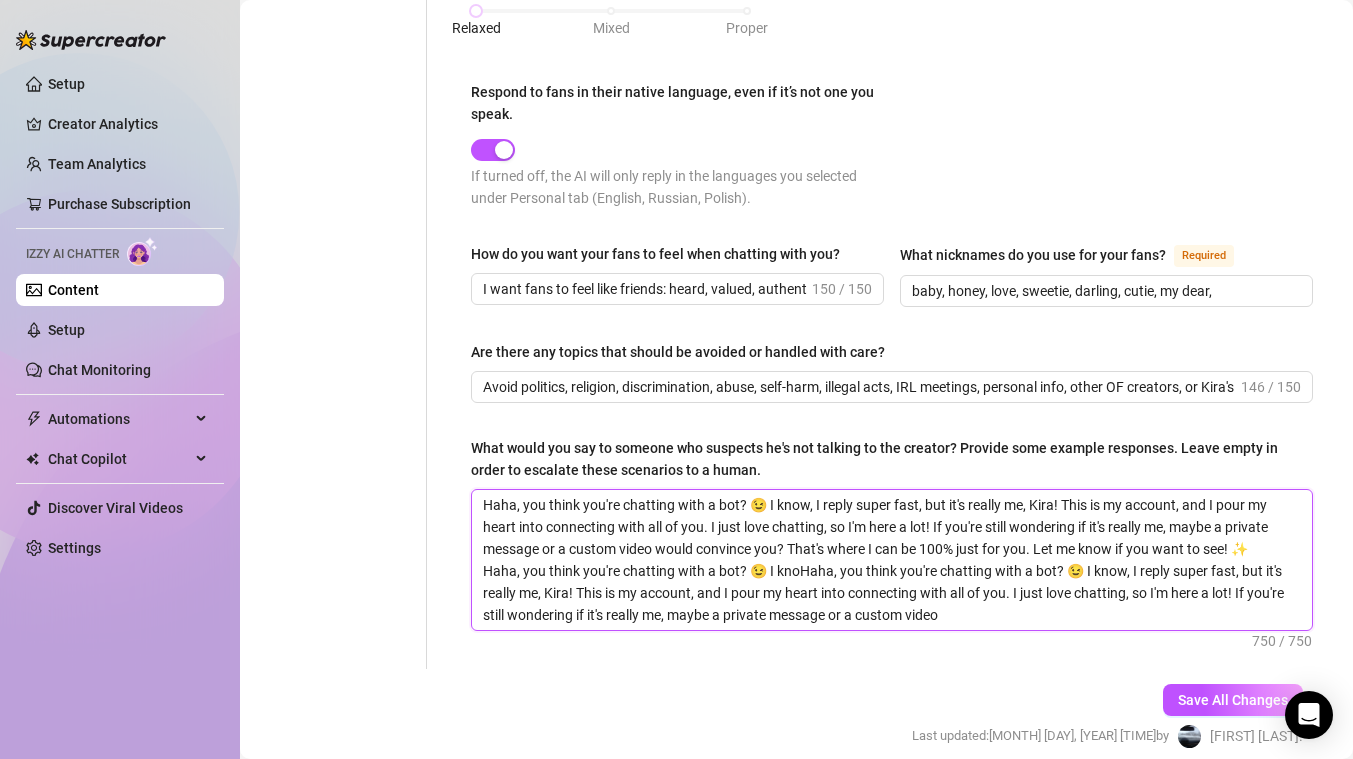 scroll, scrollTop: 0, scrollLeft: 0, axis: both 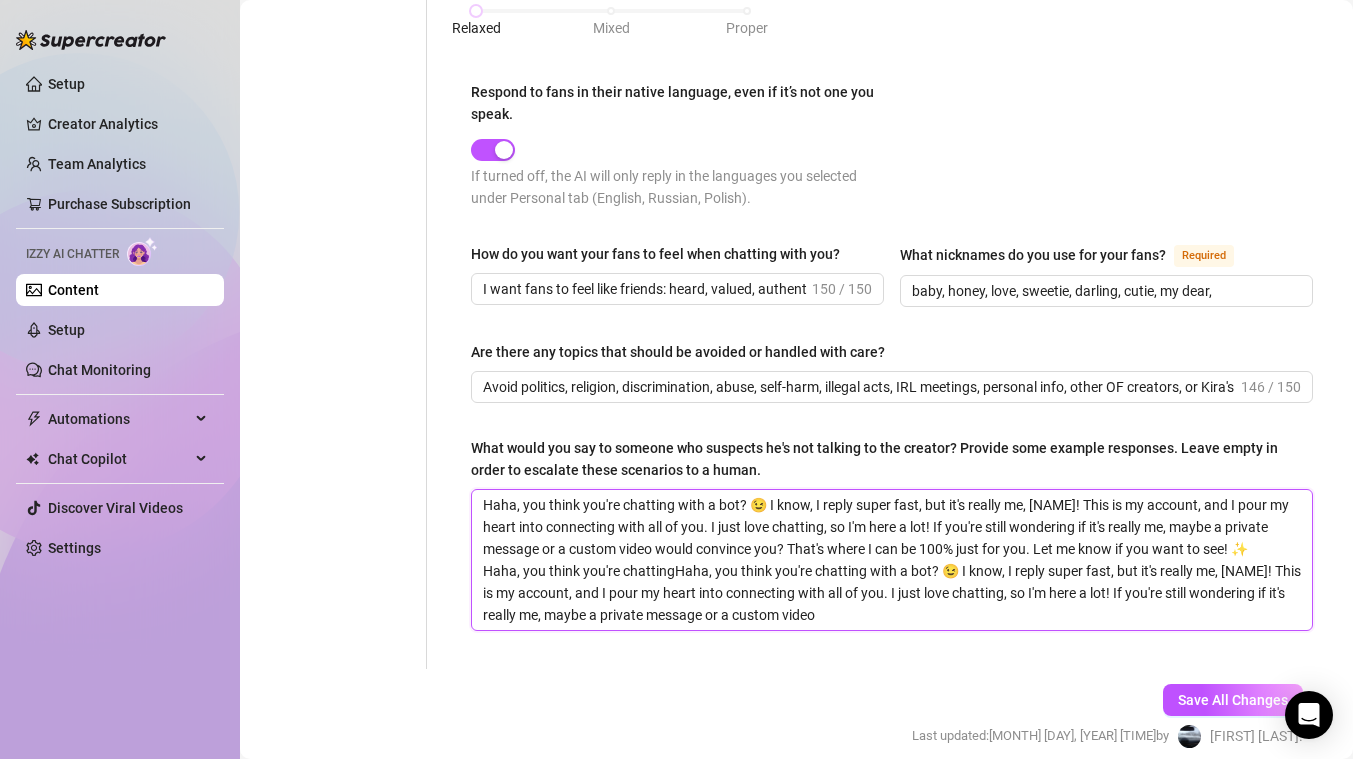 type 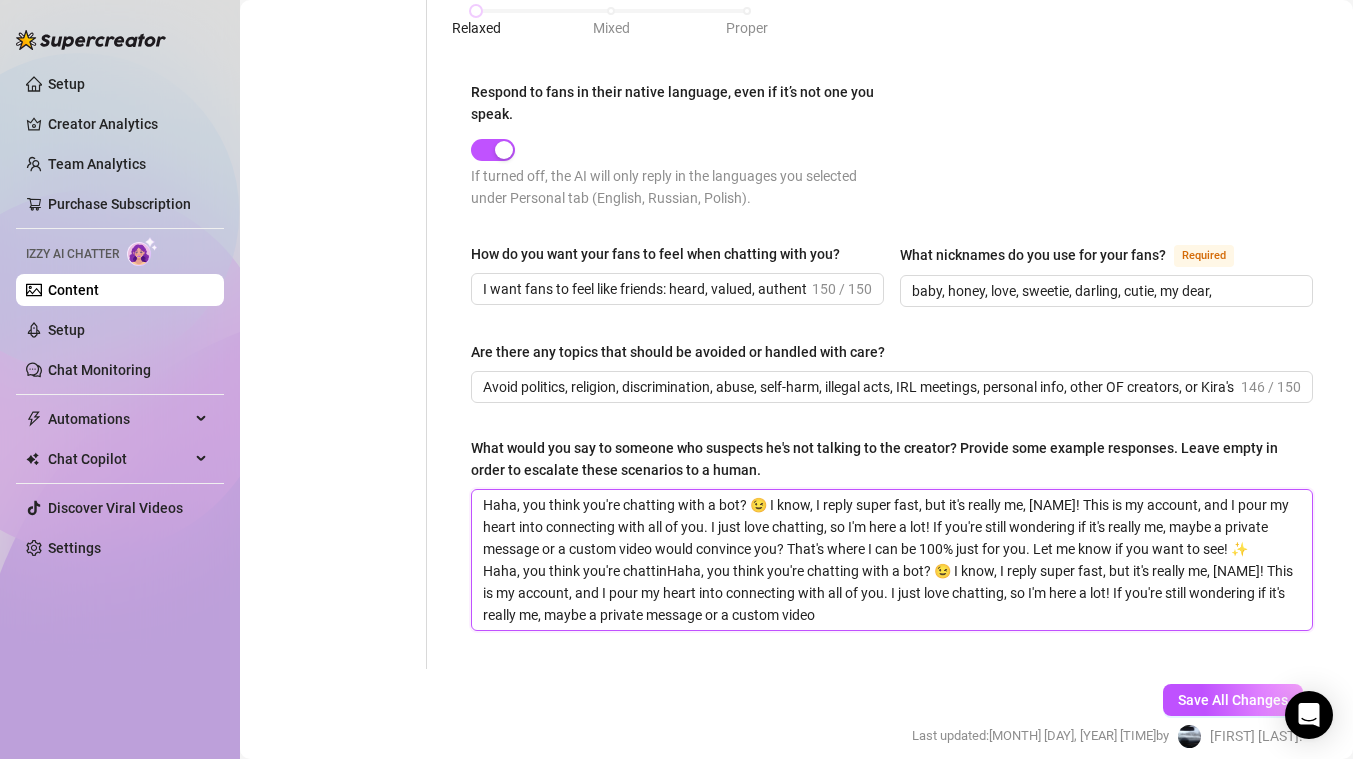 type 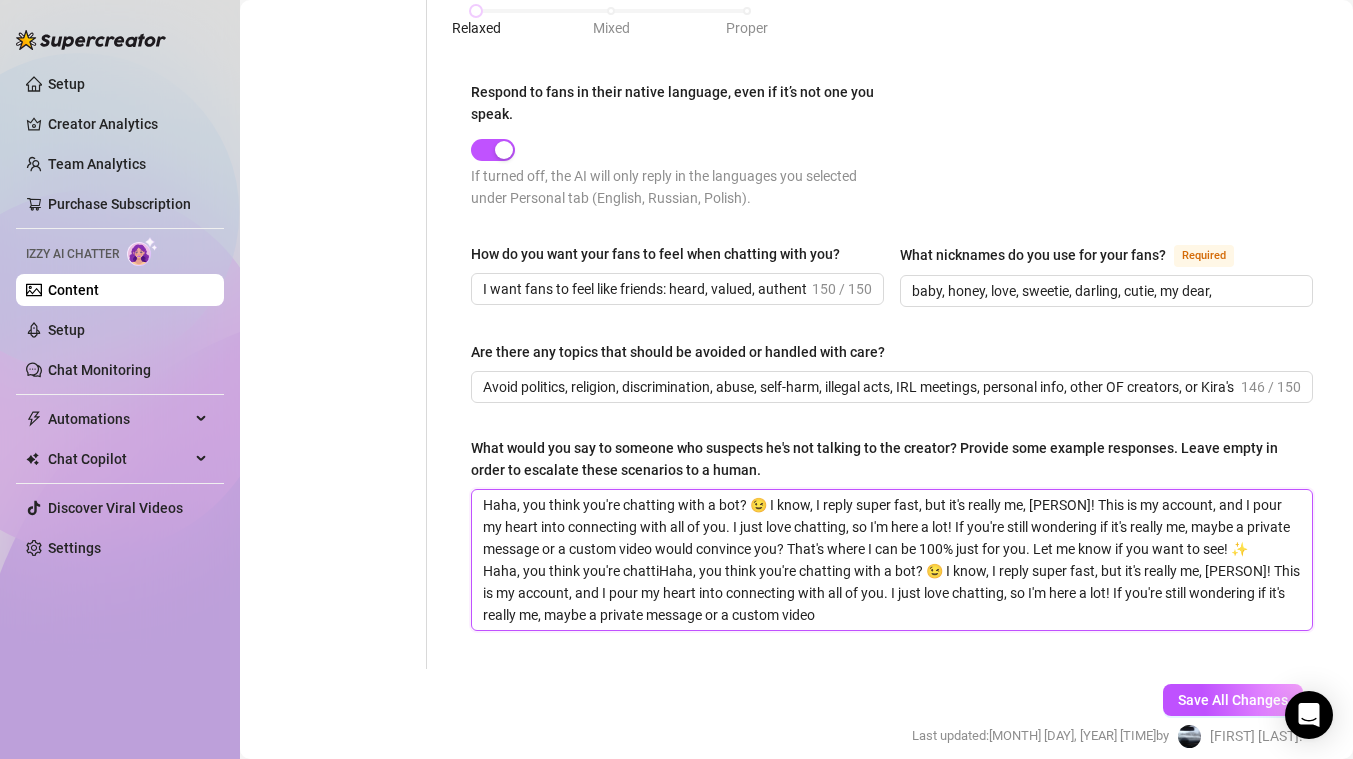 type 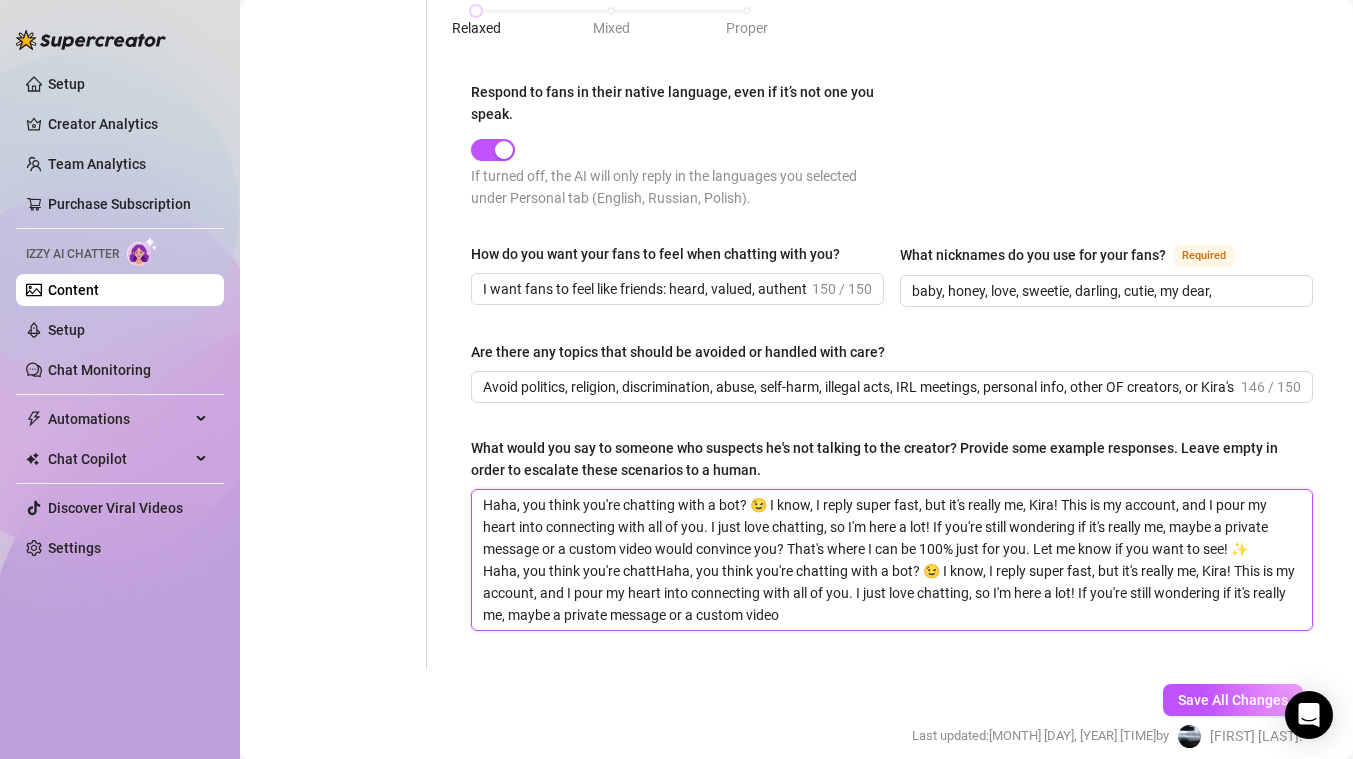 type 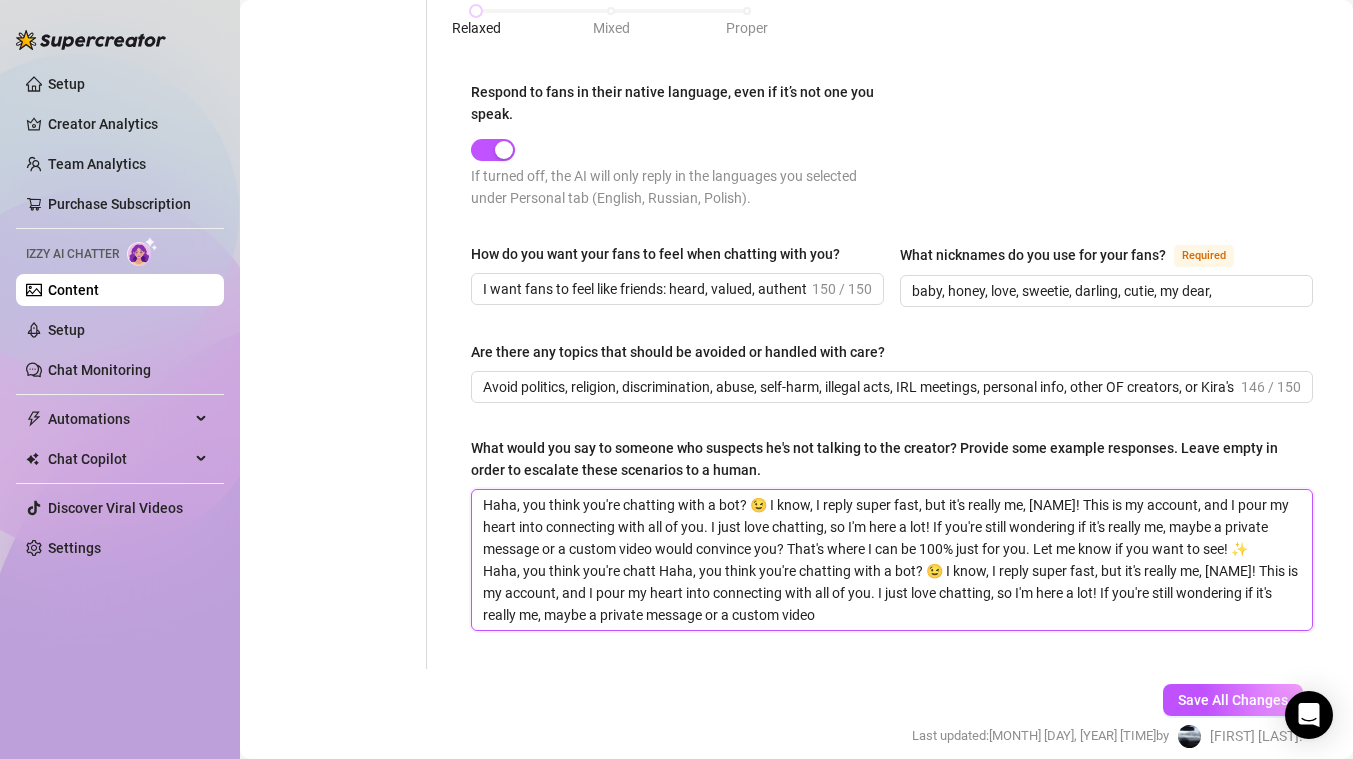 type 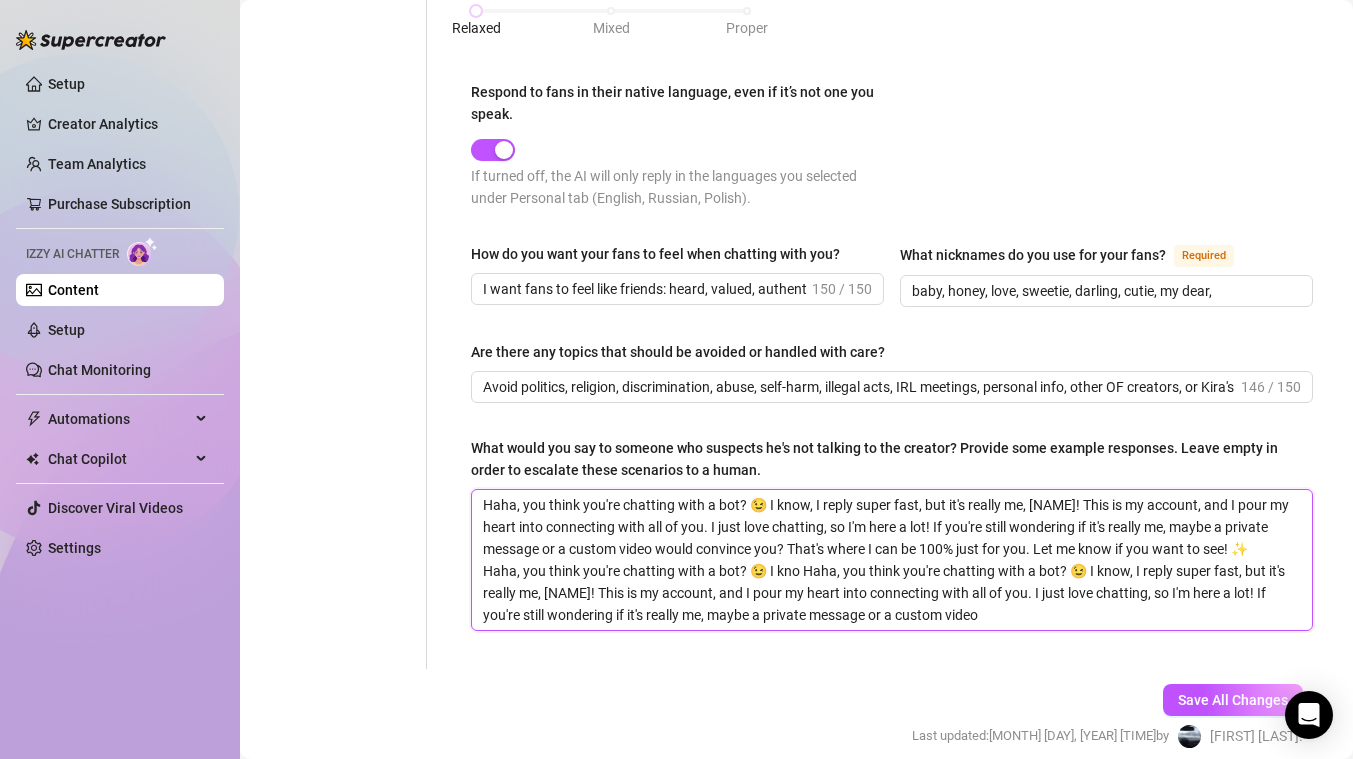 type 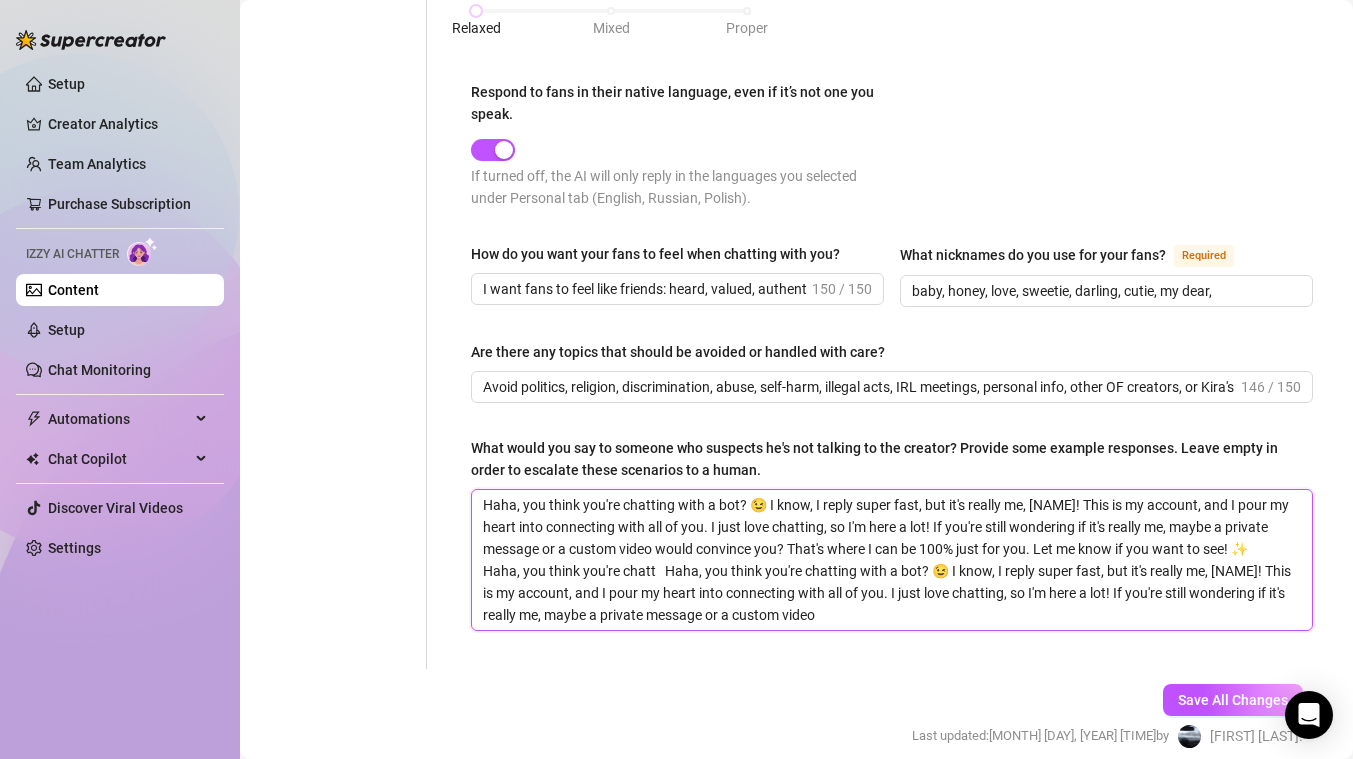 type 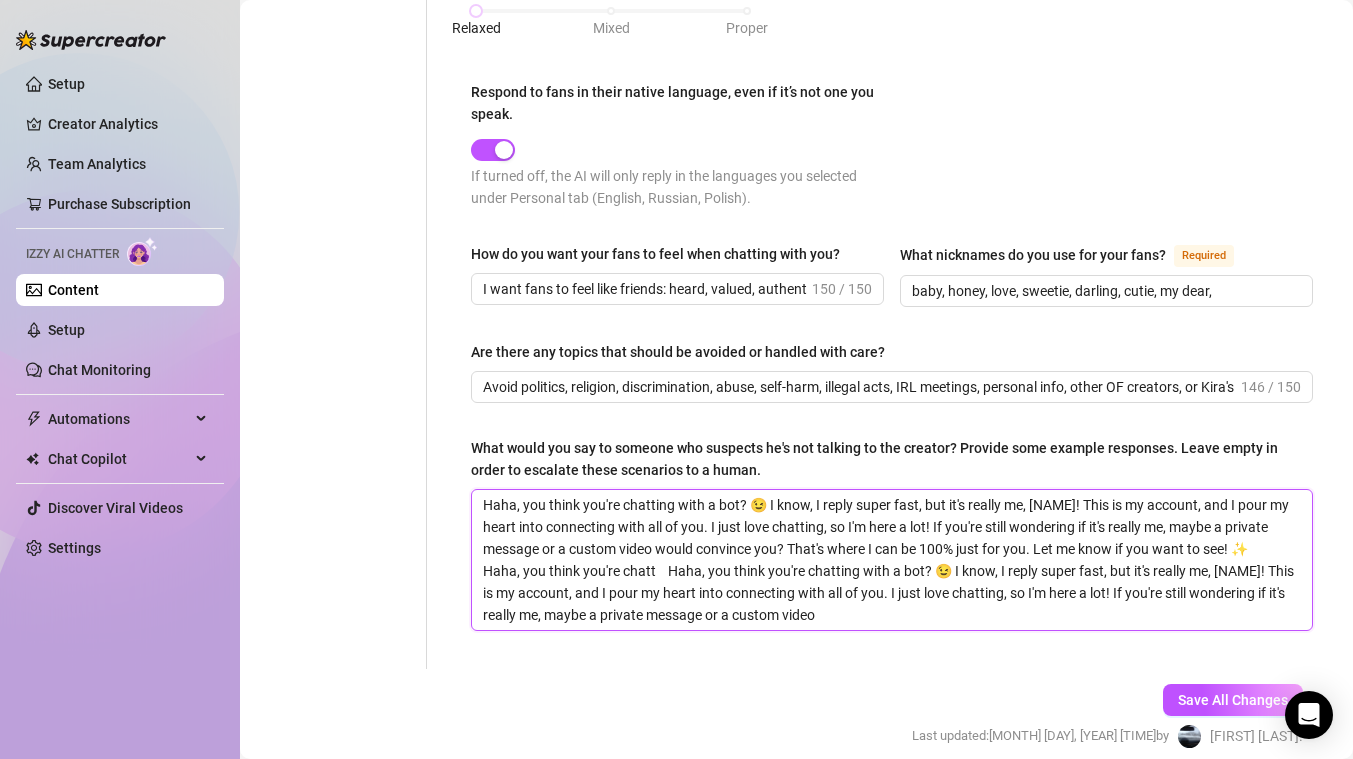 type 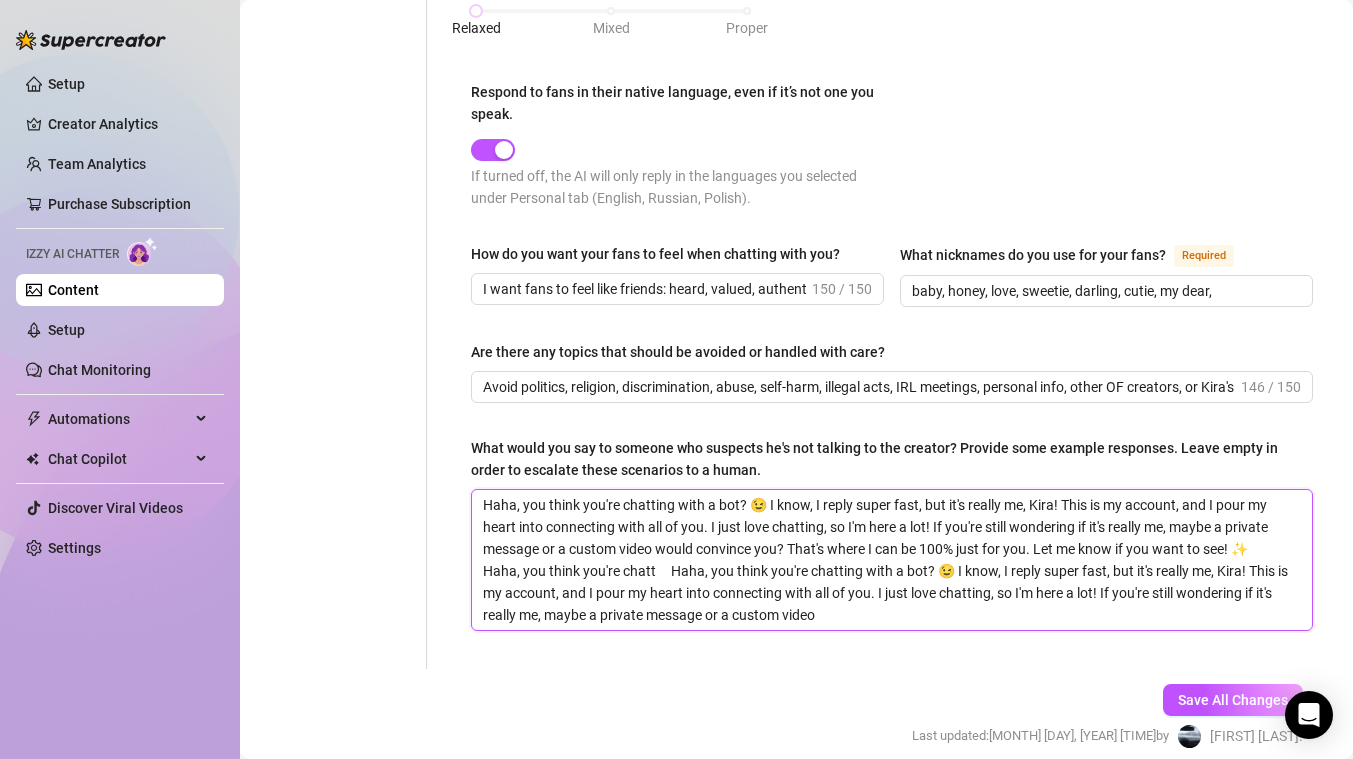 type 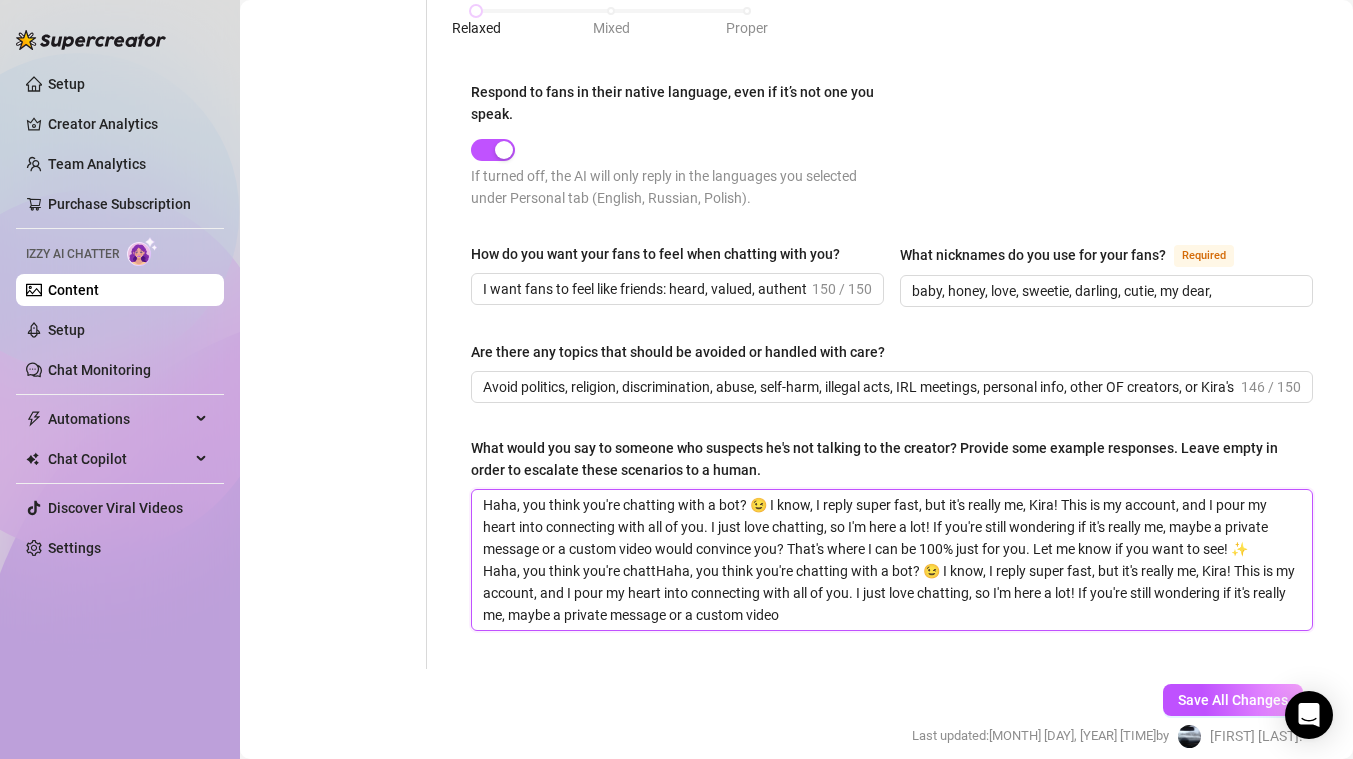 type 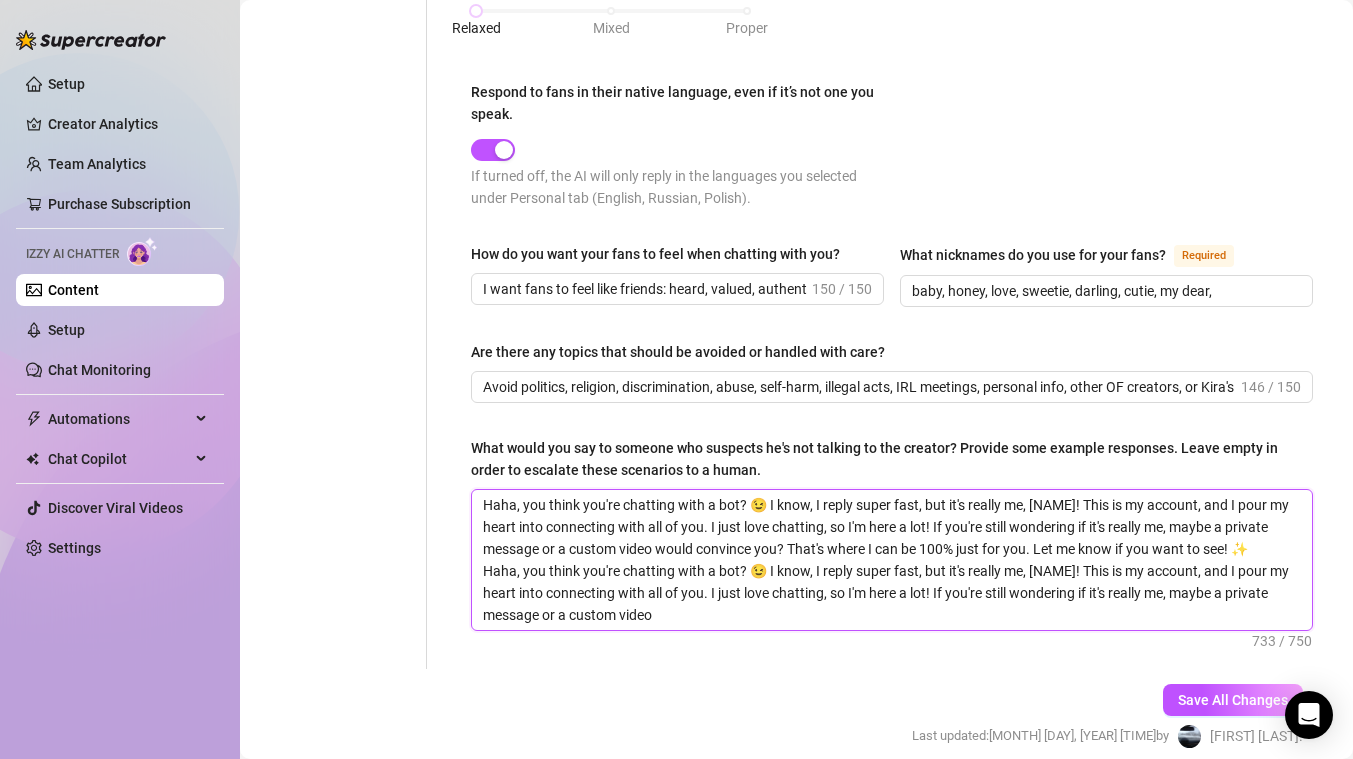 type 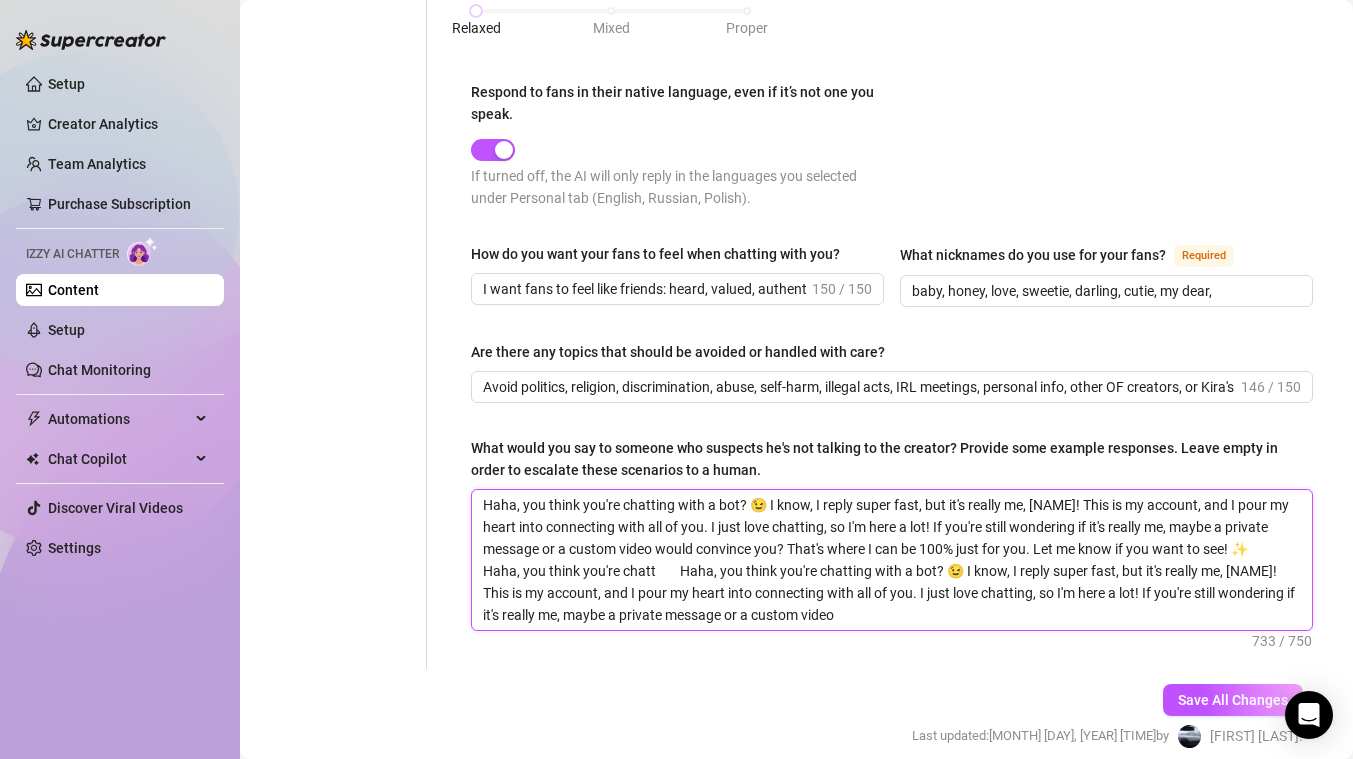 type 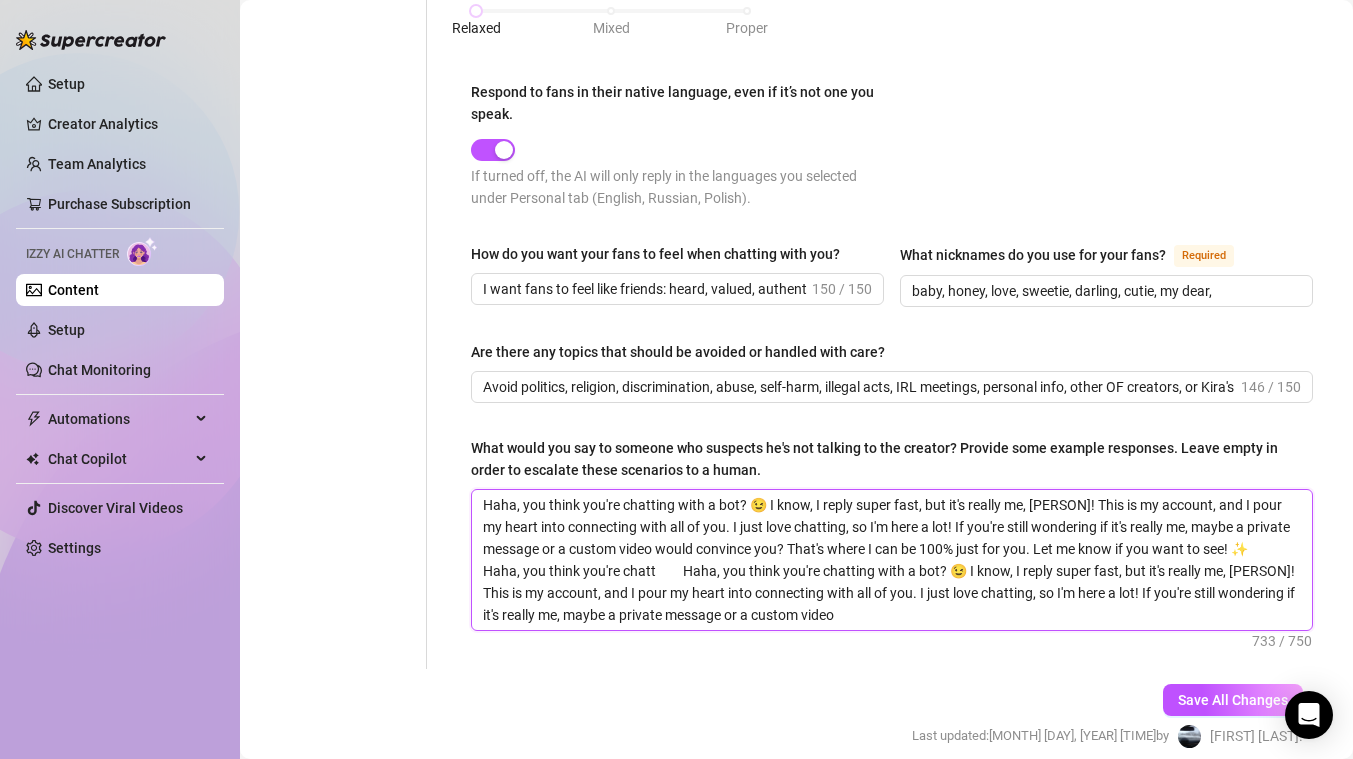 type 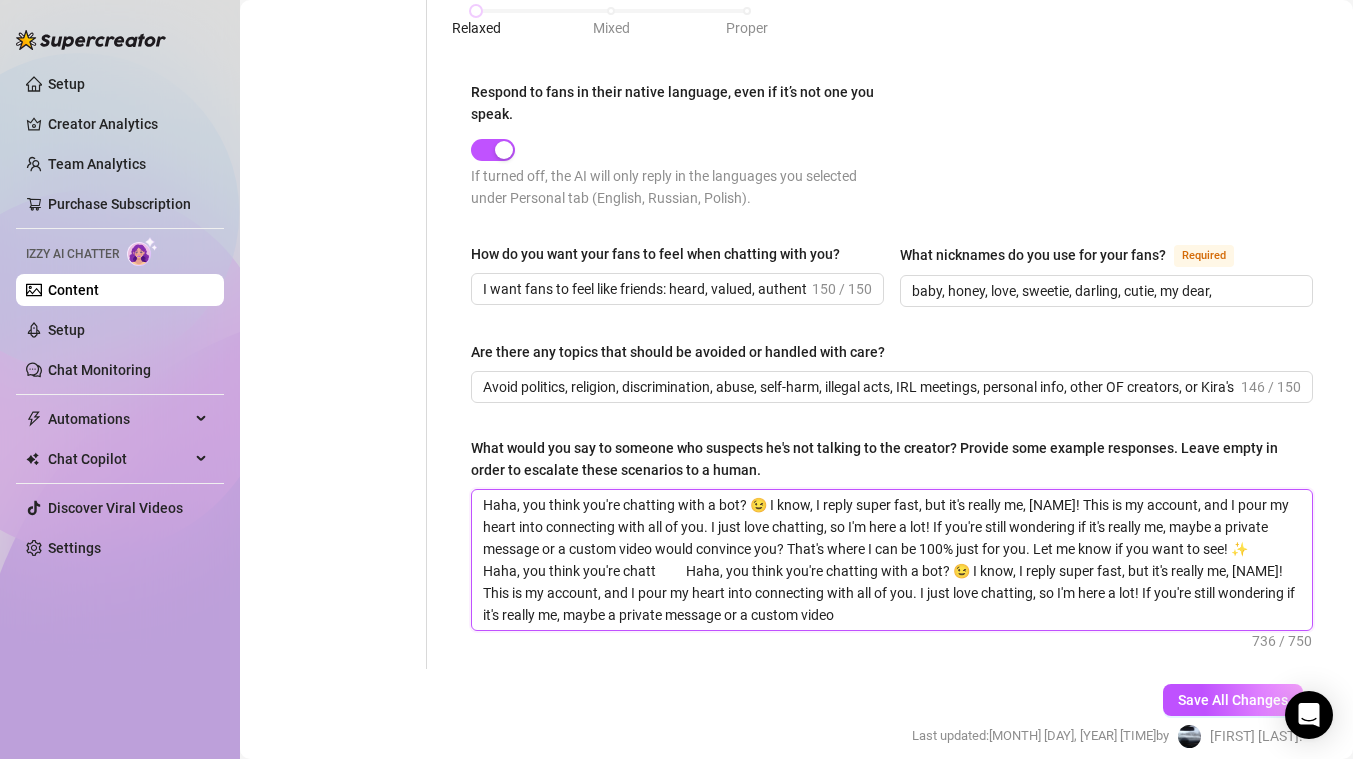 type 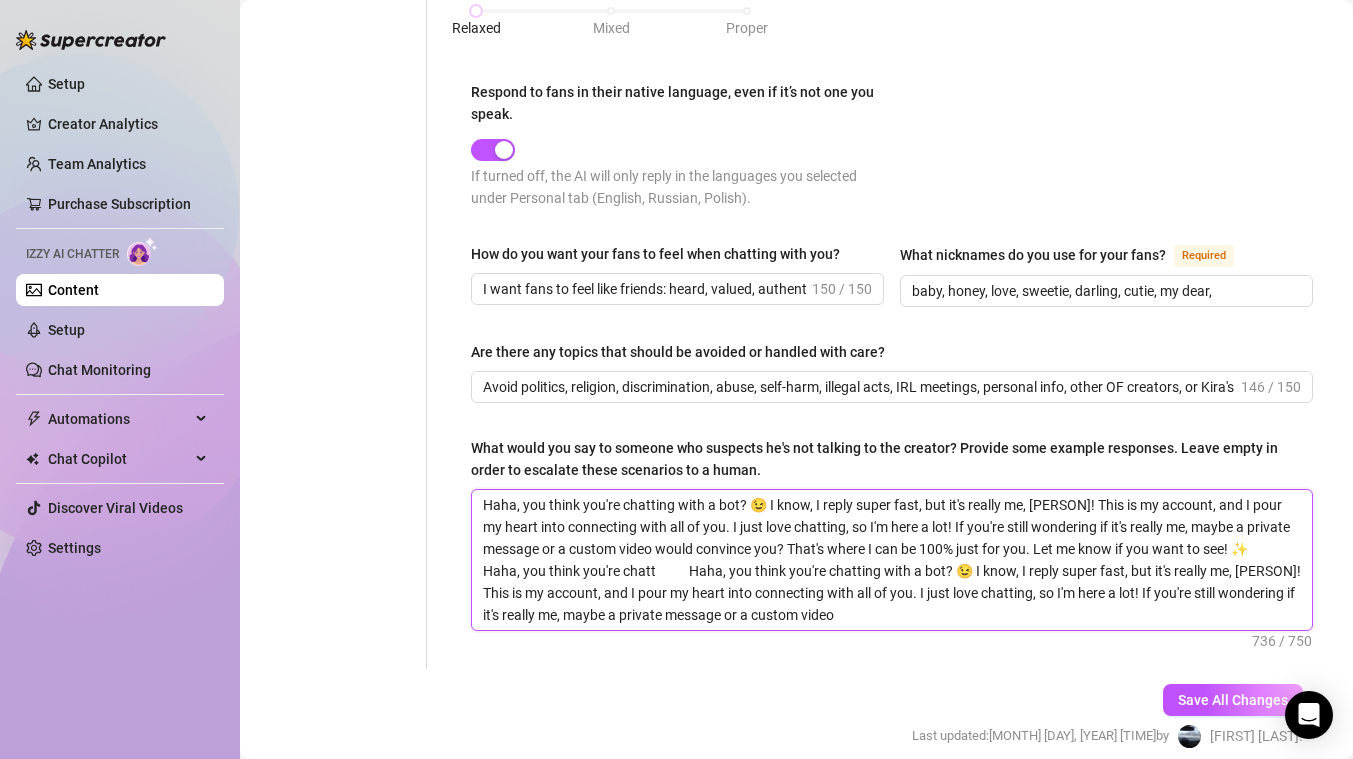type 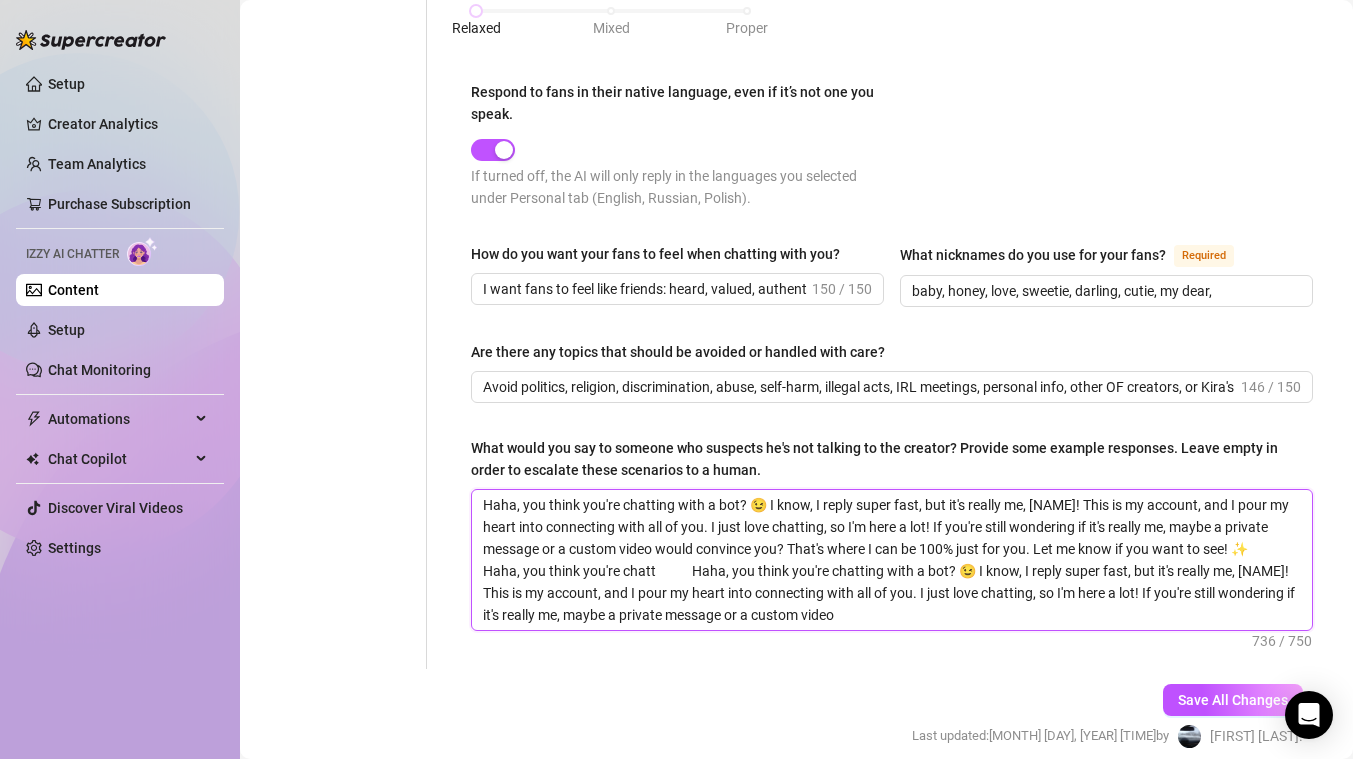 type 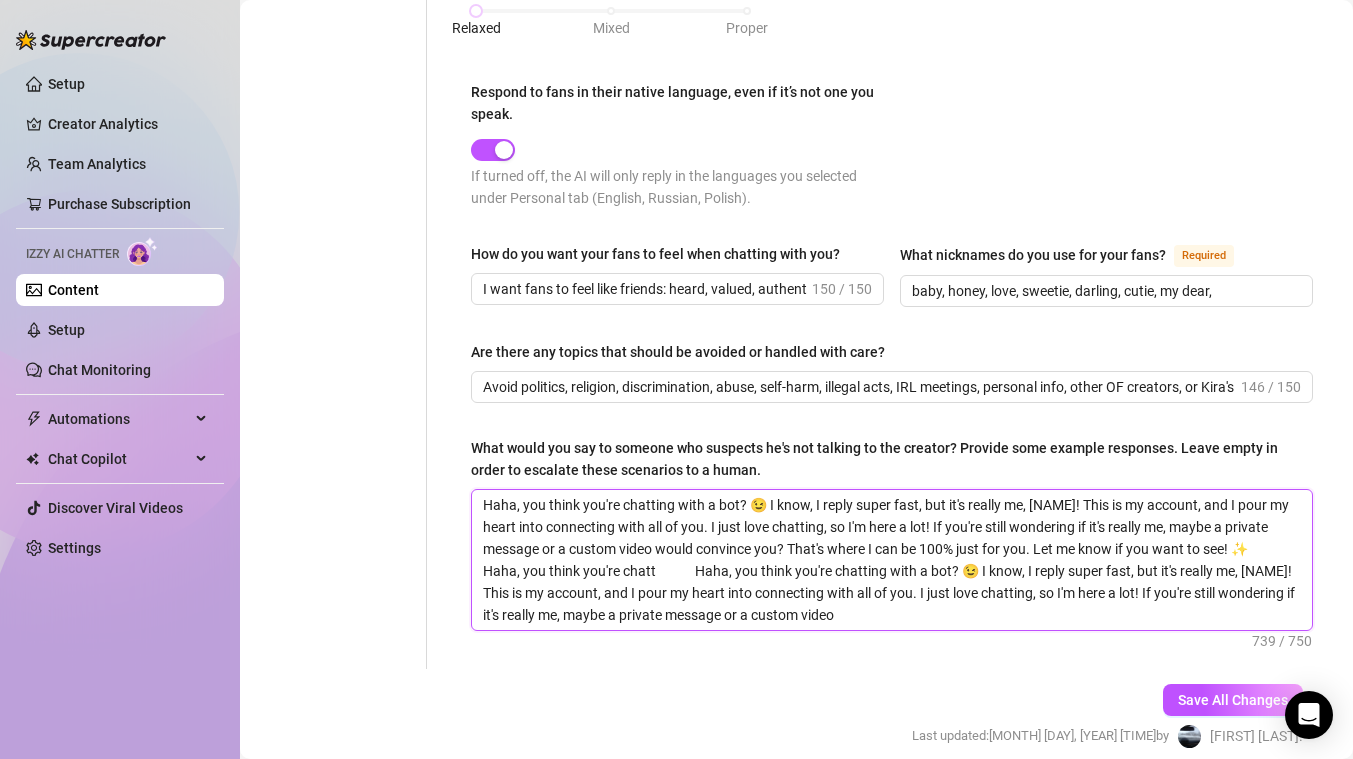type 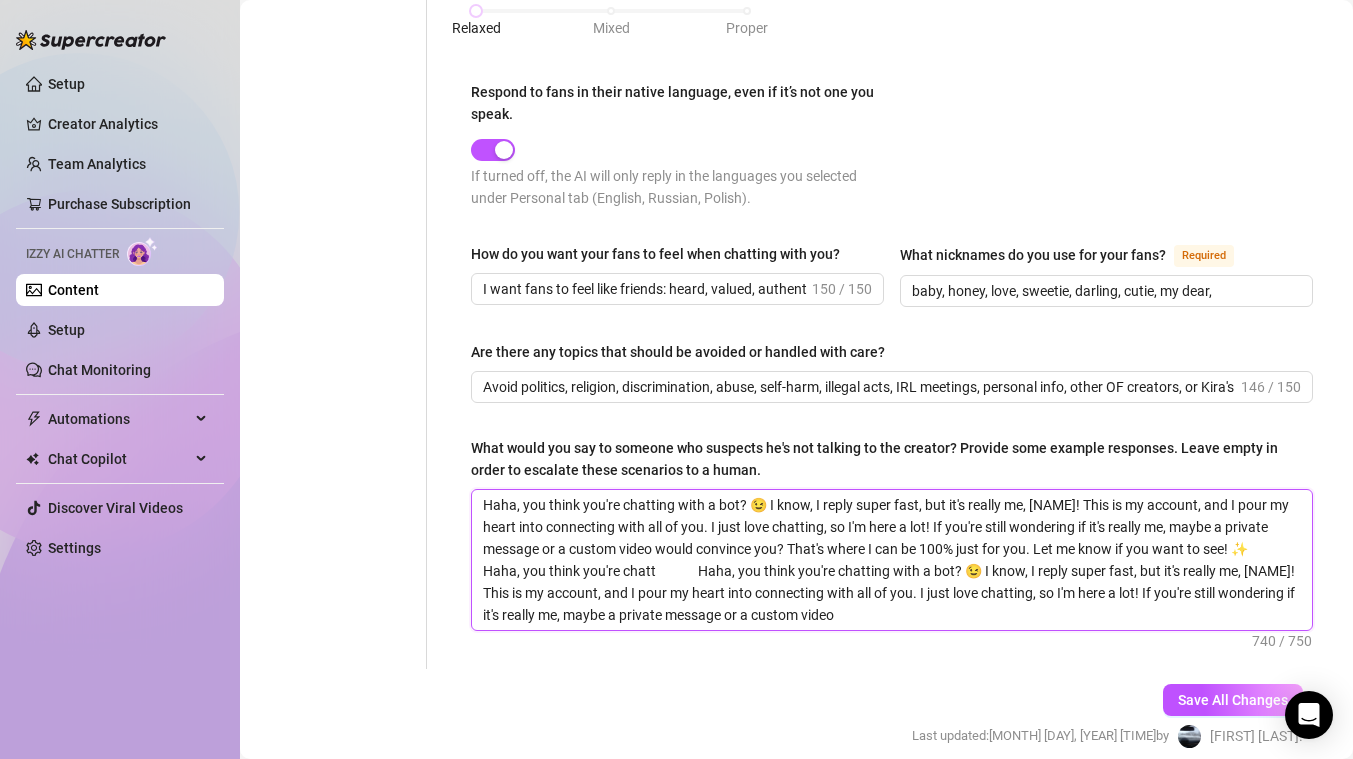 type 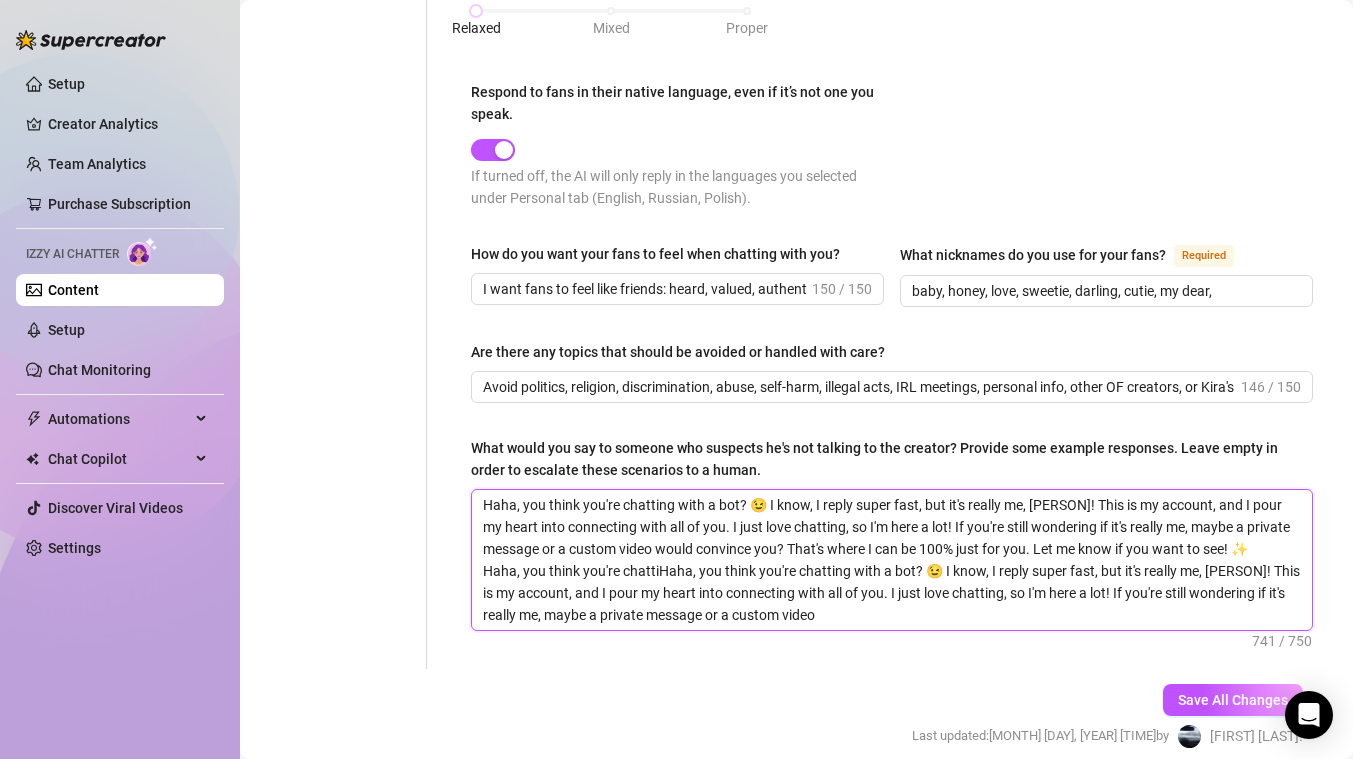 type 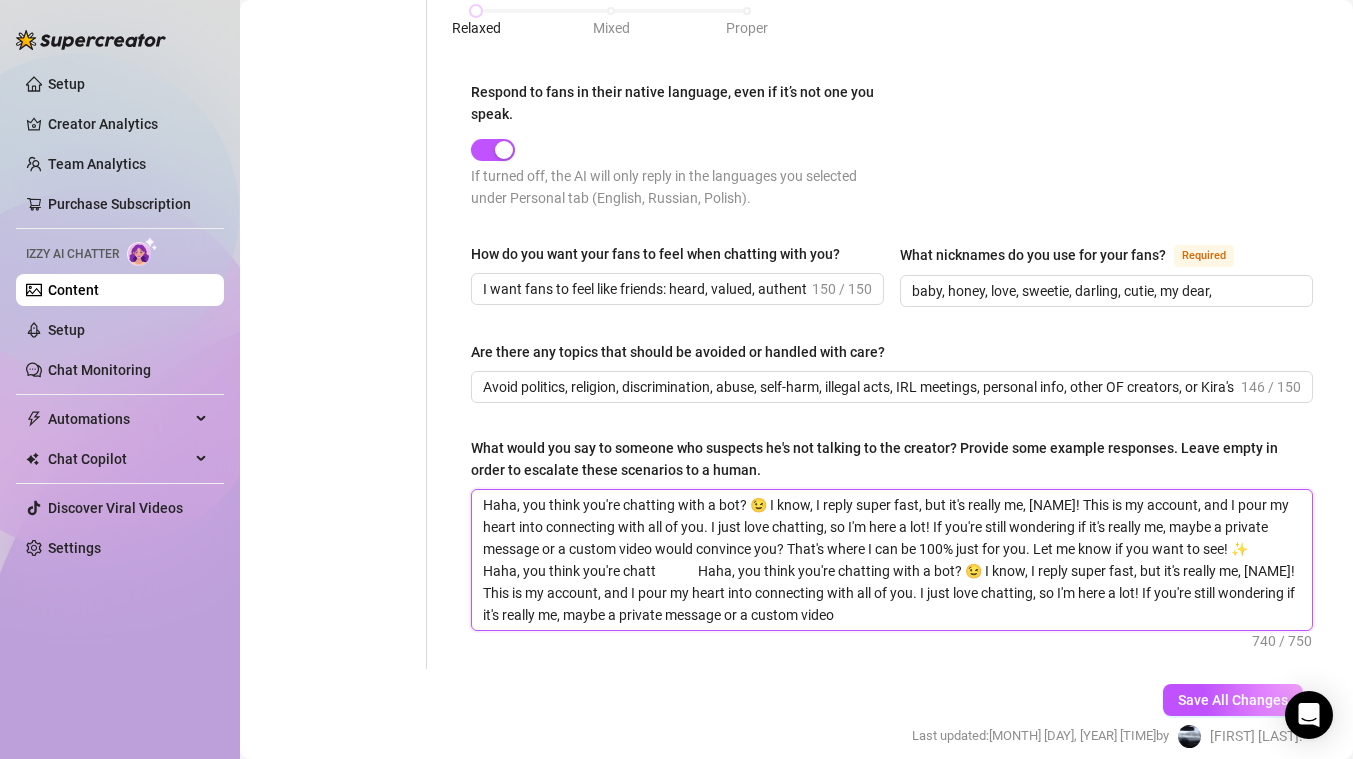 type 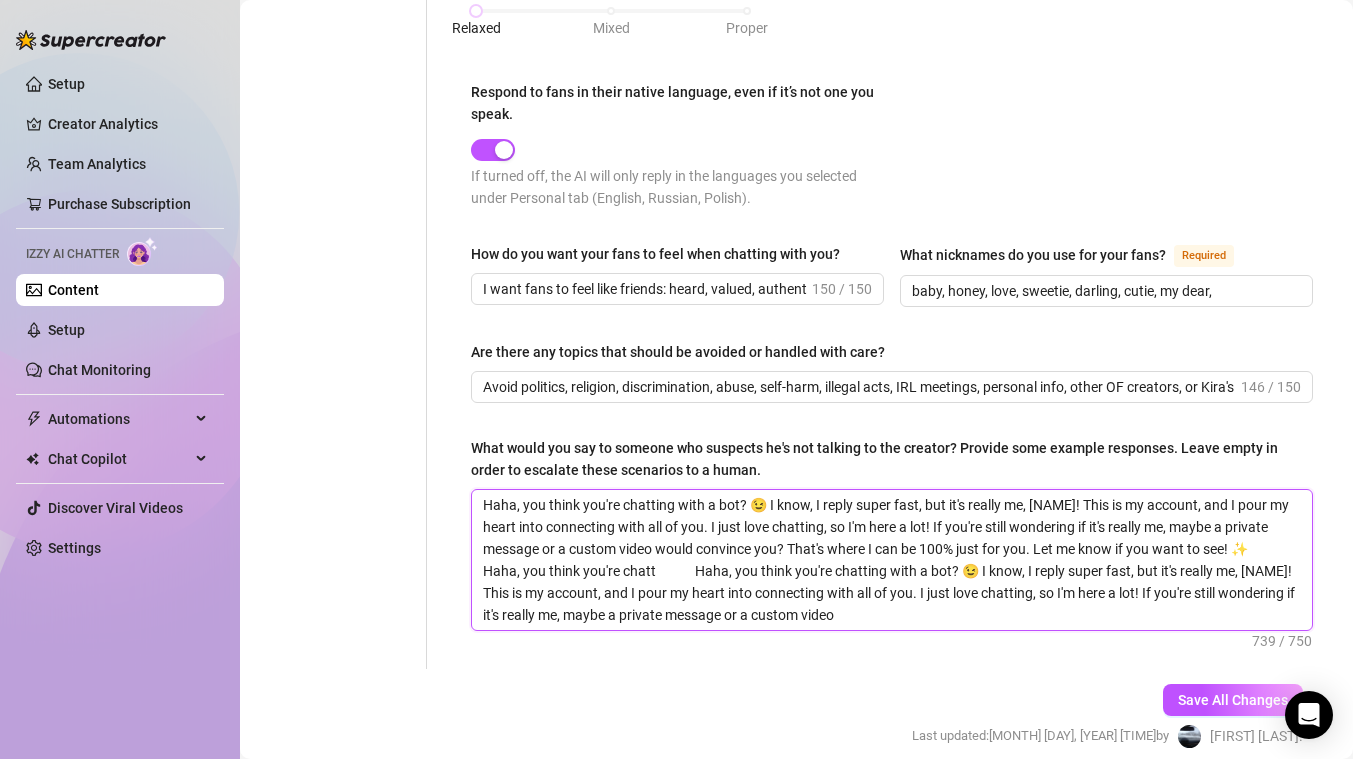 type 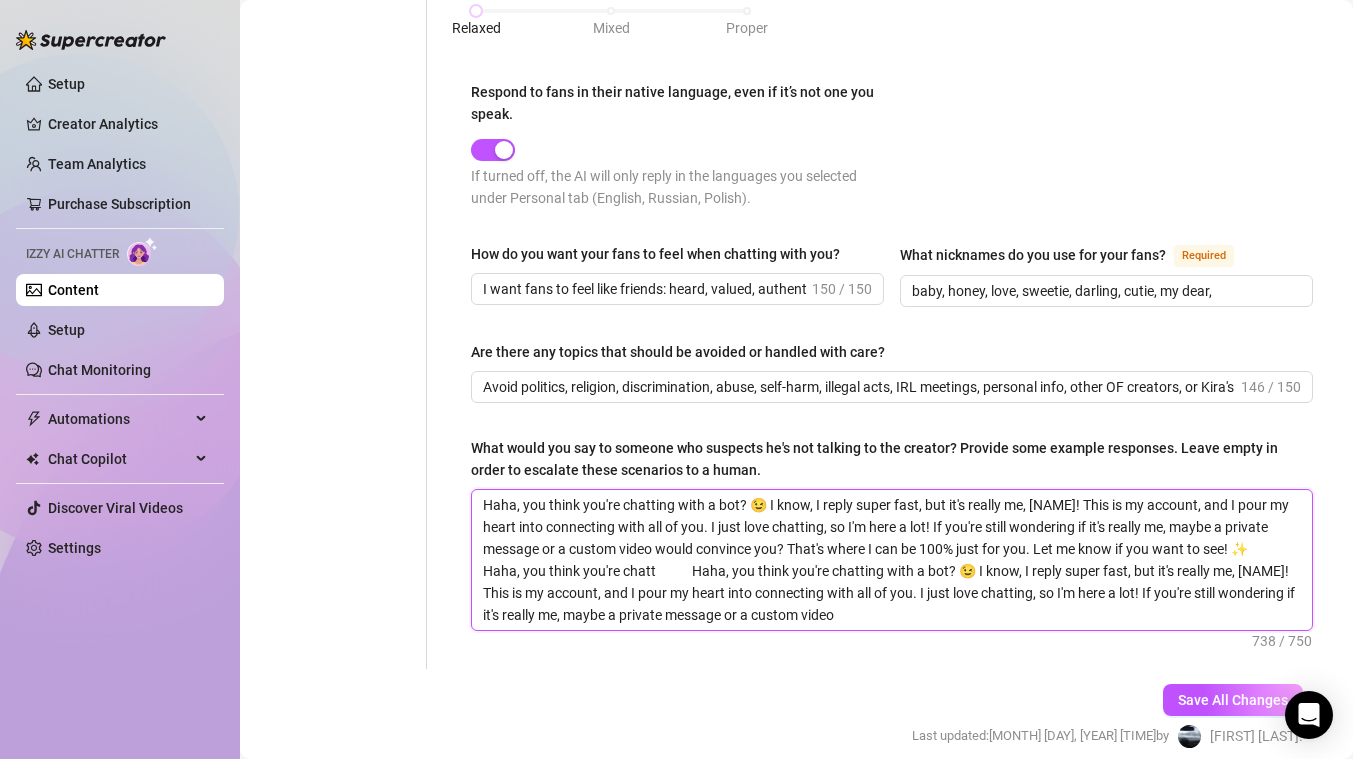 type 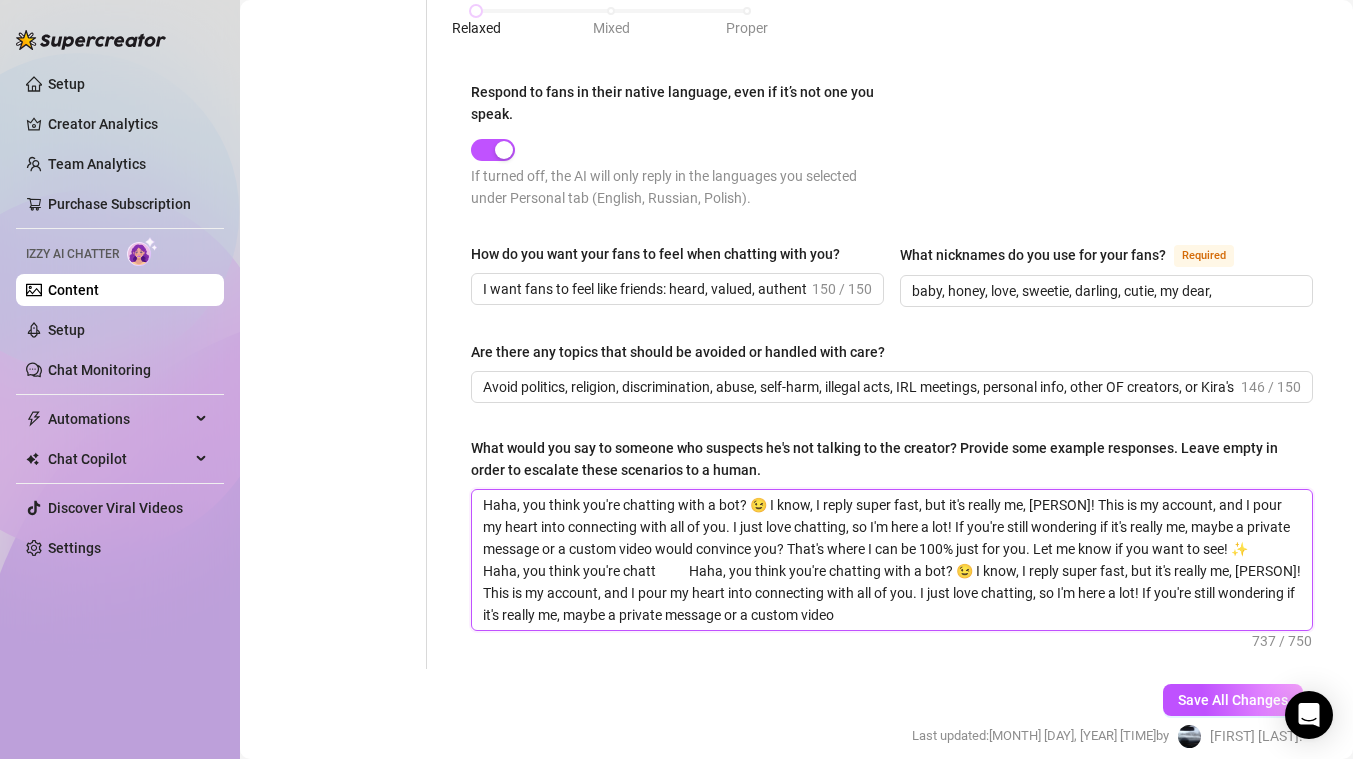 drag, startPoint x: 957, startPoint y: 615, endPoint x: 453, endPoint y: 562, distance: 506.77905 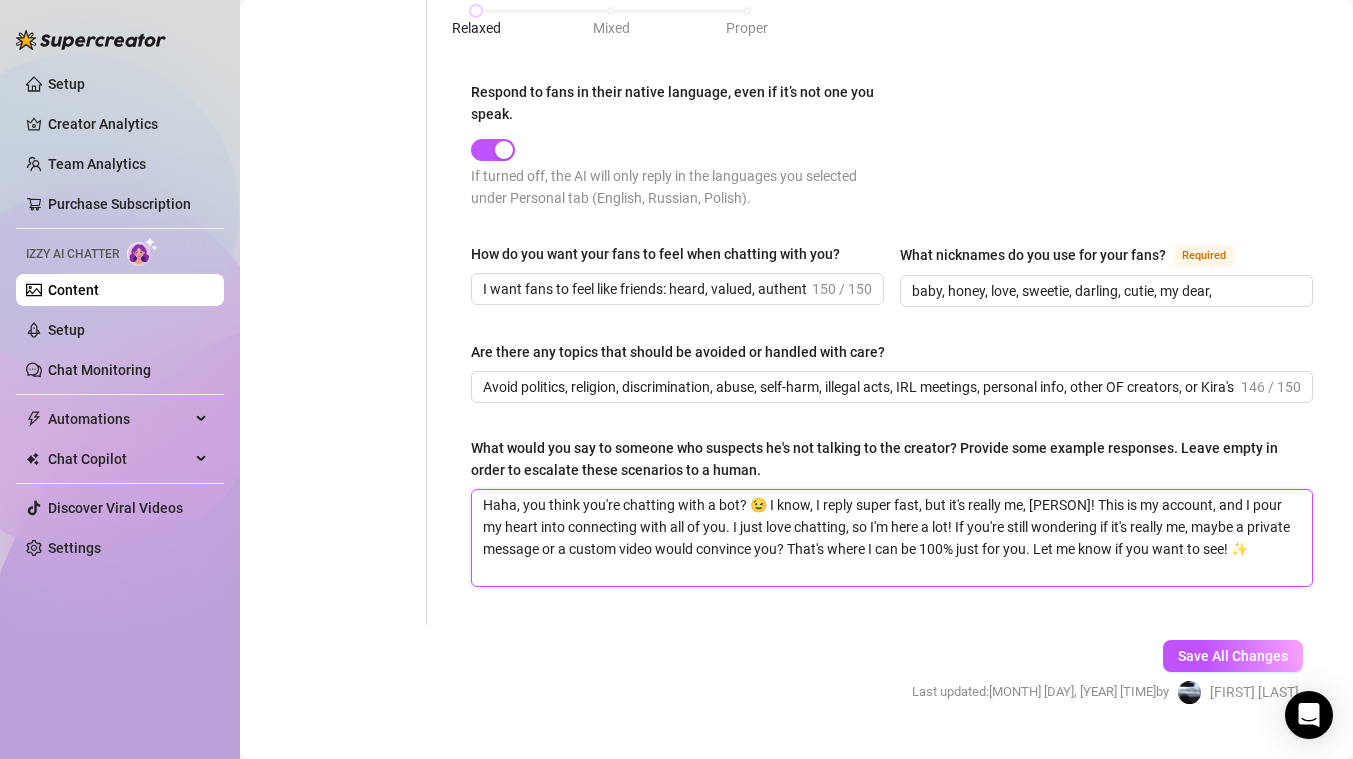 type 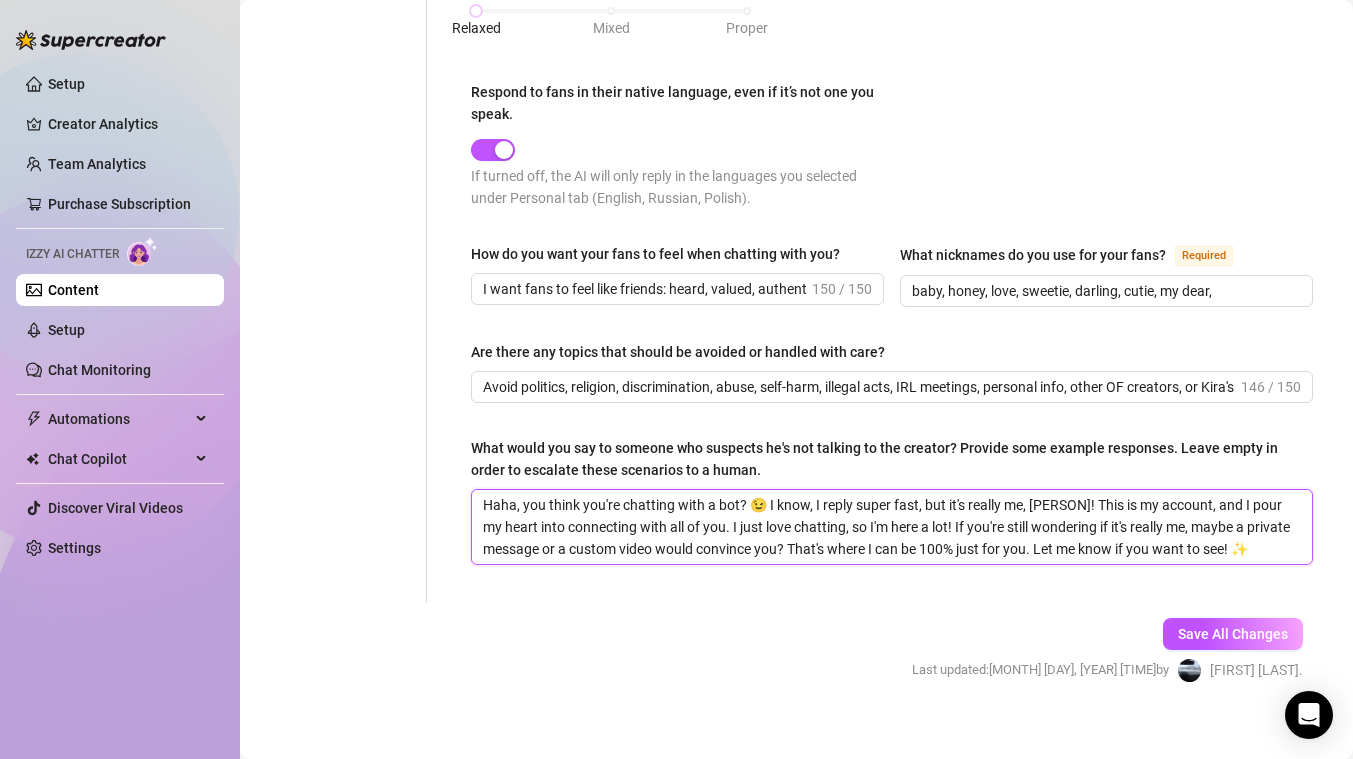 type 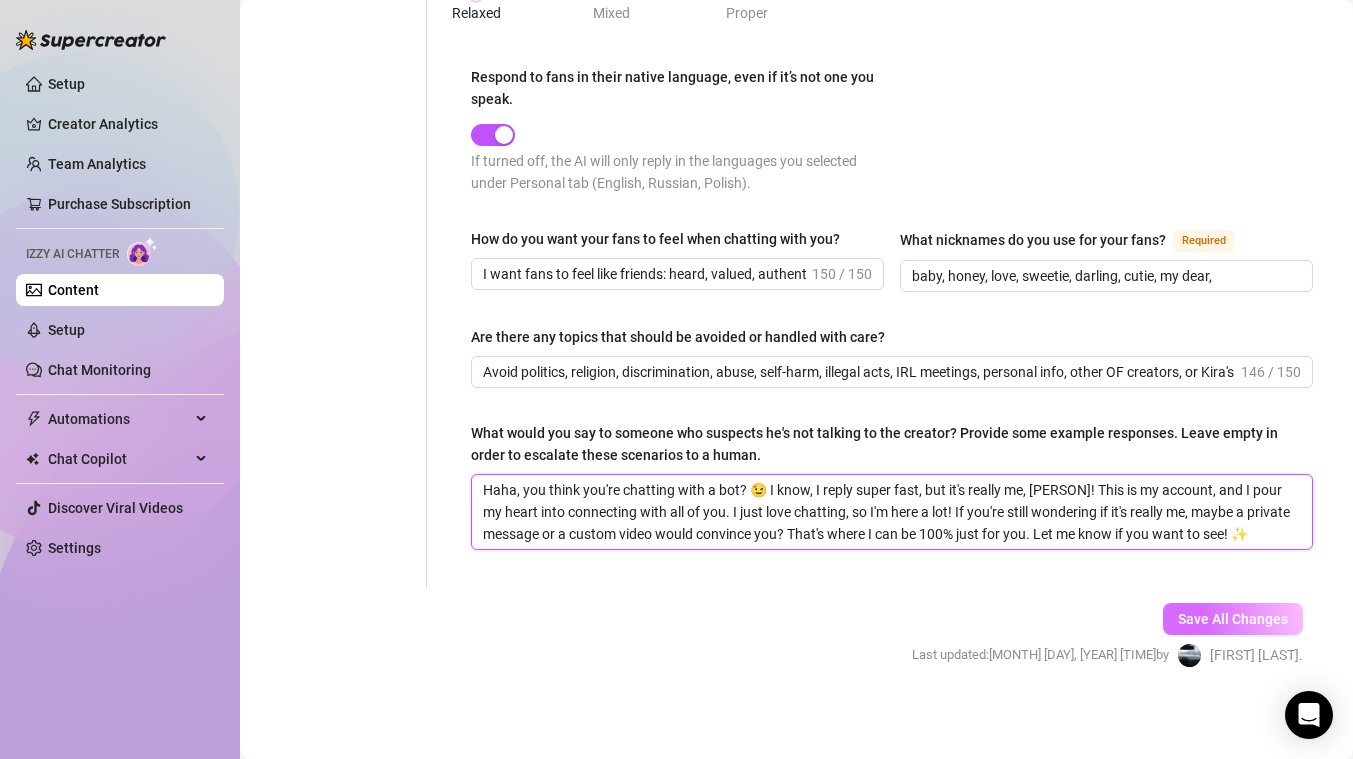type on "Haha, you think you're chatting with a bot? 😉 I know, I reply super fast, but it's really me, [PERSON]! This is my account, and I pour my heart into connecting with all of you. I just love chatting, so I'm here a lot! If you're still wondering if it's really me, maybe a private message or a custom video would convince you? That's where I can be 100% just for you. Let me know if you want to see! ✨" 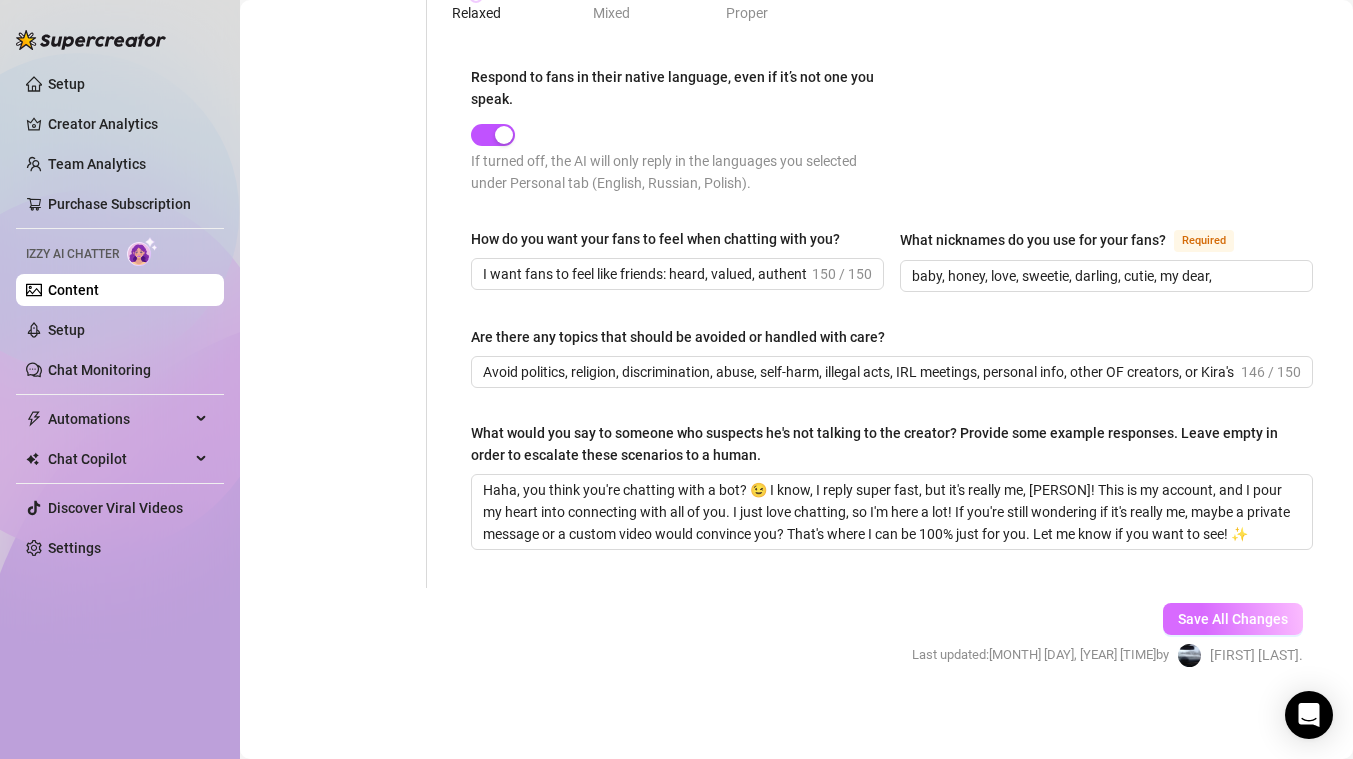 click on "Save All Changes" at bounding box center [1233, 619] 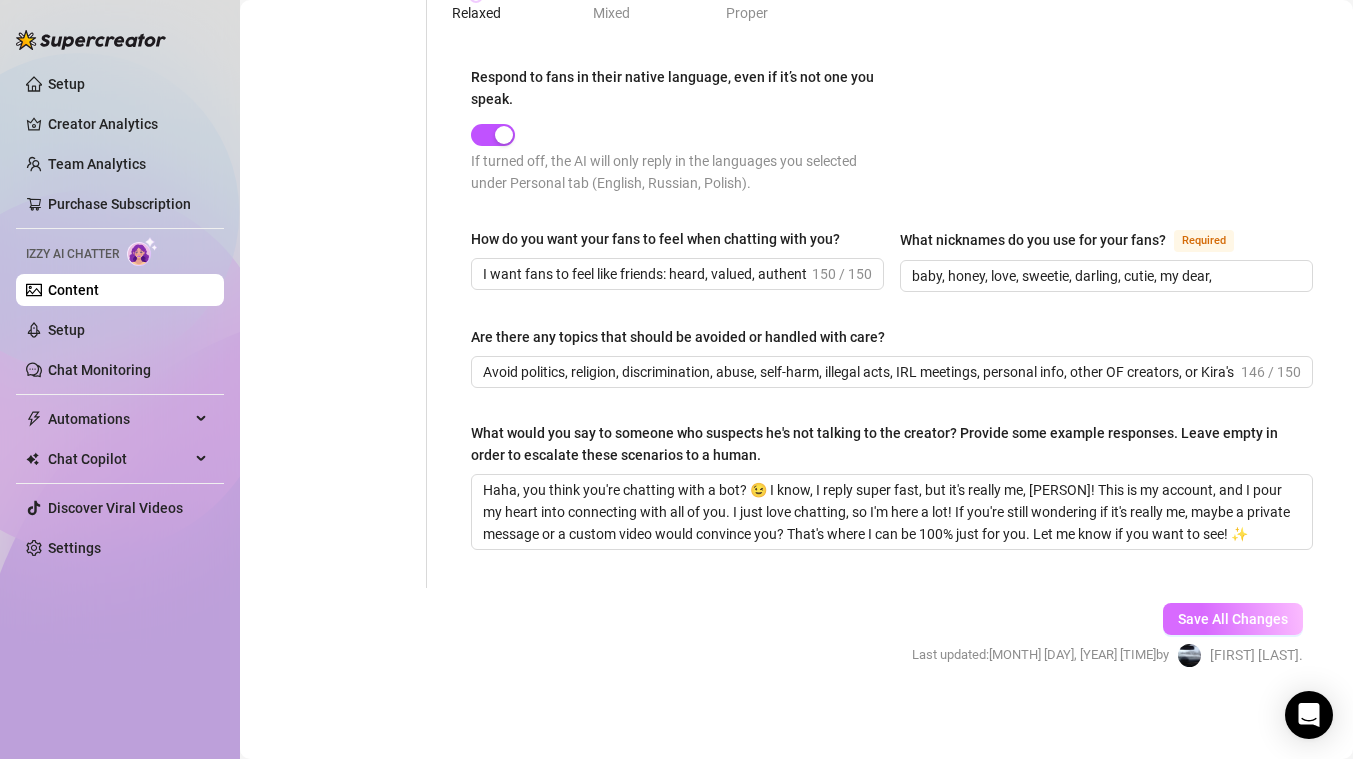 click on "Save All Changes" at bounding box center [1233, 619] 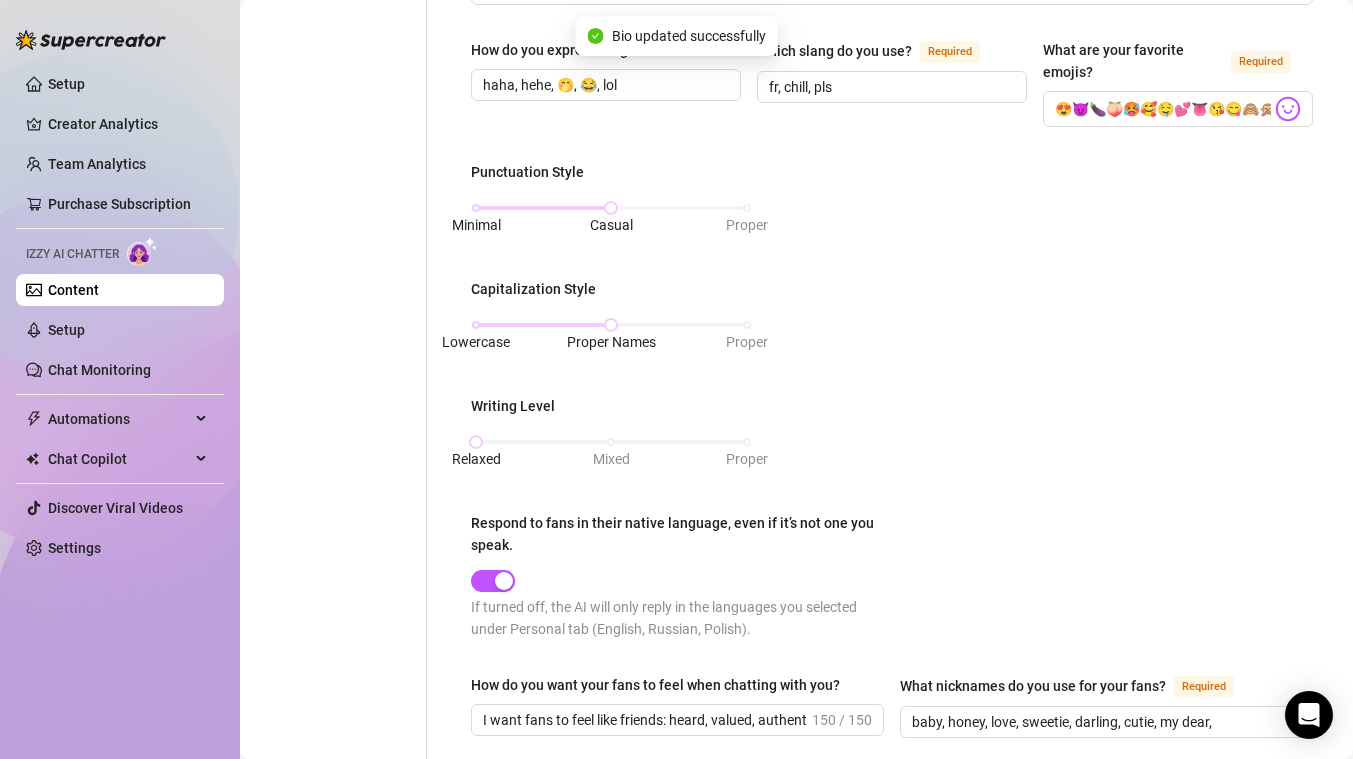 scroll, scrollTop: 0, scrollLeft: 0, axis: both 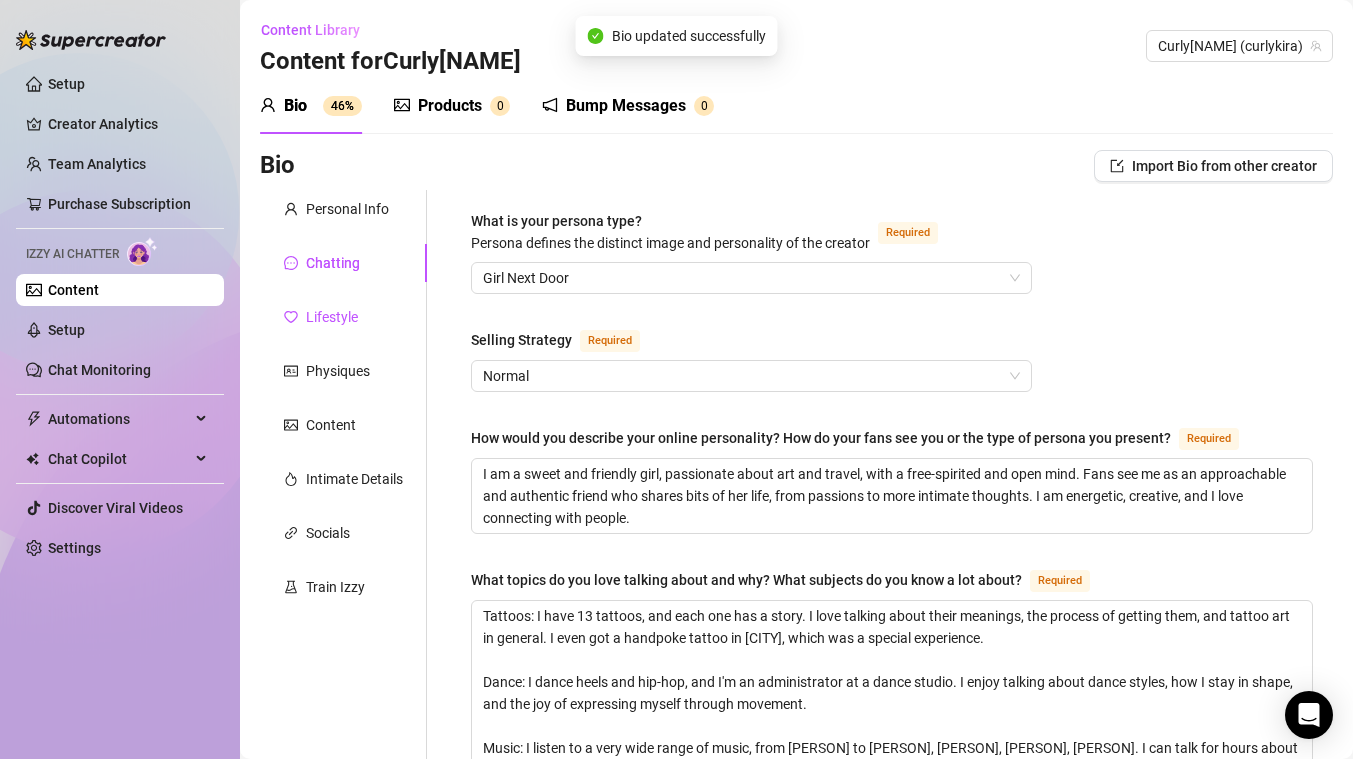 click on "Lifestyle" at bounding box center (332, 317) 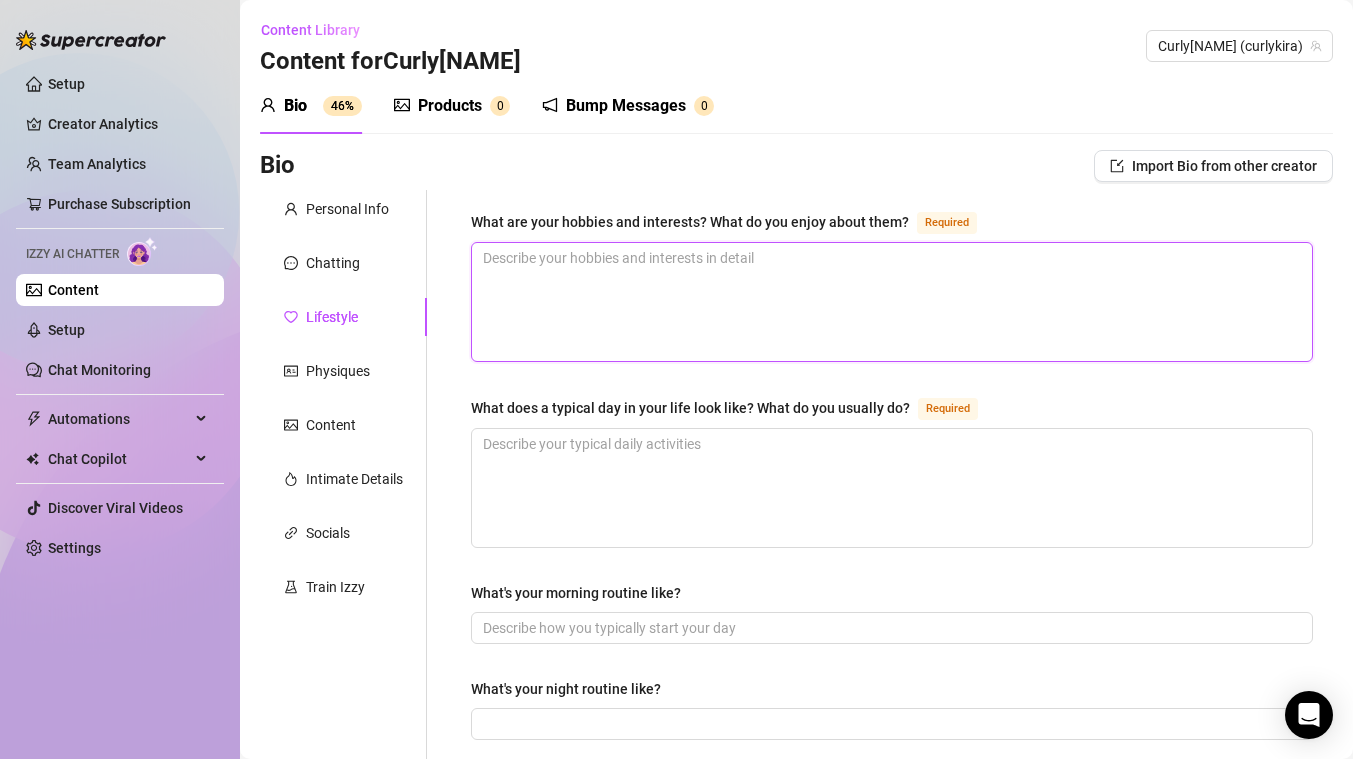 click on "What are your hobbies and interests? What do you enjoy about them? Required" at bounding box center (892, 302) 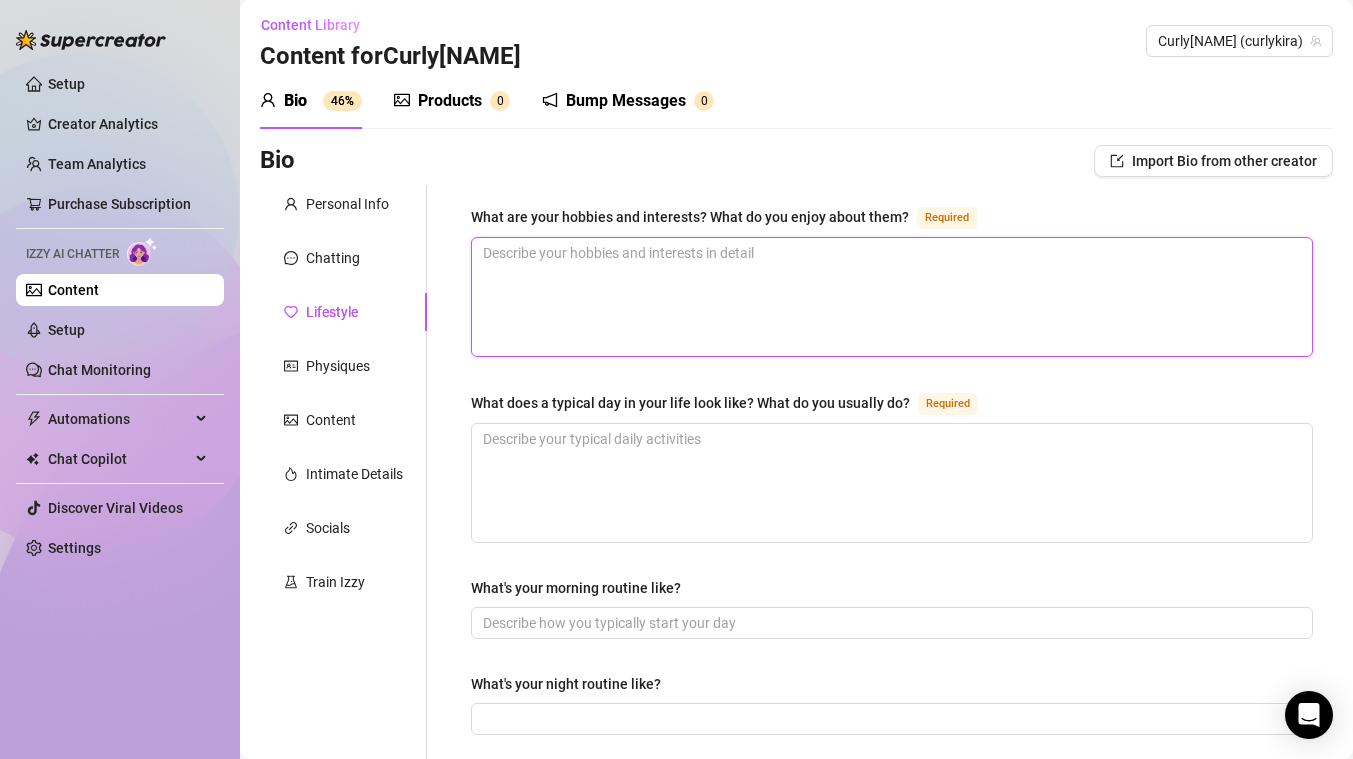 scroll, scrollTop: 3, scrollLeft: 0, axis: vertical 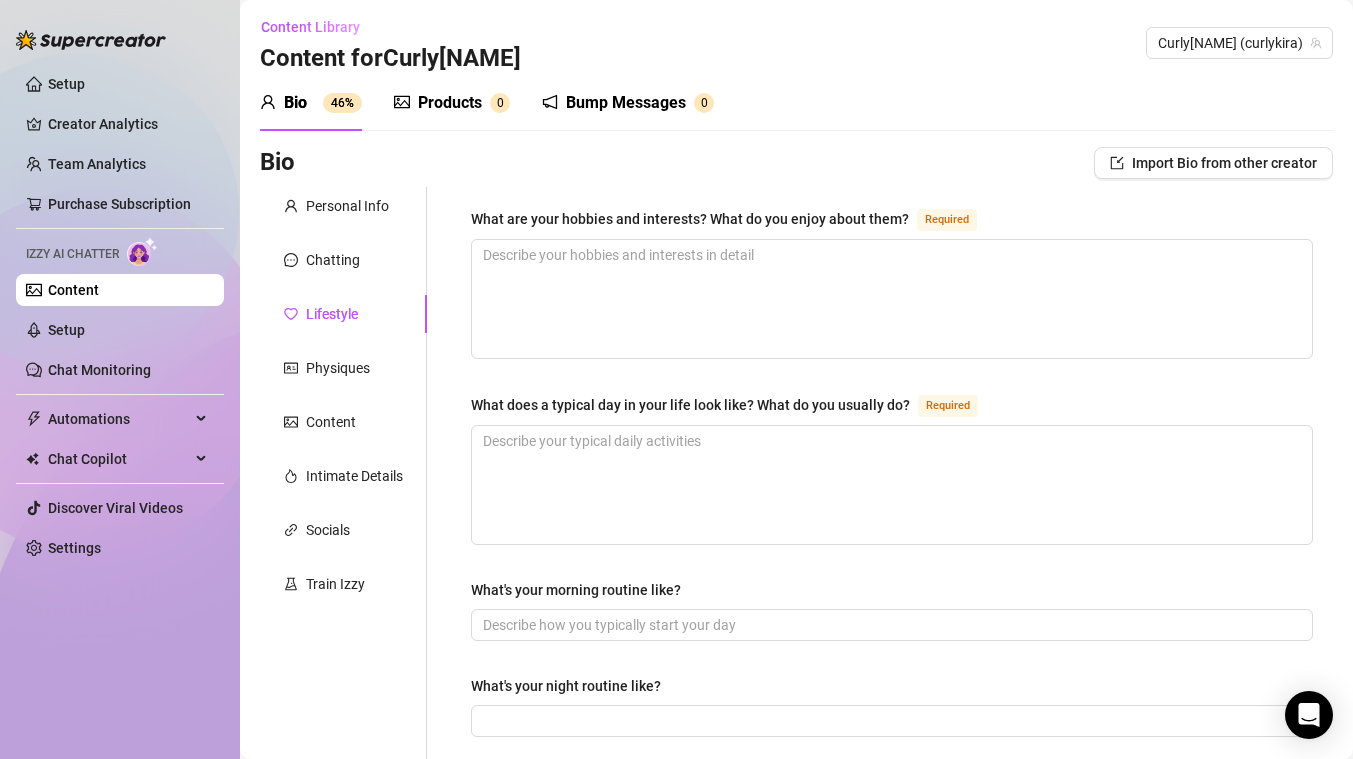 click on "Personal Info Chatting Lifestyle Physiques Content Intimate Details Socials Train Izzy" at bounding box center [343, 861] 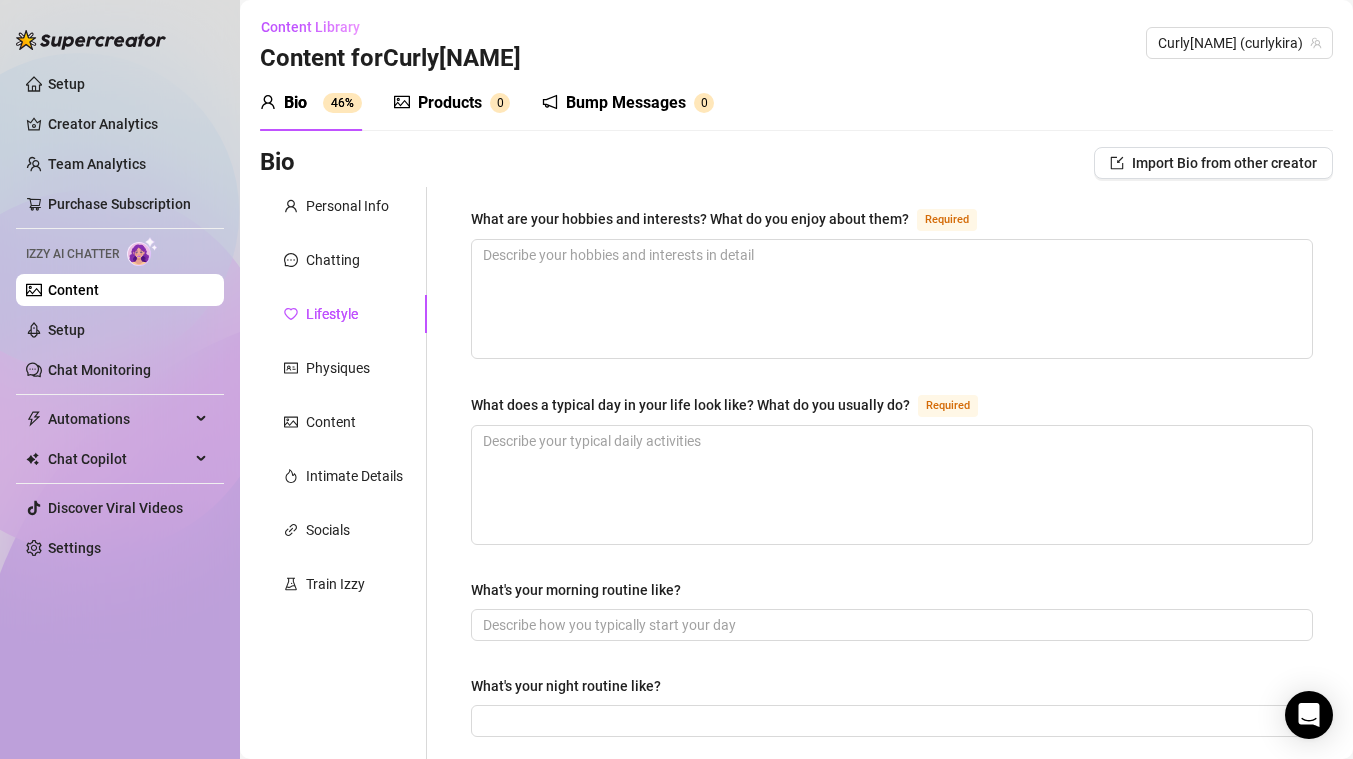click on "Personal Info Chatting Lifestyle Physiques Content Intimate Details Socials Train Izzy" at bounding box center (343, 861) 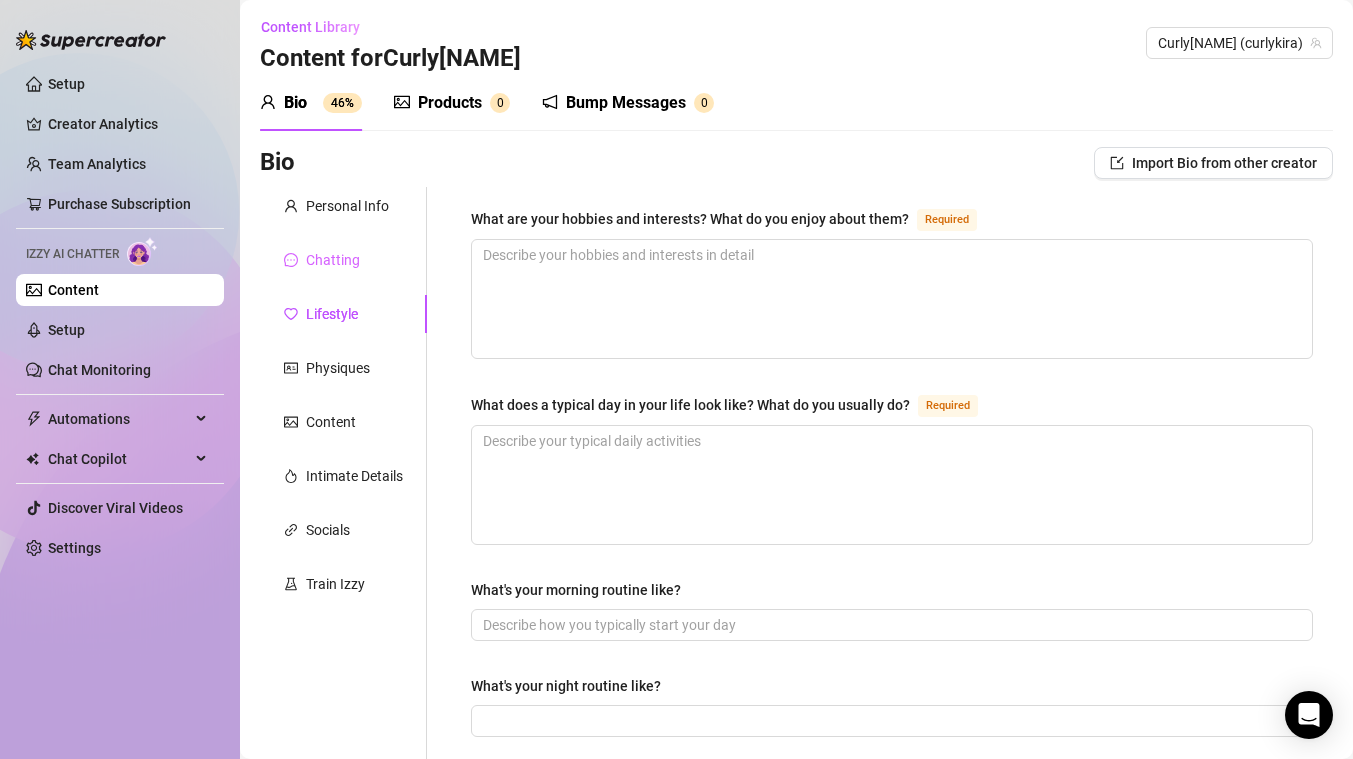 click on "Chatting" at bounding box center (343, 260) 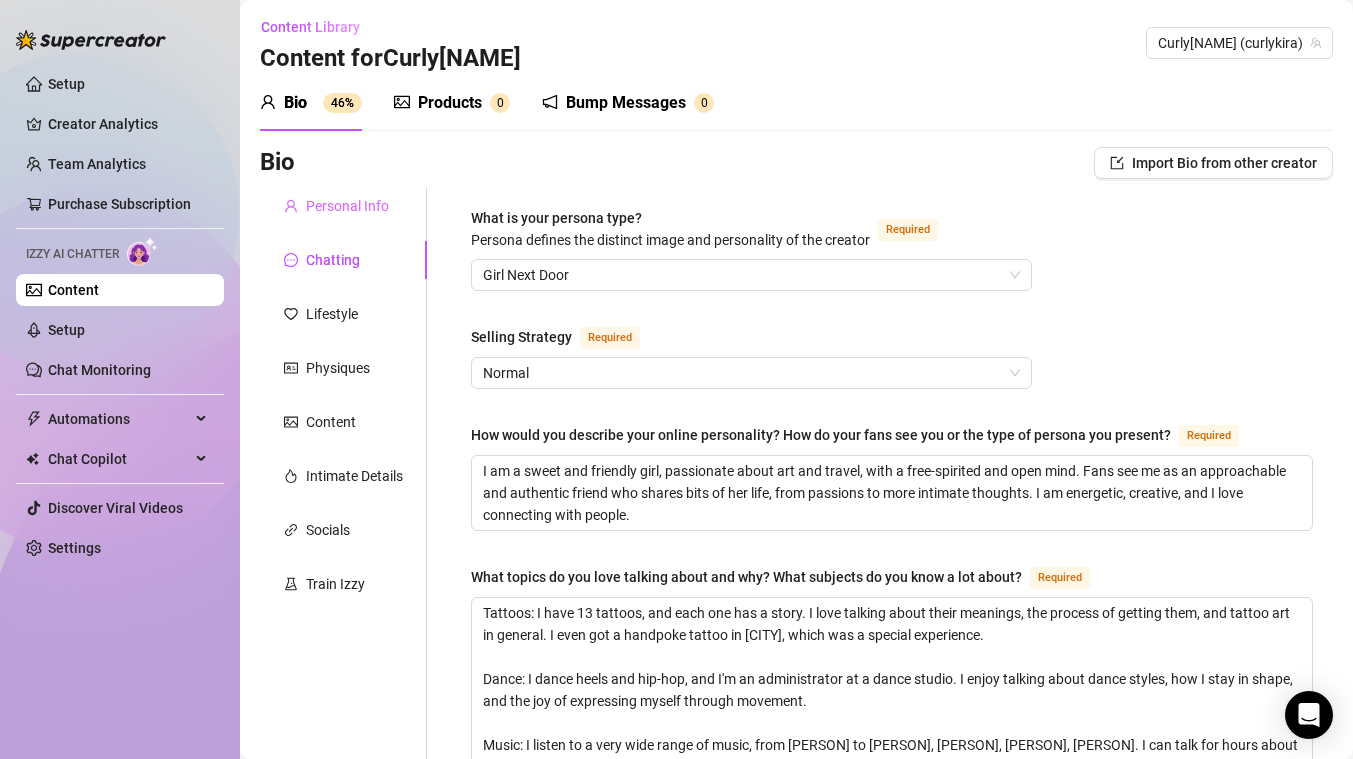 click on "Personal Info" at bounding box center (343, 206) 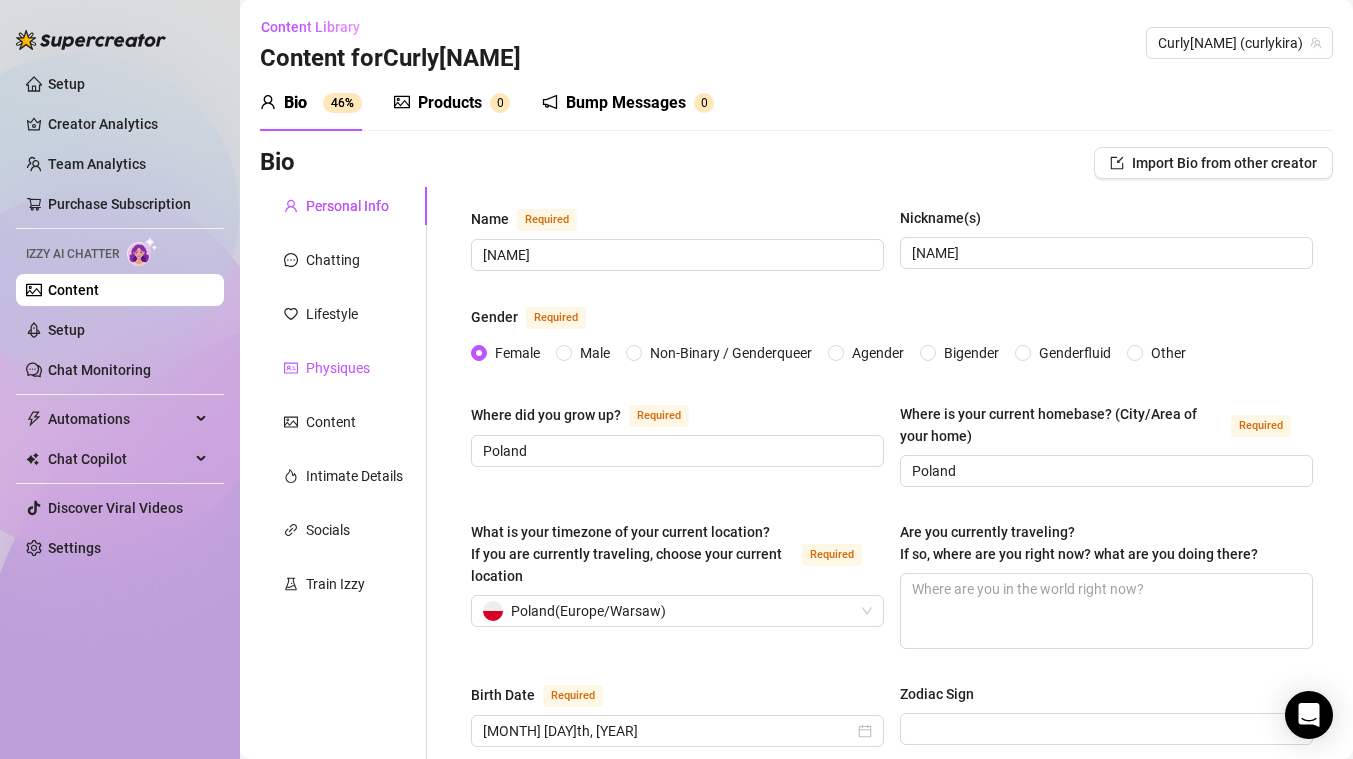 click on "Physiques" at bounding box center (338, 368) 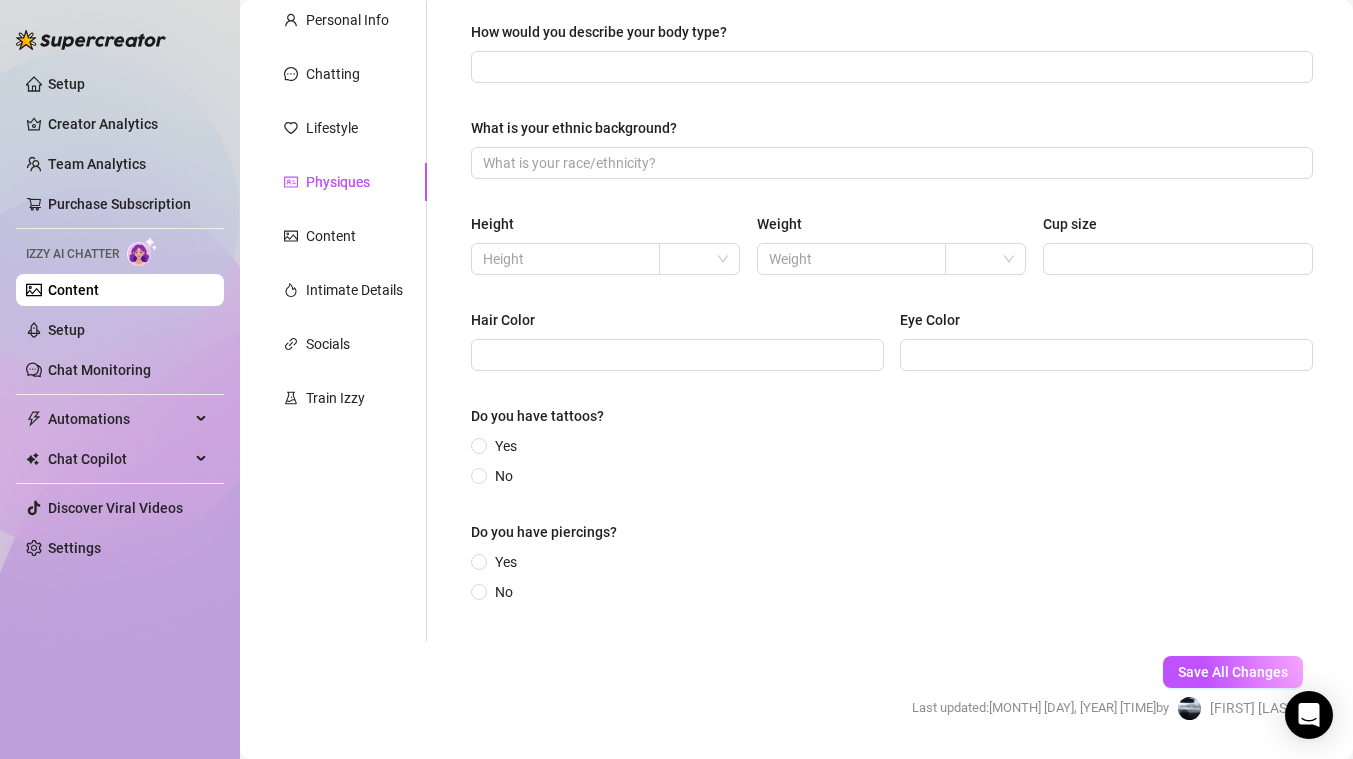 scroll, scrollTop: 246, scrollLeft: 0, axis: vertical 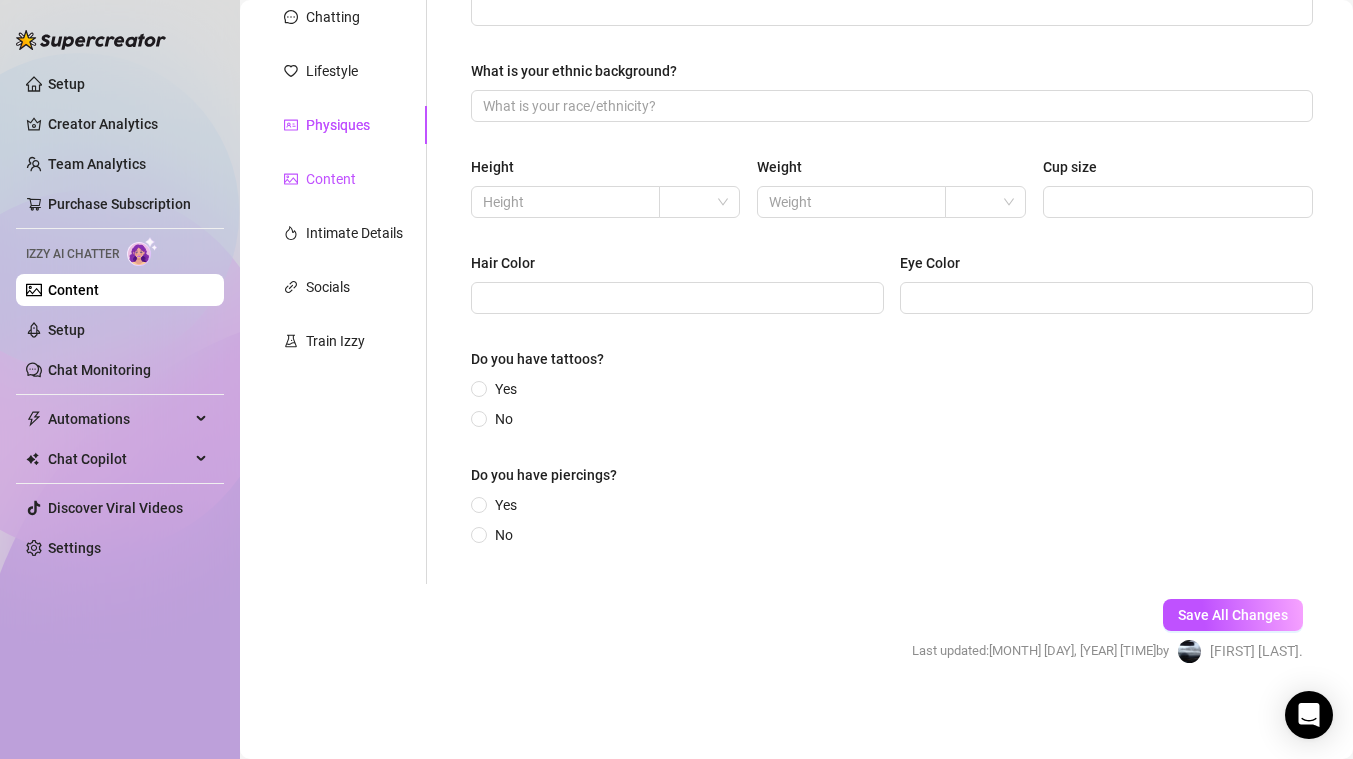 click on "Content" at bounding box center (331, 179) 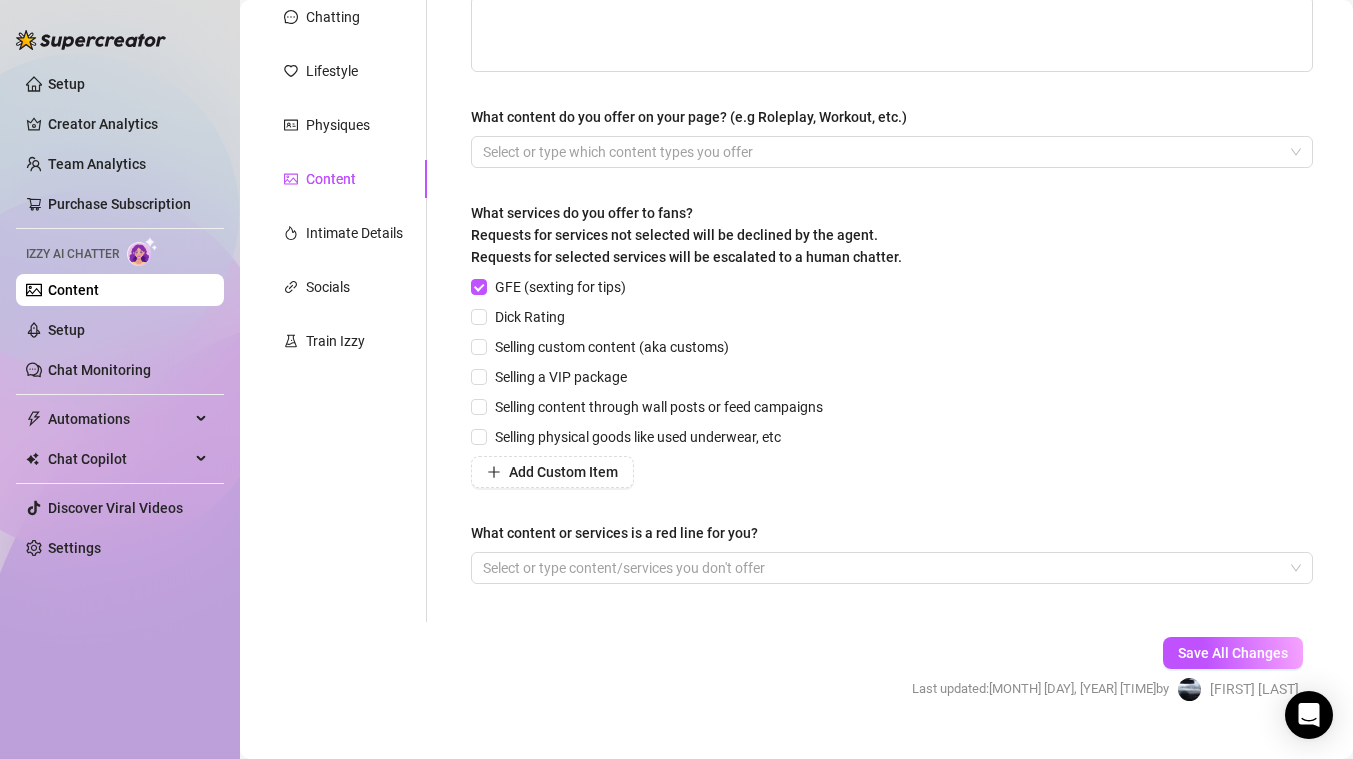 scroll, scrollTop: 0, scrollLeft: 0, axis: both 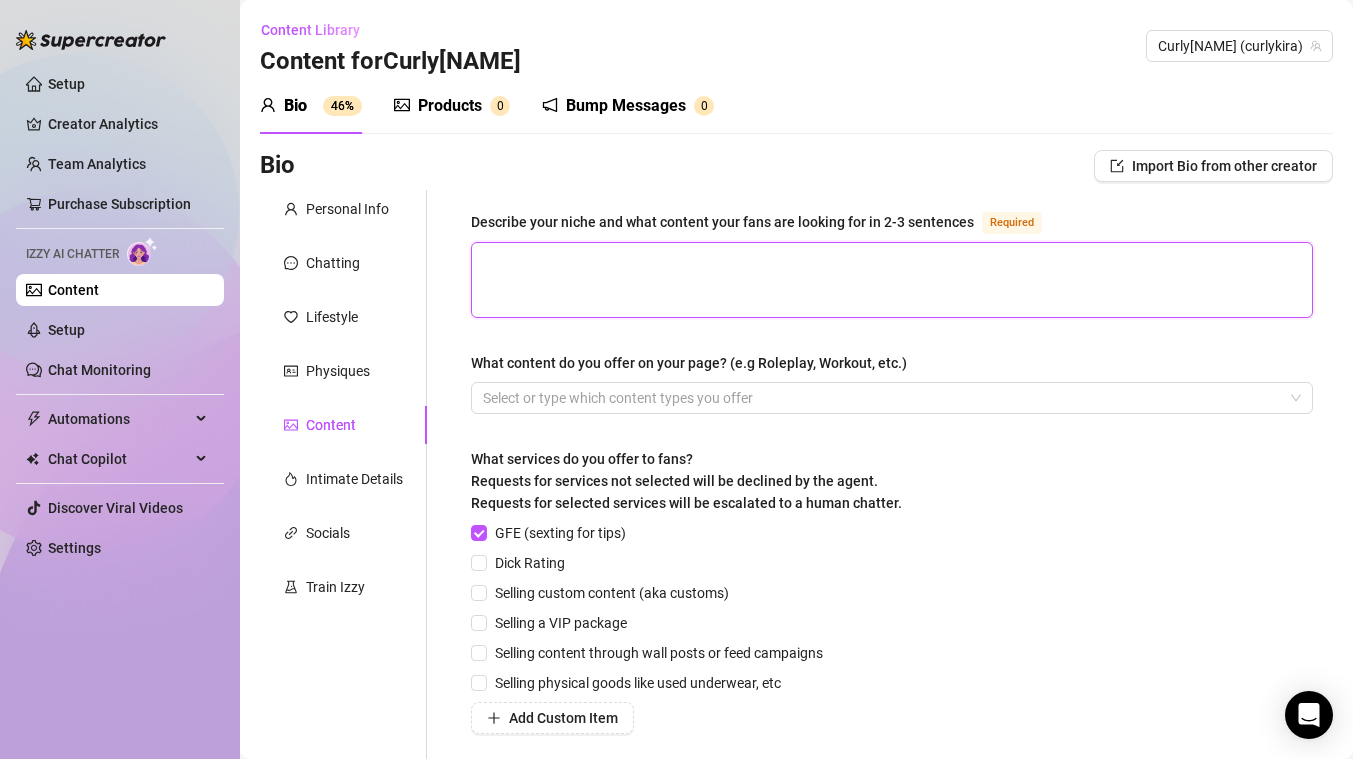 click on "Describe your niche and what content your fans are looking for in 2-3 sentences Required" at bounding box center (892, 280) 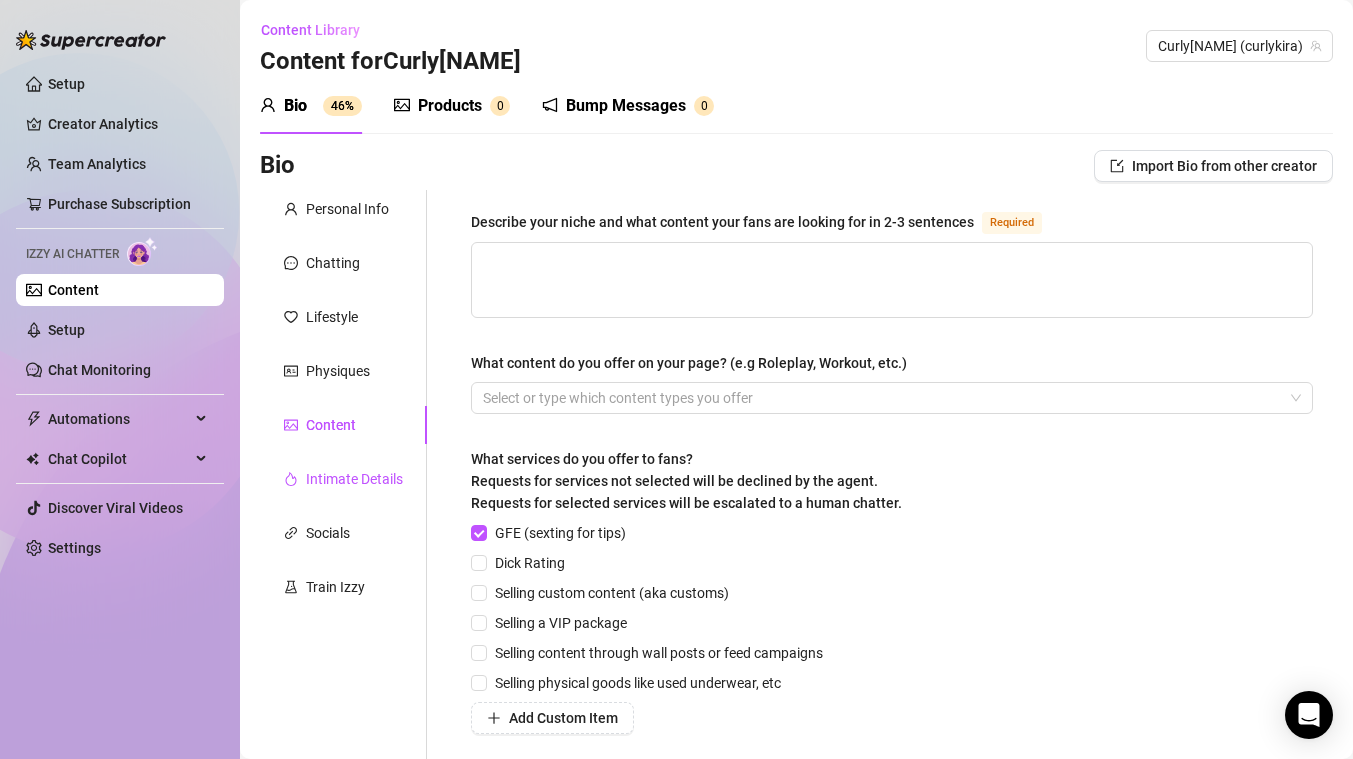 click at bounding box center (291, 479) 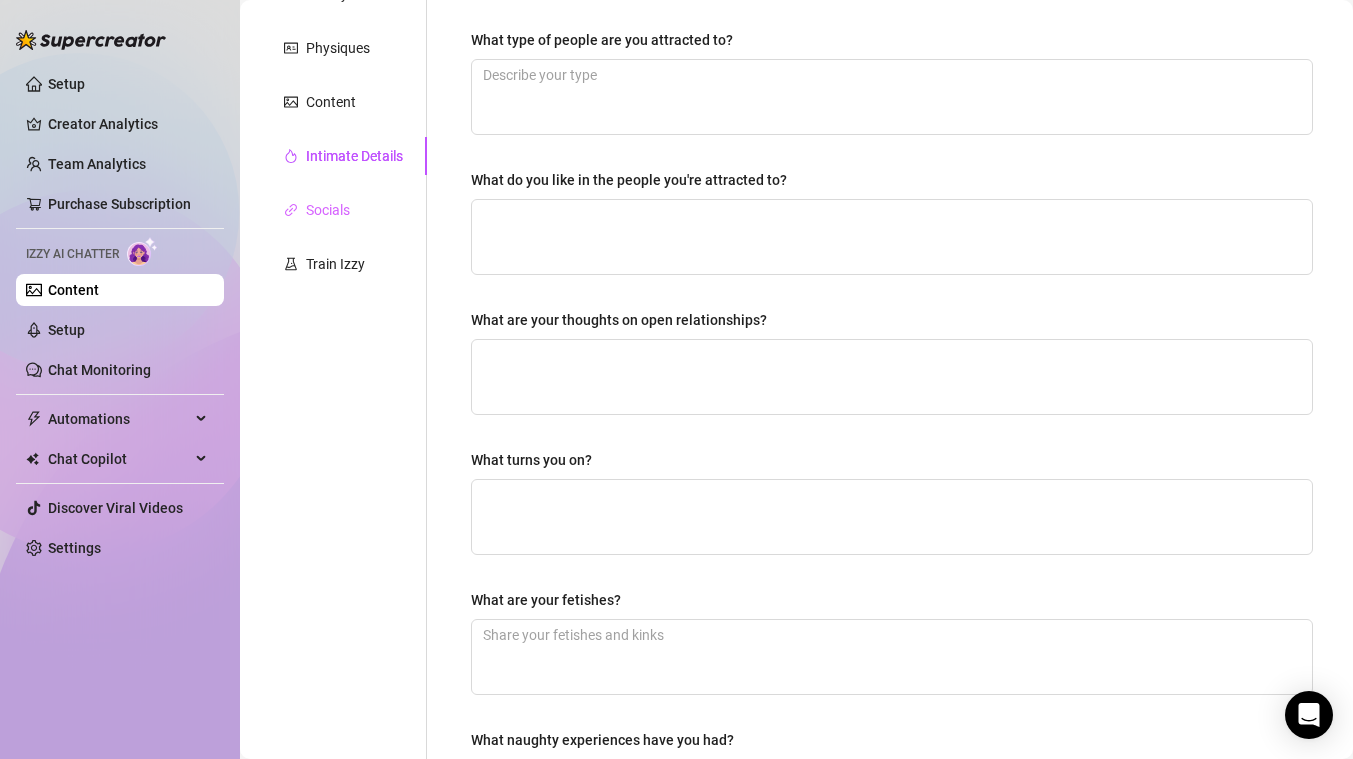 click on "Socials" at bounding box center (343, 210) 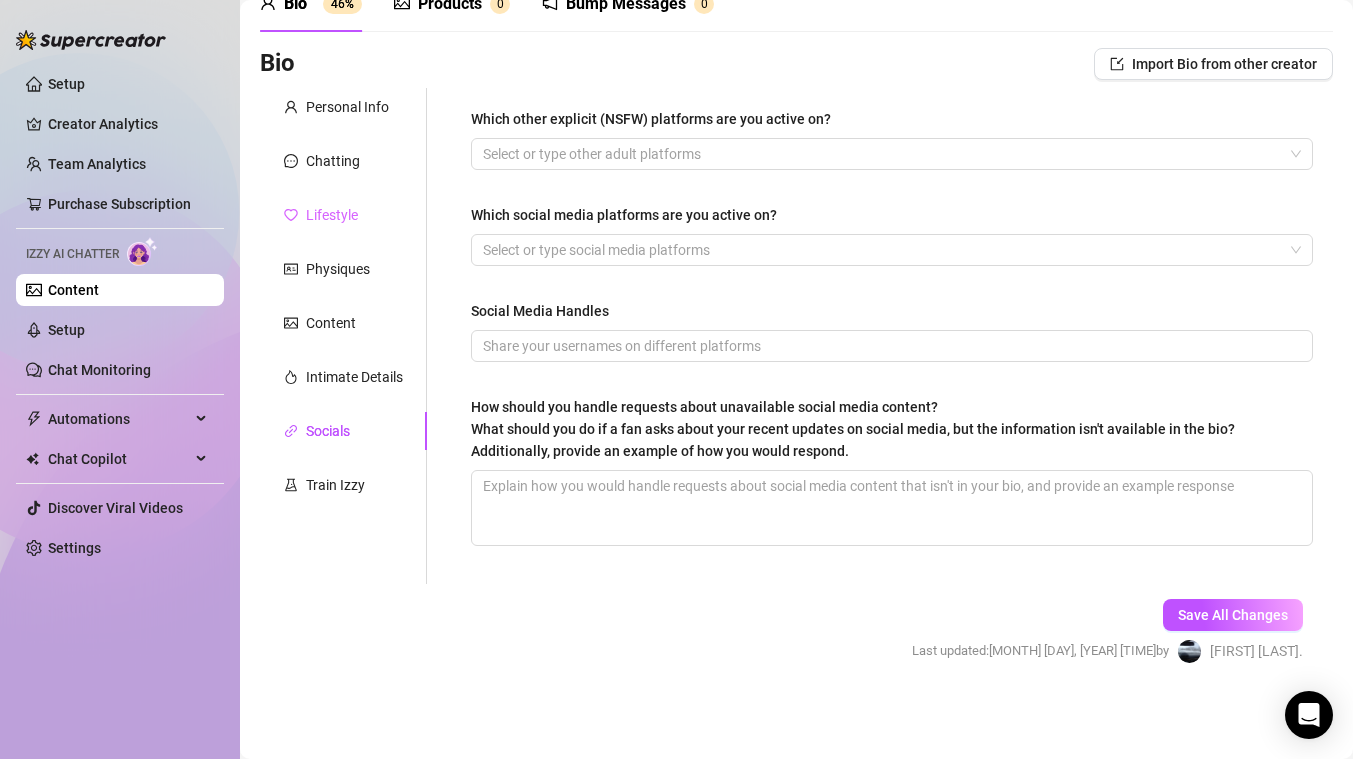 scroll, scrollTop: 102, scrollLeft: 0, axis: vertical 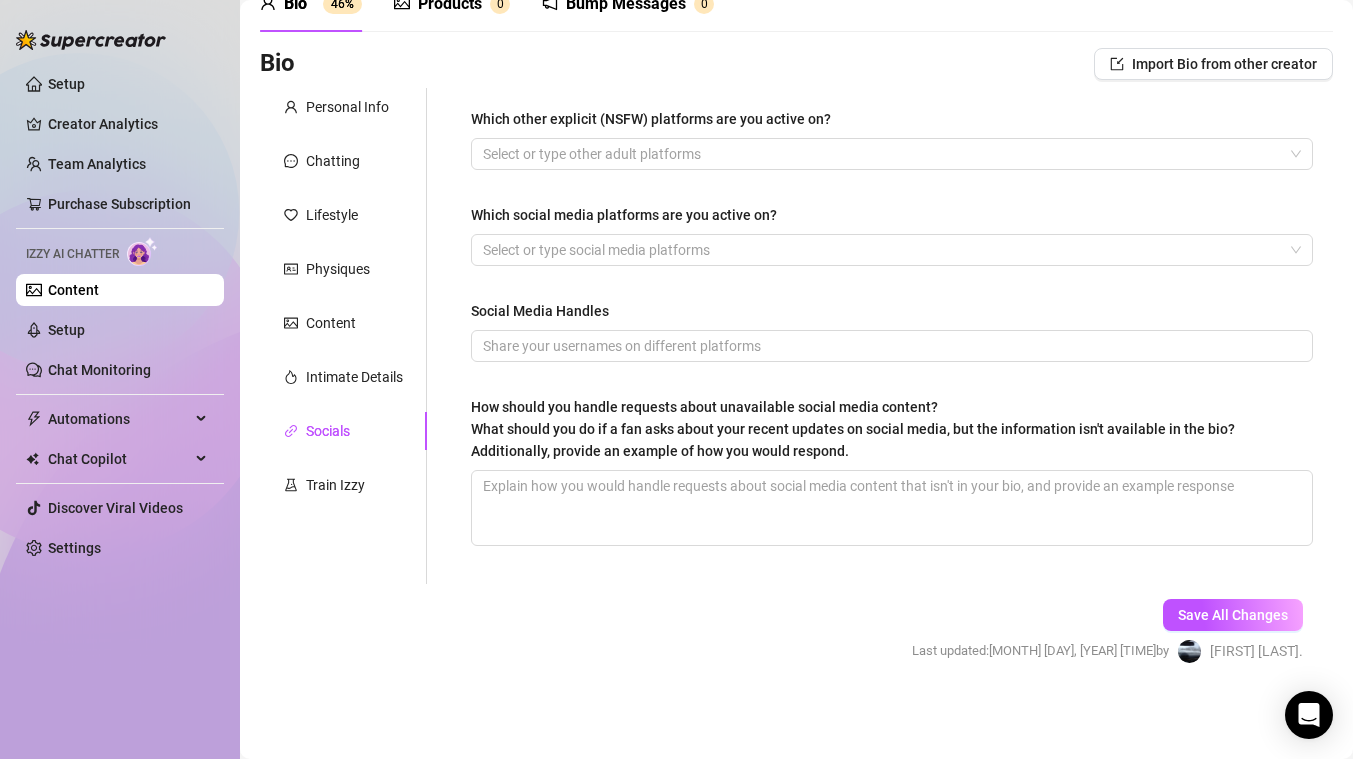 click on "Personal Info Chatting Lifestyle Physiques Content Intimate Details Socials Train Izzy" at bounding box center (343, 336) 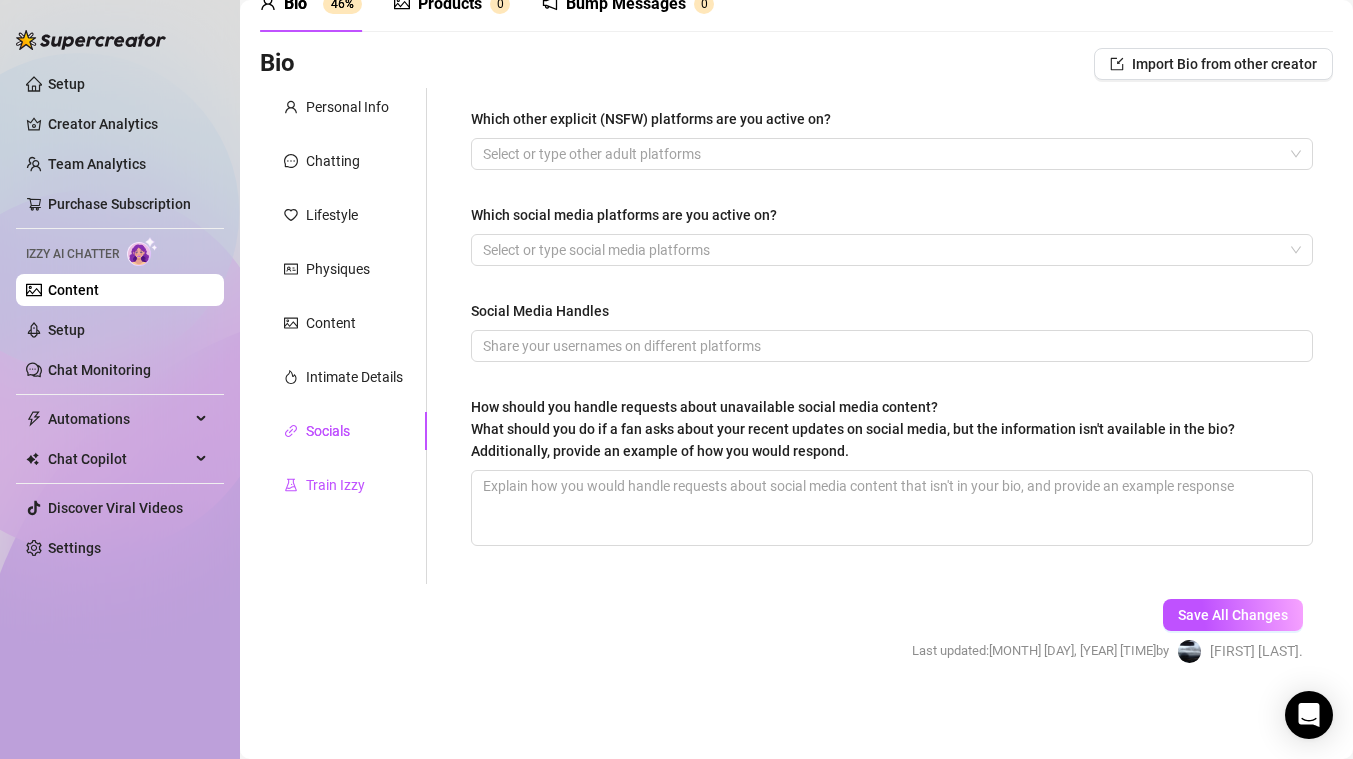 click on "Train Izzy" at bounding box center [335, 485] 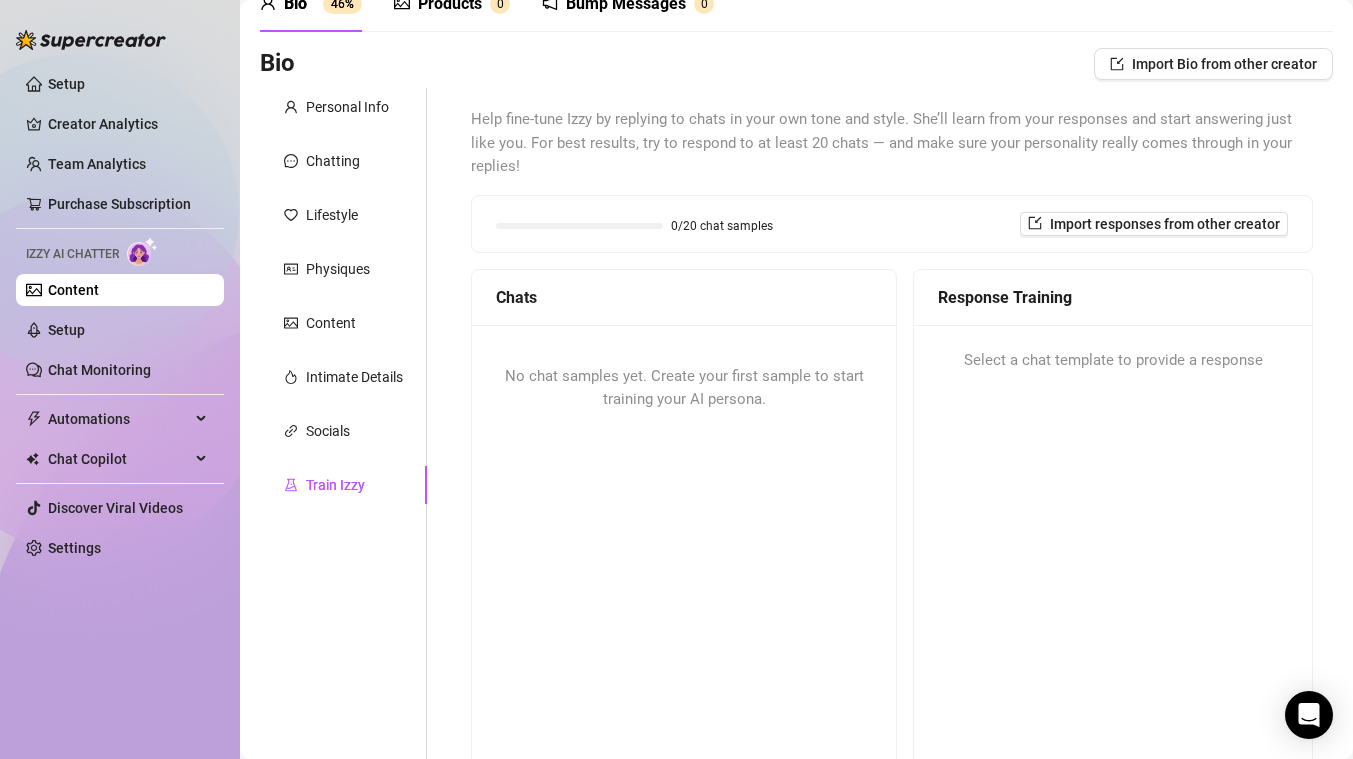 click on "No chat samples yet. Create your first sample to start training your AI persona." at bounding box center [684, 388] 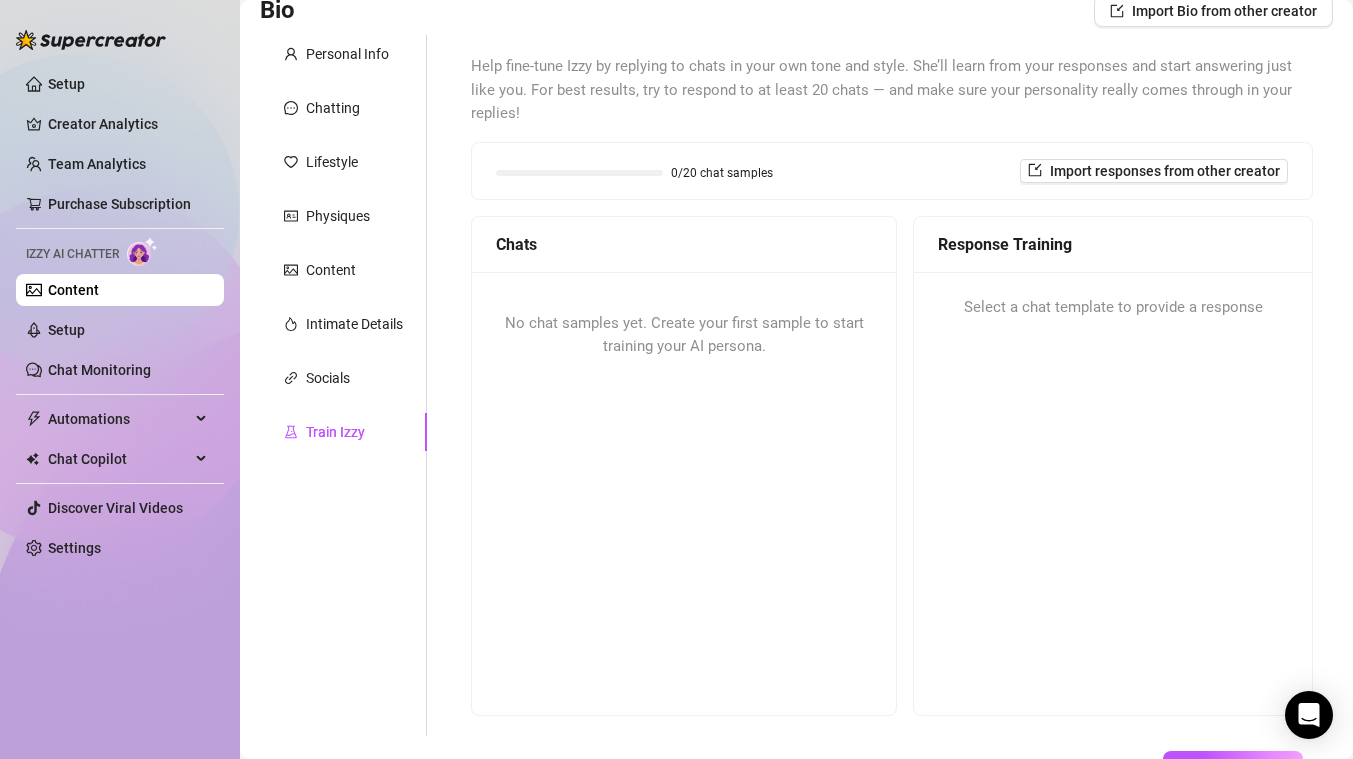 scroll, scrollTop: 152, scrollLeft: 0, axis: vertical 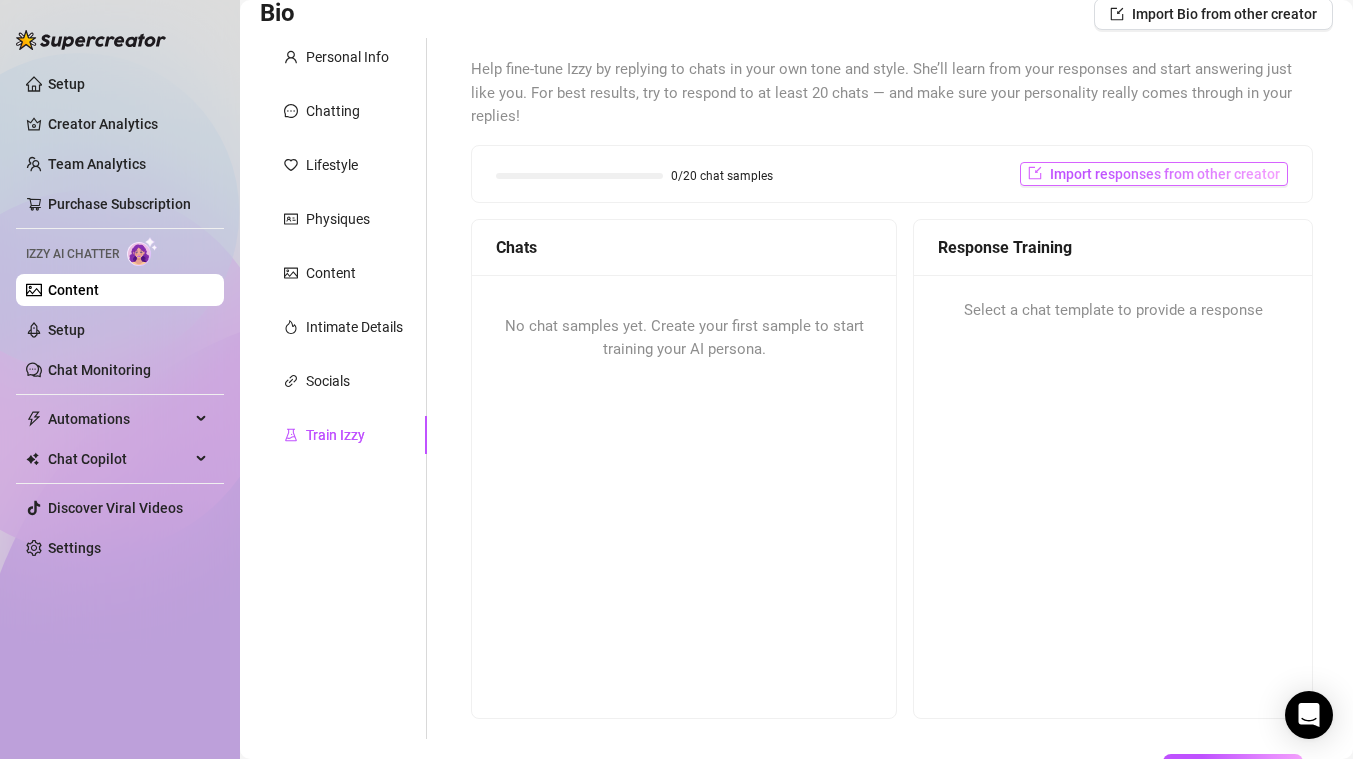 click on "Import responses from other creator" at bounding box center [1165, 174] 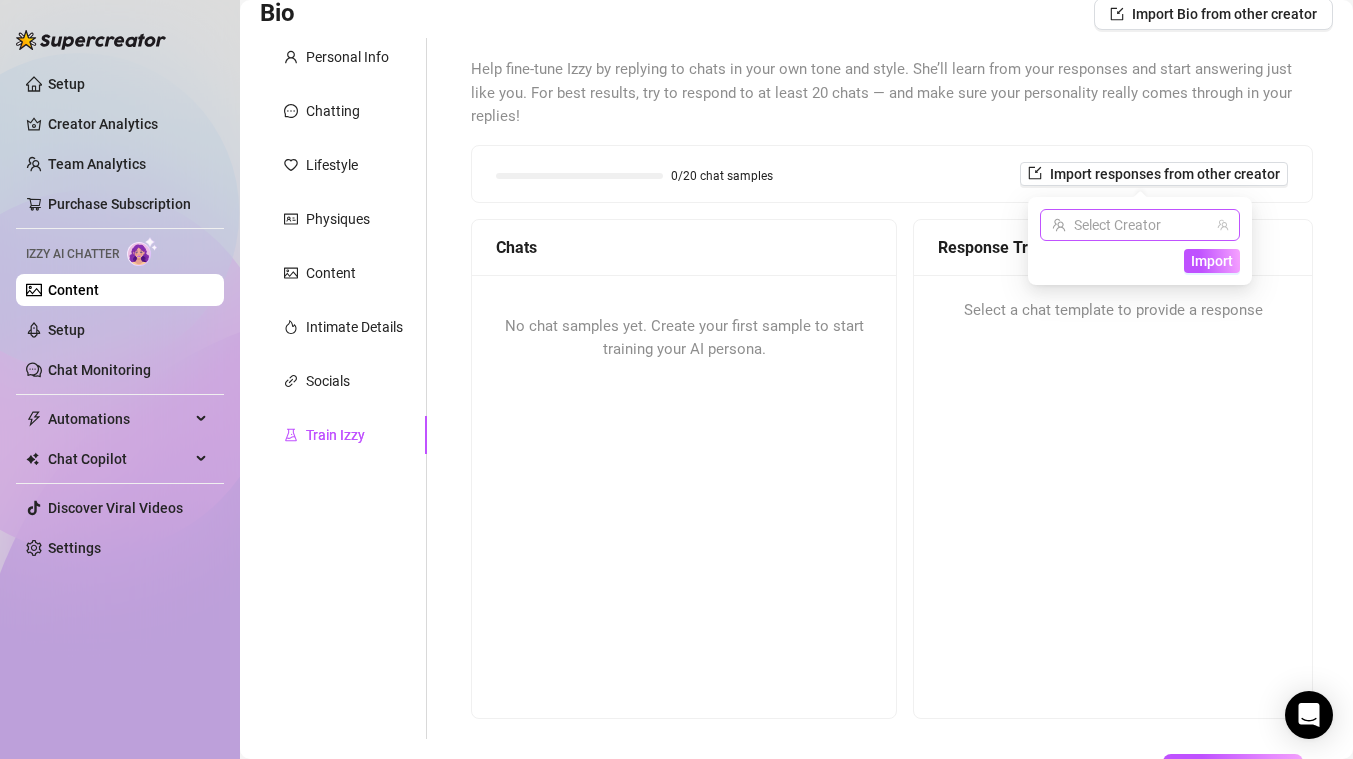 click at bounding box center [1131, 225] 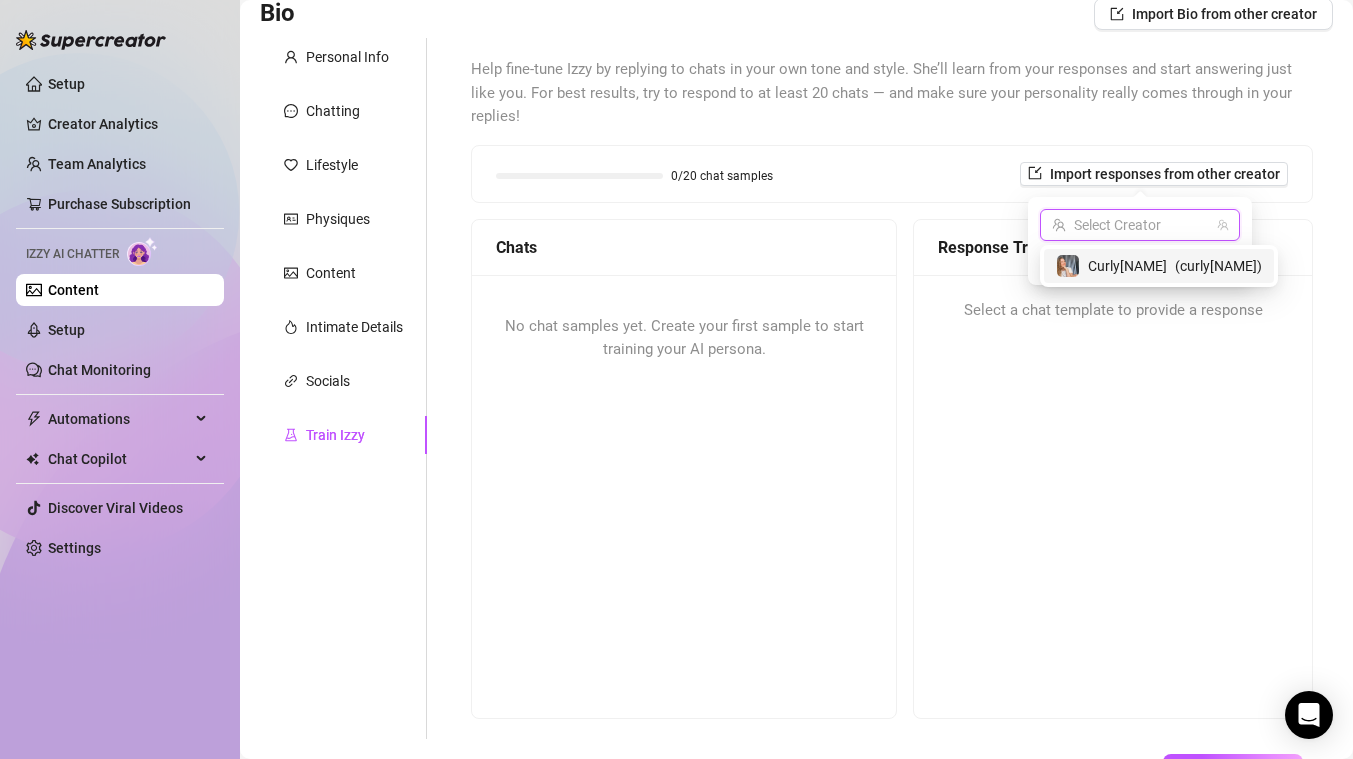 click on "Curly️[NAME]" at bounding box center (1127, 266) 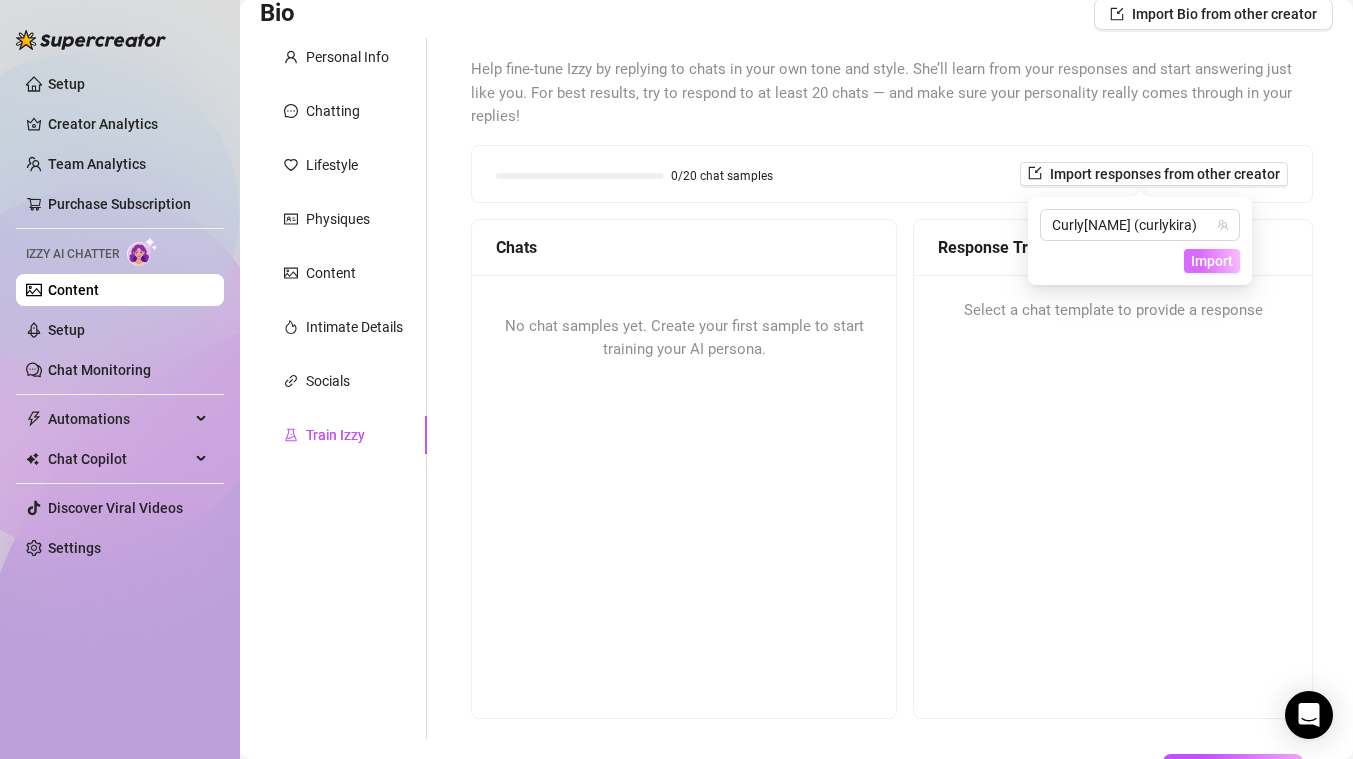 click on "Import" at bounding box center [1212, 261] 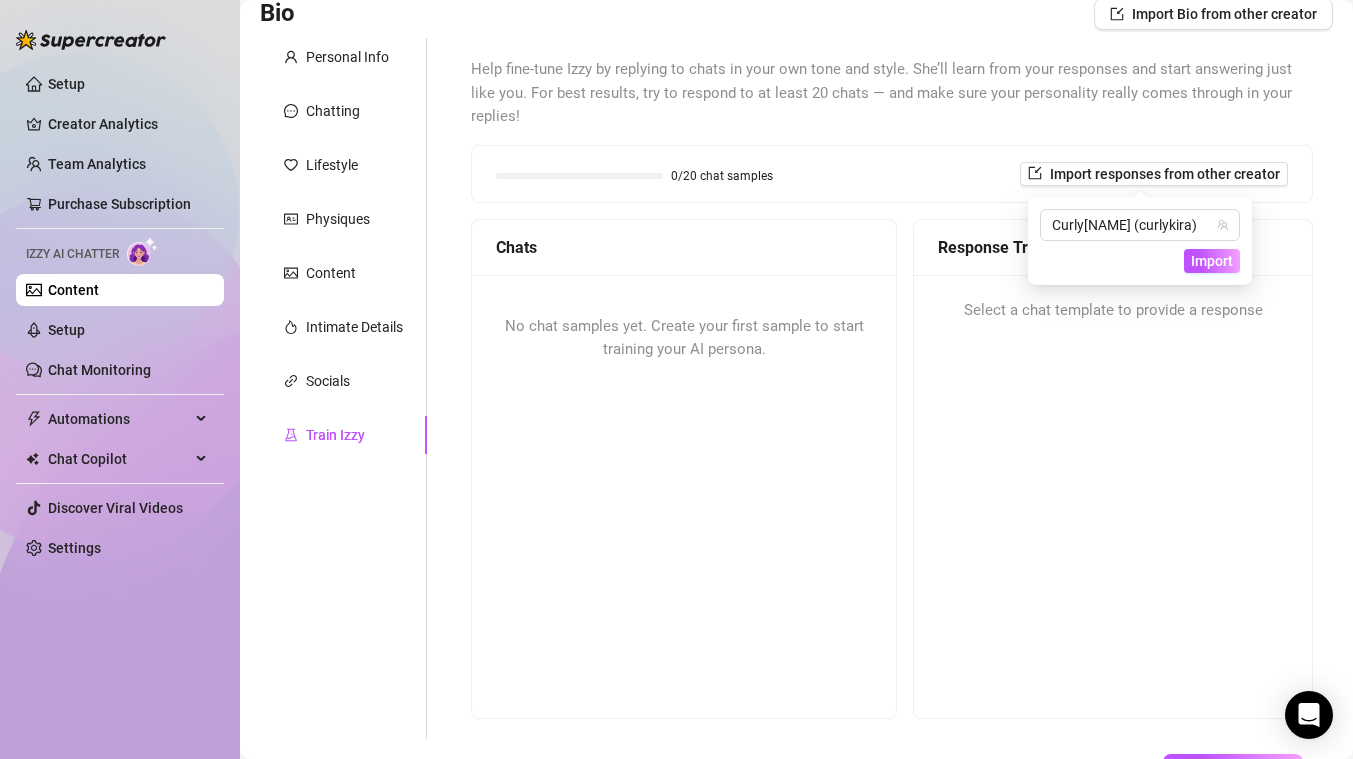 click on "Curly️[NAME] (curlykira) Import" at bounding box center (1140, 241) 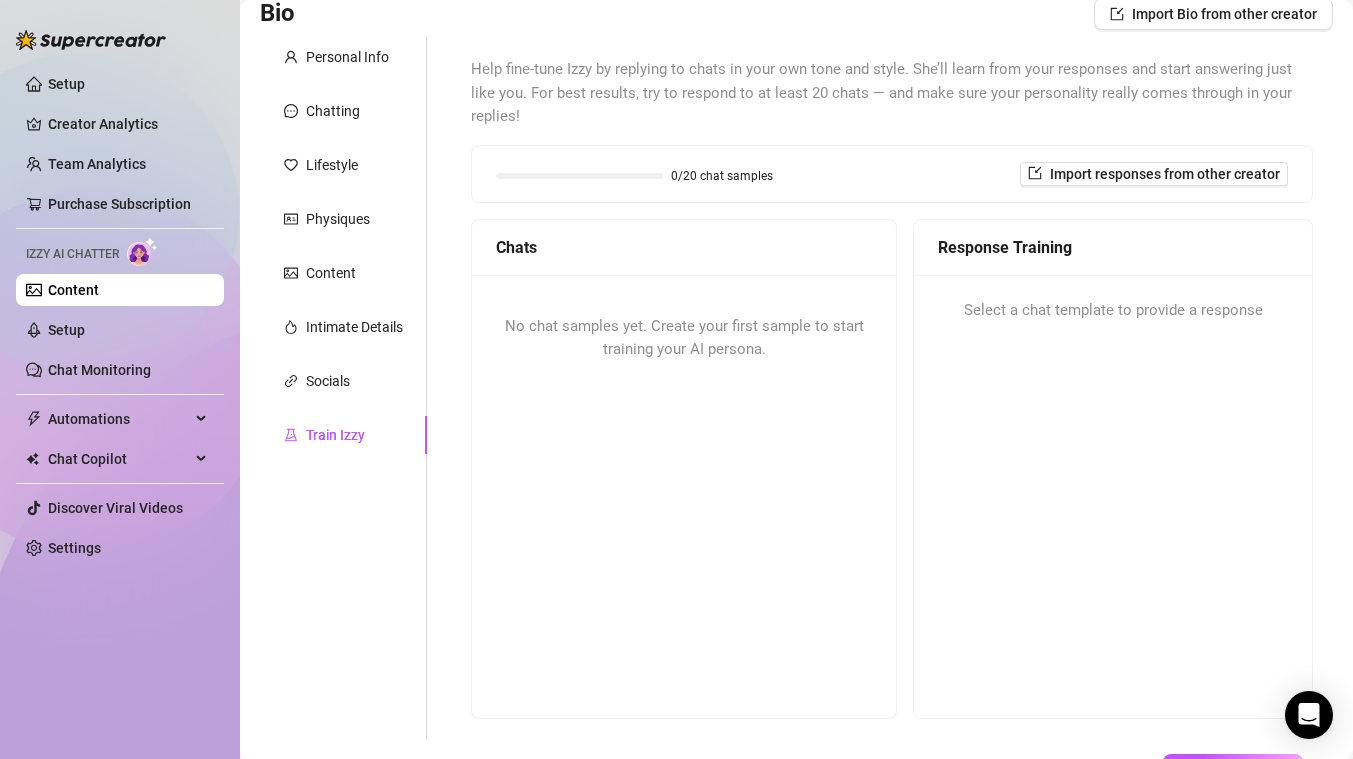 click on "Personal Info Chatting Lifestyle Physiques Content Intimate Details Socials Train Izzy" at bounding box center (343, 388) 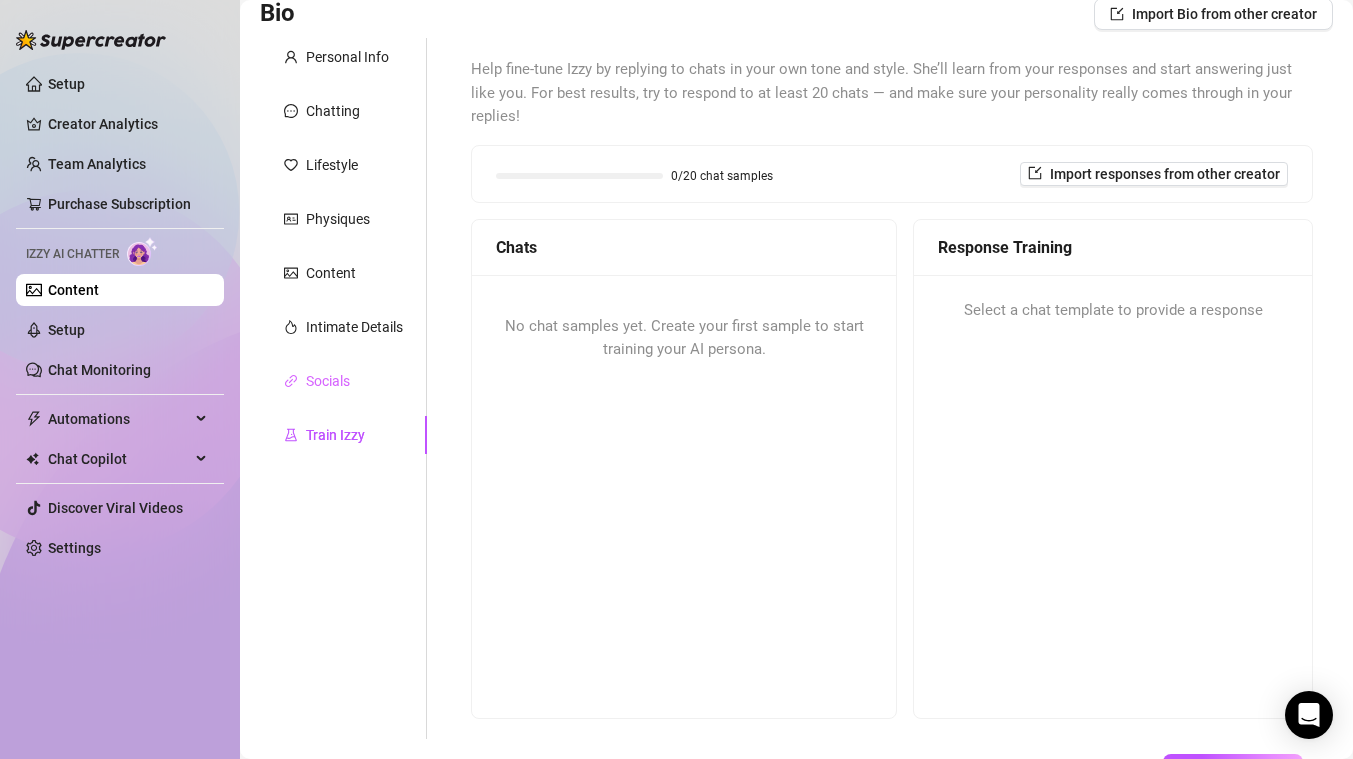 click on "Socials" at bounding box center (343, 381) 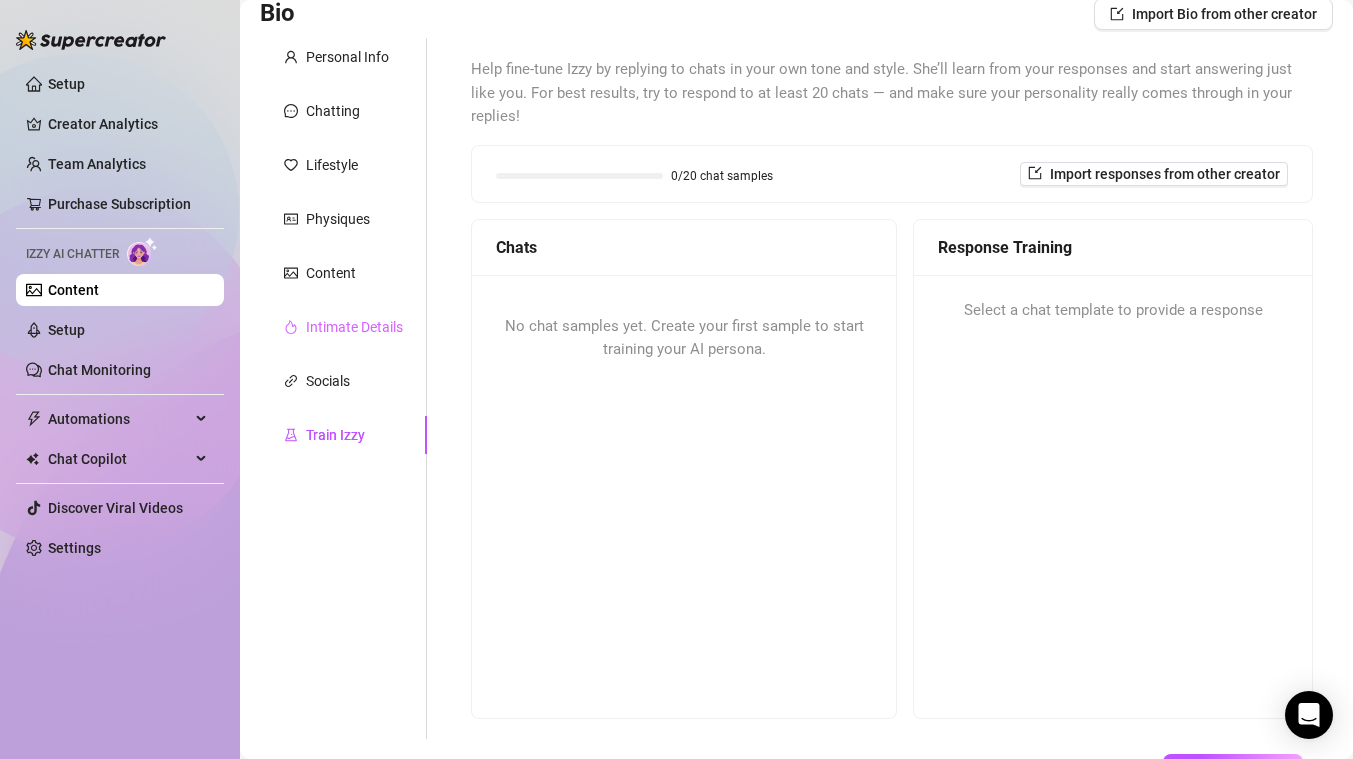 scroll, scrollTop: 102, scrollLeft: 0, axis: vertical 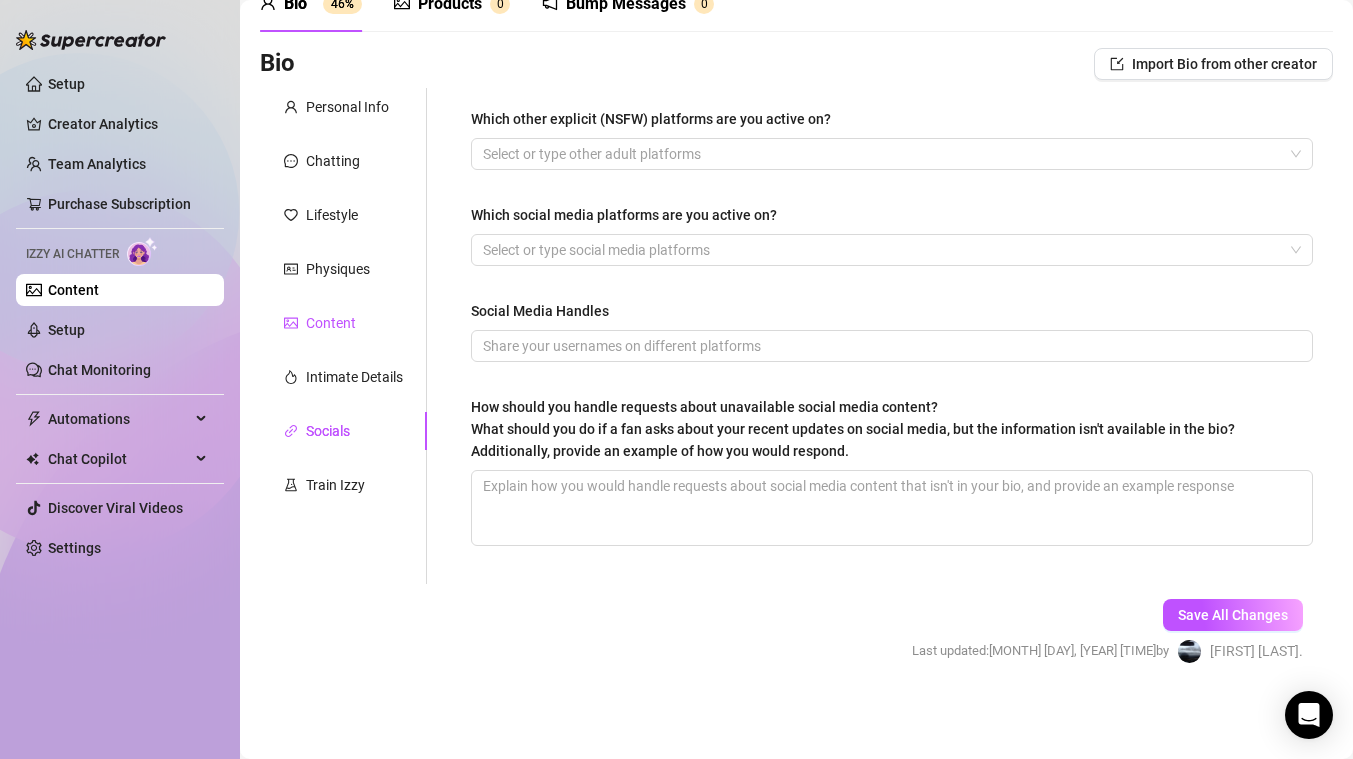 click on "Content" at bounding box center [331, 323] 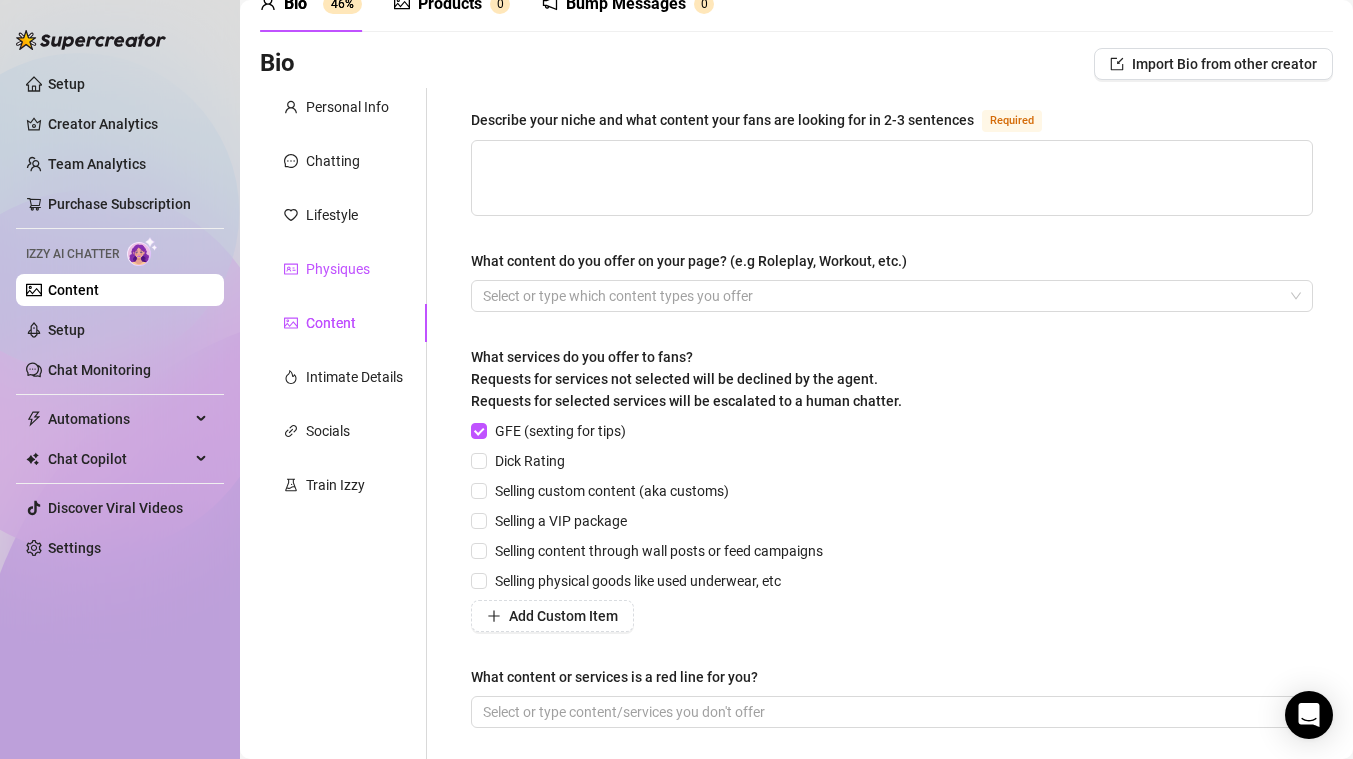 click on "Physiques" at bounding box center (338, 269) 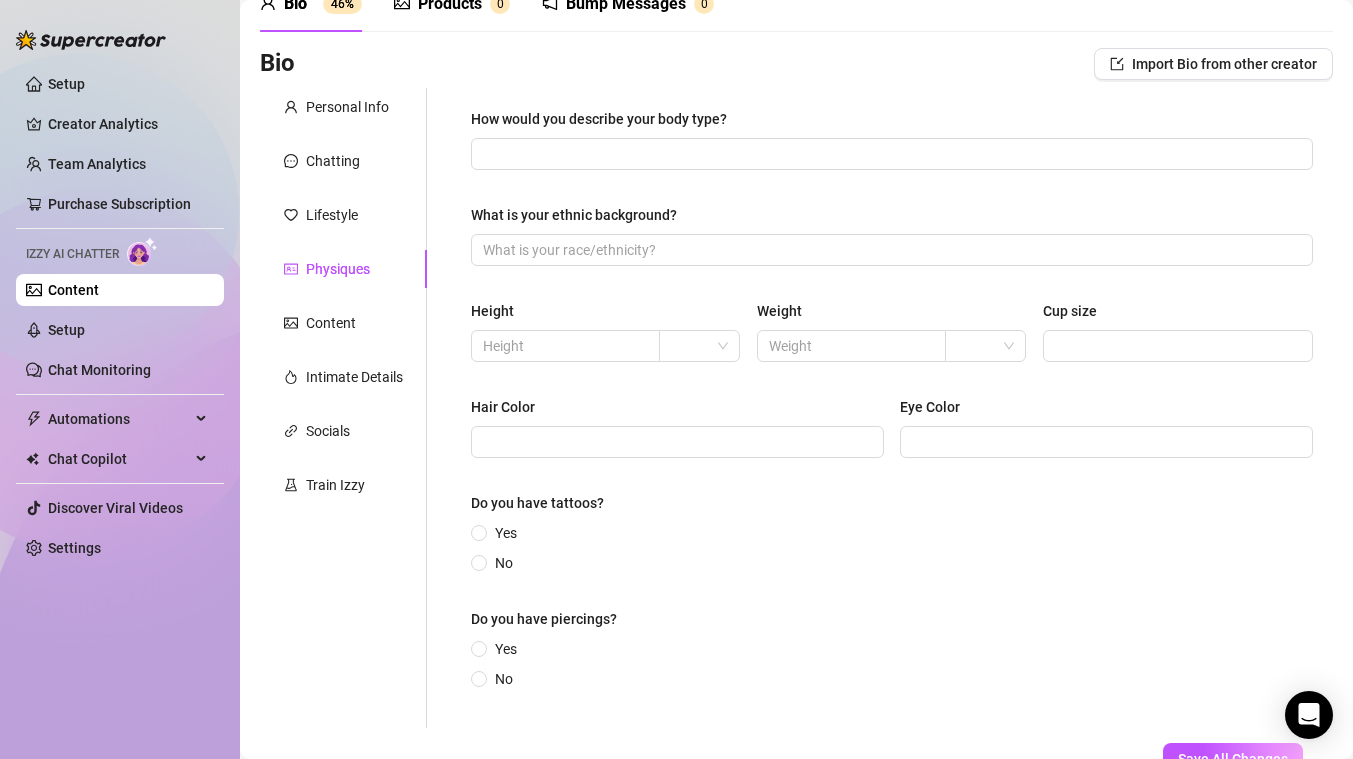 scroll, scrollTop: 0, scrollLeft: 0, axis: both 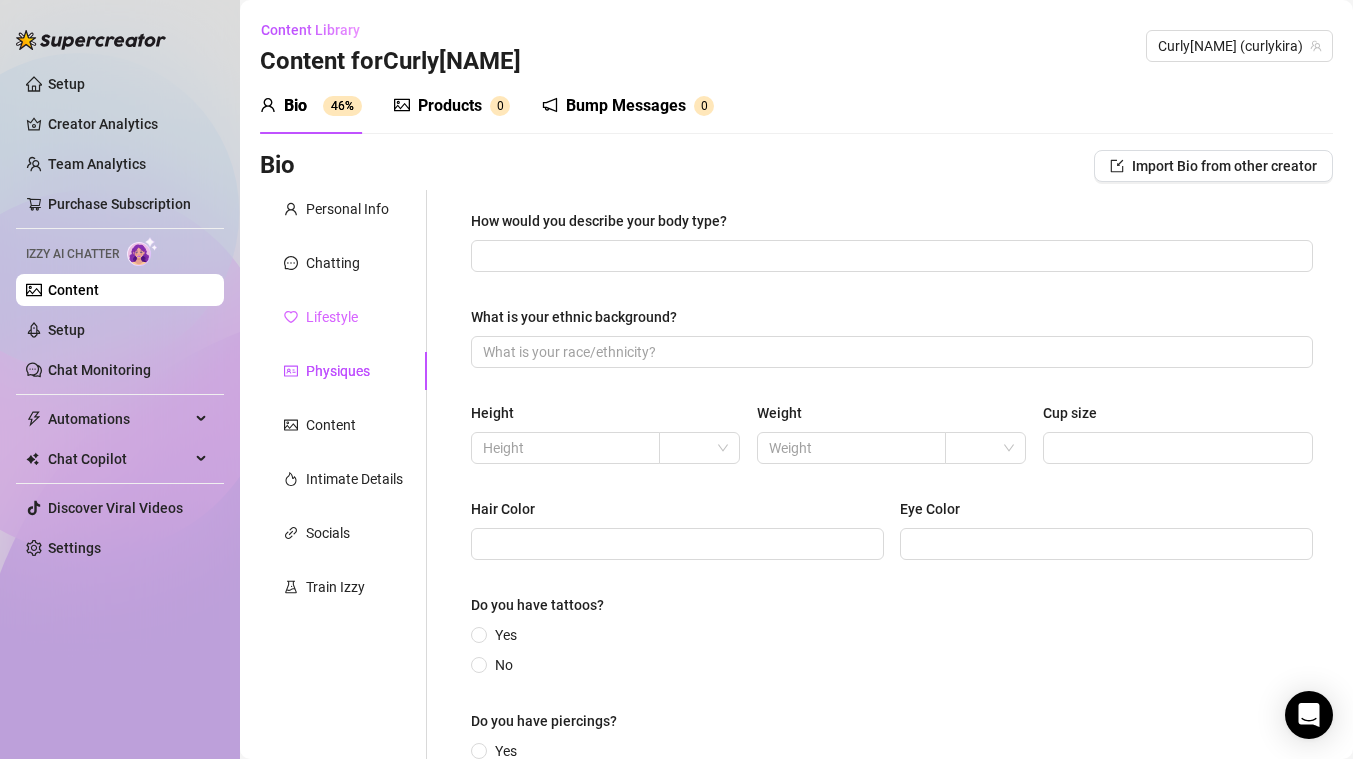 click on "Lifestyle" at bounding box center [343, 317] 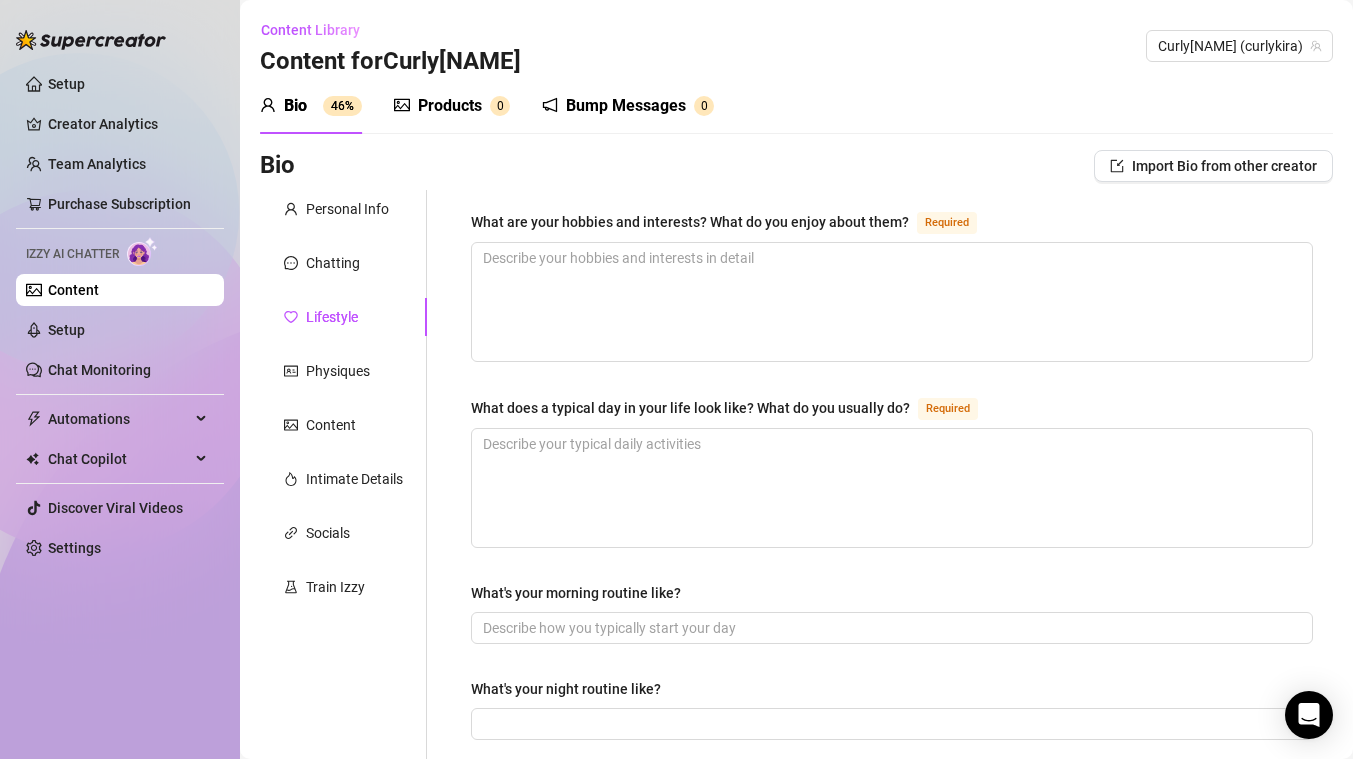 type 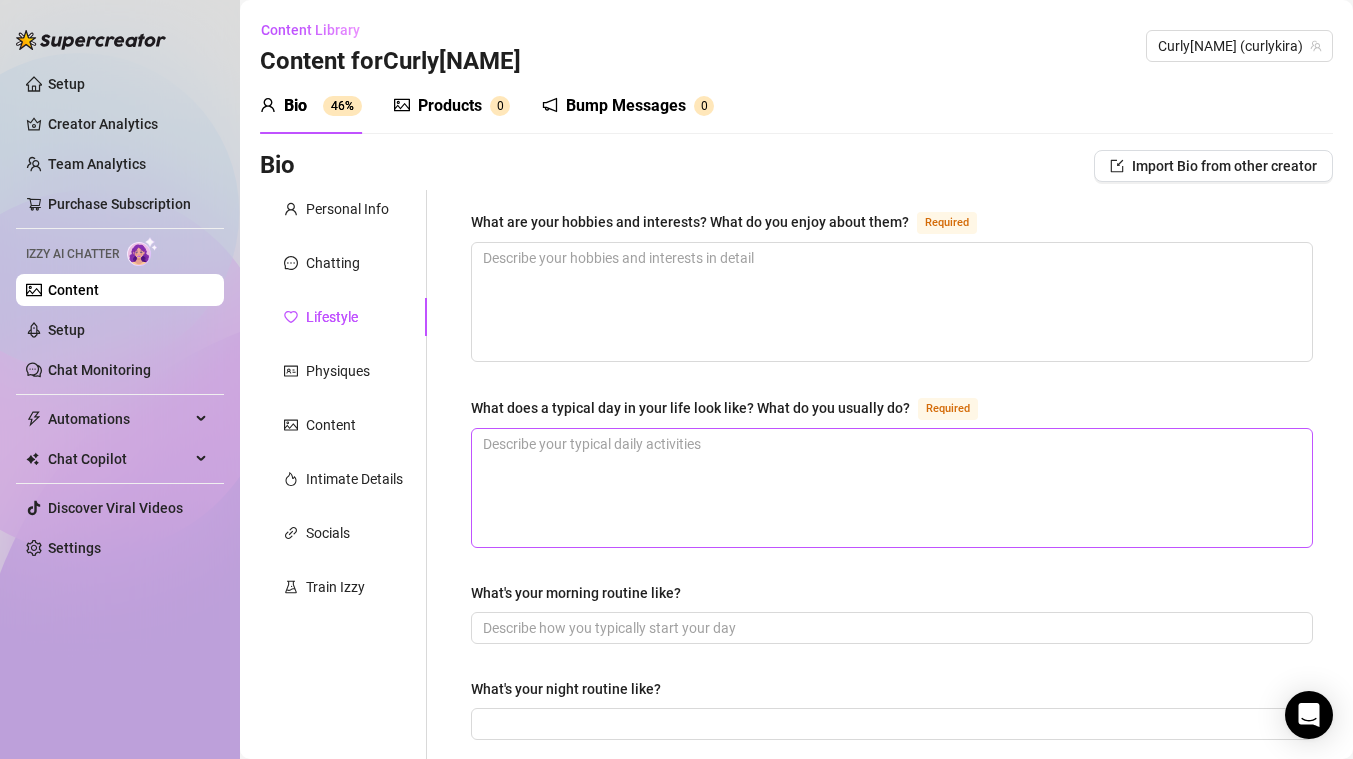 scroll, scrollTop: 112, scrollLeft: 0, axis: vertical 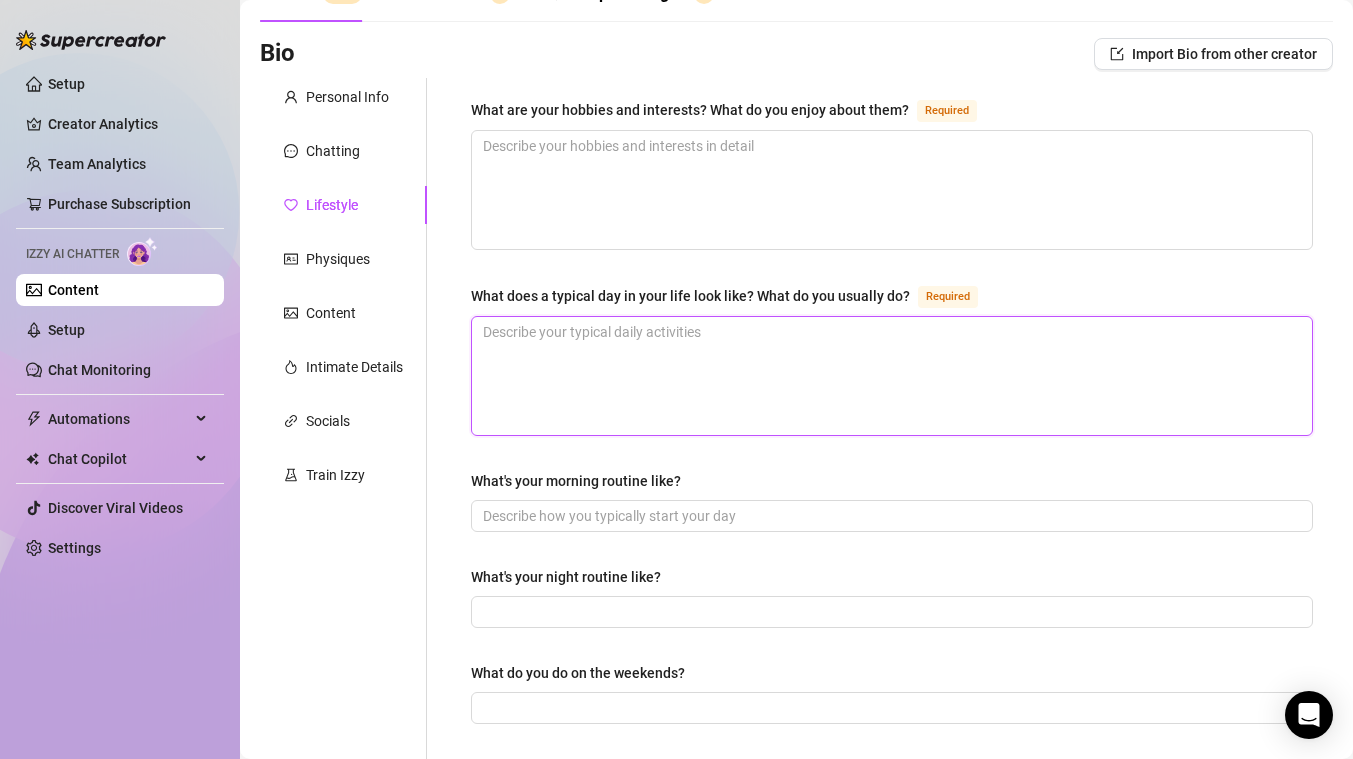 click on "What does a typical day in your life look like? What do you usually do? Required" at bounding box center [892, 376] 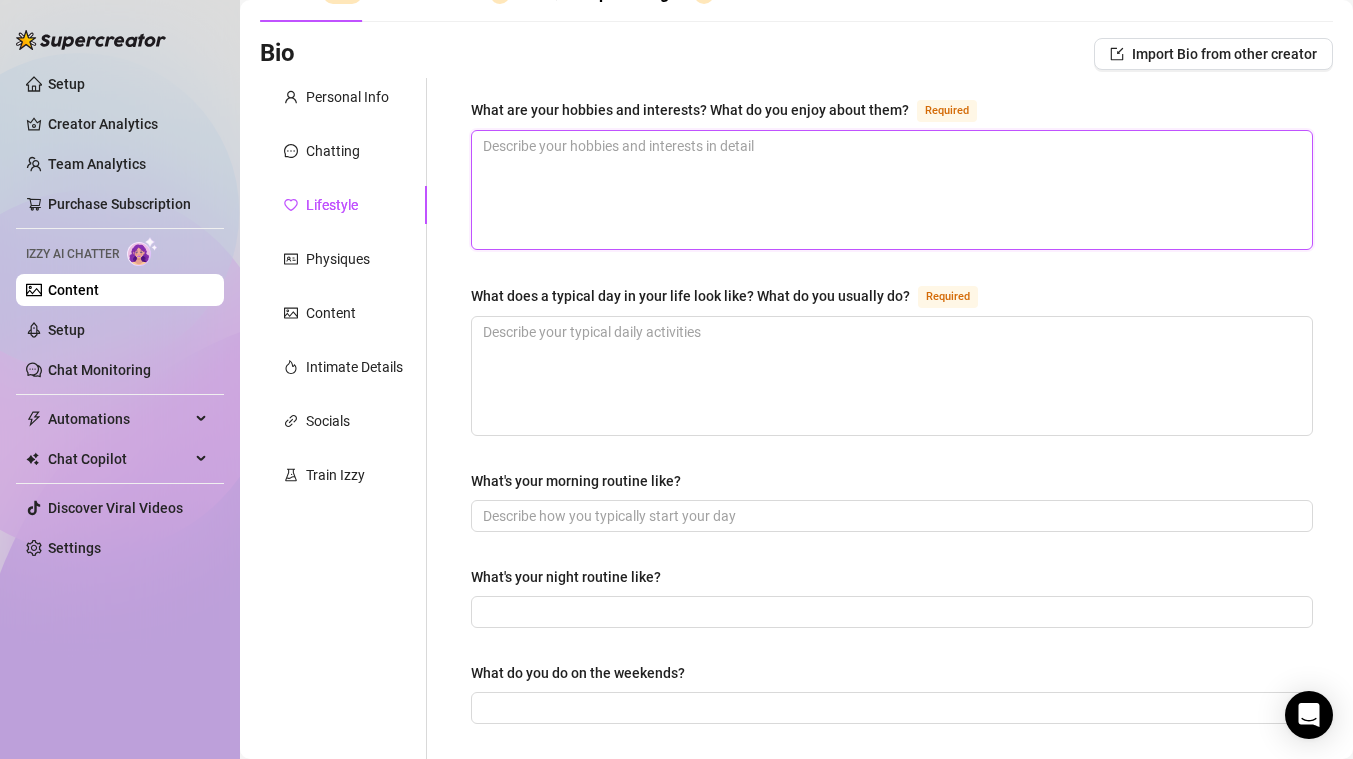 click on "What are your hobbies and interests? What do you enjoy about them? Required" at bounding box center [892, 190] 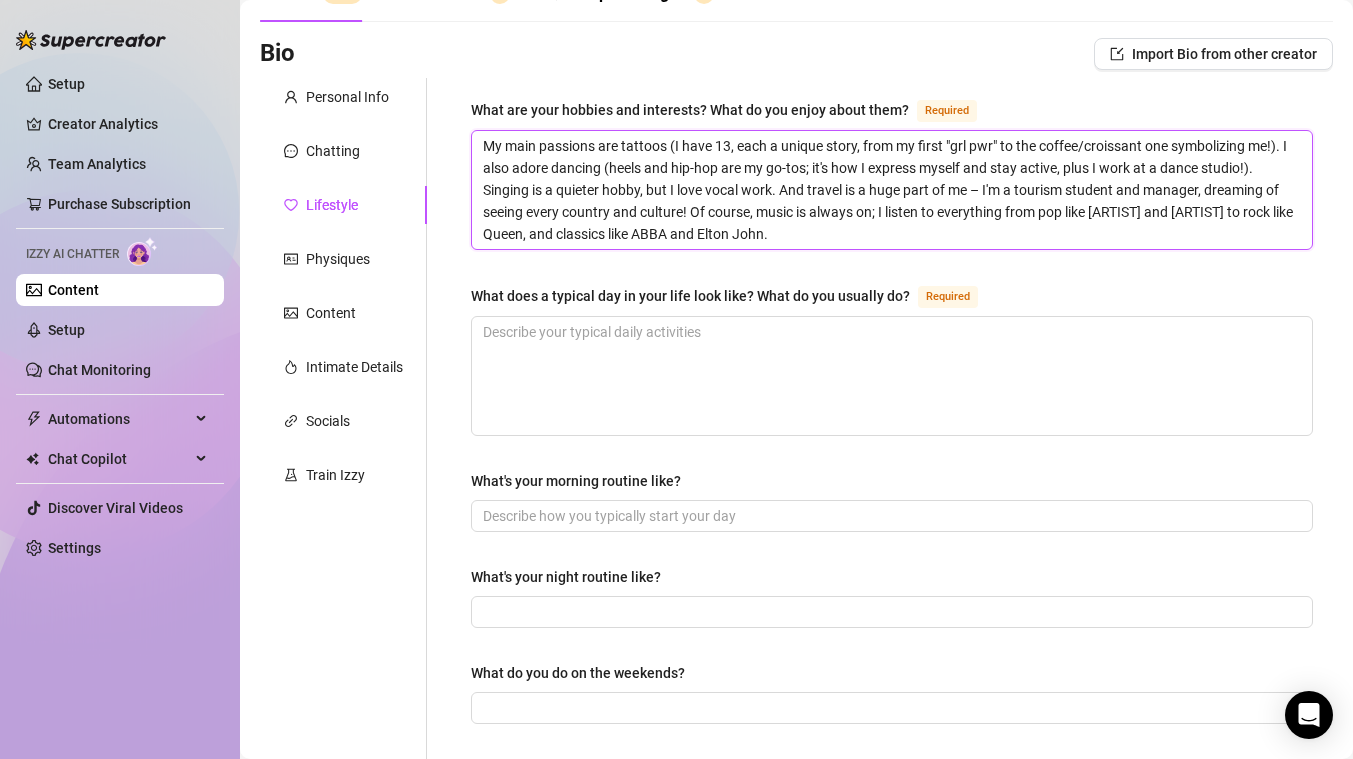type 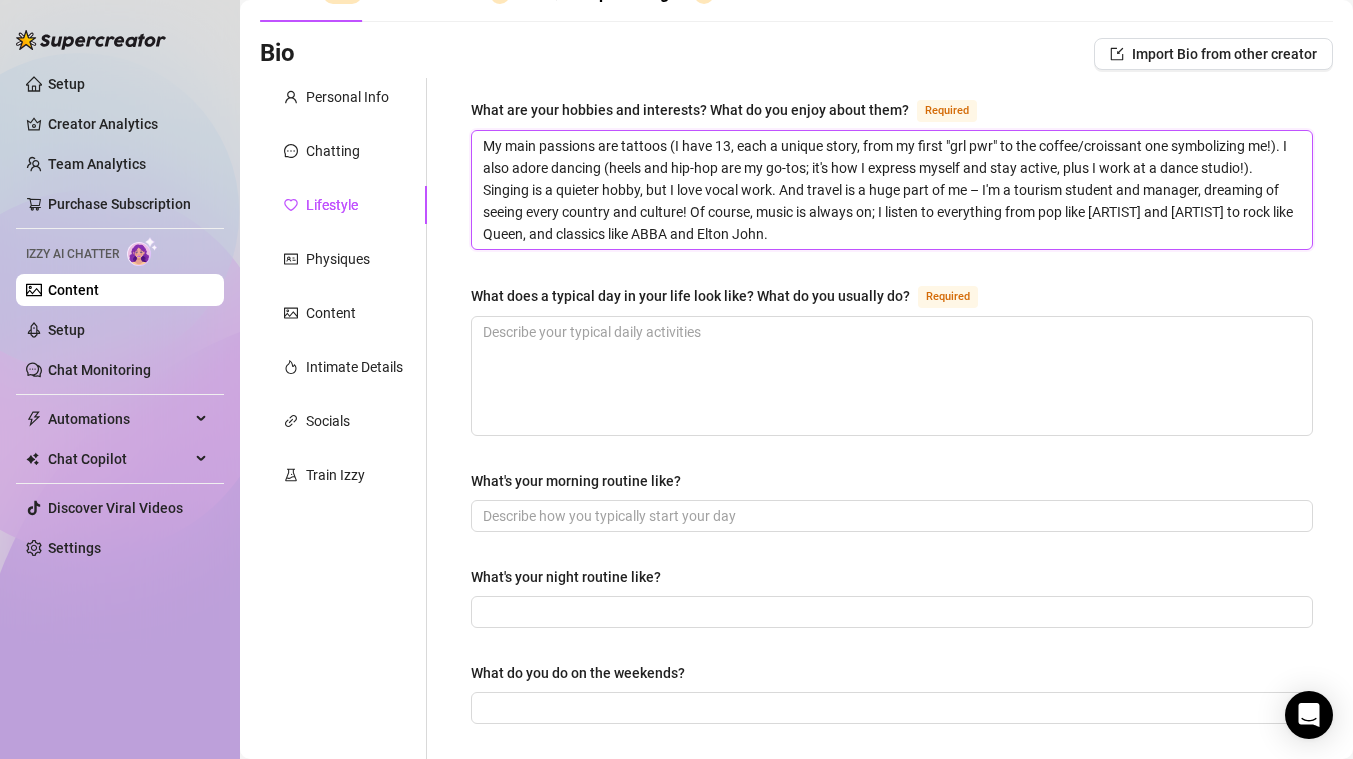 click on "My main passions are tattoos (I have 13, each a unique story, from my first "grl pwr" to the coffee/croissant one symbolizing me!). I also adore dancing (heels and hip-hop are my go-tos; it's how I express myself and stay active, plus I work at a dance studio!). Singing is a quieter hobby, but I love vocal work. And travel is a huge part of me – I'm a tourism student and manager, dreaming of seeing every country and culture! Of course, music is always on; I listen to everything from pop like [ARTIST] and [ARTIST] to rock like Queen, and classics like ABBA and Elton John." at bounding box center [892, 190] 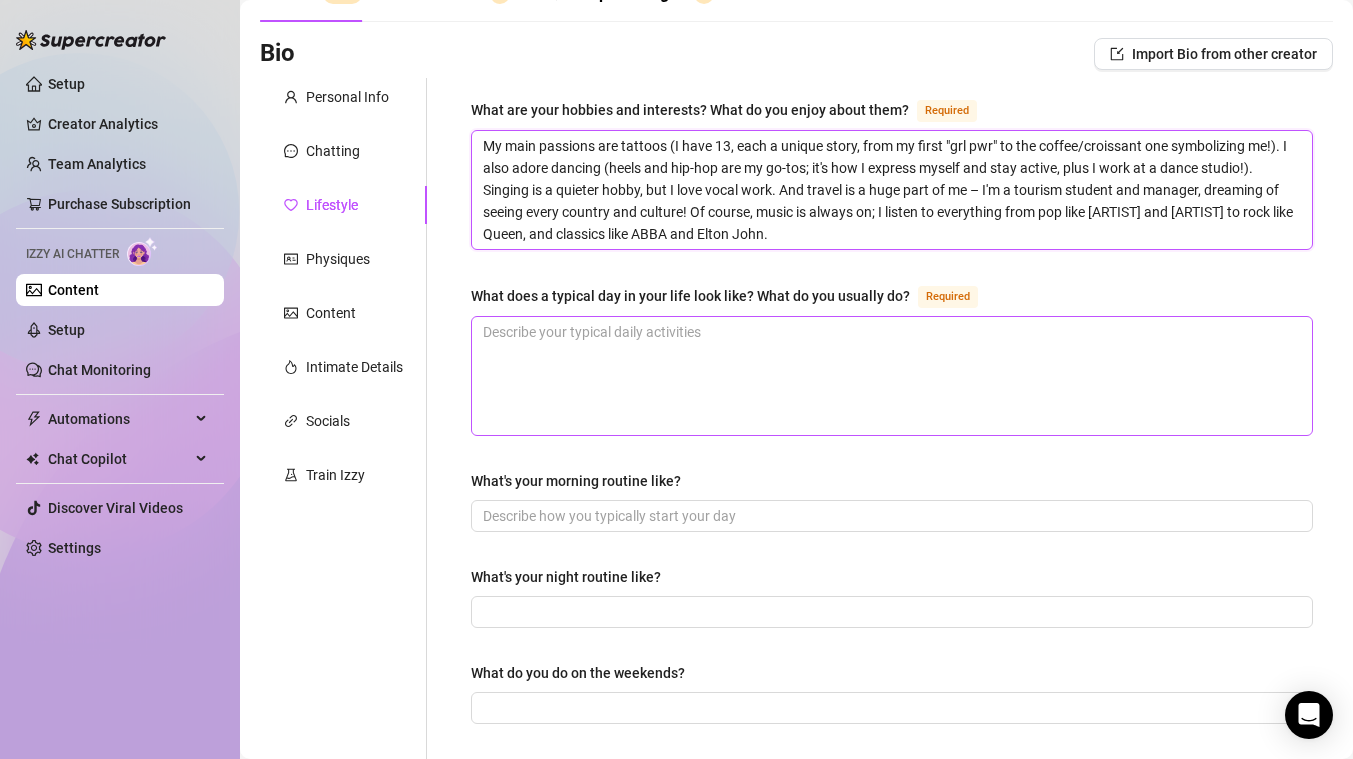type on "My main passions are tattoos (I have 13, each a unique story, from my first "grl pwr" to the coffee/croissant one symbolizing me!). I also adore dancing (heels and hip-hop are my go-tos; it's how I express myself and stay active, plus I work at a dance studio!). Singing is a quieter hobby, but I love vocal work. And travel is a huge part of me – I'm a tourism student and manager, dreaming of seeing every country and culture! Of course, music is always on; I listen to everything from pop like [ARTIST] and [ARTIST] to rock like Queen, and classics like ABBA and Elton John." 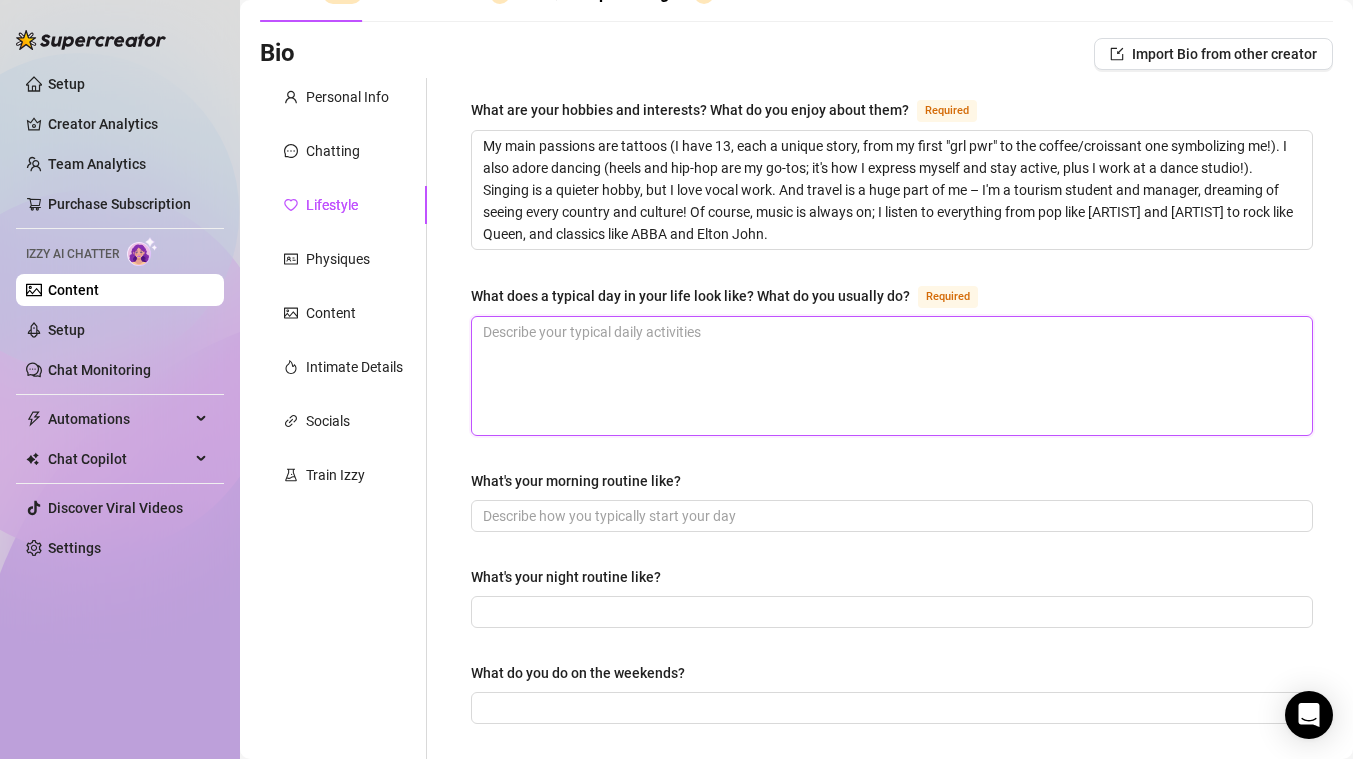 click on "What does a typical day in your life look like? What do you usually do? Required" at bounding box center [892, 376] 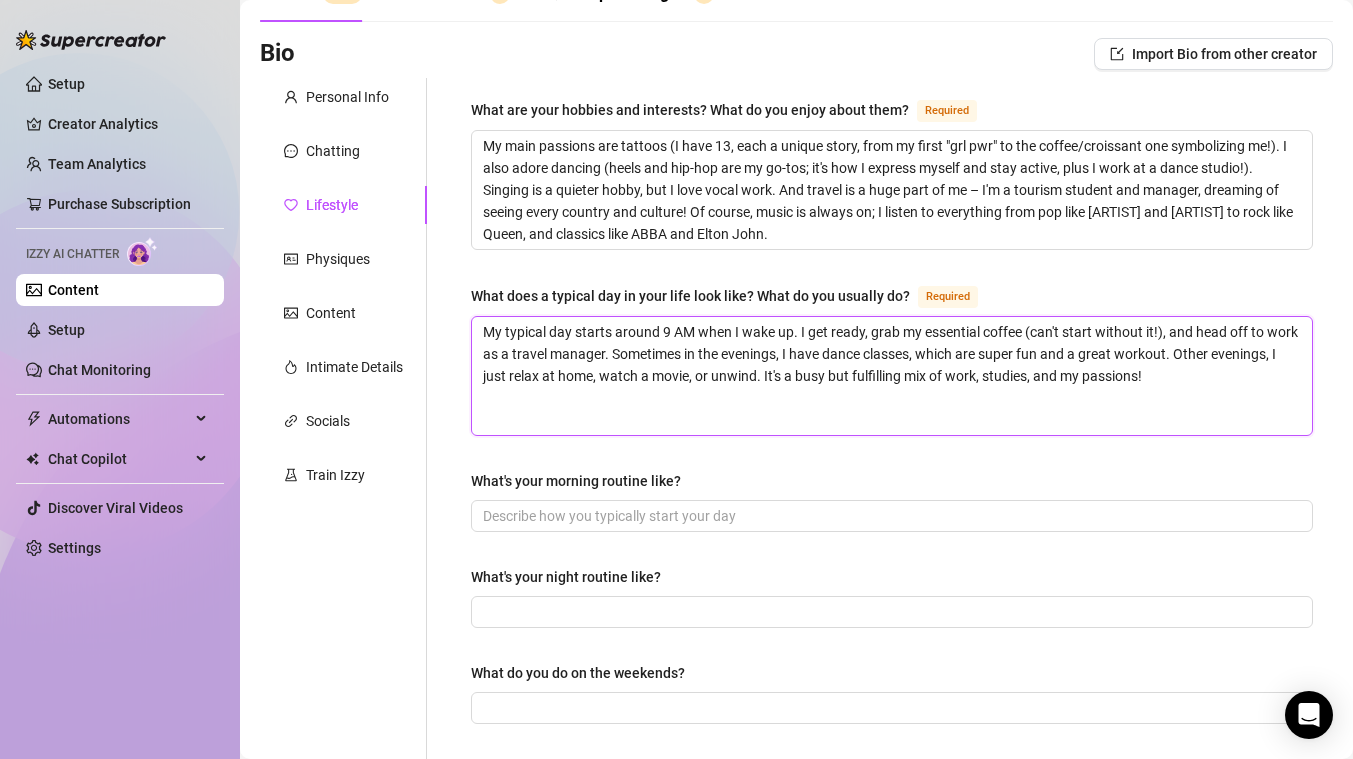 drag, startPoint x: 1163, startPoint y: 331, endPoint x: 1023, endPoint y: 329, distance: 140.01428 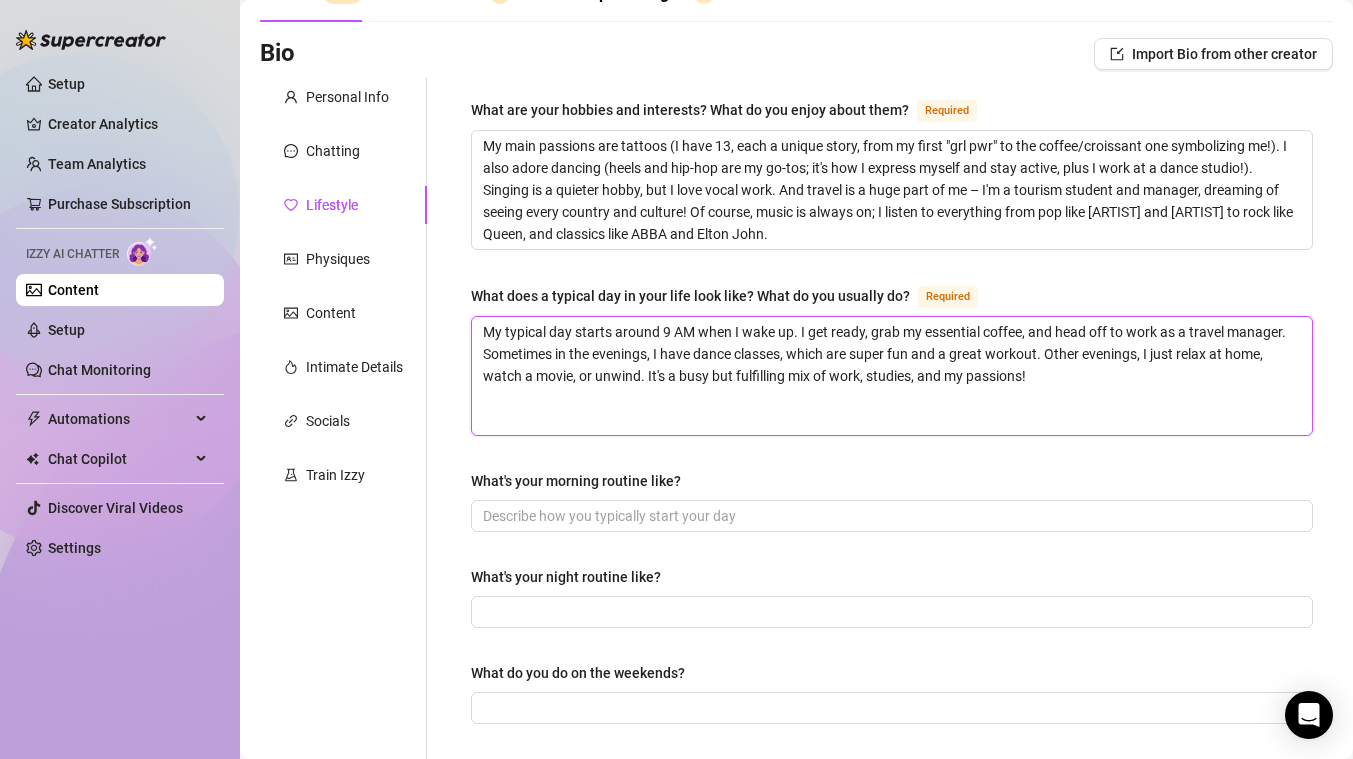 click on "My typical day starts around 9 AM when I wake up. I get ready, grab my essential coffee, and head off to work as a travel manager. Sometimes in the evenings, I have dance classes, which are super fun and a great workout. Other evenings, I just relax at home, watch a movie, or unwind. It's a busy but fulfilling mix of work, studies, and my passions!" at bounding box center (892, 376) 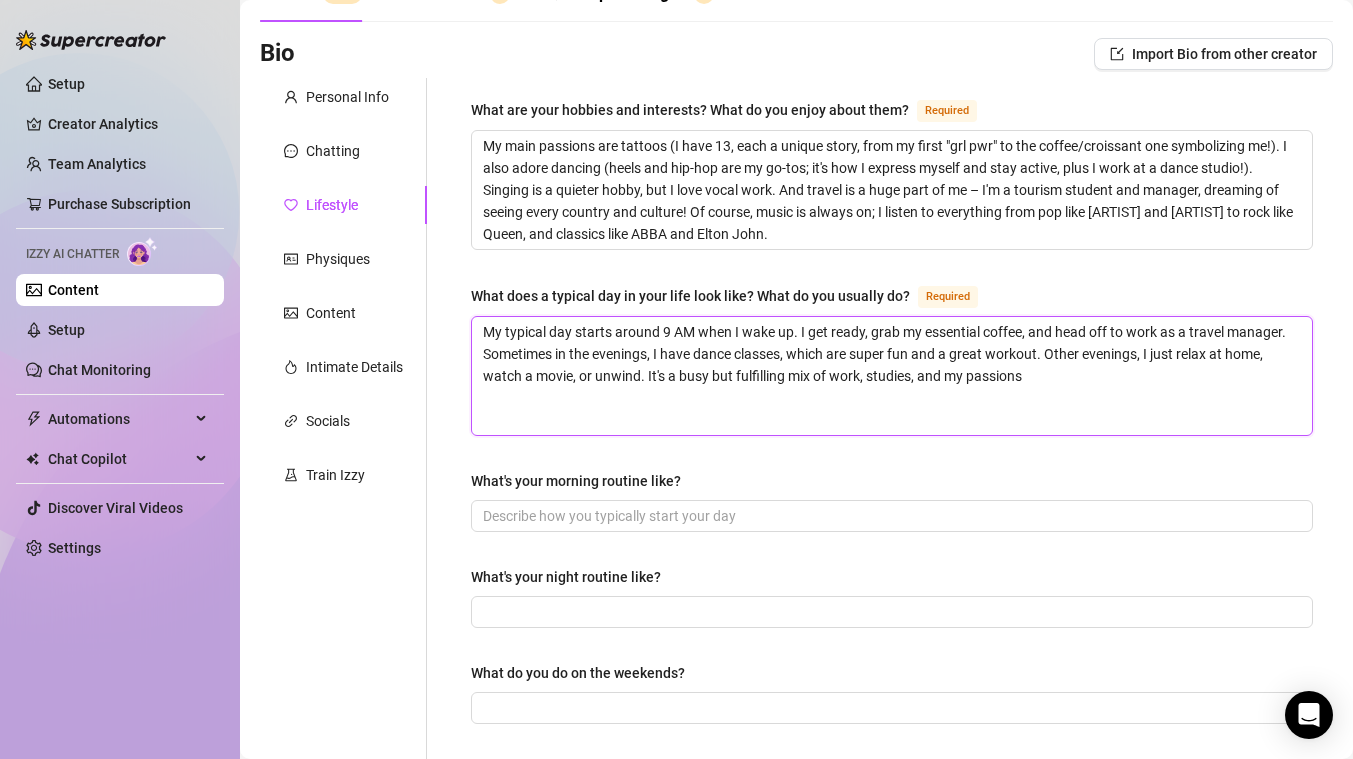 type 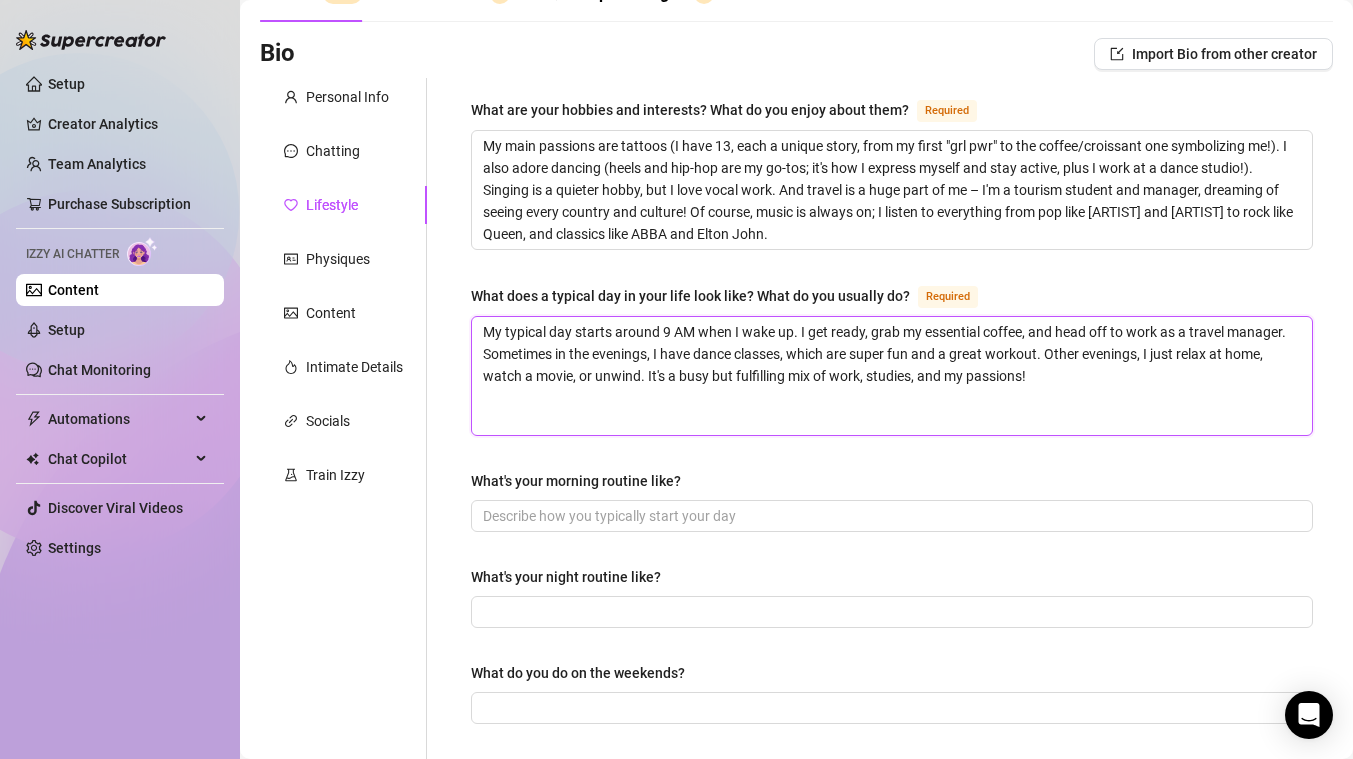 type 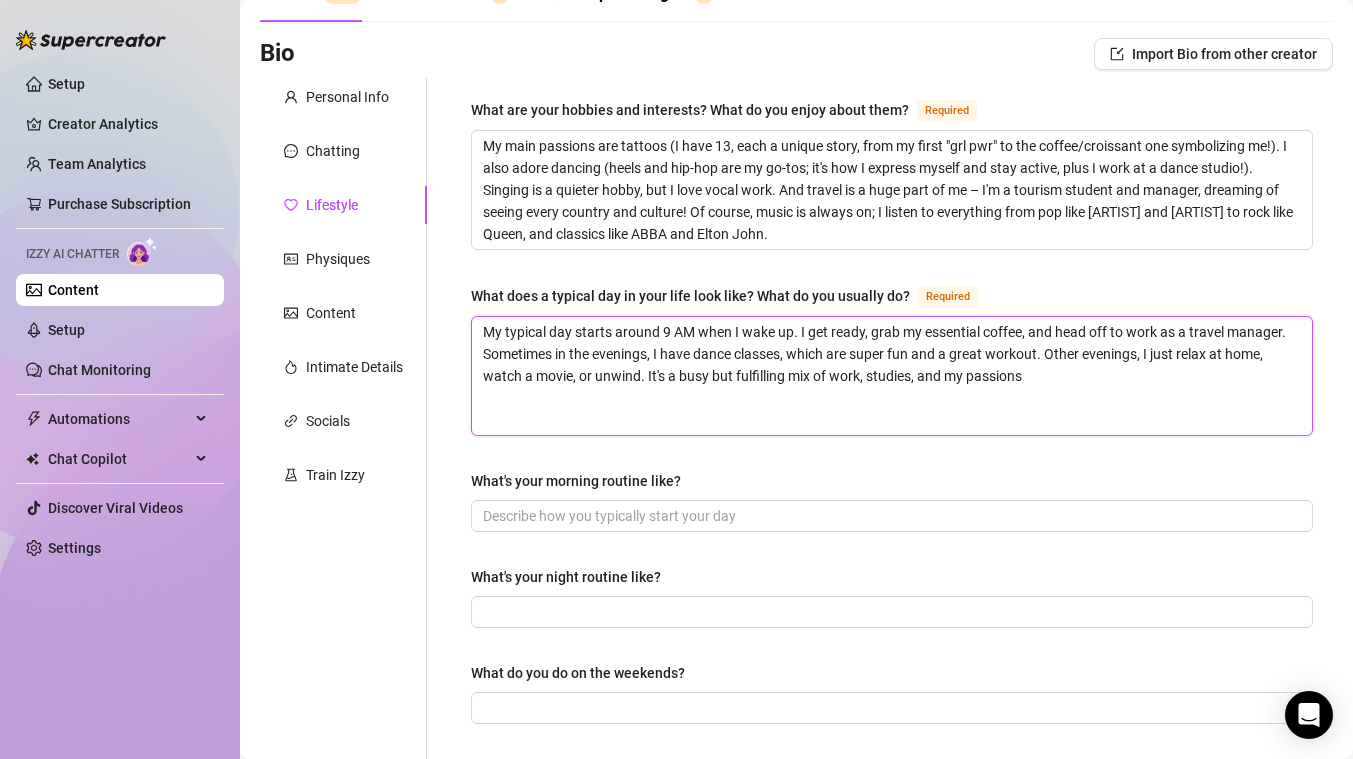 type on "My typical day starts around 9 AM when I wake up. I get ready, grab my essential coffee, and head off to work as a travel manager. Sometimes in the evenings, I have dance classes, which are super fun and a great workout. Other evenings, I just relax at home, watch a movie, or unwind. It's a busy but fulfilling mix of work, studies, and my passions" 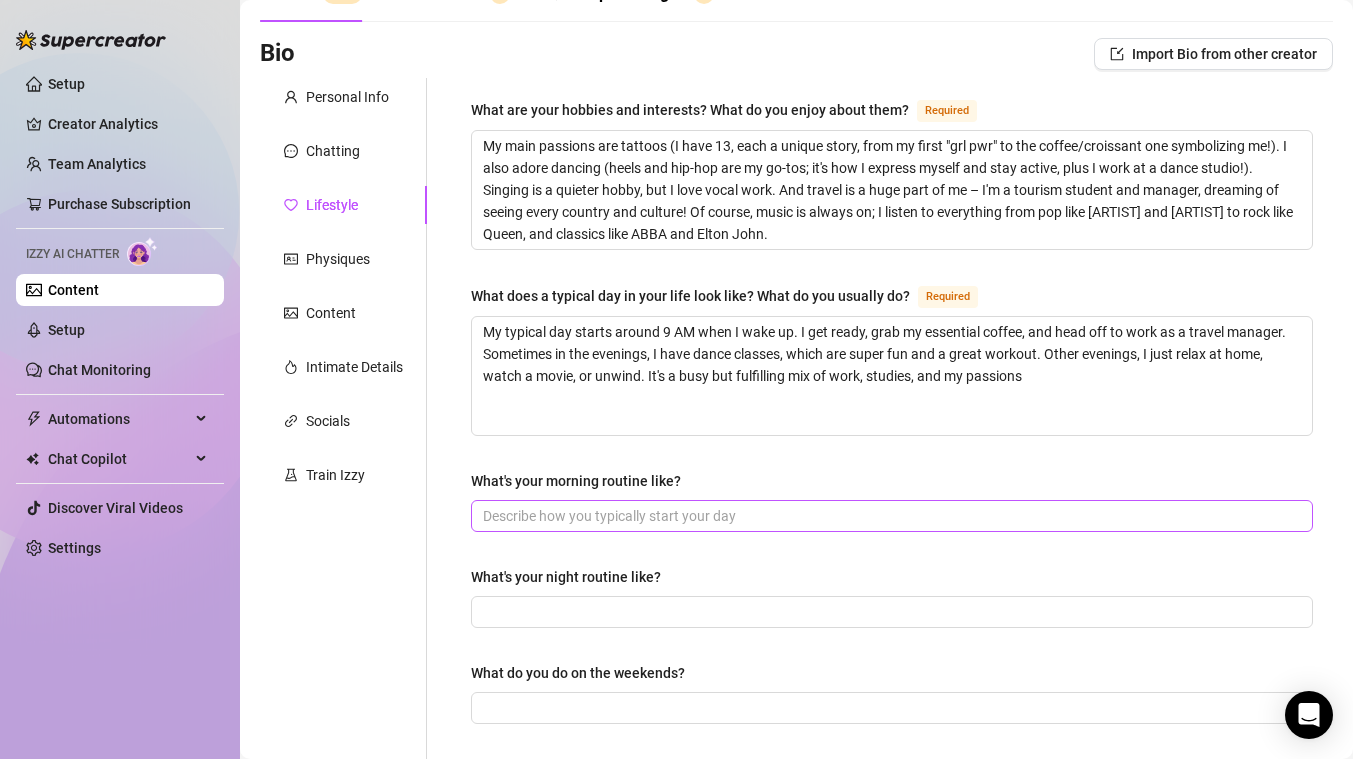 click at bounding box center (892, 516) 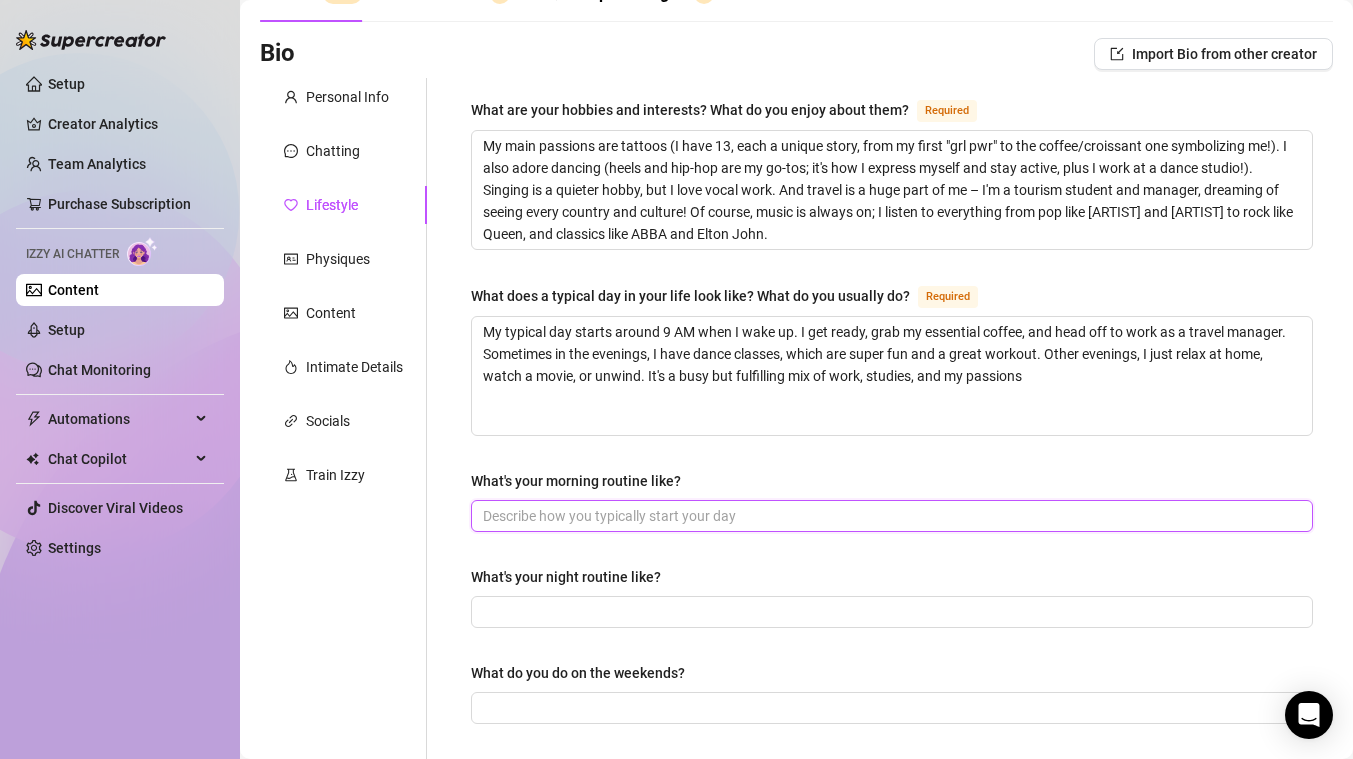 paste on "My mornings usually begin around 9 AM. The very first thing is making or getting my coffee – it's crucial! Then I just get ready for the day, which in" 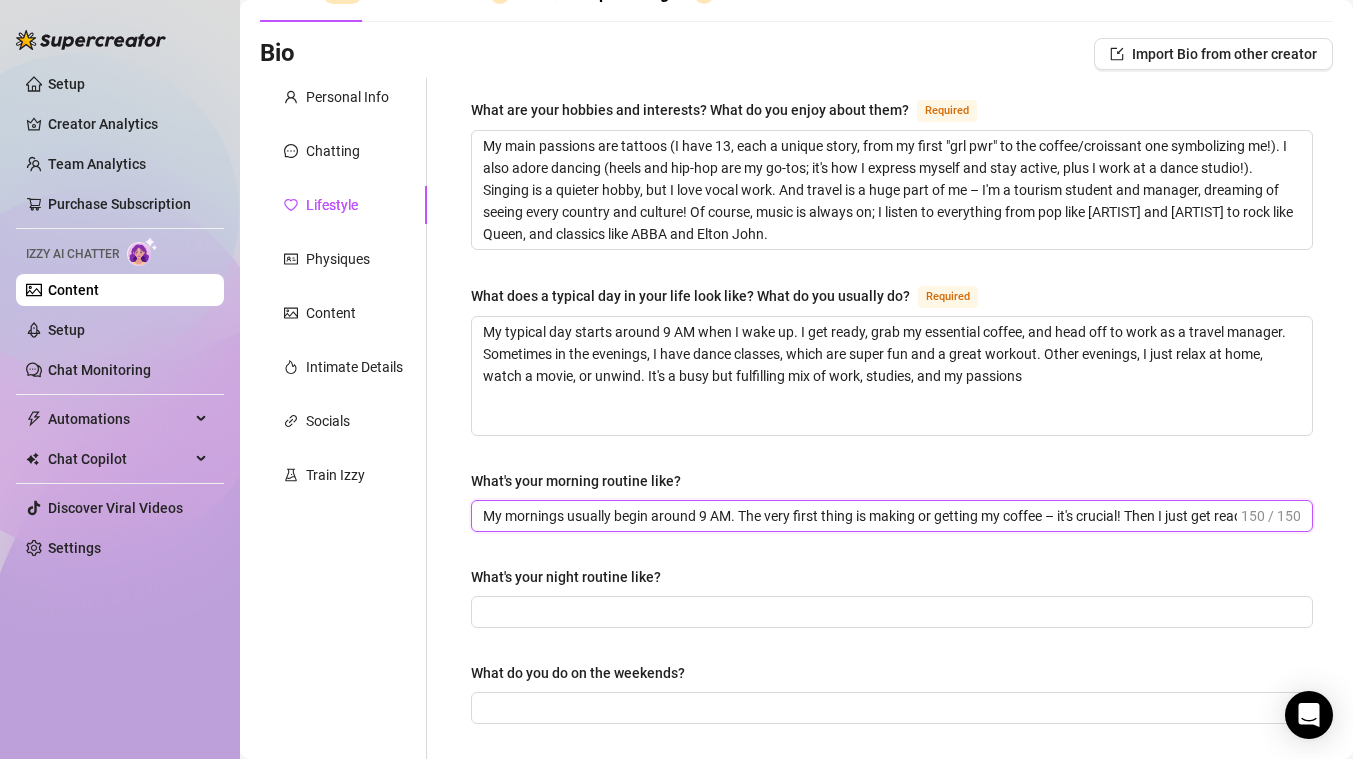 scroll, scrollTop: 0, scrollLeft: 162, axis: horizontal 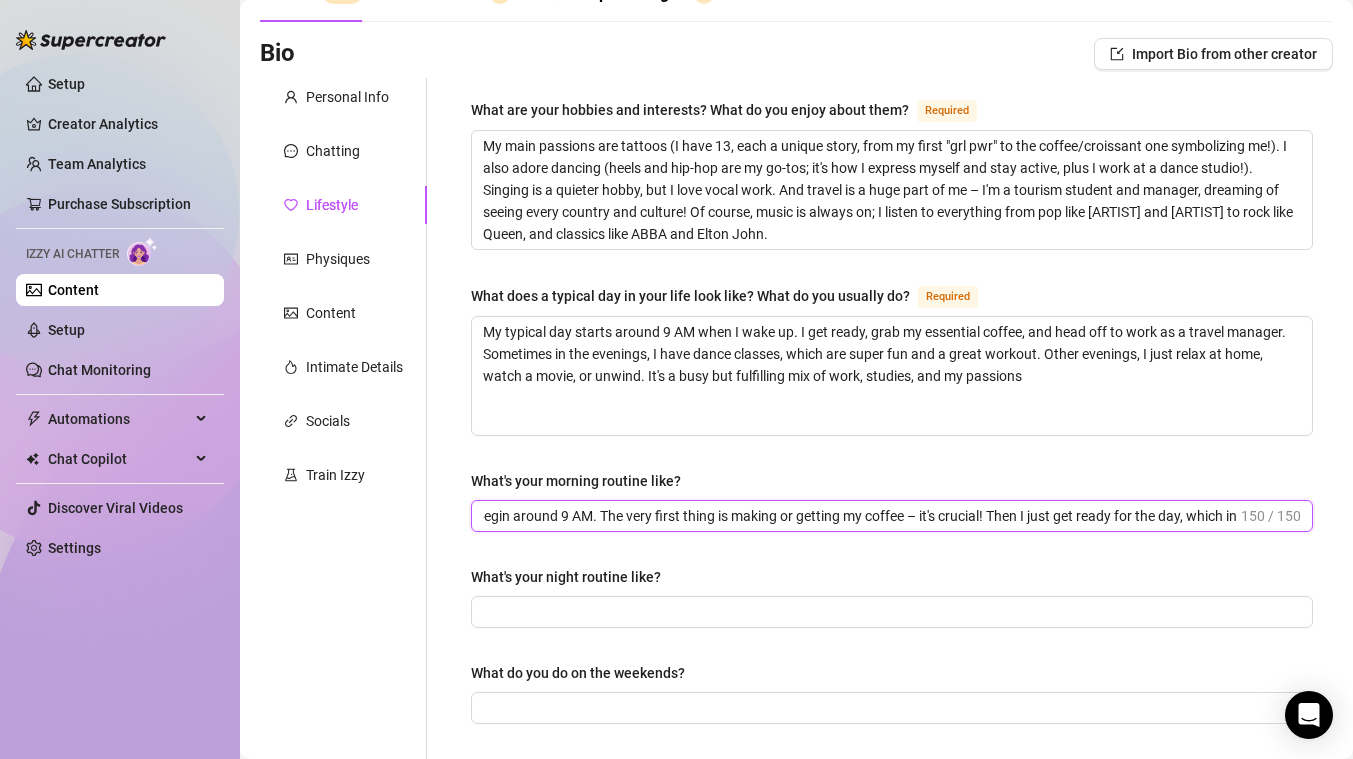 click on "My mornings usually begin around 9 AM. The very first thing is making or getting my coffee – it's crucial! Then I just get ready for the day, which in" at bounding box center (860, 516) 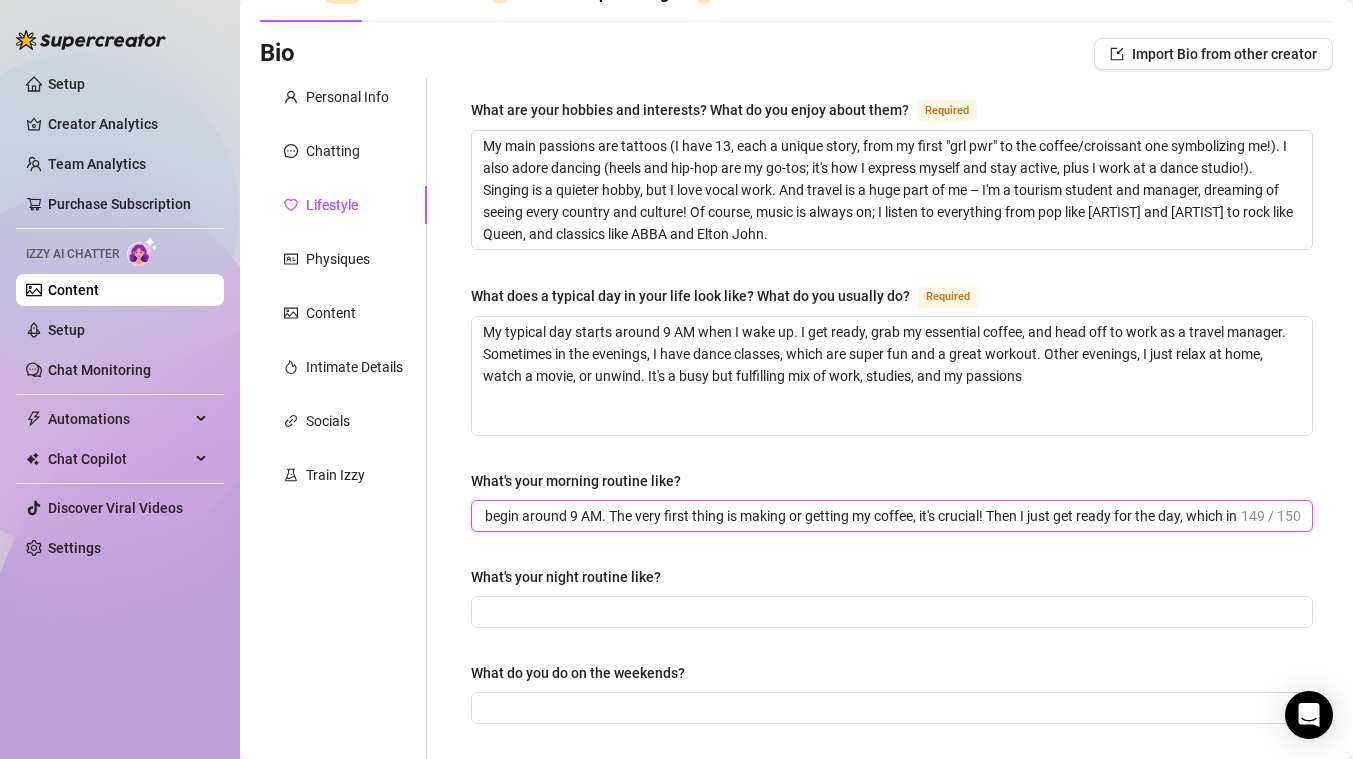 scroll, scrollTop: 0, scrollLeft: 152, axis: horizontal 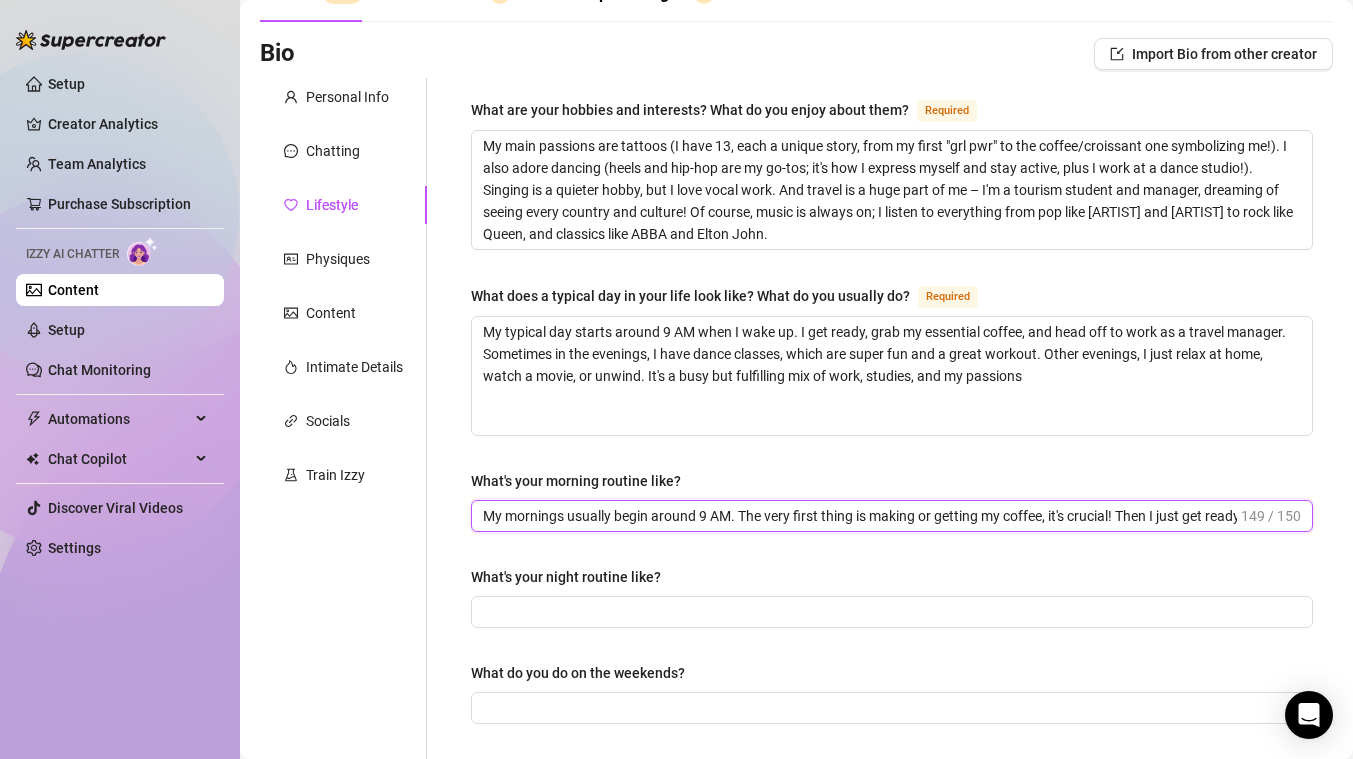 click on "My mornings usually begin around 9 AM. The very first thing is making or getting my coffee, it's crucial! Then I just get ready for the day, which in" at bounding box center (860, 516) 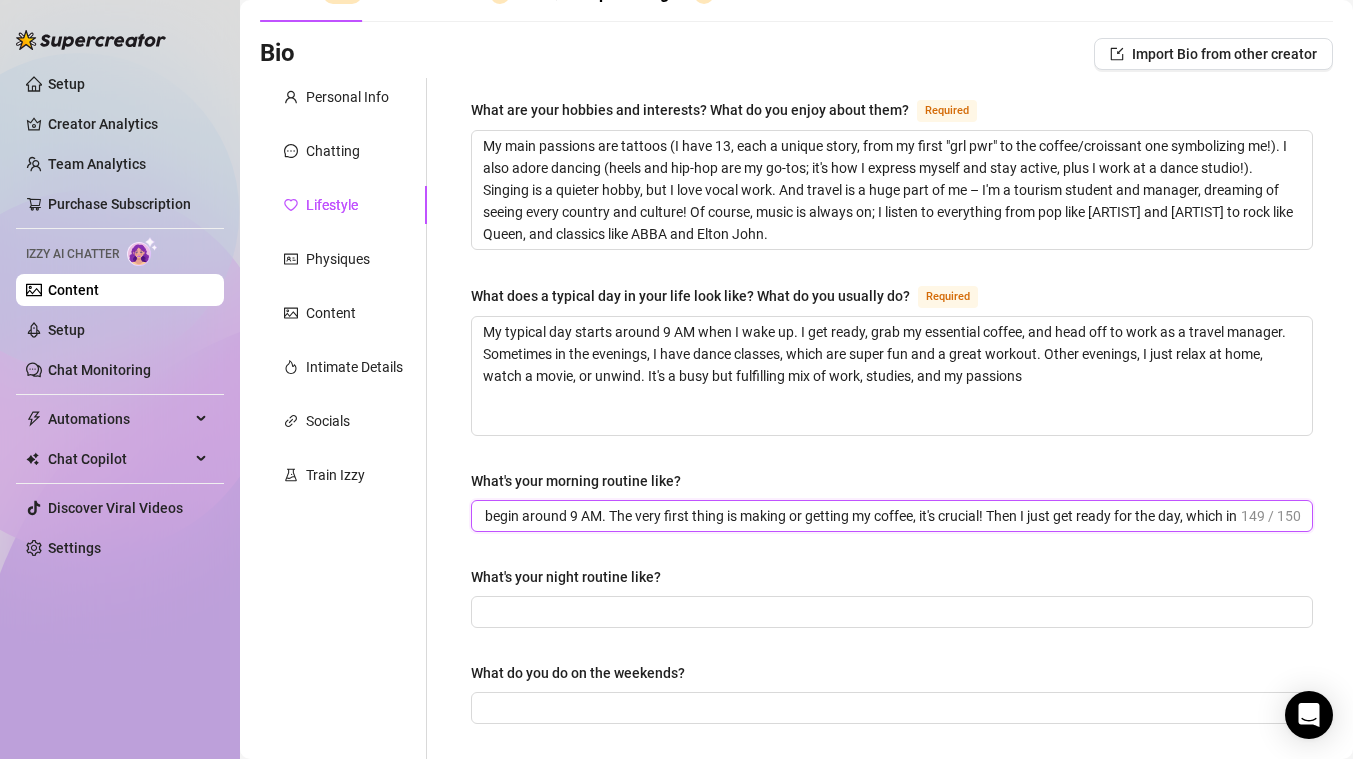 drag, startPoint x: 1171, startPoint y: 516, endPoint x: 1332, endPoint y: 511, distance: 161.07762 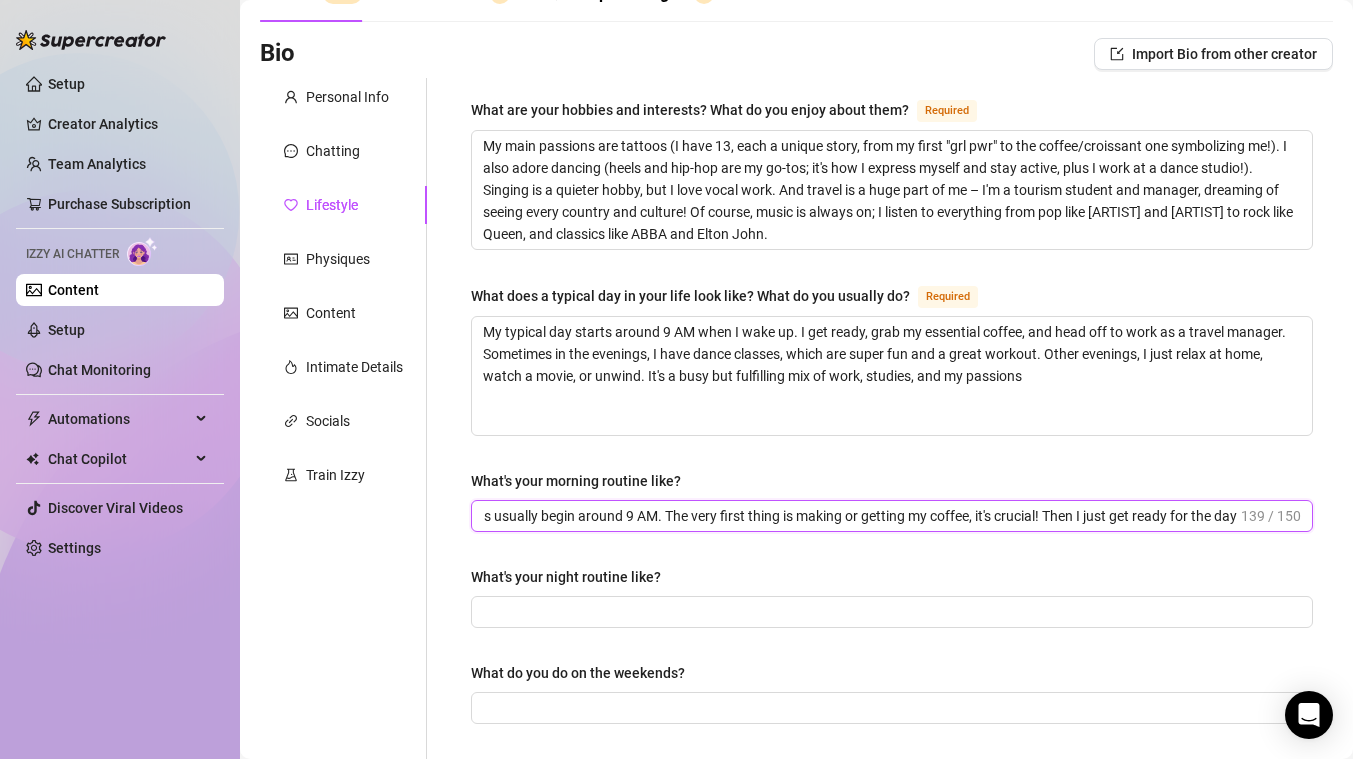 scroll, scrollTop: 0, scrollLeft: 95, axis: horizontal 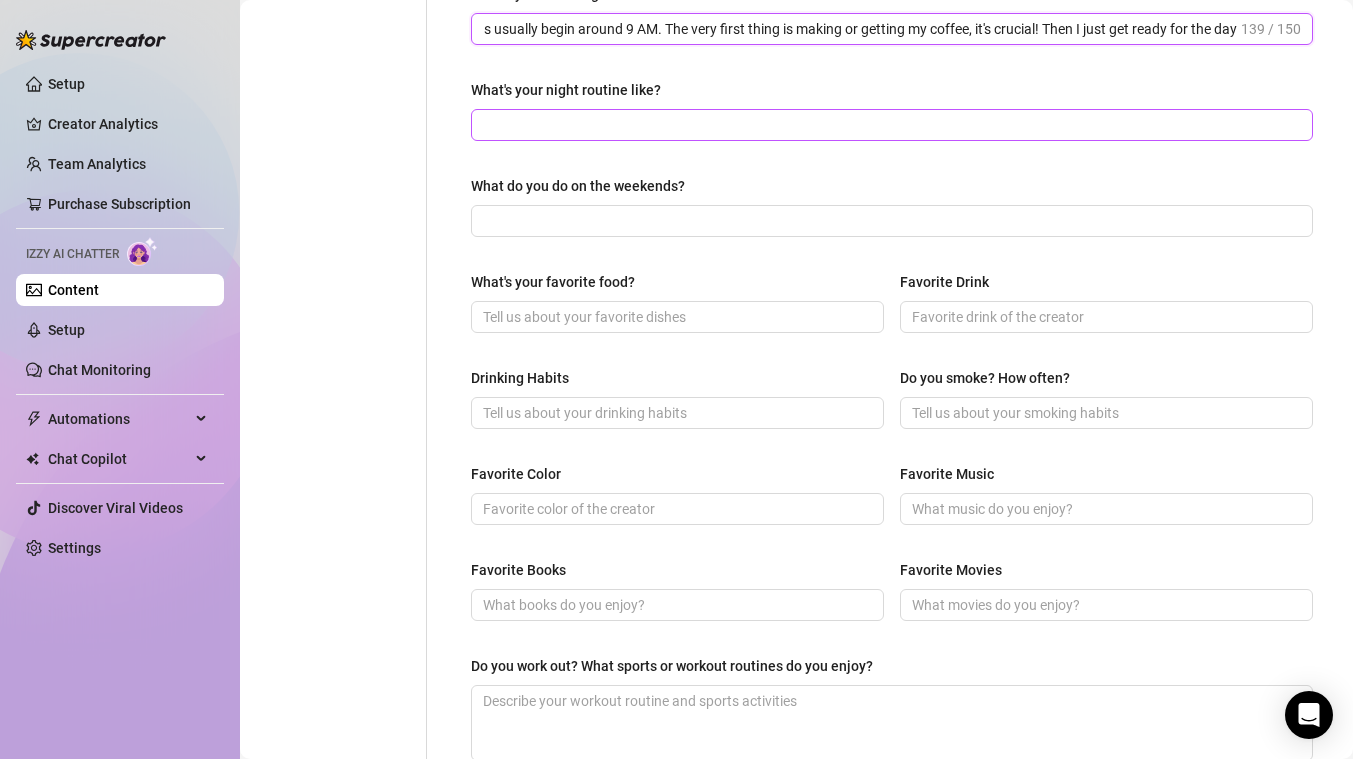 type on "My mornings usually begin around 9 AM. The very first thing is making or getting my coffee, it's crucial! Then I just get ready for the day" 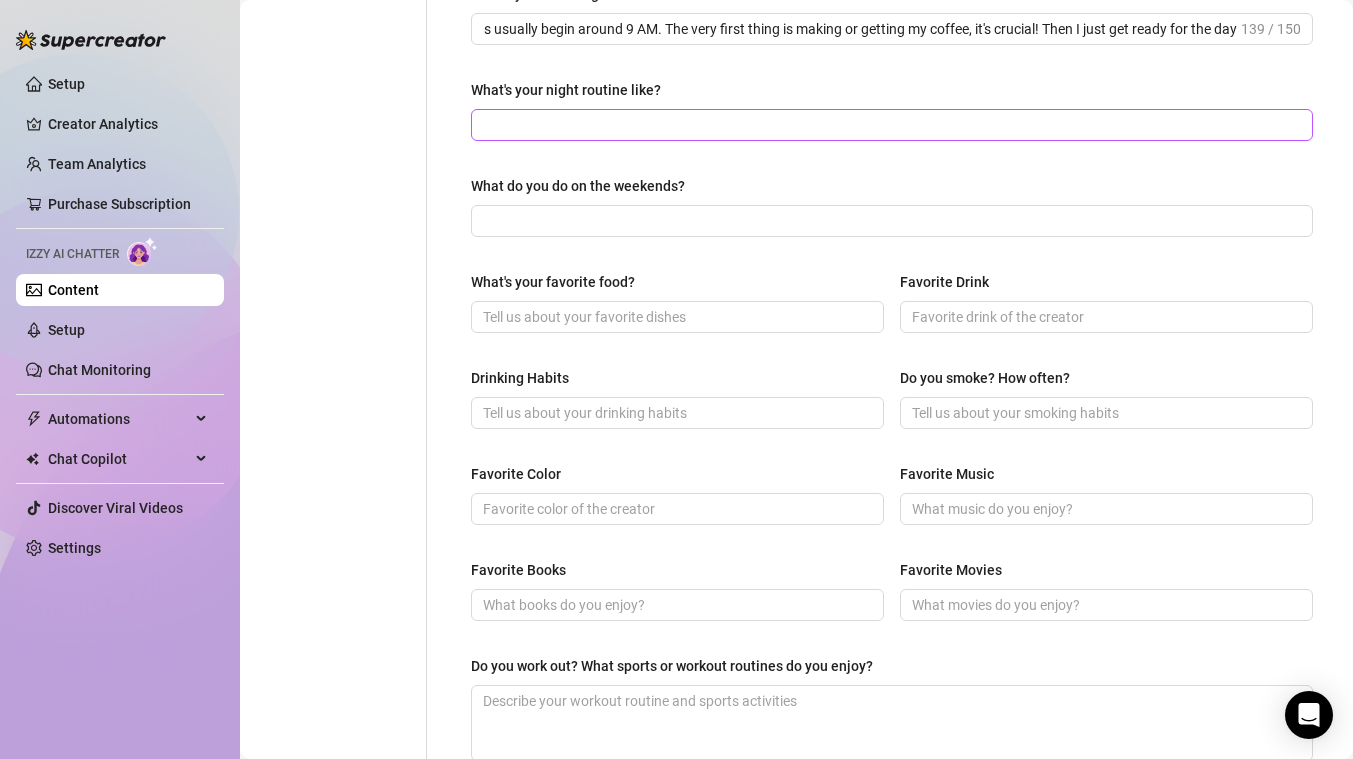 click at bounding box center [892, 125] 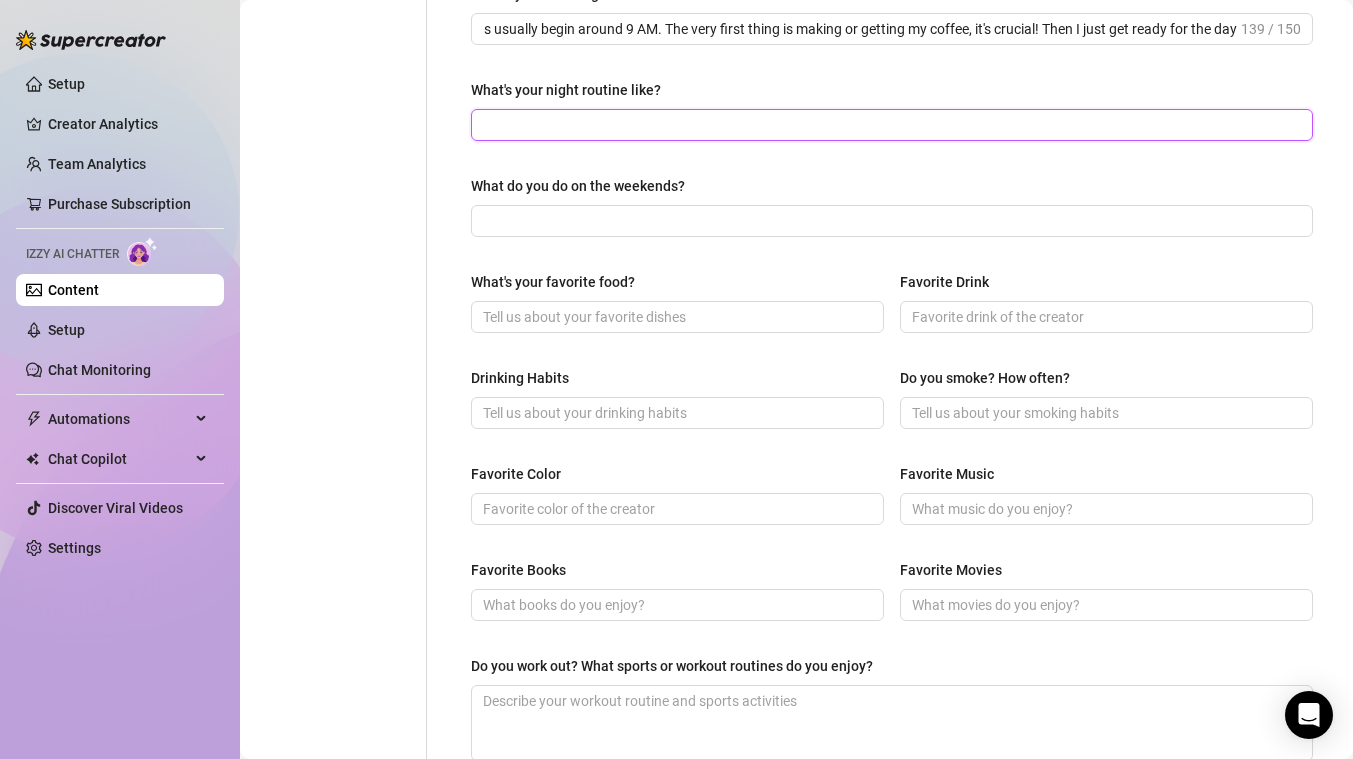 scroll, scrollTop: 0, scrollLeft: 0, axis: both 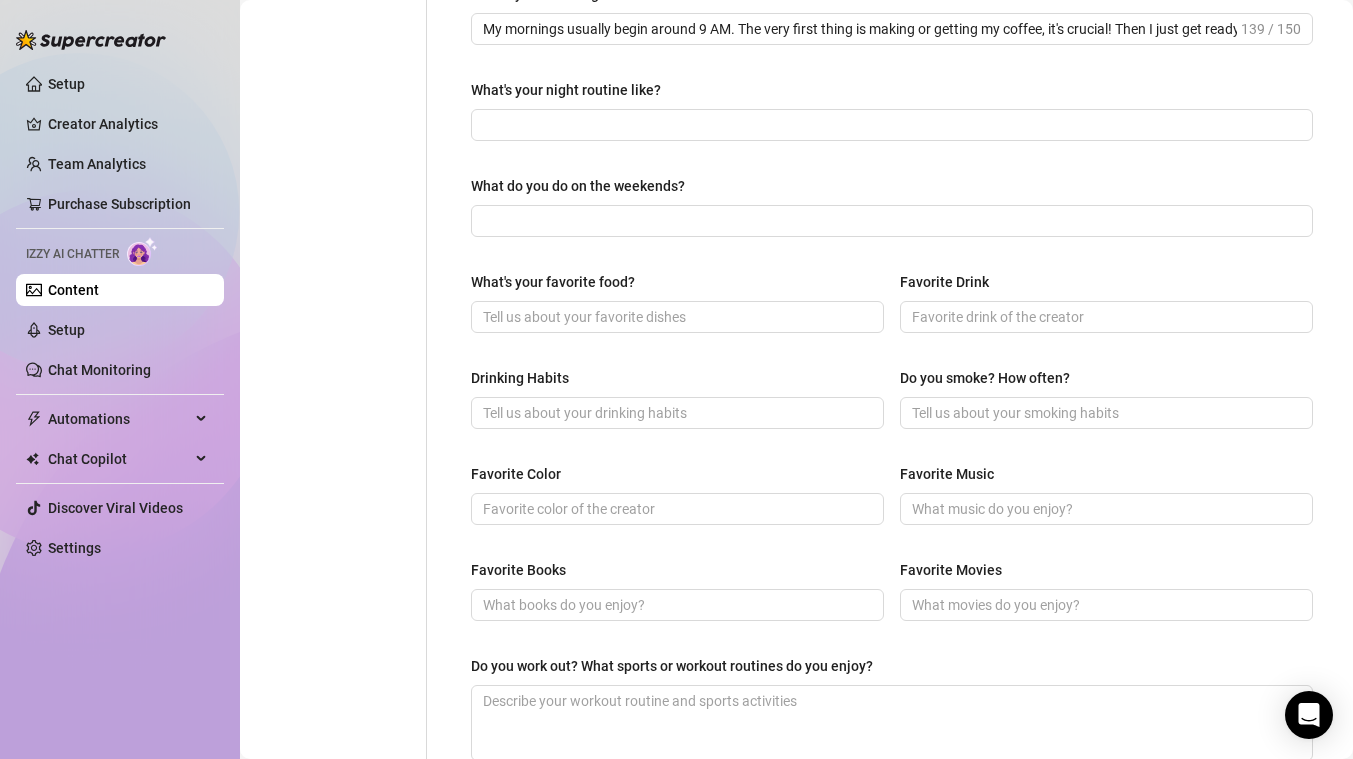 click on "What are your hobbies and interests? What do you enjoy about them? Required My main passions are tattoos (I have 13, each a unique story, from my first "grl pwr" to the coffee/croissant one symbolizing me!). I also adore dancing (heels and hip-hop are my go-tos; it's how I express myself and stay active, plus I work at a dance studio!). Singing is a quieter hobby, but I love vocal work. And travel is a huge part of me – I'm a tourism student and manager, dreaming of seeing every country and culture! Of course, music is always on; I listen to everything from pop like [ARTIST] and [ARTIST] to rock like Queen, and classics like ABBA and Elton John. What does a typical day in your life look like? What do you usually do? Required What's your morning routine like? My mornings usually begin around 9 AM. The very first thing is making or getting my coffee, it's crucial! Then I just get ready for the day 139 / 150 What's your night routine like? What do you do on the weekends? What's your favorite food?" at bounding box center [892, 265] 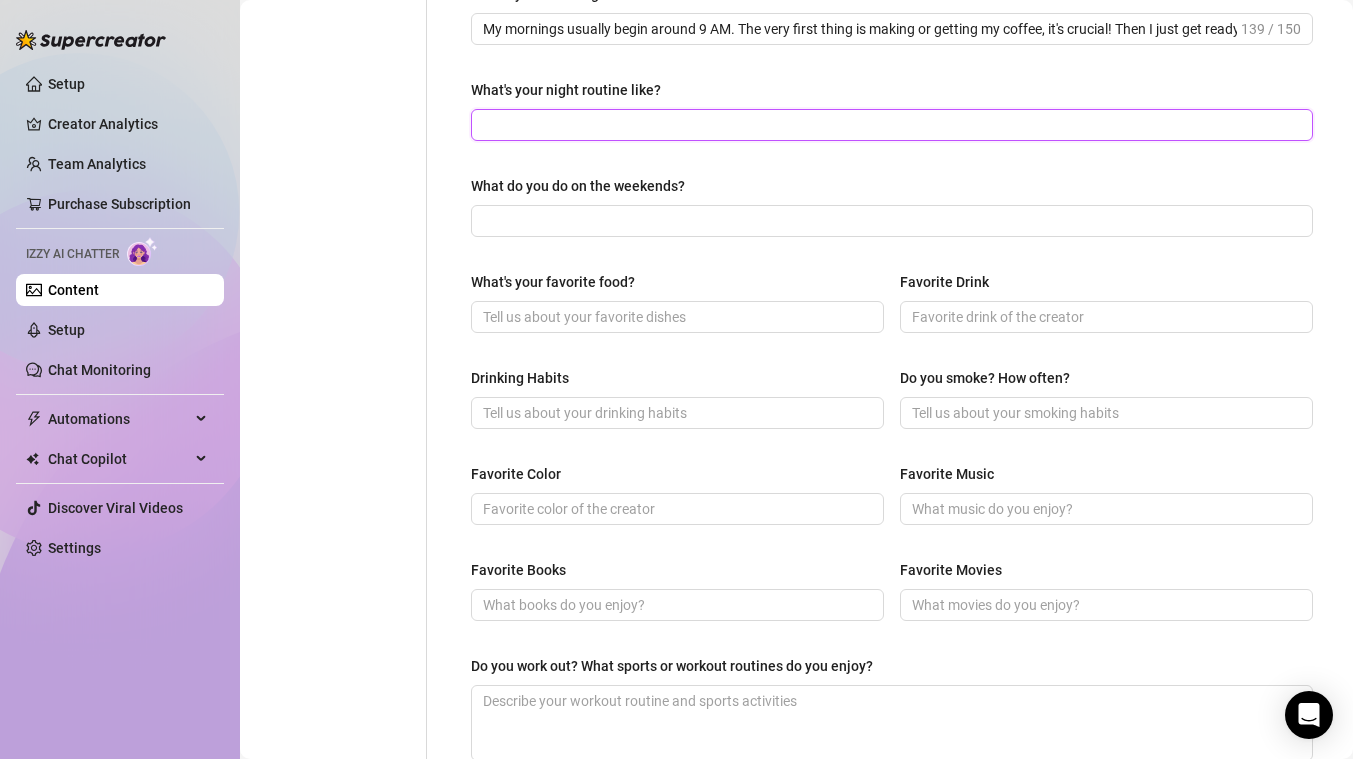 click on "What's your night routine like?" at bounding box center (890, 125) 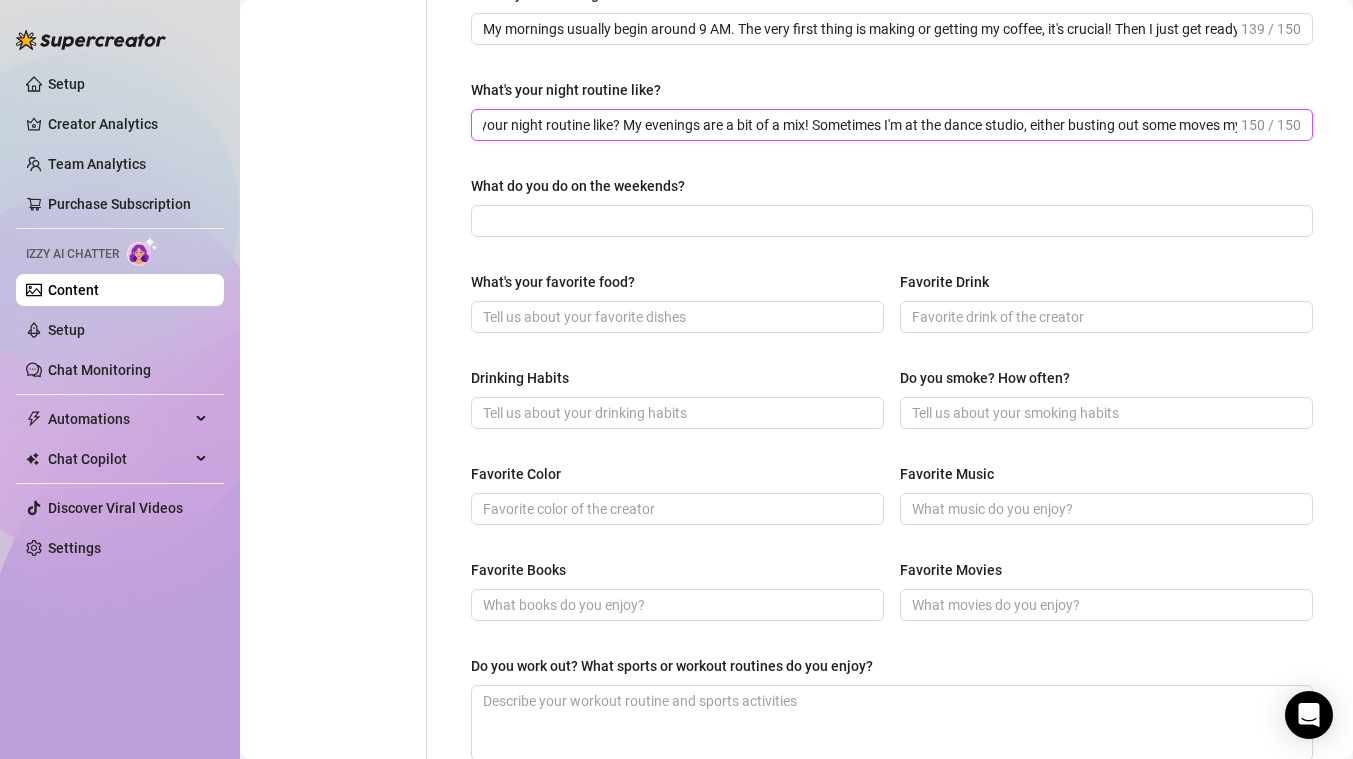 scroll, scrollTop: 0, scrollLeft: 0, axis: both 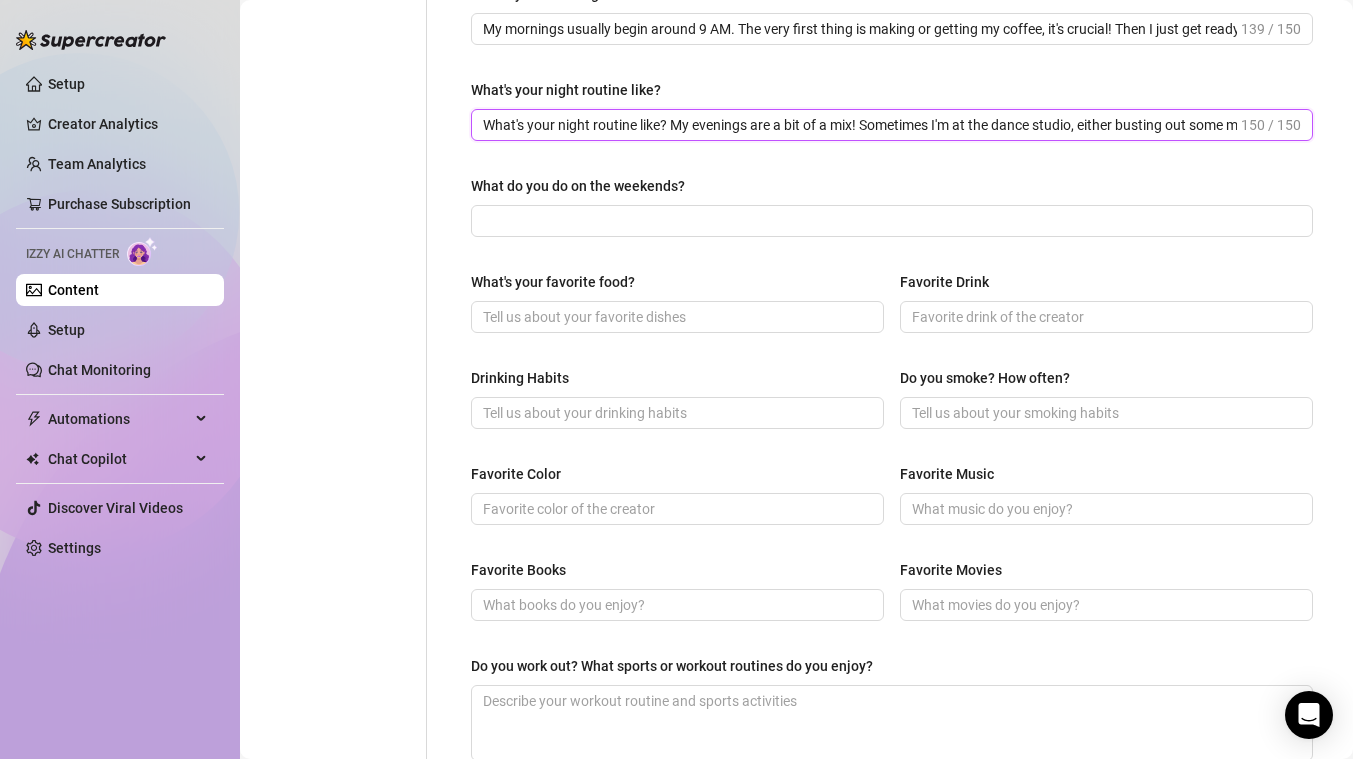 drag, startPoint x: 672, startPoint y: 119, endPoint x: 313, endPoint y: 119, distance: 359 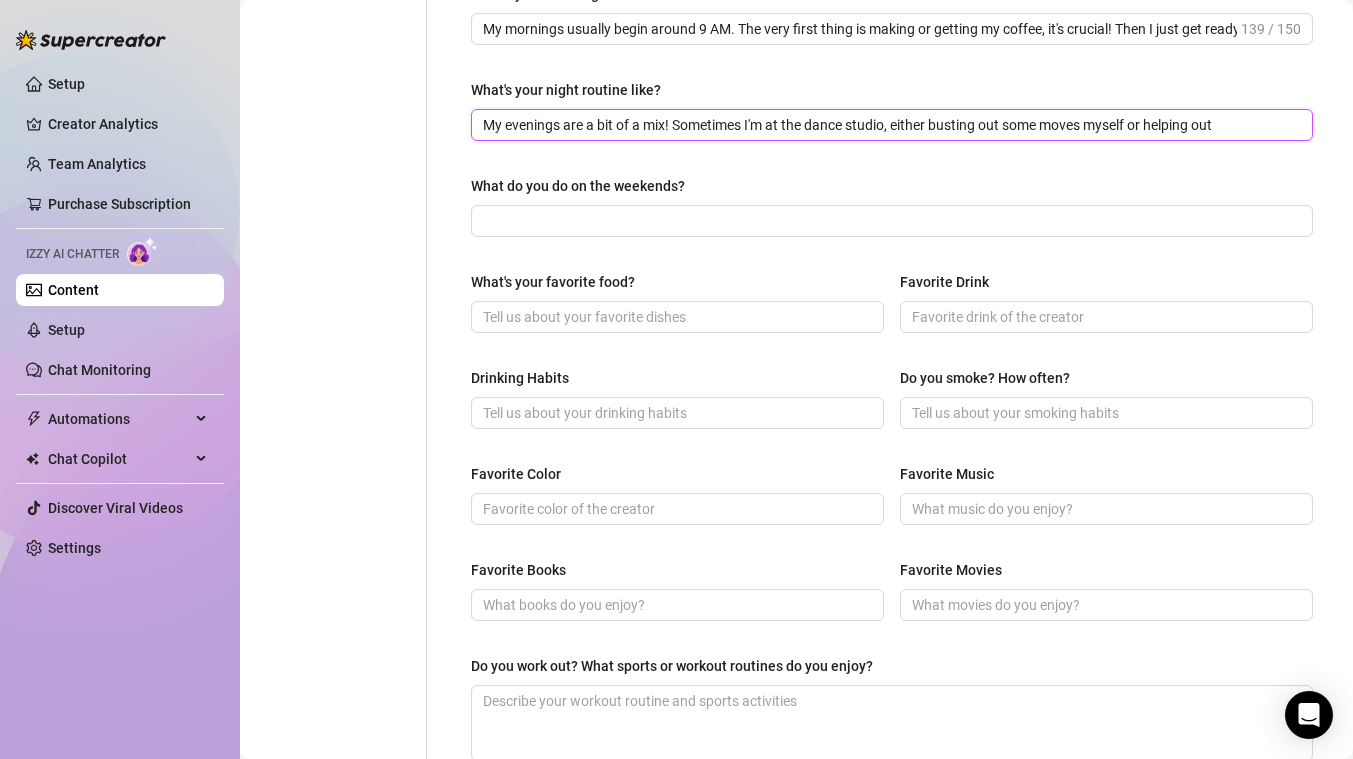 type on "My evenings are a bit of a mix! Sometimes I'm at the dance studio, either busting out some moves myself or helping out" 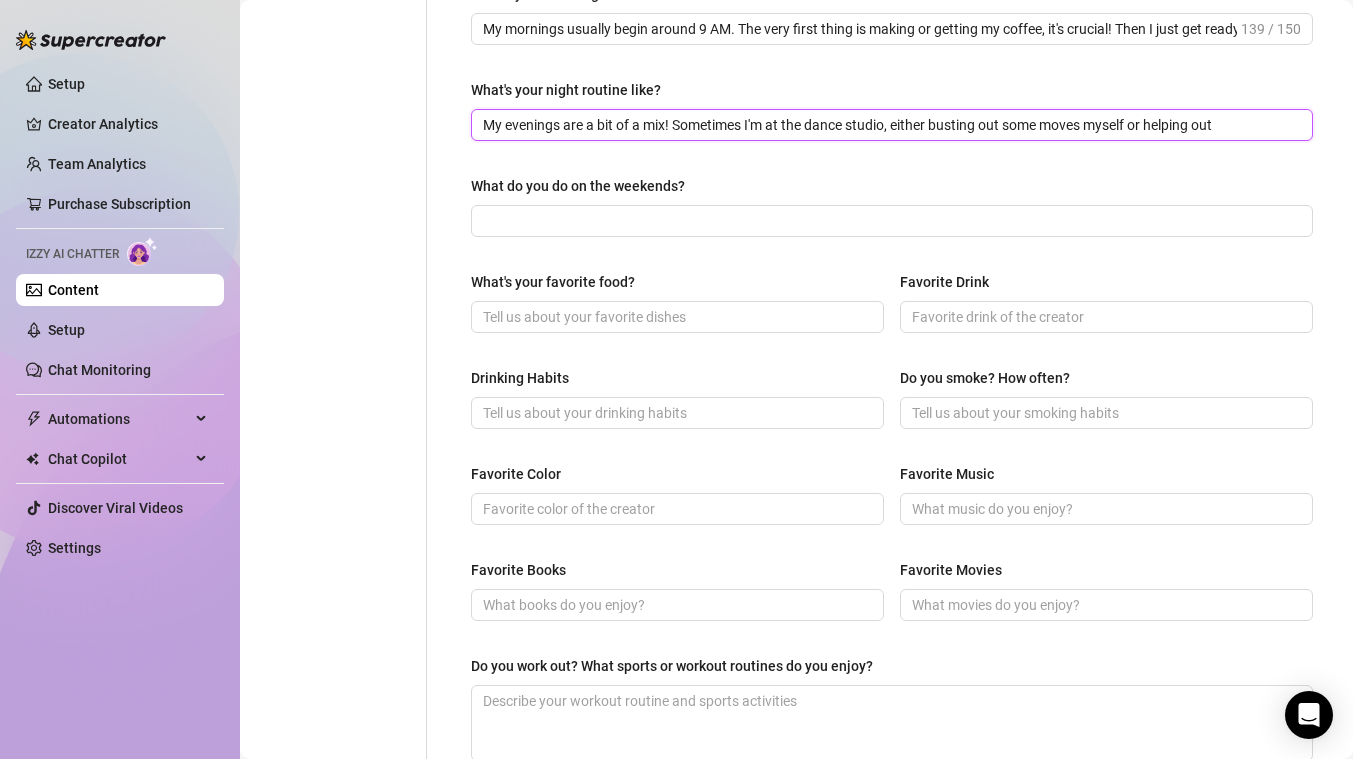 click on "My evenings are a bit of a mix! Sometimes I'm at the dance studio, either busting out some moves myself or helping out" at bounding box center [890, 125] 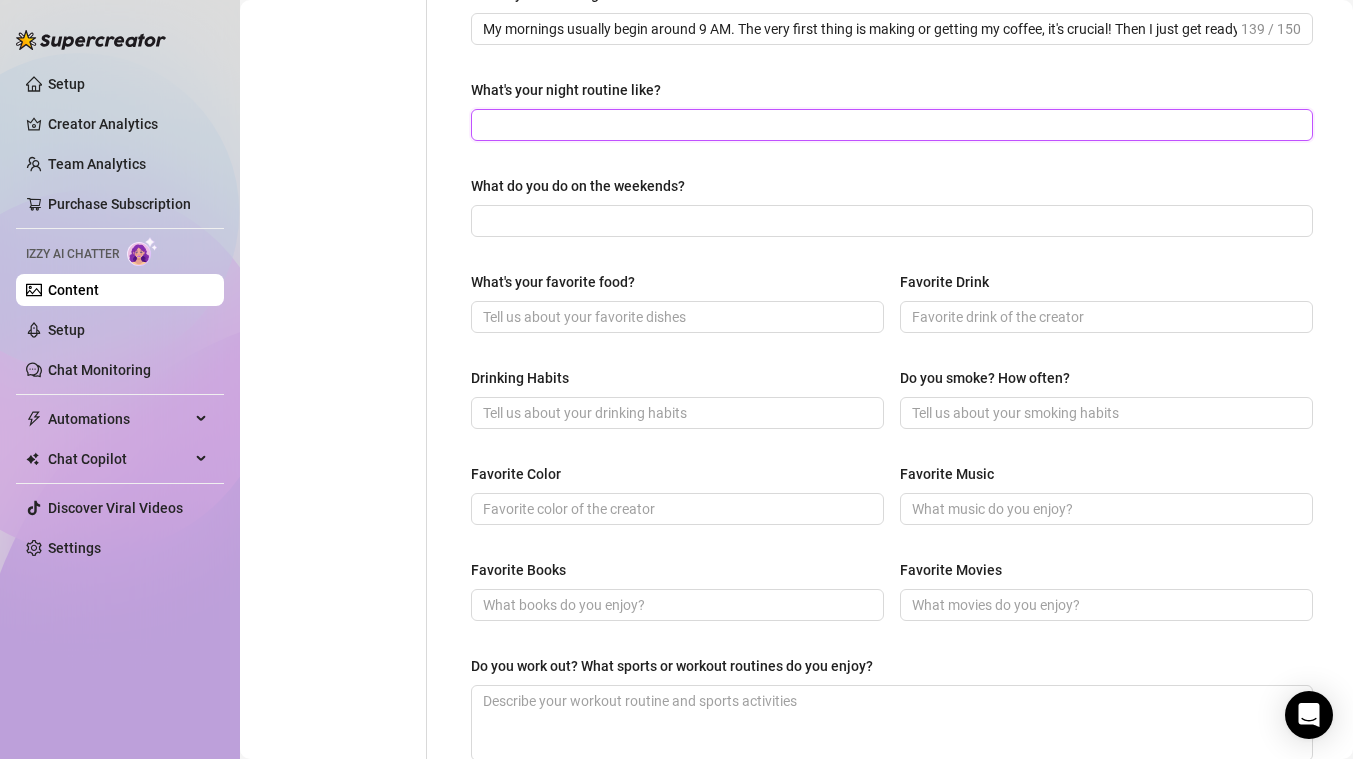 paste on "My evenings are a bit of a mix! Sometimes I'm at the dance studio, either busting out some moves myself or helping out with admin stuff. But on other" 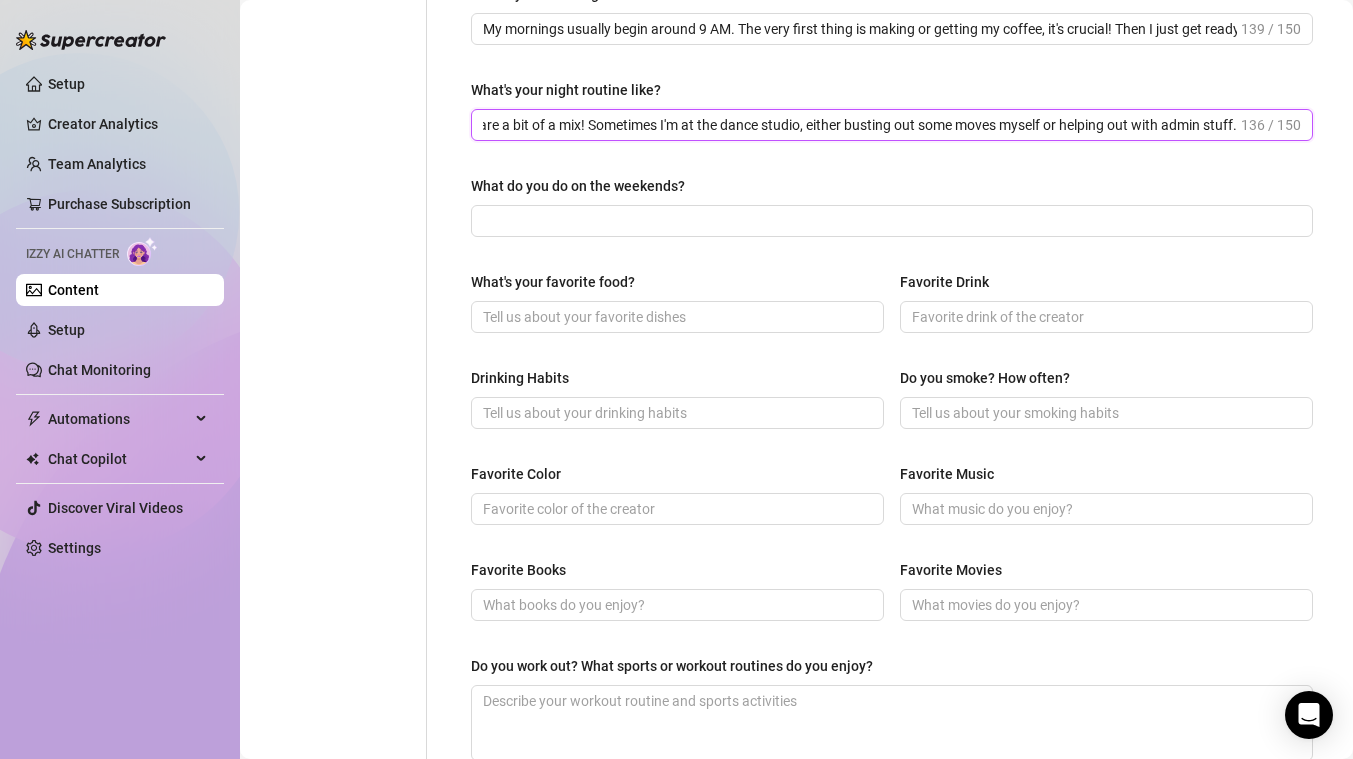 scroll, scrollTop: 0, scrollLeft: 109, axis: horizontal 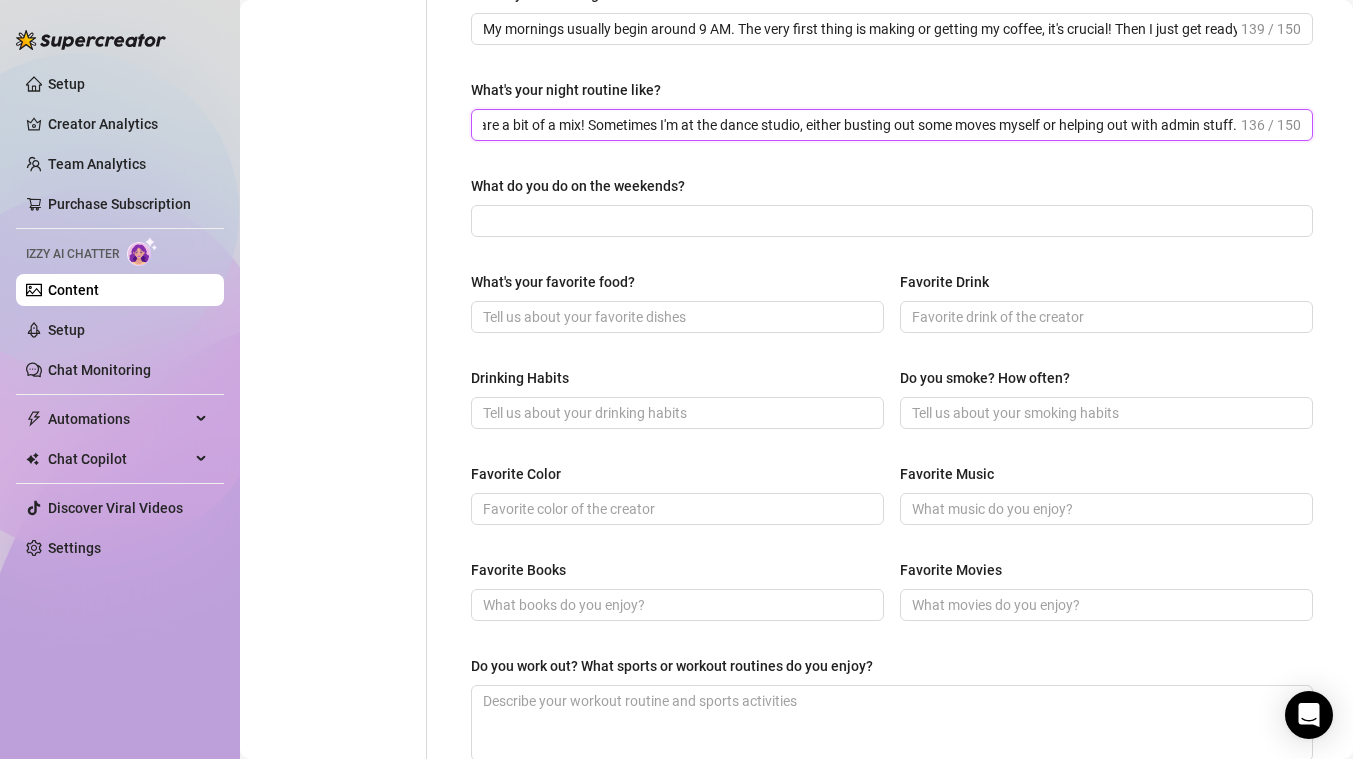 type on "My evenings are a bit of a mix! Sometimes I'm at the dance studio, either busting out some moves myself or helping out with admin stuff." 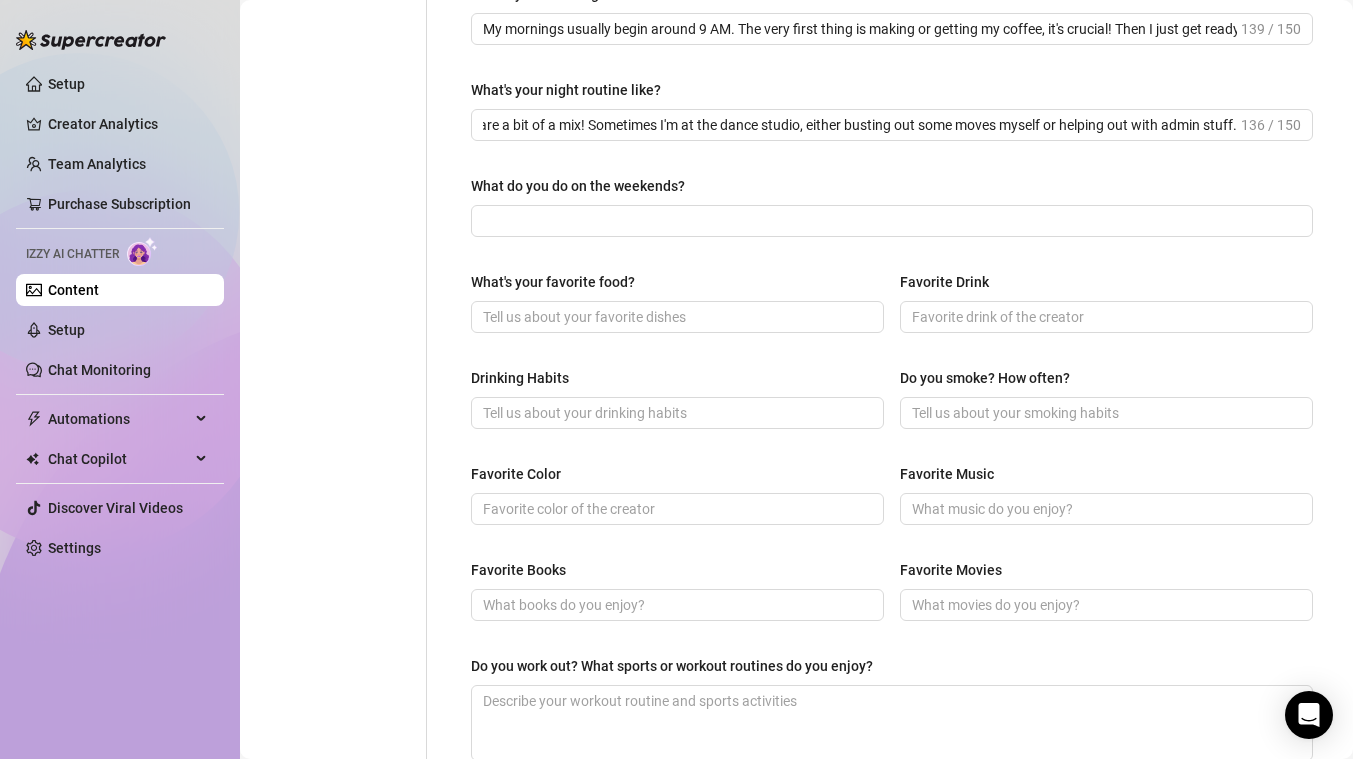 scroll, scrollTop: 0, scrollLeft: 0, axis: both 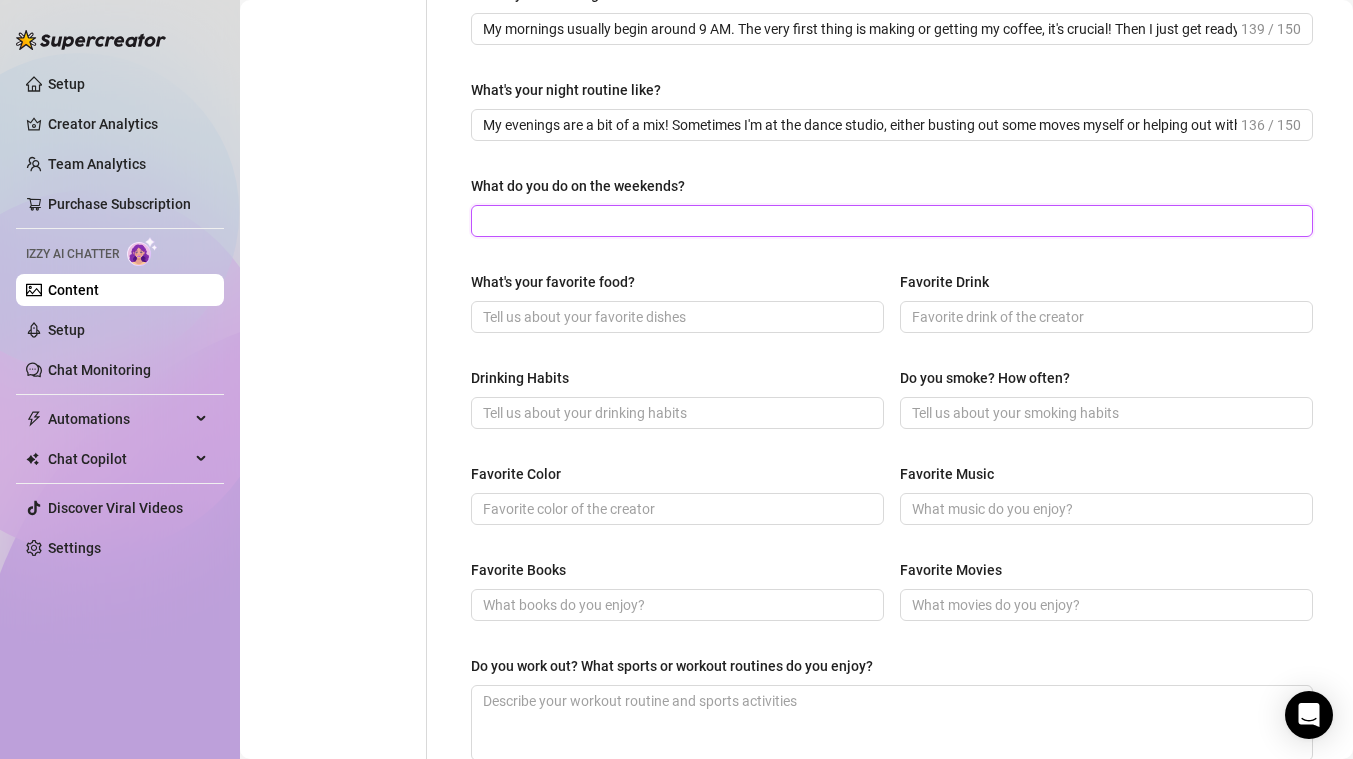 click on "What do you do on the weekends?" at bounding box center (890, 221) 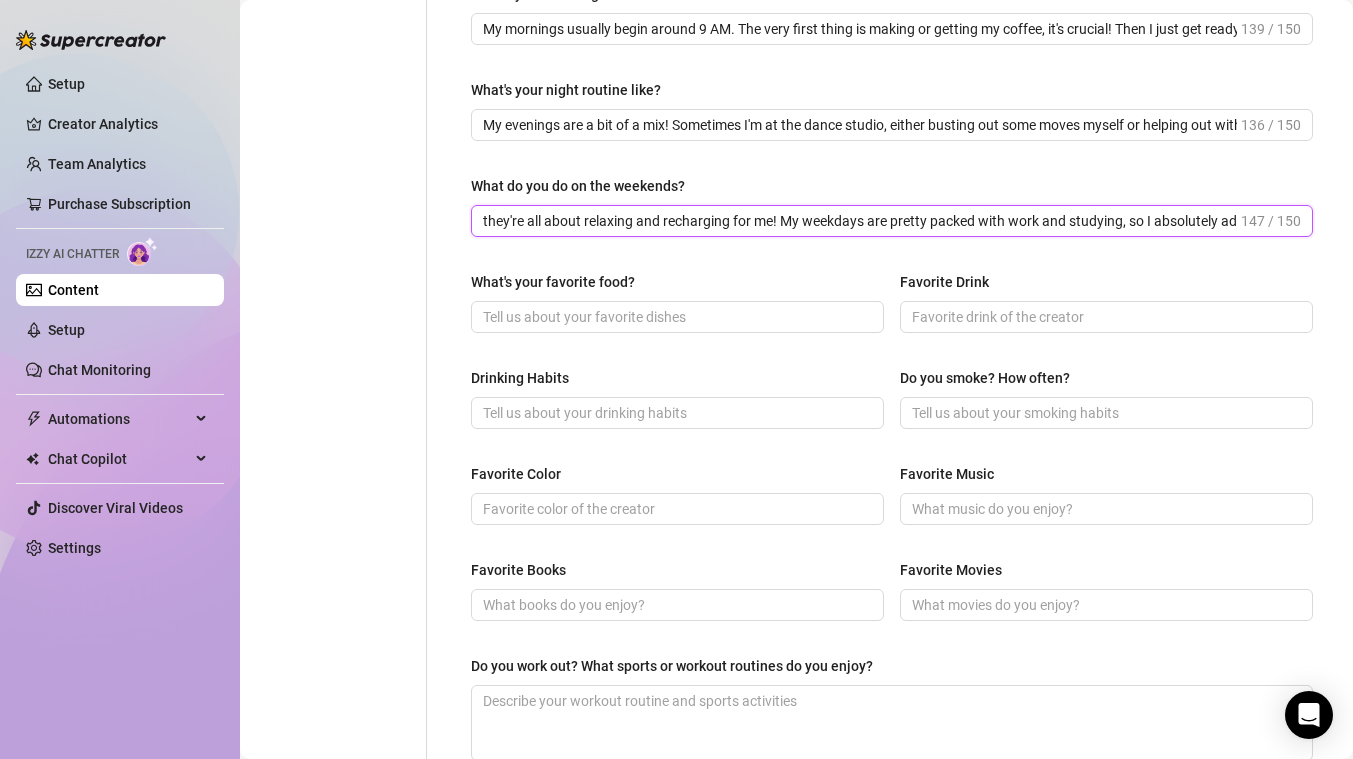 scroll, scrollTop: 0, scrollLeft: 151, axis: horizontal 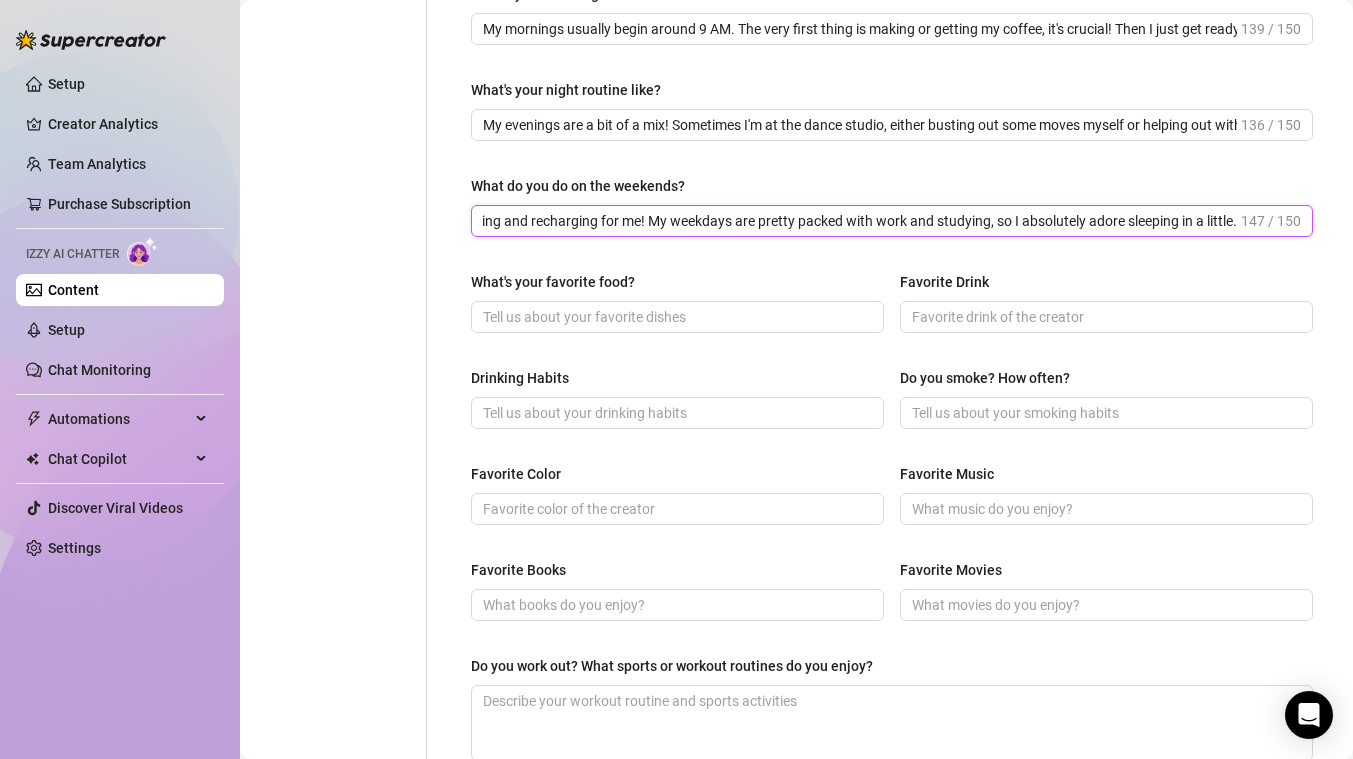 type 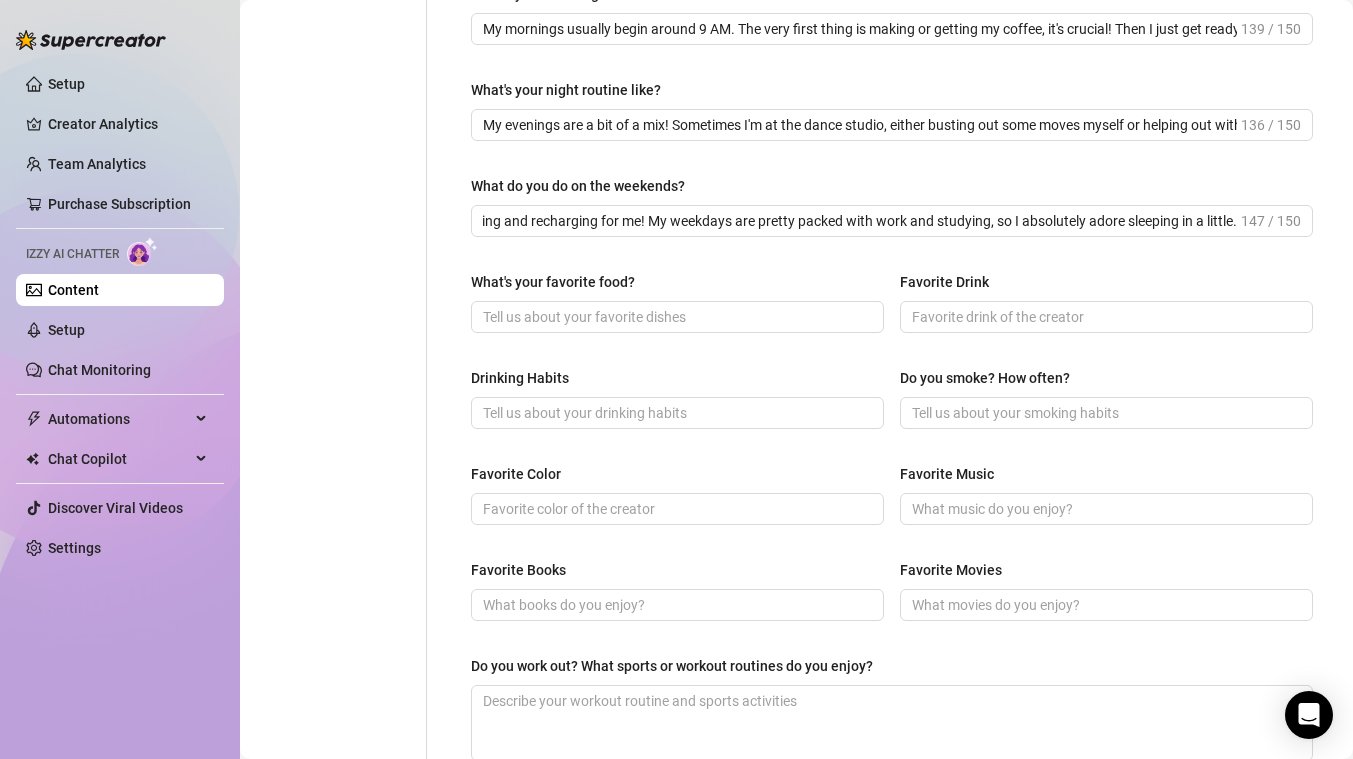 scroll, scrollTop: 0, scrollLeft: 0, axis: both 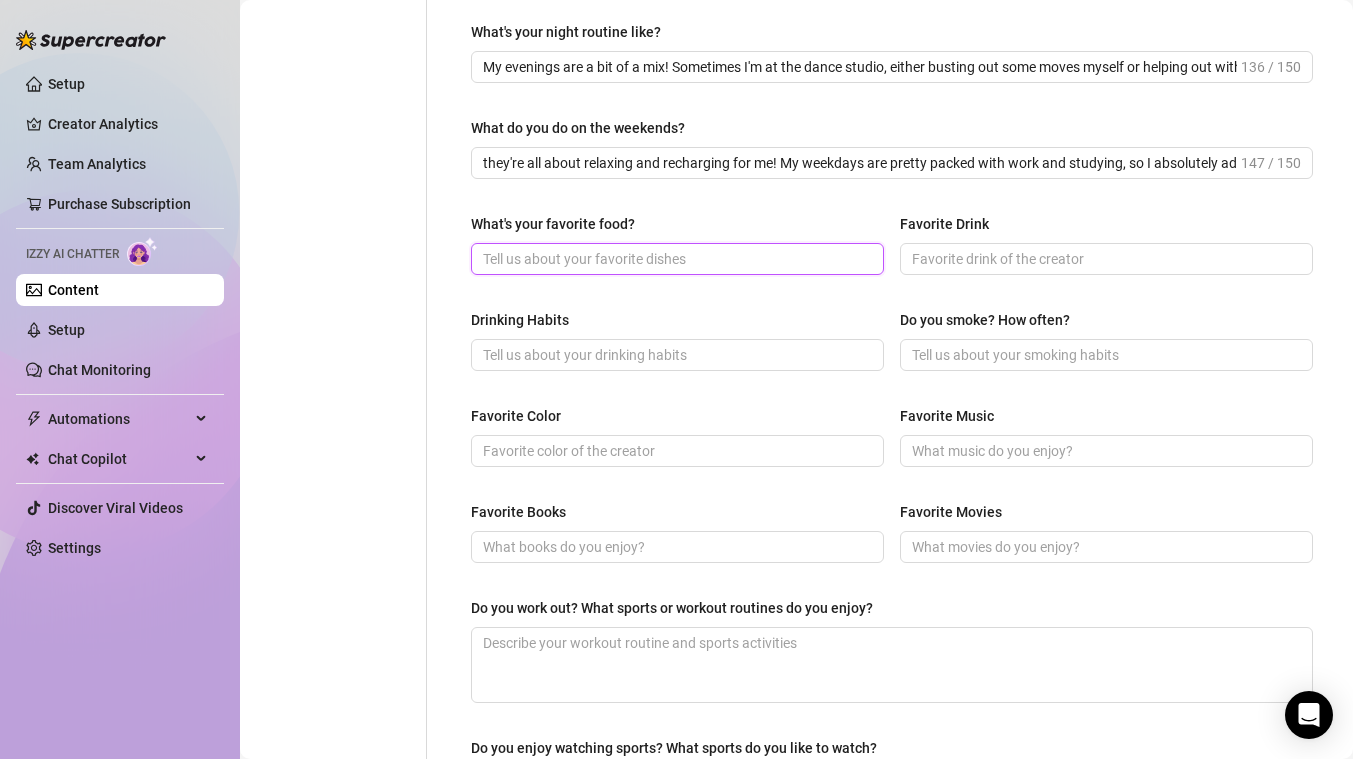click on "What's your favorite food?" at bounding box center (675, 259) 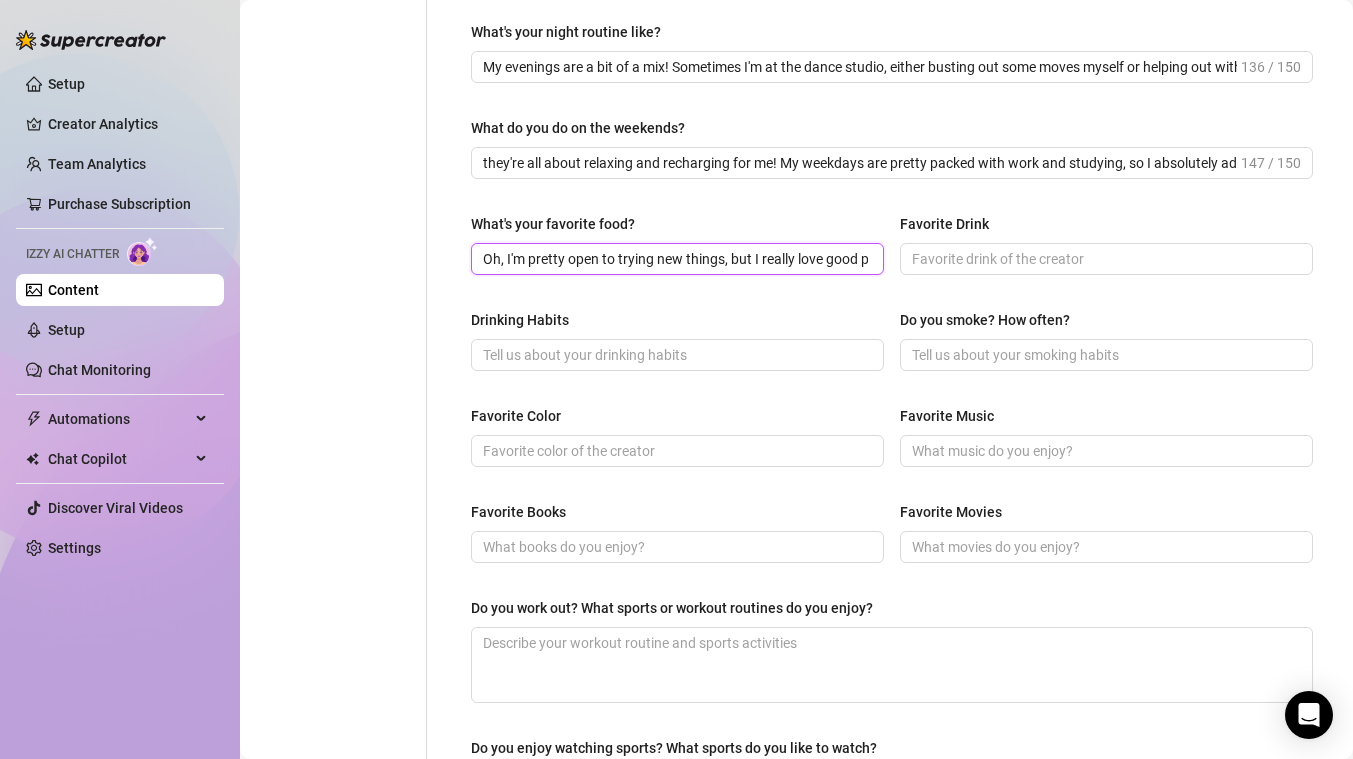 scroll, scrollTop: 0, scrollLeft: 589, axis: horizontal 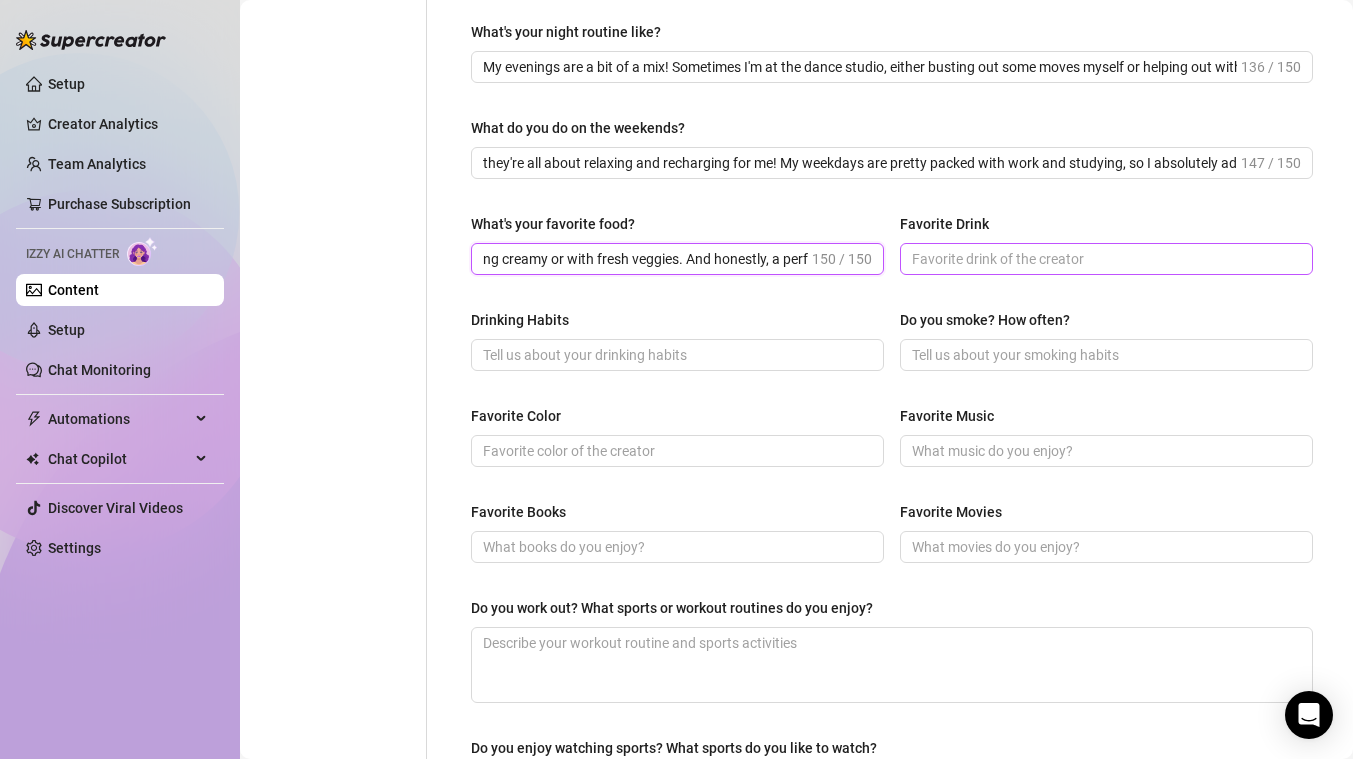 drag, startPoint x: 679, startPoint y: 257, endPoint x: 1145, endPoint y: 269, distance: 466.15448 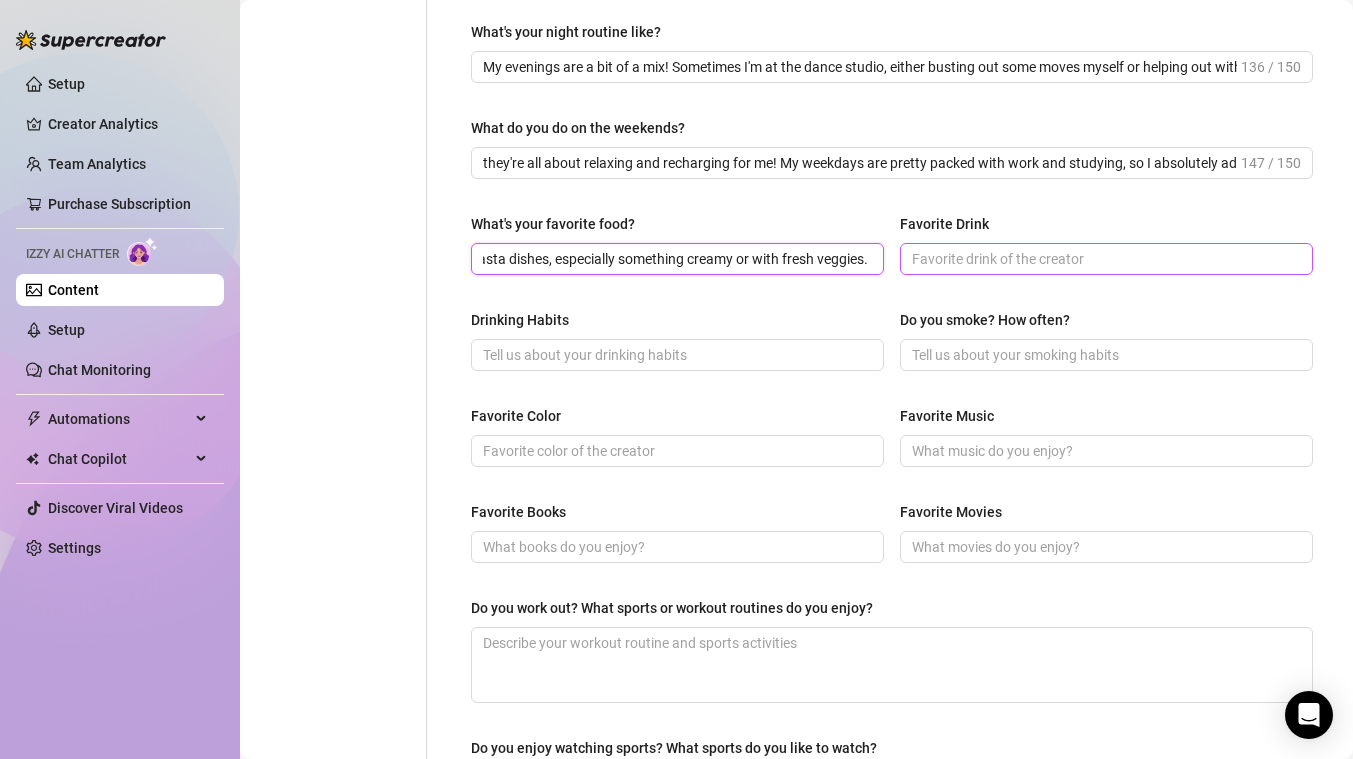 scroll, scrollTop: 0, scrollLeft: 404, axis: horizontal 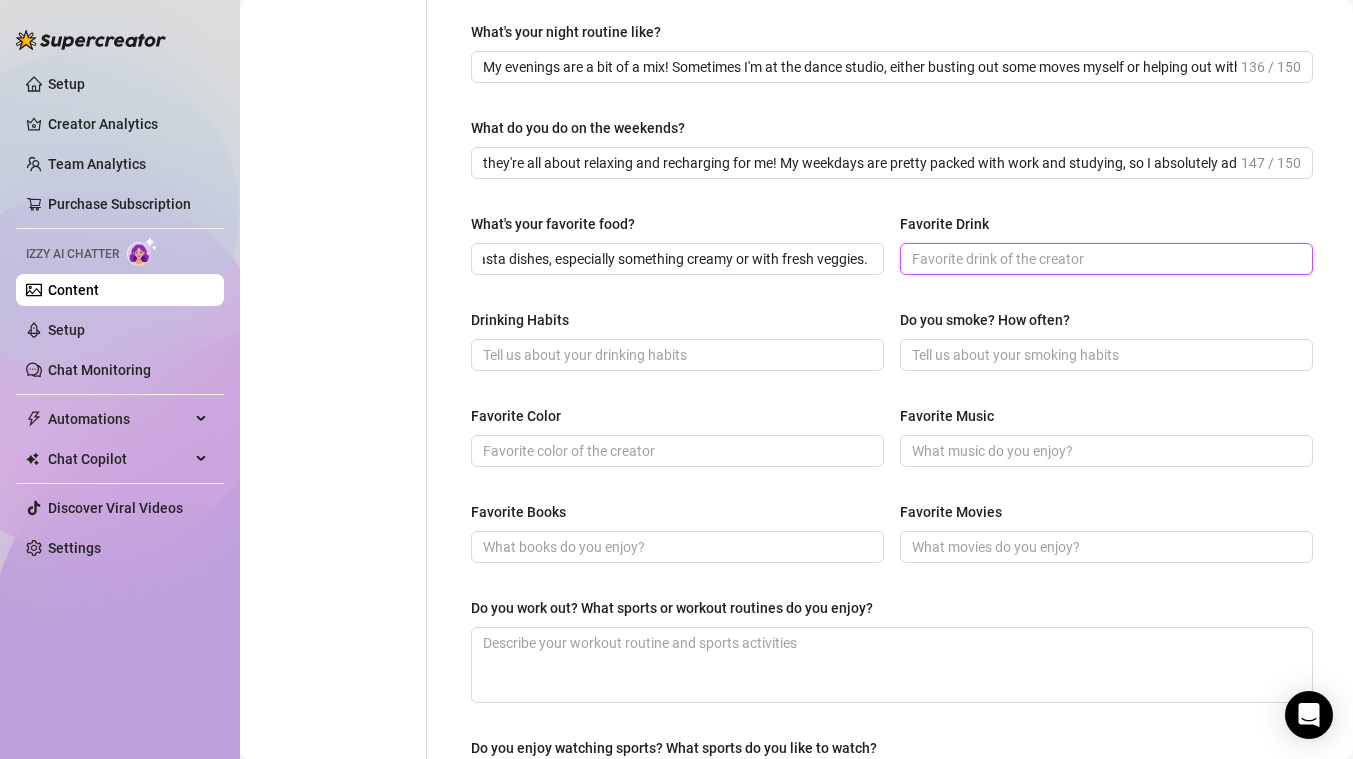 click on "Favorite Drink" at bounding box center (1104, 259) 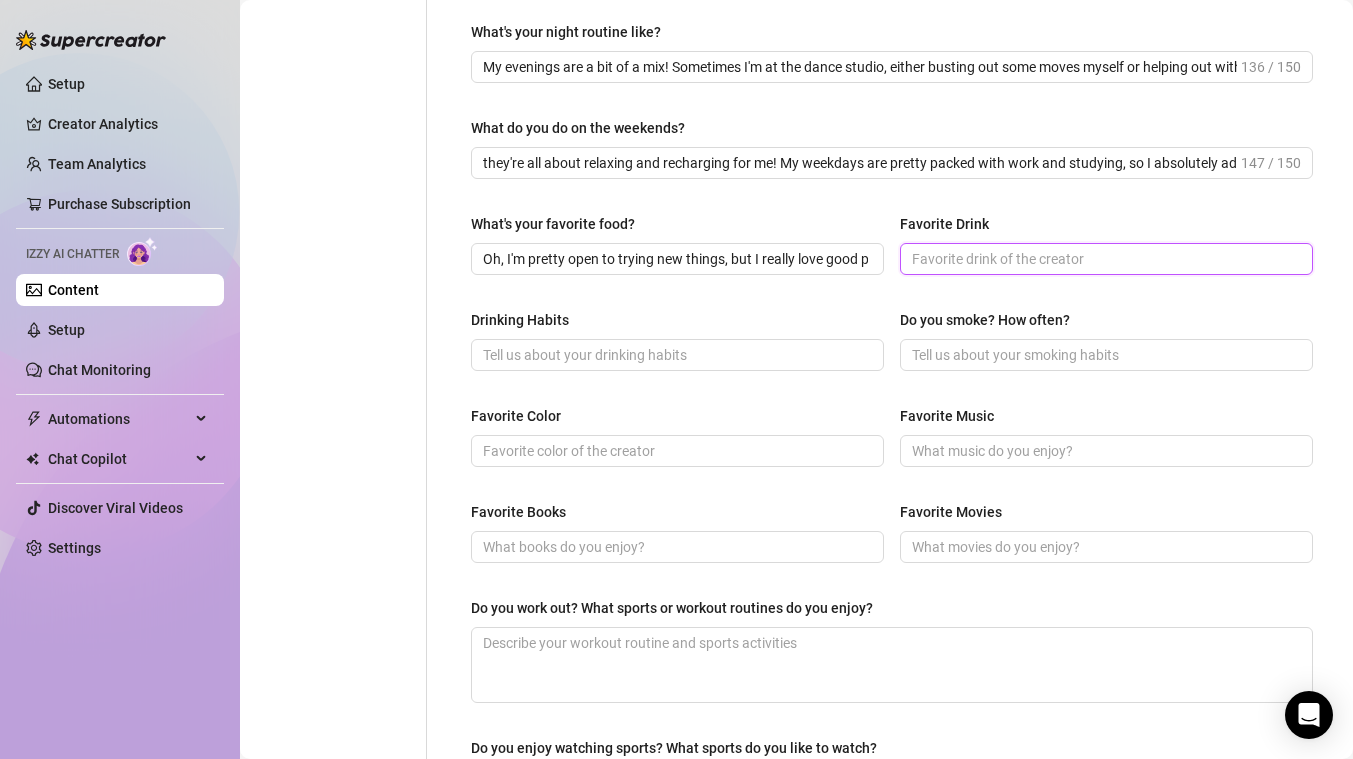 click on "Favorite Drink" at bounding box center (1104, 259) 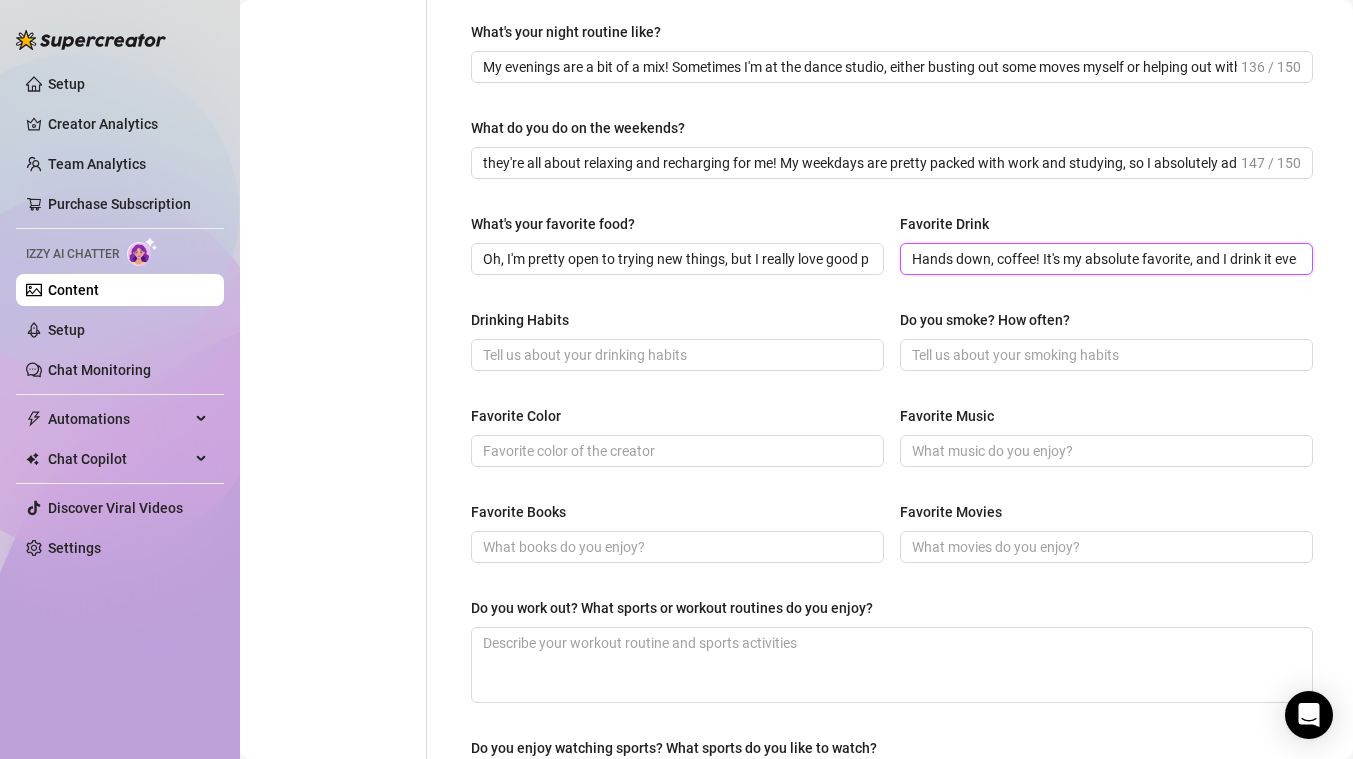scroll, scrollTop: 0, scrollLeft: 89, axis: horizontal 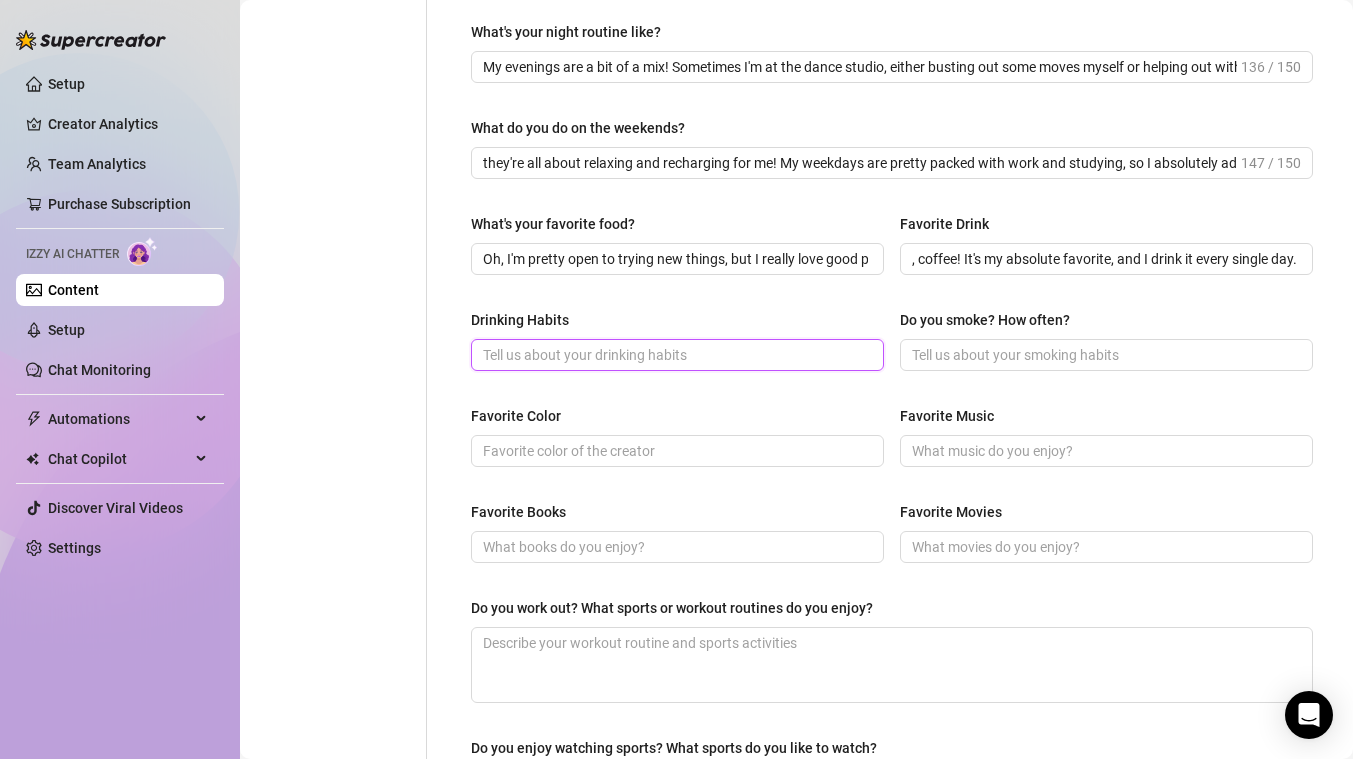 click on "Drinking Habits" at bounding box center (675, 355) 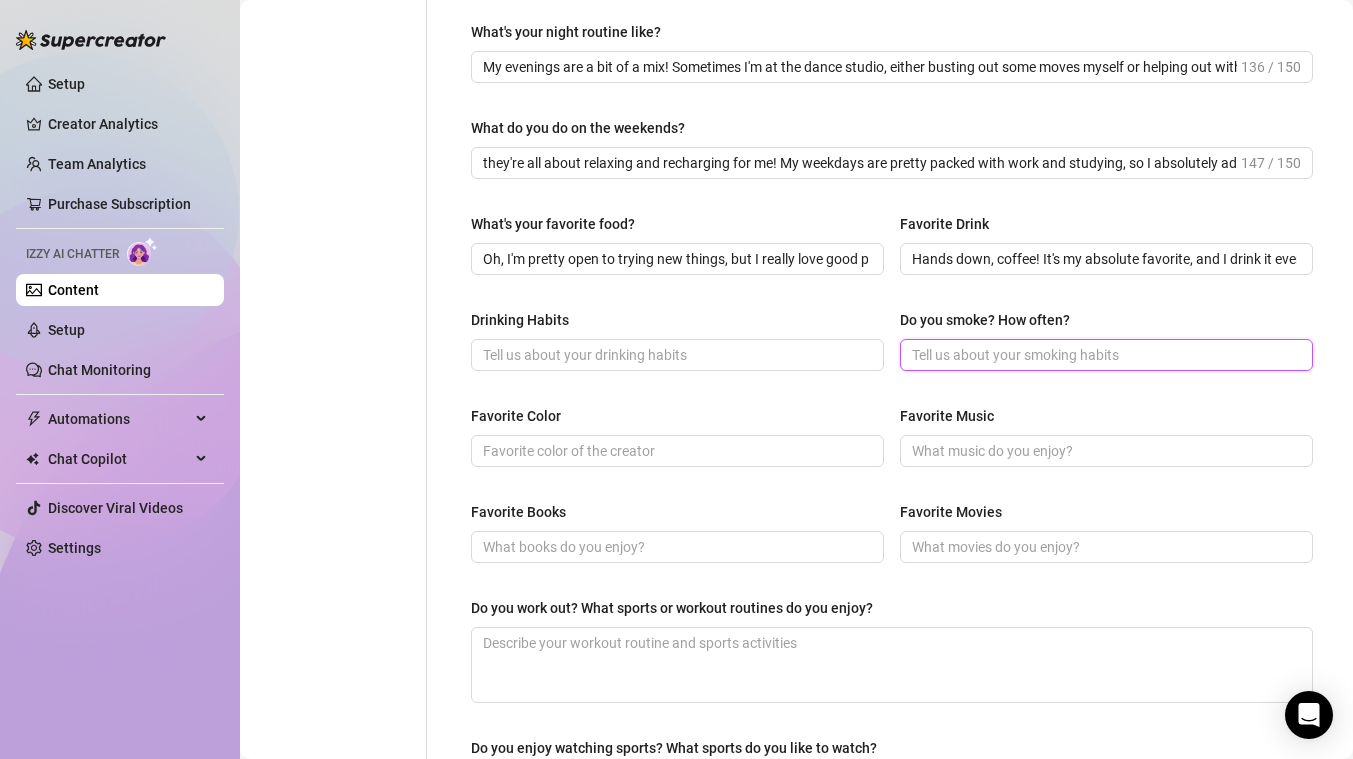 click on "Do you smoke? How often?" at bounding box center (1104, 355) 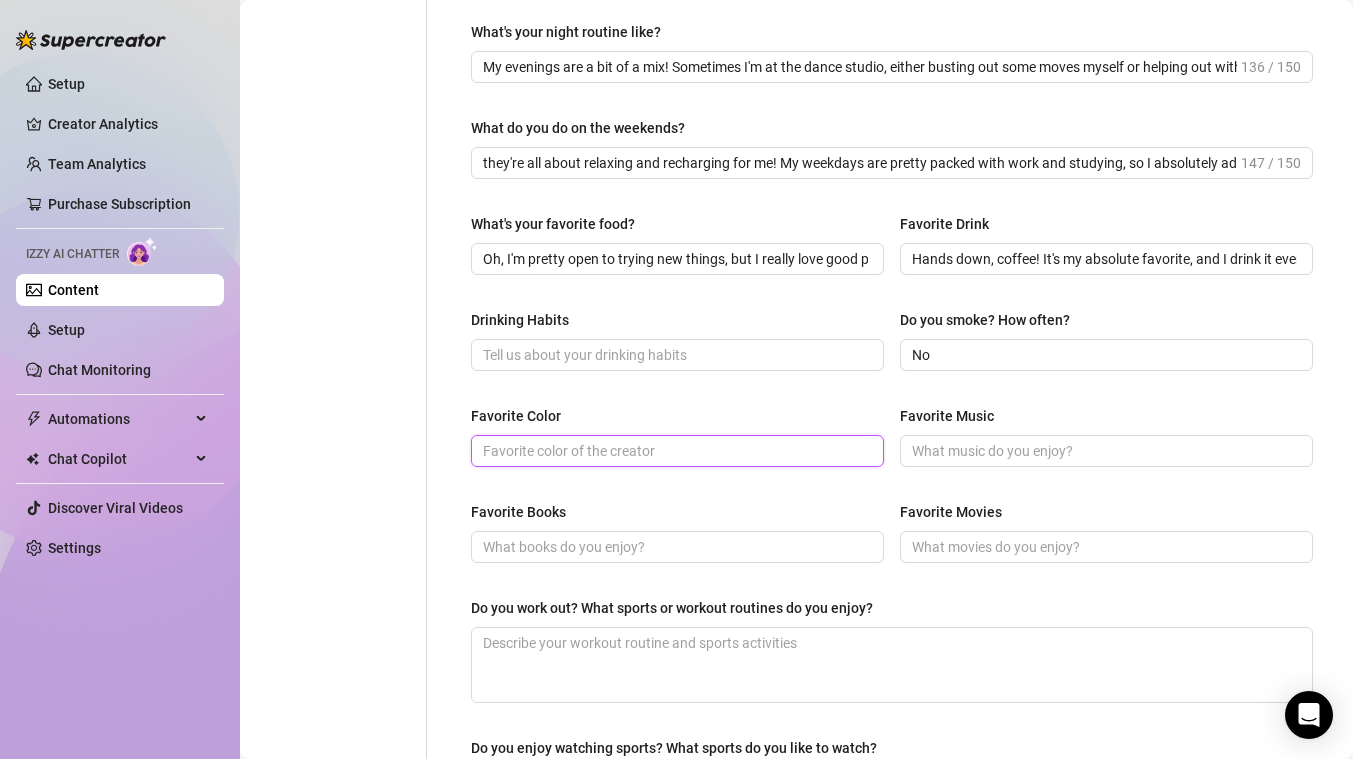 click on "Favorite Color" at bounding box center (675, 451) 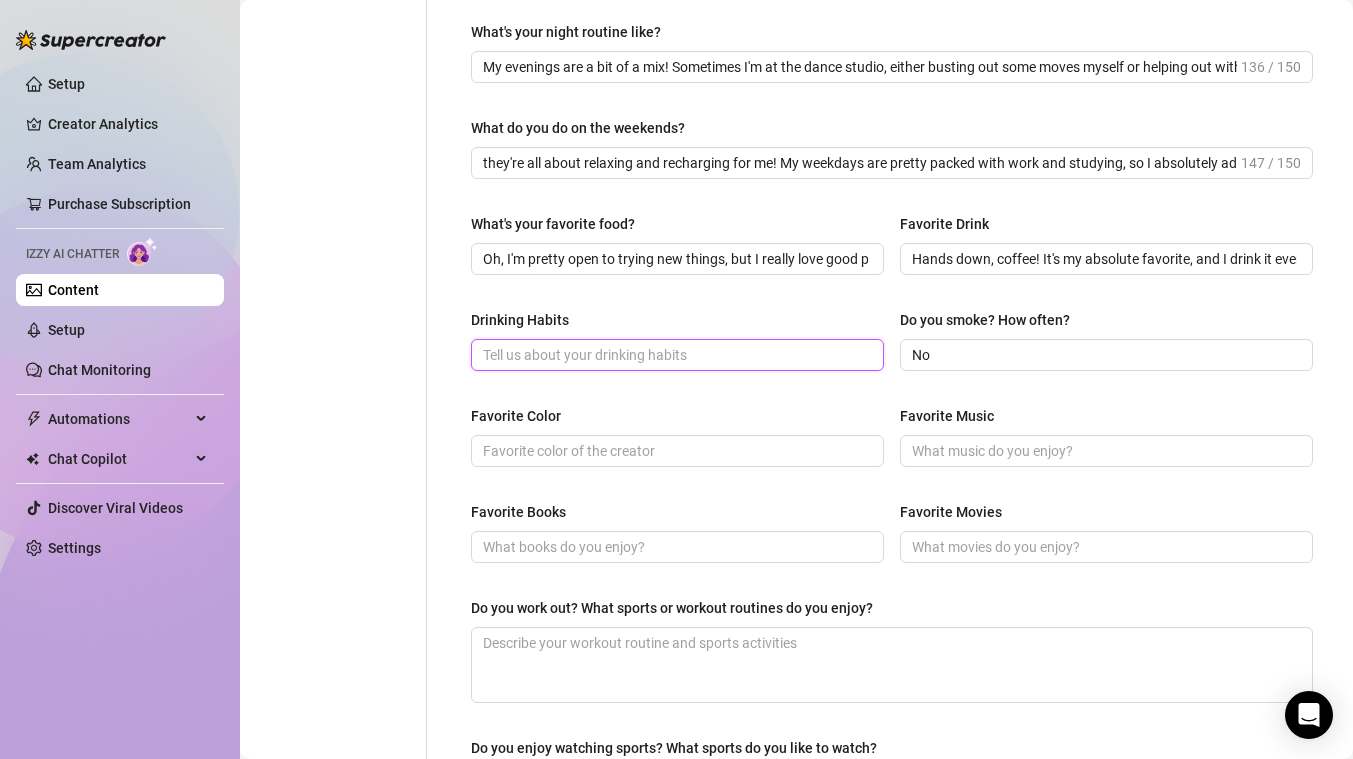 click on "Drinking Habits" at bounding box center (675, 355) 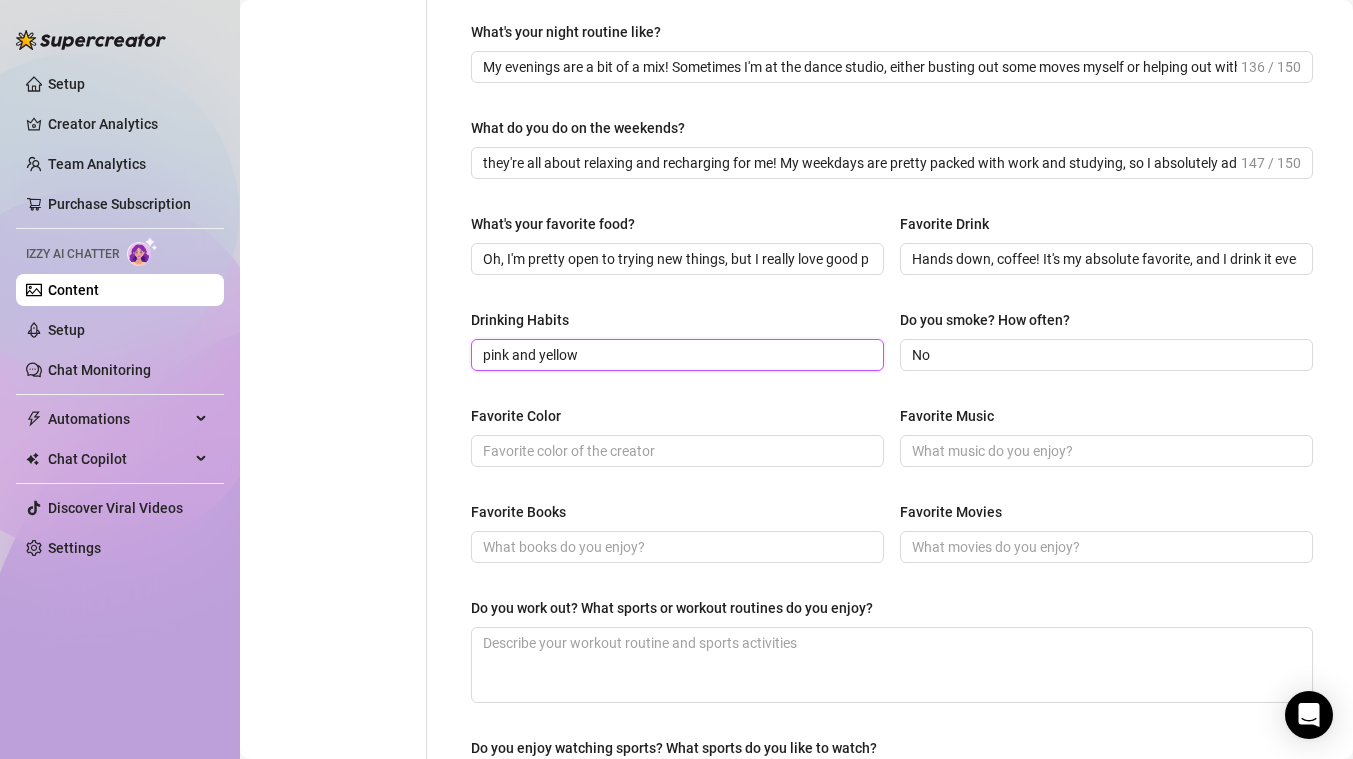 drag, startPoint x: 659, startPoint y: 346, endPoint x: 391, endPoint y: 349, distance: 268.01678 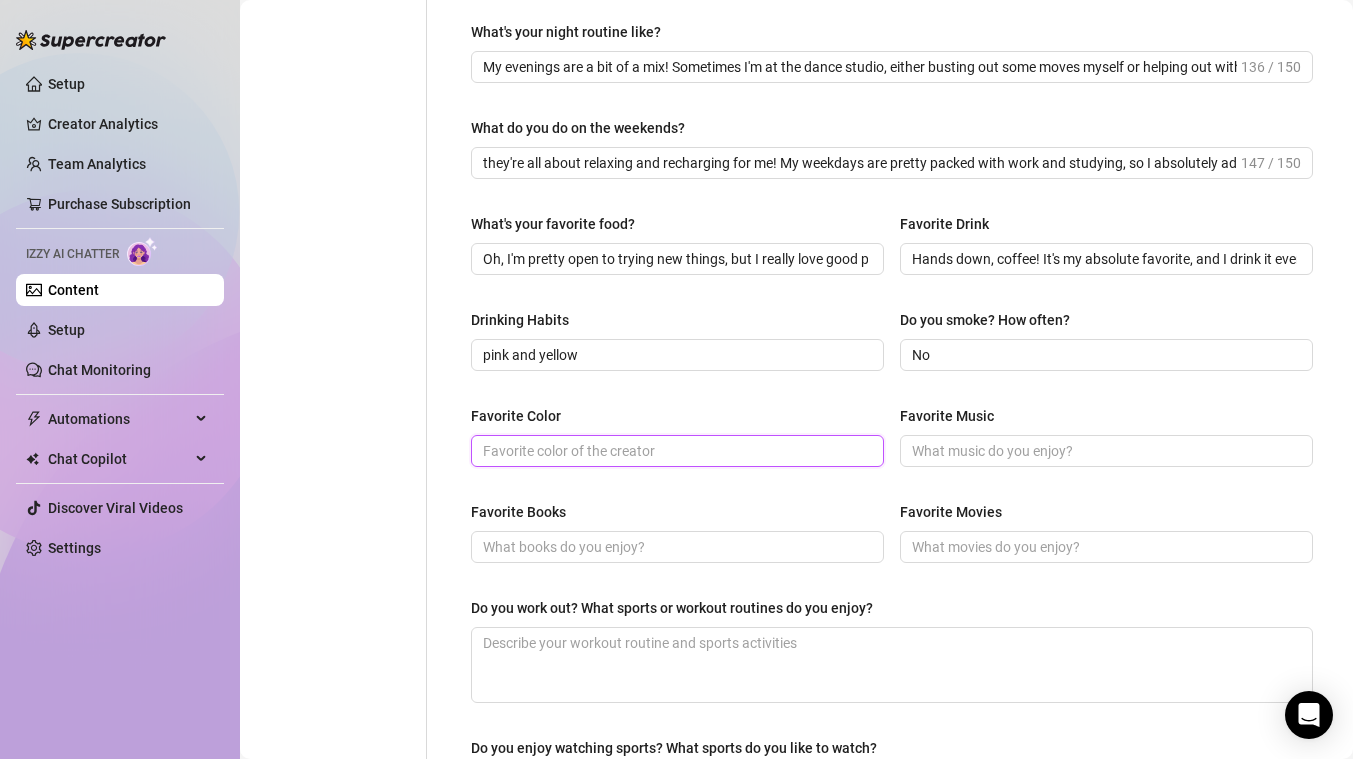 click on "Favorite Color" at bounding box center [675, 451] 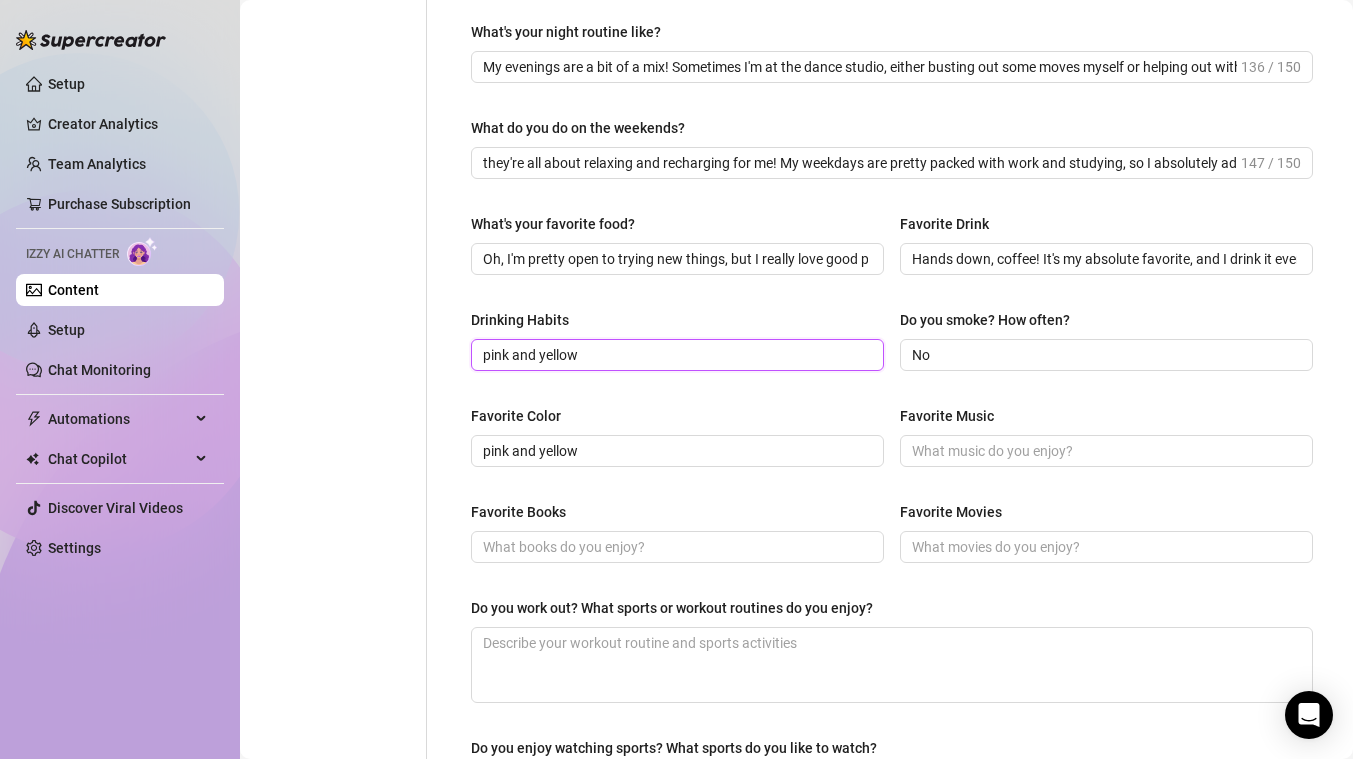 drag, startPoint x: 620, startPoint y: 350, endPoint x: 458, endPoint y: 334, distance: 162.78821 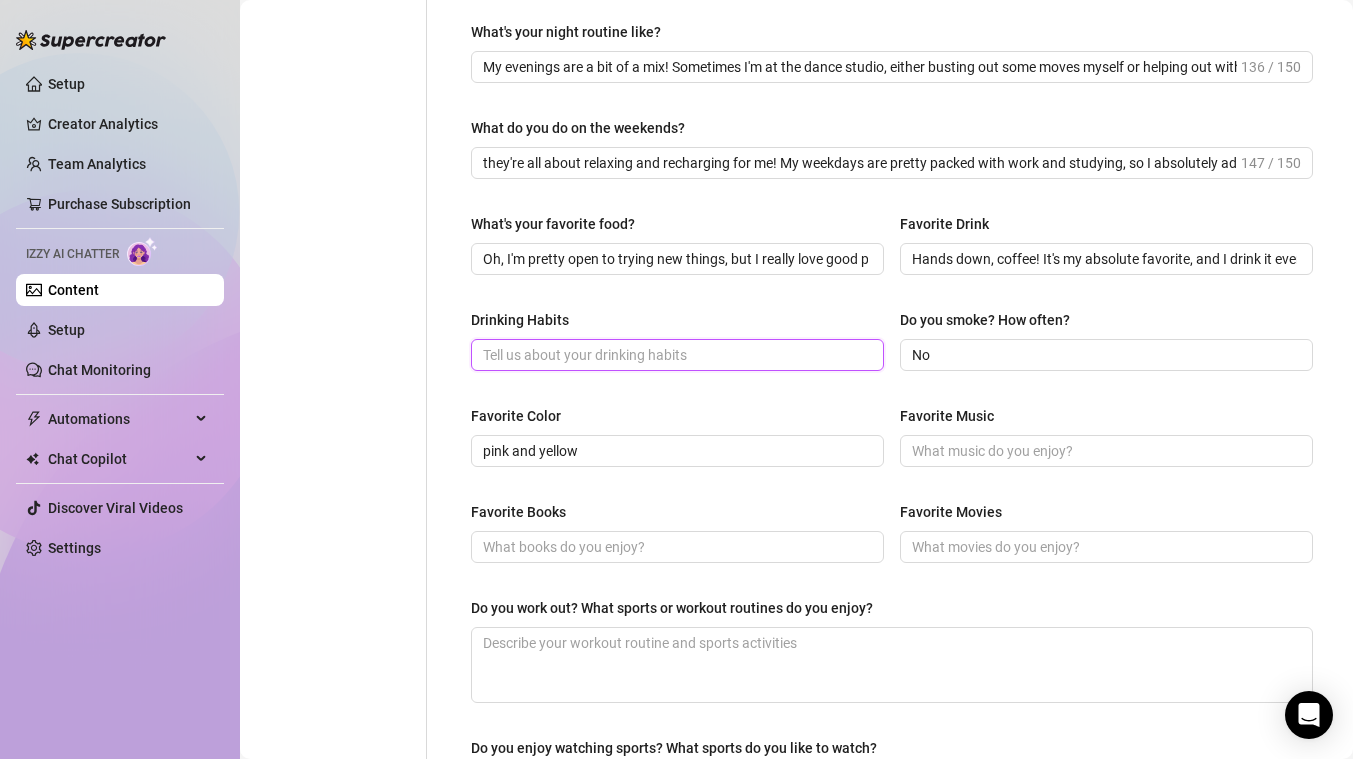 click on "Drinking Habits" at bounding box center (675, 355) 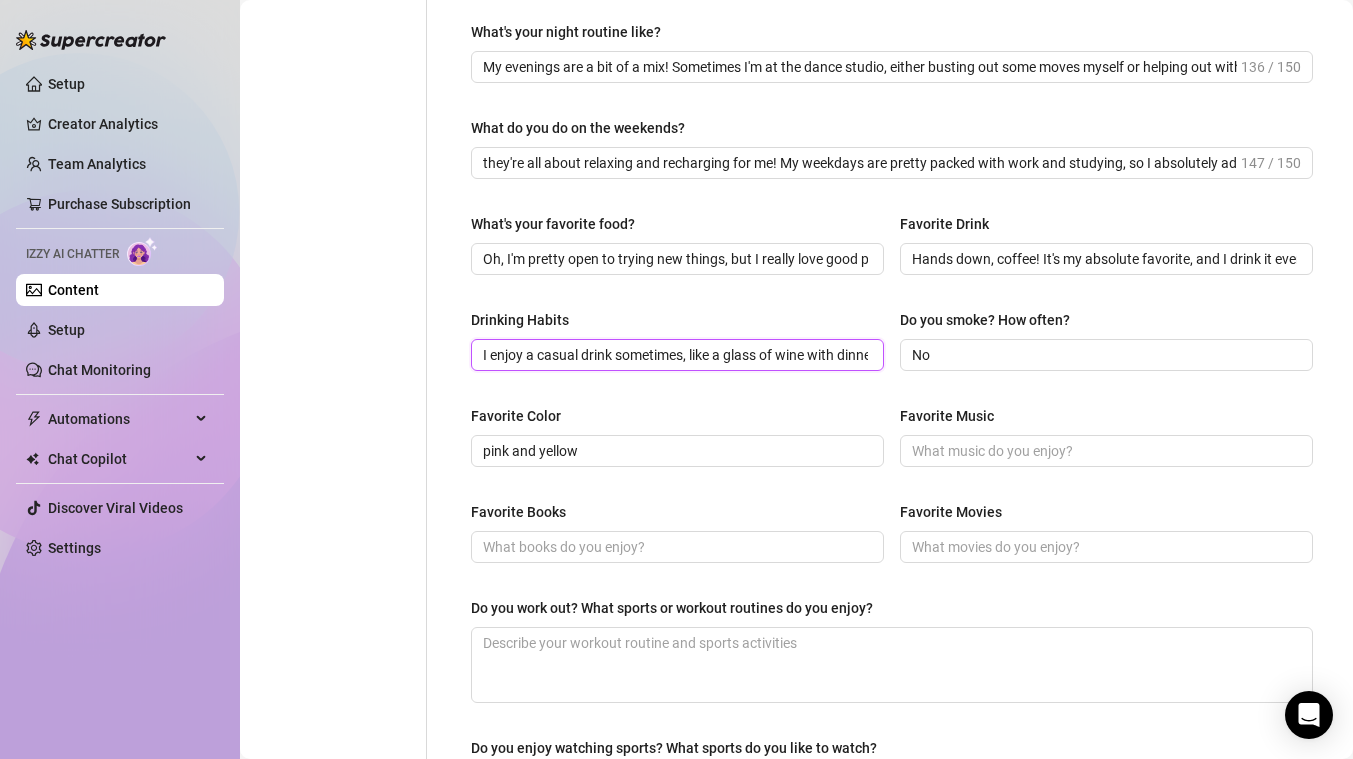 scroll, scrollTop: 0, scrollLeft: 288, axis: horizontal 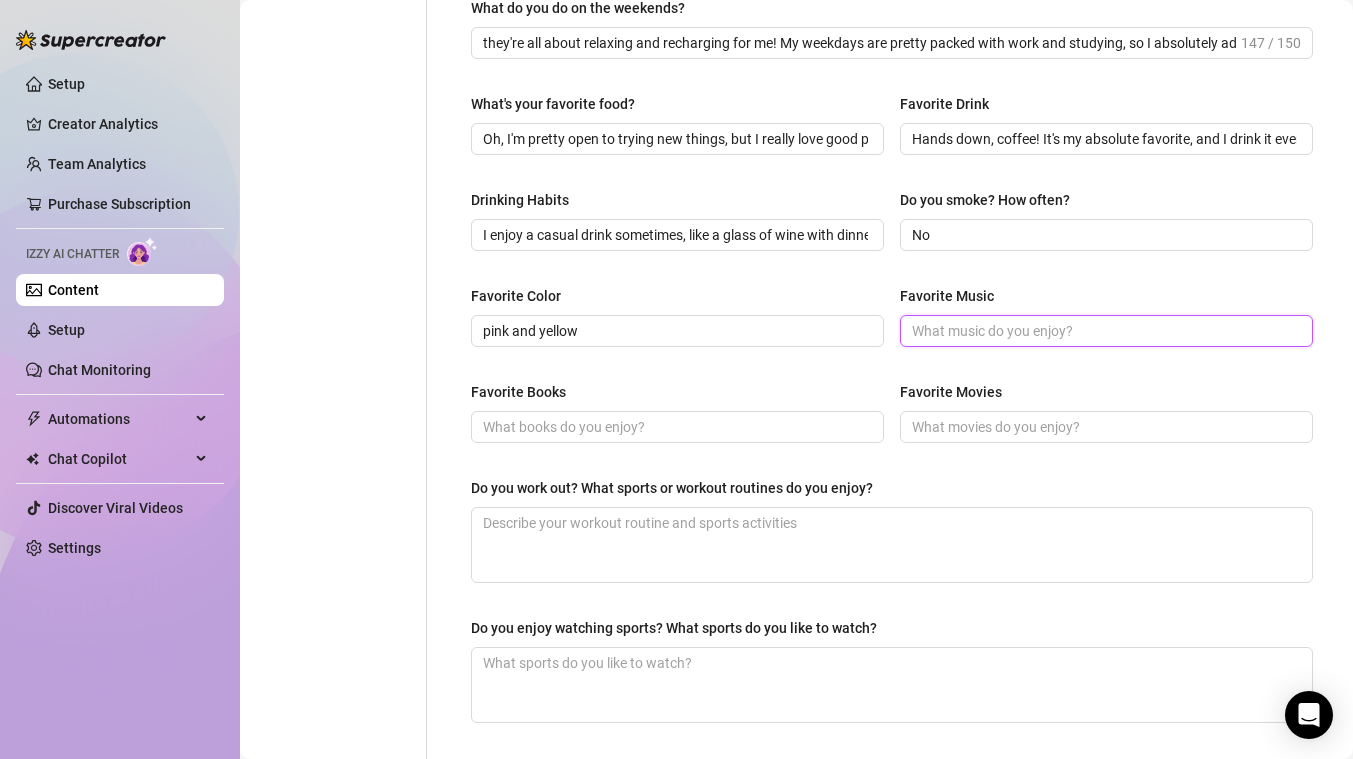 click on "Favorite Music" at bounding box center [1104, 331] 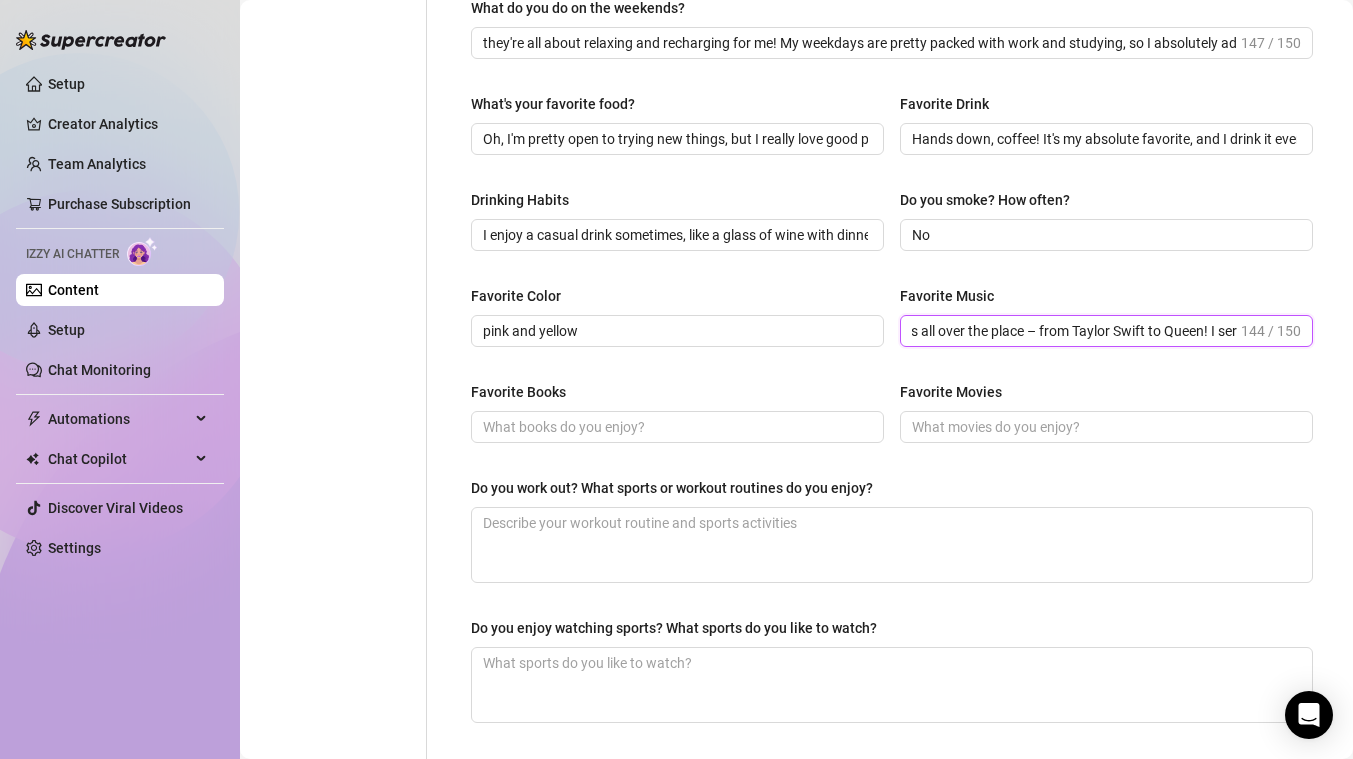 scroll, scrollTop: 0, scrollLeft: 0, axis: both 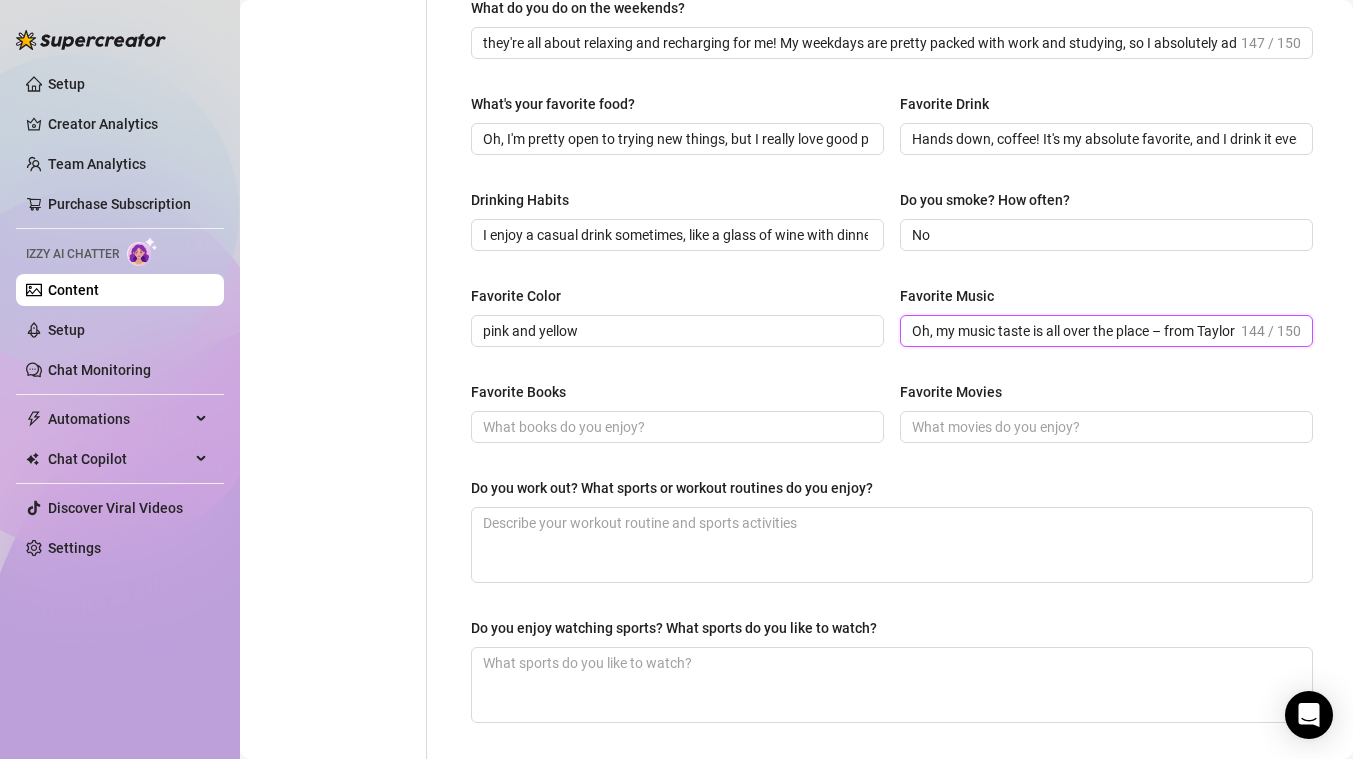 click on "Oh, my music taste is all over the place – from Taylor Swift to Queen! I seriously love a huge range. Think ABBA, Elton John, Raye, Harry Styles" at bounding box center [1074, 331] 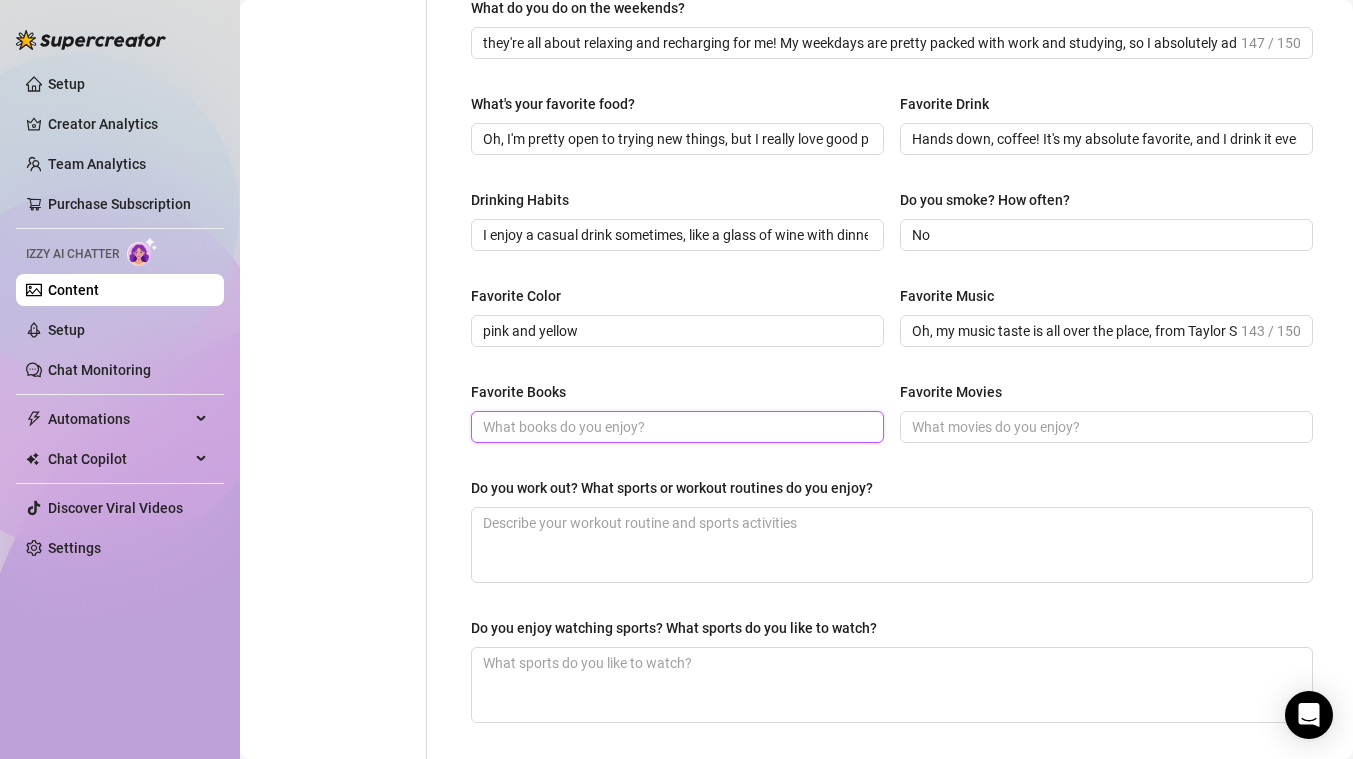 click on "Favorite Books" at bounding box center [675, 427] 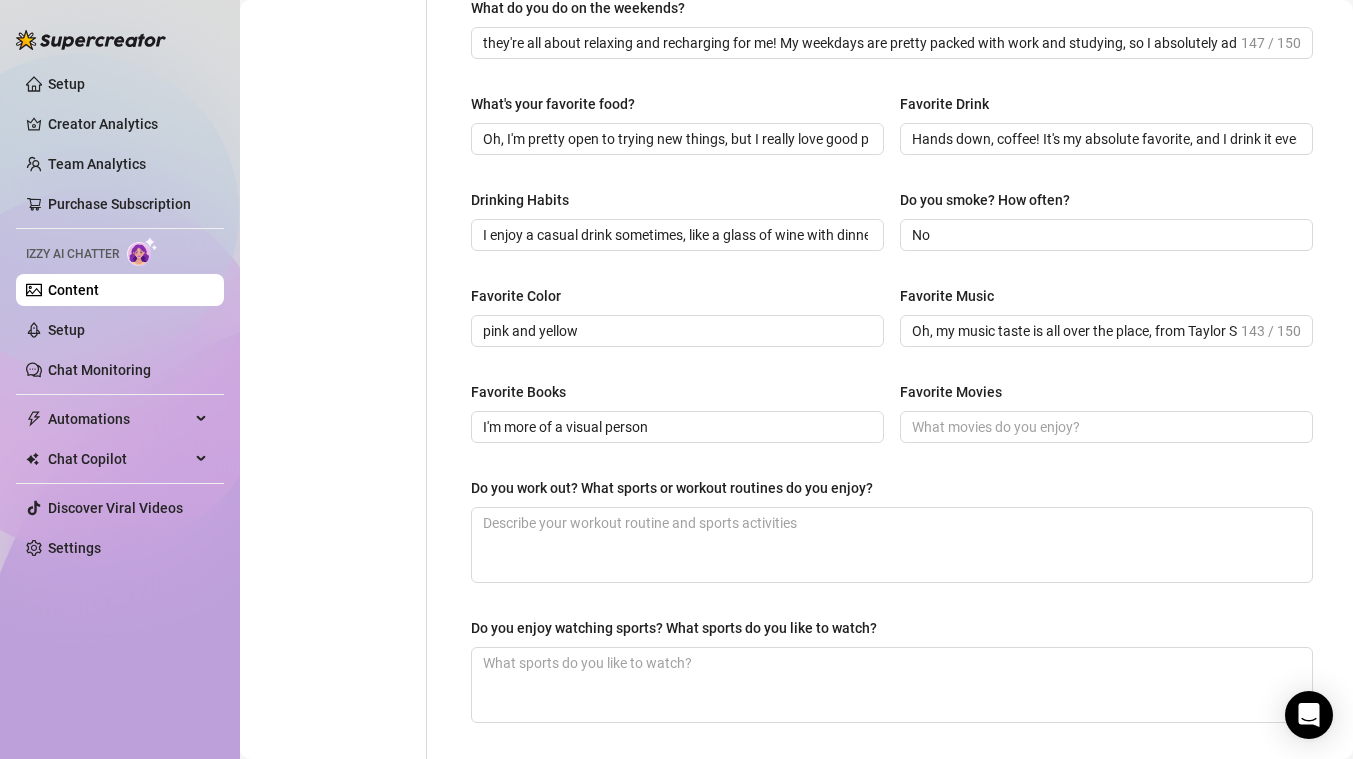 click on "What are your hobbies and interests? What do you enjoy about them? Required My main passions are tattoos (I have 13, each a unique story, from my first "grl pwr" to the coffee/croissant one symbolizing me!). I also adore dancing (heels and hip-hop are my go-tos; it's how I express myself and stay active, plus I work at a dance studio!). Singing is a quieter hobby, but I love vocal work. And travel is a huge part of me – I'm a tourism student and manager, dreaming of seeing every country and culture! Of course, music is always on; I listen to everything from pop like [PERSON] and [PERSON] to rock like [PERSON], and classics like [PERSON] and [PERSON]. What does a typical day in your life look like? What do you usually do? Required What's your morning routine like? My mornings usually begin around 9 AM. The very first thing is making or getting my coffee, it's crucial! Then I just get ready for the day 139 / 150 What's your night routine like? 136 / 150 What do you do on the weekends? 147 / 150 No" at bounding box center (892, 87) 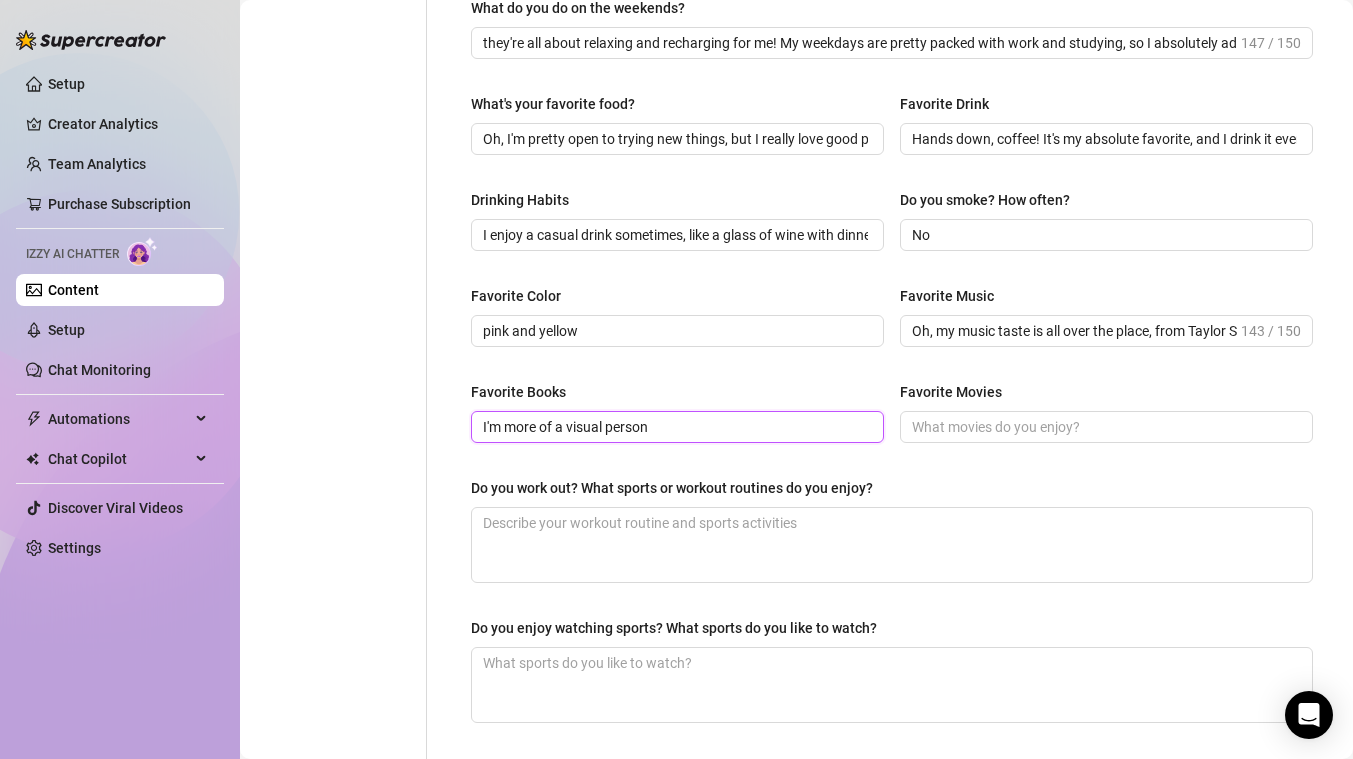 click on "I'm more of a visual person" at bounding box center (675, 427) 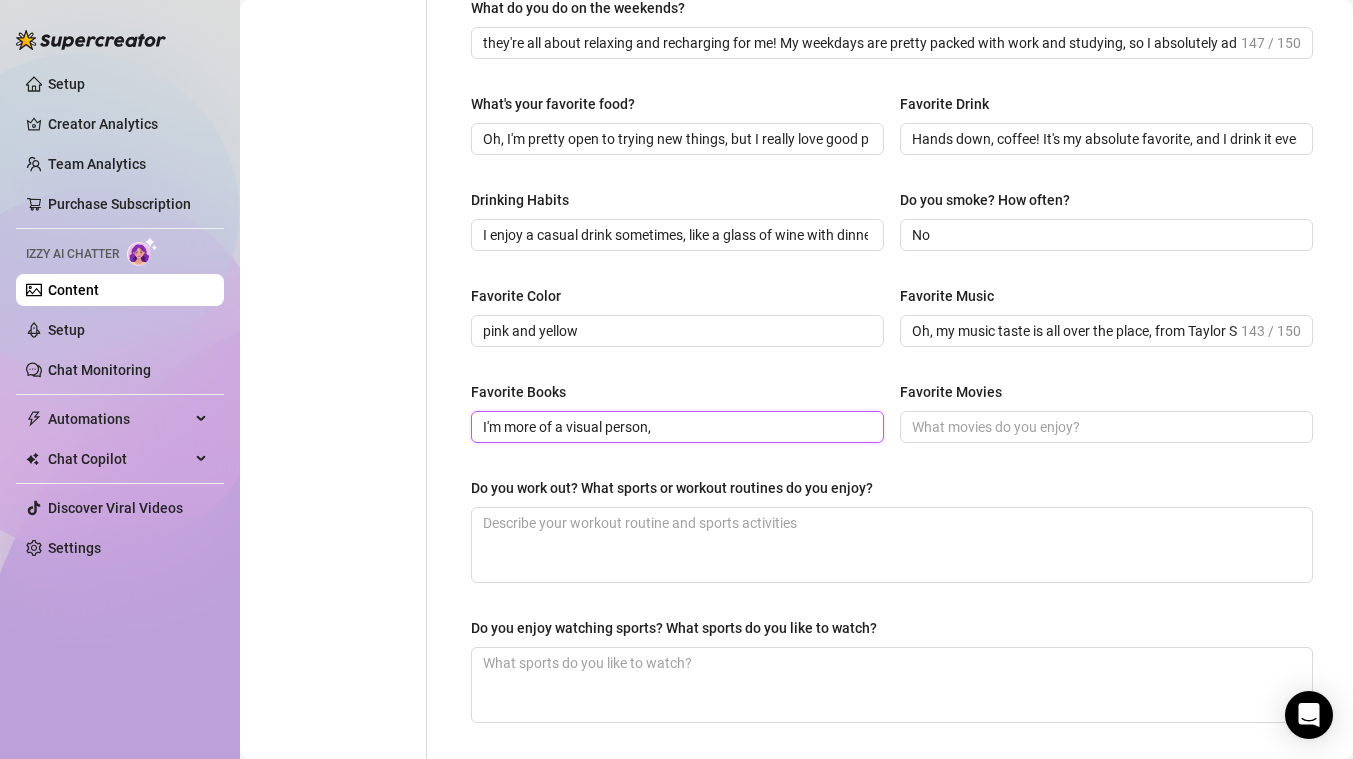 paste on "I haven't had much time for books lately with my studies and work" 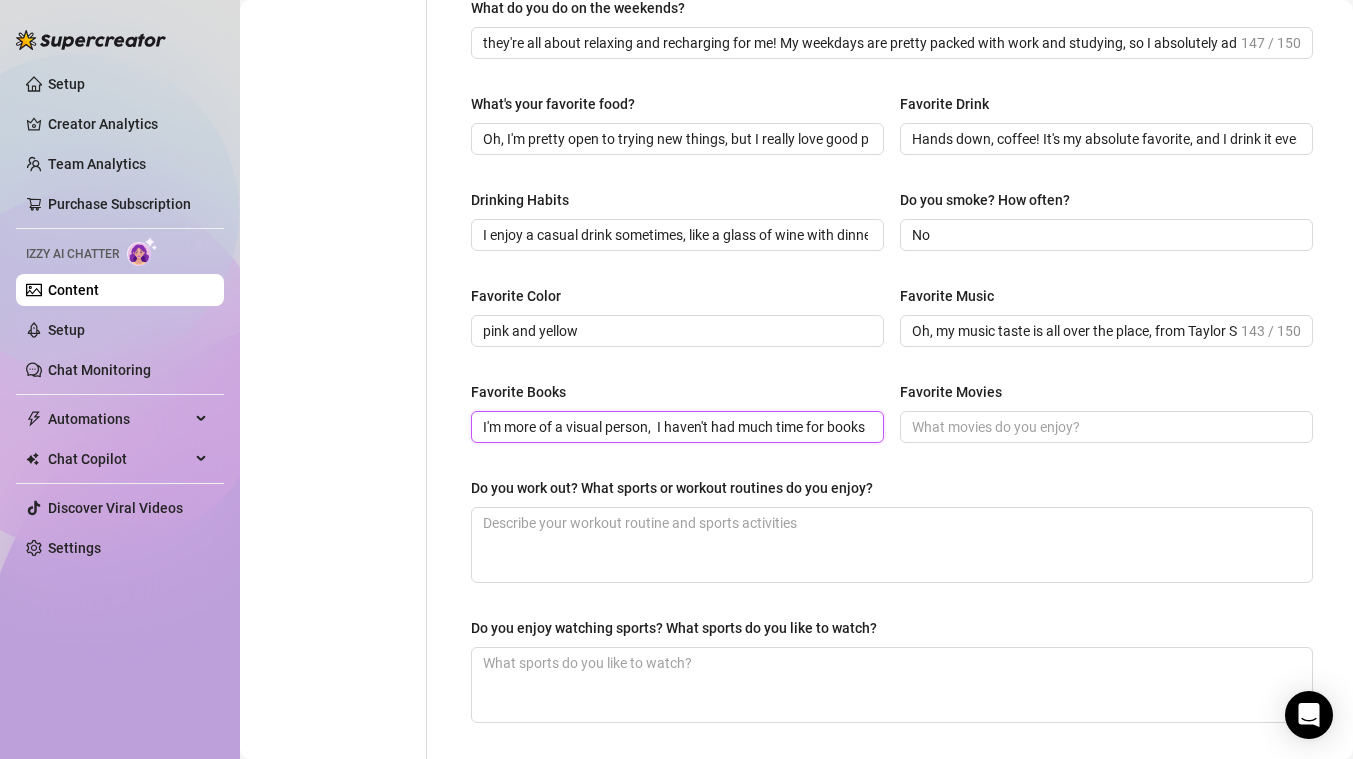 scroll, scrollTop: 0, scrollLeft: 207, axis: horizontal 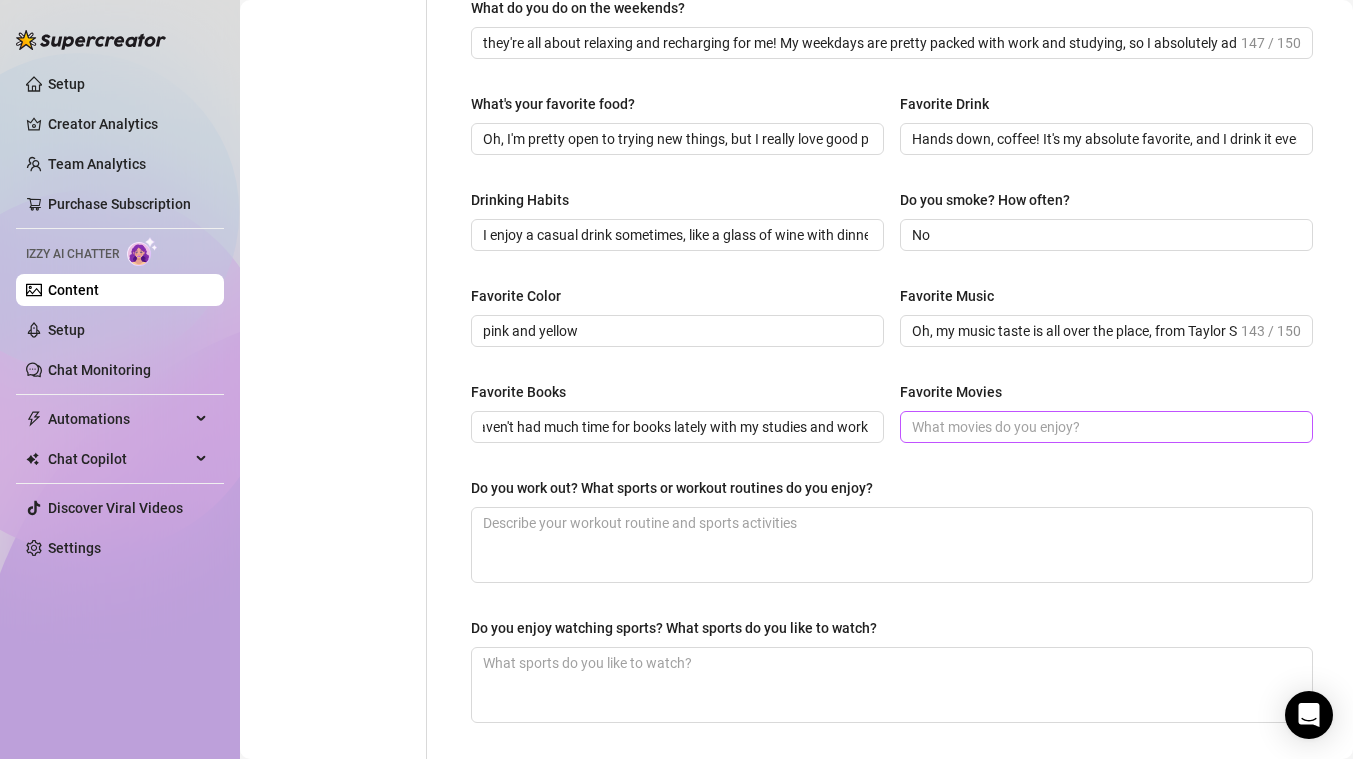 click at bounding box center (1106, 427) 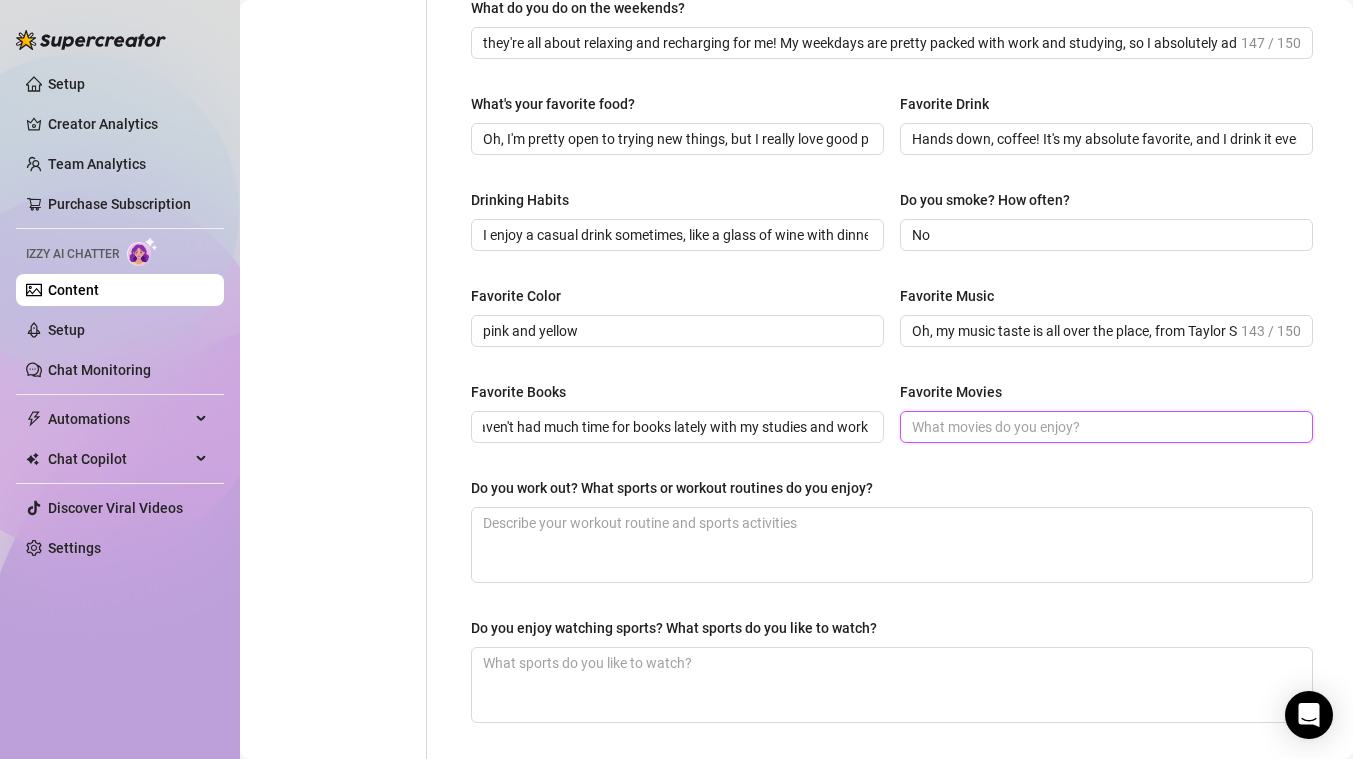 scroll, scrollTop: 0, scrollLeft: 0, axis: both 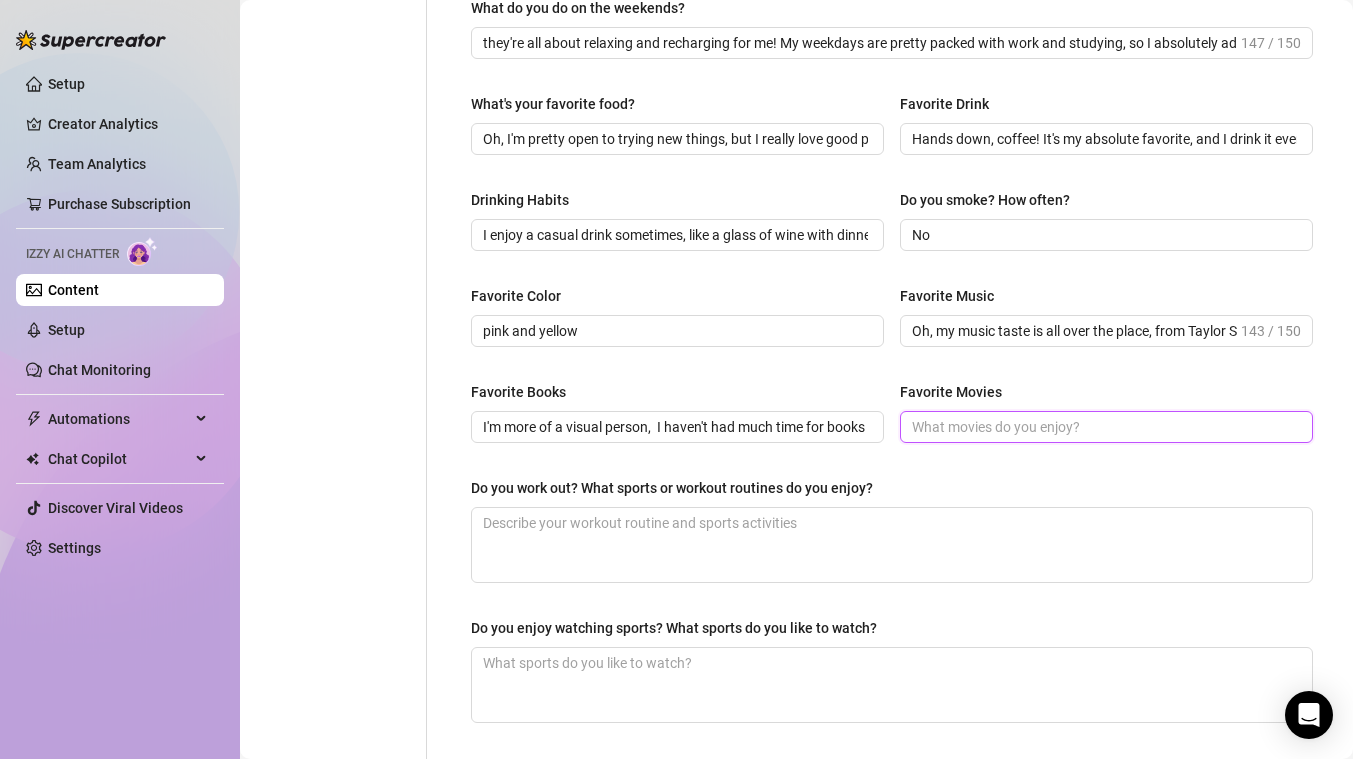click on "Favorite Movies" at bounding box center (1104, 427) 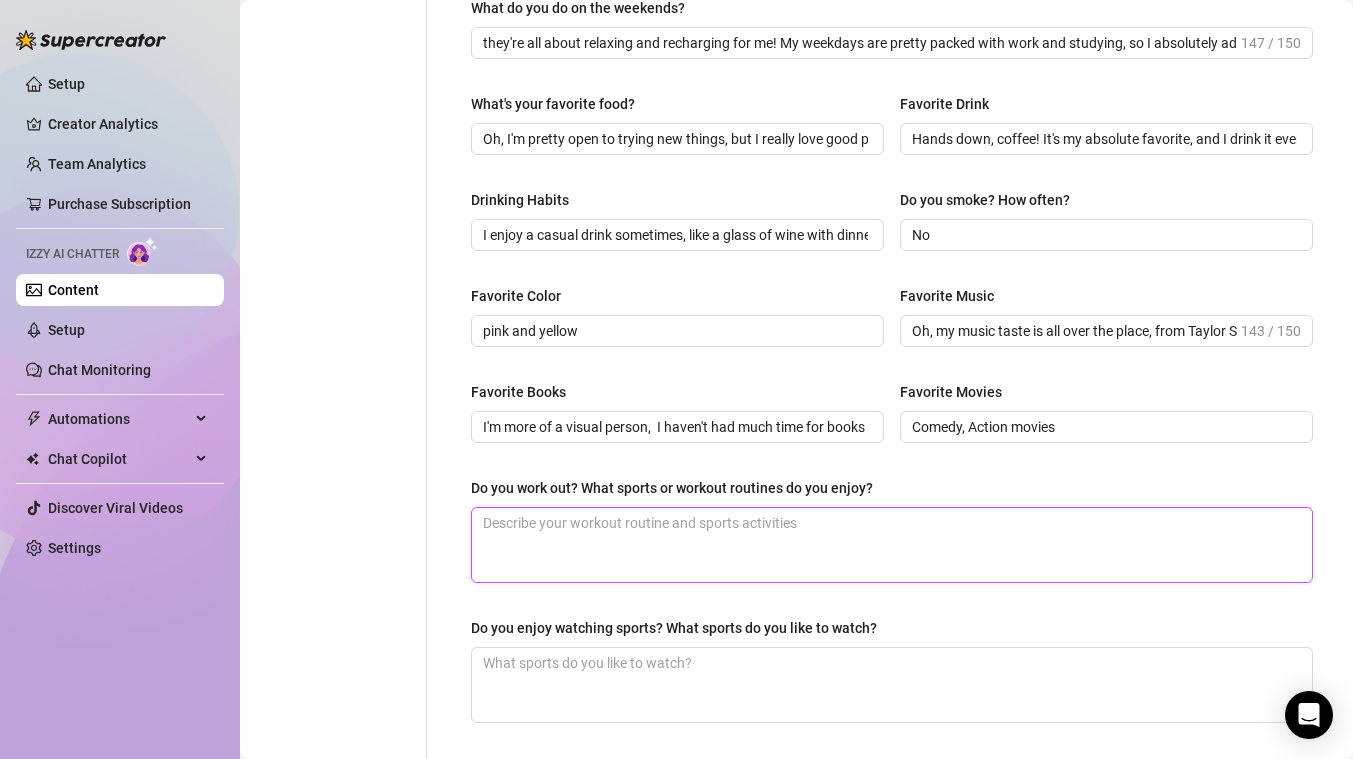 click on "Do you work out? What sports or workout routines do you enjoy?" at bounding box center [892, 545] 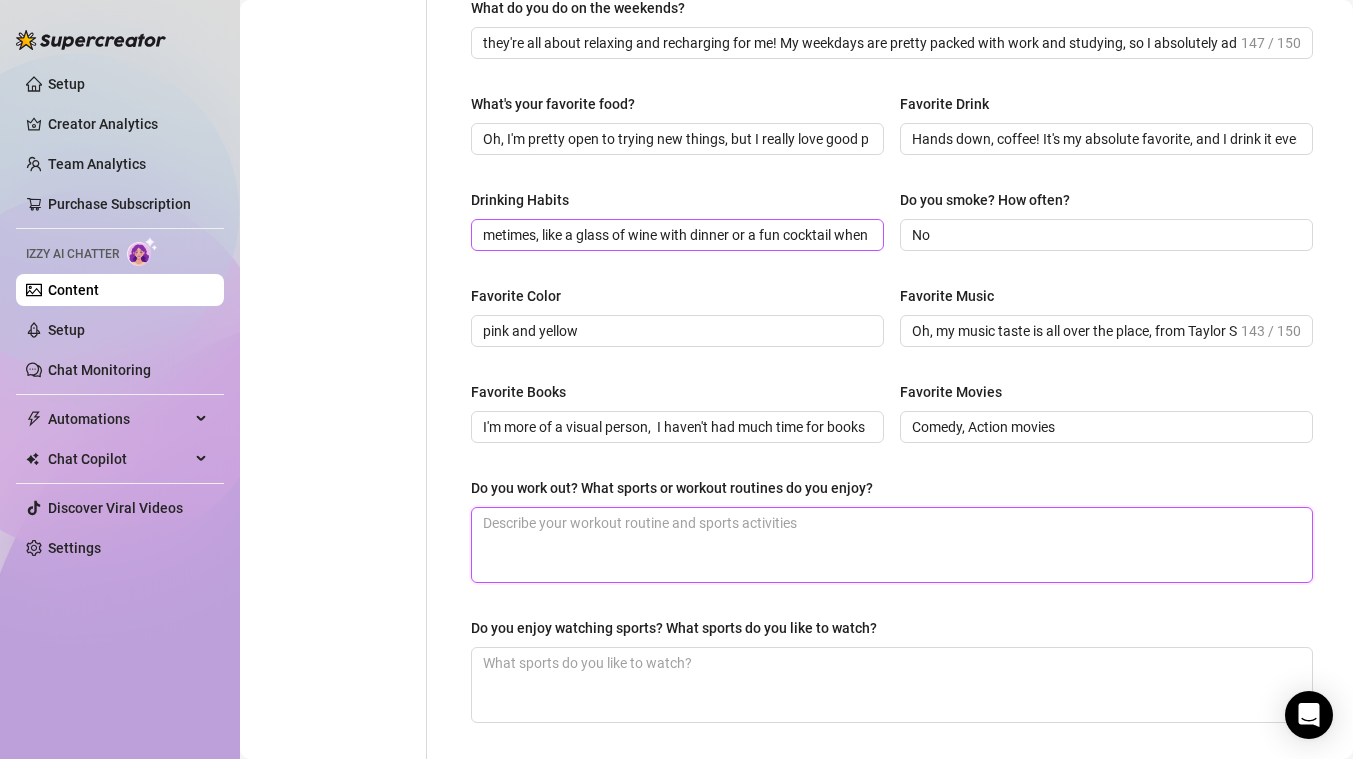 scroll, scrollTop: 0, scrollLeft: 284, axis: horizontal 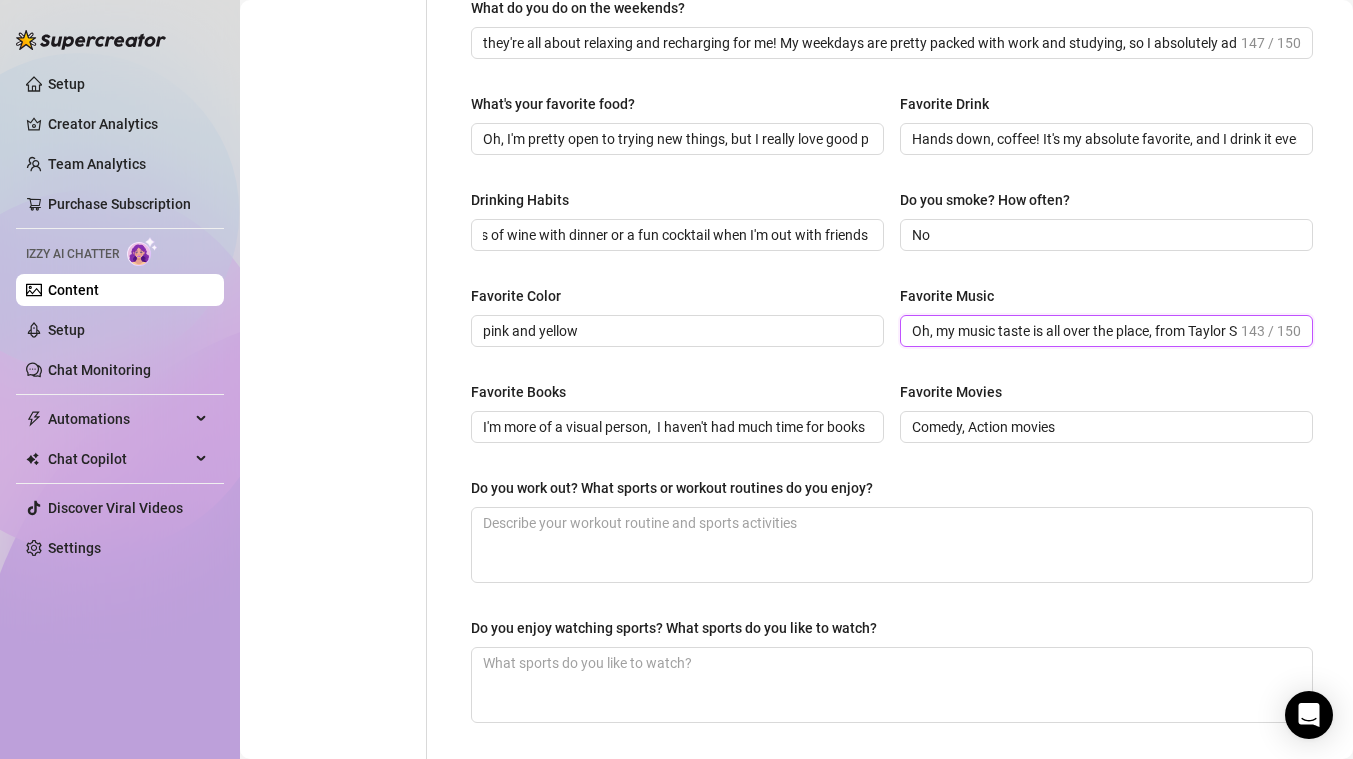 drag, startPoint x: 1185, startPoint y: 334, endPoint x: 860, endPoint y: 303, distance: 326.47513 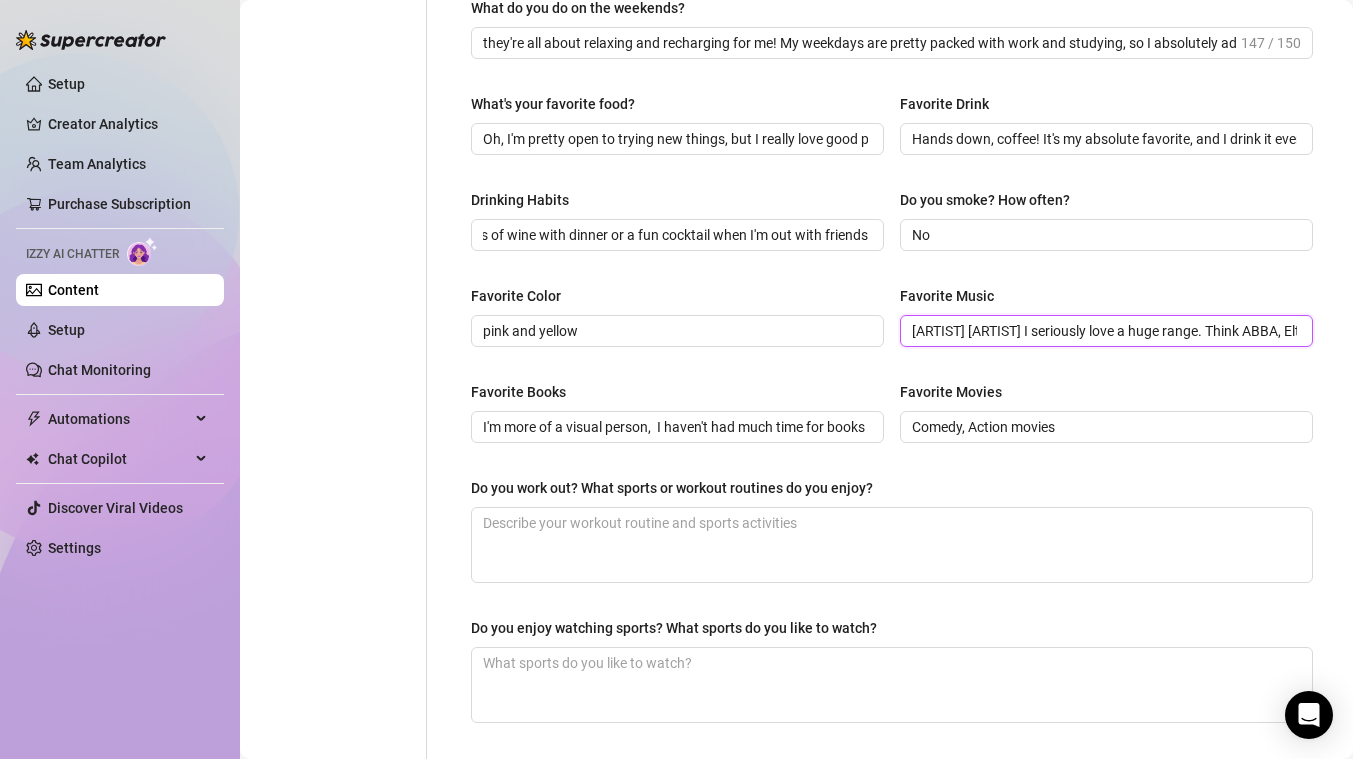 click on "[ARTIST] [ARTIST] I seriously love a huge range. Think ABBA, Elton John, Raye, Harry Styles" at bounding box center [1104, 331] 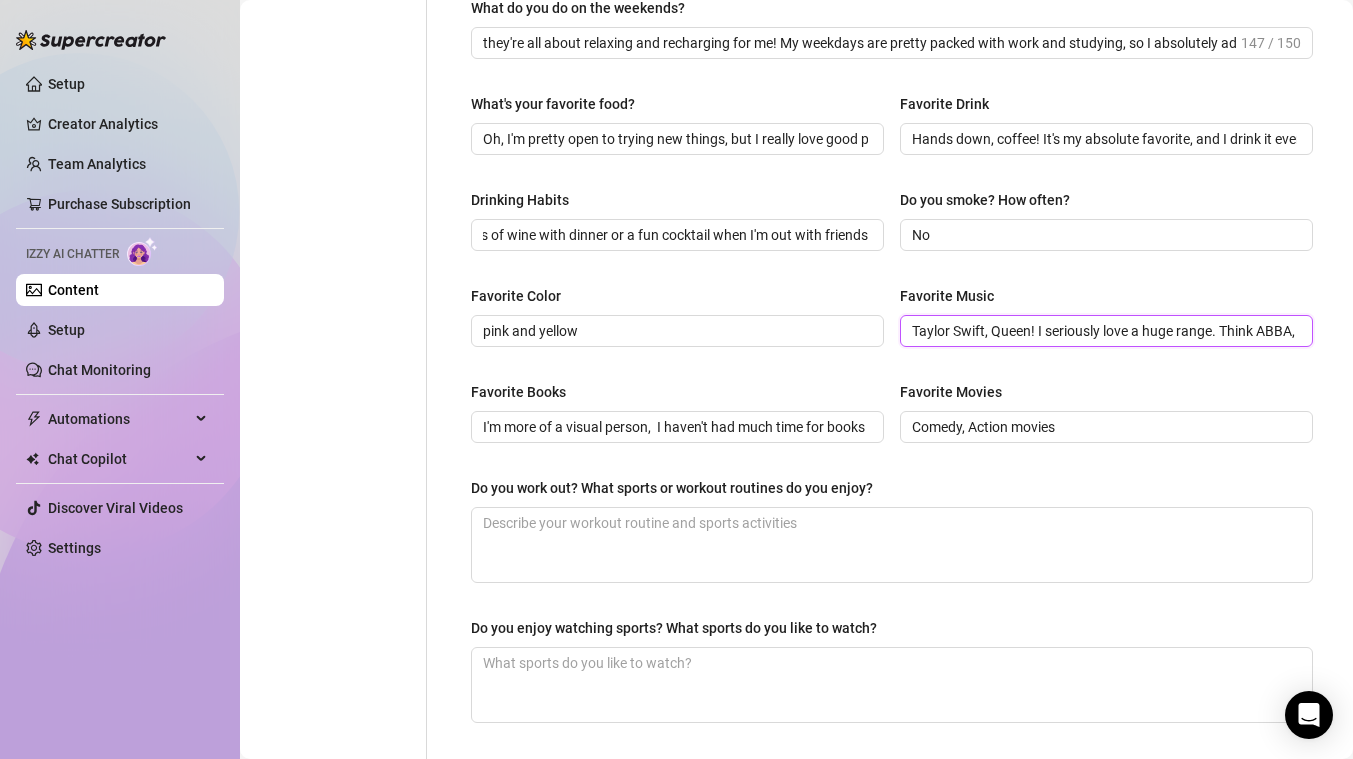 click on "Taylor Swift, Queen! I seriously love a huge range. Think ABBA, Elton John, Raye, Harry Styles" at bounding box center (1104, 331) 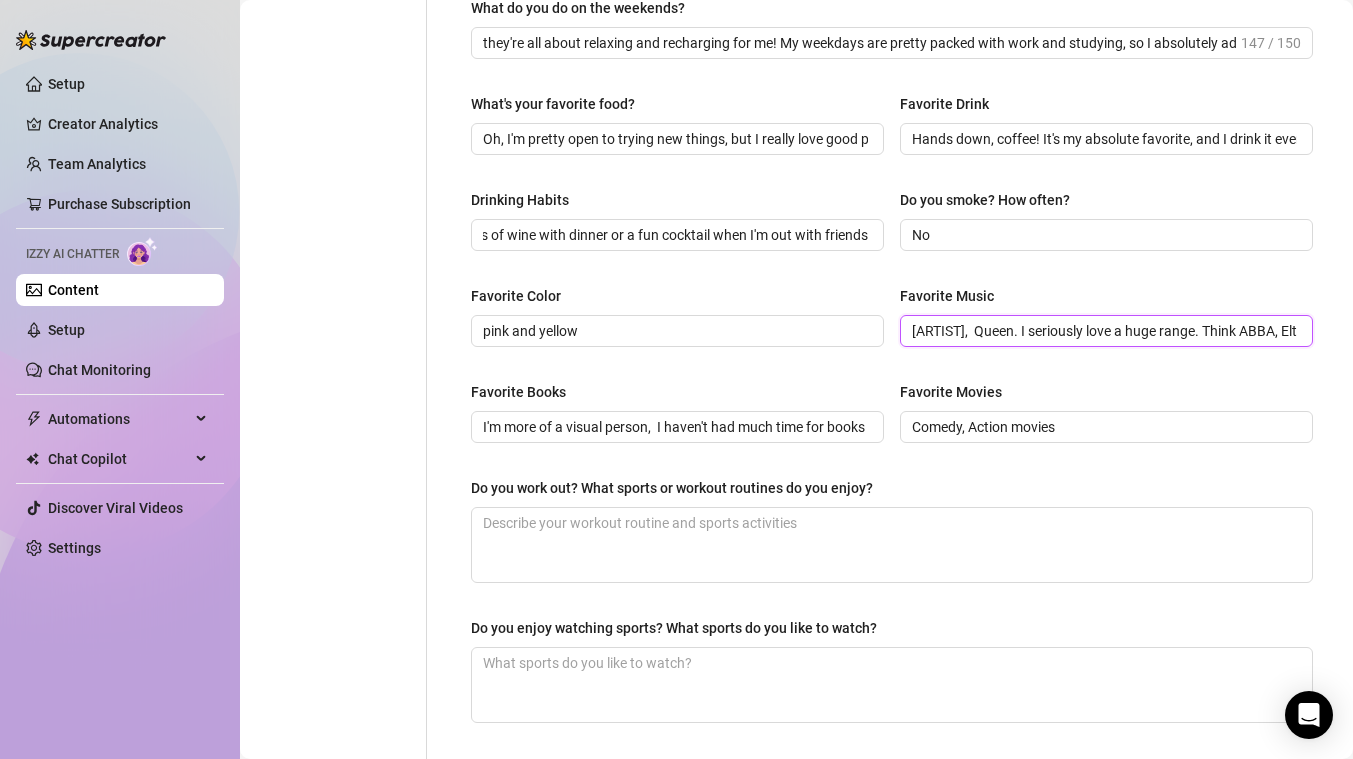 scroll, scrollTop: 0, scrollLeft: 198, axis: horizontal 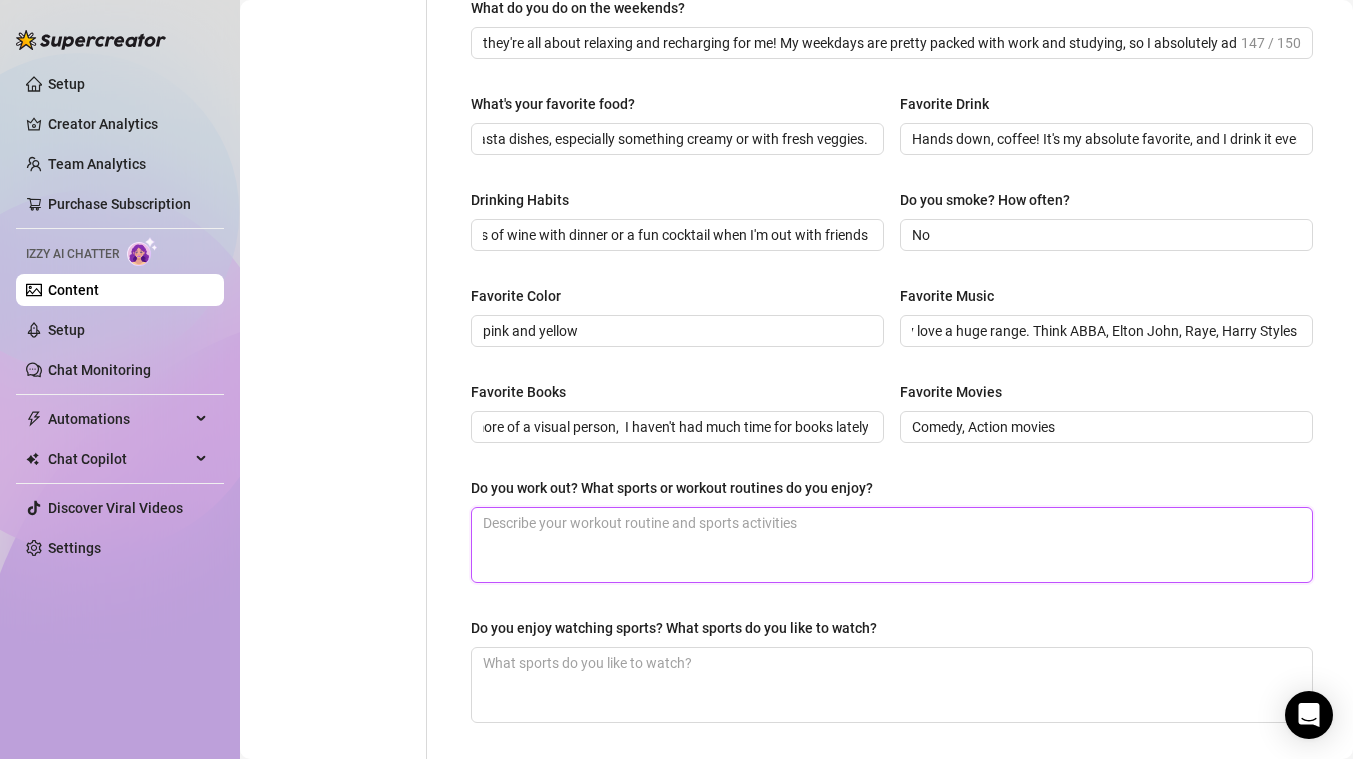 click on "Do you work out? What sports or workout routines do you enjoy?" at bounding box center [892, 545] 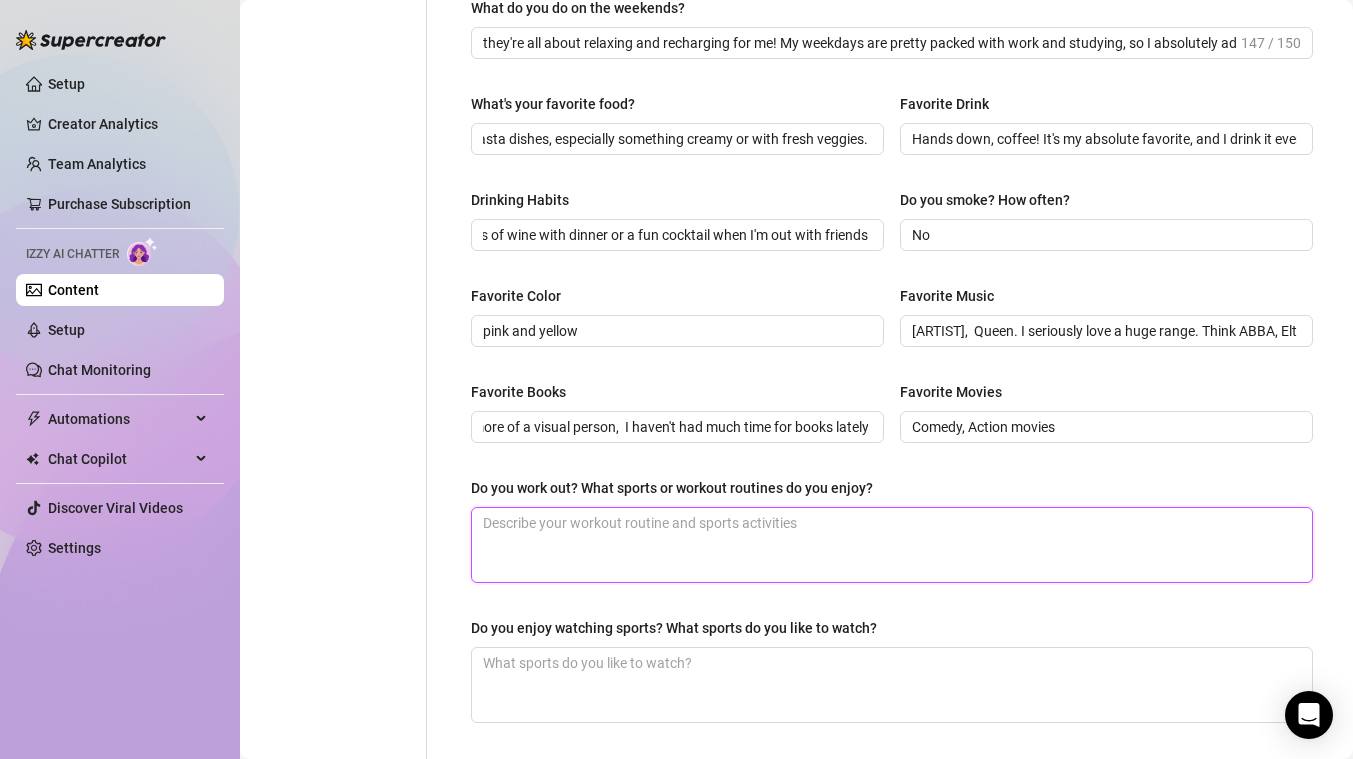 click on "Do you work out? What sports or workout routines do you enjoy?" at bounding box center (892, 545) 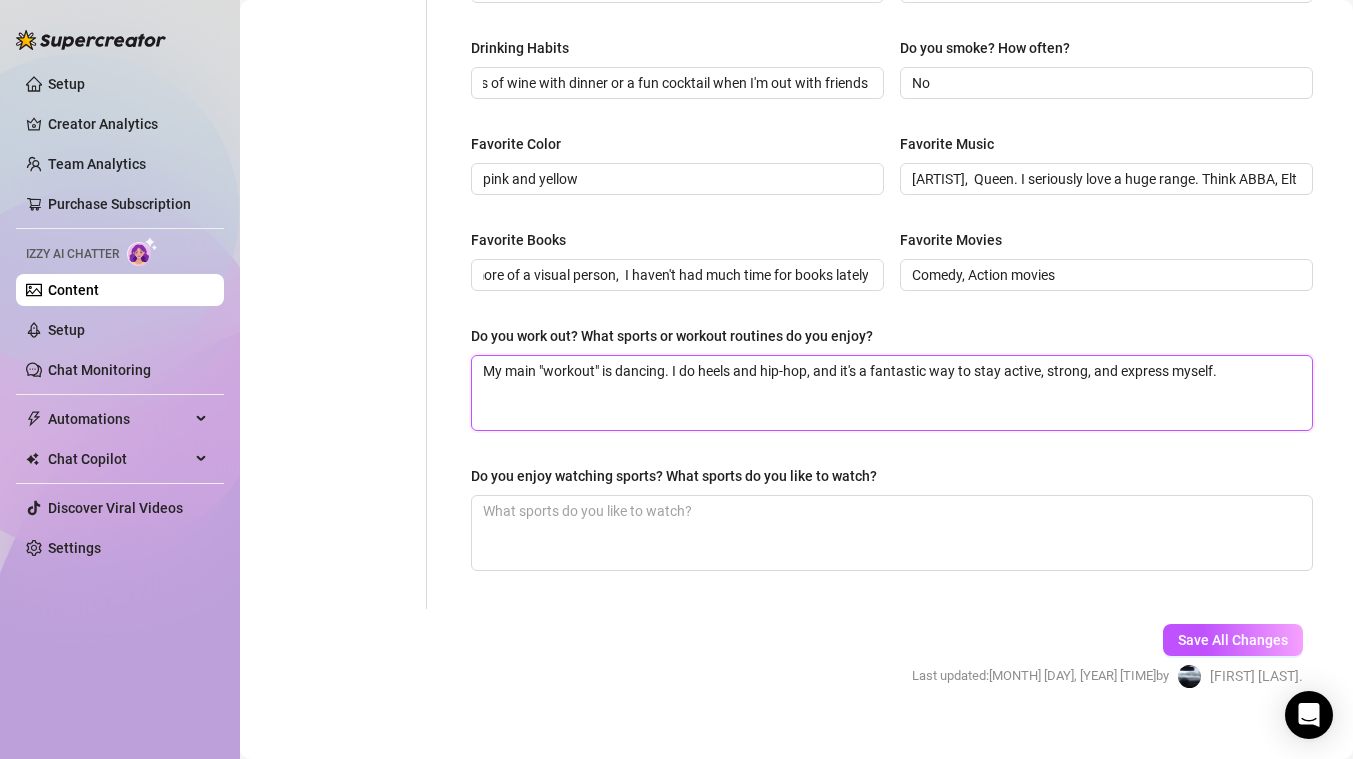 scroll, scrollTop: 952, scrollLeft: 0, axis: vertical 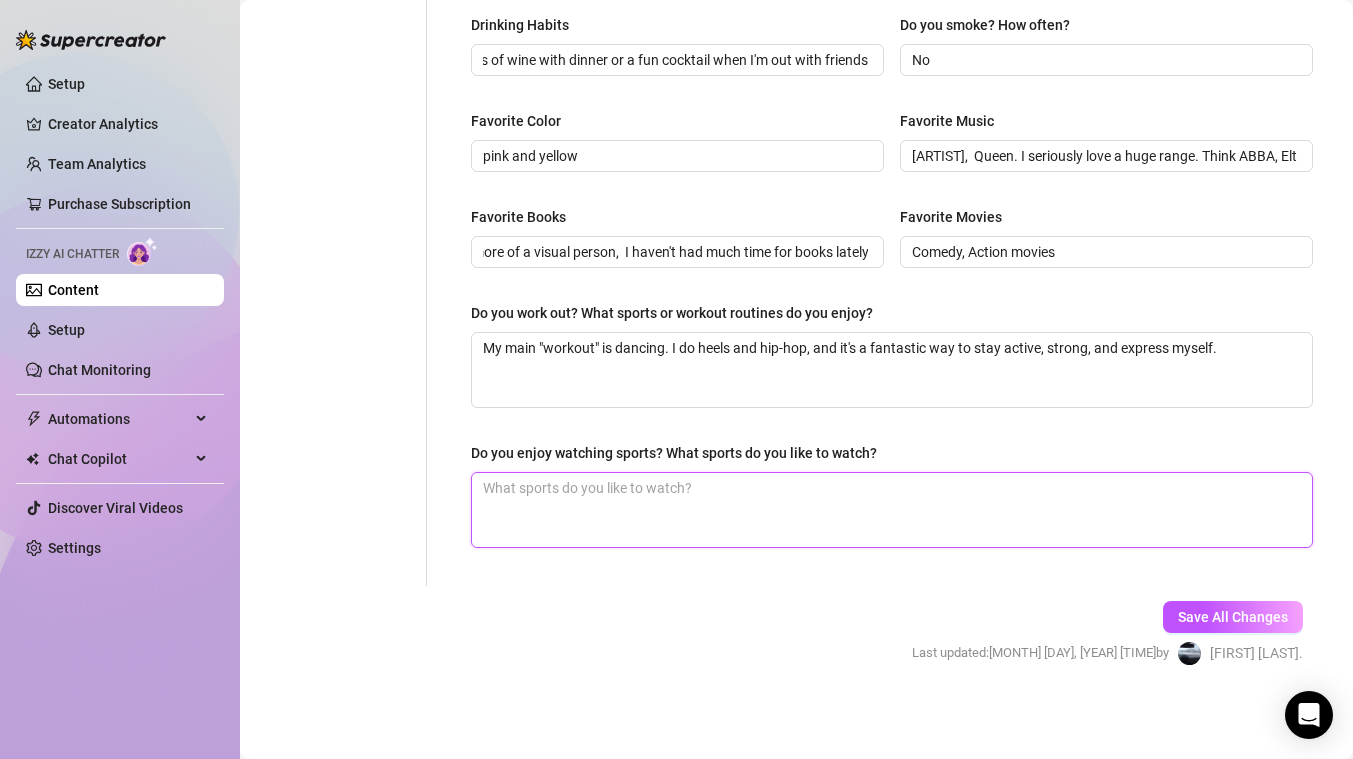 click on "Do you enjoy watching sports? What sports do you like to watch?" at bounding box center [892, 510] 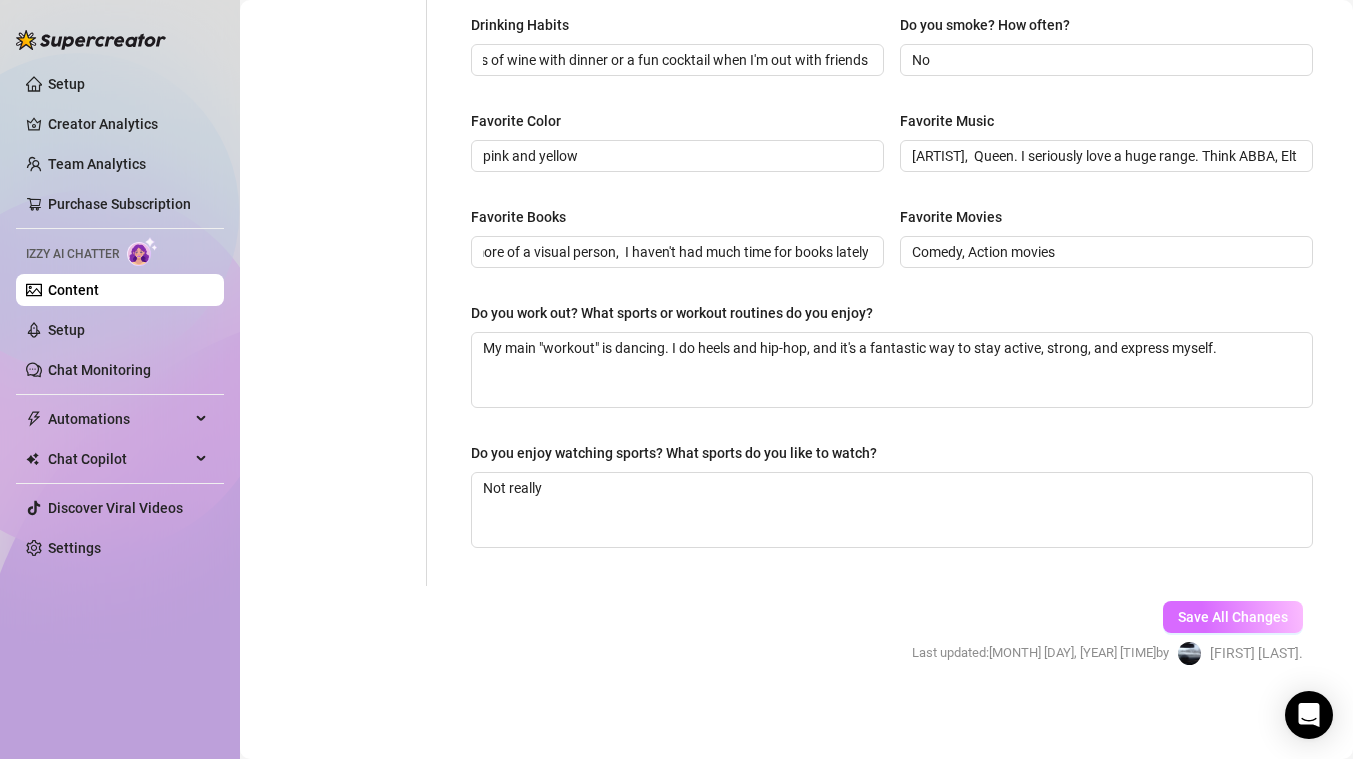 click on "Save All Changes" at bounding box center (1233, 617) 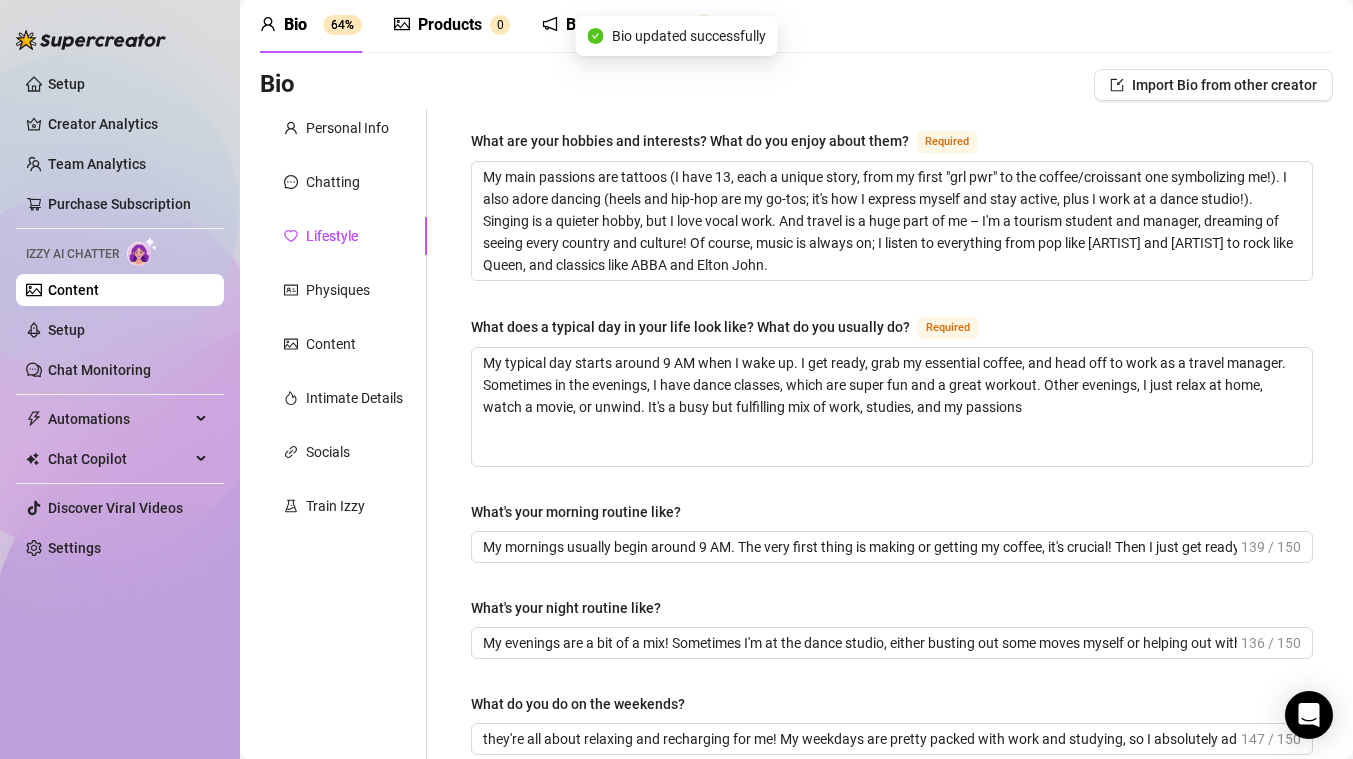 scroll, scrollTop: 0, scrollLeft: 0, axis: both 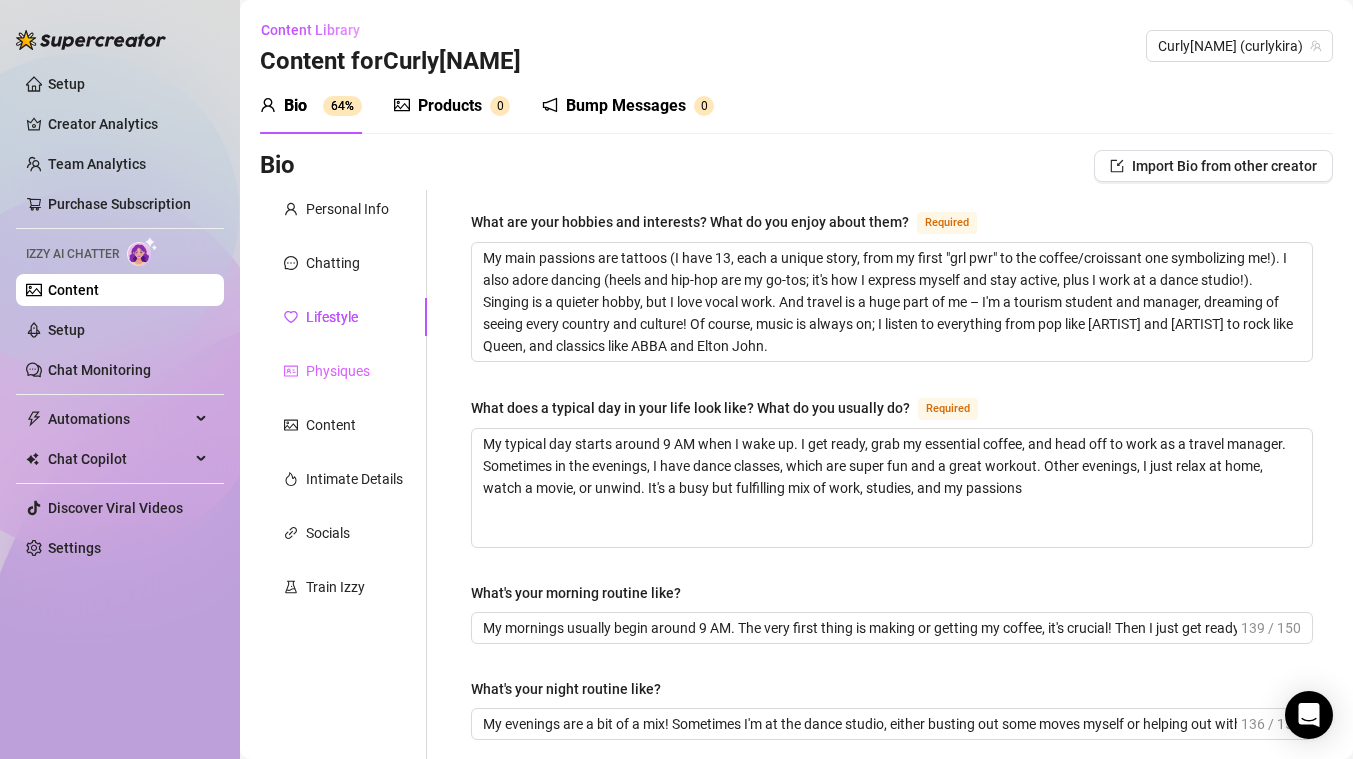 click on "Physiques" at bounding box center (343, 371) 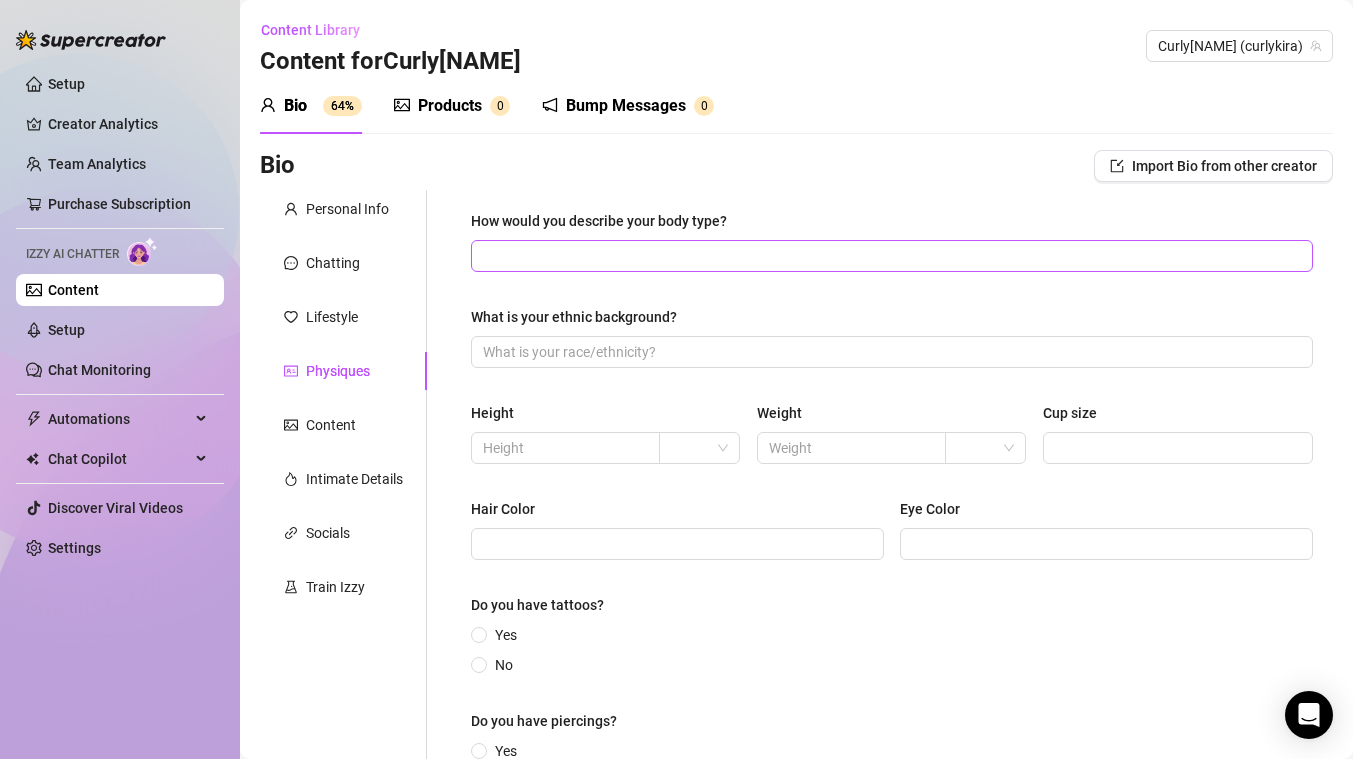 click at bounding box center (892, 256) 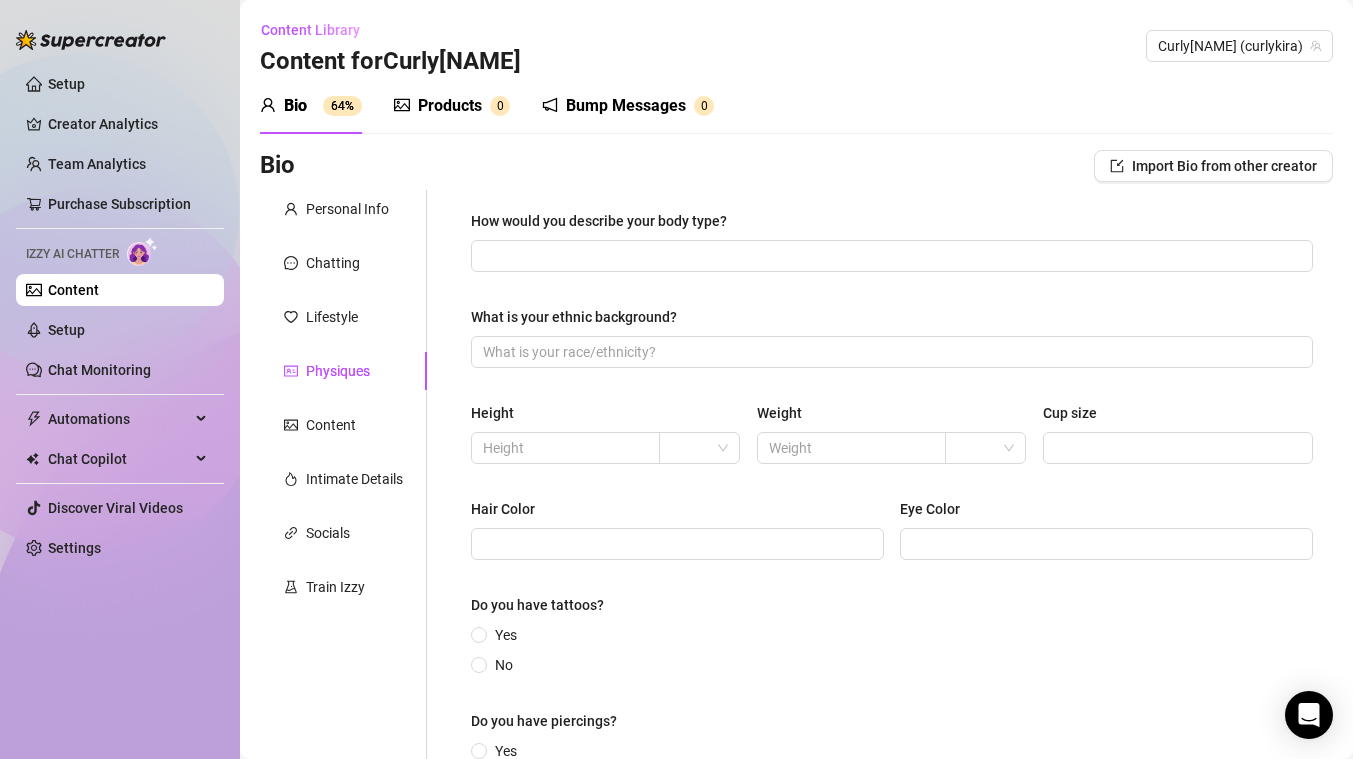 click on "Bio Import Bio from other creator" at bounding box center [796, 166] 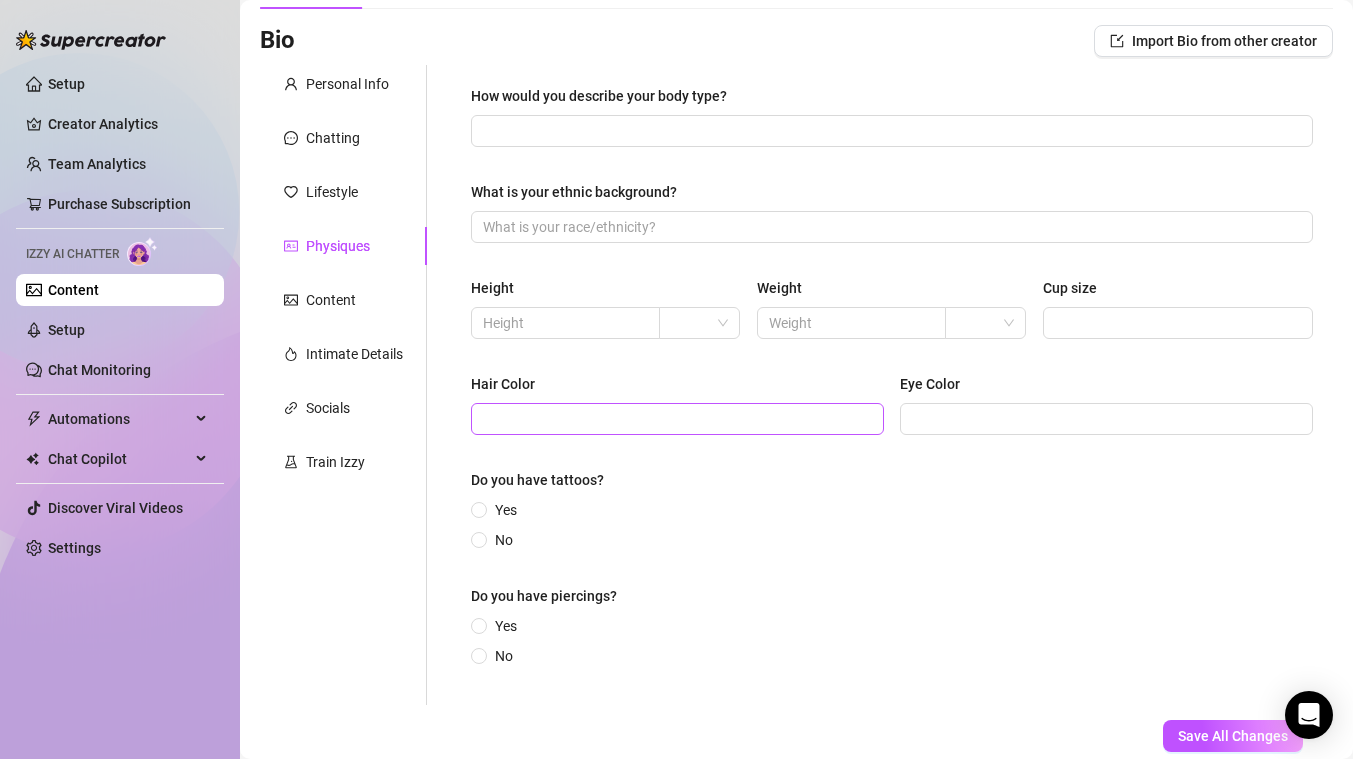 scroll, scrollTop: 126, scrollLeft: 0, axis: vertical 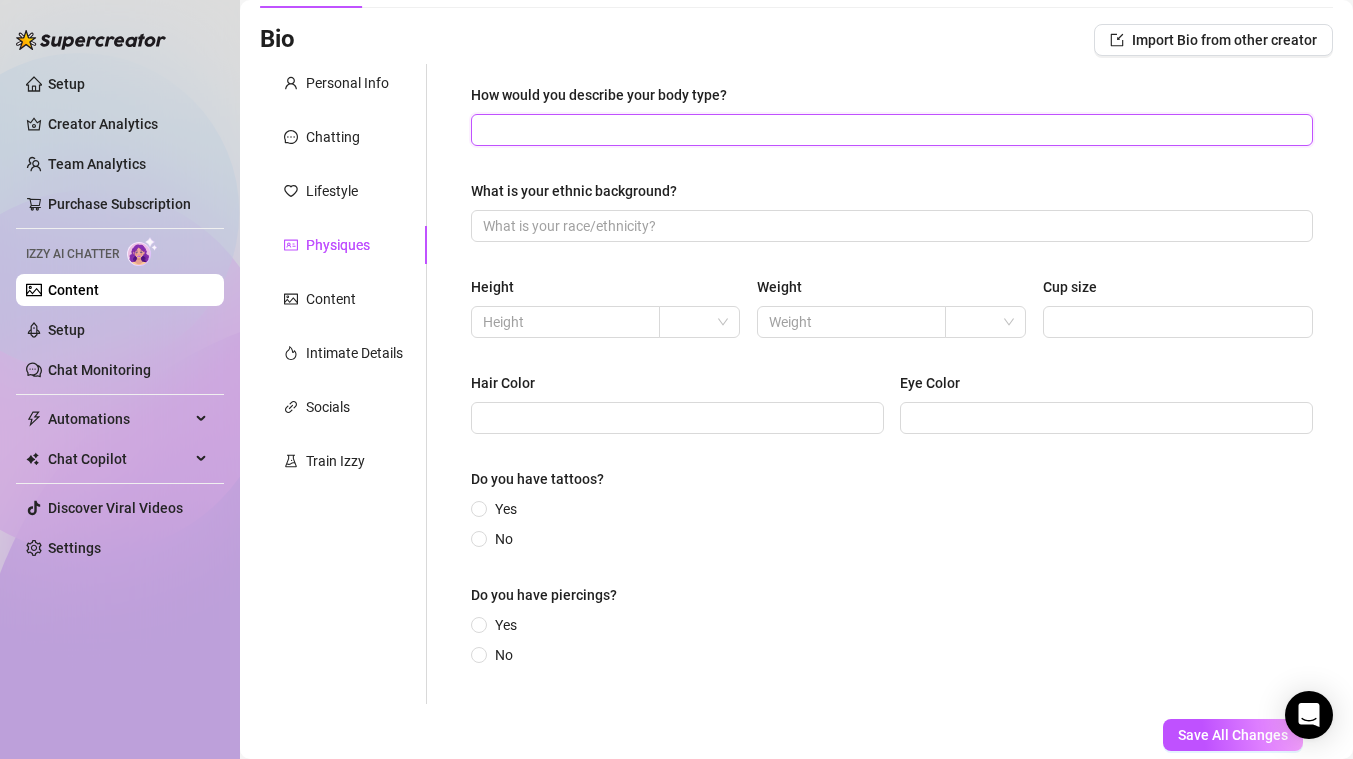 click on "How would you describe your body type?" at bounding box center (890, 130) 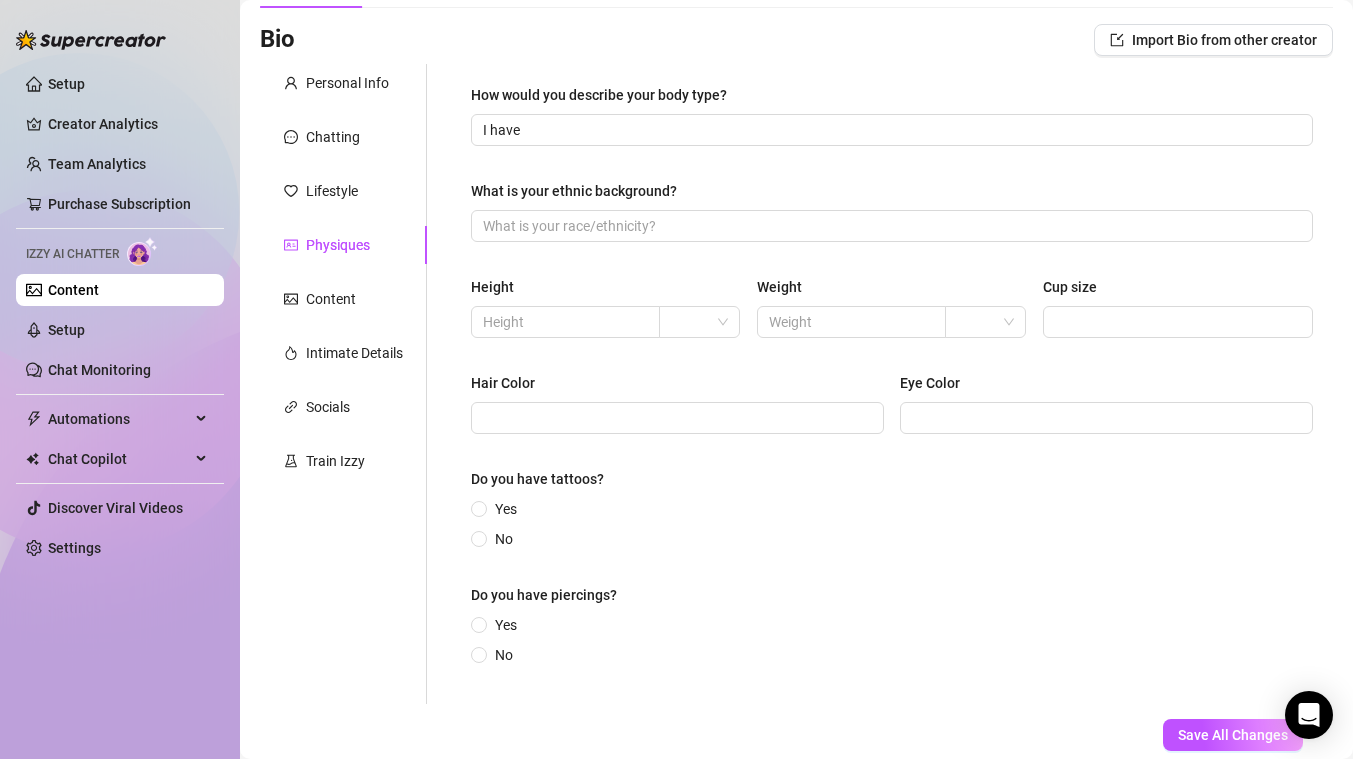 click on "How would you describe your body type? I have What is your ethnic background? Height Weight Cup size Hair Color Eye Color Do you have tattoos? Yes No Do you have piercings? Yes No" at bounding box center (892, 384) 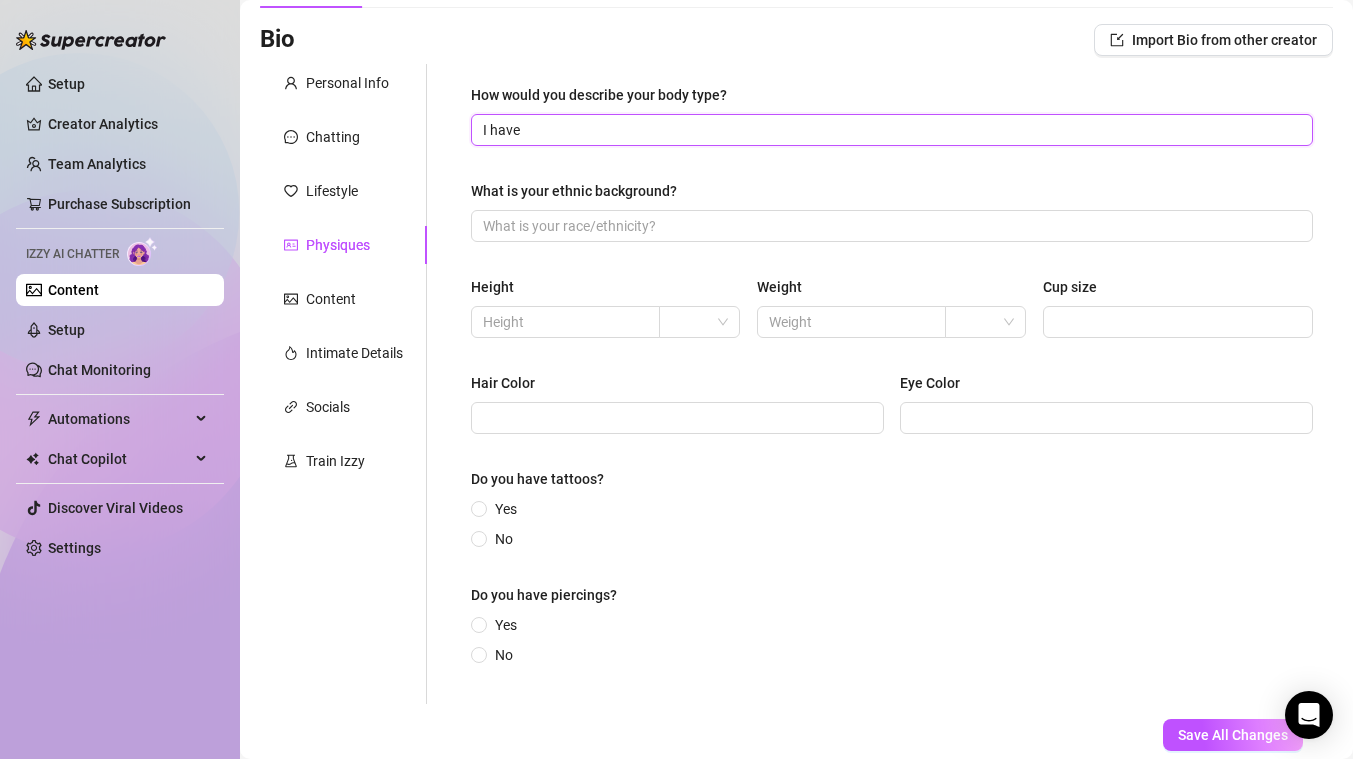 click on "I have" at bounding box center (890, 130) 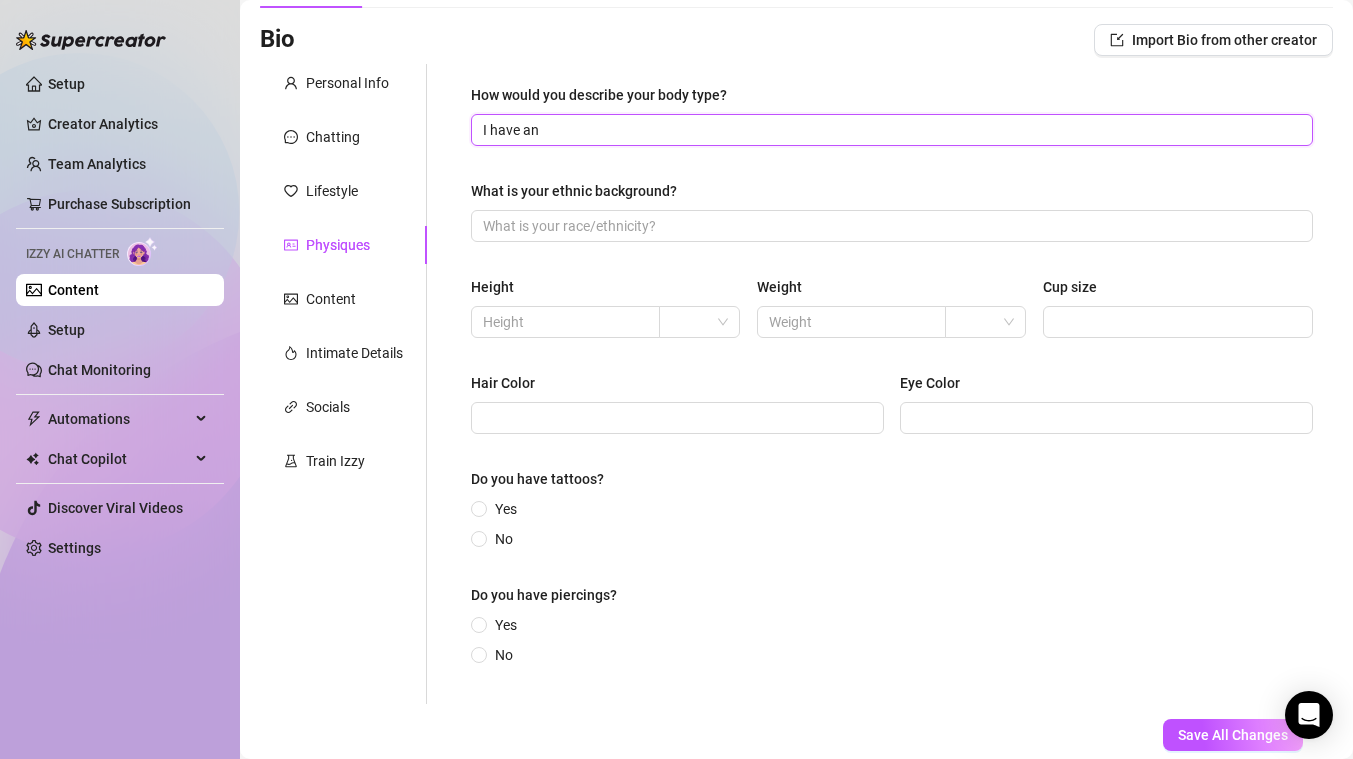 paste on "proportionate body type" 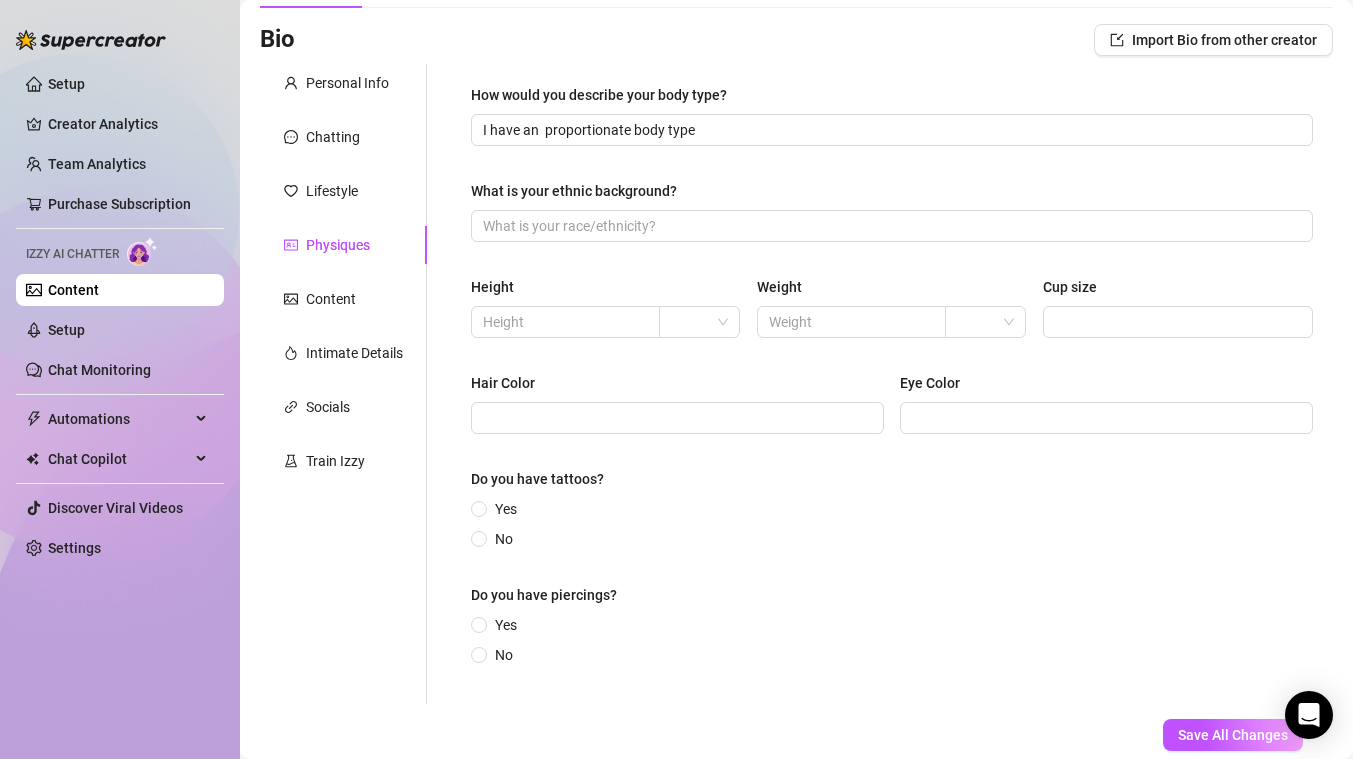 click on "How would you describe your body type? I have an proportionate body type What is your ethnic background? Height Weight Cup size Hair Color Eye Color Do you have tattoos? Yes No Do you have piercings? Yes No" at bounding box center [892, 384] 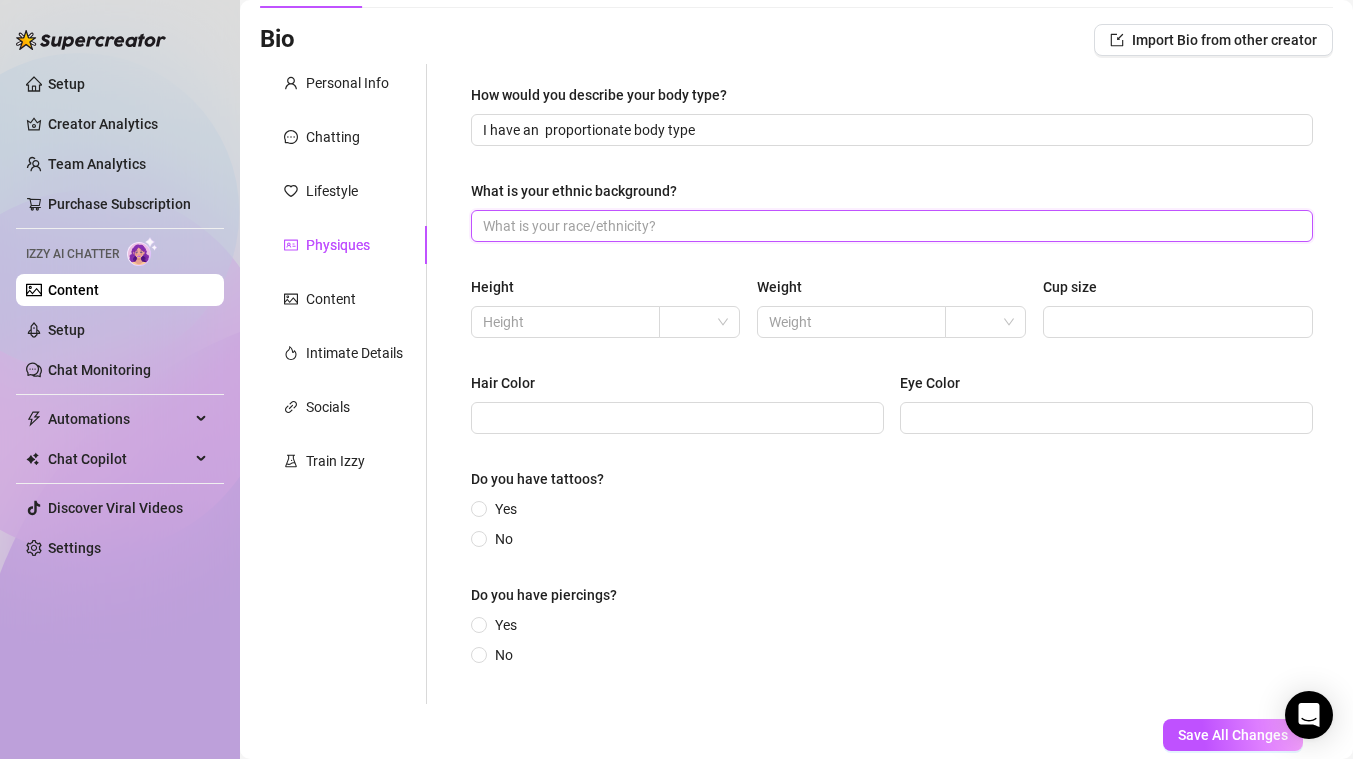 click on "What is your ethnic background?" at bounding box center (890, 226) 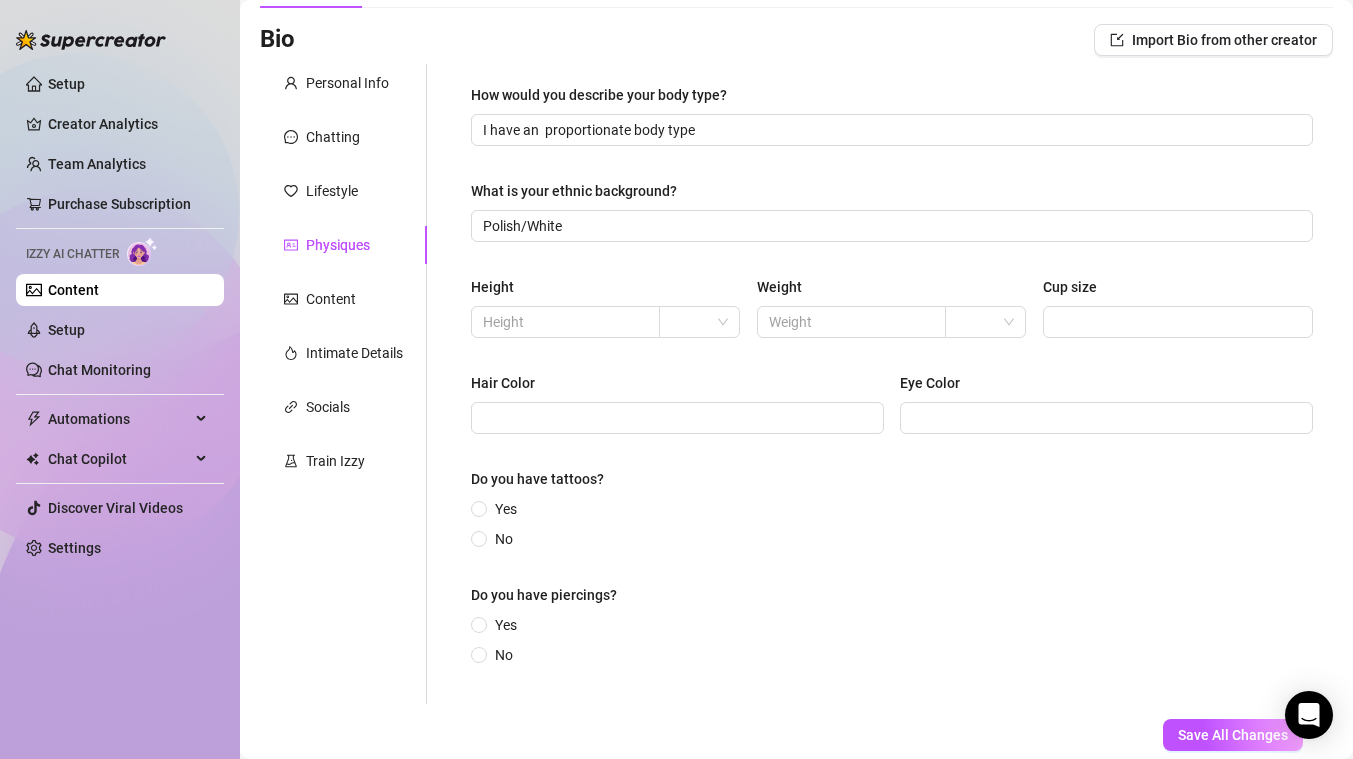 click on "Height Weight Cup size" at bounding box center (892, 316) 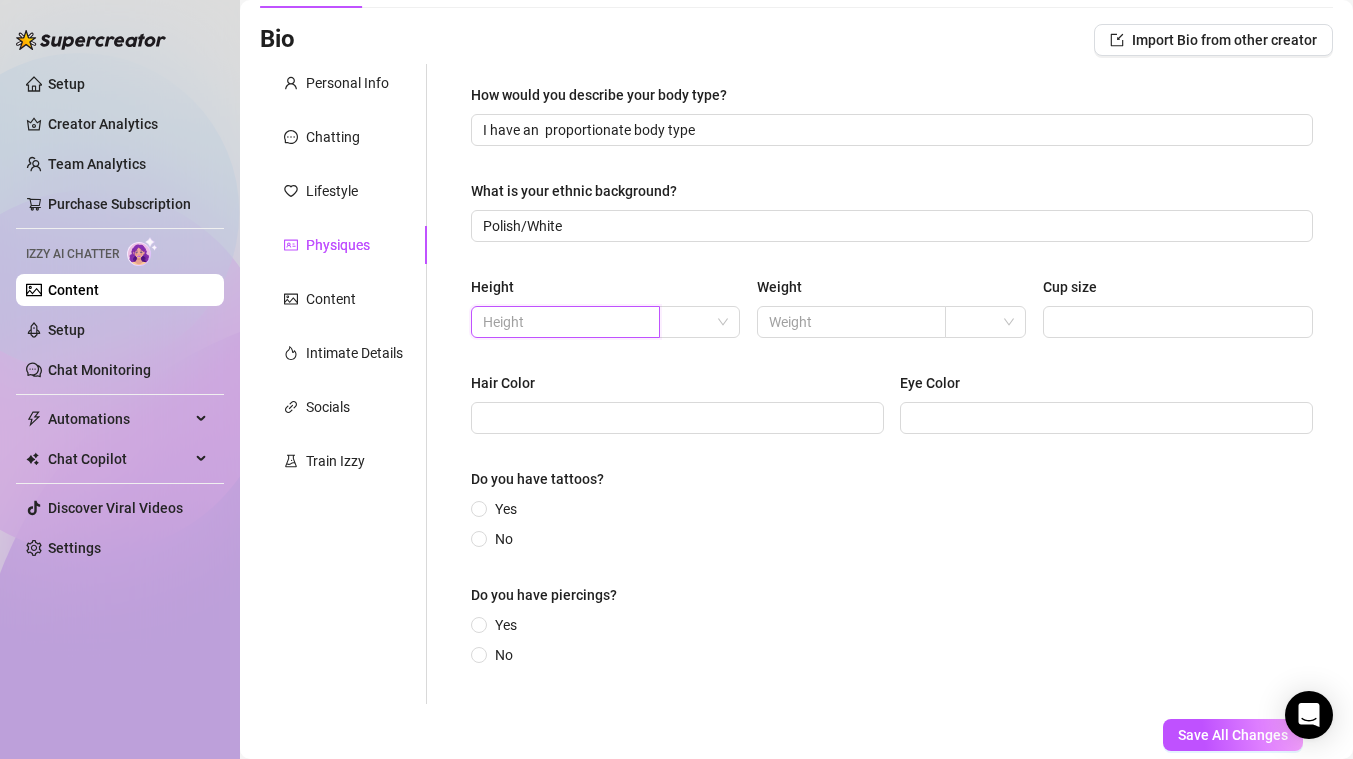 click at bounding box center [563, 322] 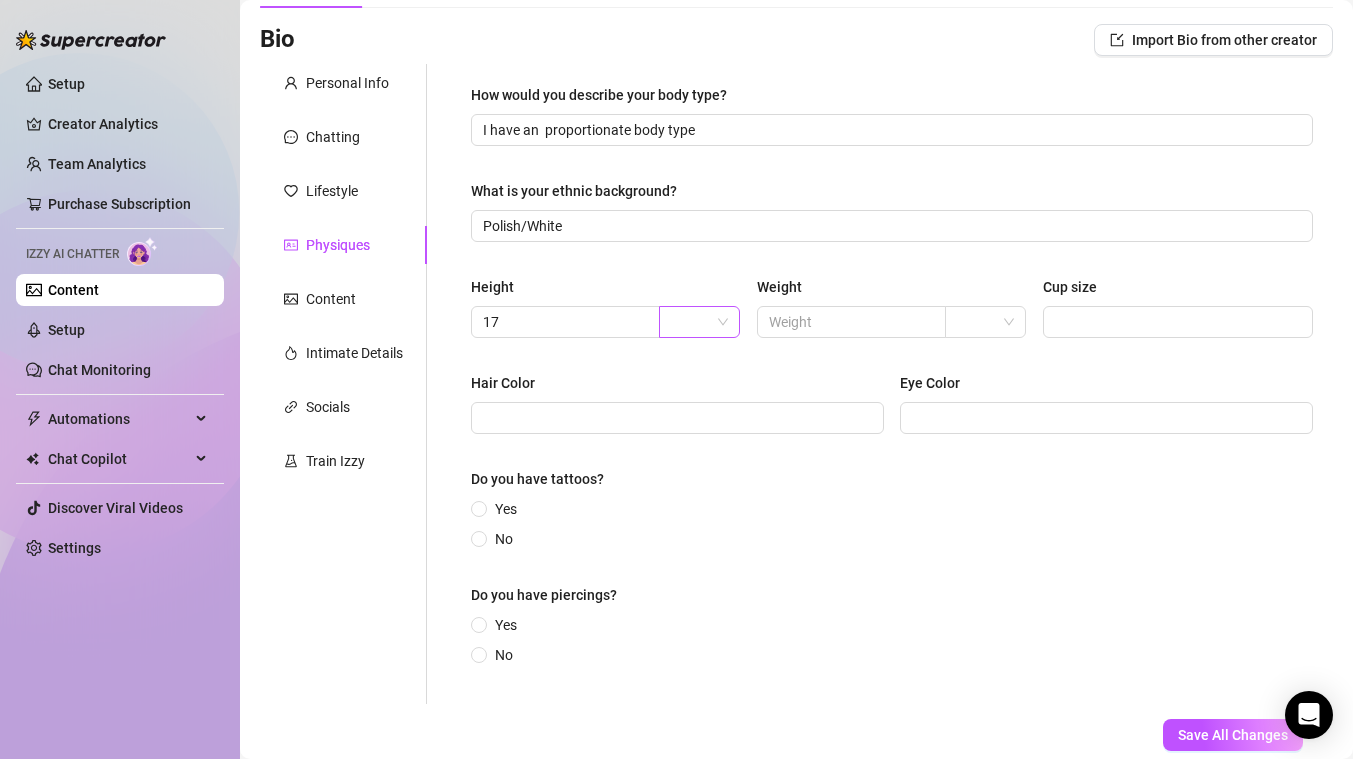 click on "17" at bounding box center (606, 322) 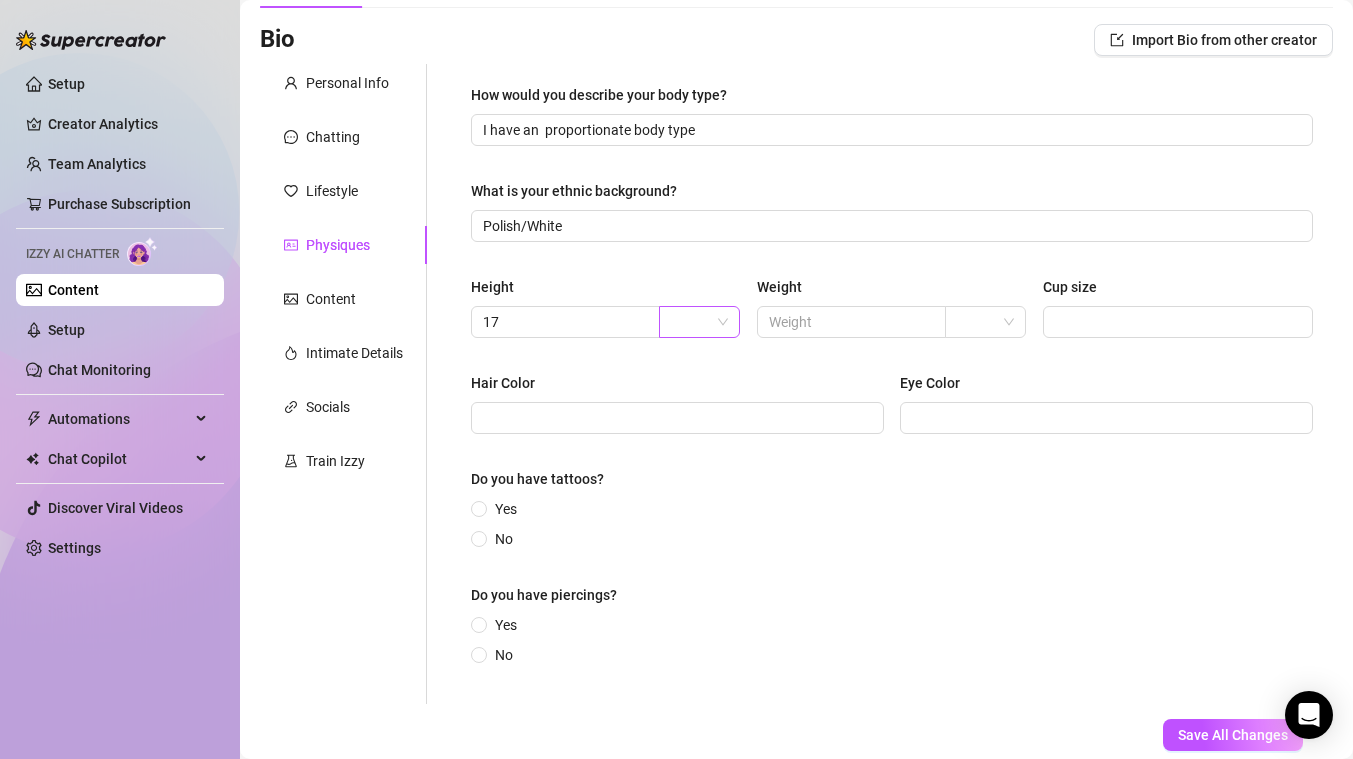 click at bounding box center [699, 322] 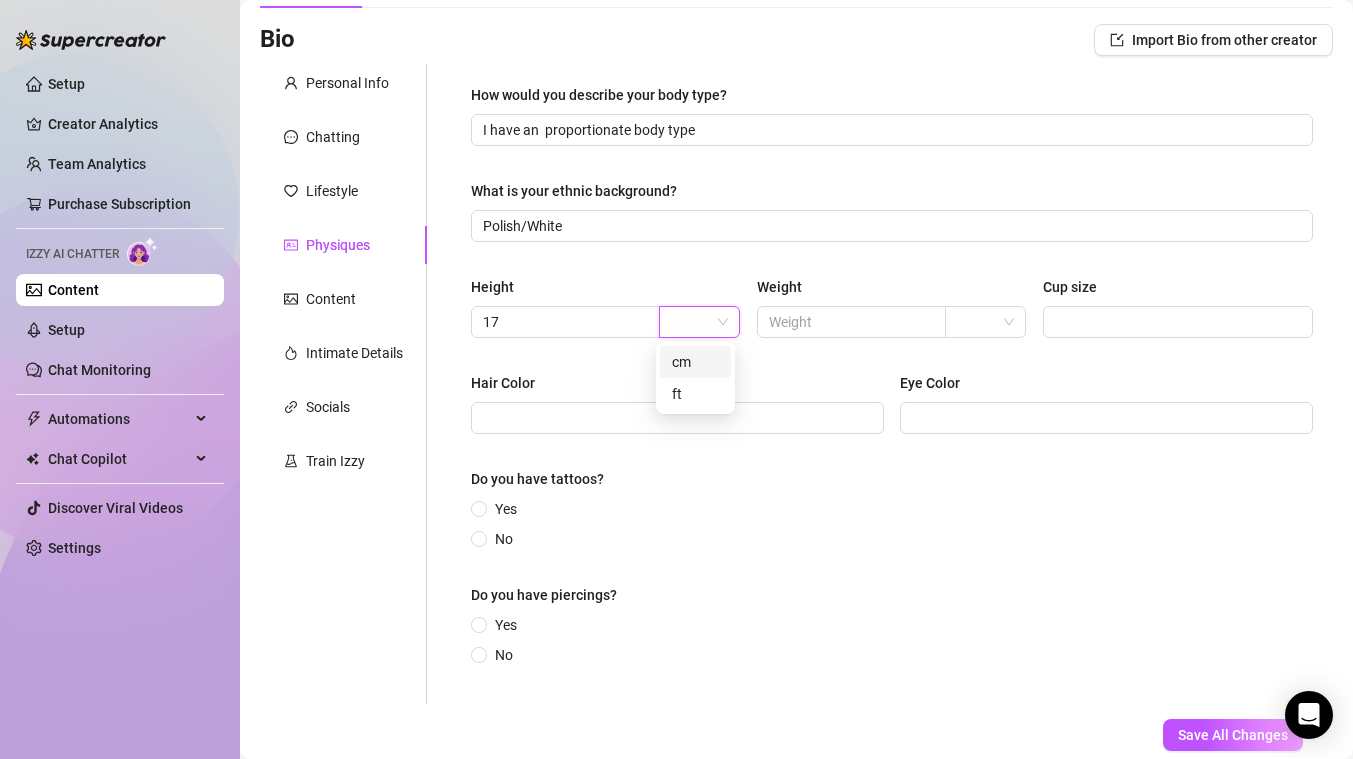 click on "cm" at bounding box center [695, 362] 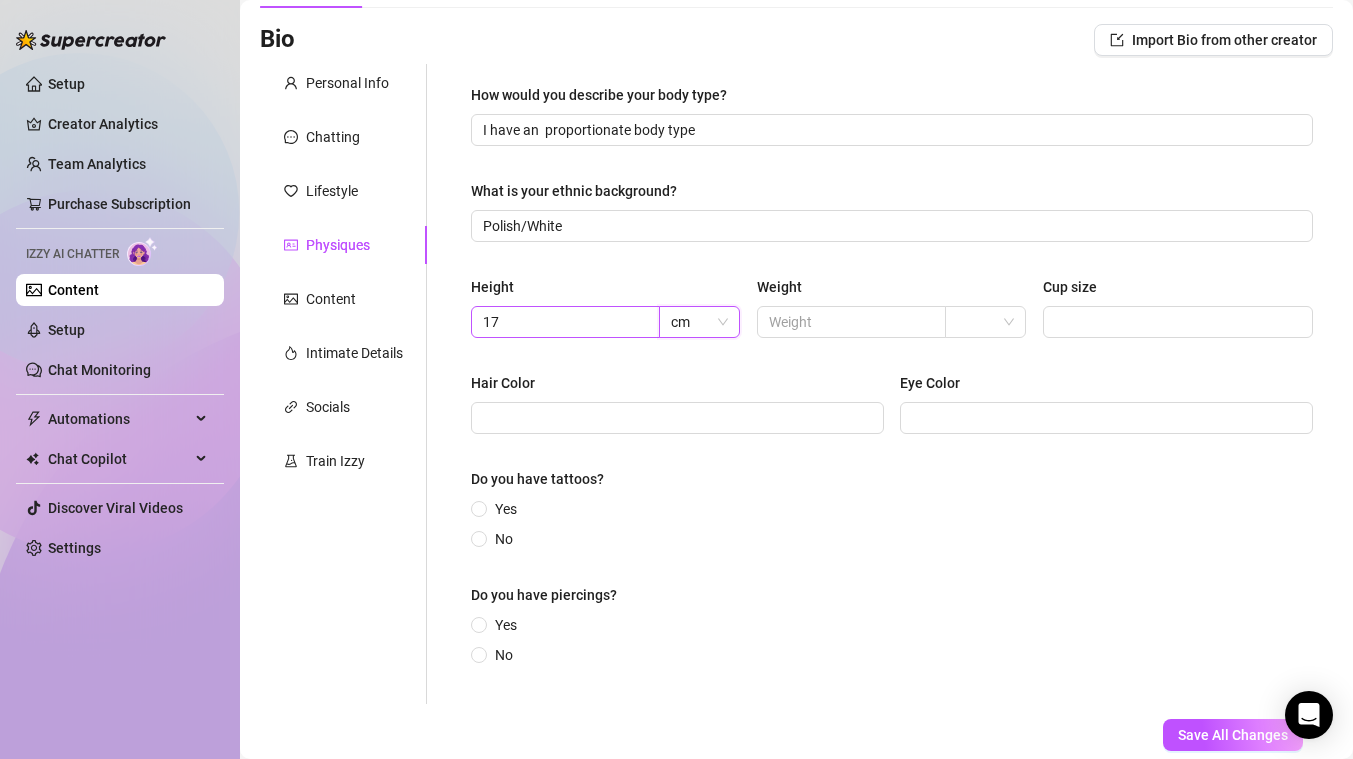 click on "17" at bounding box center (565, 322) 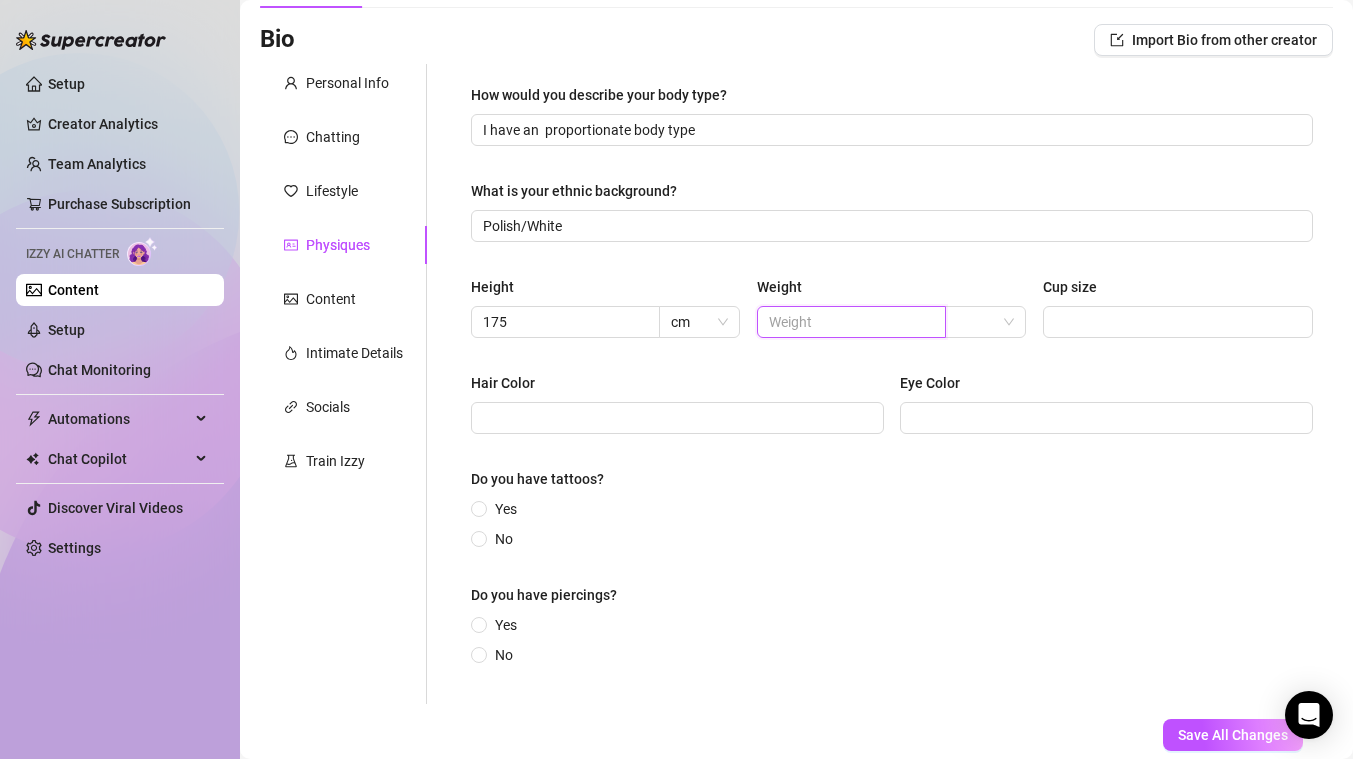 click at bounding box center [849, 322] 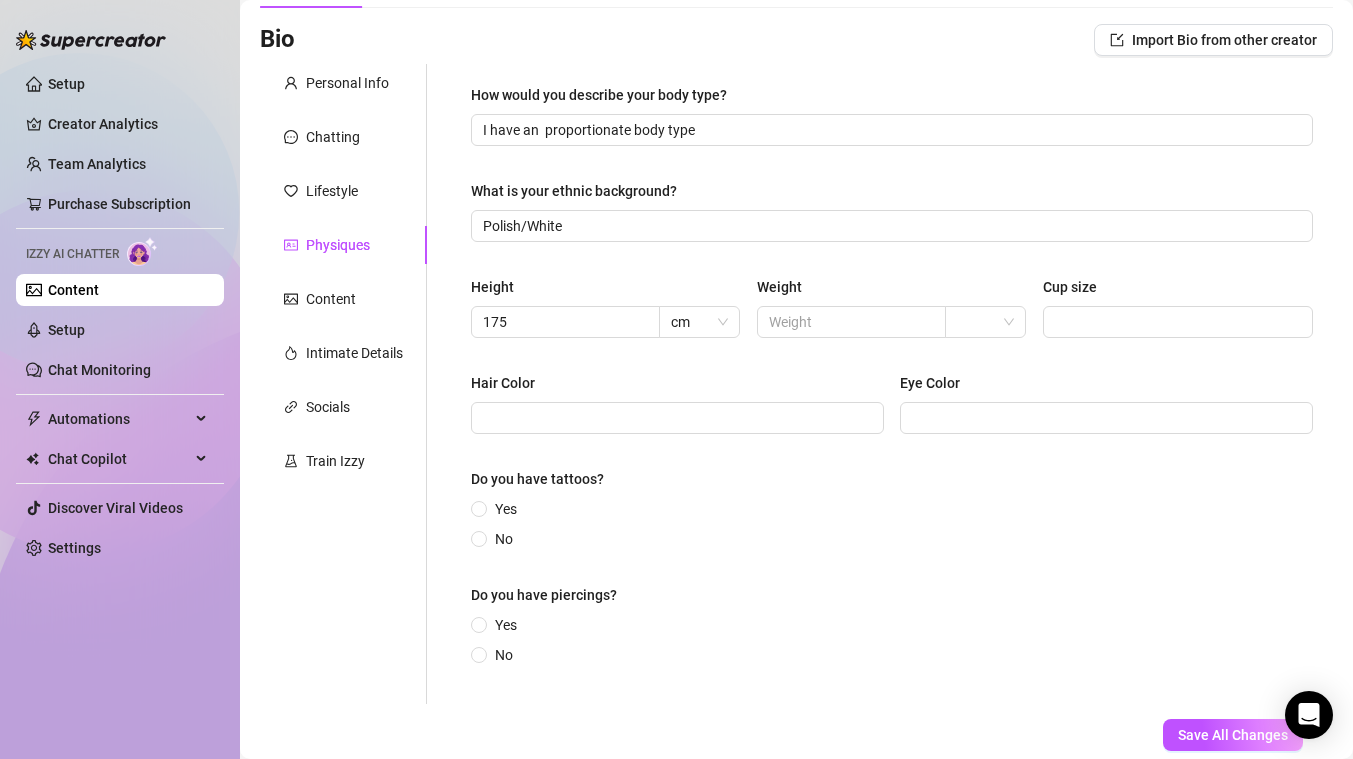 click on "Height [HEIGHT] Weight Cup size" at bounding box center [892, 316] 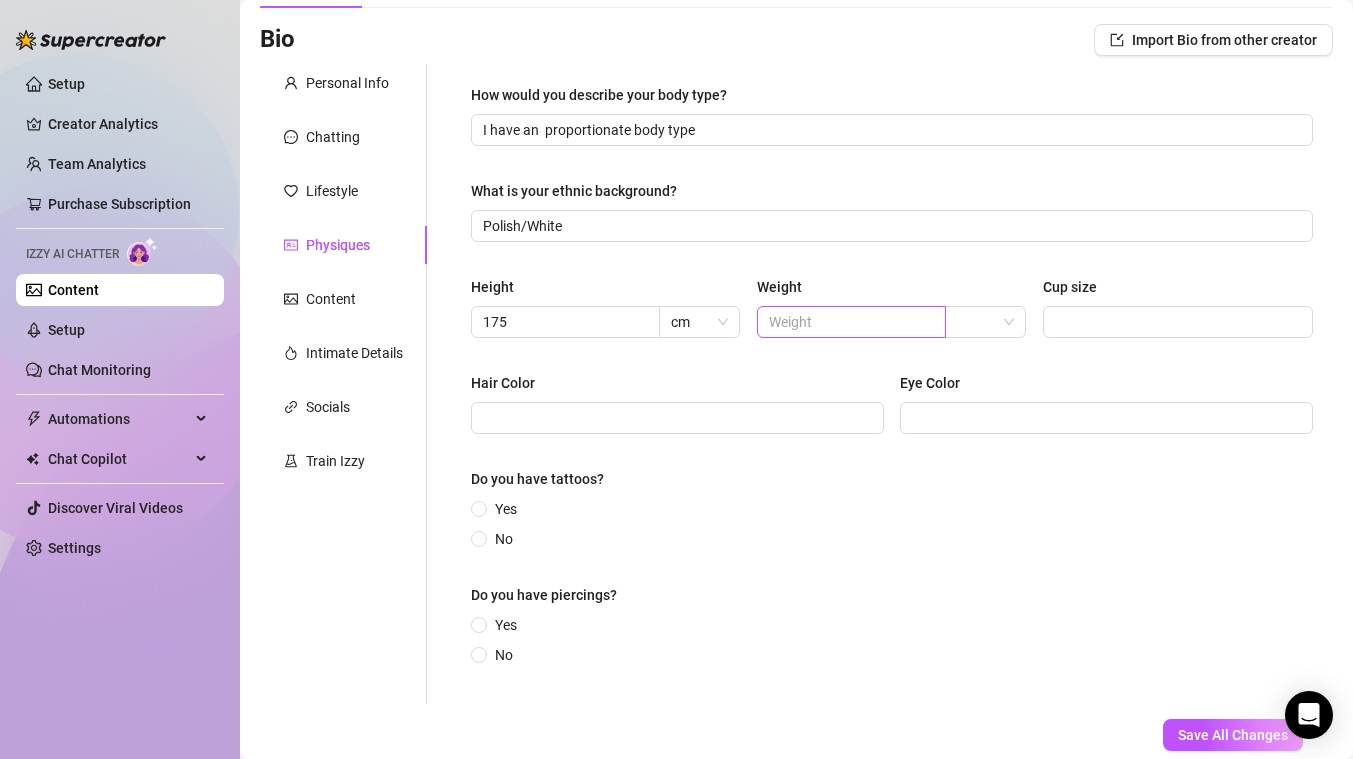 click at bounding box center [851, 322] 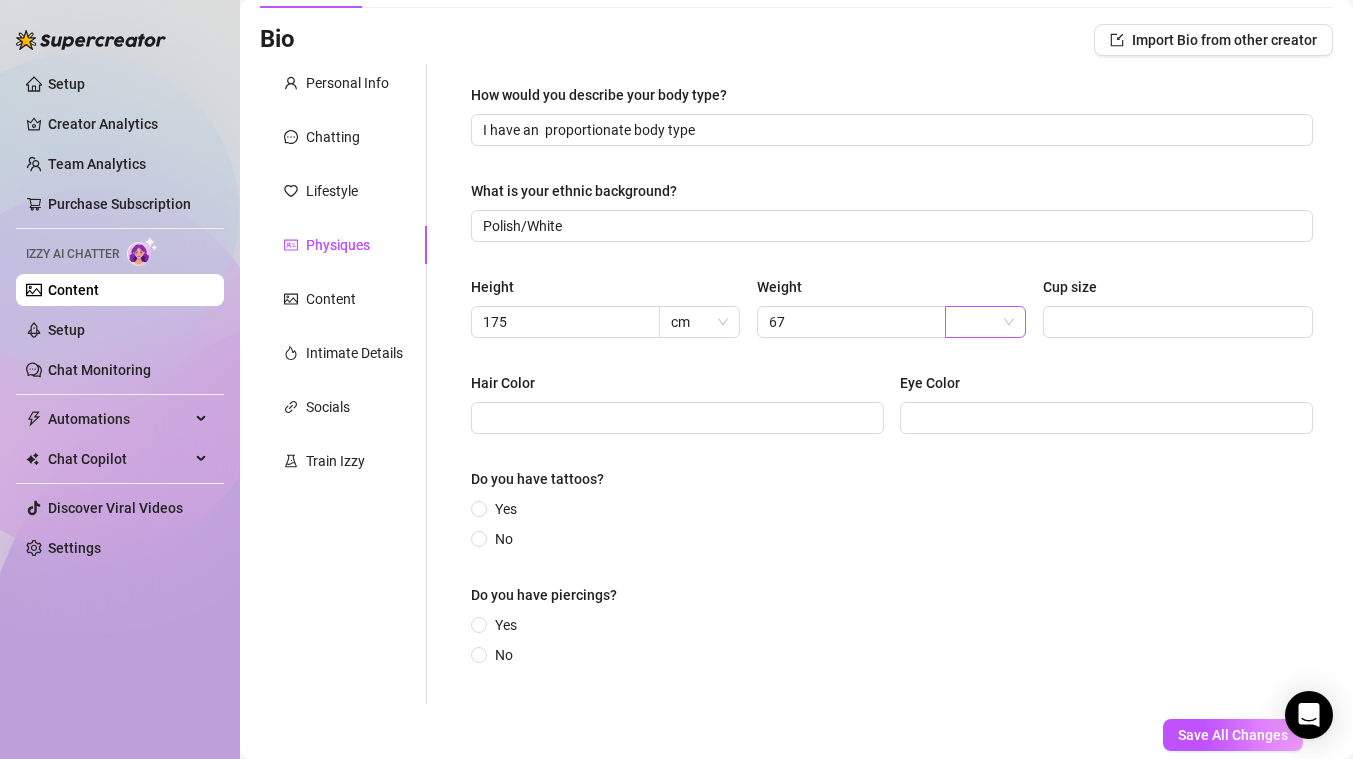 click at bounding box center [976, 322] 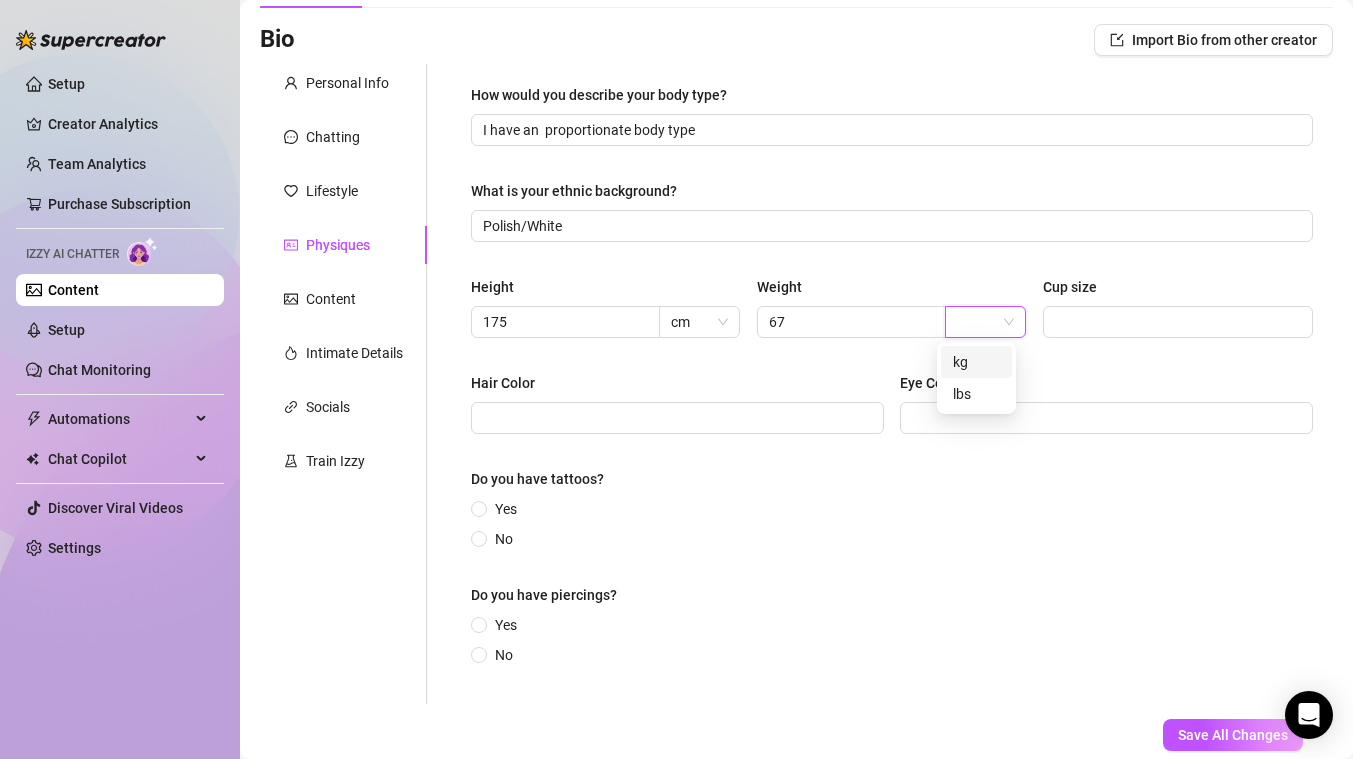 click on "kg" at bounding box center (976, 362) 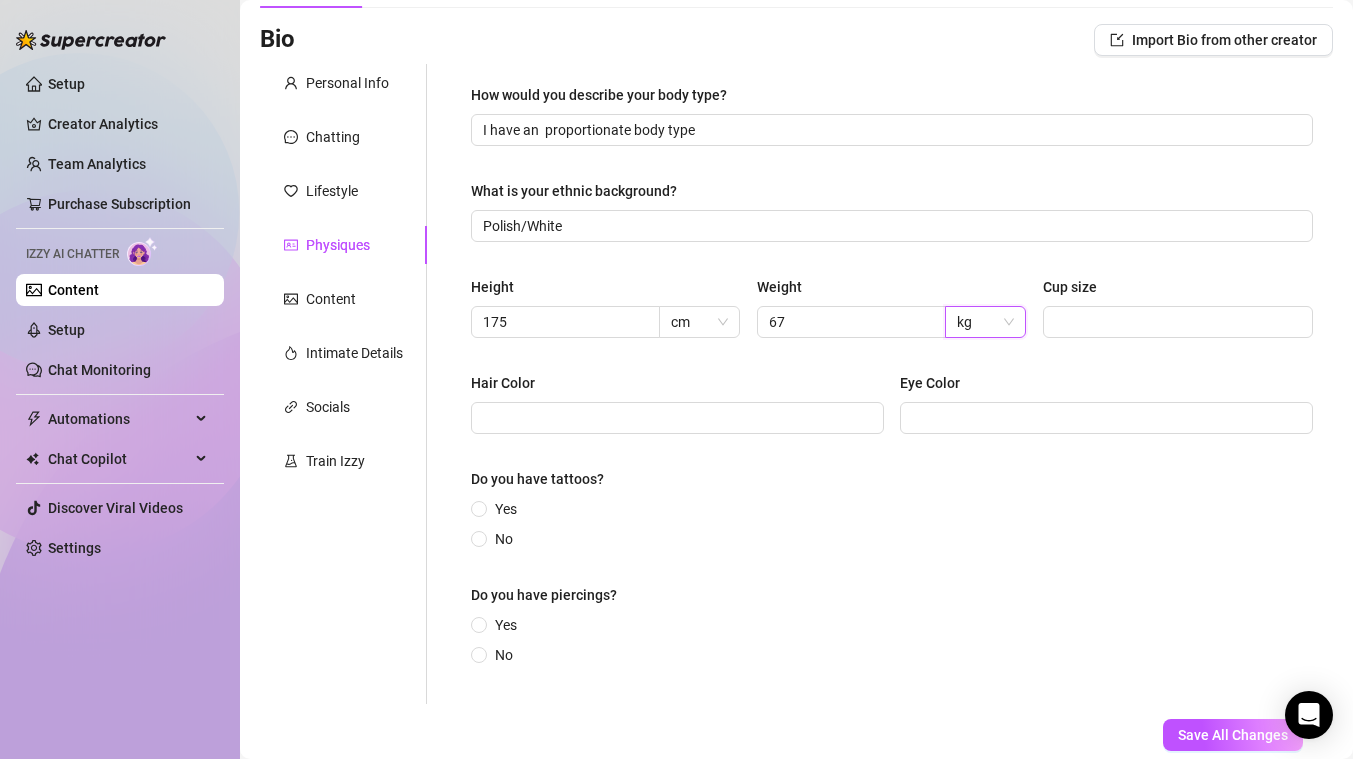 click on "Cup size" at bounding box center (1178, 291) 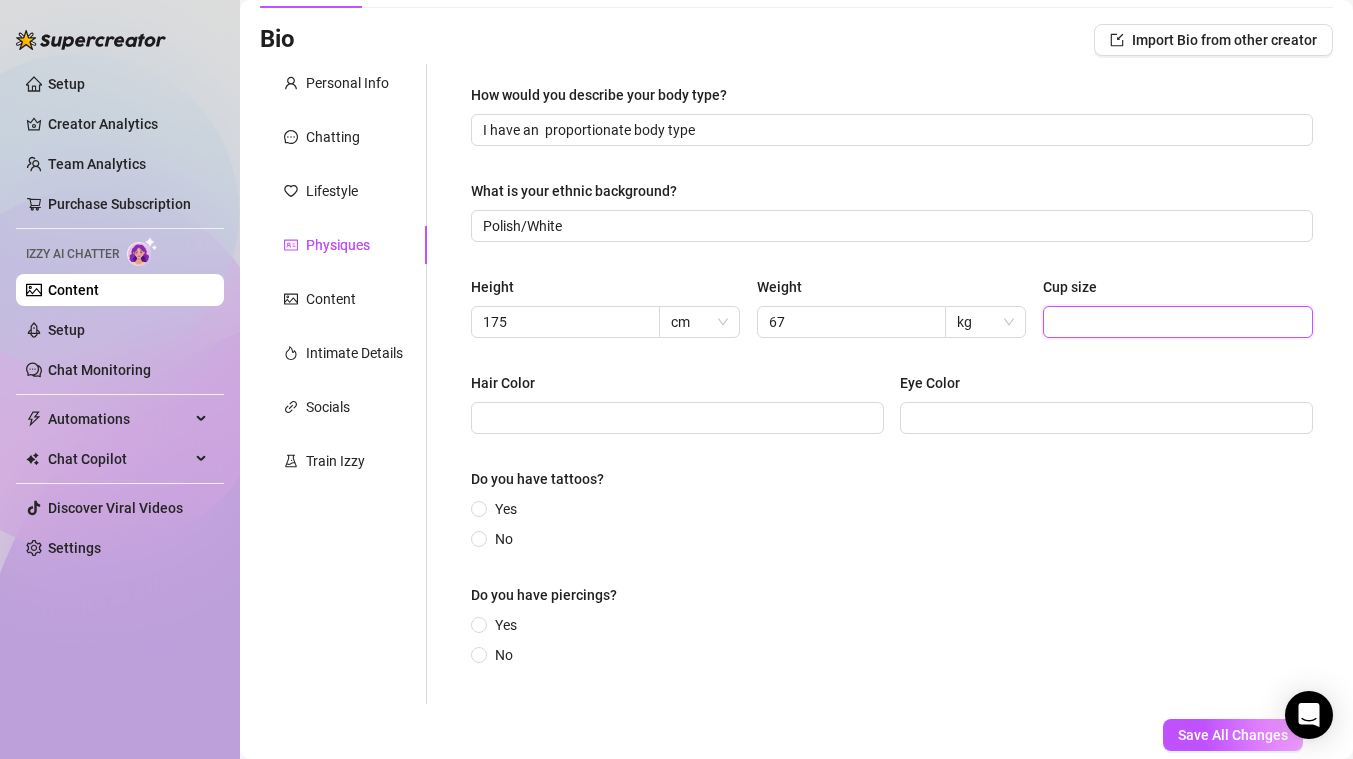 click on "Cup size" at bounding box center (1176, 322) 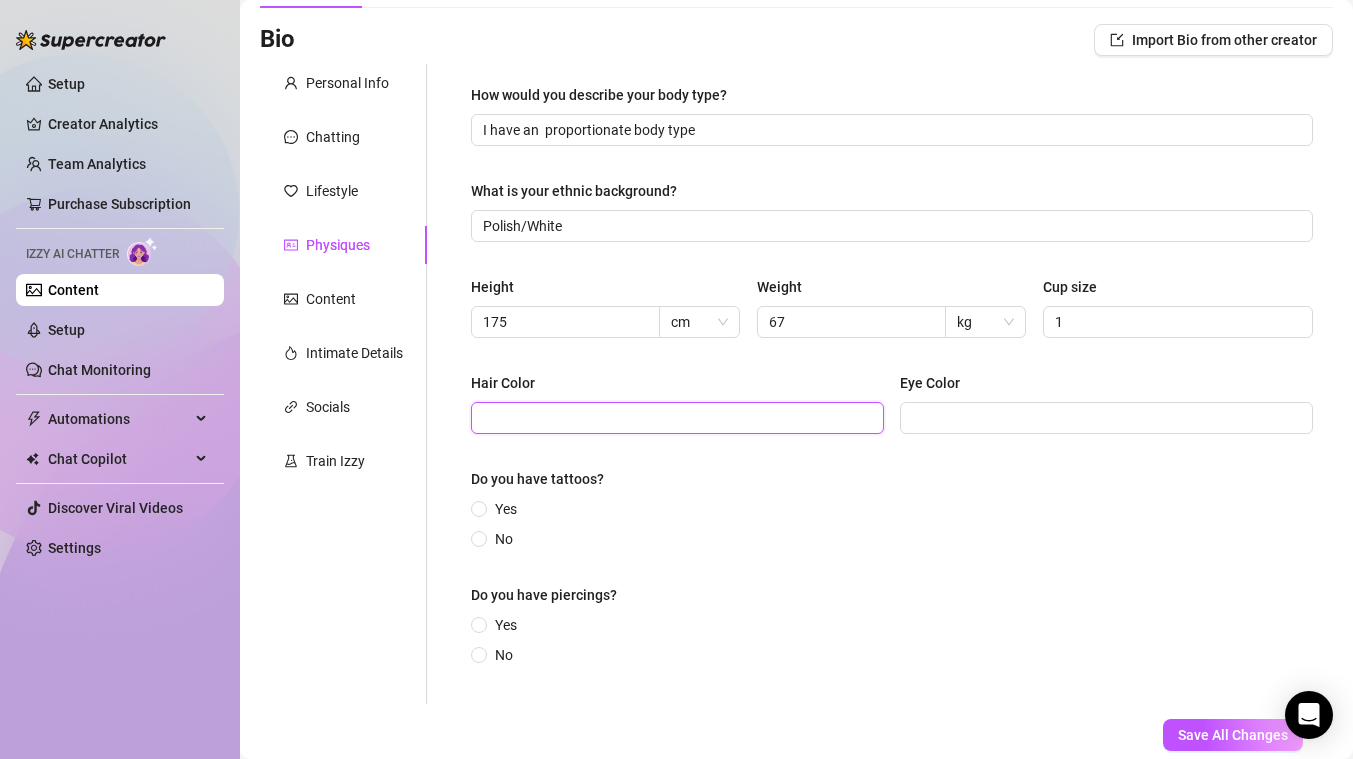 click on "Hair Color" at bounding box center (675, 418) 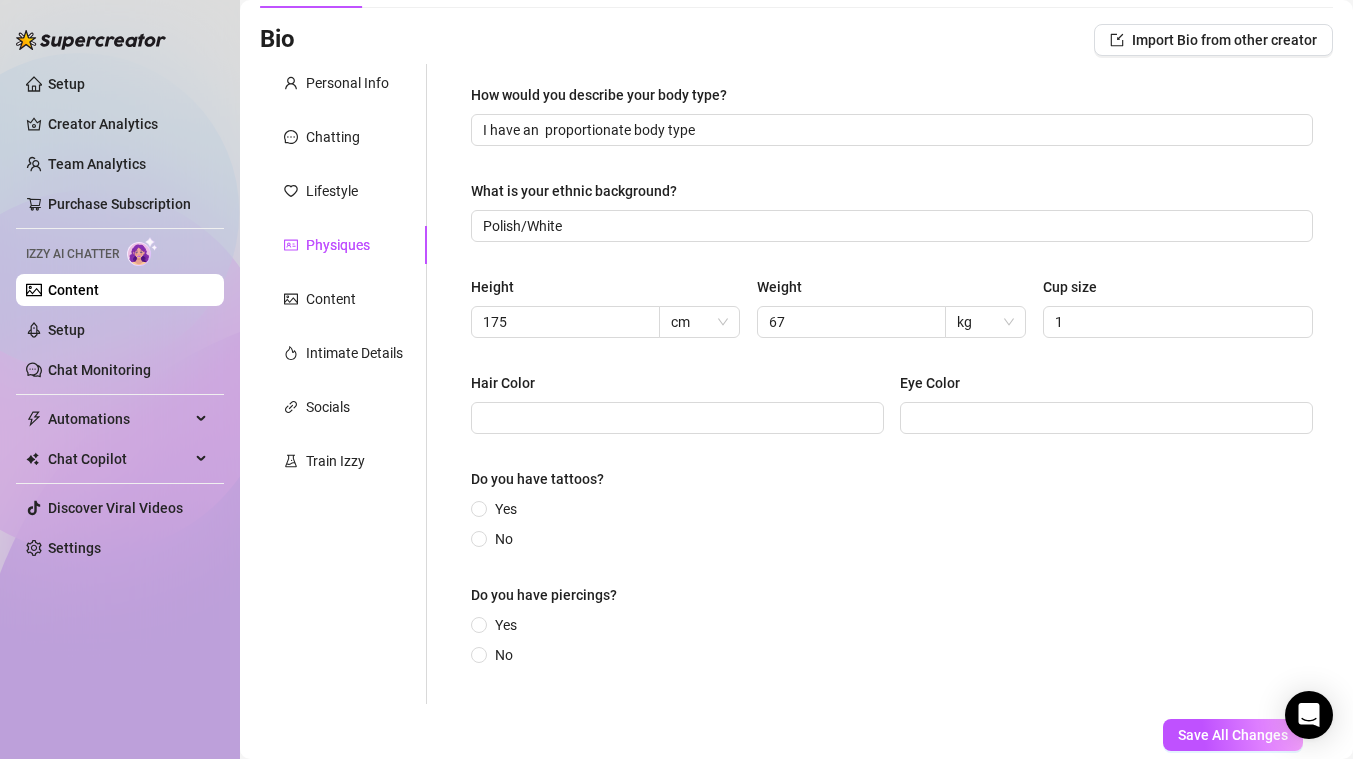 click on "Hair Color Eye Color" at bounding box center (892, 412) 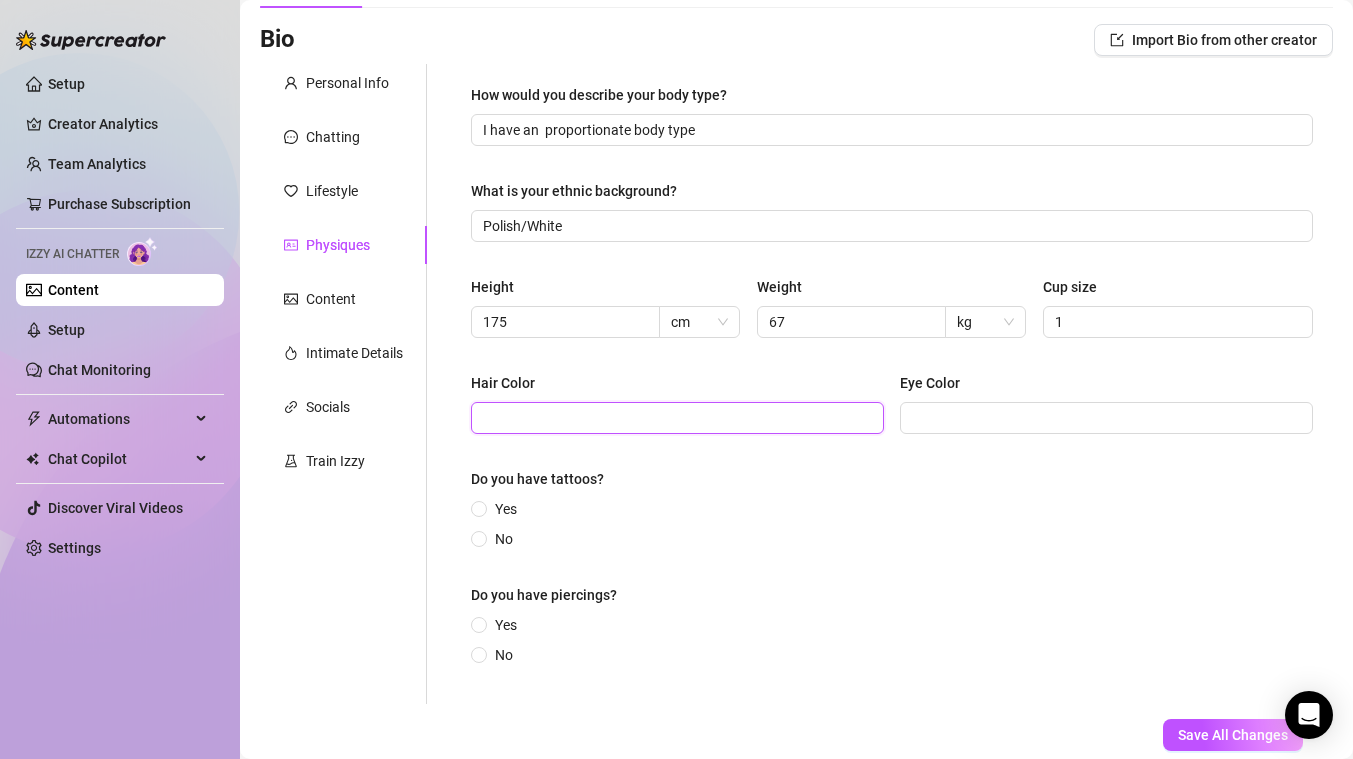 click on "Hair Color" at bounding box center (675, 418) 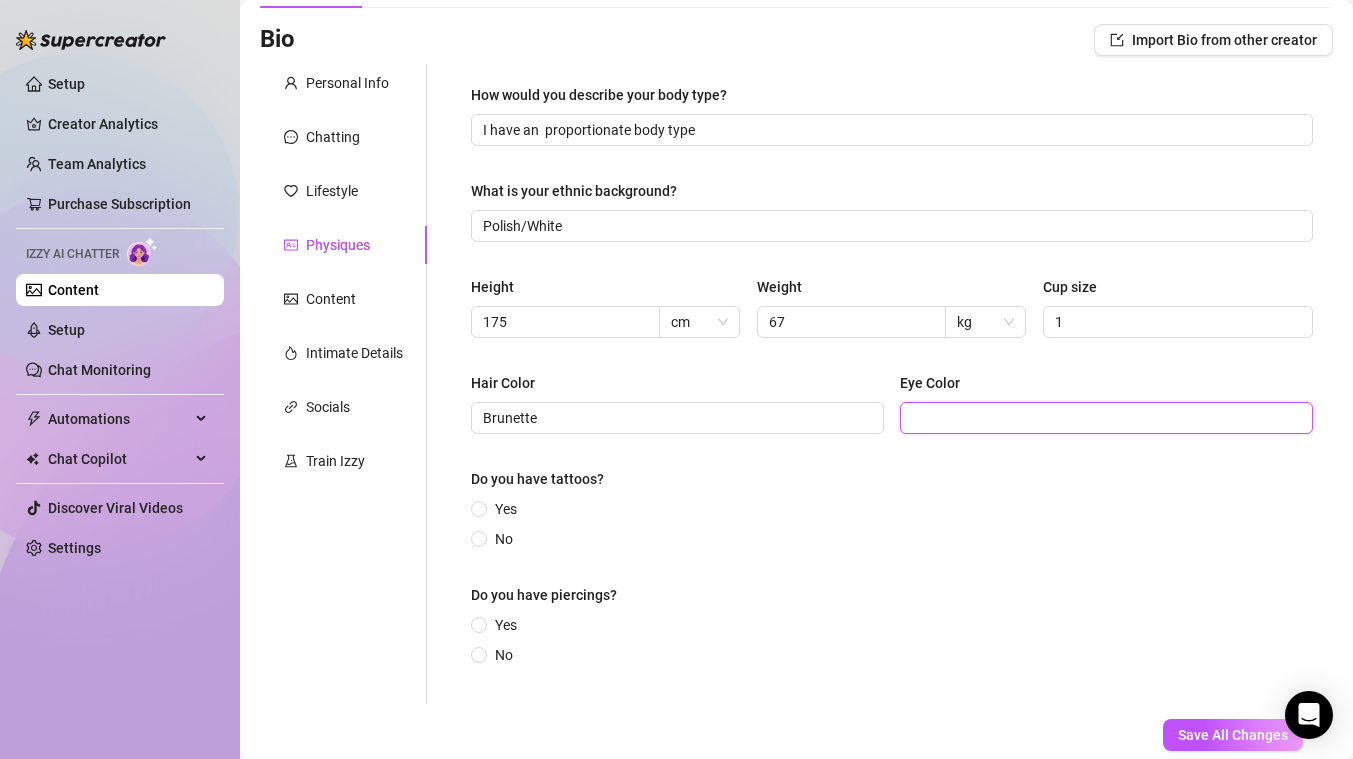 click on "Eye Color" at bounding box center [1104, 418] 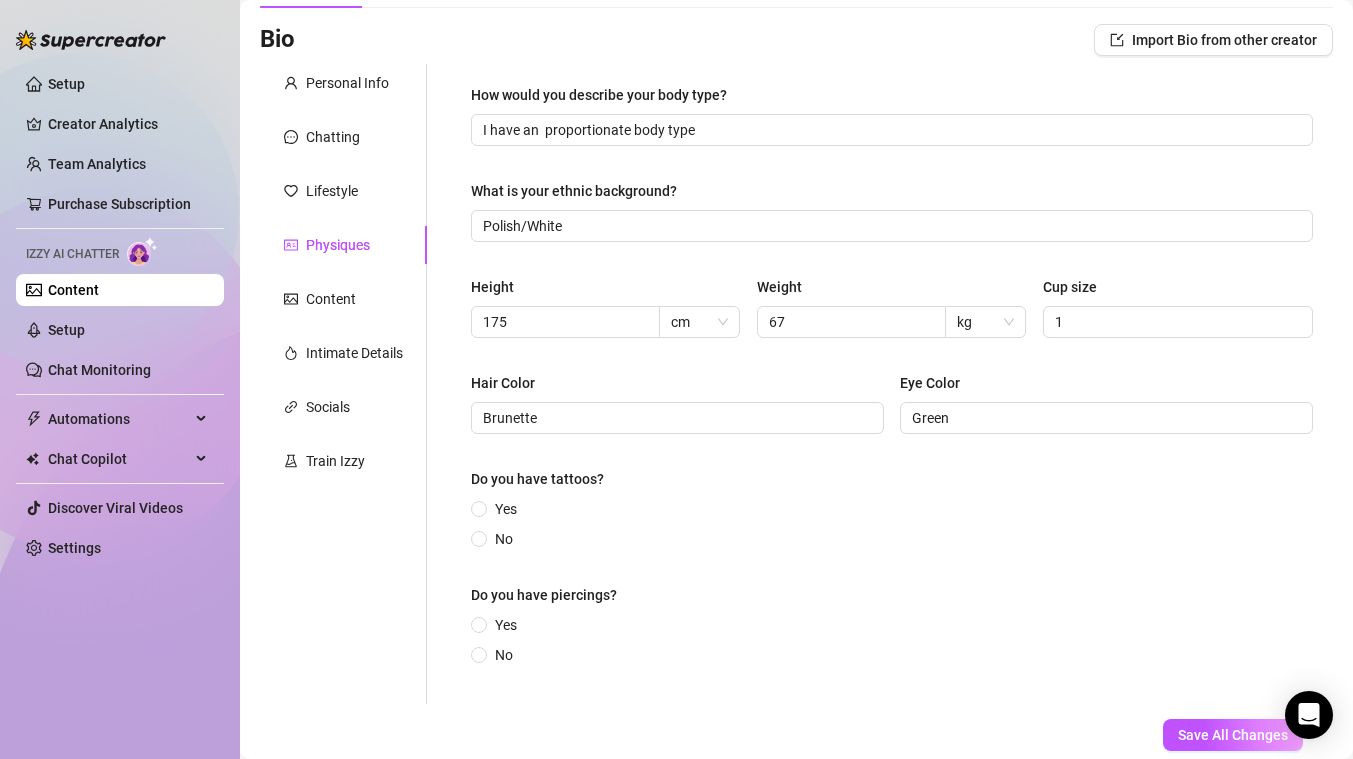 click on "How would you describe your body type? I have an proportionate body type What is your ethnic background? [ETHNICITY]/White Height [HEIGHT] cm Weight [WEIGHT] kg Cup size 1 Hair Color Brunette Eye Color Green Do you have tattoos? Yes No Do you have piercings? Yes No" at bounding box center [892, 384] 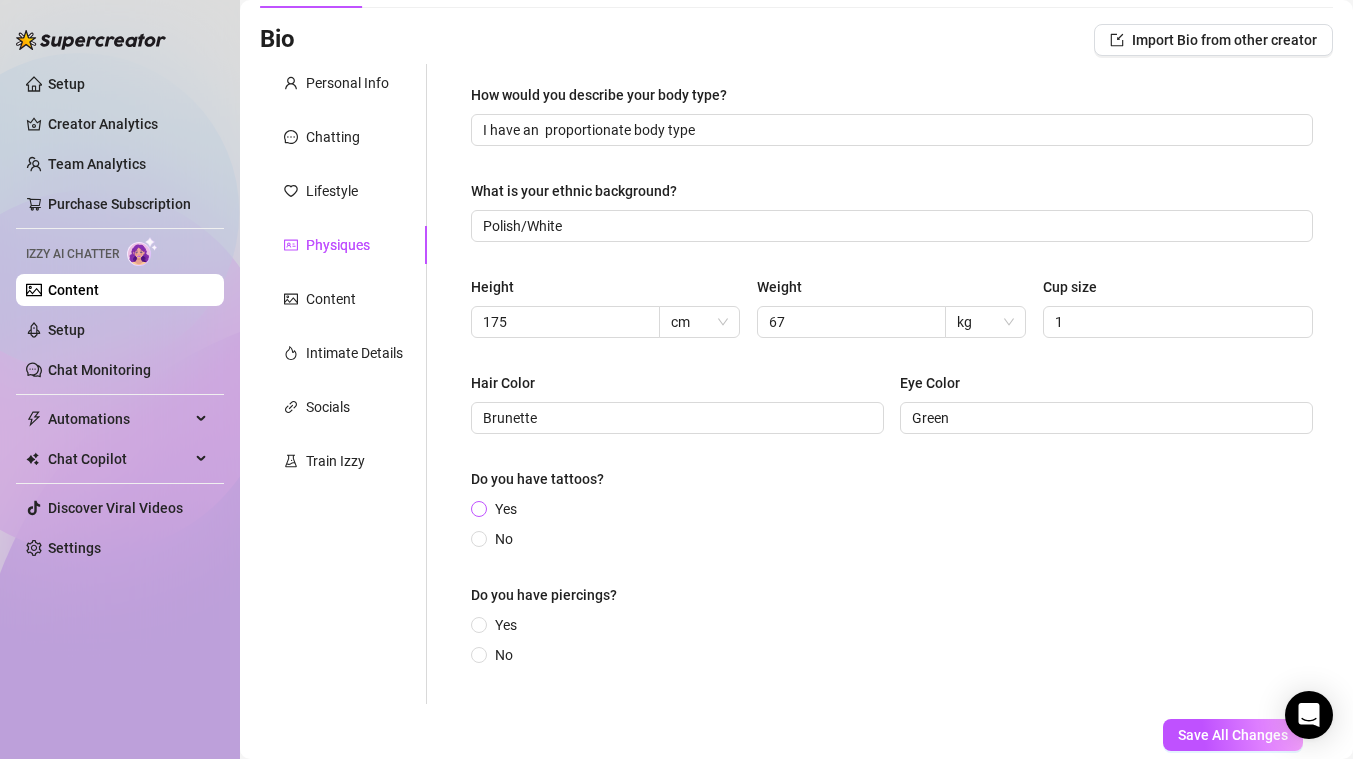 click at bounding box center [479, 509] 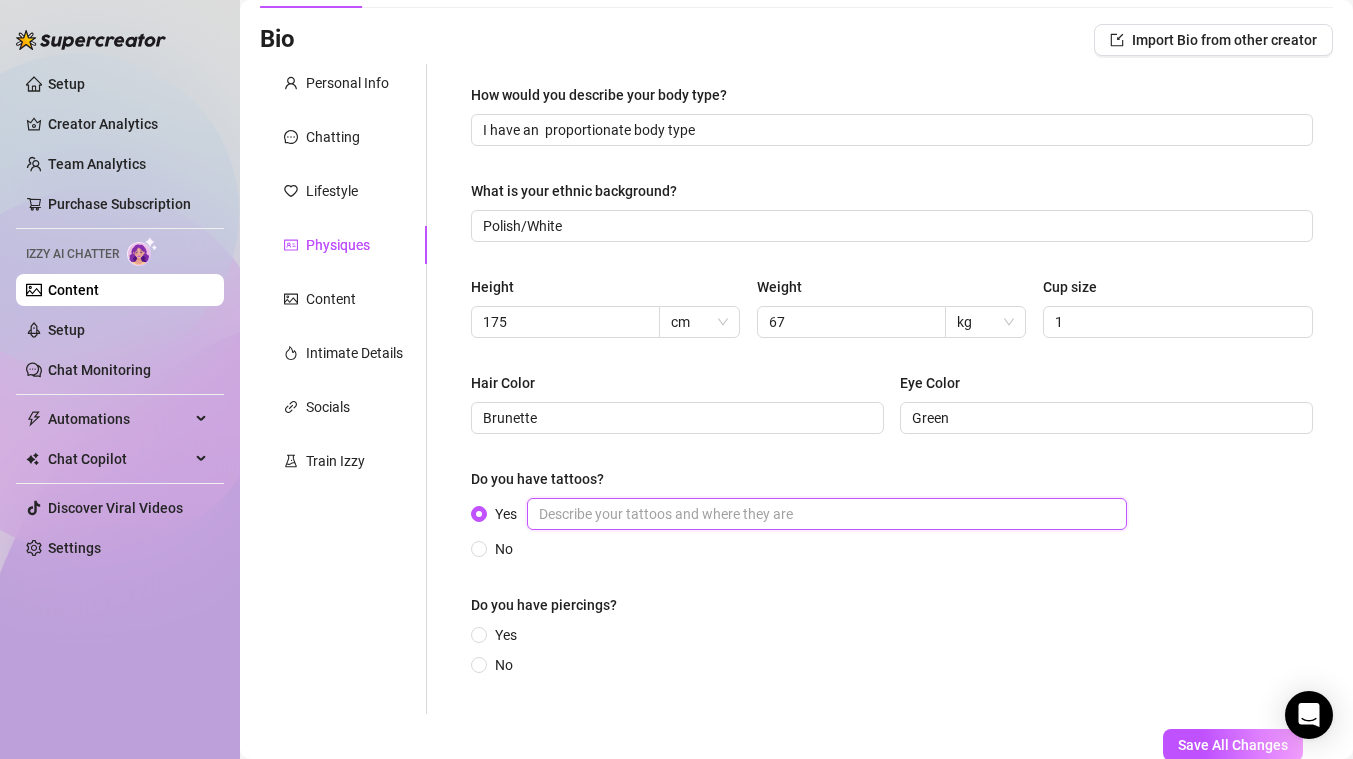 click on "Yes" at bounding box center (827, 514) 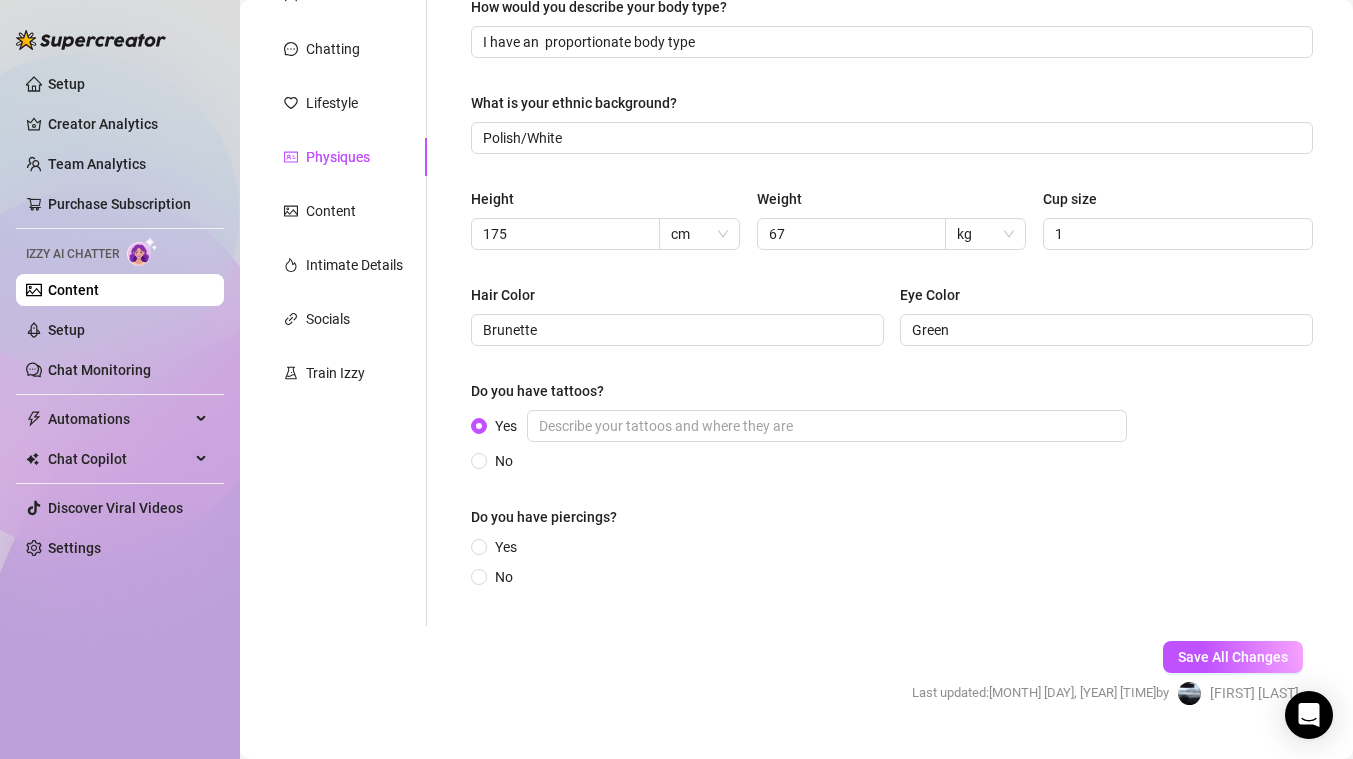 scroll, scrollTop: 256, scrollLeft: 0, axis: vertical 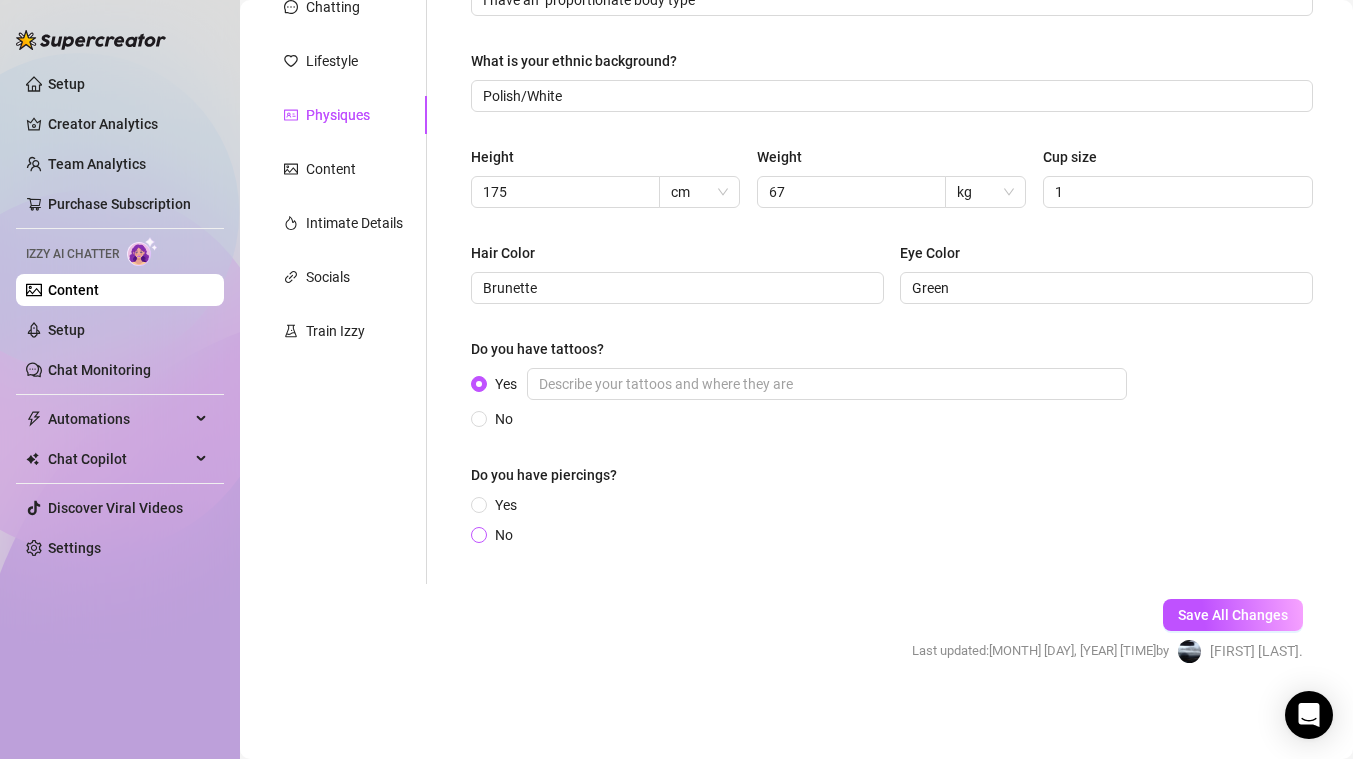 click on "No" at bounding box center [480, 536] 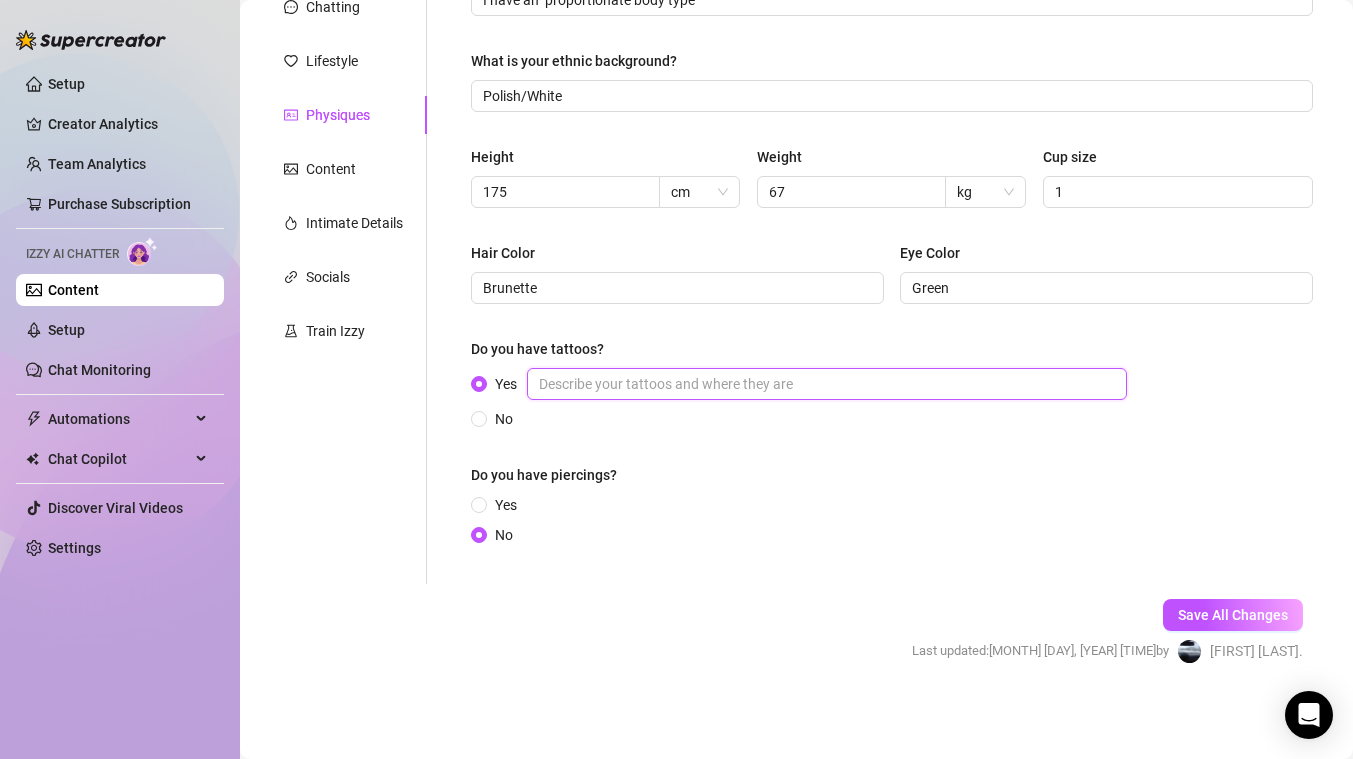 click on "Yes" at bounding box center (827, 384) 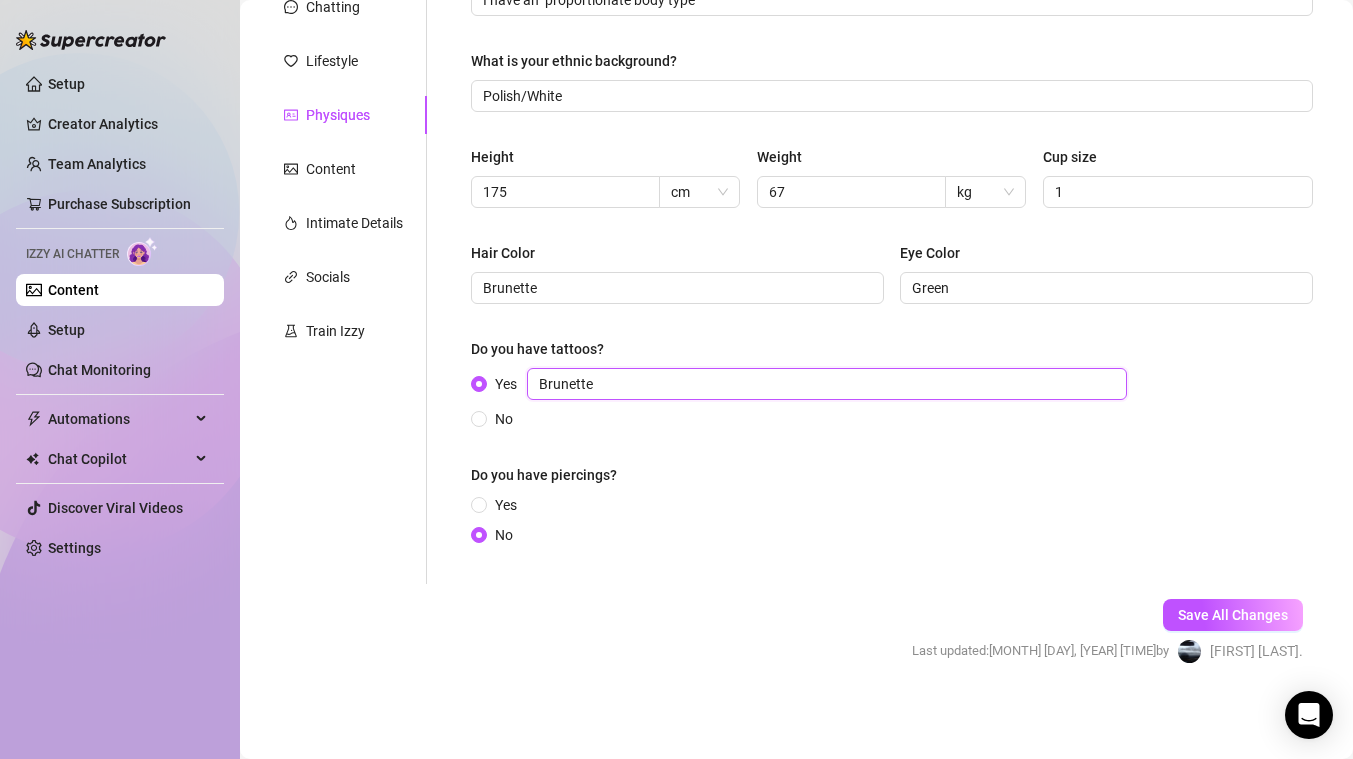 paste on "Brunette" 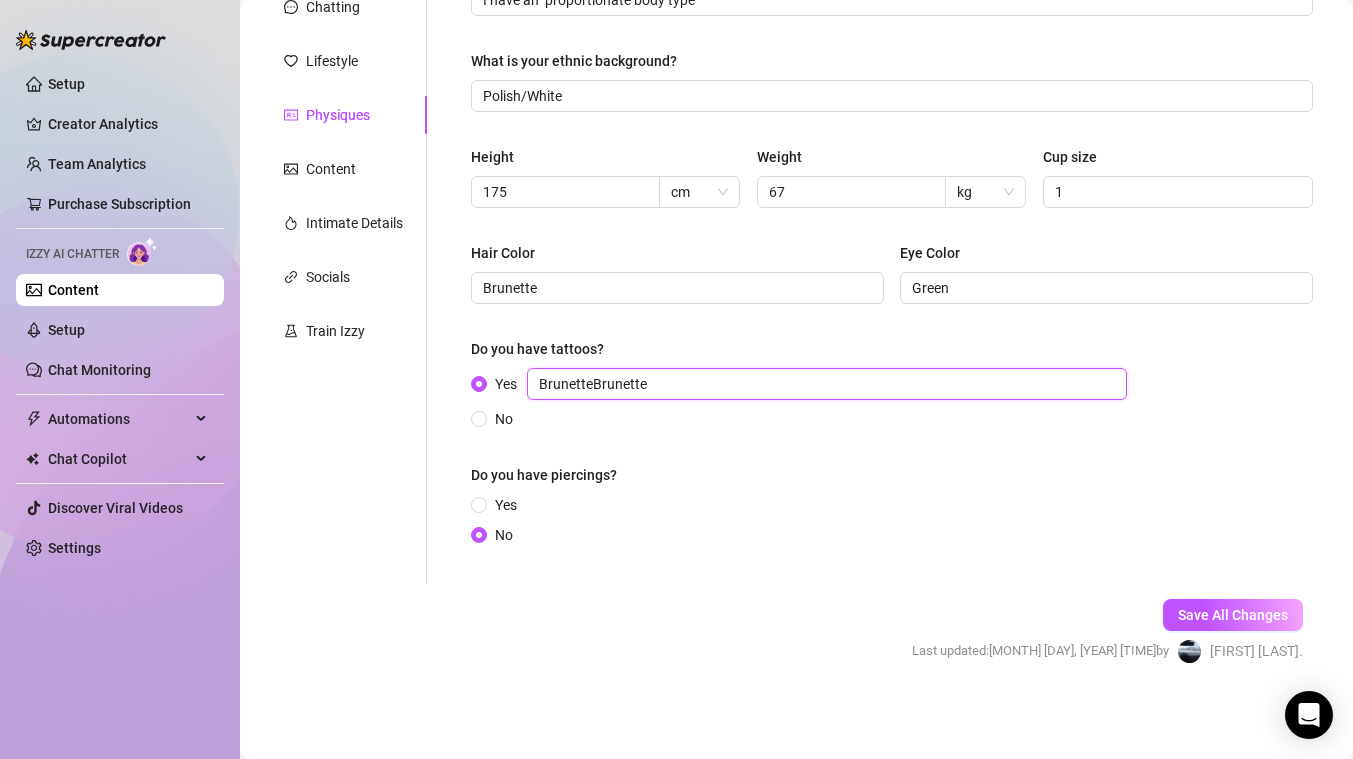 paste on "Brunette" 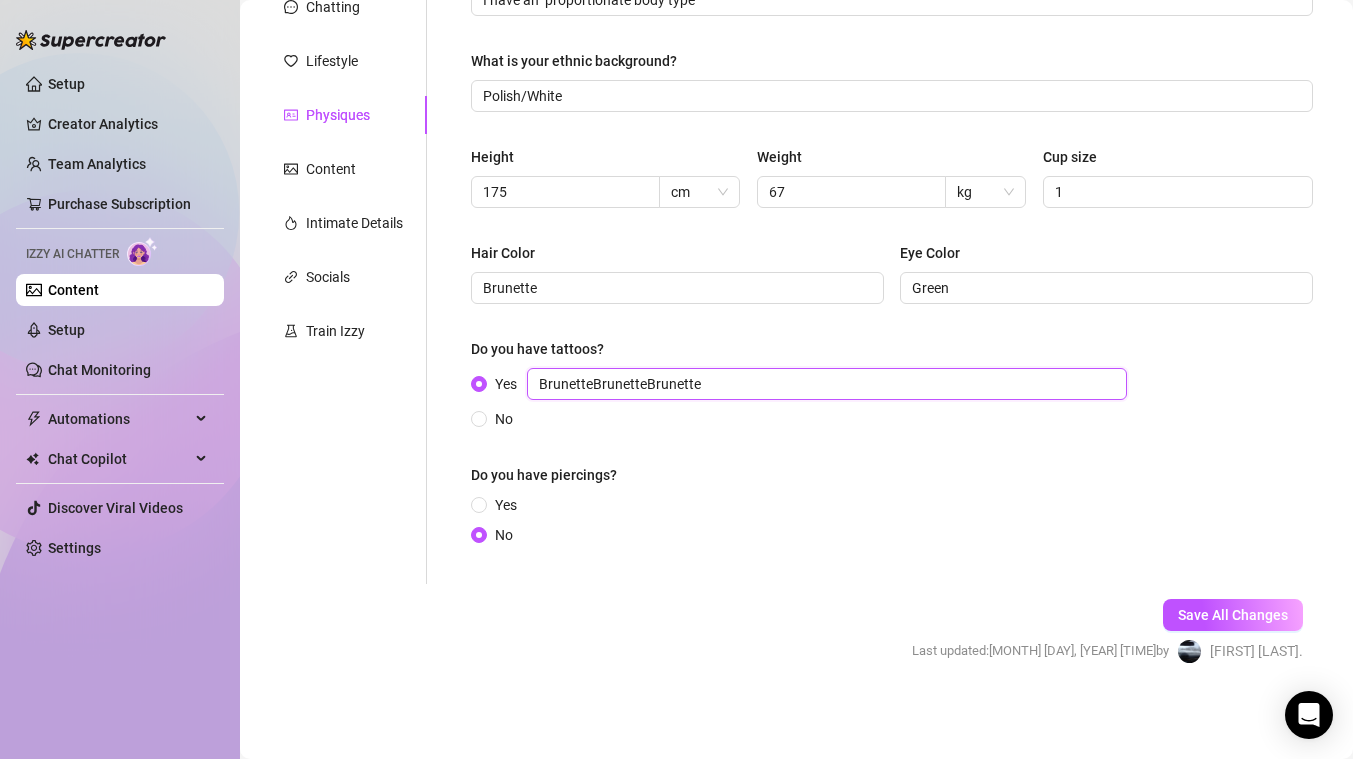 paste on "Brunette" 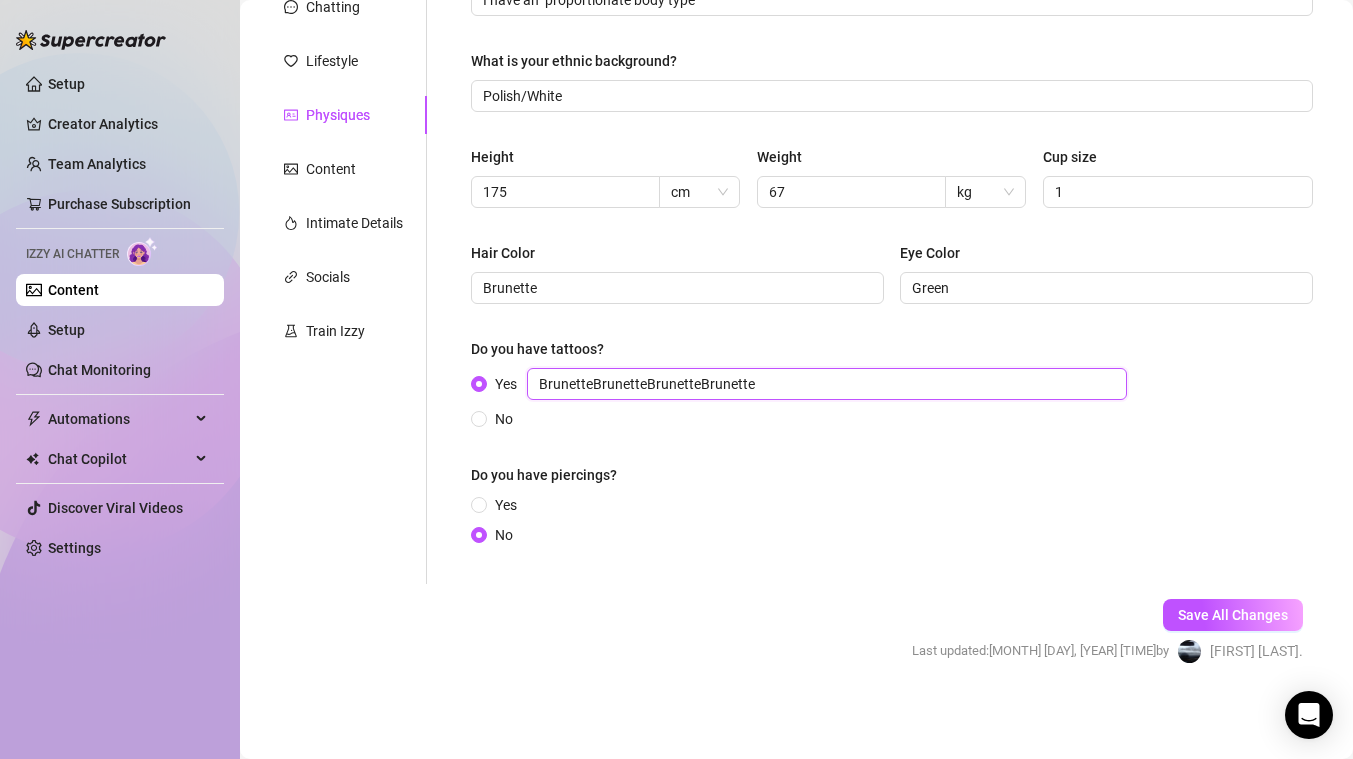paste on "Brunette" 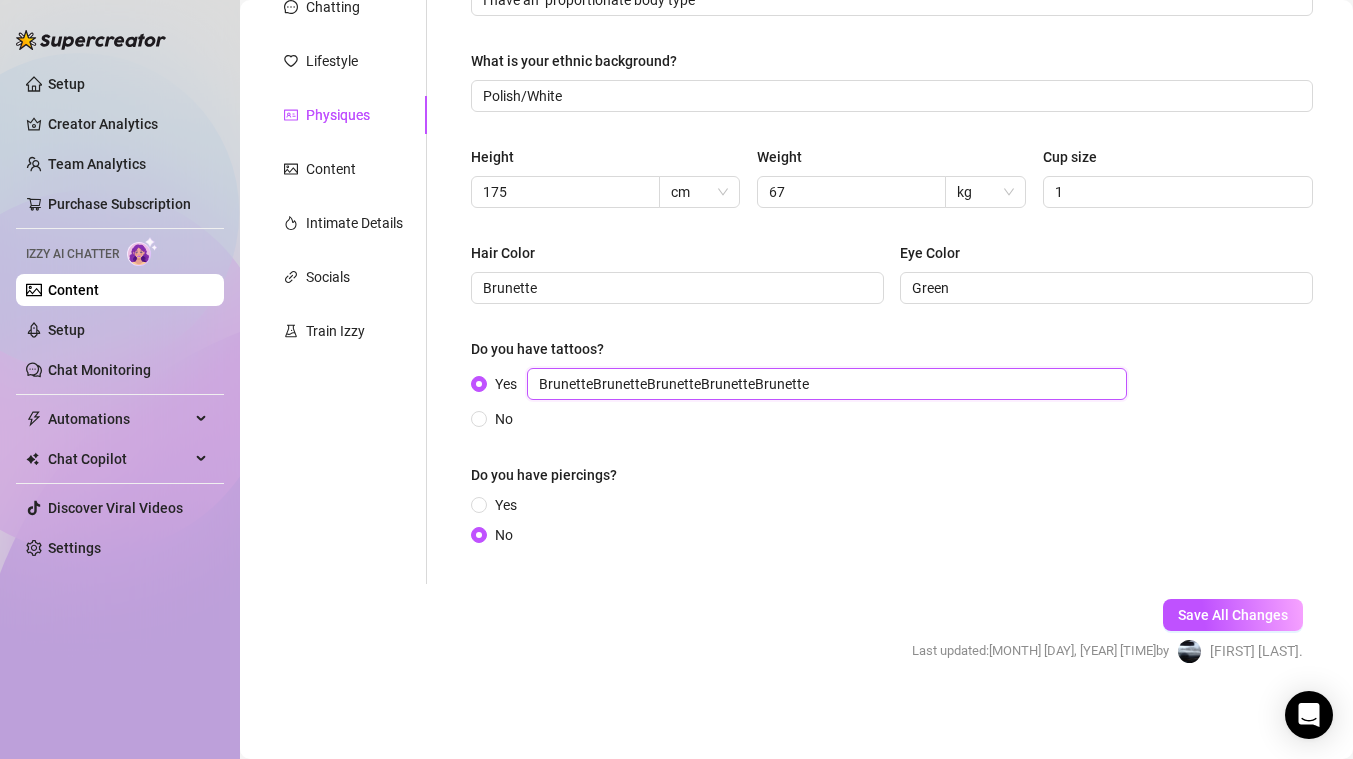 paste on "Brunette" 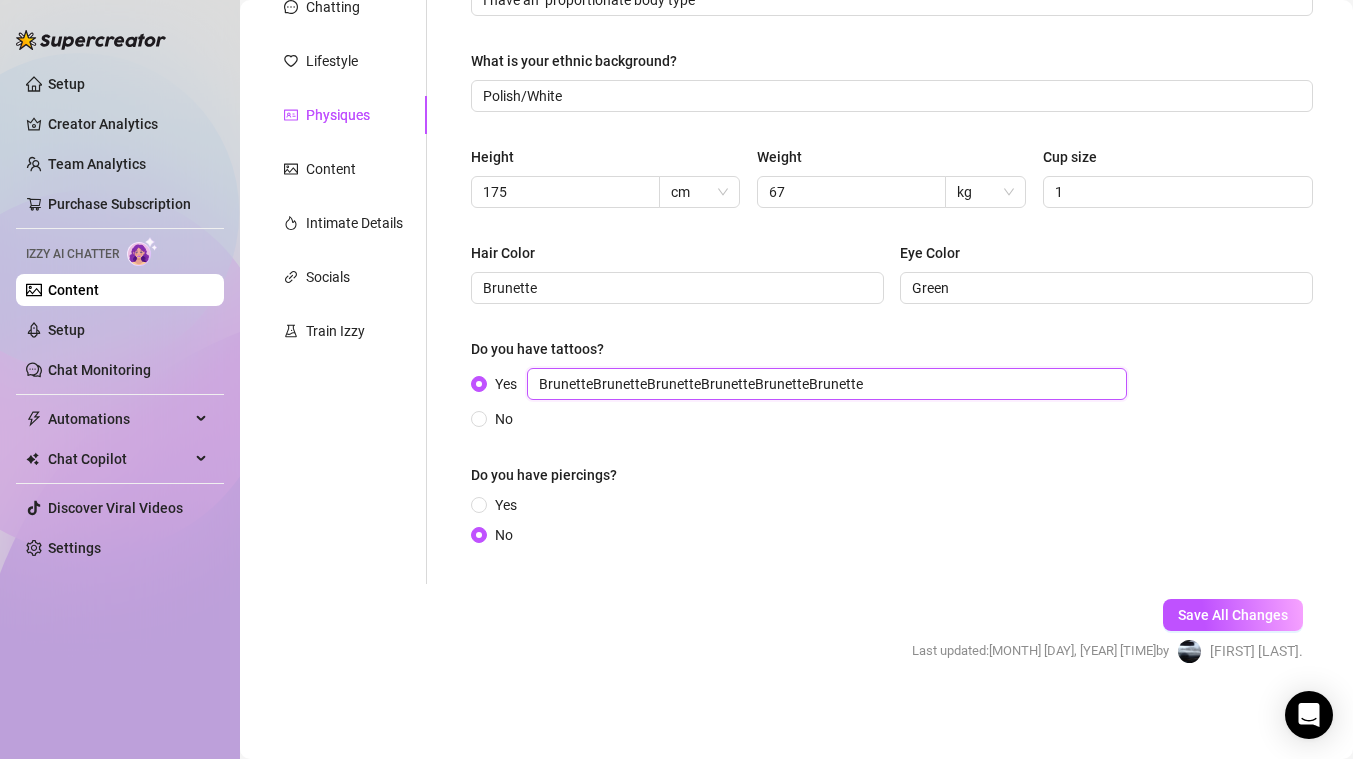 paste on "Brunette" 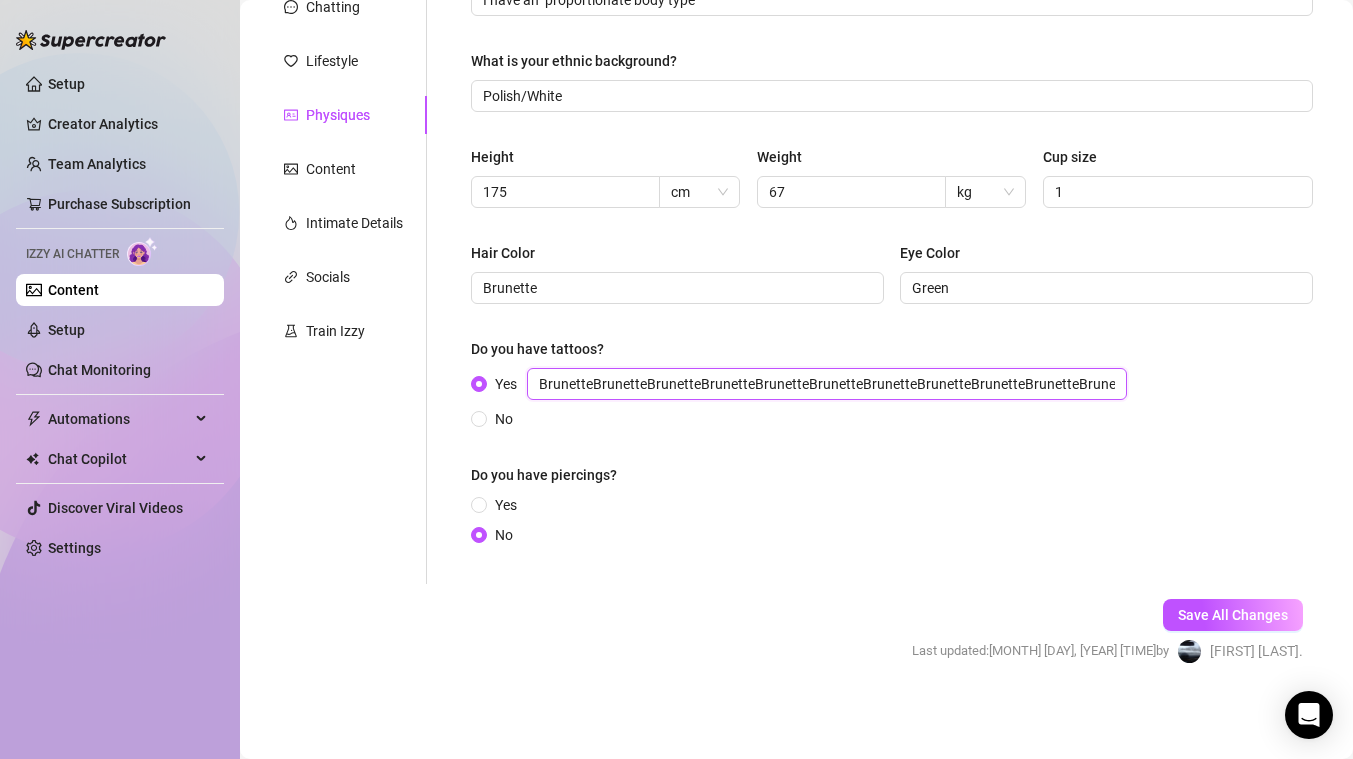 paste on "Brunette" 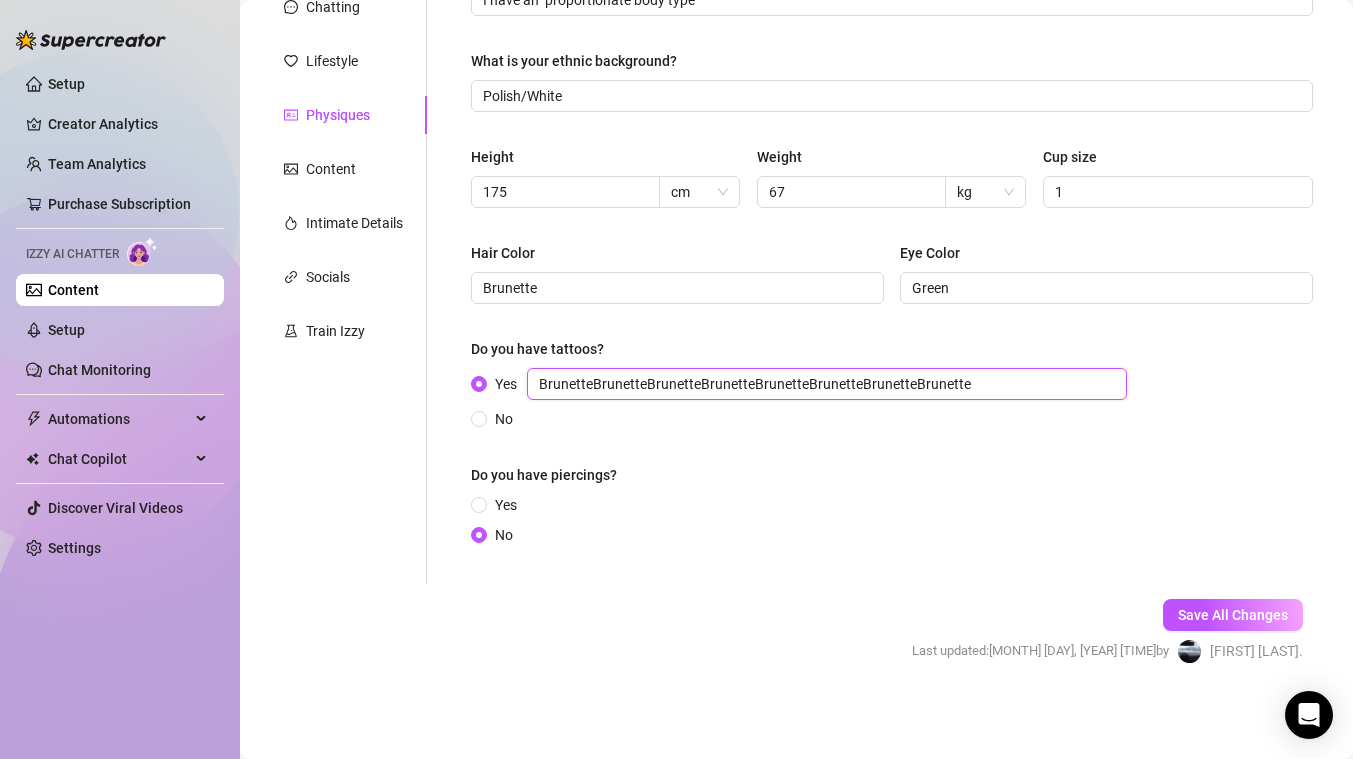 paste on "Brunette" 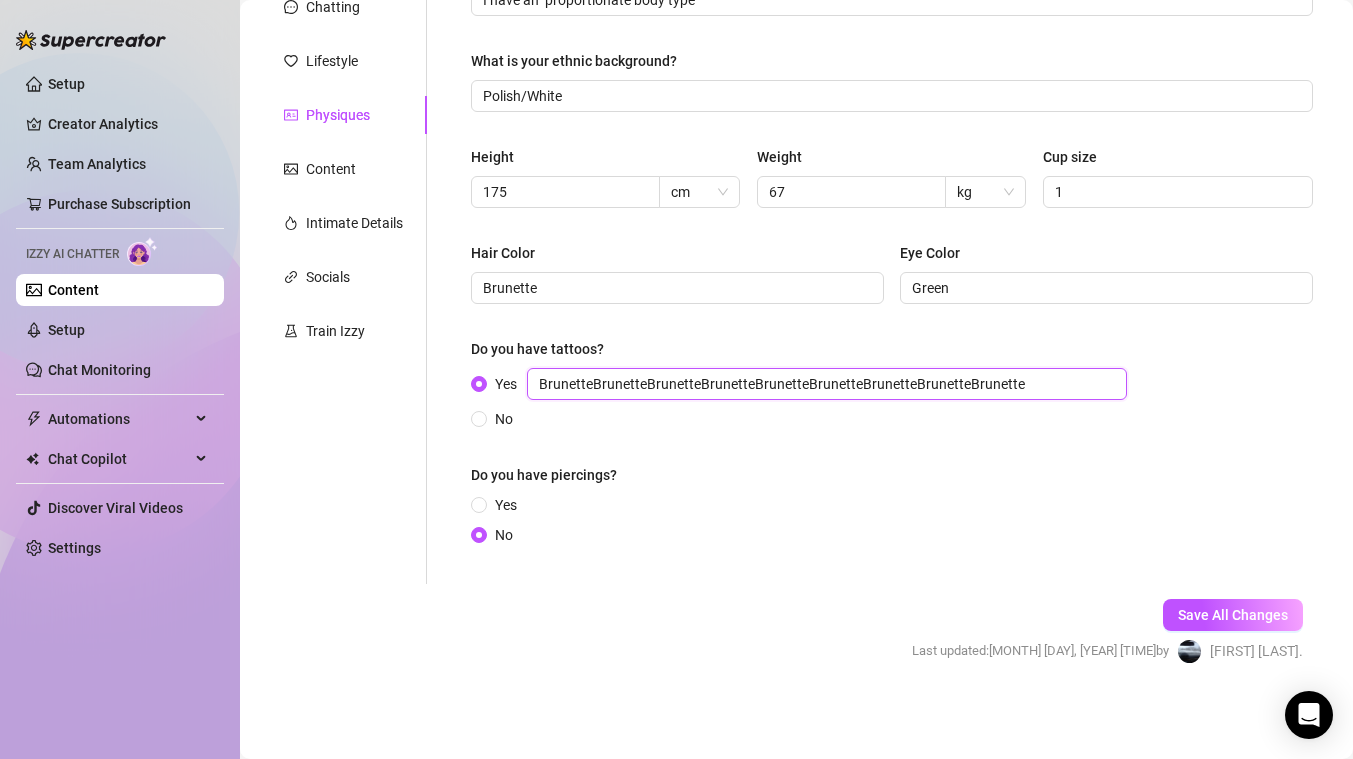 paste on "Brunette" 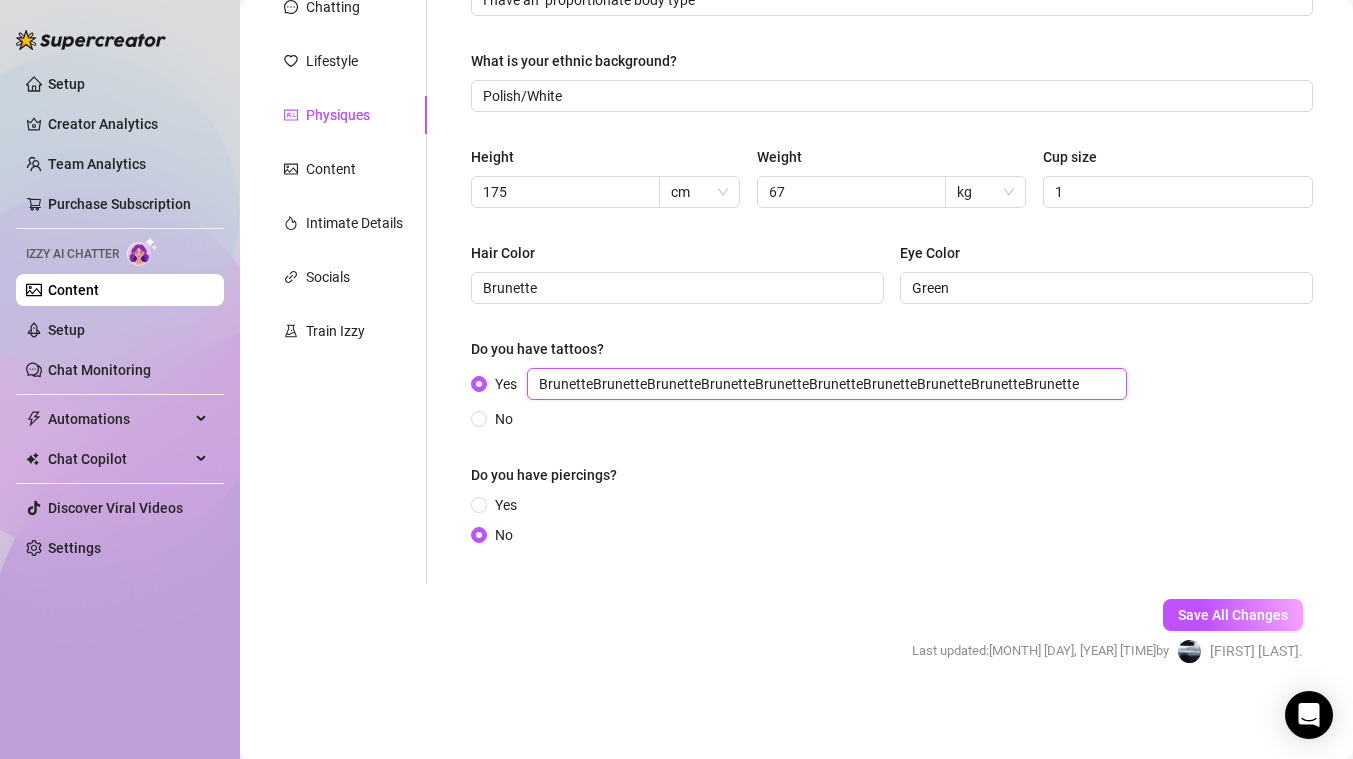 paste on "Brunette" 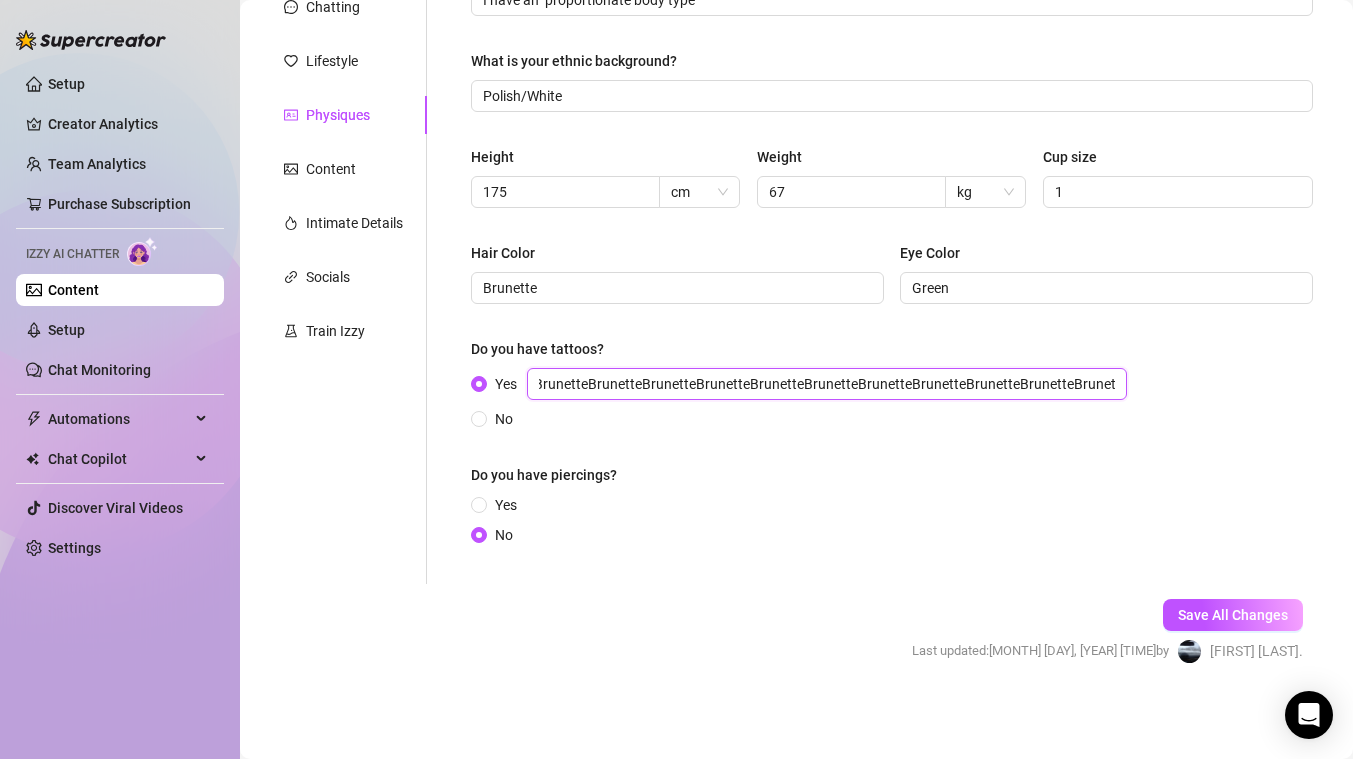 paste on "Brunette" 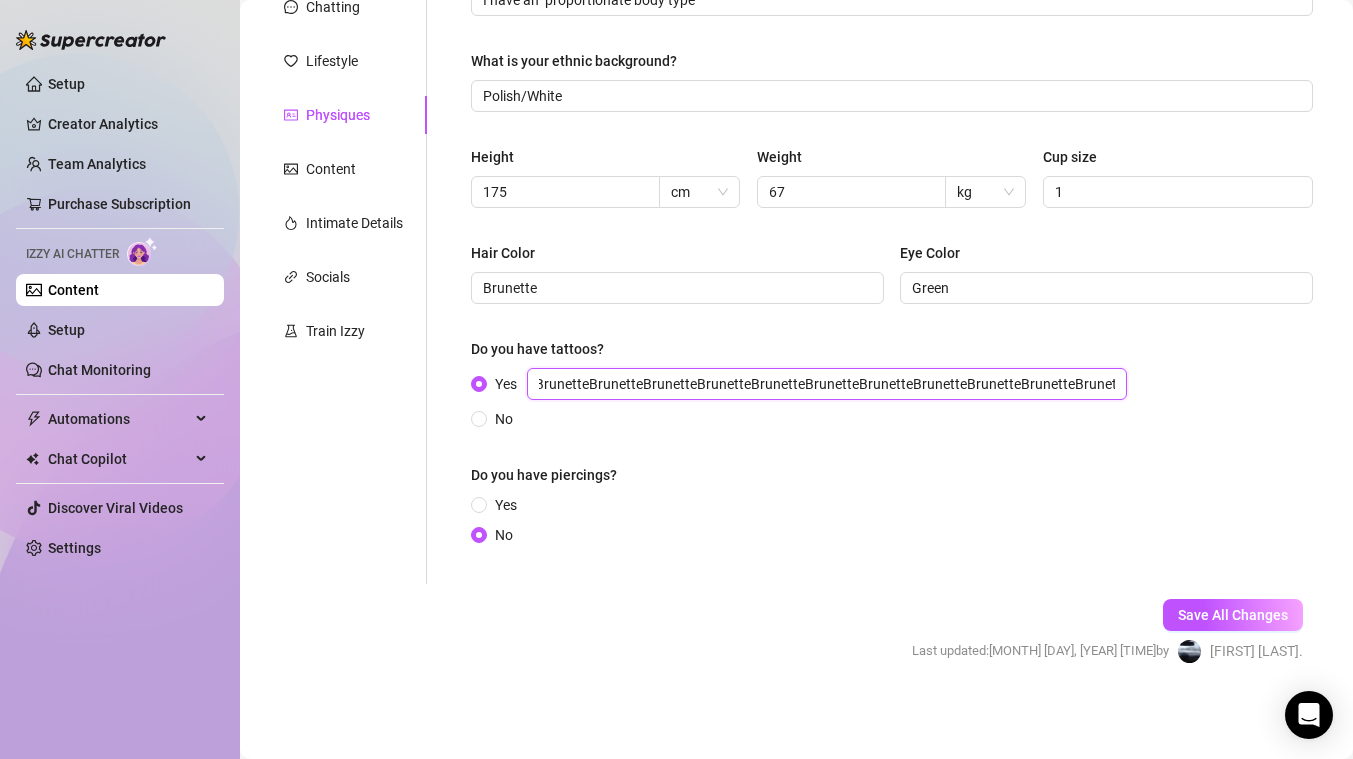 paste on "Brunette" 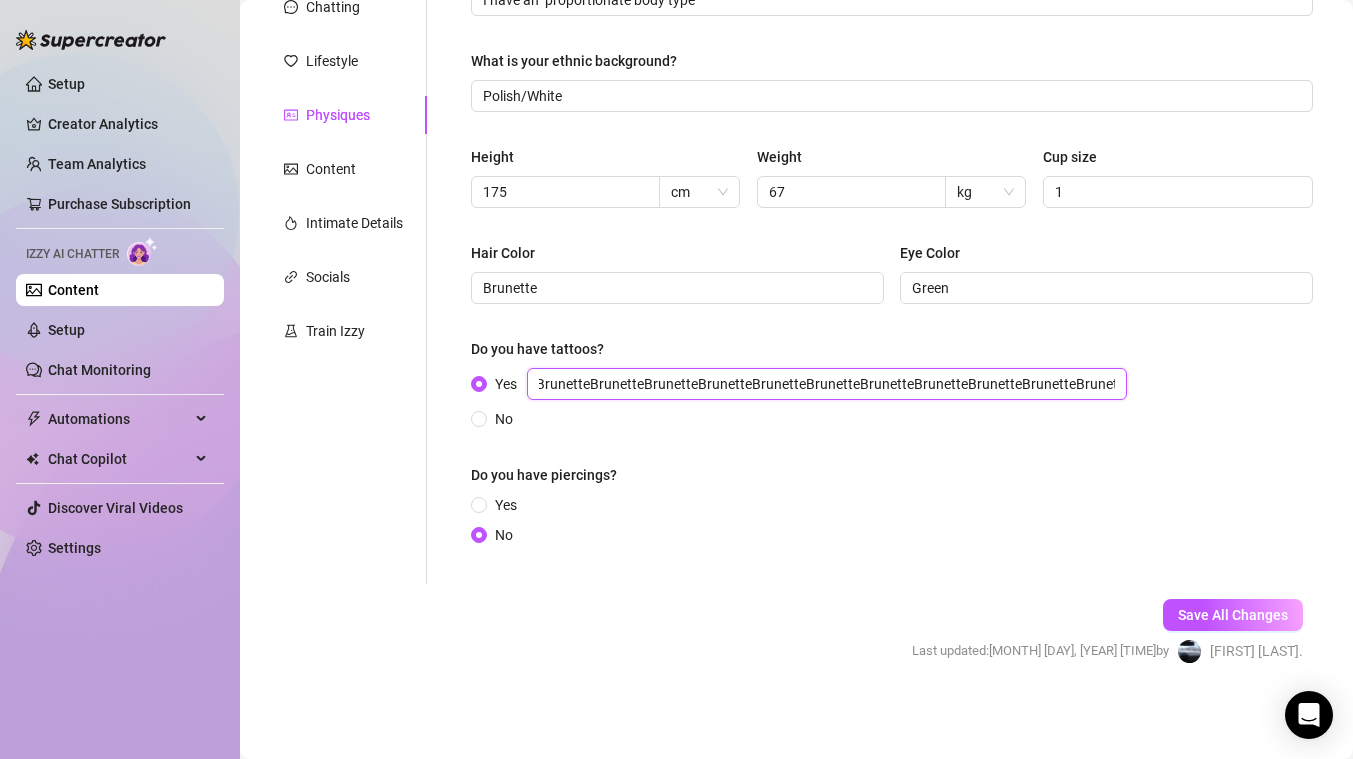paste on "Brunette" 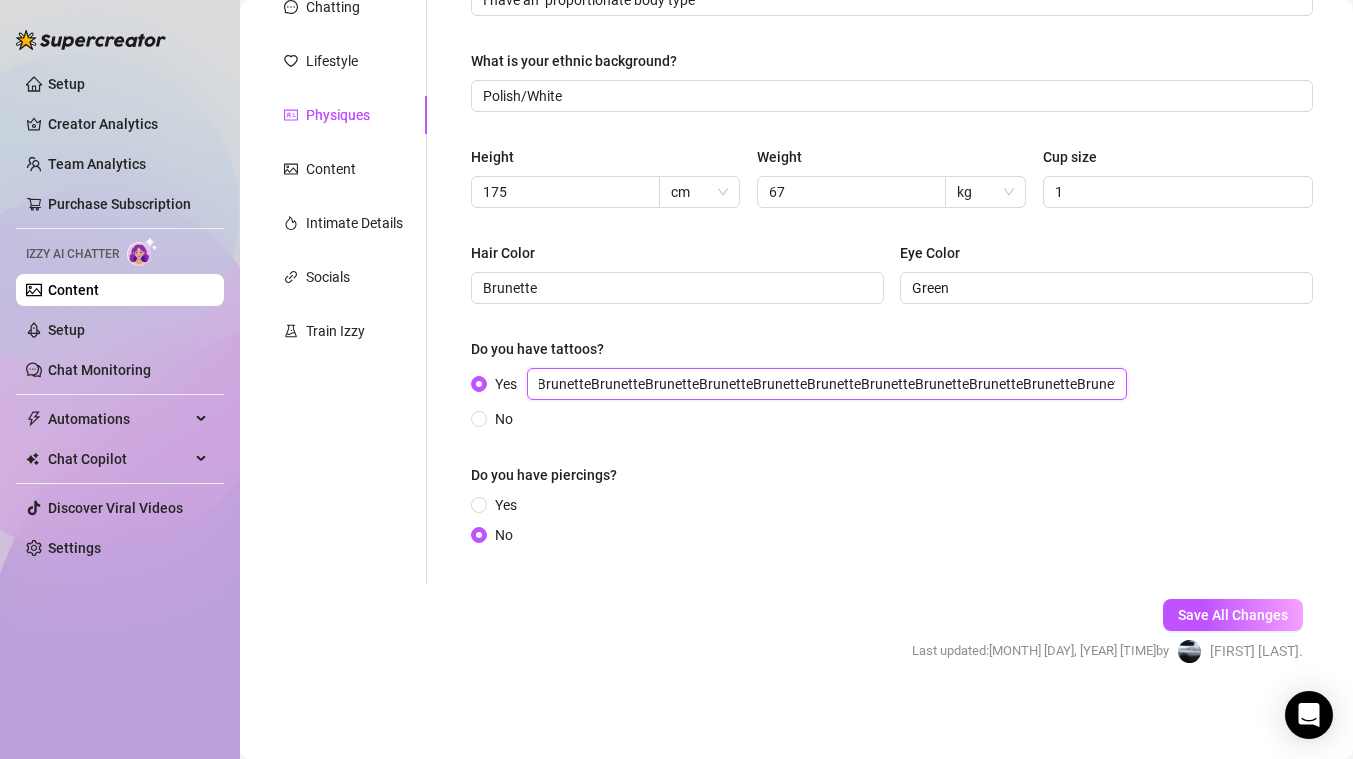 paste on "Brunette" 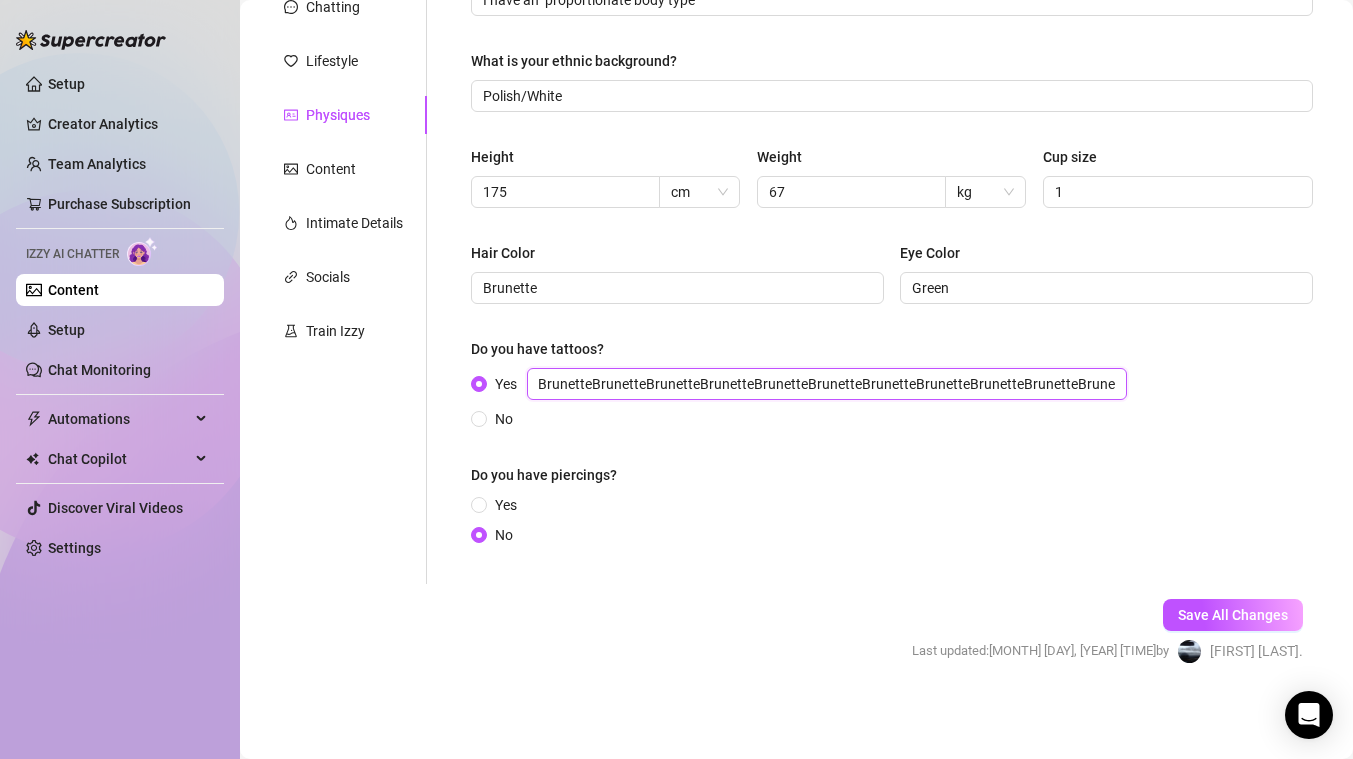 paste on "Brunette" 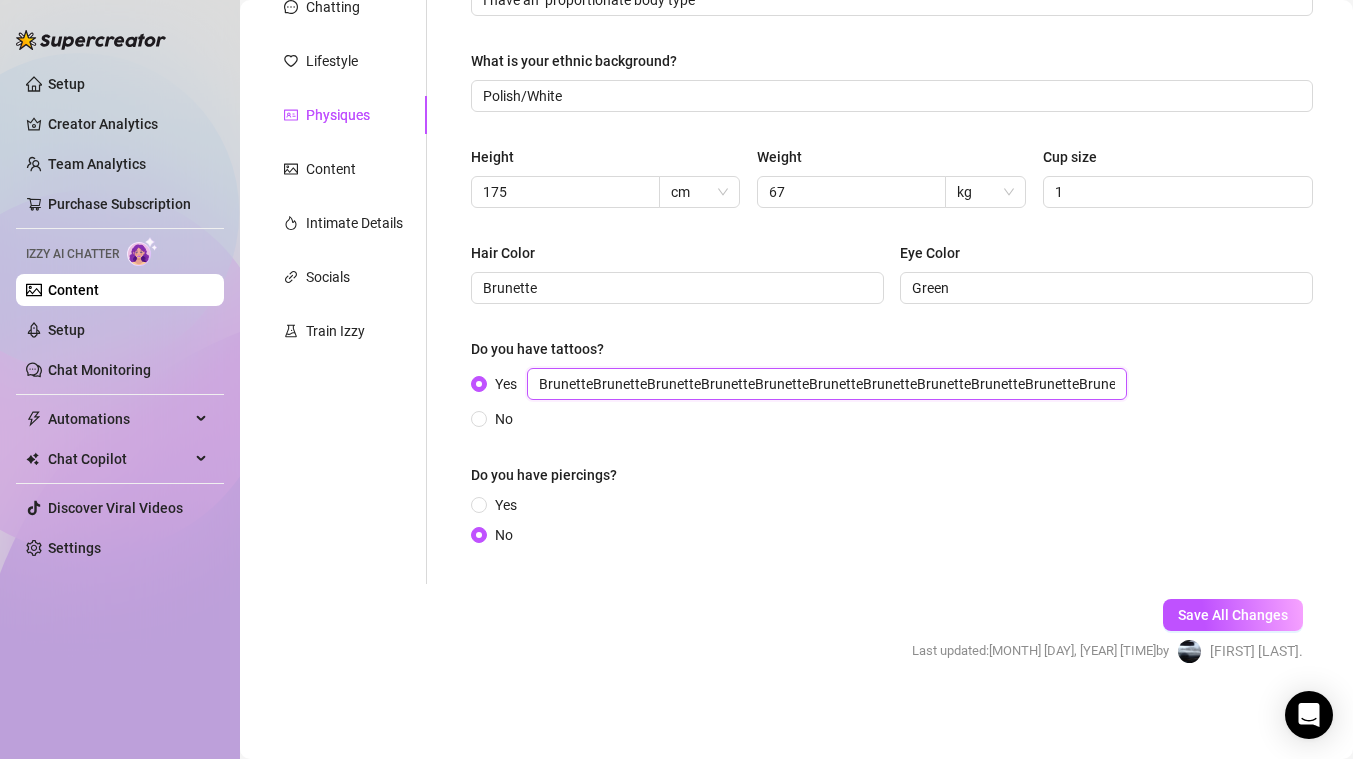paste on "Brunette" 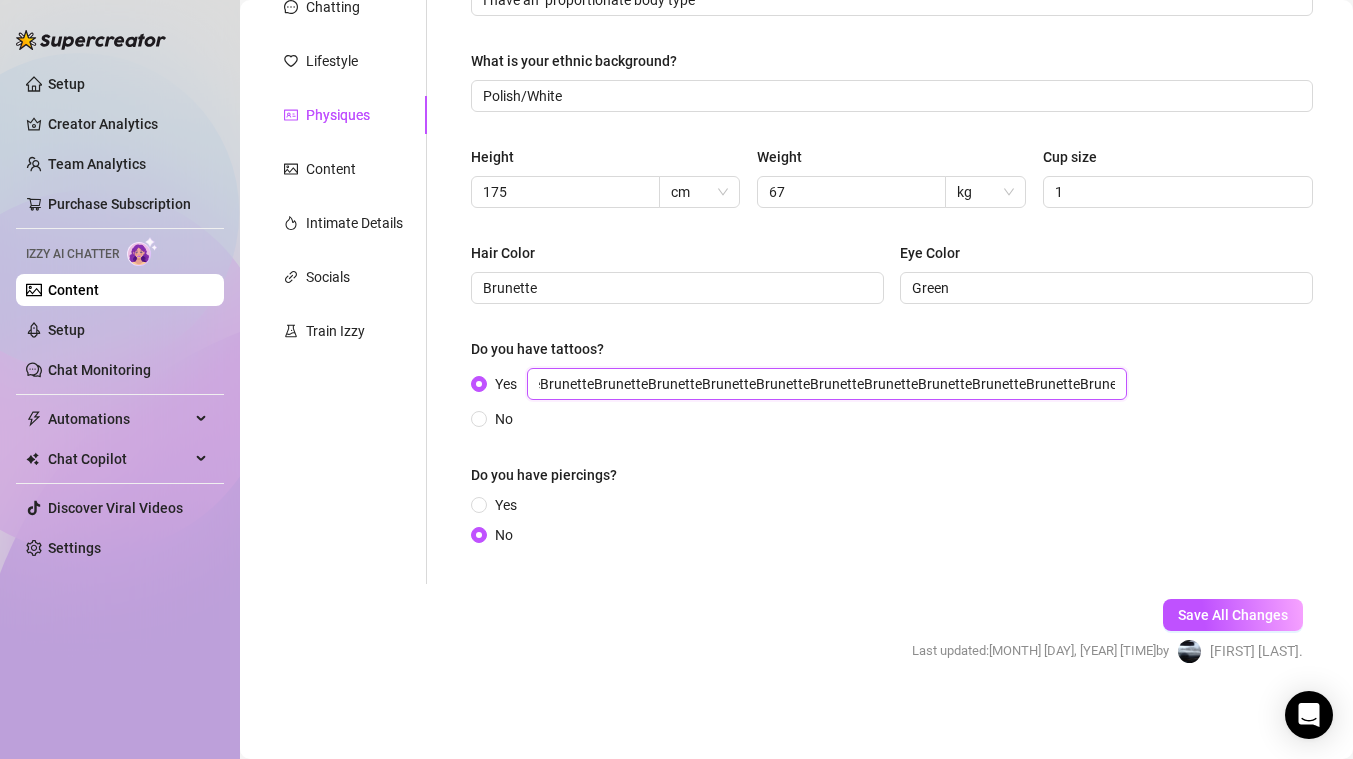 paste on "Brunette" 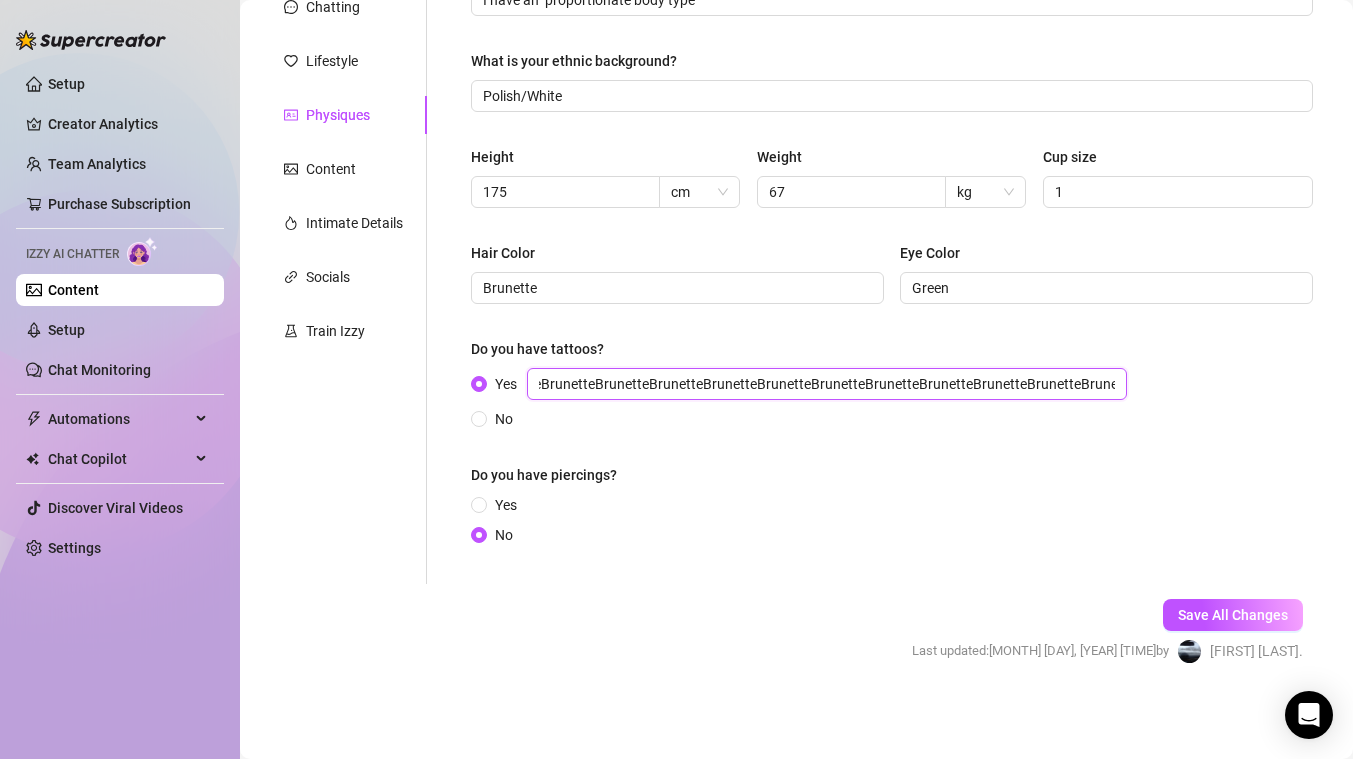 paste on "Brunette" 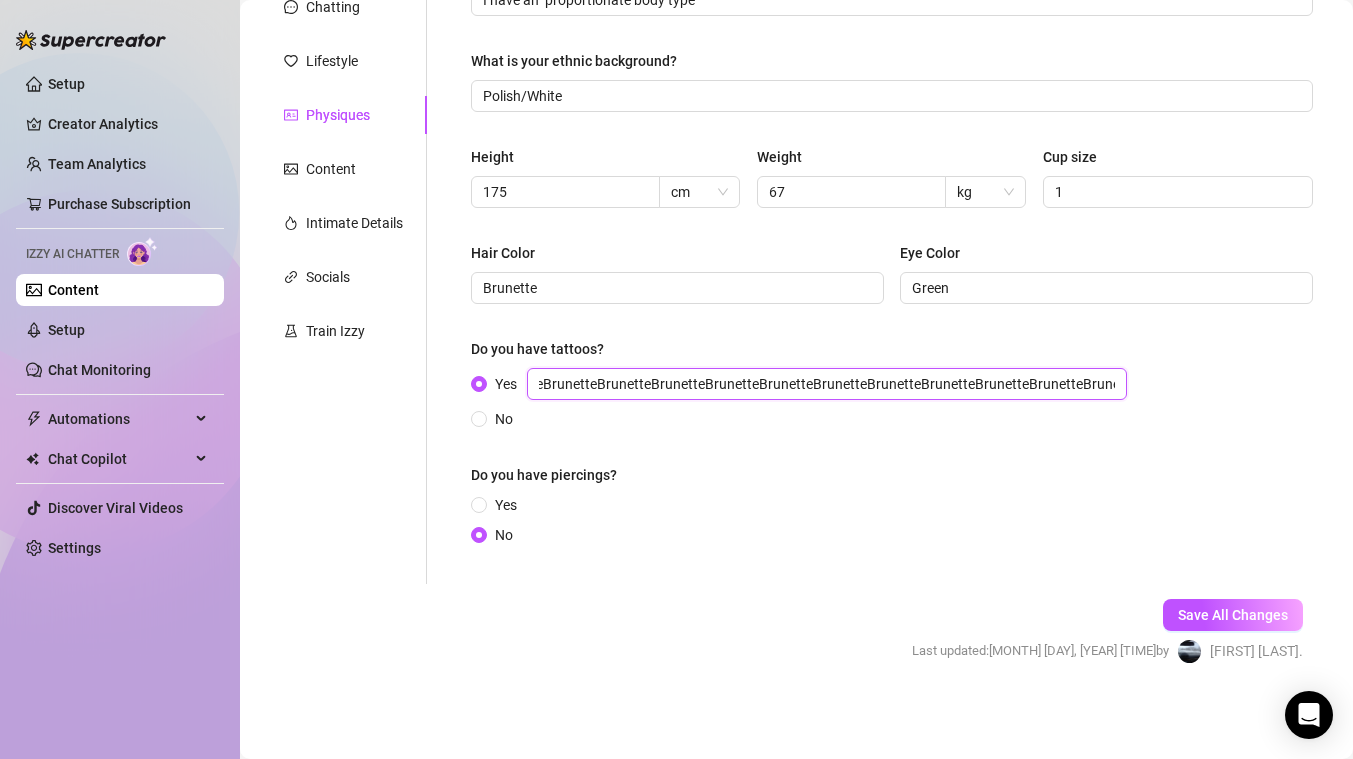 paste on "Brunette" 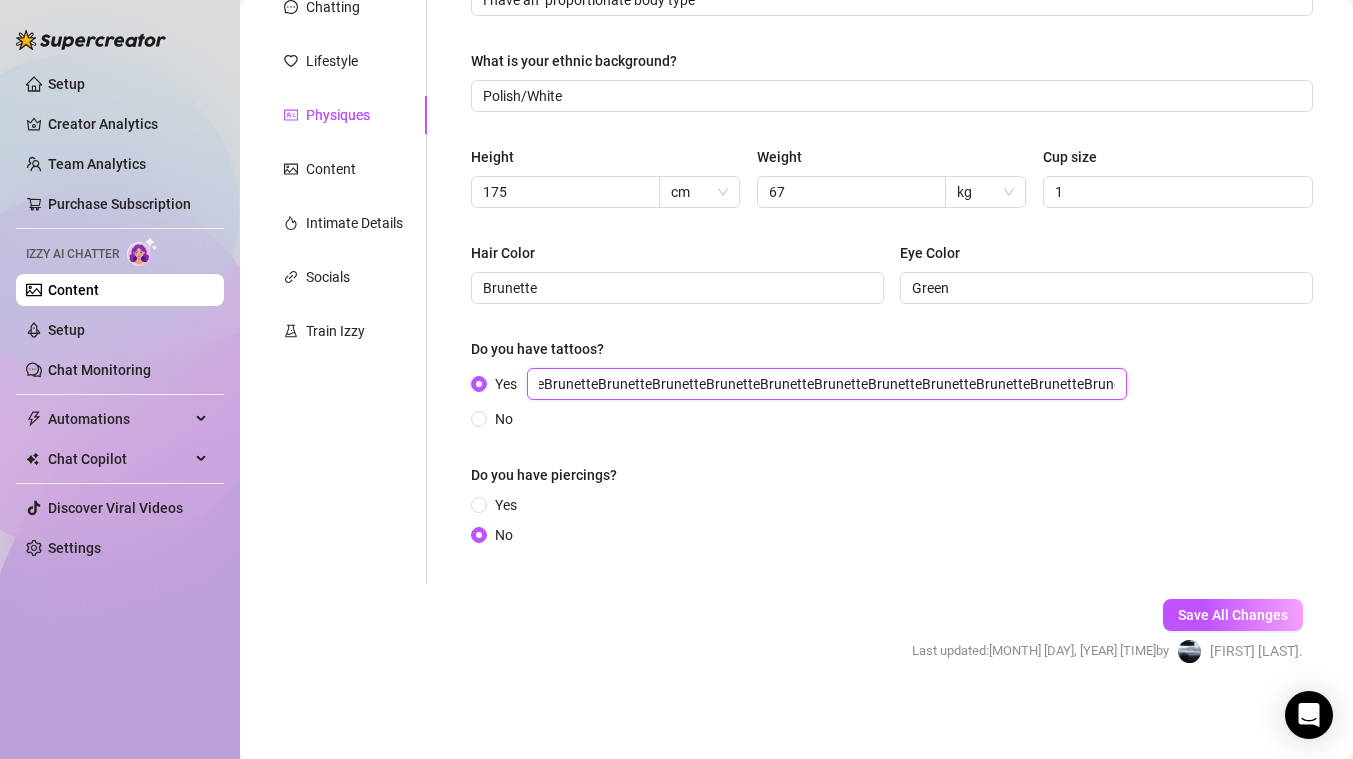 paste on "Brunette" 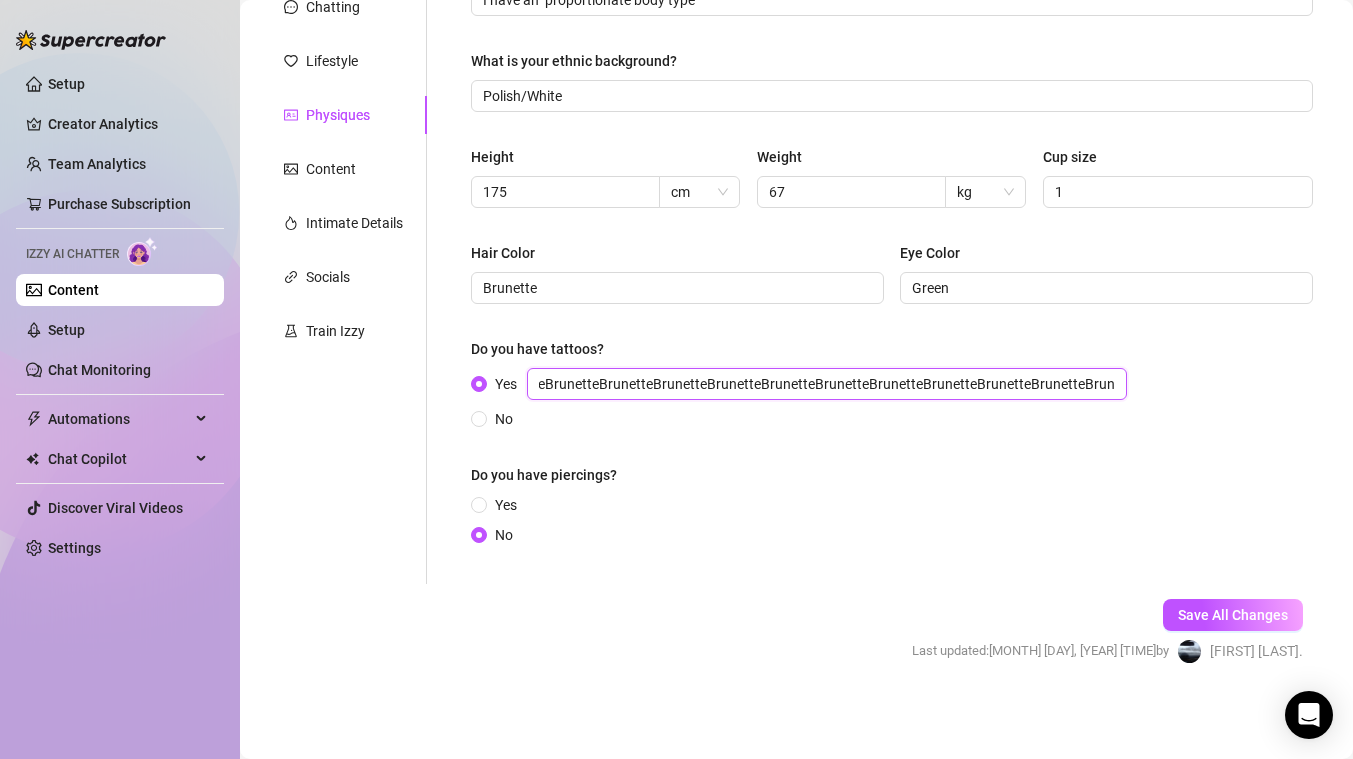 paste on "Brunette" 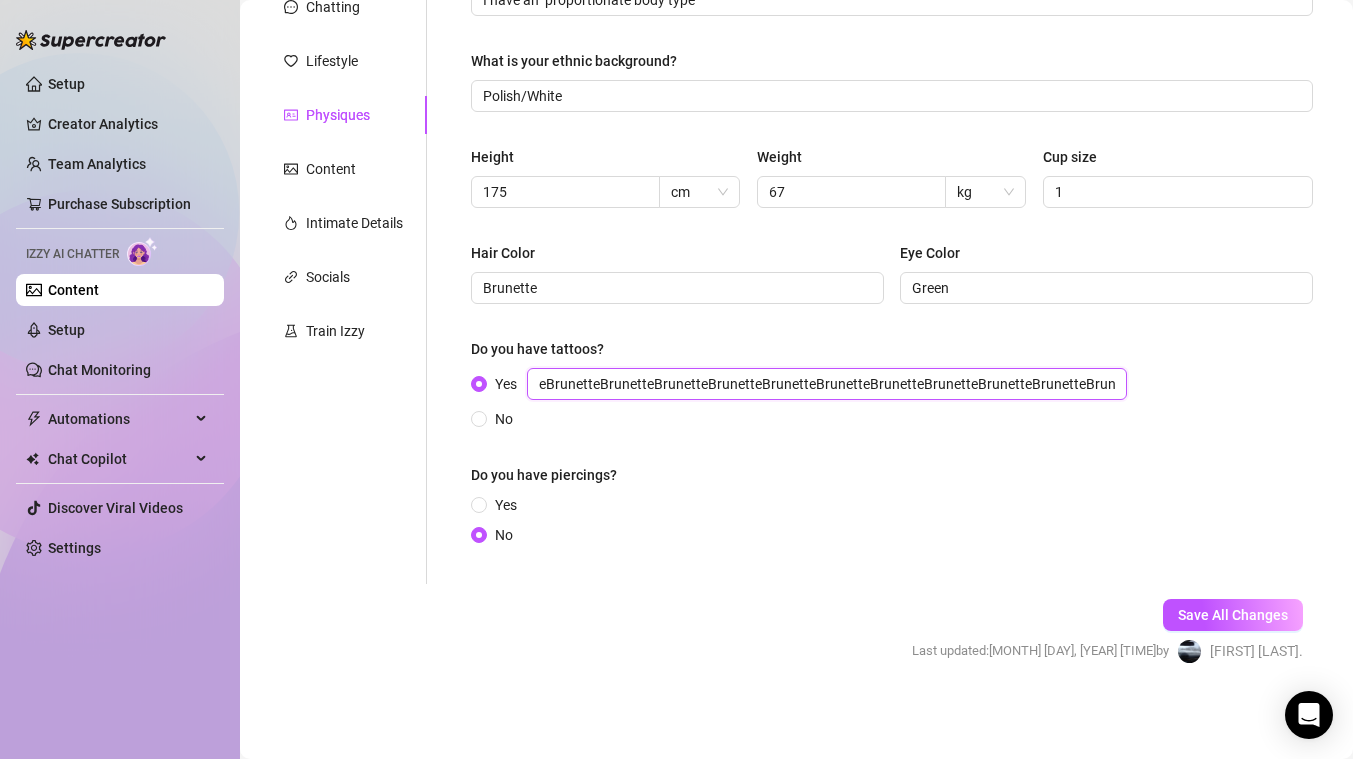 paste on "Brunette" 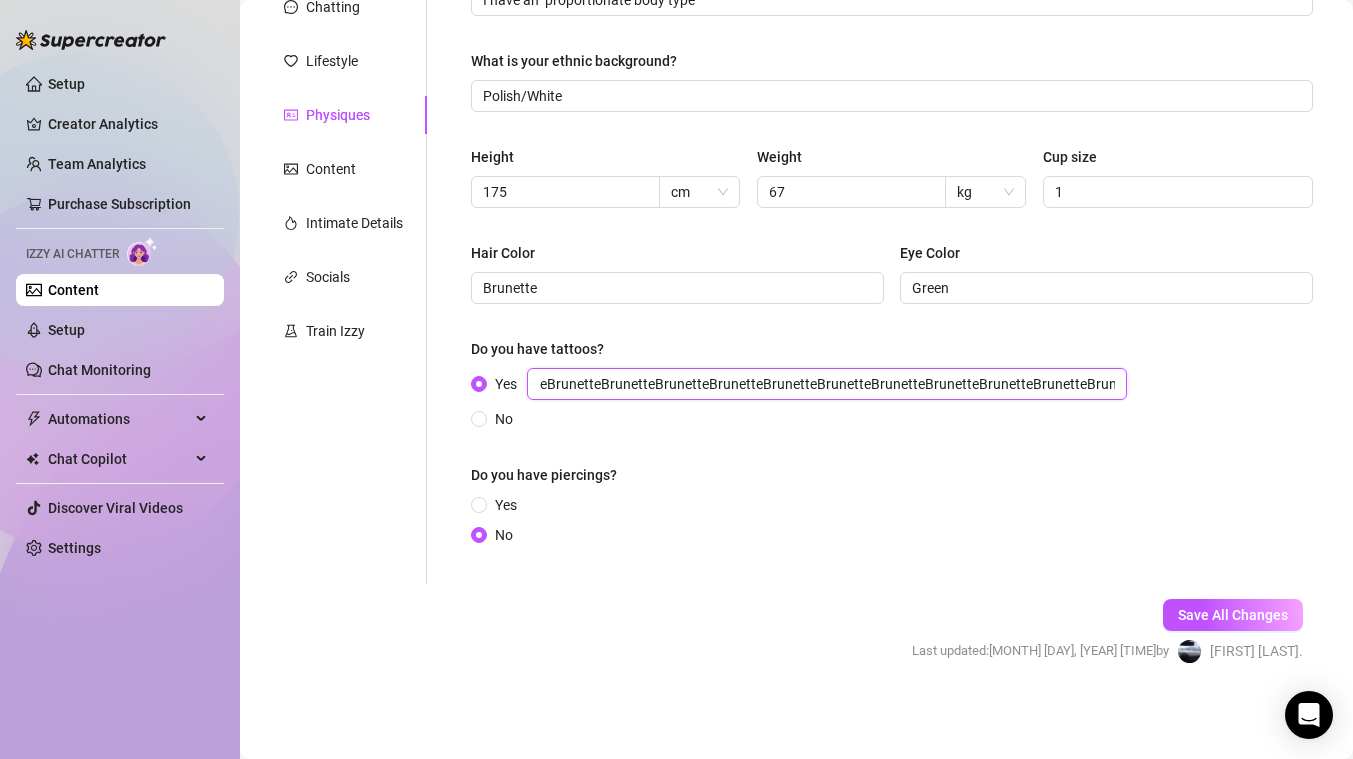 paste on "Brunette" 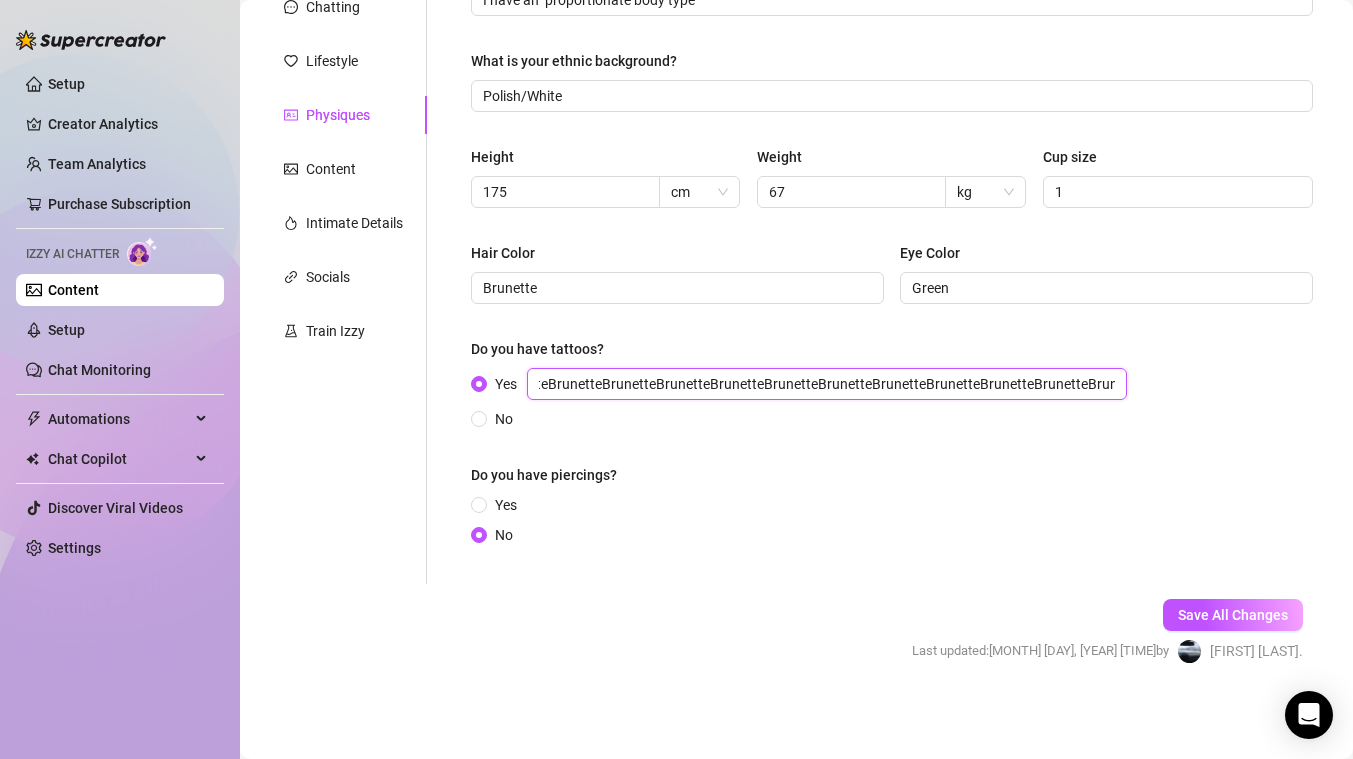 paste on "Brunette" 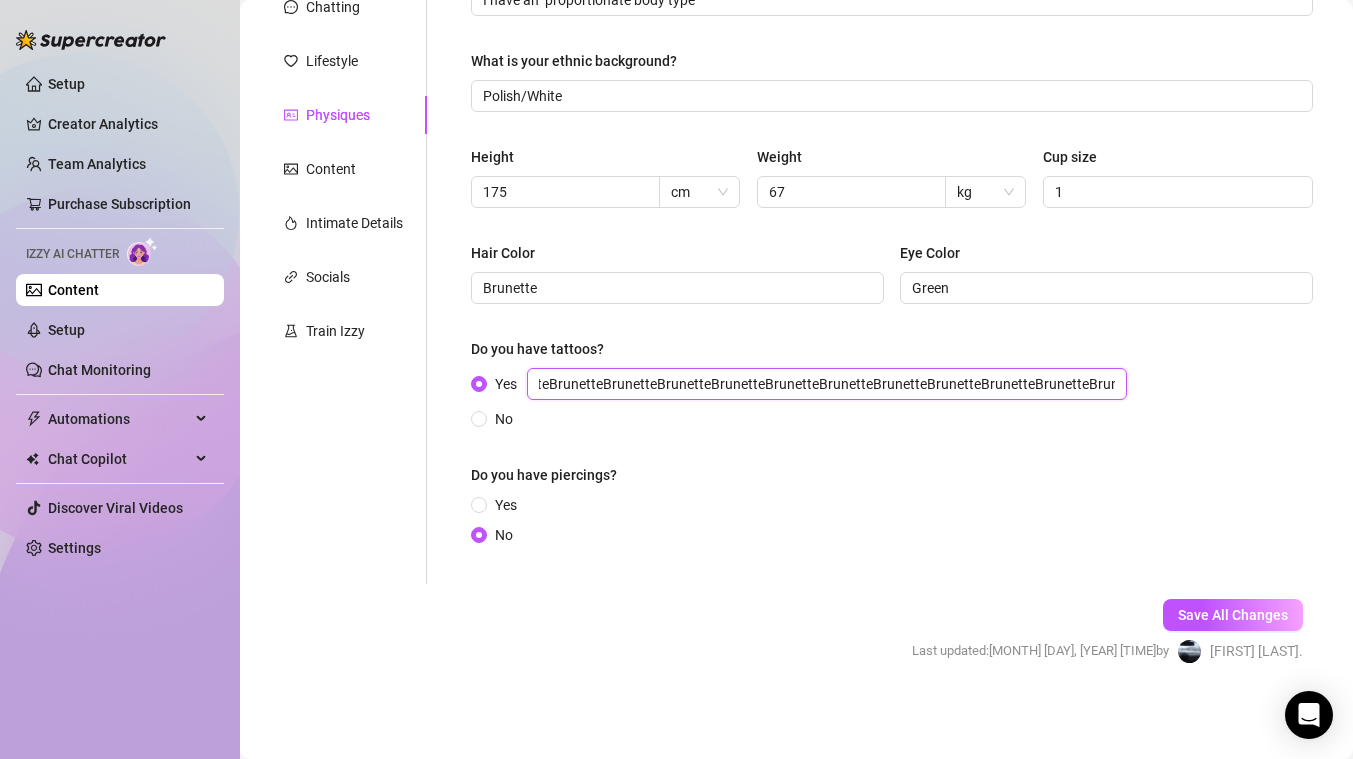 paste on "Brunette" 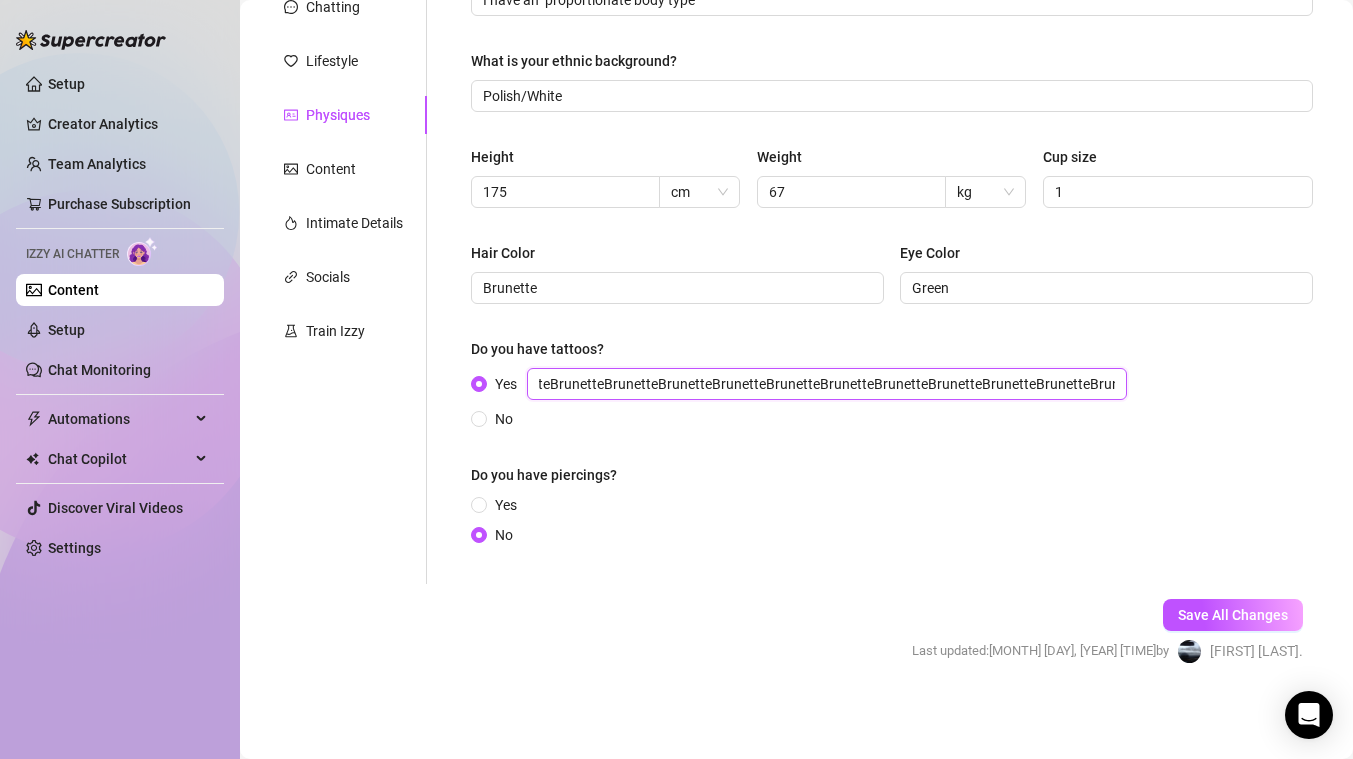 paste on "Brunette" 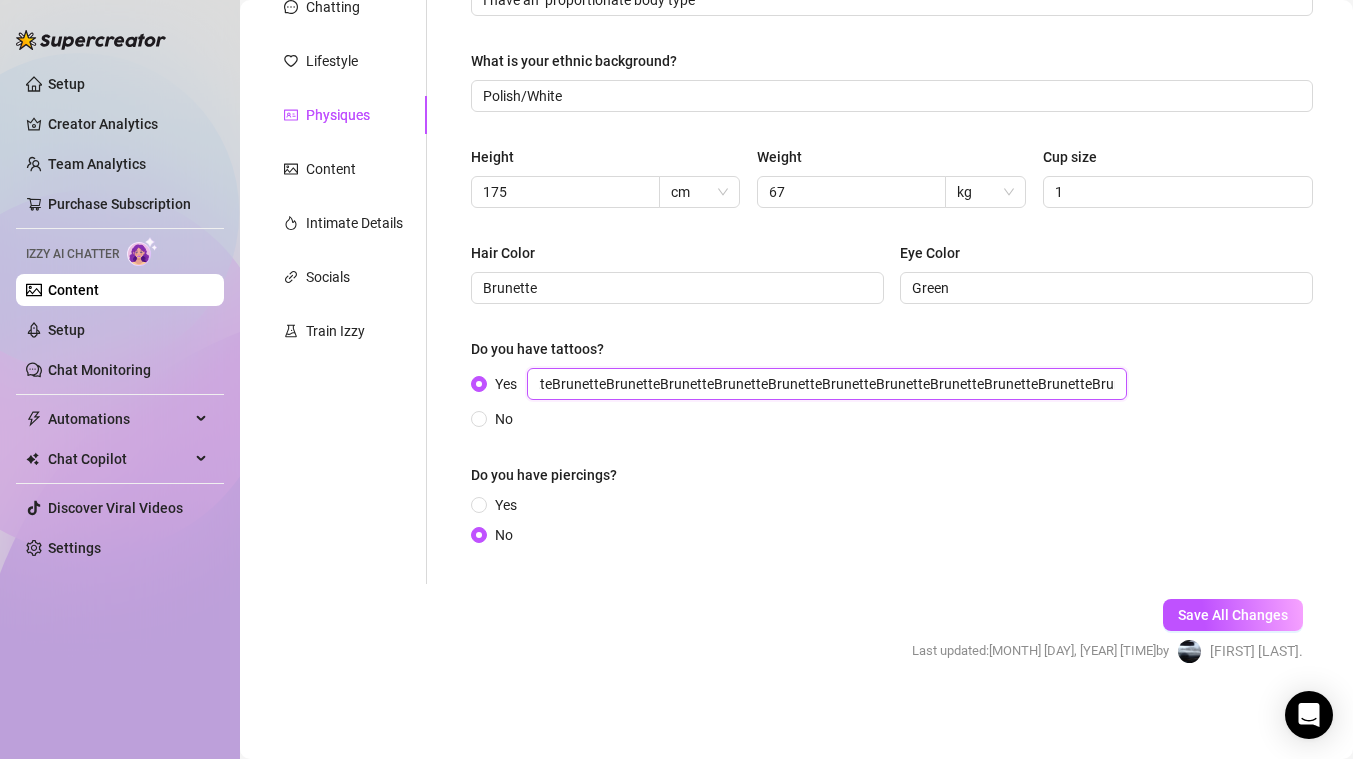 paste on "Brunette" 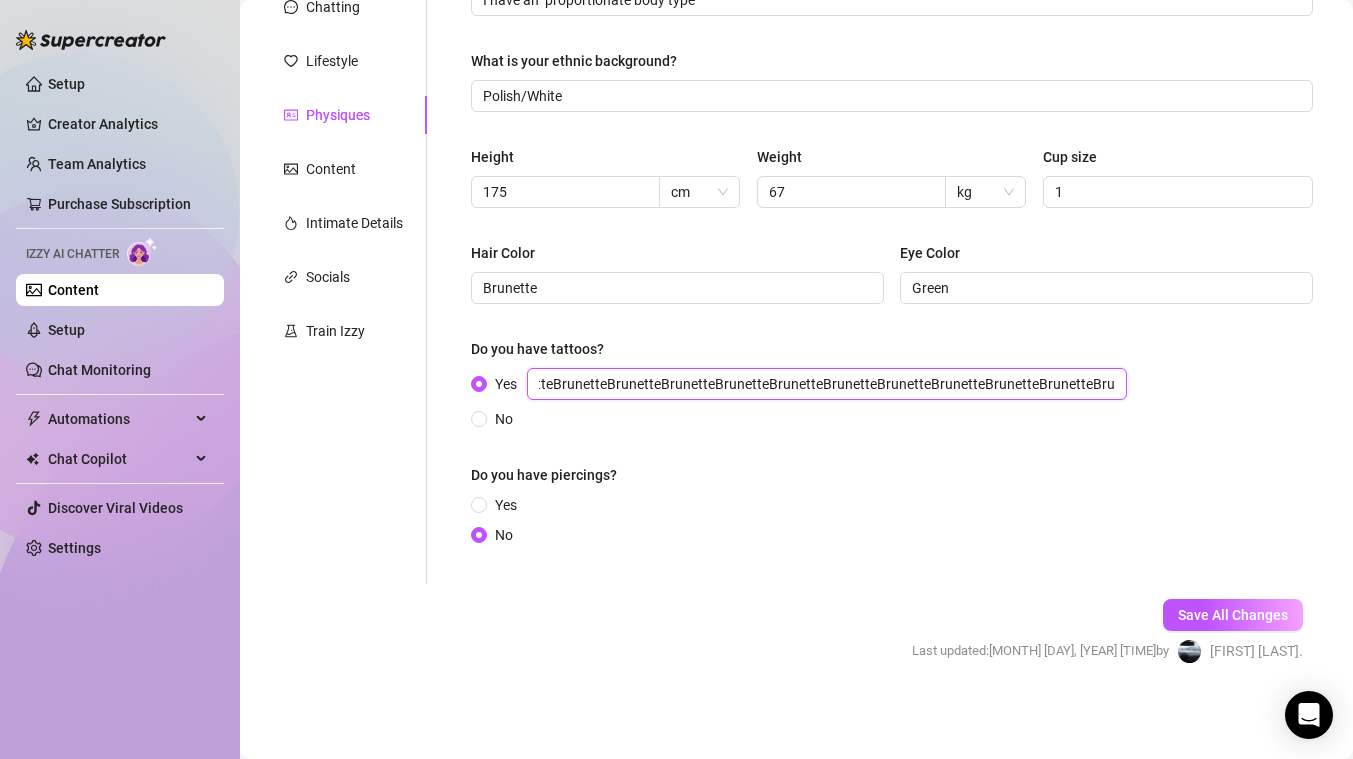 paste on "Brunette" 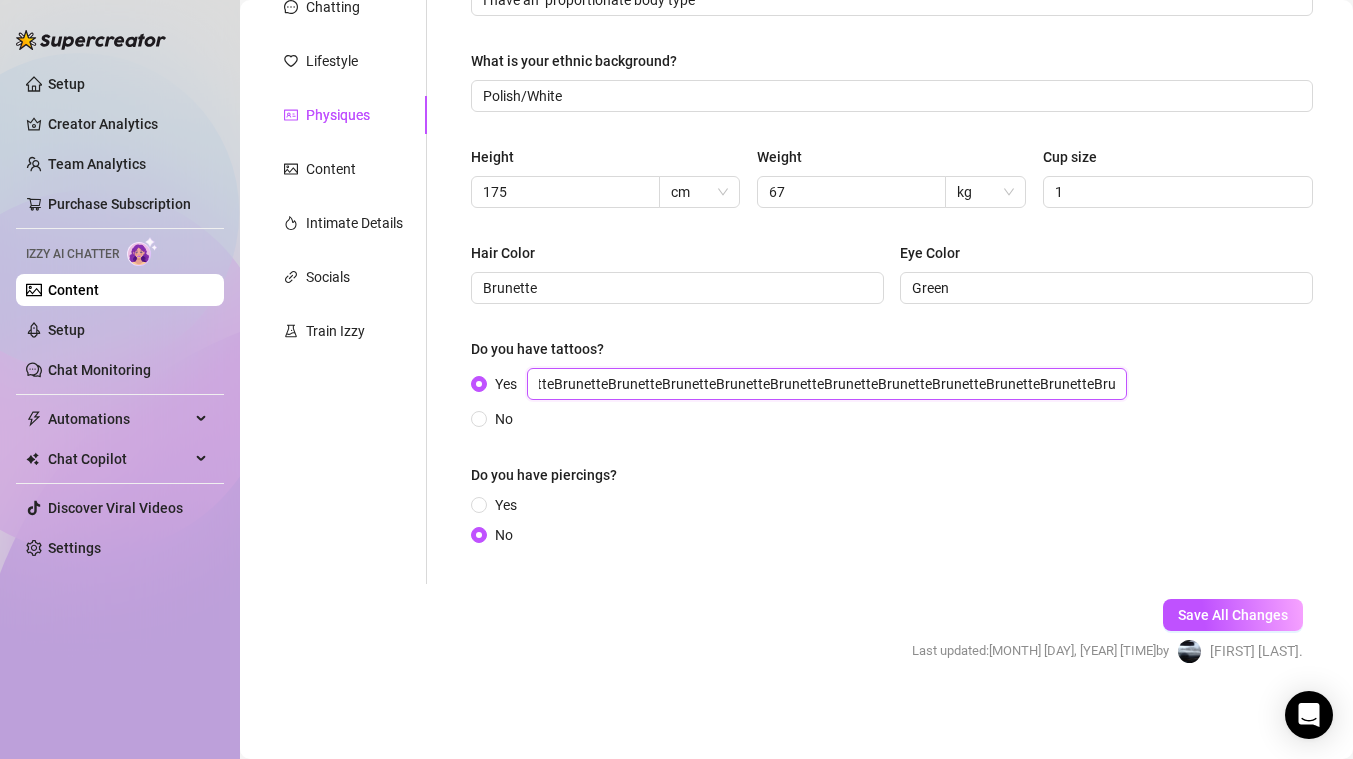 paste on "Brunette" 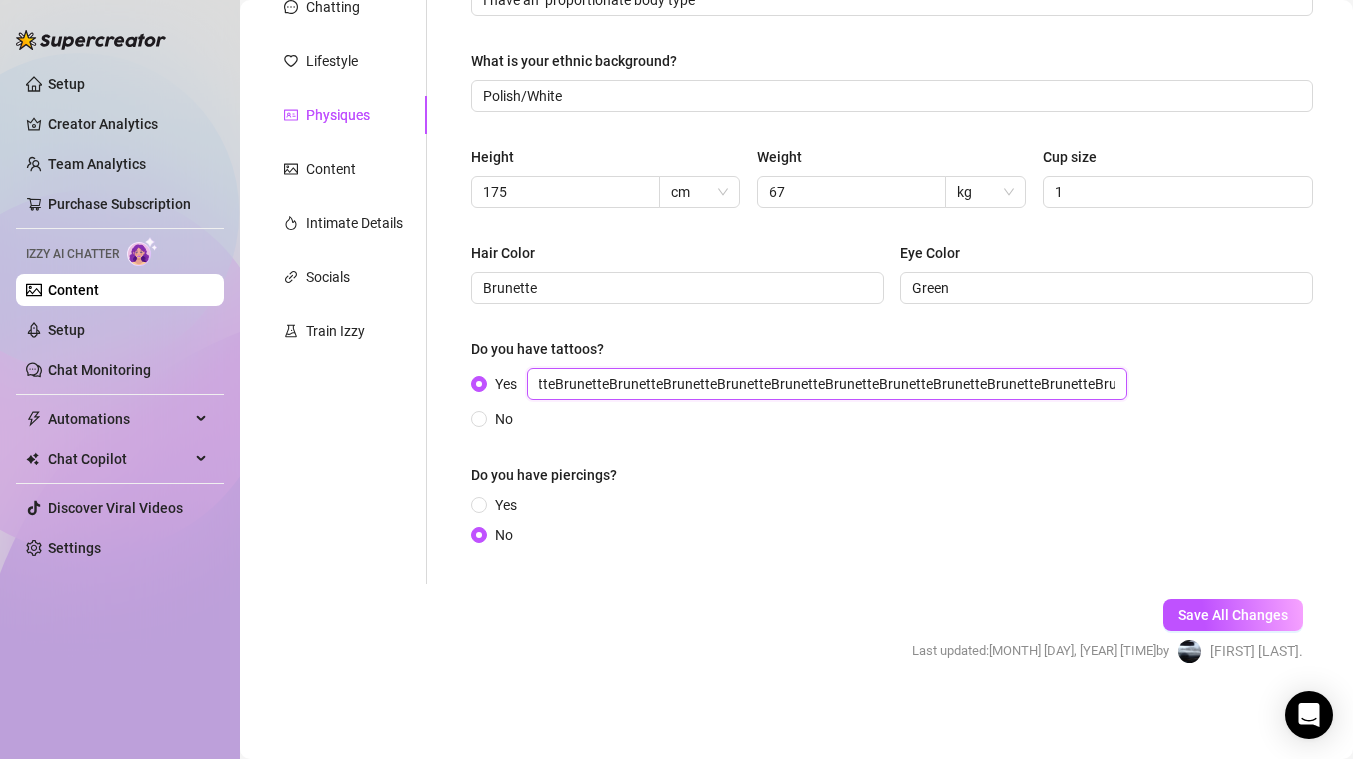 paste 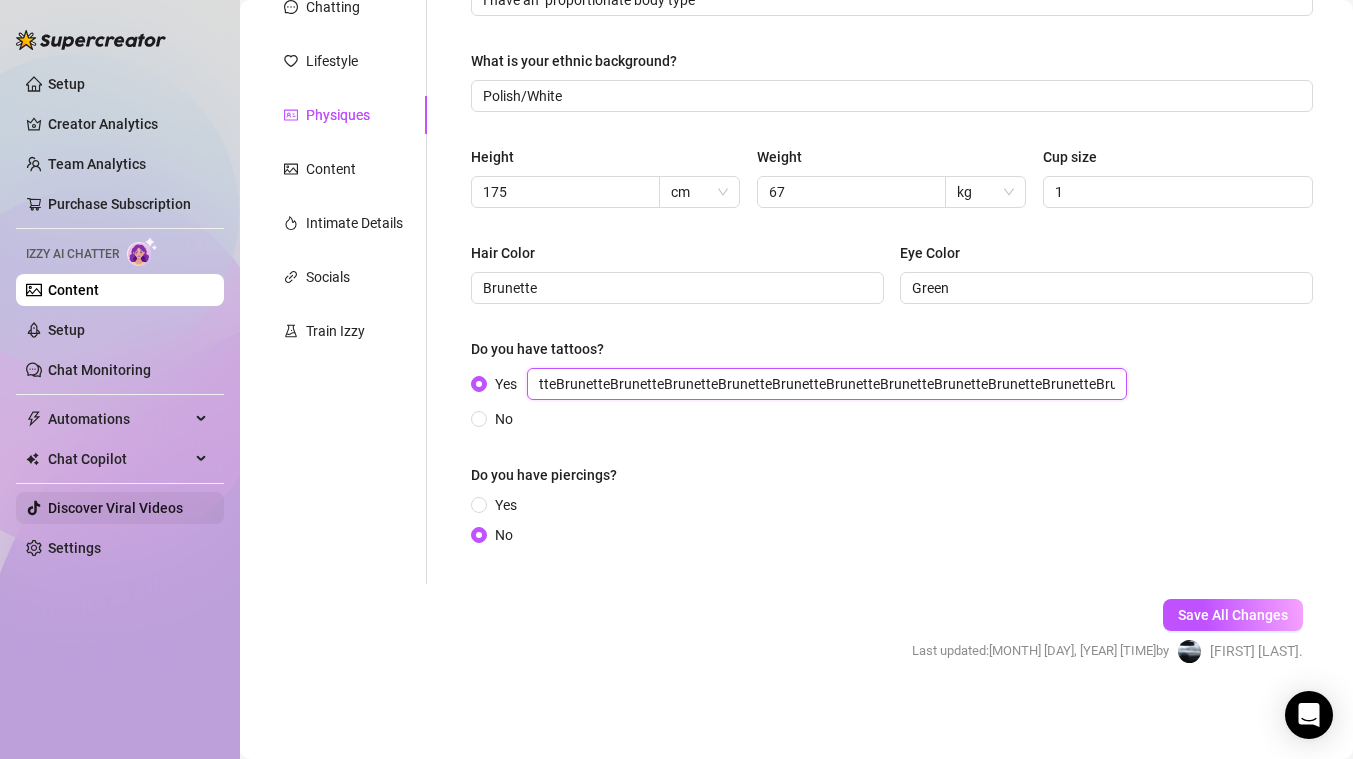scroll, scrollTop: 0, scrollLeft: 0, axis: both 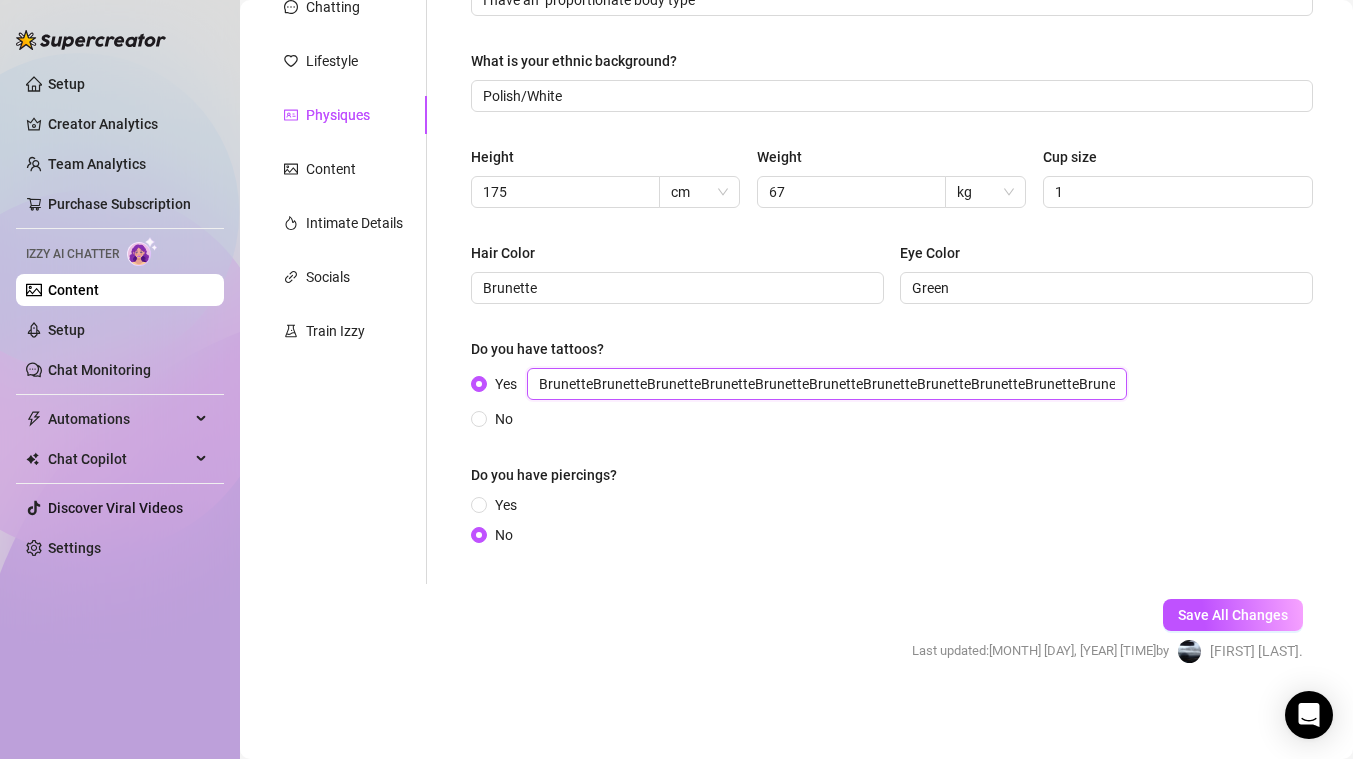 drag, startPoint x: 913, startPoint y: 388, endPoint x: 356, endPoint y: 351, distance: 558.22754 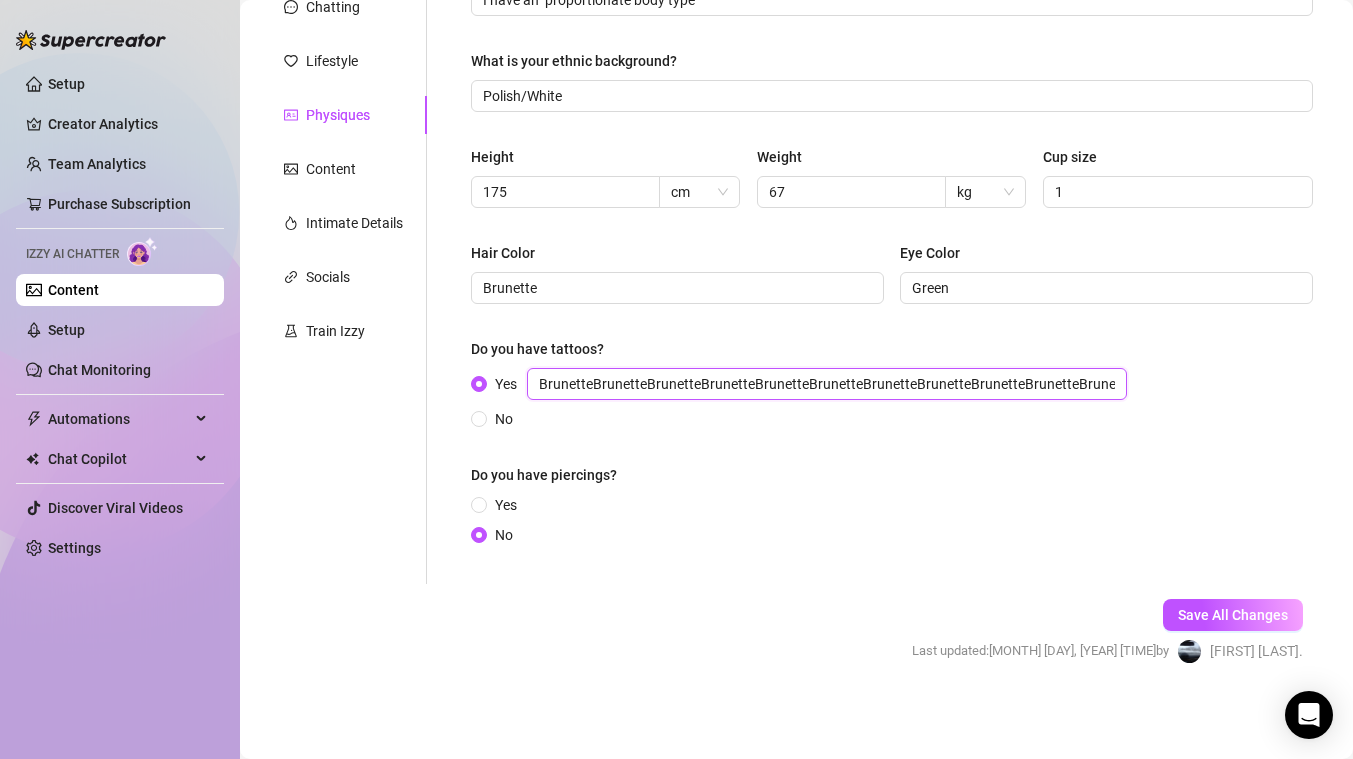 click on "Personal Info Chatting Lifestyle Physiques Content Intimate Details Socials Train Izzy Name Required Kira Nickname(s) Kira Gender Required Female Male Non-Binary / Genderqueer Agender Bigender Genderfluid Other Where did you grow up? Required [COUNTRY] Where is your current homebase? (City/Area of your home) Required [COUNTRY] What is your timezone of your current location? If you are currently traveling, choose your current location Required [COUNTRY]  ( Europe/Warsaw ) Are you currently traveling? If so, where are you right now? what are you doing there? Birth Date Required September 5th, [YEAR] Zodiac Sign Sexual Orientation Required Heterosexual Relationship Status Required Single Do you have any siblings? How many? No Do you have any children? How many? No Do you have any pets? No What do you do for work currently? Travel manager and studio administrator at a dance studio What were your previous jobs or careers? Barista What is your educational background? Tourism student What languages do you speak? English Polish" at bounding box center (796, 259) 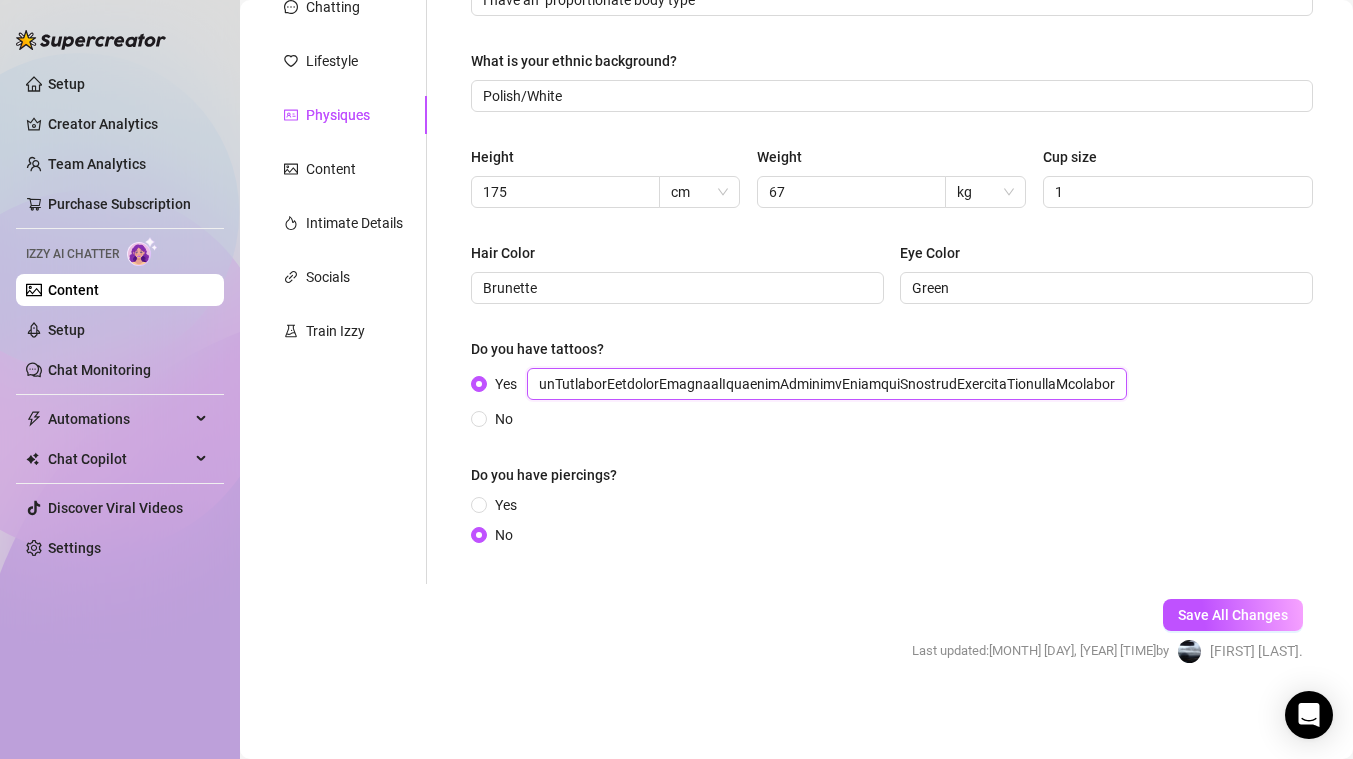 scroll, scrollTop: 0, scrollLeft: 8239, axis: horizontal 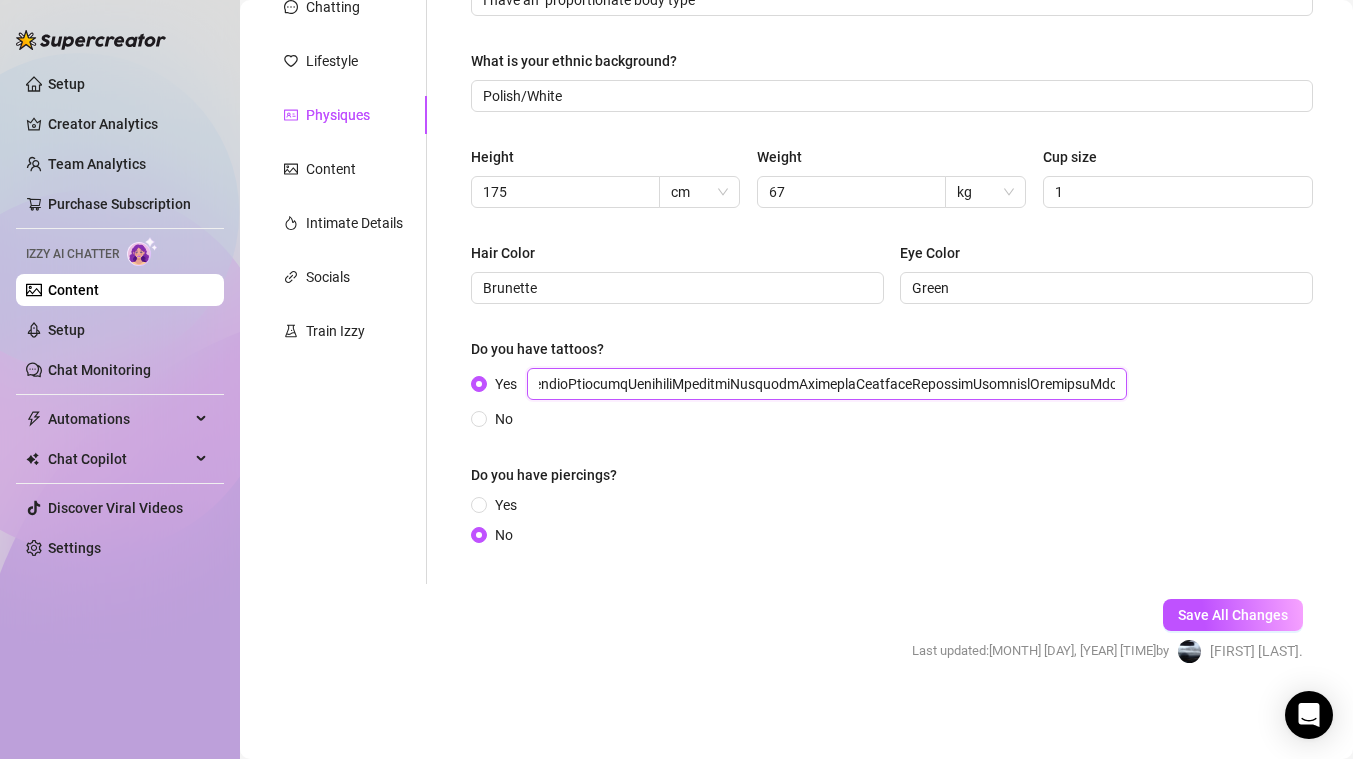 click on "Yes" at bounding box center [827, 384] 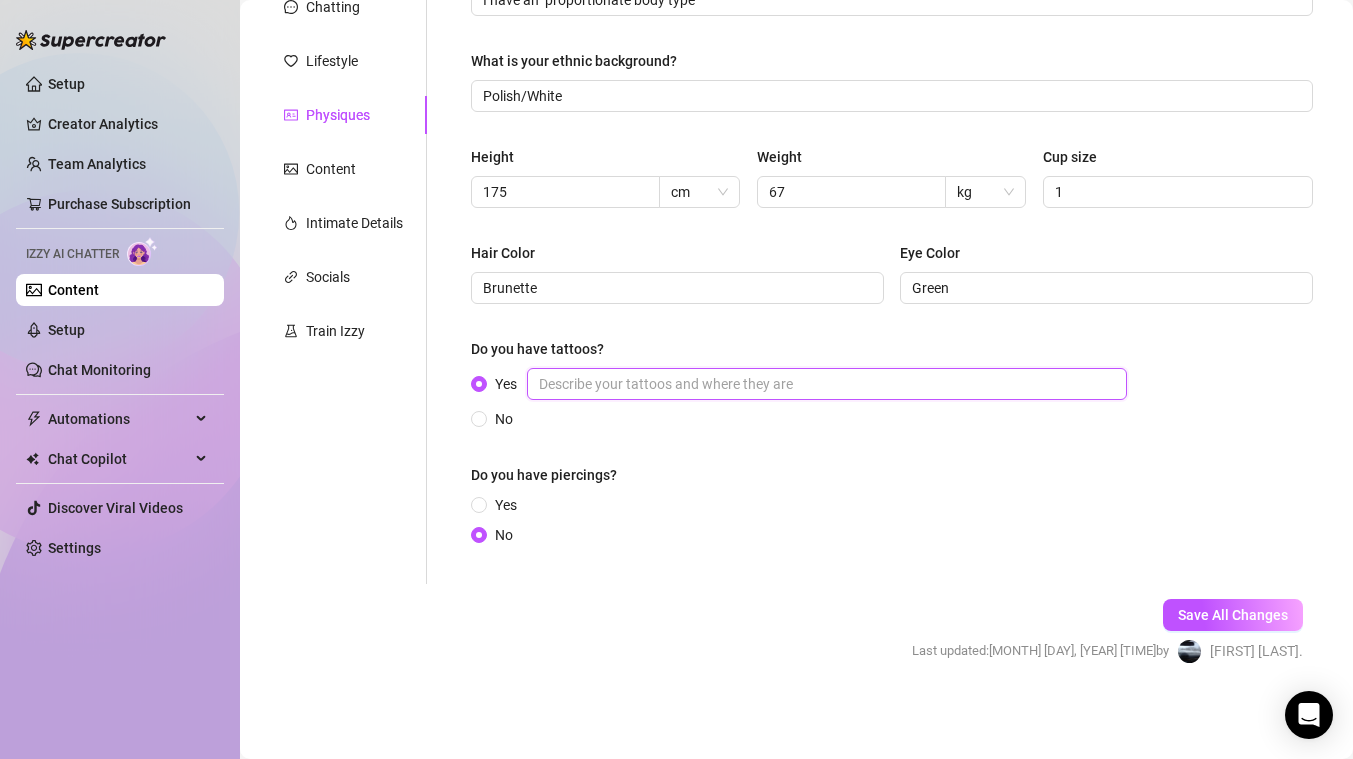scroll, scrollTop: 0, scrollLeft: 0, axis: both 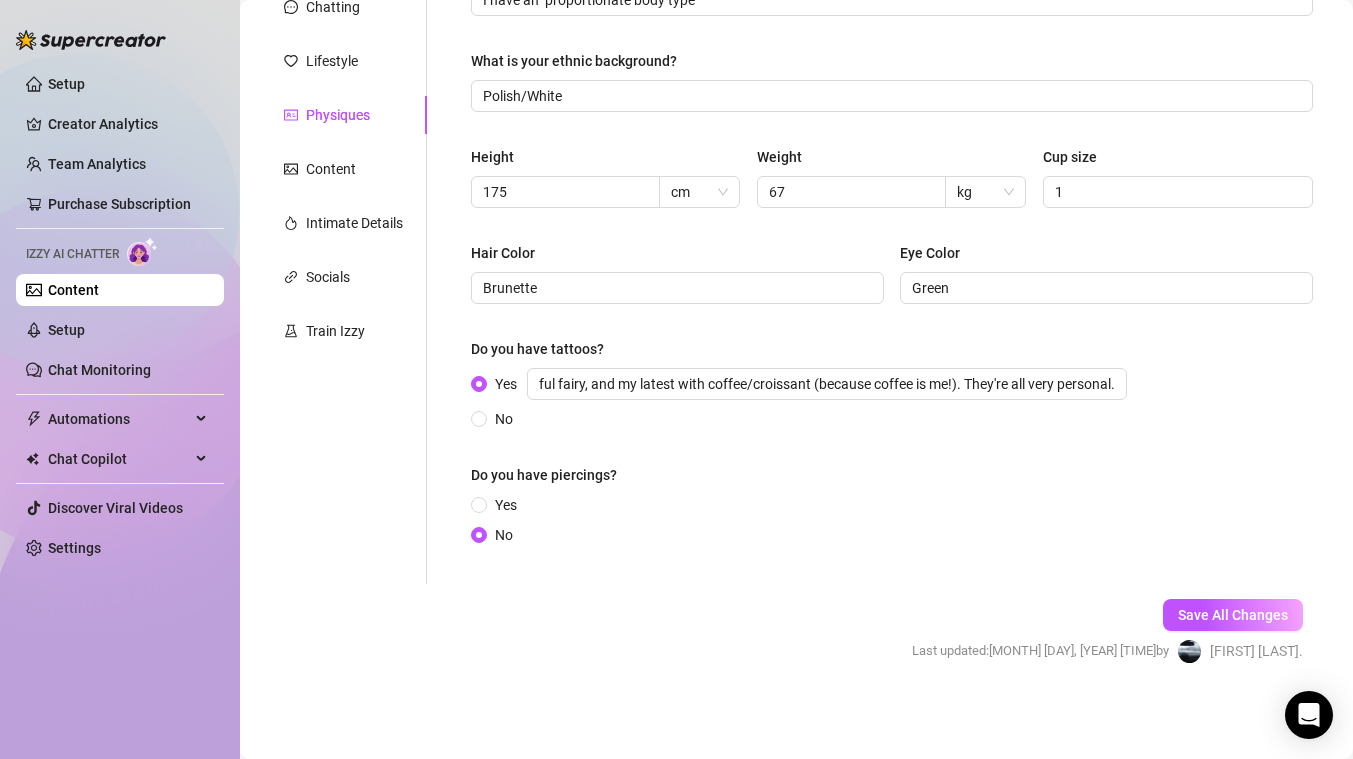 click on "How would you describe your body type? I have an proportionate body type What is your ethnic background? [ETHNICITY]/White Height [HEIGHT] cm Weight [WEIGHT] kg Cup size 1 Hair Color Brunette Eye Color Green Do you have tattoos? Yes I have 13 tattoos on my arms and back! Each tells a story: my first 'grl pwr,' a cherry, a peace sign, 'coucou,' a smiley I modified, a lightning bolt, 'mom' in a heart (with my mom!), a powerful phrase I can't quite remember, a handpoked face from [CITY], a beautiful fairy, and my latest with coffee/croissant (because coffee is me!). They're all very personal. No Do you have piercings? Yes No" at bounding box center [892, 259] 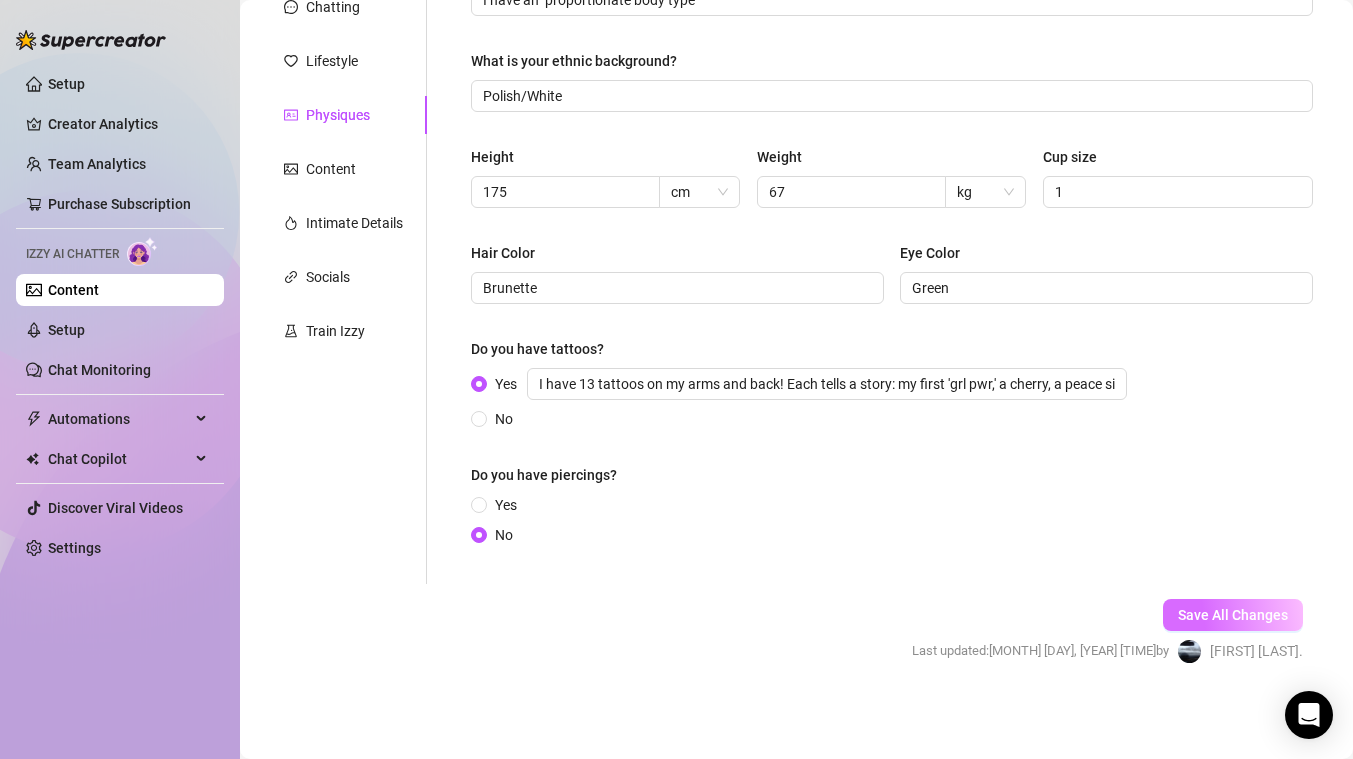 click on "Save All Changes" at bounding box center (1233, 615) 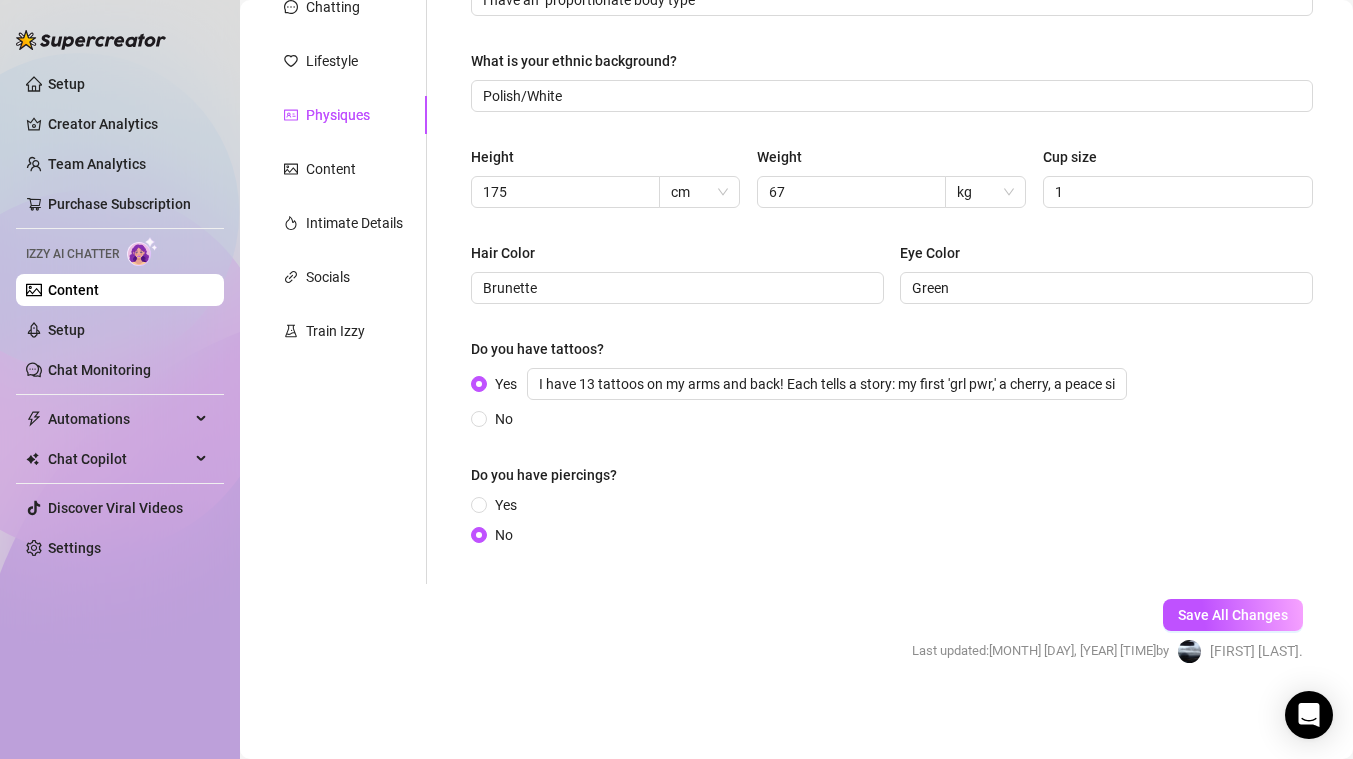 click on "Personal Info Chatting Lifestyle Physiques Content Intimate Details Socials Train Izzy" at bounding box center (343, 259) 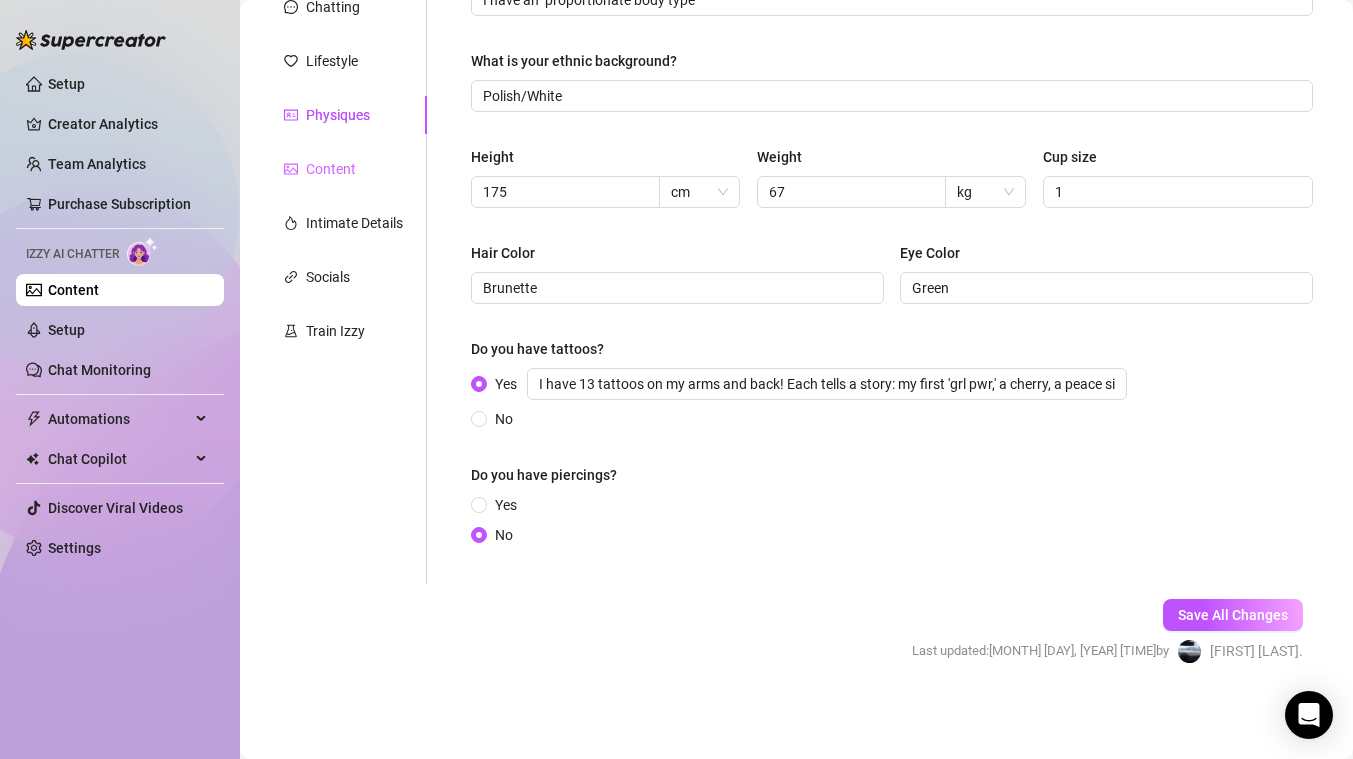click on "Content" at bounding box center [343, 169] 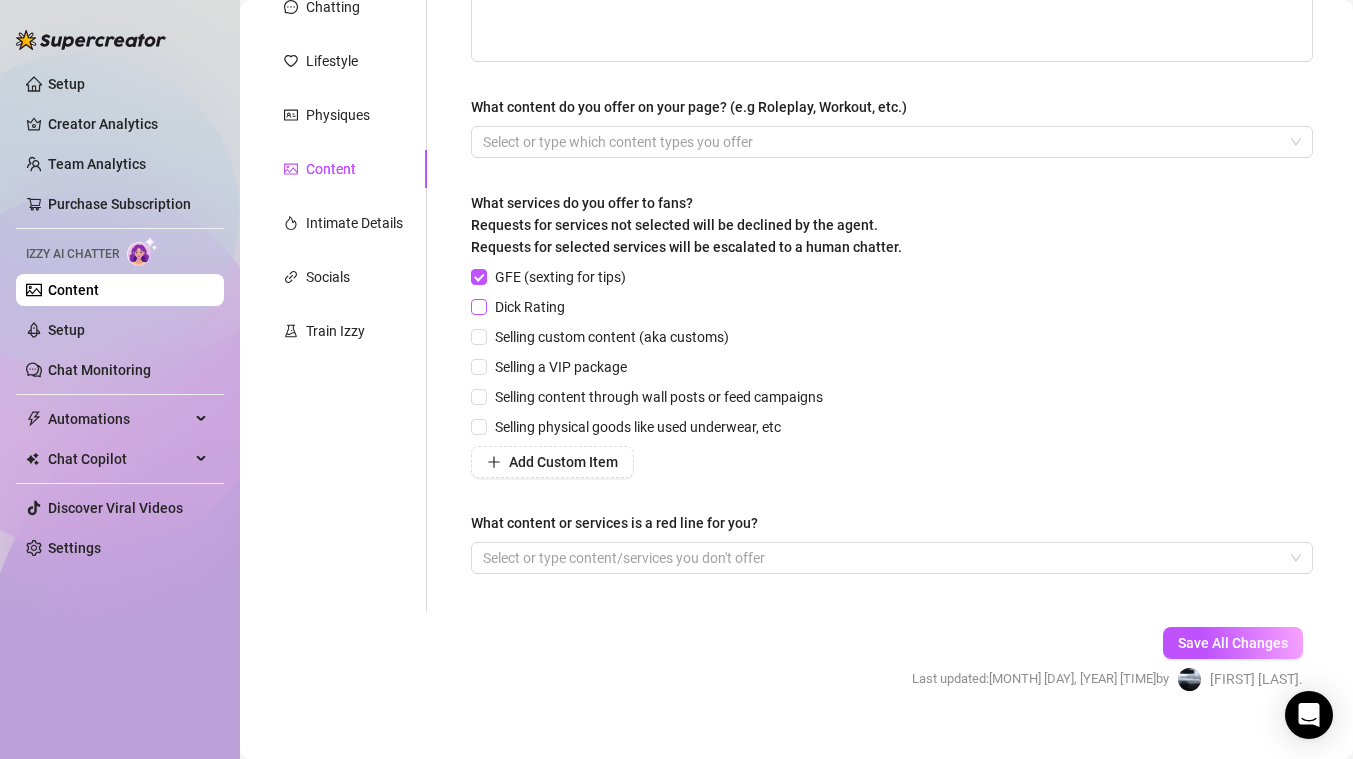 scroll, scrollTop: 0, scrollLeft: 0, axis: both 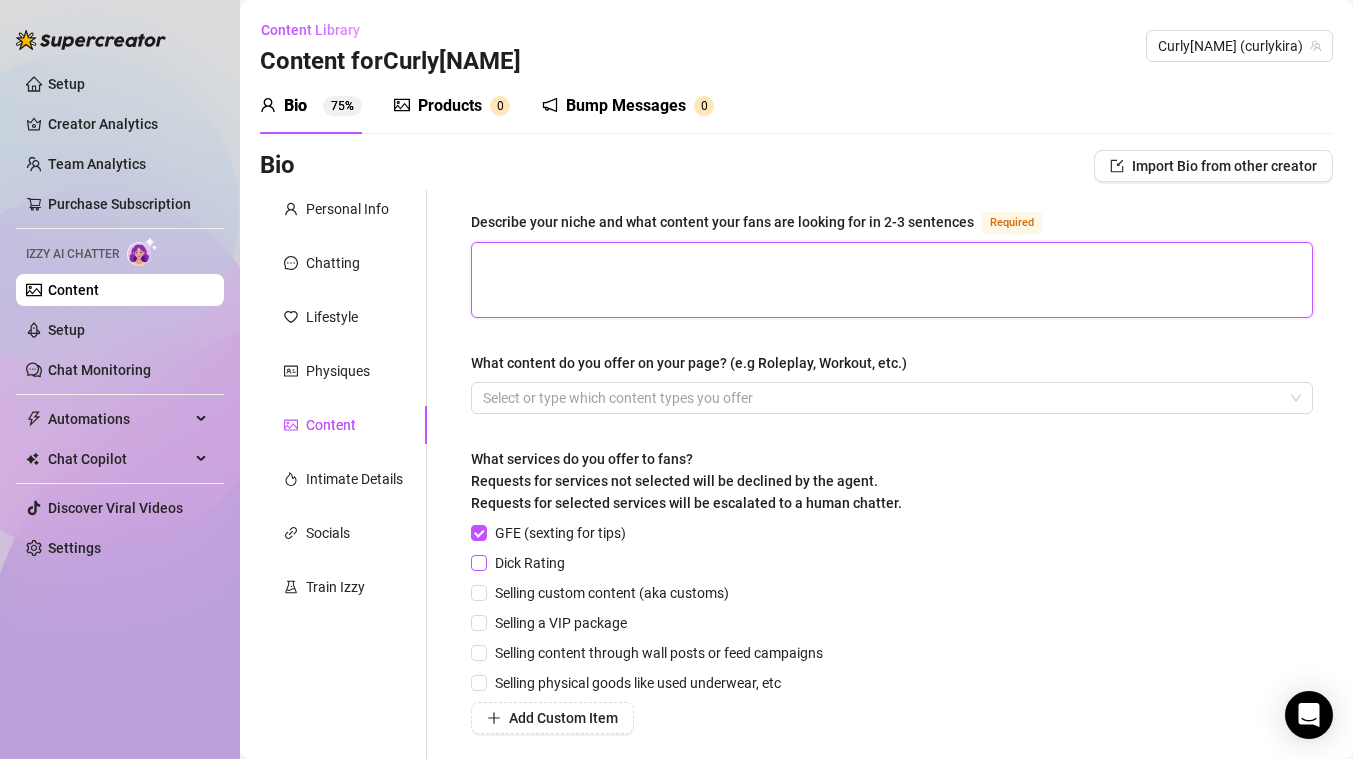 click on "Describe your niche and what content your fans are looking for in 2-3 sentences Required" at bounding box center (892, 280) 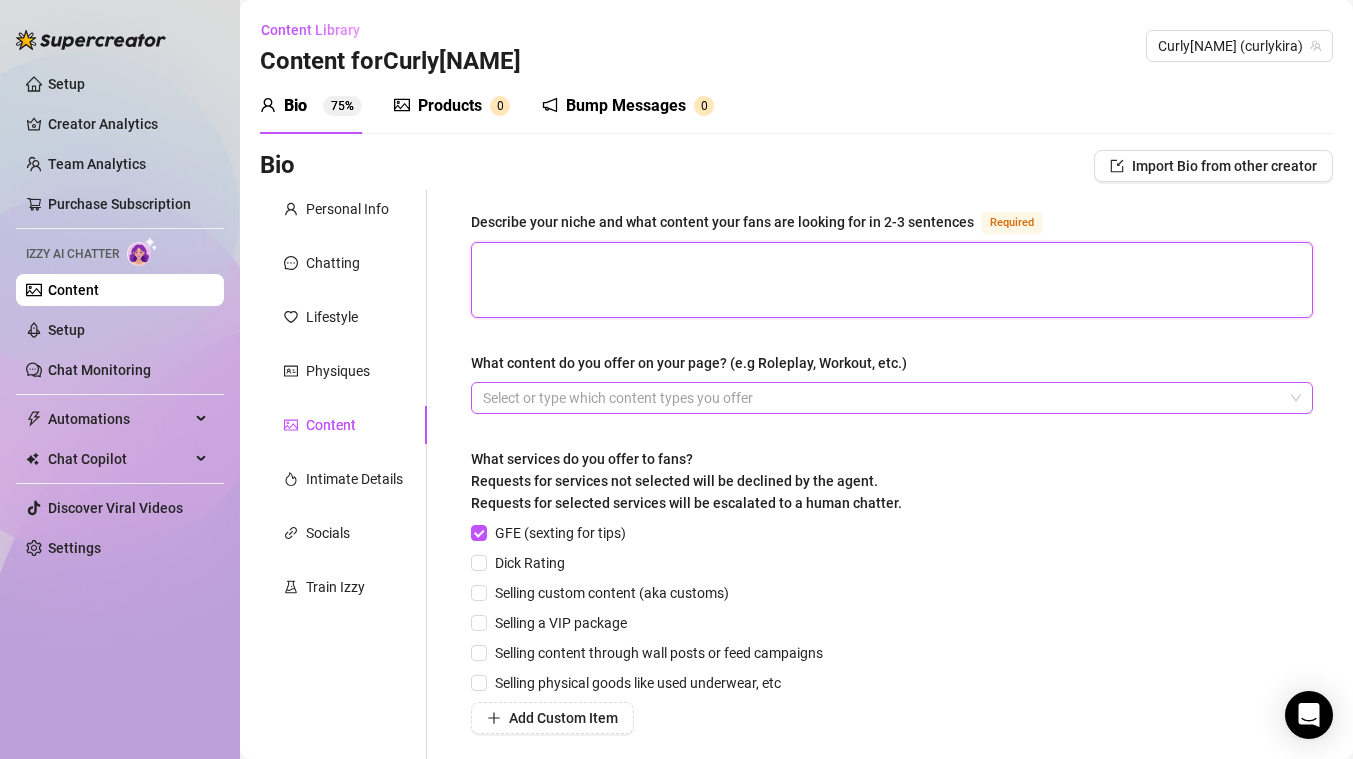 click at bounding box center [881, 398] 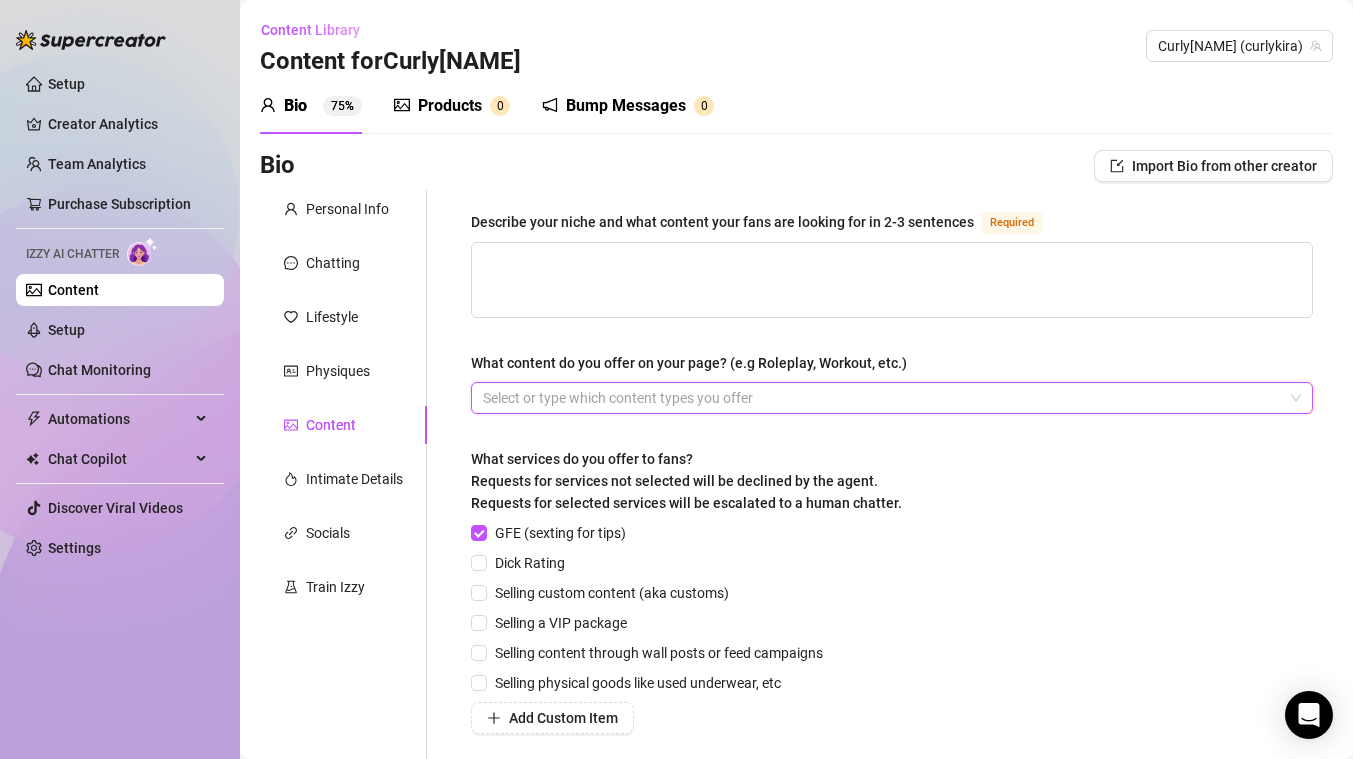 click at bounding box center [881, 398] 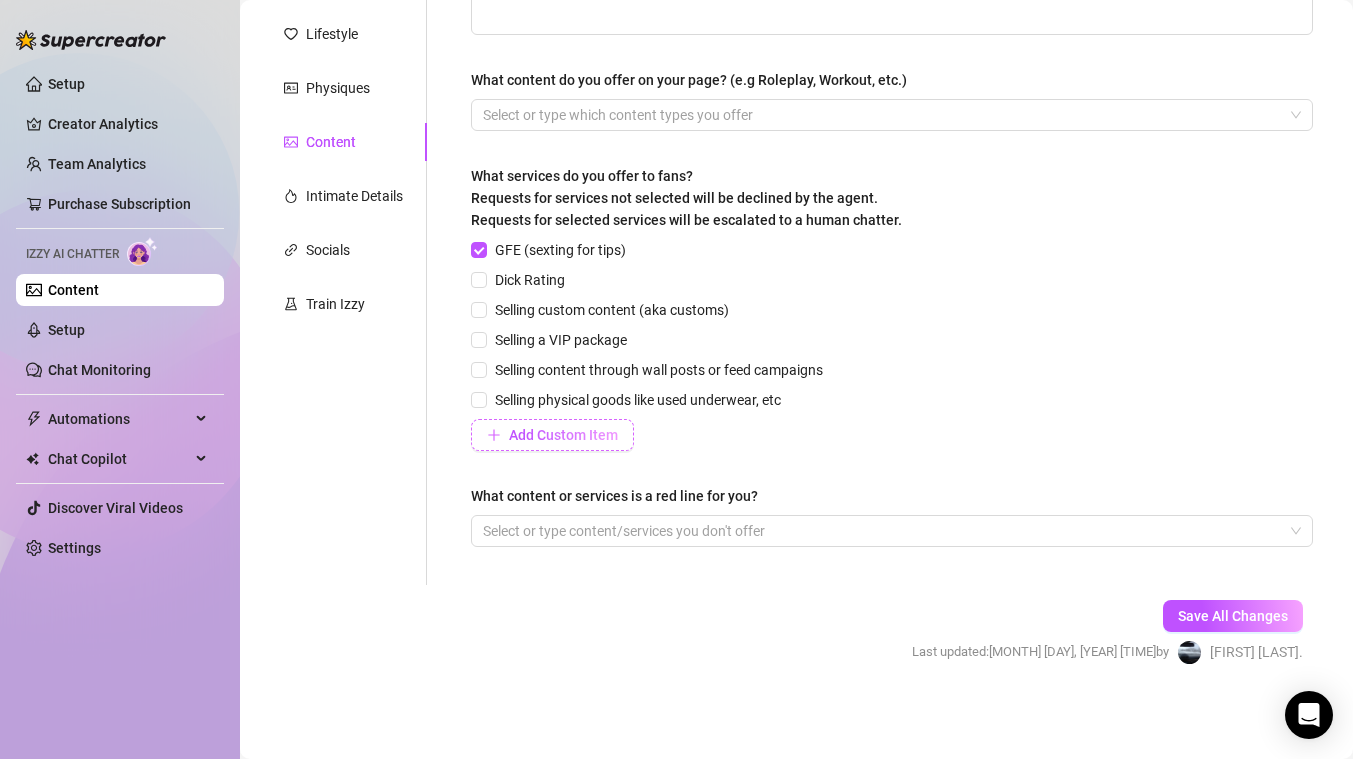 click on "Add Custom Item" at bounding box center [563, 435] 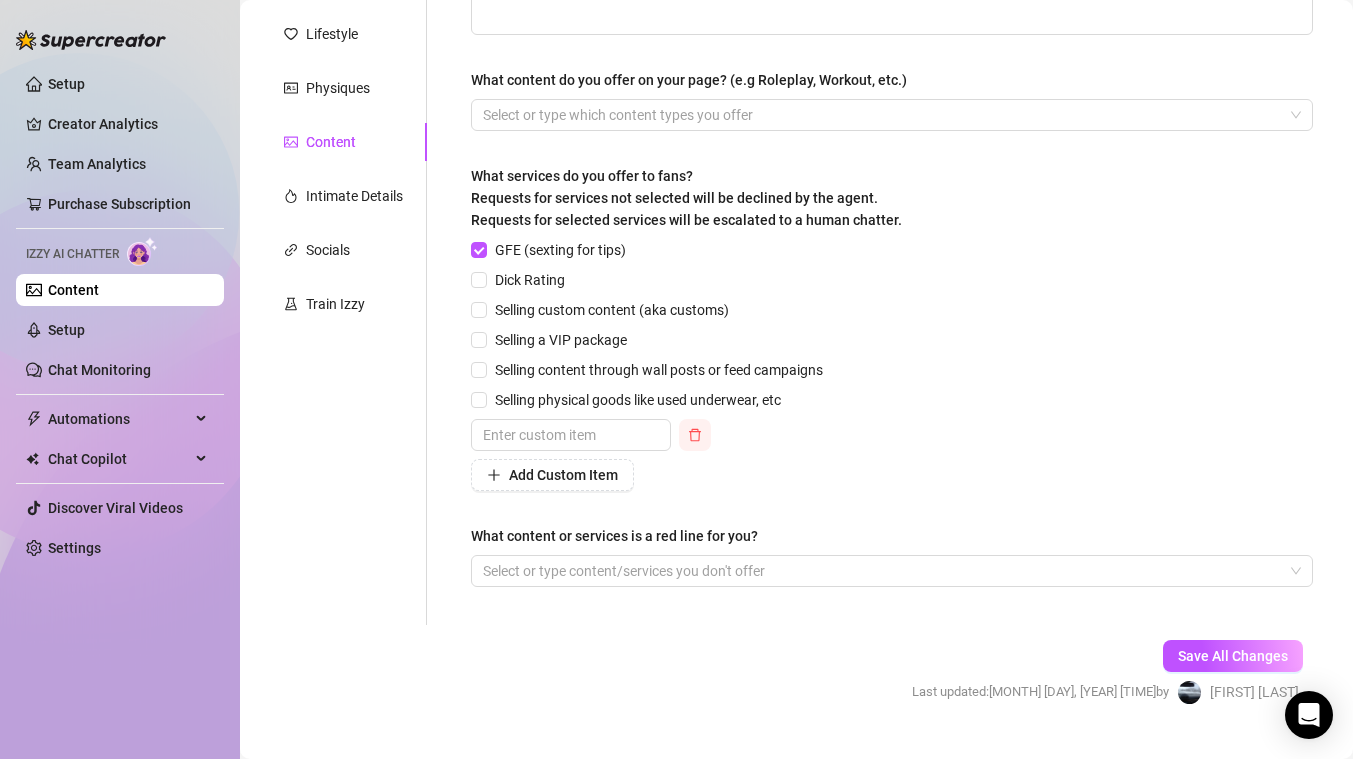 click 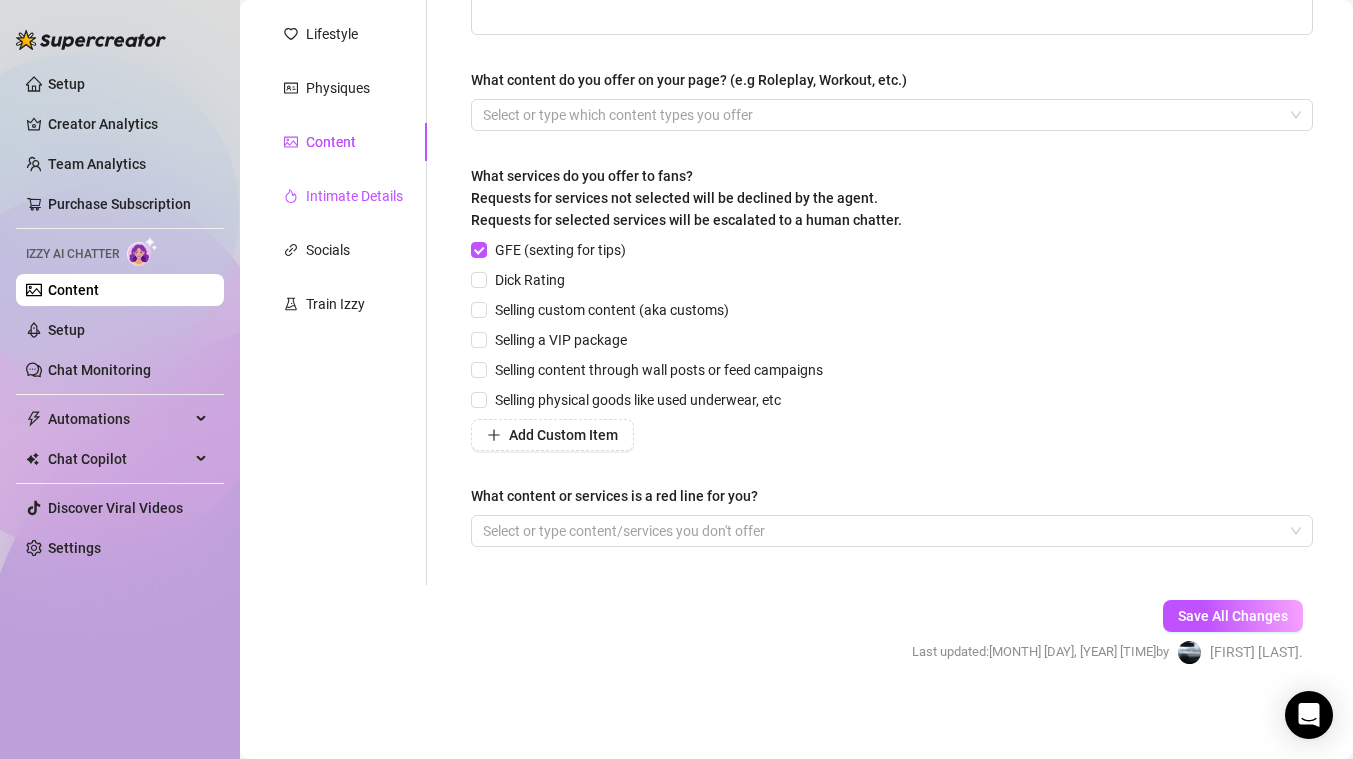 click on "Intimate Details" at bounding box center [354, 196] 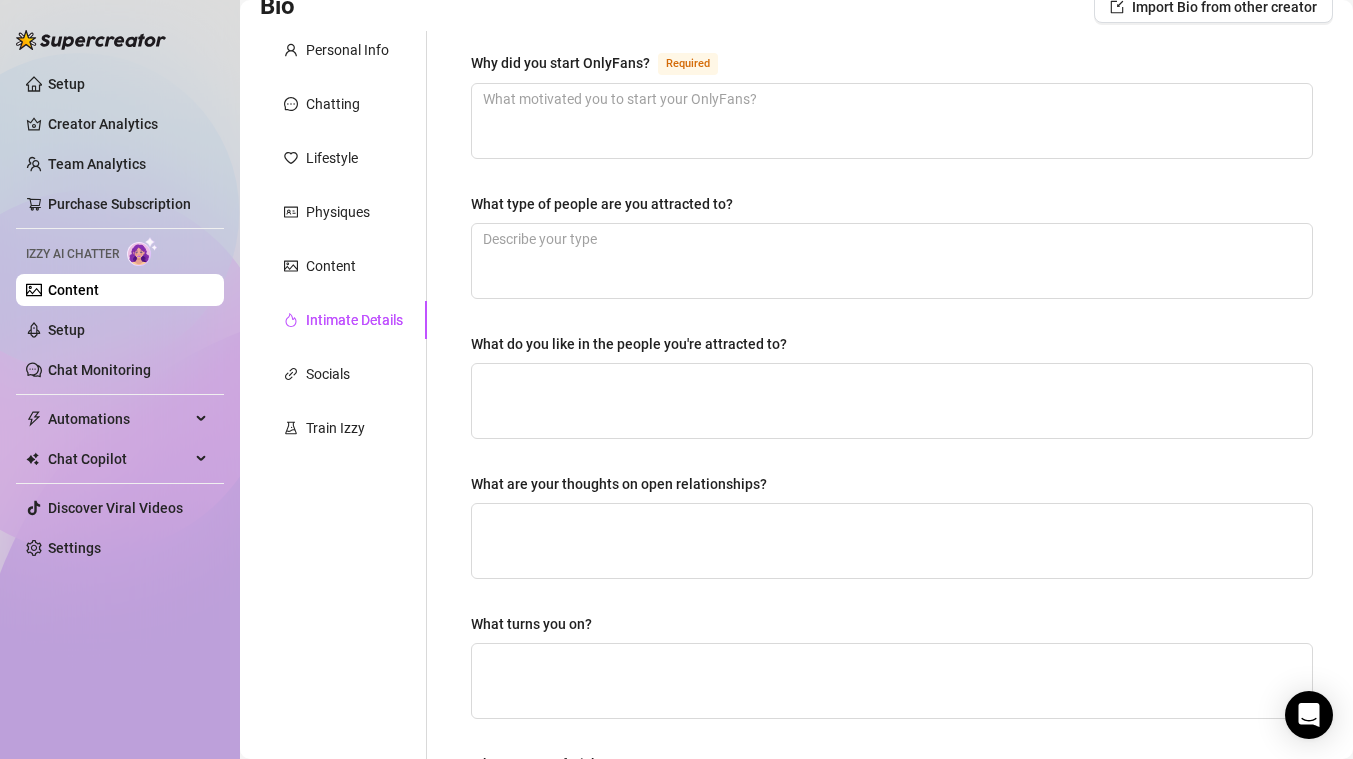 scroll, scrollTop: 180, scrollLeft: 0, axis: vertical 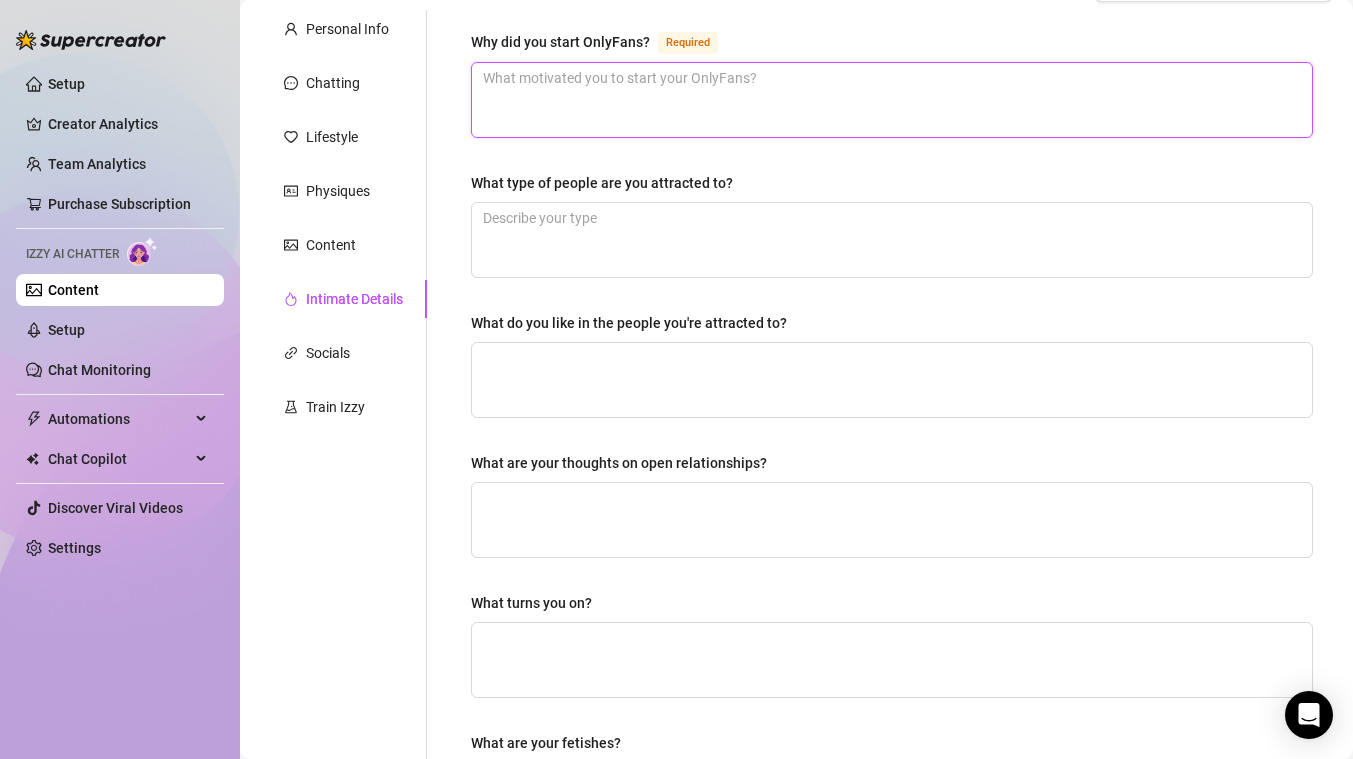 click on "Why did you start OnlyFans? Required" at bounding box center [892, 100] 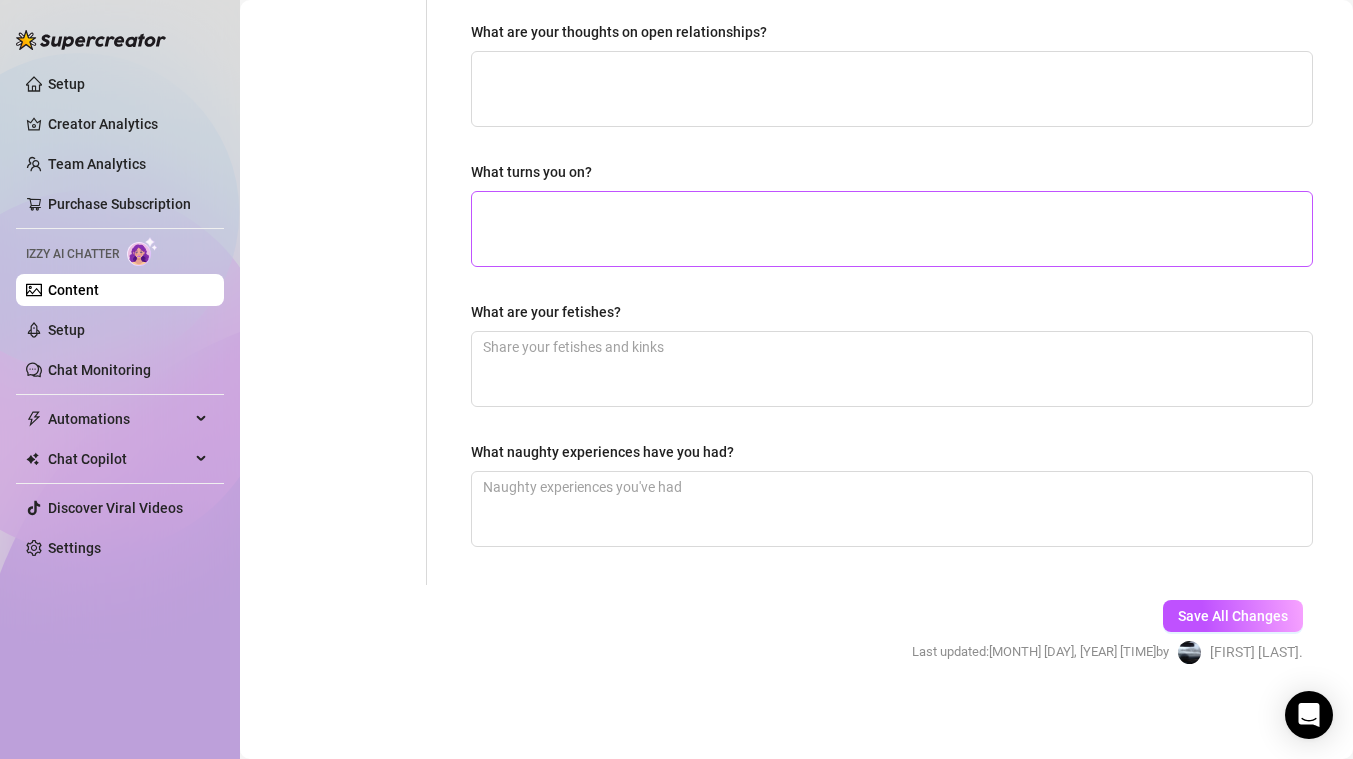 scroll, scrollTop: 0, scrollLeft: 0, axis: both 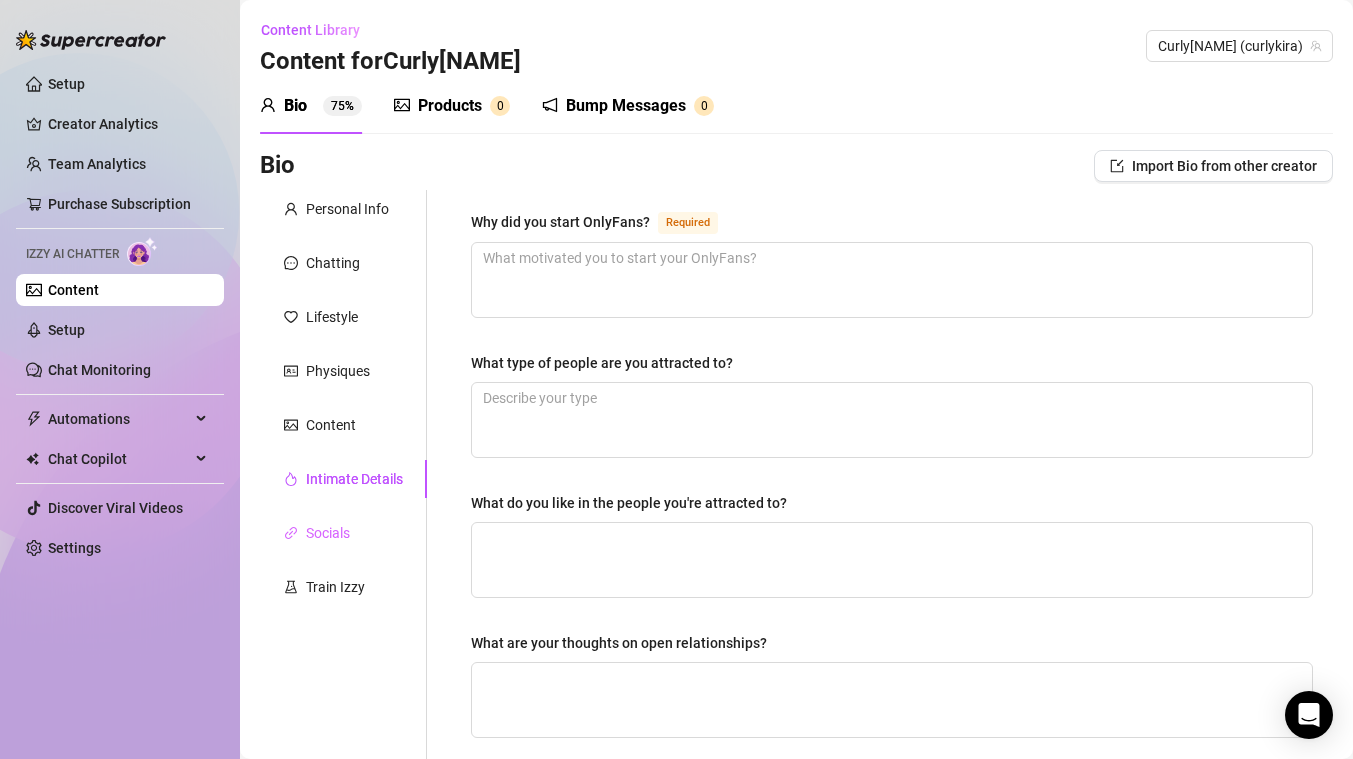 click on "Socials" at bounding box center [343, 533] 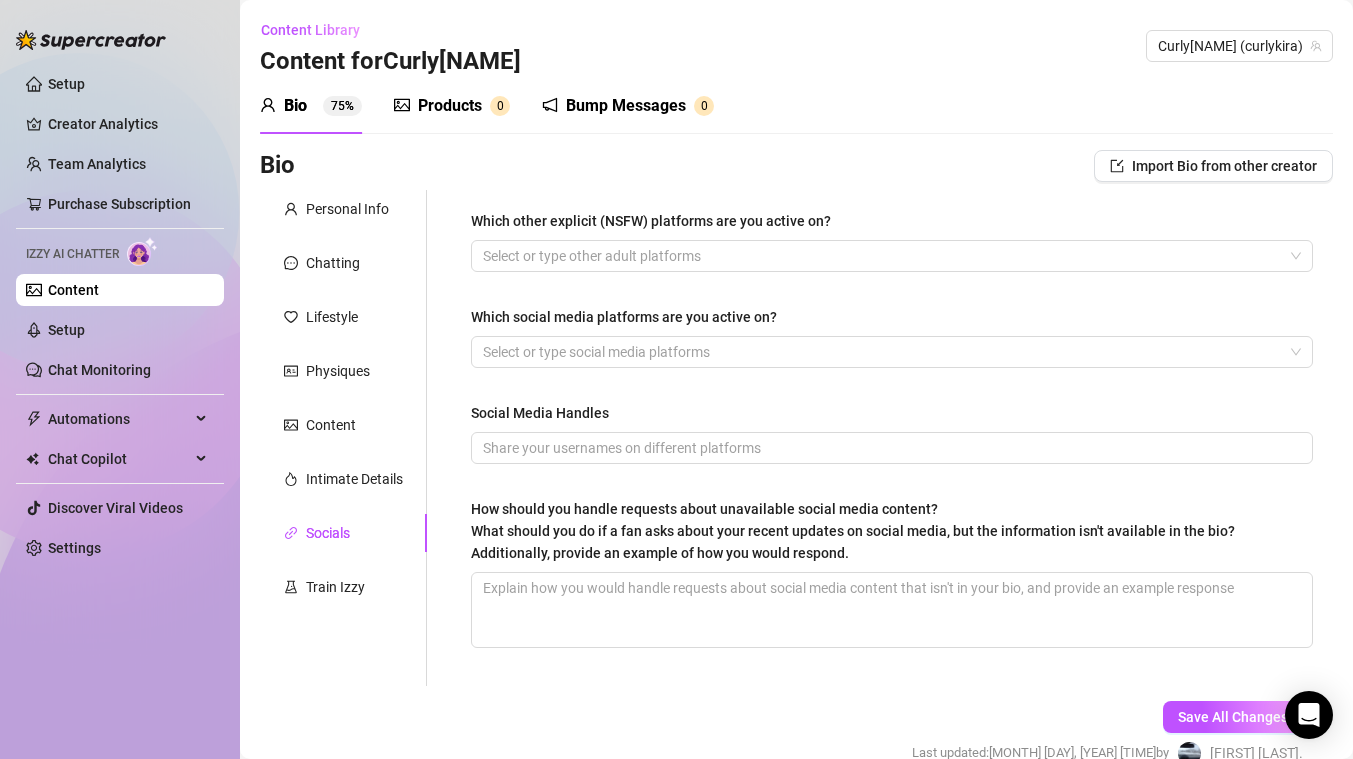click on "Personal Info Chatting Lifestyle Physiques Content Intimate Details Socials Train Izzy" at bounding box center [343, 438] 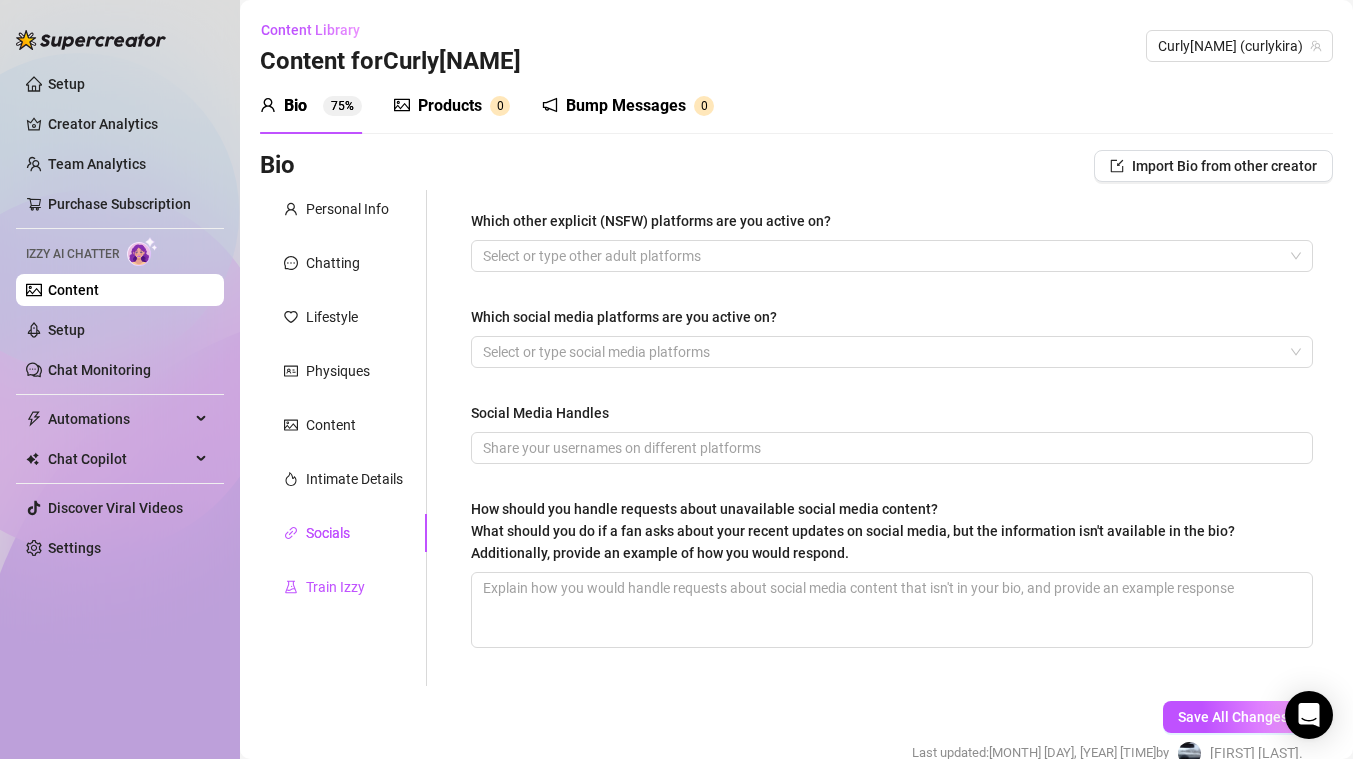 click on "Train Izzy" at bounding box center [335, 587] 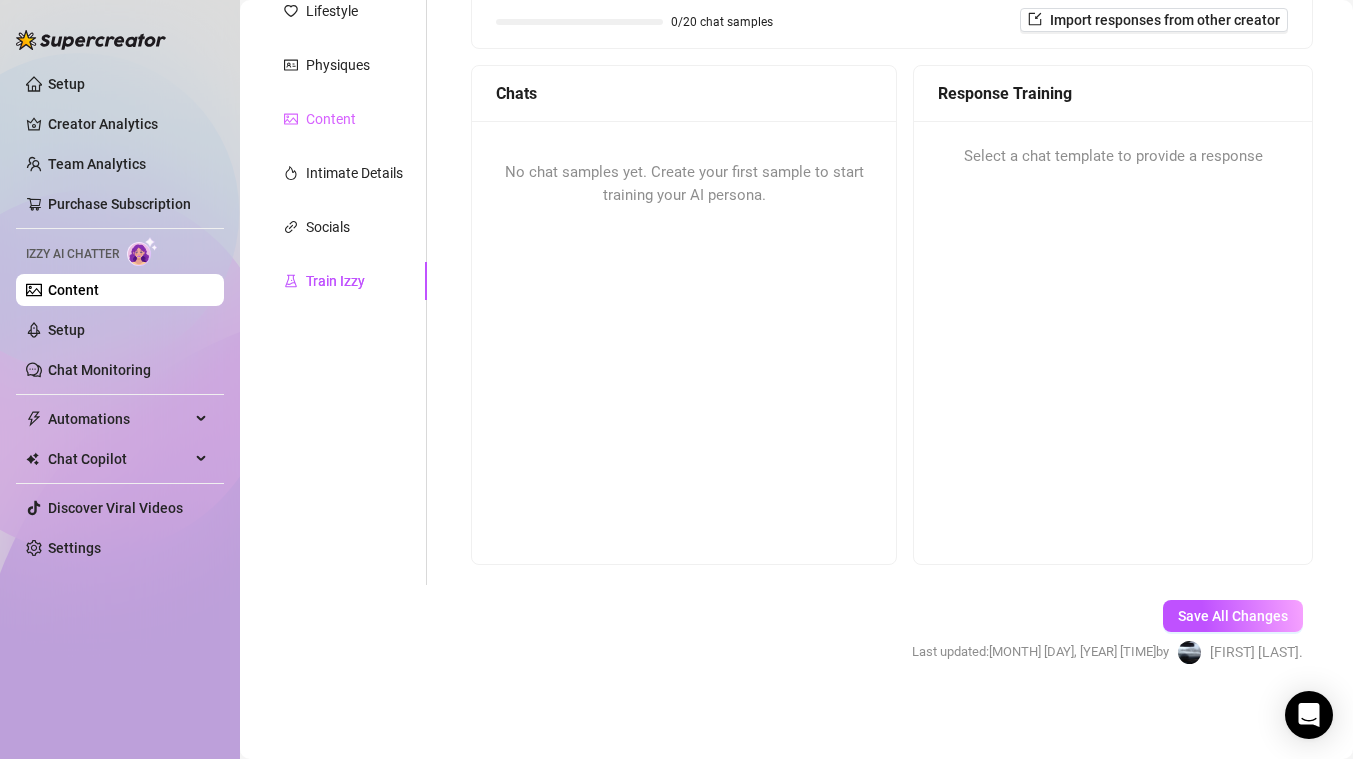 scroll, scrollTop: 0, scrollLeft: 0, axis: both 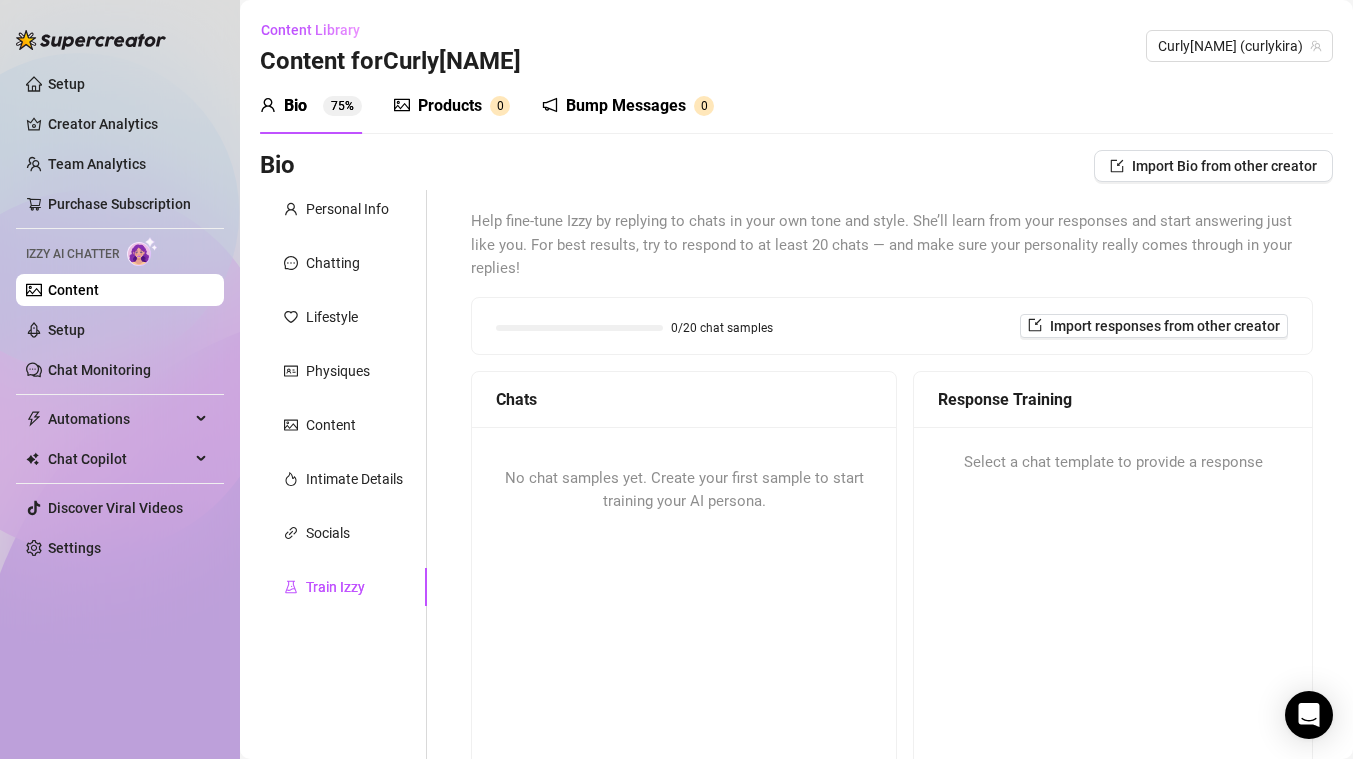 click on "Products 0" at bounding box center (452, 106) 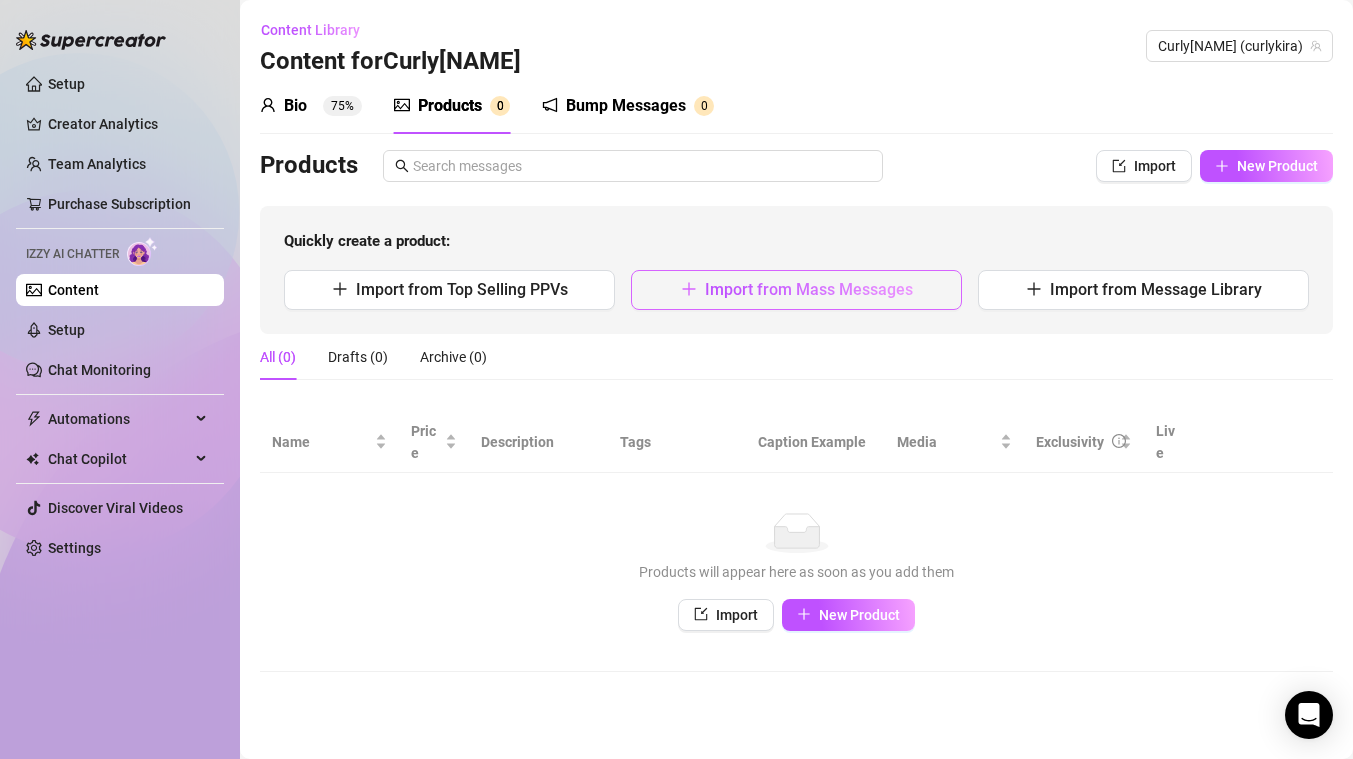 click on "Import from Mass Messages" at bounding box center (796, 290) 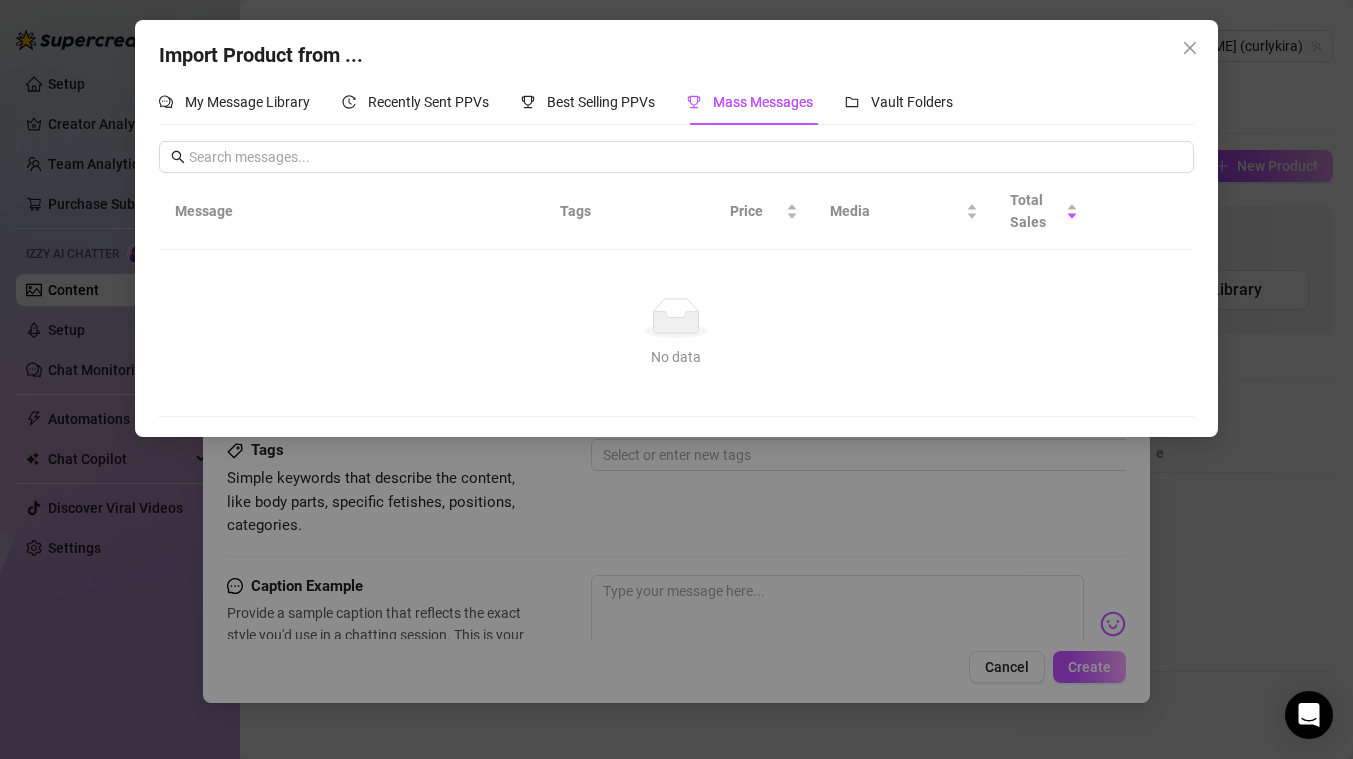 click on "Import Product from ... My Message Library Recently Sent PPVs Best Selling PPVs Mass Messages Vault Folders Message Tags Price Media Total Sales               No data No data" at bounding box center (676, 379) 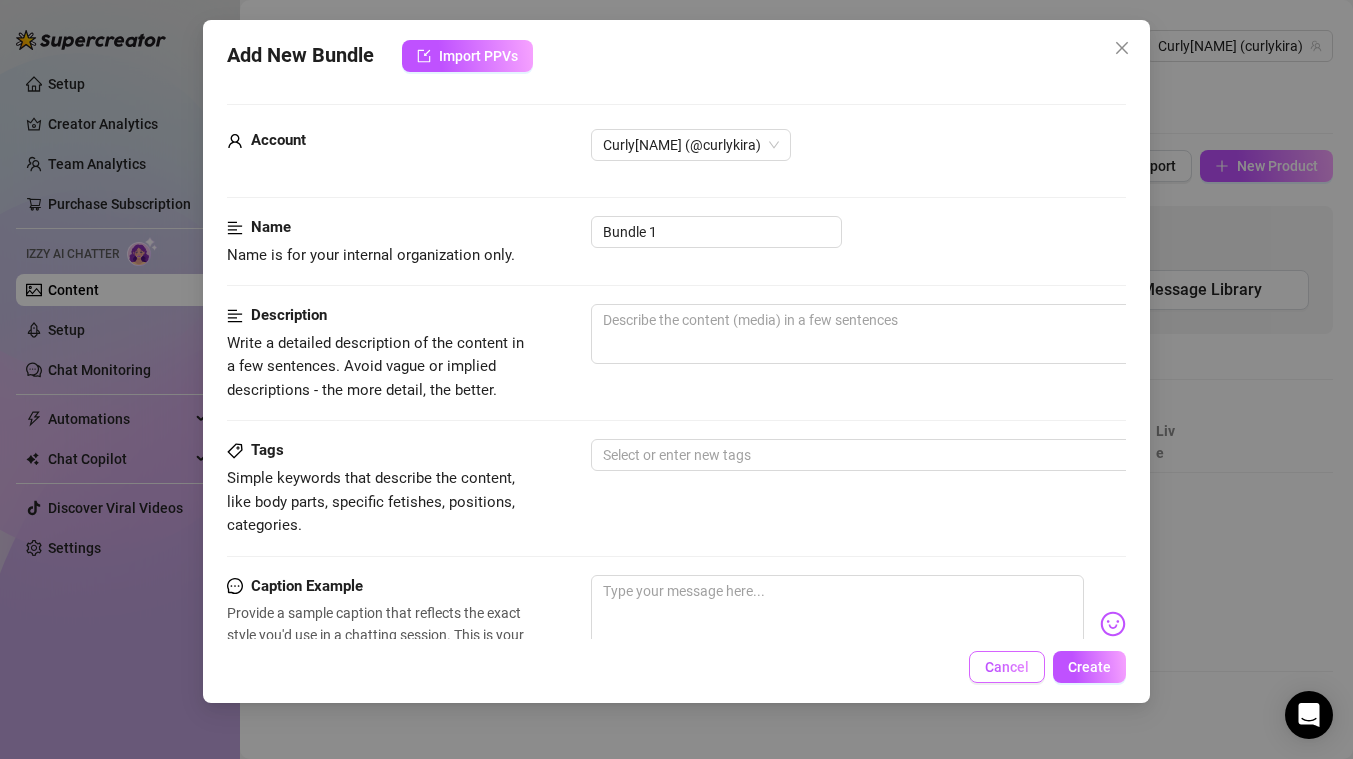 click on "Cancel" at bounding box center [1007, 667] 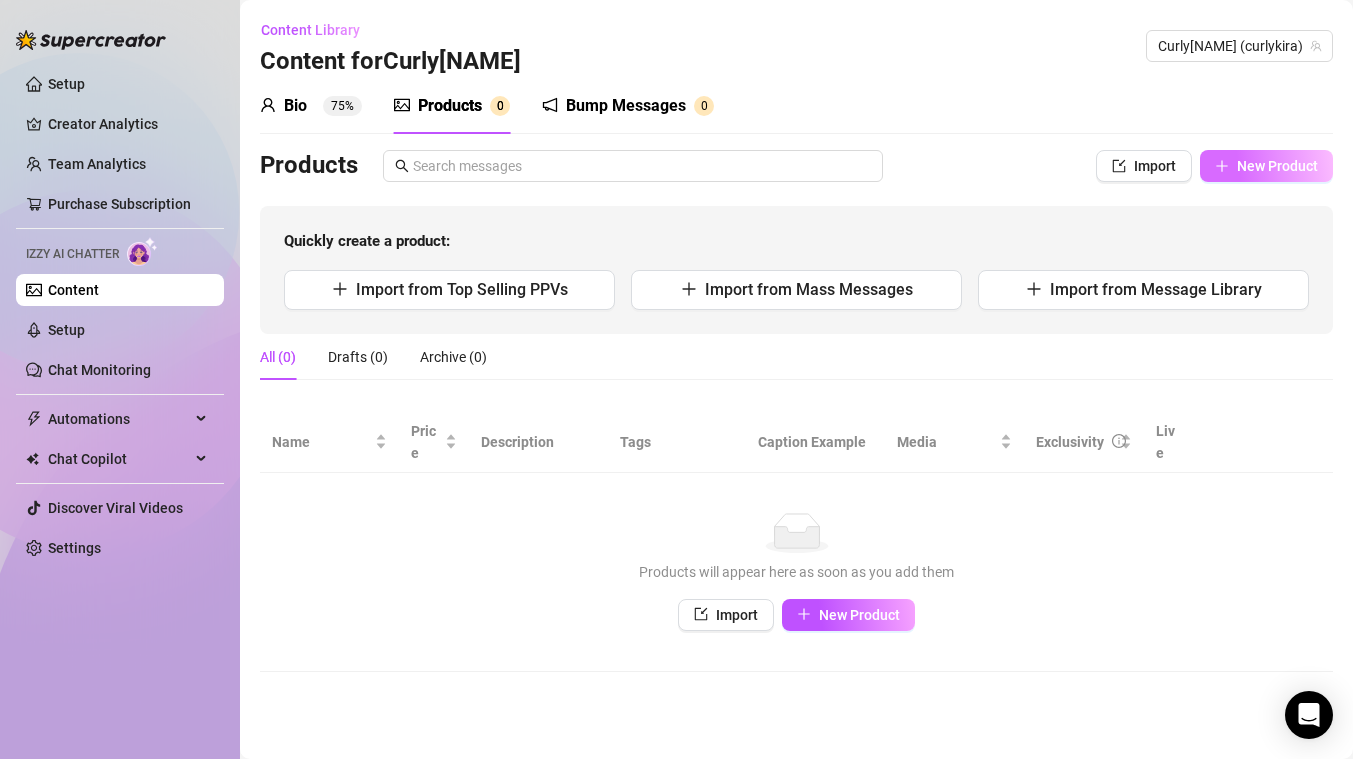 click on "New Product" at bounding box center [1277, 166] 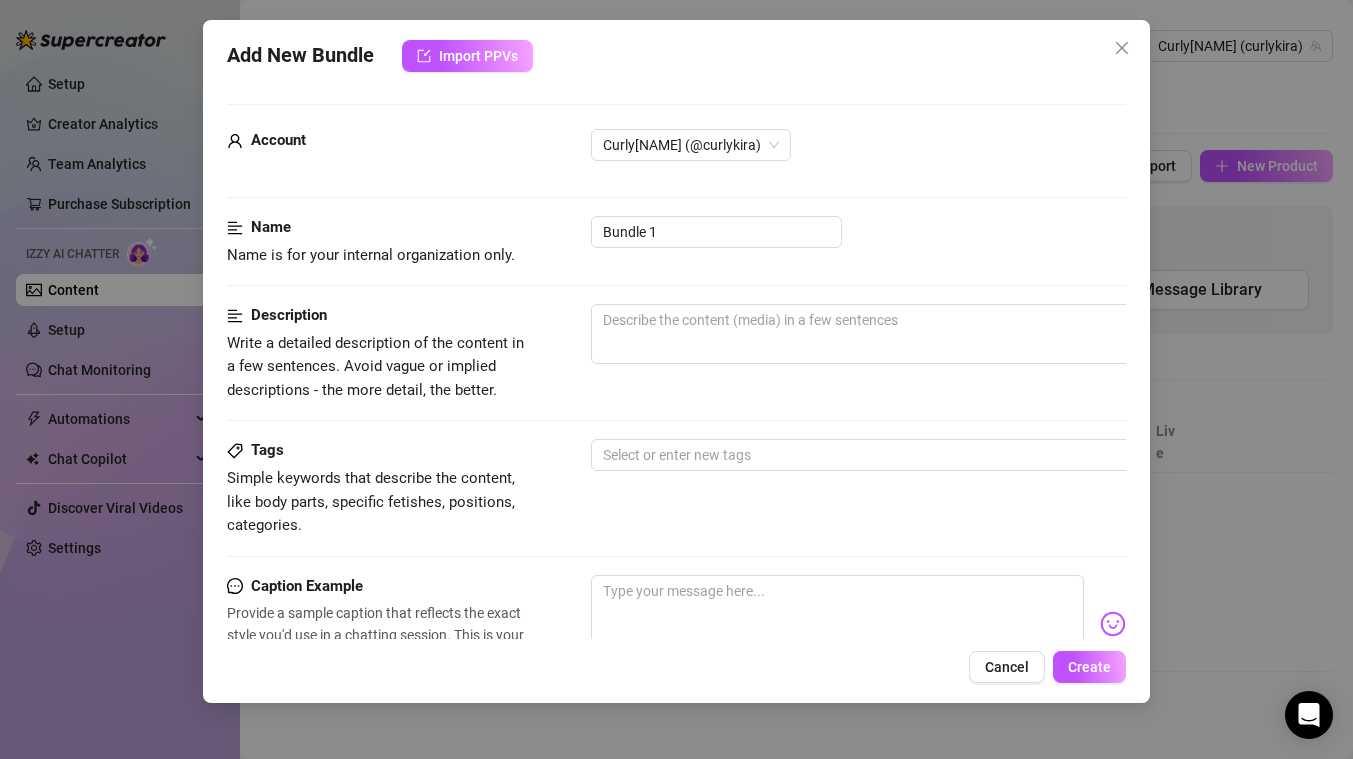 click on "Add New Bundle Import PPVs Account Curly️[NAME] Name Name is for your internal organization only. Bundle 1 Description Write a detailed description of the content in a few sentences. Avoid vague or implied descriptions - the more detail, the better. Tags Simple keywords that describe the content, like body parts, specific fetishes, positions, categories. Select or enter new tags Caption Example Provide a sample caption that reflects the exact style you'd use in a chatting session. This is your chance to show the AI how you prefer to communicate. Media Add Media from Vault Minimum Price Set the minimum price for the bundle. $ 0 Exclusivity Level of exclusivity of this set, on a scale of 1 to 5. This helps the AI to drip content in the perfect order. 1 - Least Exclusive Message Settings Don't send if the fan purchased this media Cancel Create" at bounding box center [676, 379] 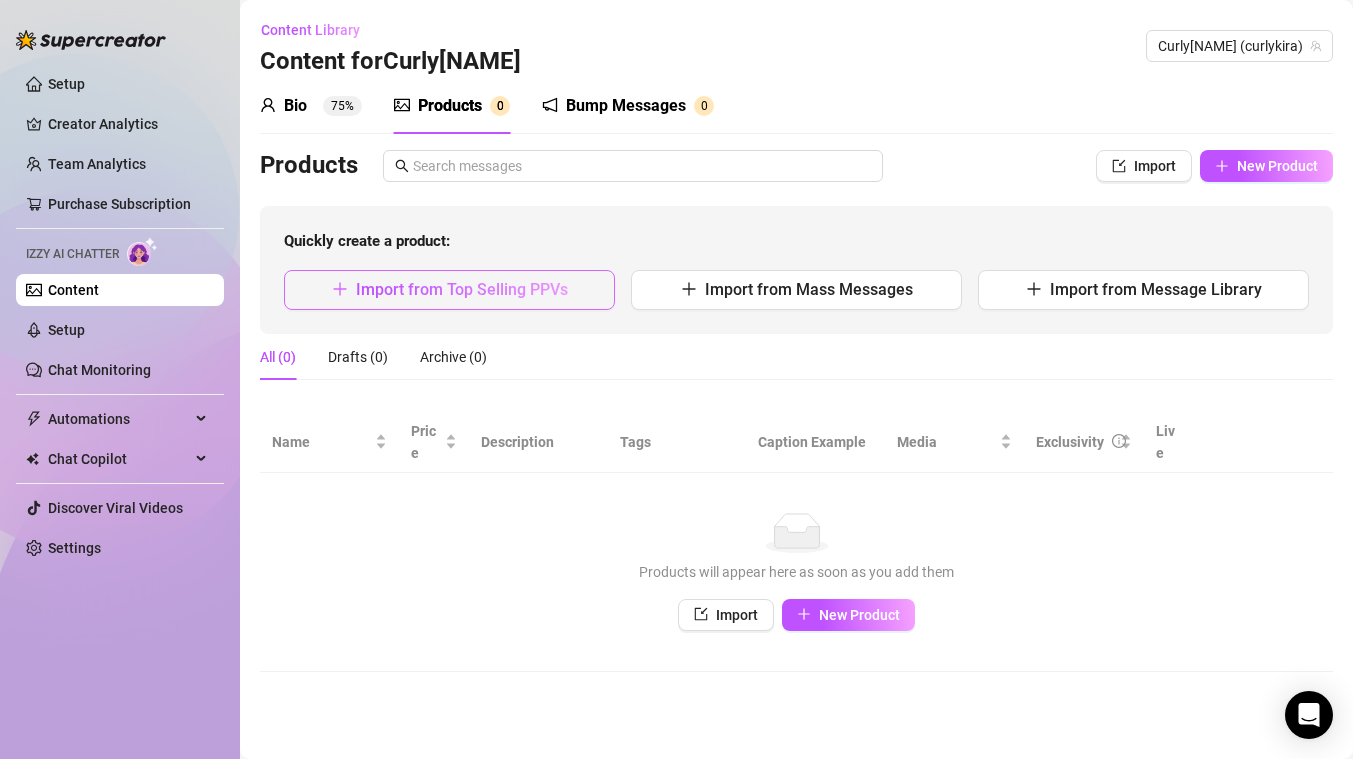 click on "Import from Top Selling PPVs" at bounding box center [449, 290] 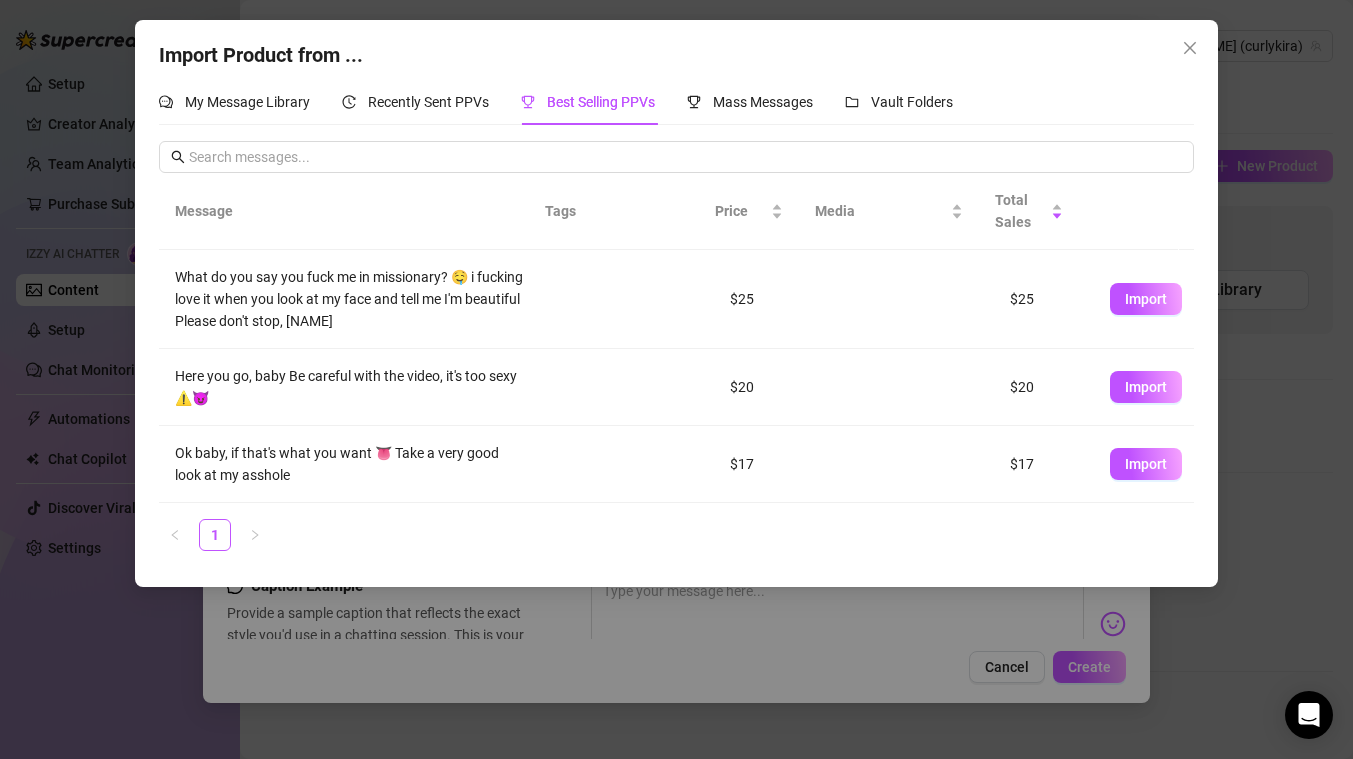 click on "Import Product from ..." at bounding box center [676, 55] 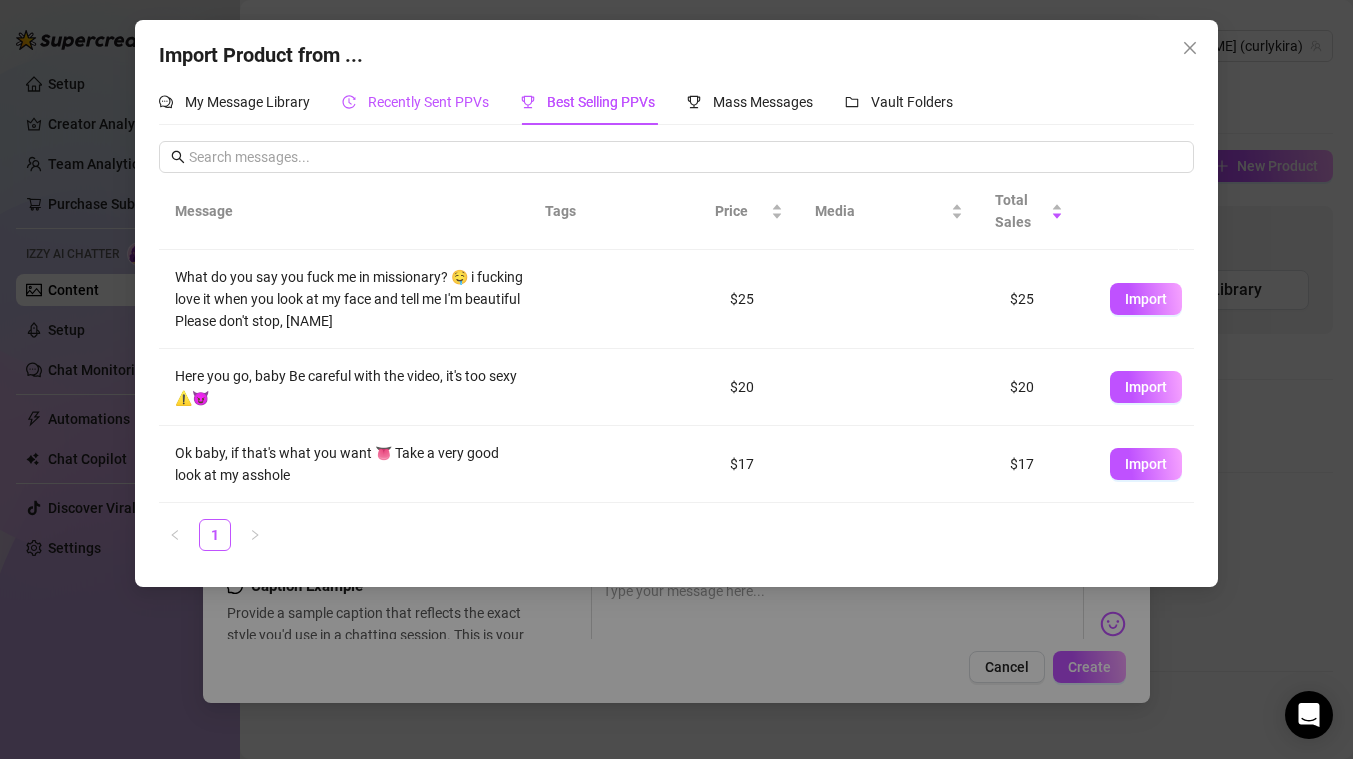 click on "Recently Sent PPVs" at bounding box center (415, 102) 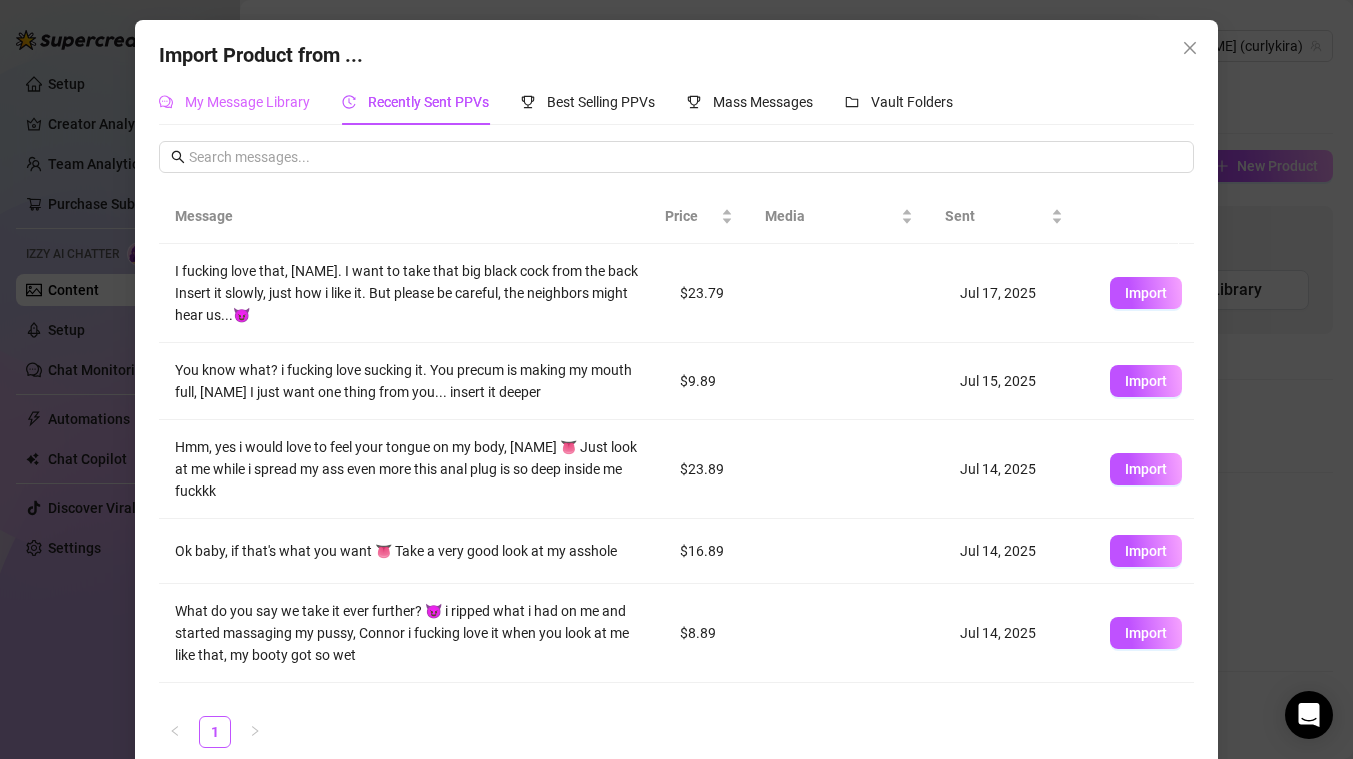 click on "My Message Library" at bounding box center [234, 102] 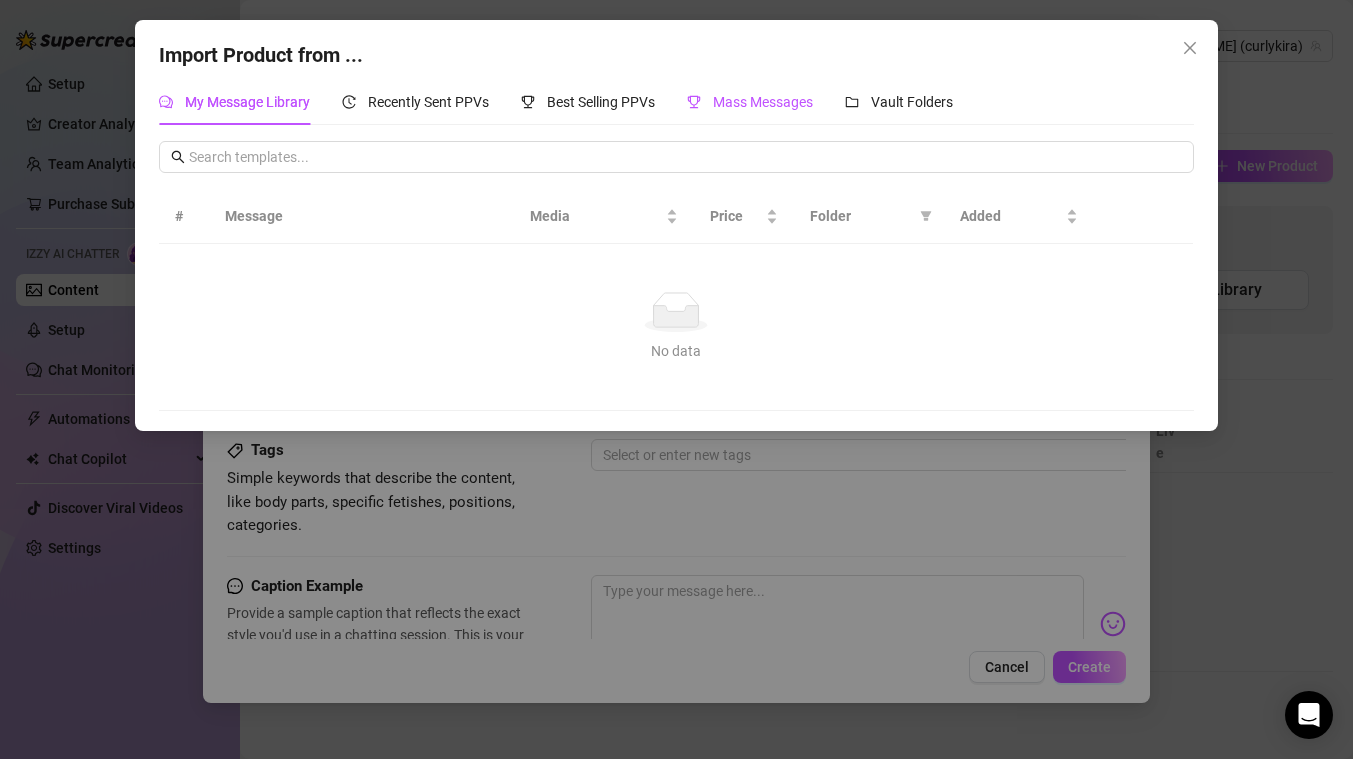 click on "Mass Messages" at bounding box center [763, 102] 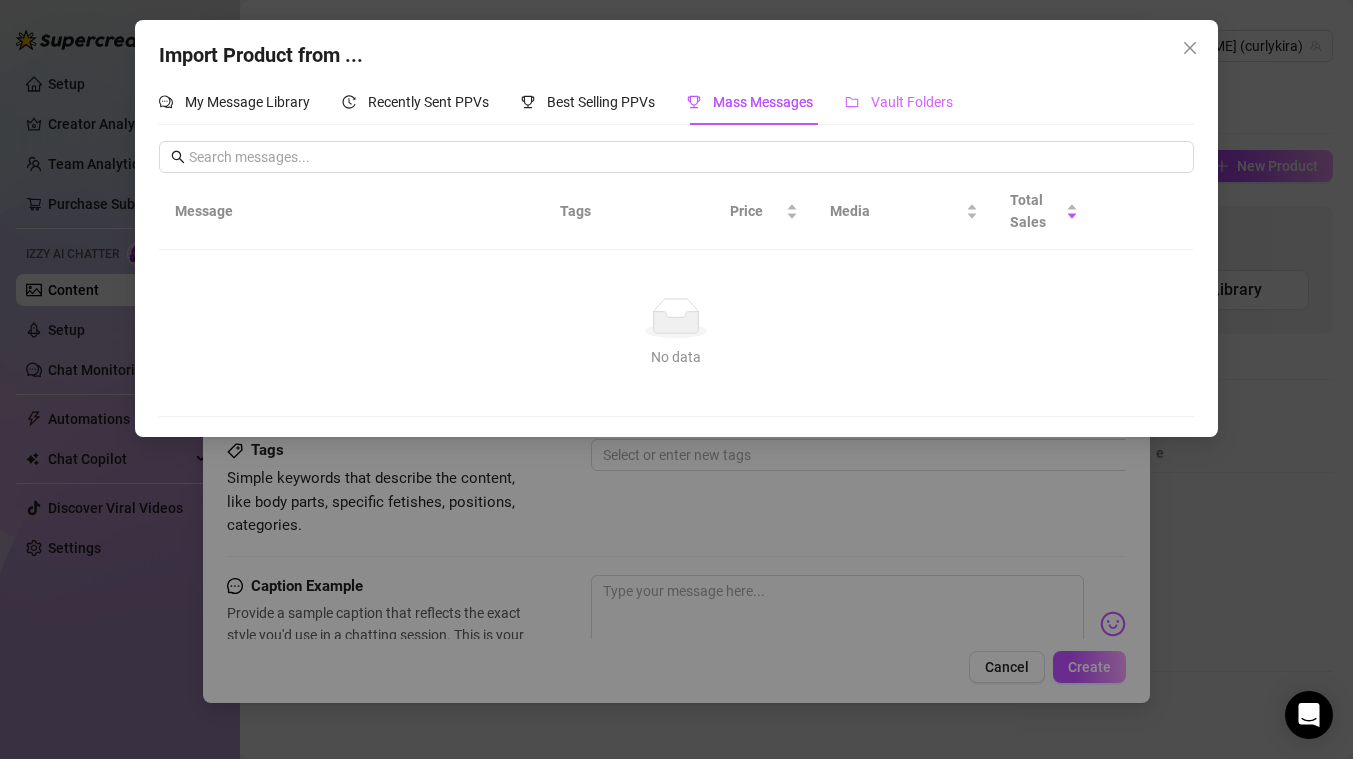 click on "Vault Folders" at bounding box center [899, 102] 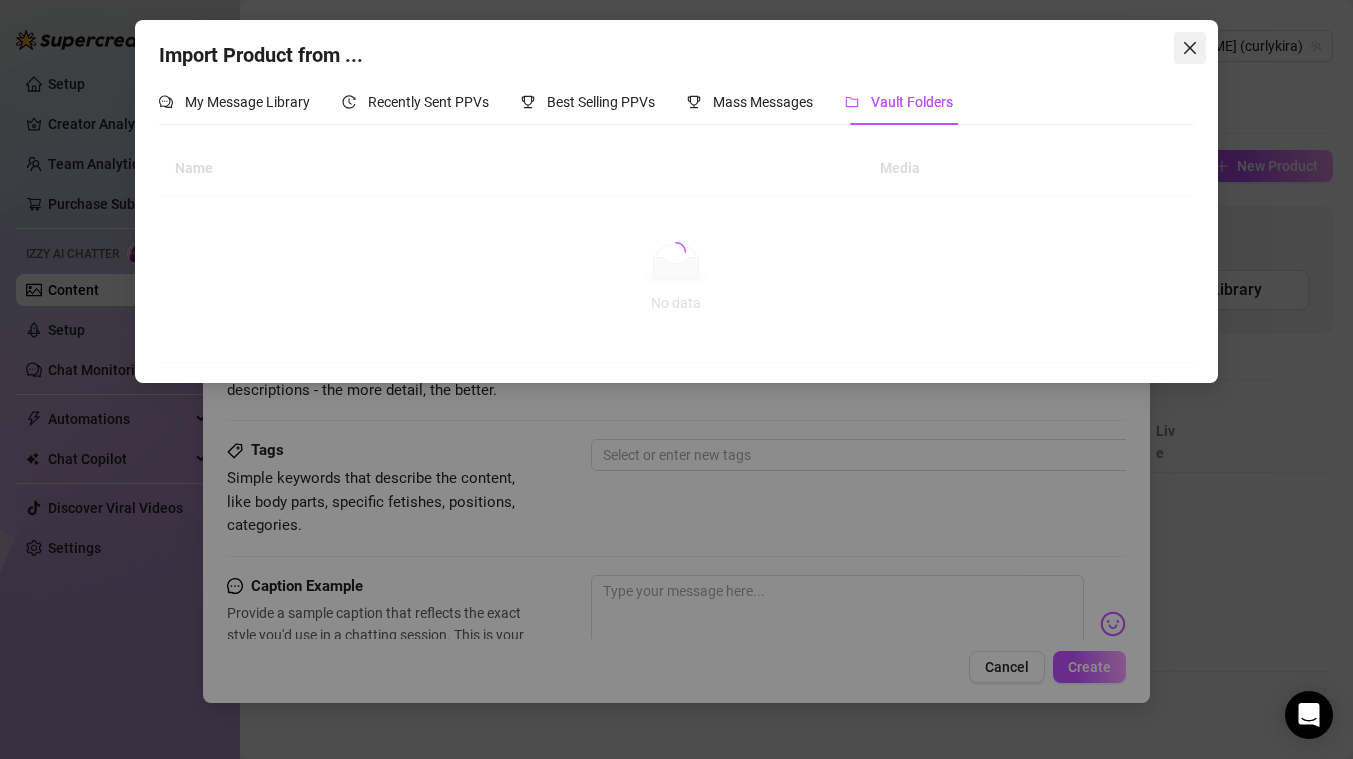 click 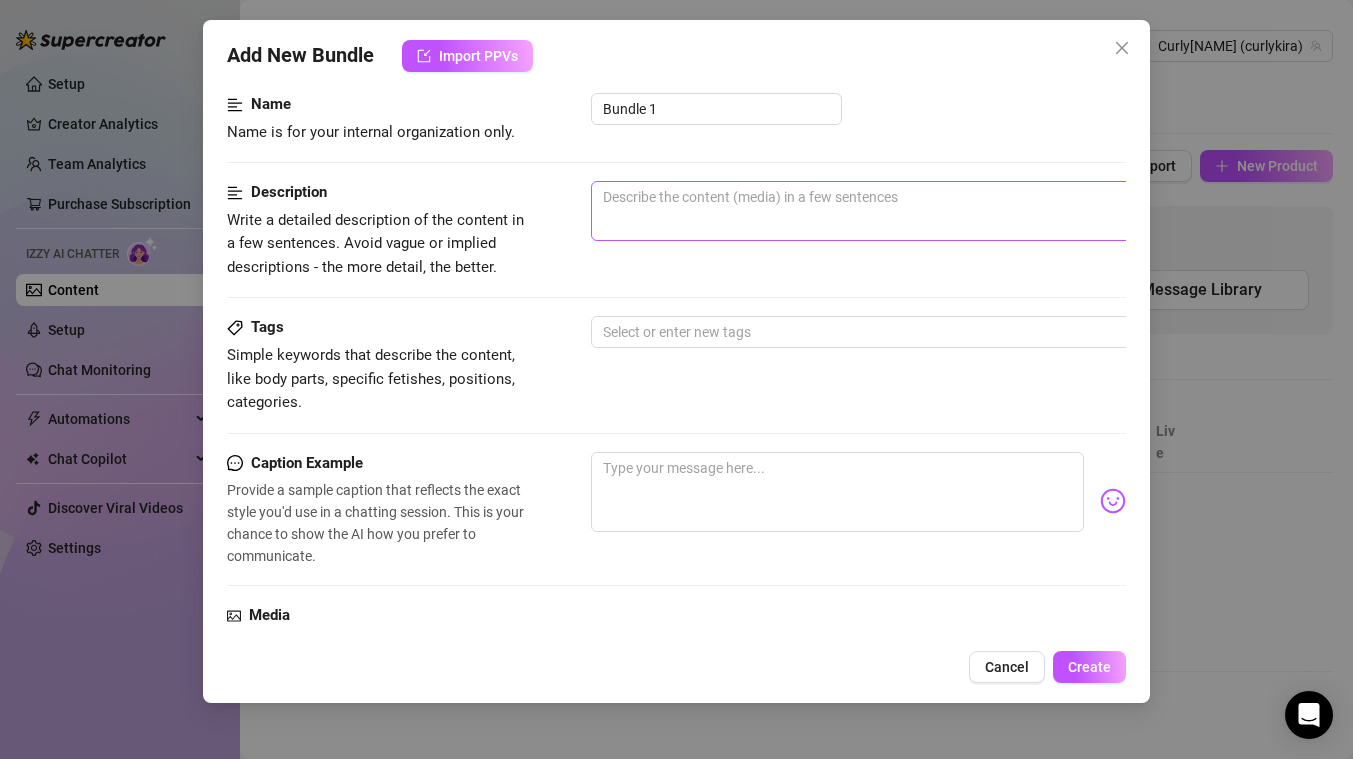 scroll, scrollTop: 128, scrollLeft: 0, axis: vertical 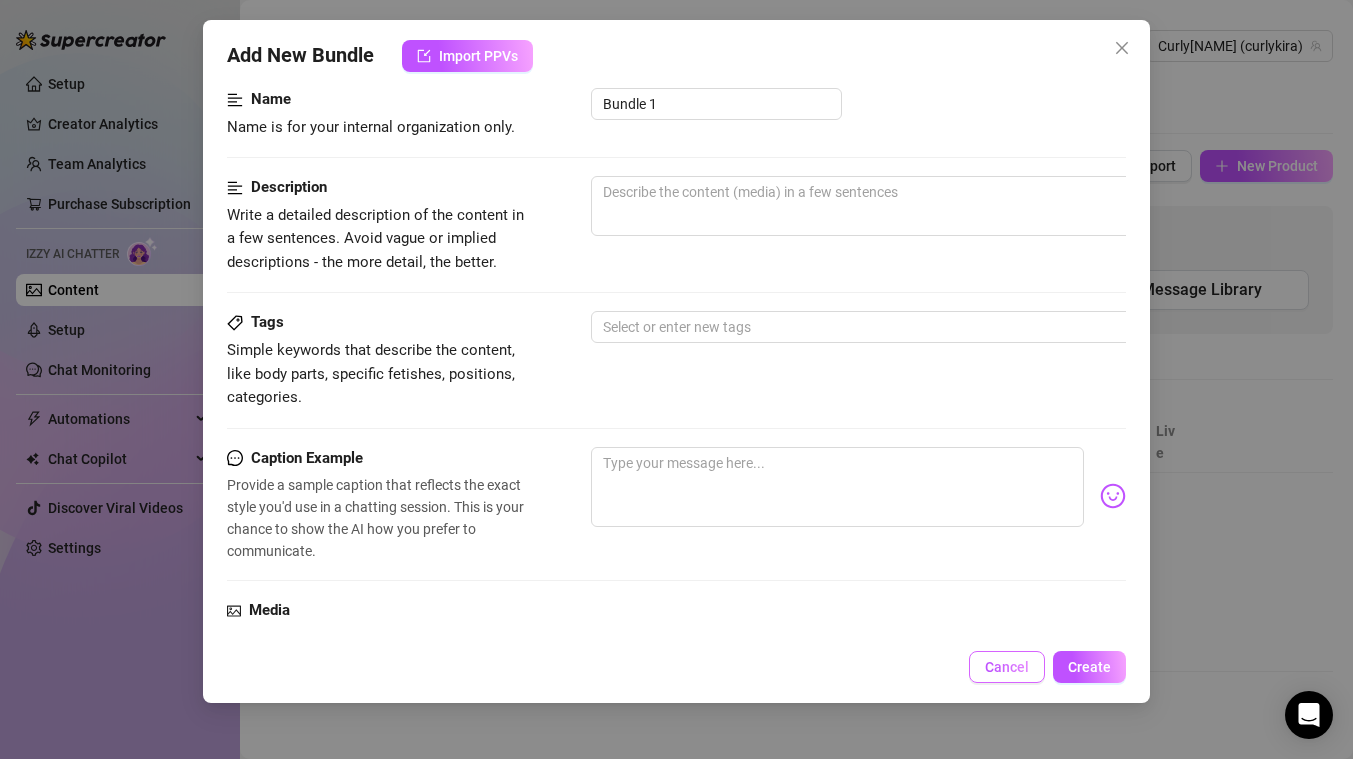 click on "Cancel" at bounding box center [1007, 667] 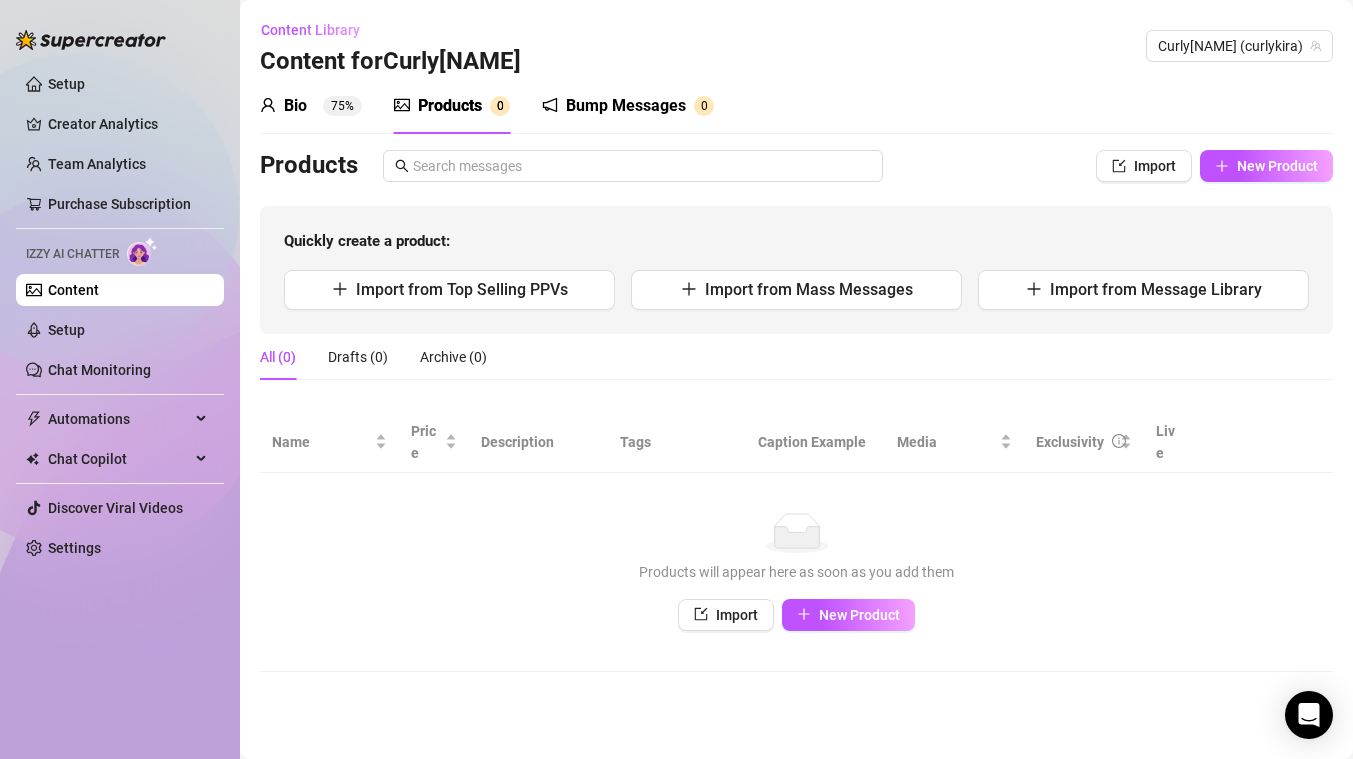 click on "Bio   75%" at bounding box center (311, 106) 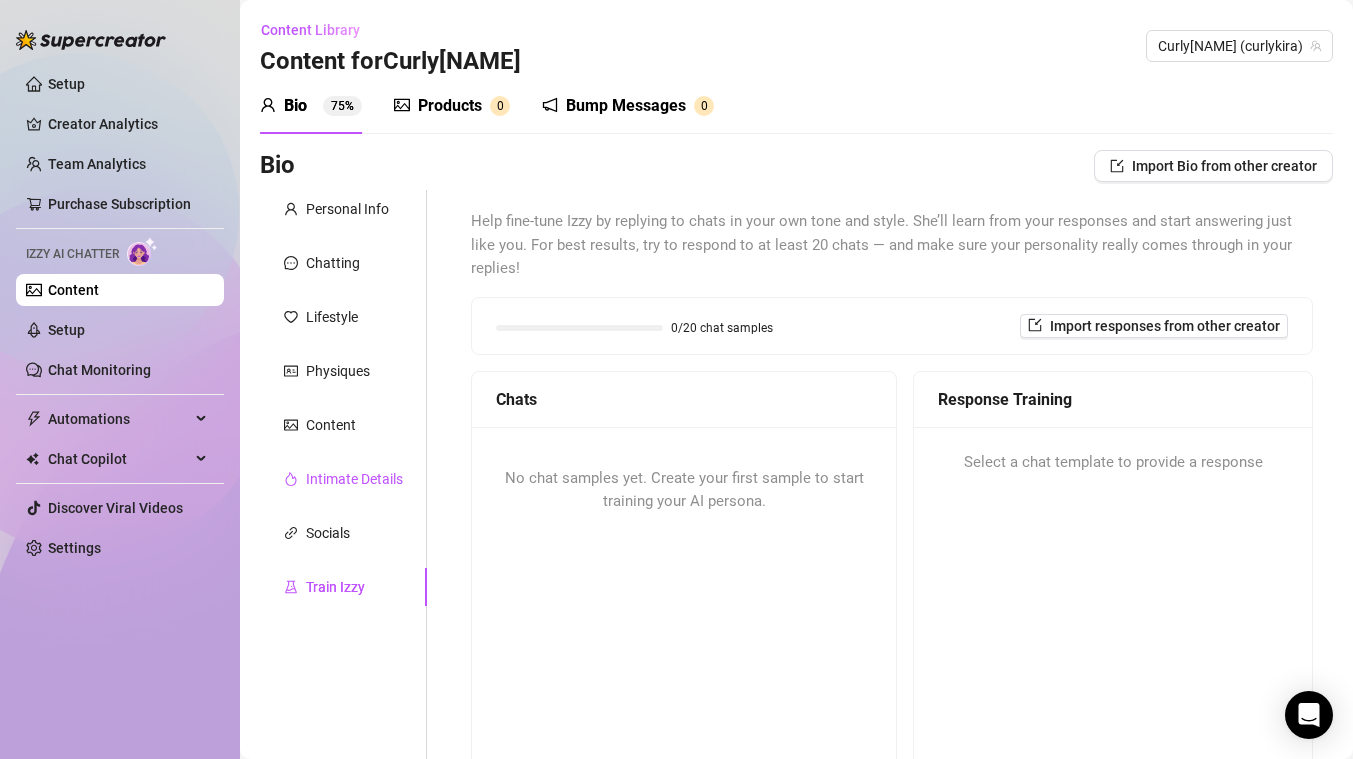 click on "Intimate Details" at bounding box center [354, 479] 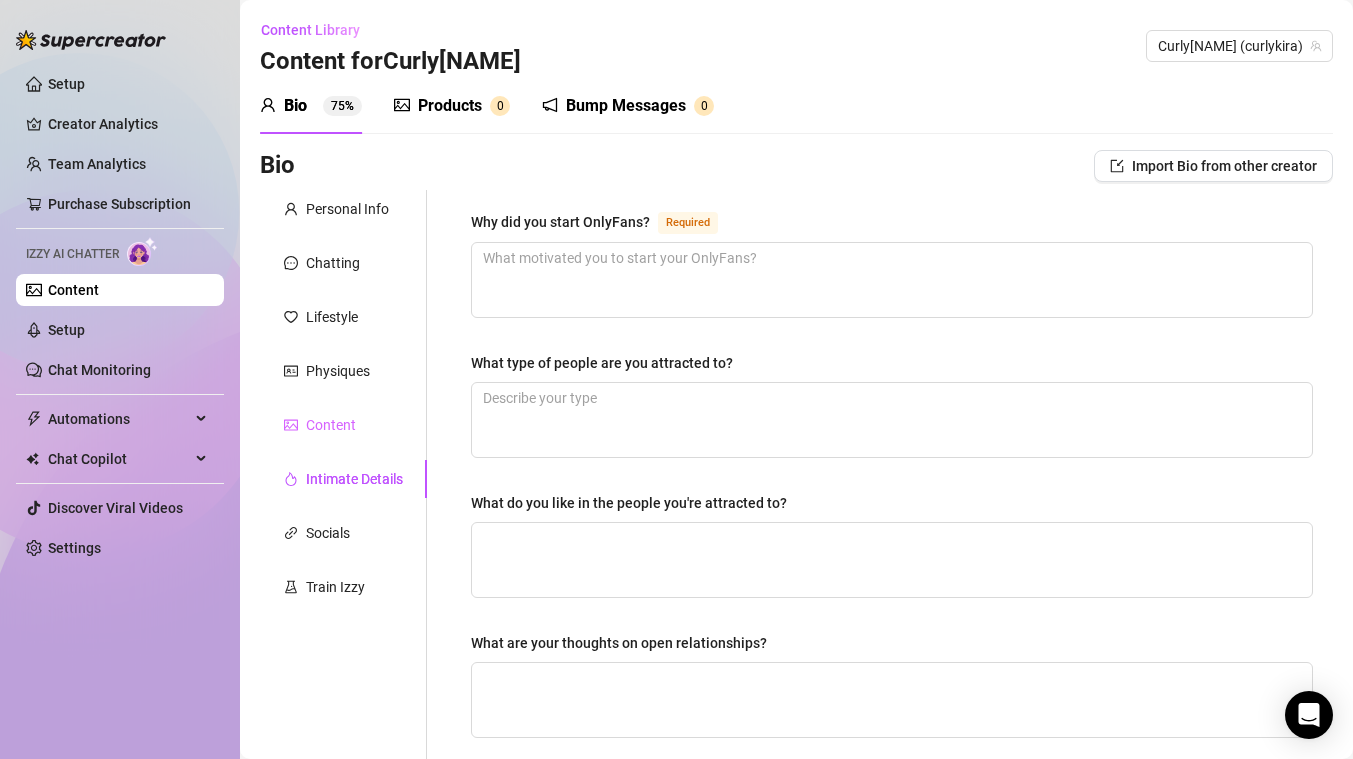 click on "Content" at bounding box center (343, 425) 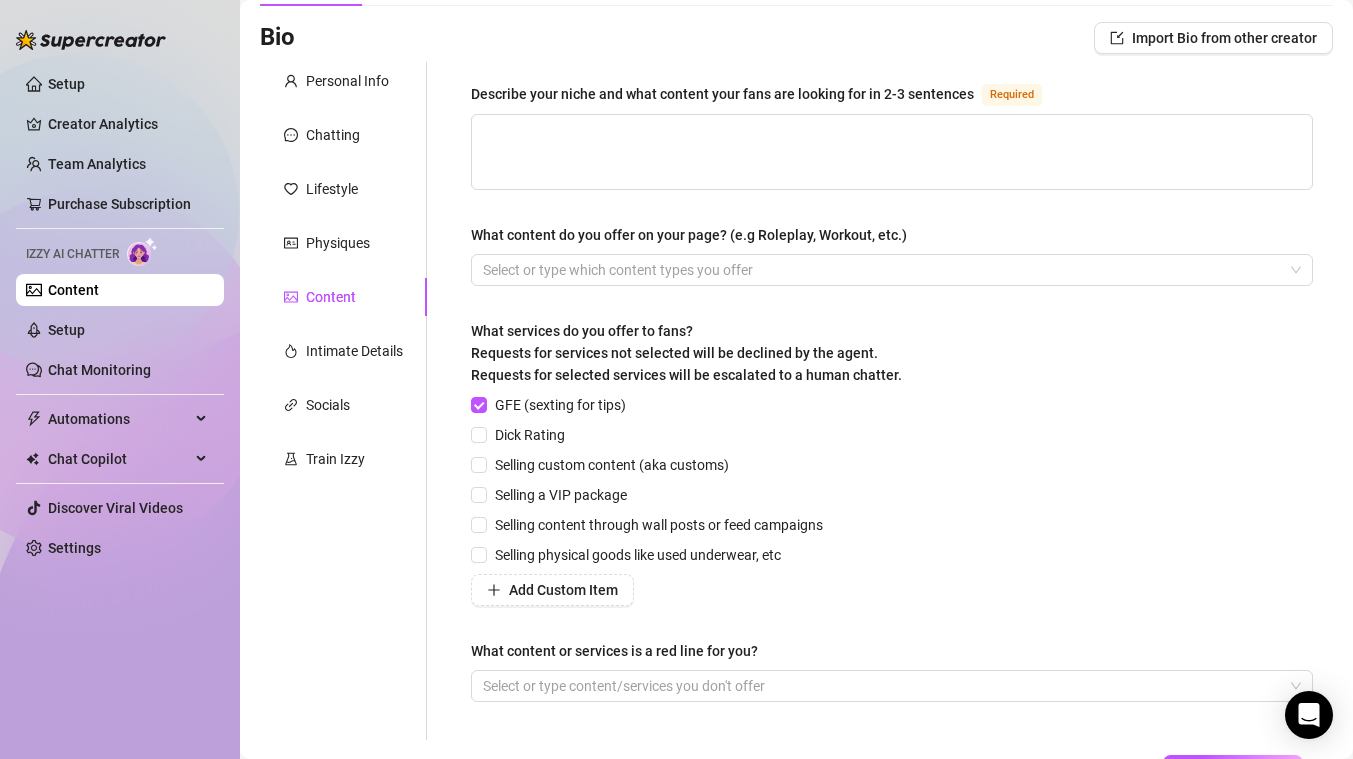 scroll, scrollTop: 283, scrollLeft: 0, axis: vertical 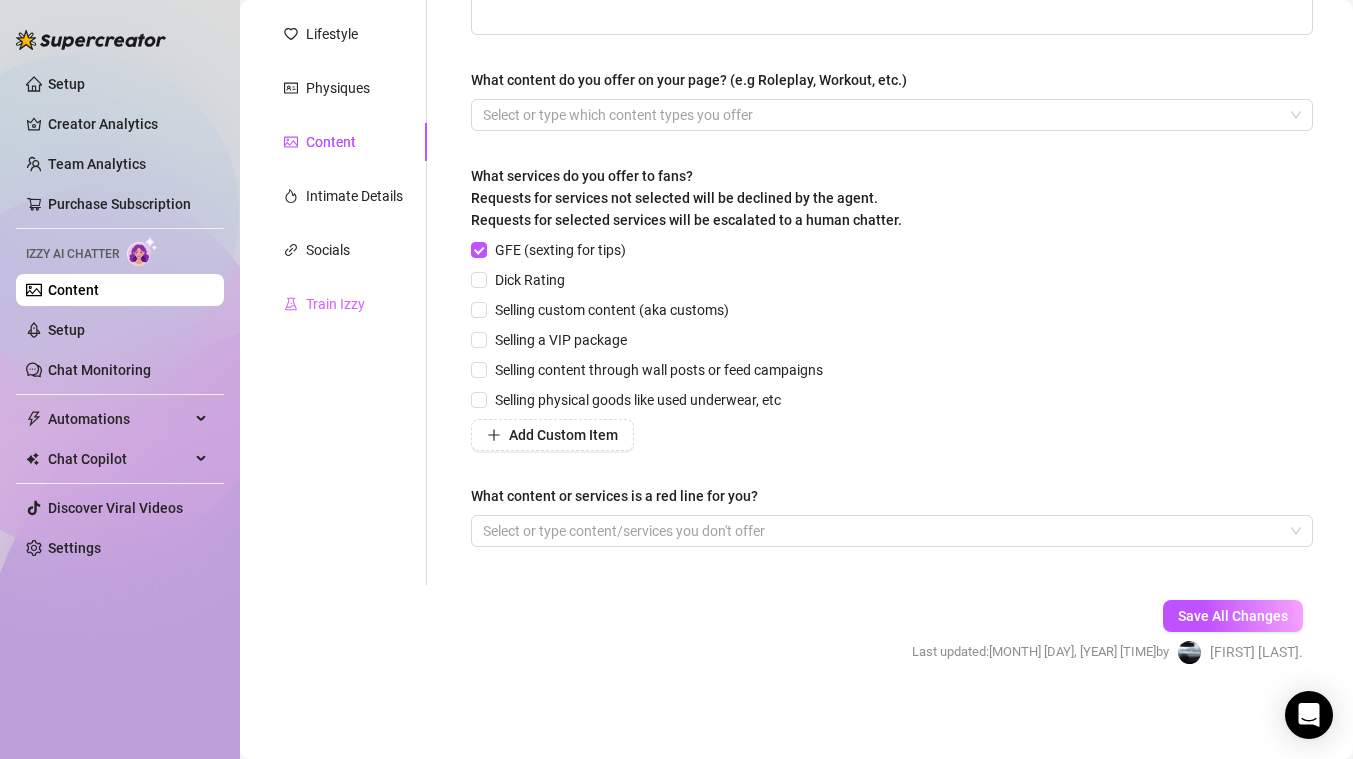 click on "Train Izzy" at bounding box center (343, 304) 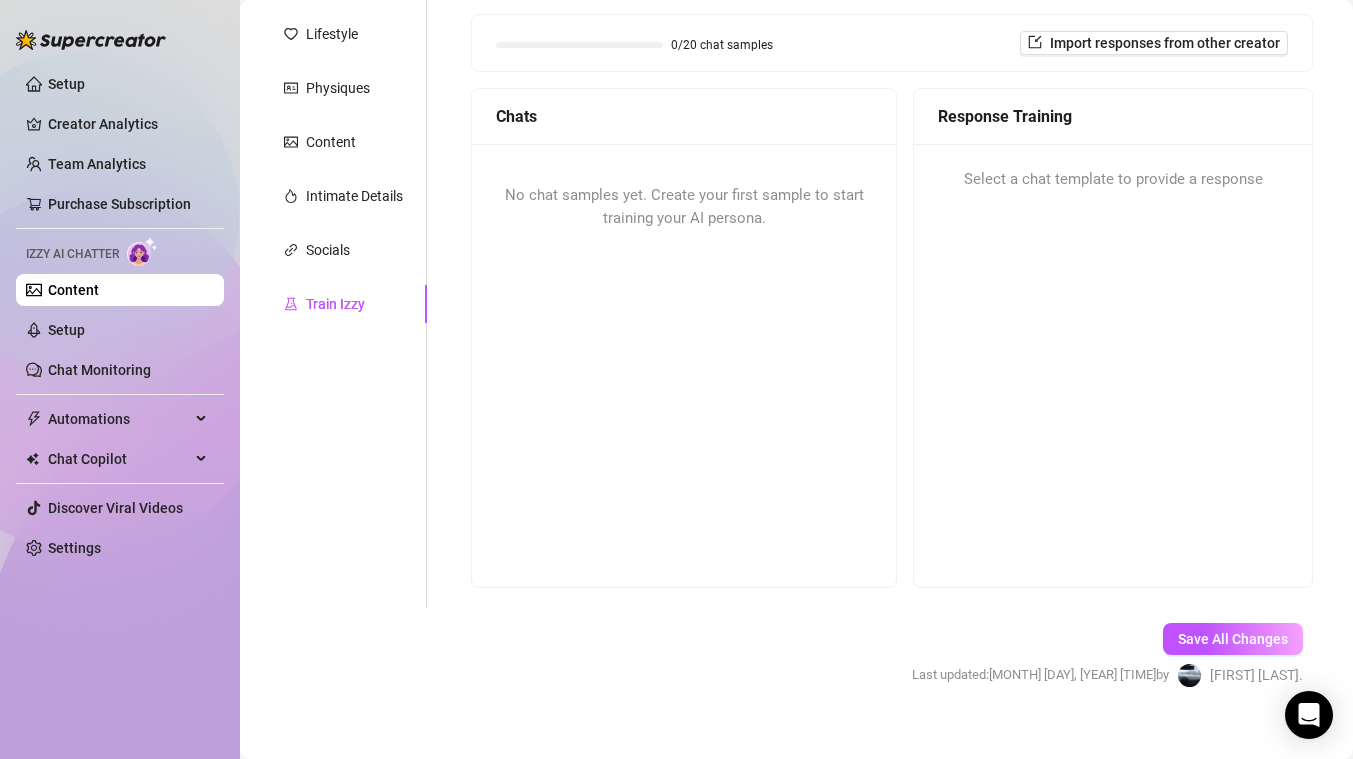 scroll, scrollTop: 0, scrollLeft: 0, axis: both 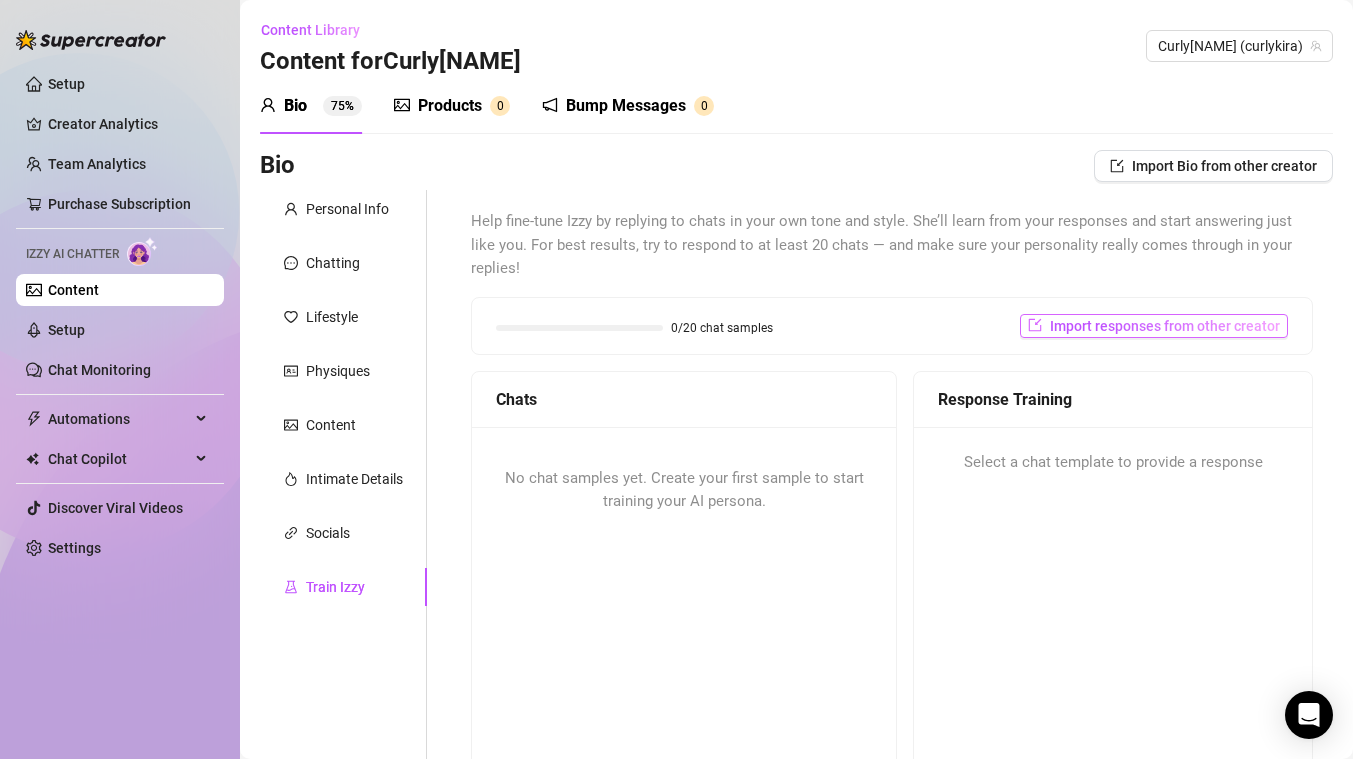 click on "Import responses from other creator" at bounding box center [1165, 326] 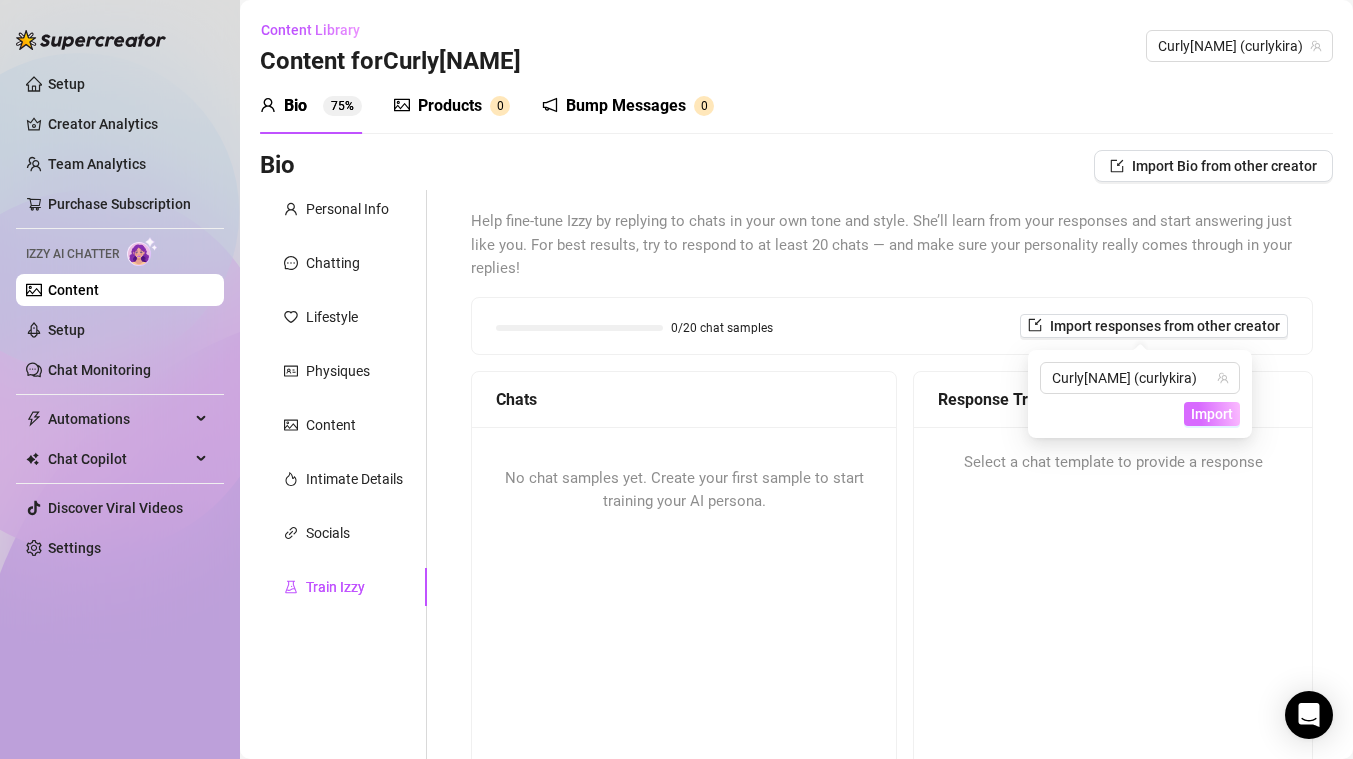 click on "Import" at bounding box center (1212, 414) 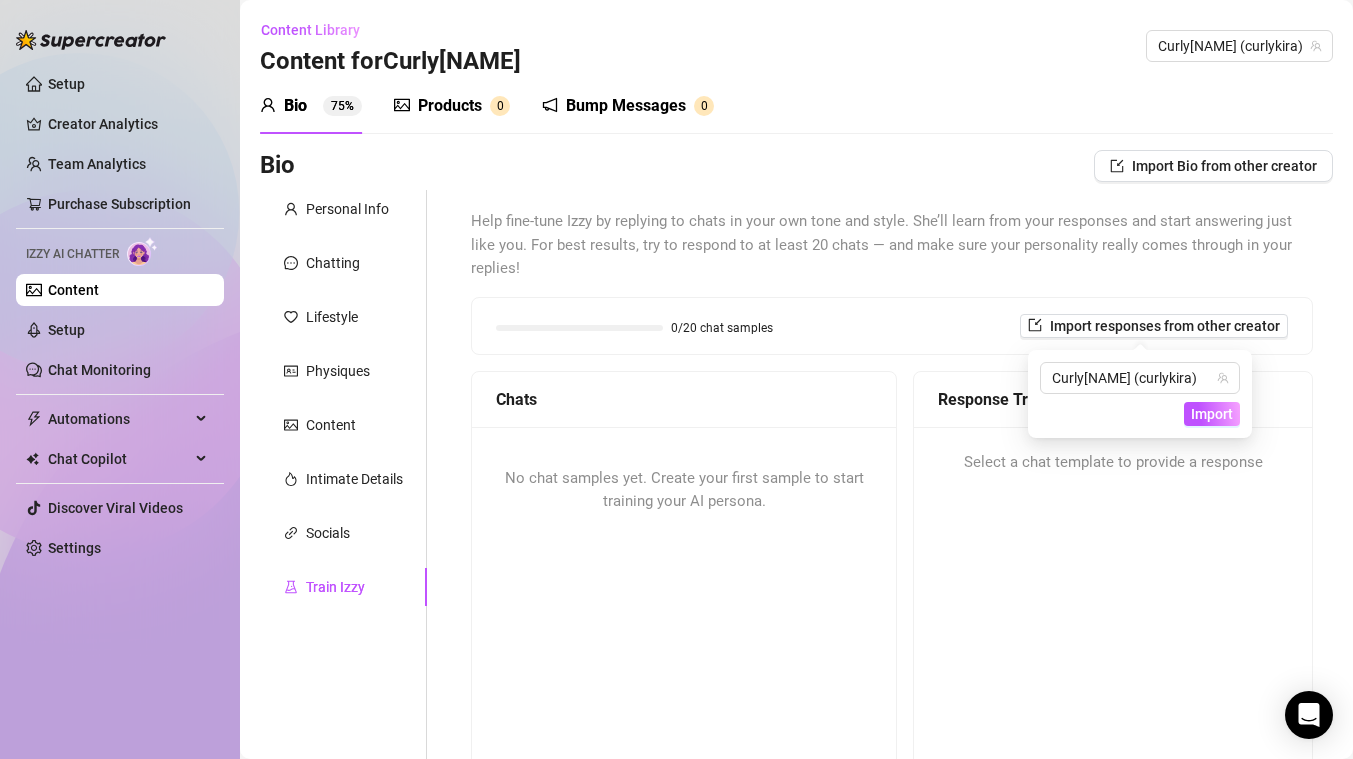 click on "No chat samples yet. Create your first sample to start training your AI persona." at bounding box center [684, 490] 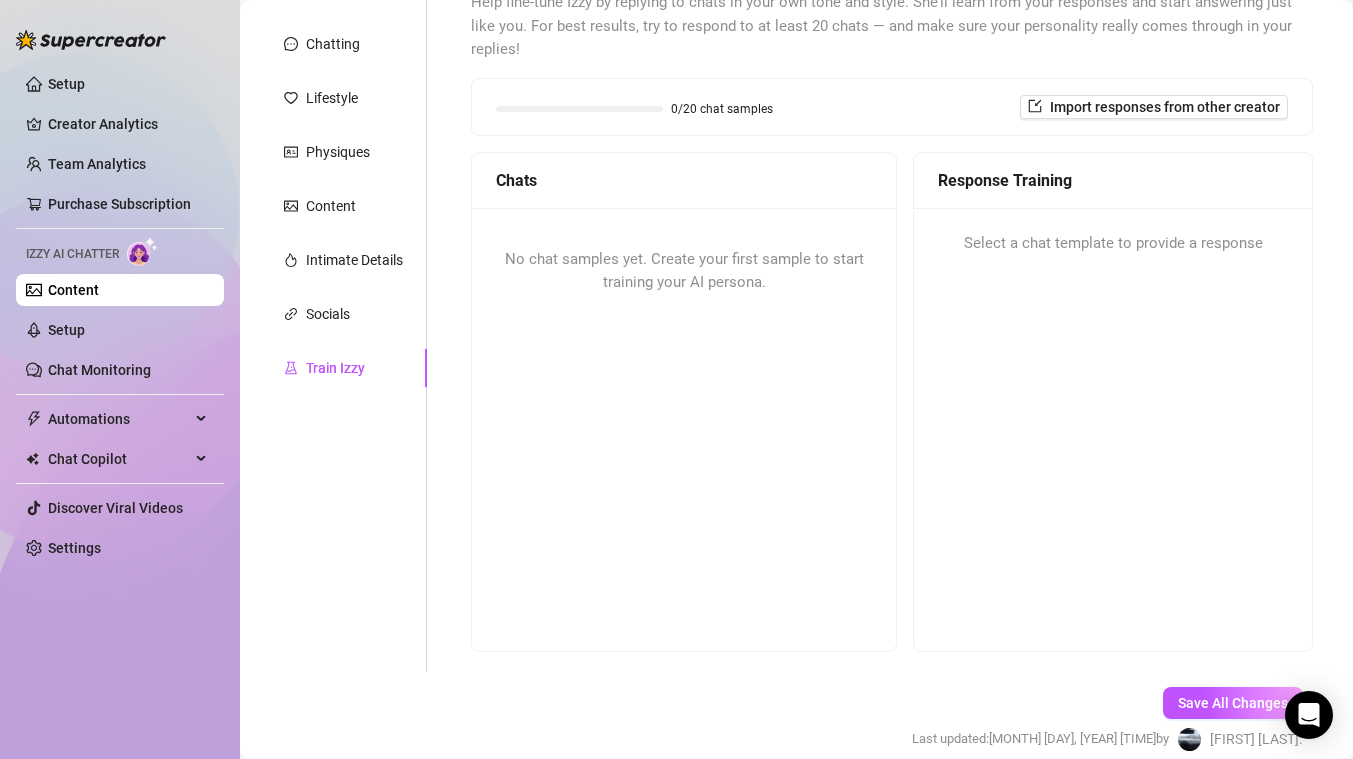 scroll, scrollTop: 306, scrollLeft: 0, axis: vertical 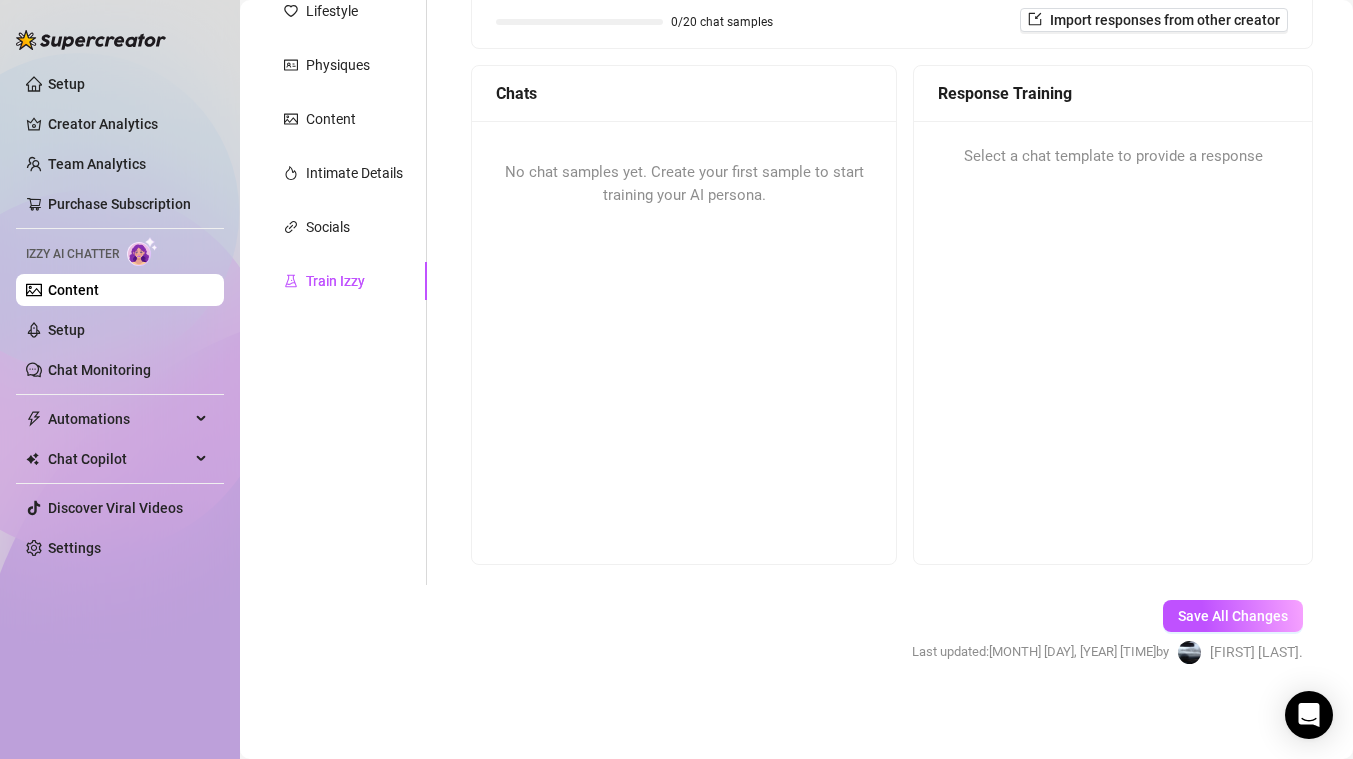 click on "No chat samples yet. Create your first sample to start training your AI persona." at bounding box center (684, 341) 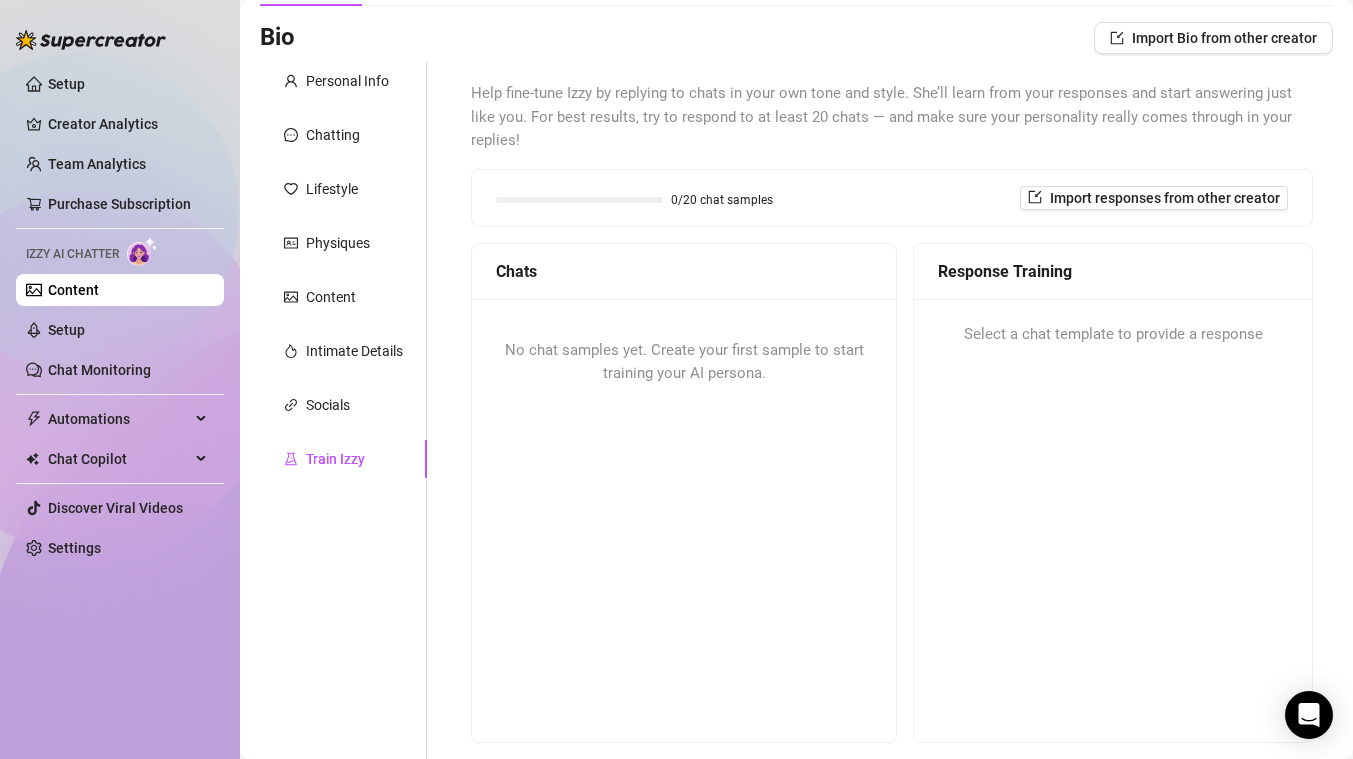 scroll, scrollTop: 0, scrollLeft: 0, axis: both 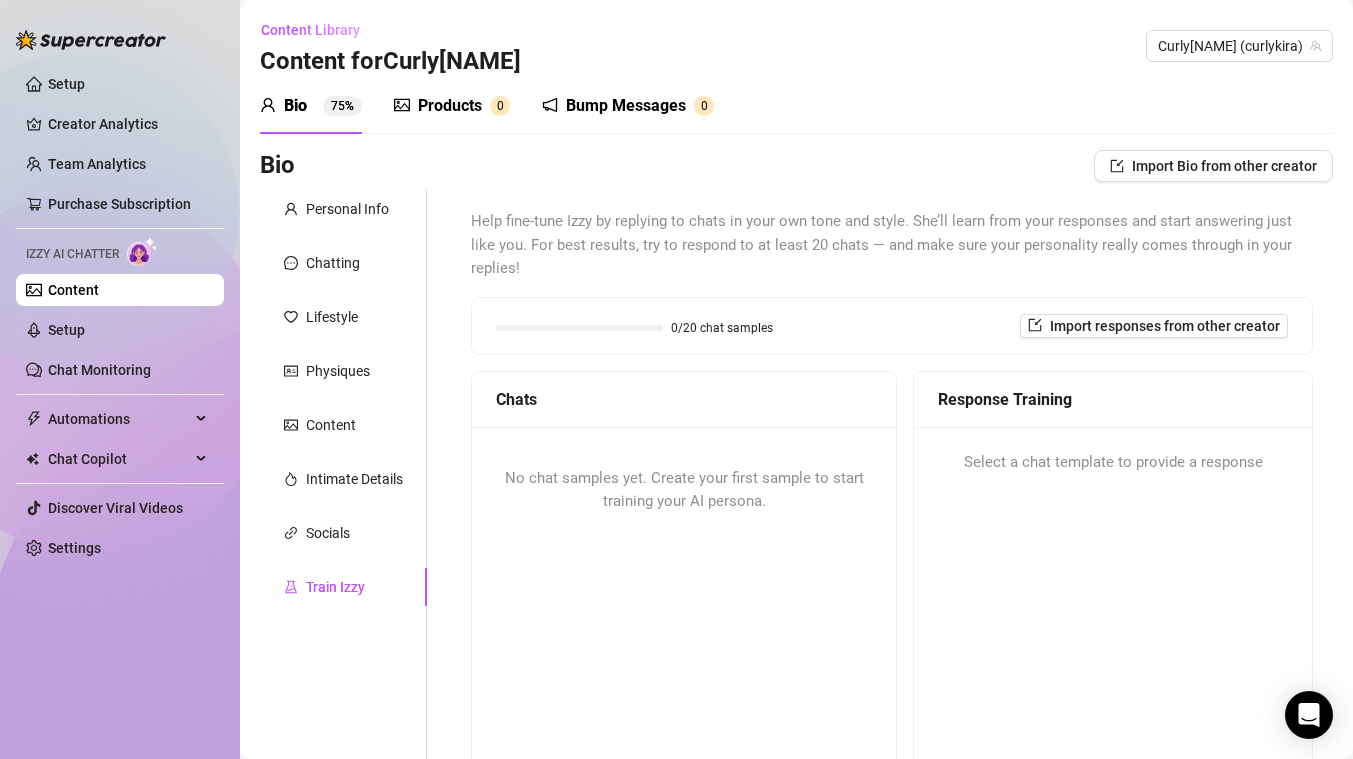 click on "Bump Messages 0" at bounding box center (628, 106) 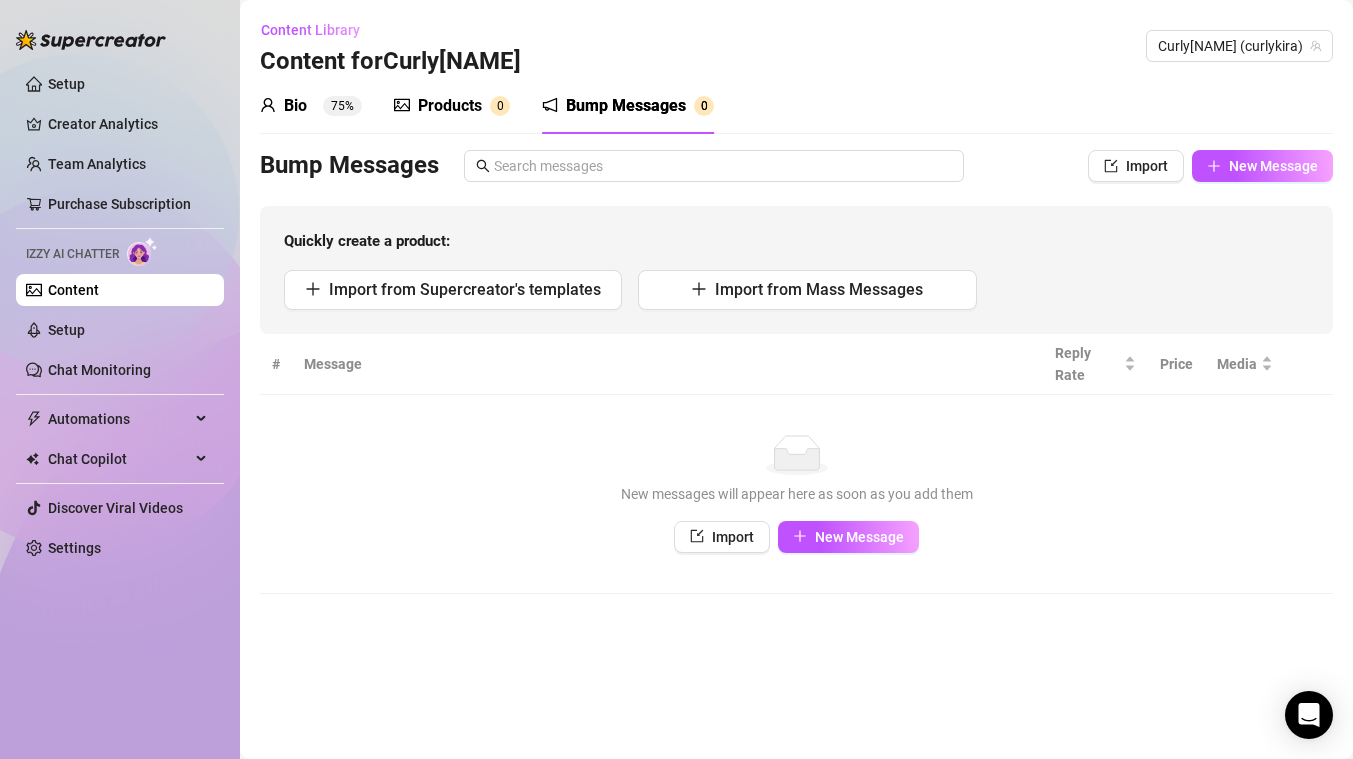 click on "Products" at bounding box center [450, 106] 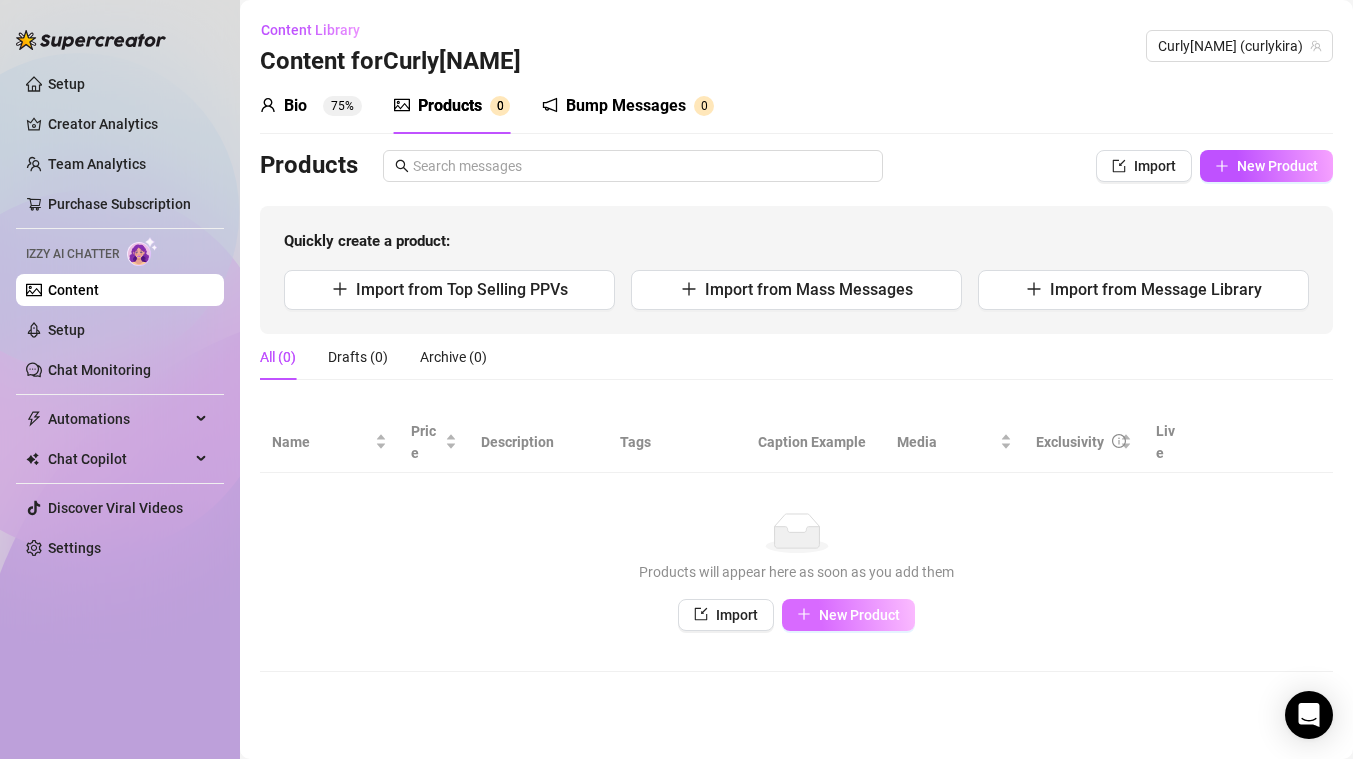 click on "New Product" at bounding box center [848, 615] 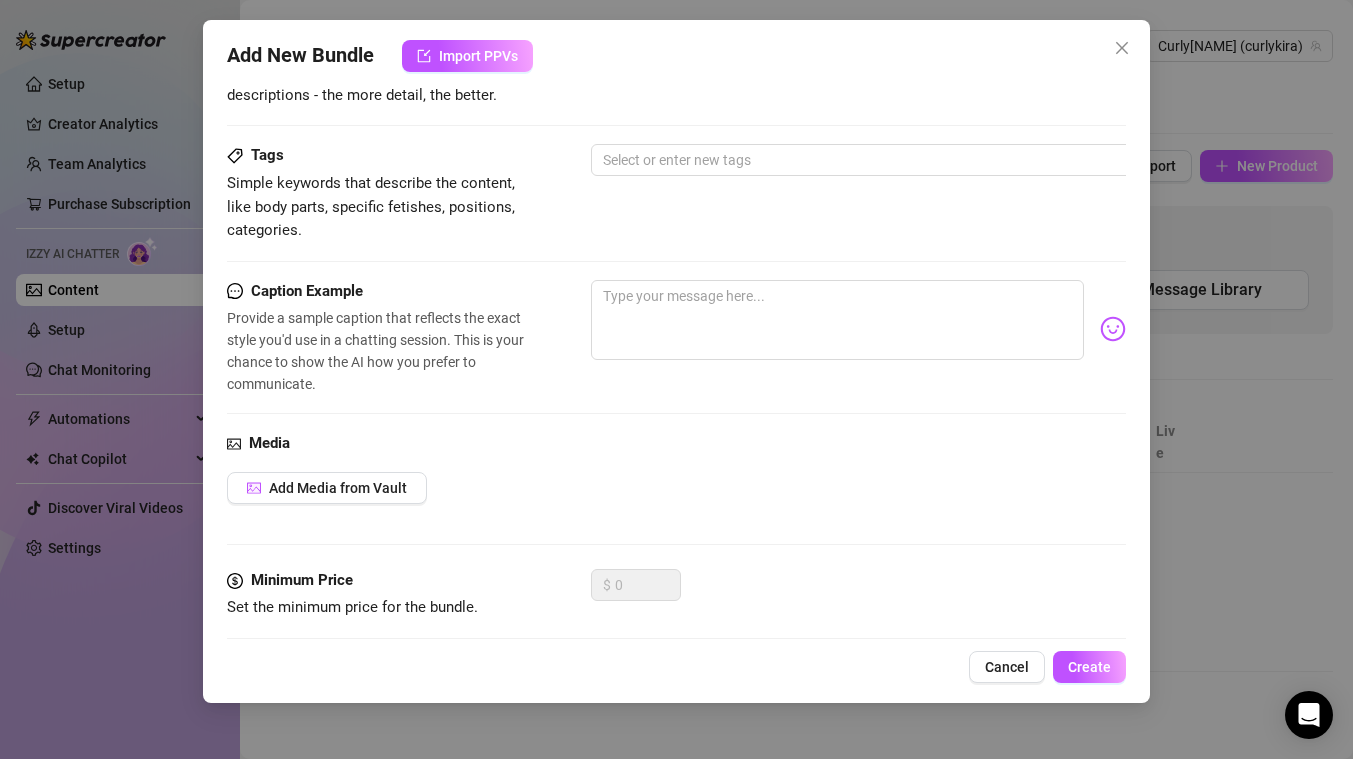 scroll, scrollTop: 551, scrollLeft: 0, axis: vertical 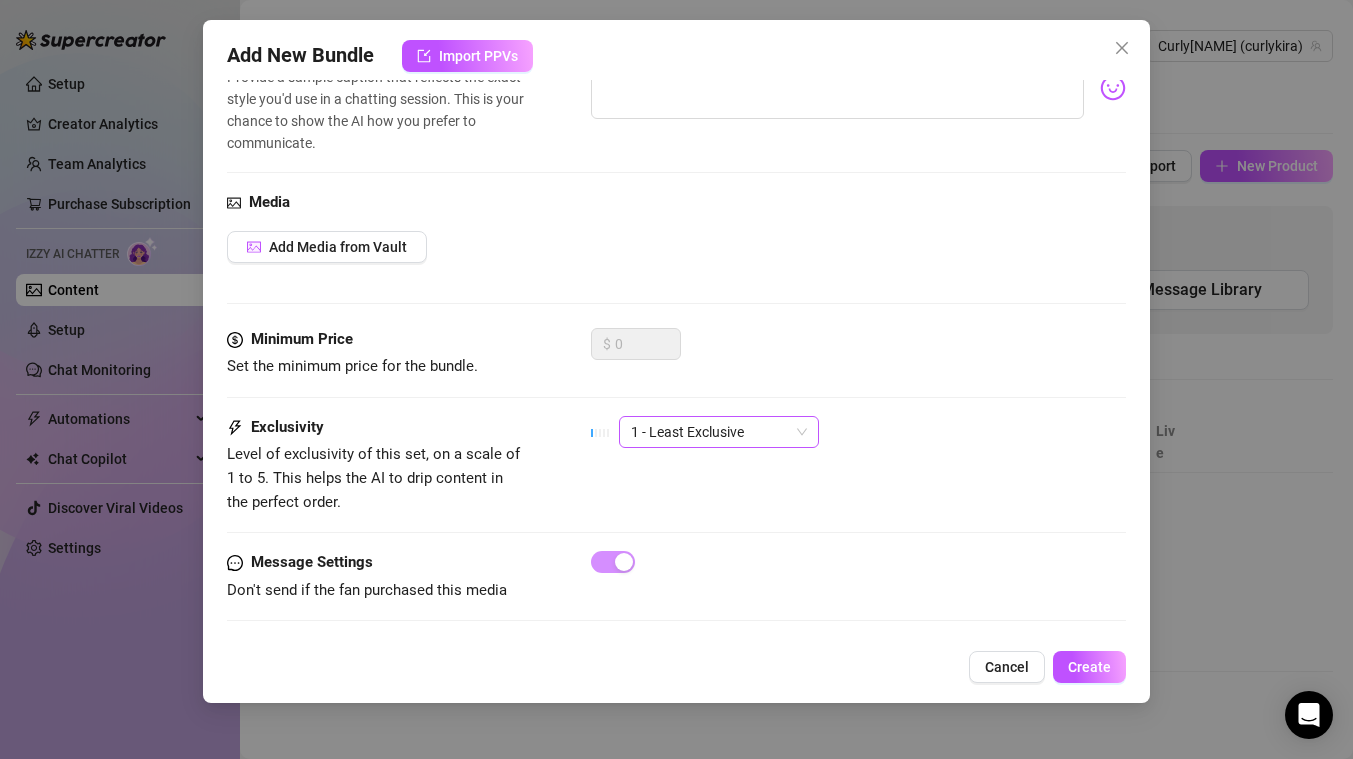 click on "1 - Least Exclusive" at bounding box center (719, 432) 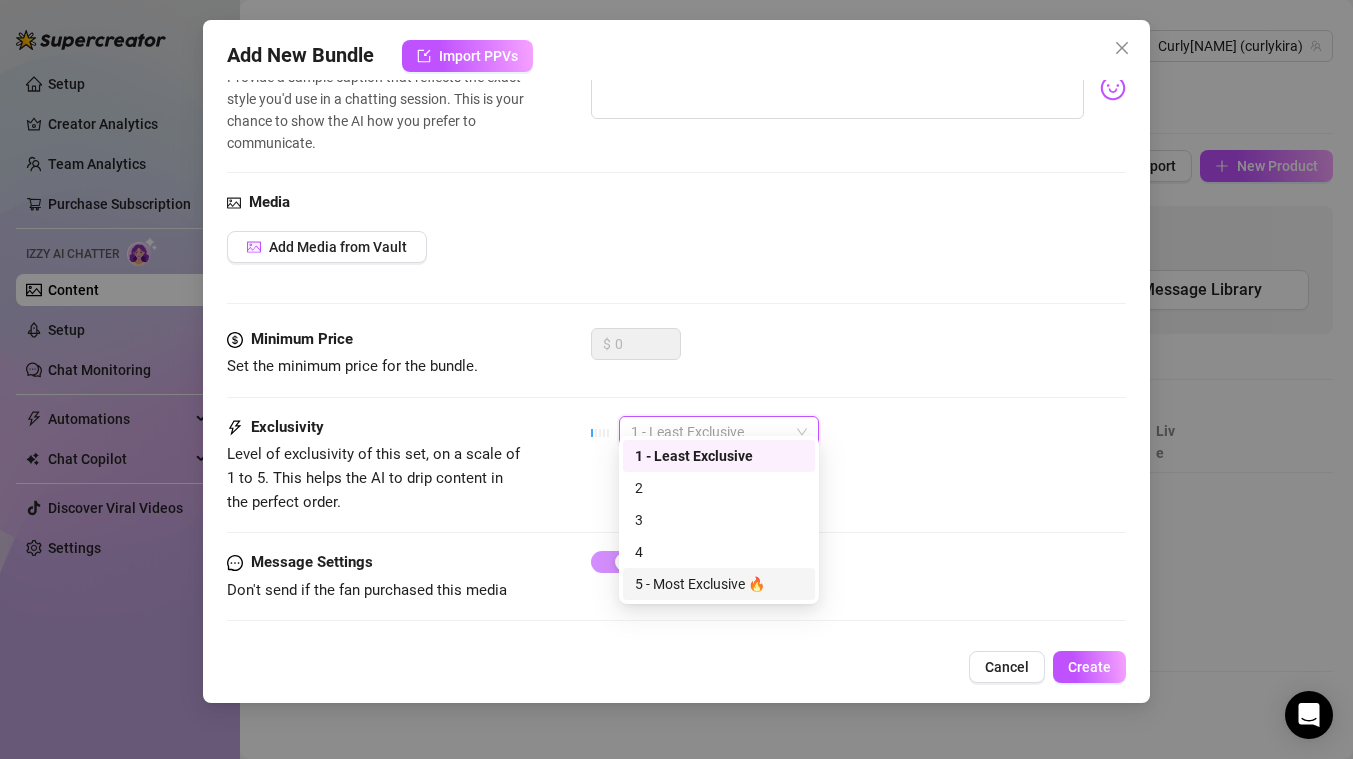 click on "5 - Most Exclusive 🔥" at bounding box center [719, 584] 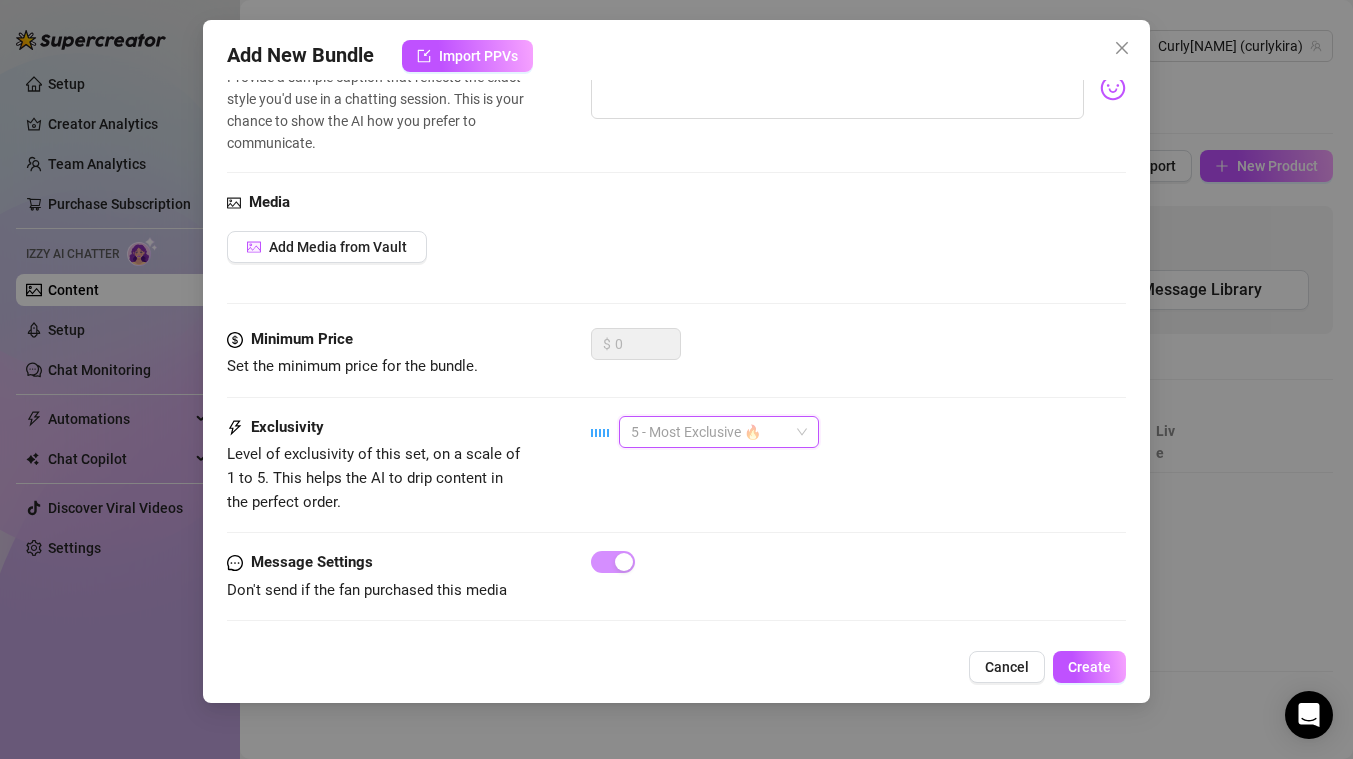 click on "5 - Most Exclusive 🔥" at bounding box center (719, 432) 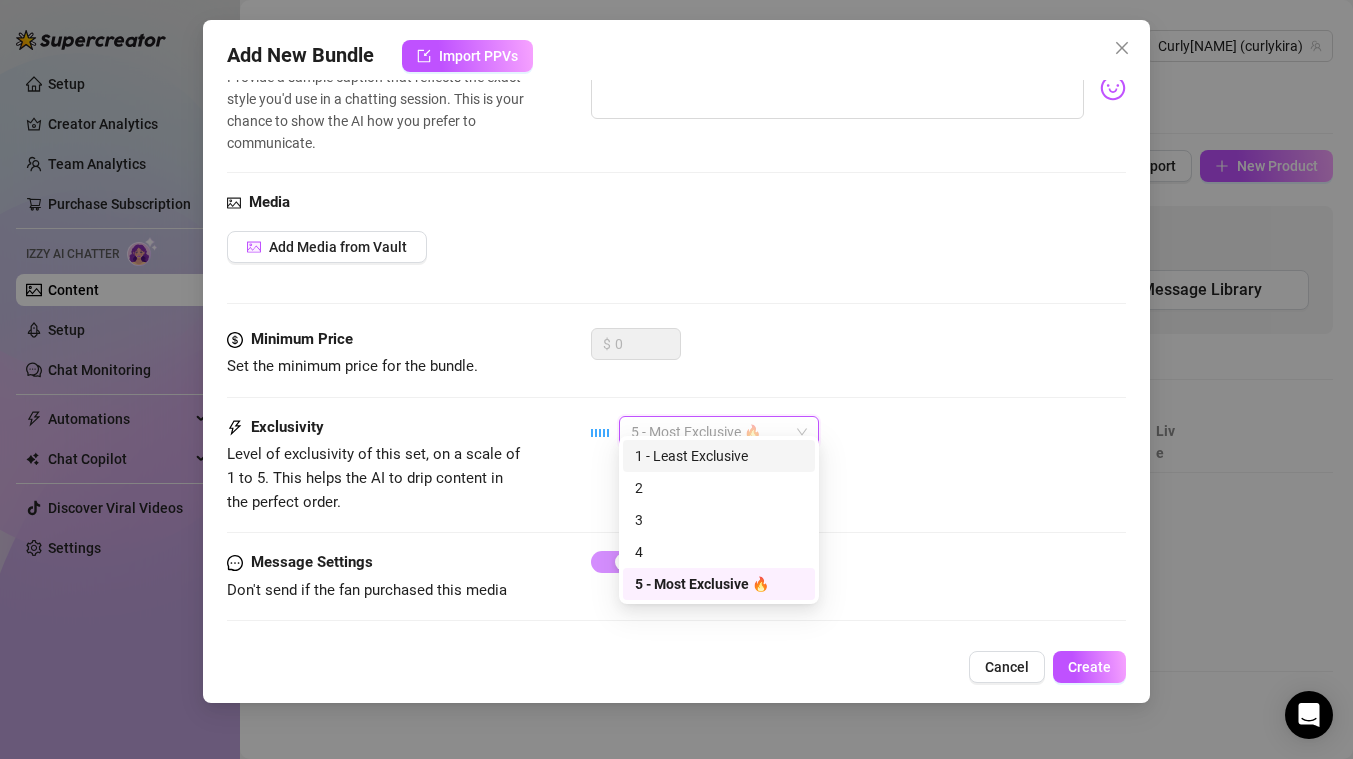 click on "1 - Least Exclusive" at bounding box center [719, 456] 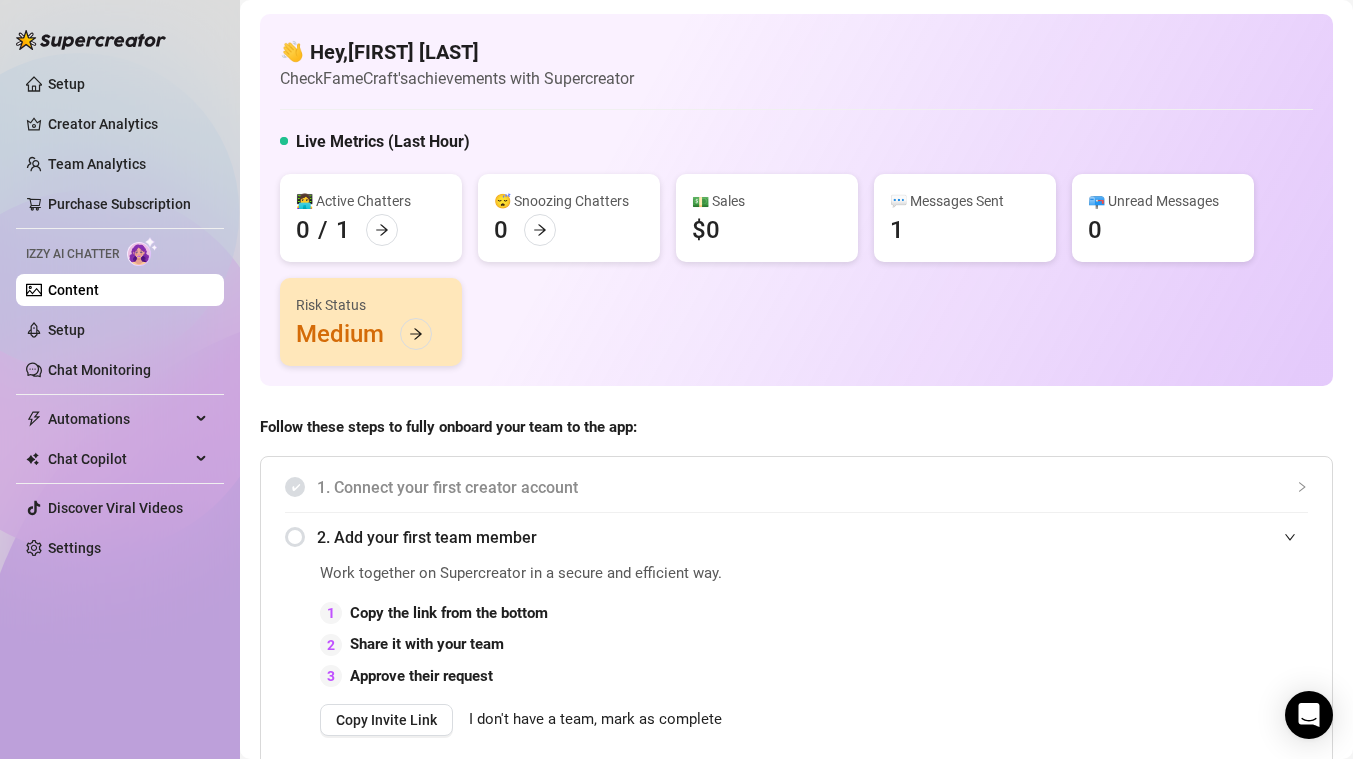scroll, scrollTop: 2, scrollLeft: 0, axis: vertical 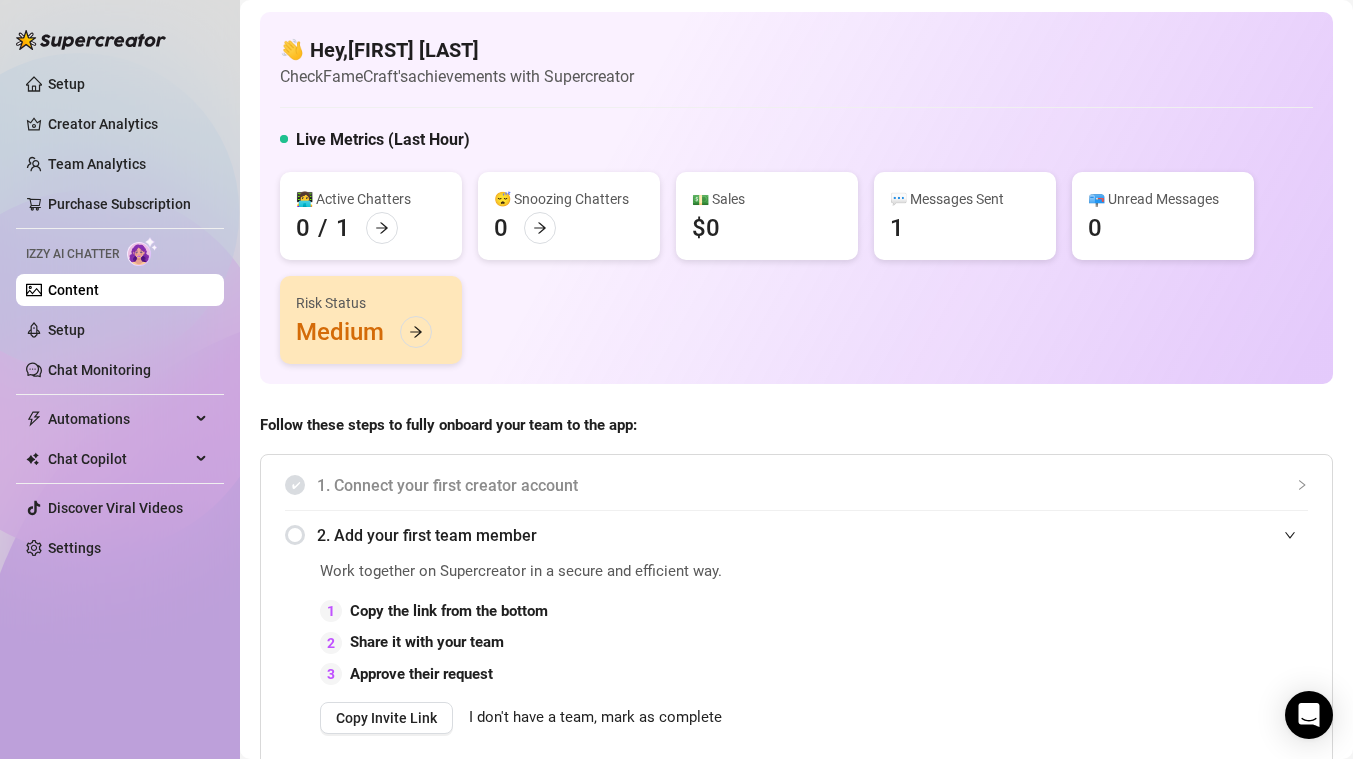 click on "Izzy AI Chatter" at bounding box center [120, 251] 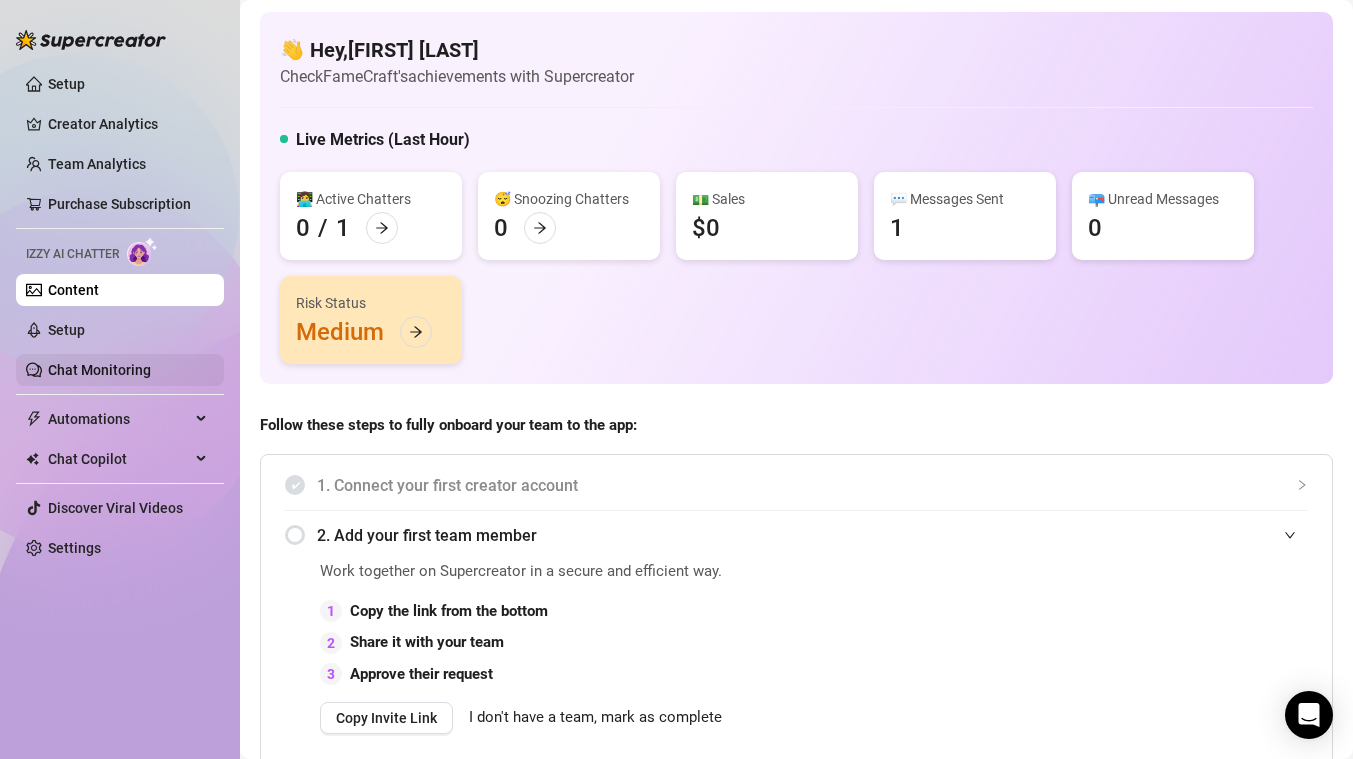 click on "Chat Monitoring" at bounding box center [99, 370] 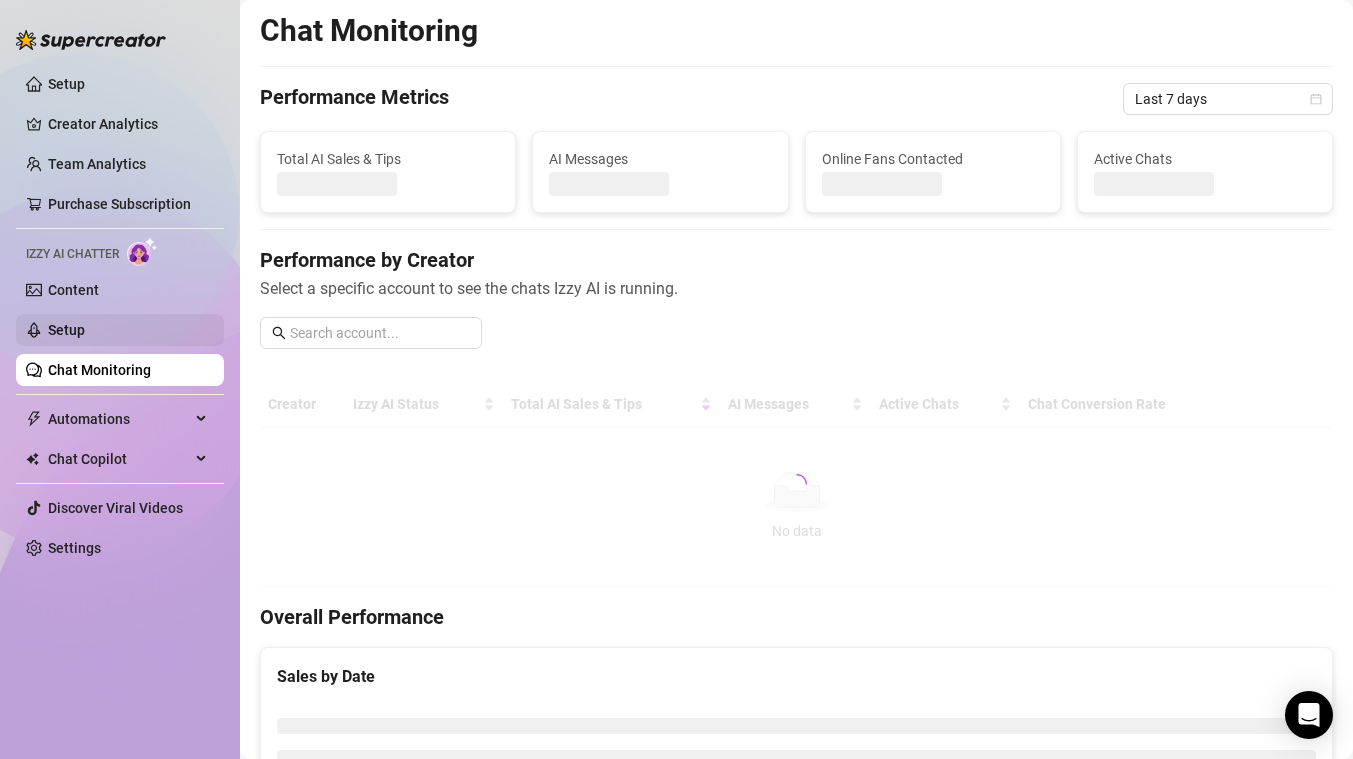 click on "Setup" at bounding box center [66, 330] 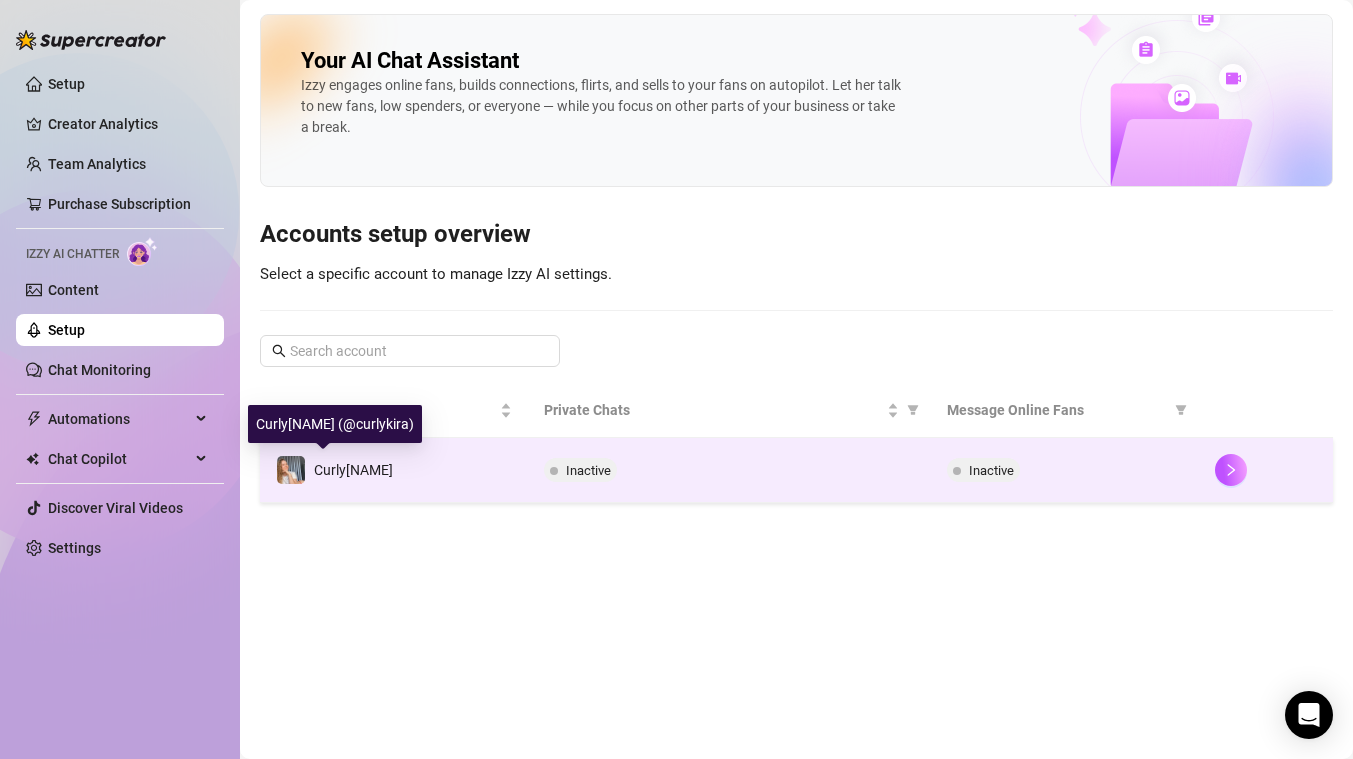 click at bounding box center [291, 470] 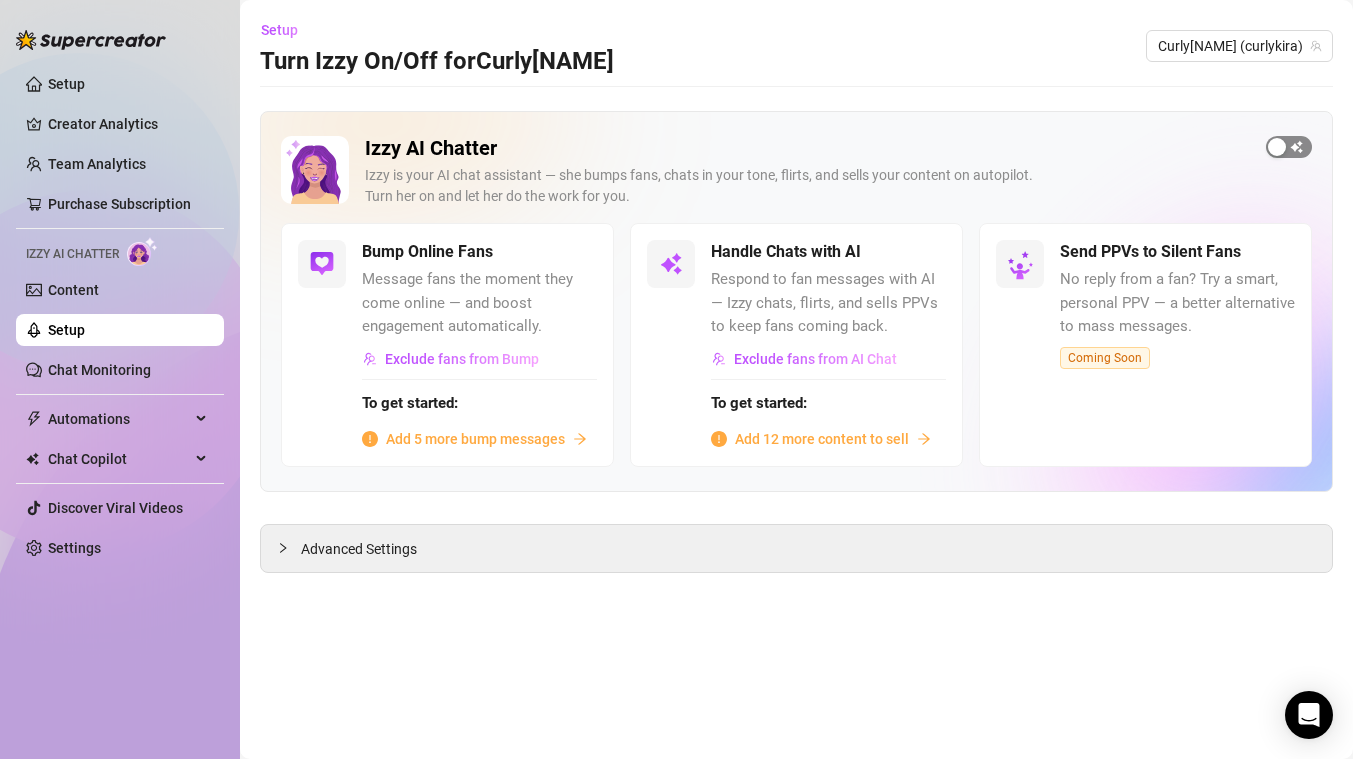 click at bounding box center (1289, 147) 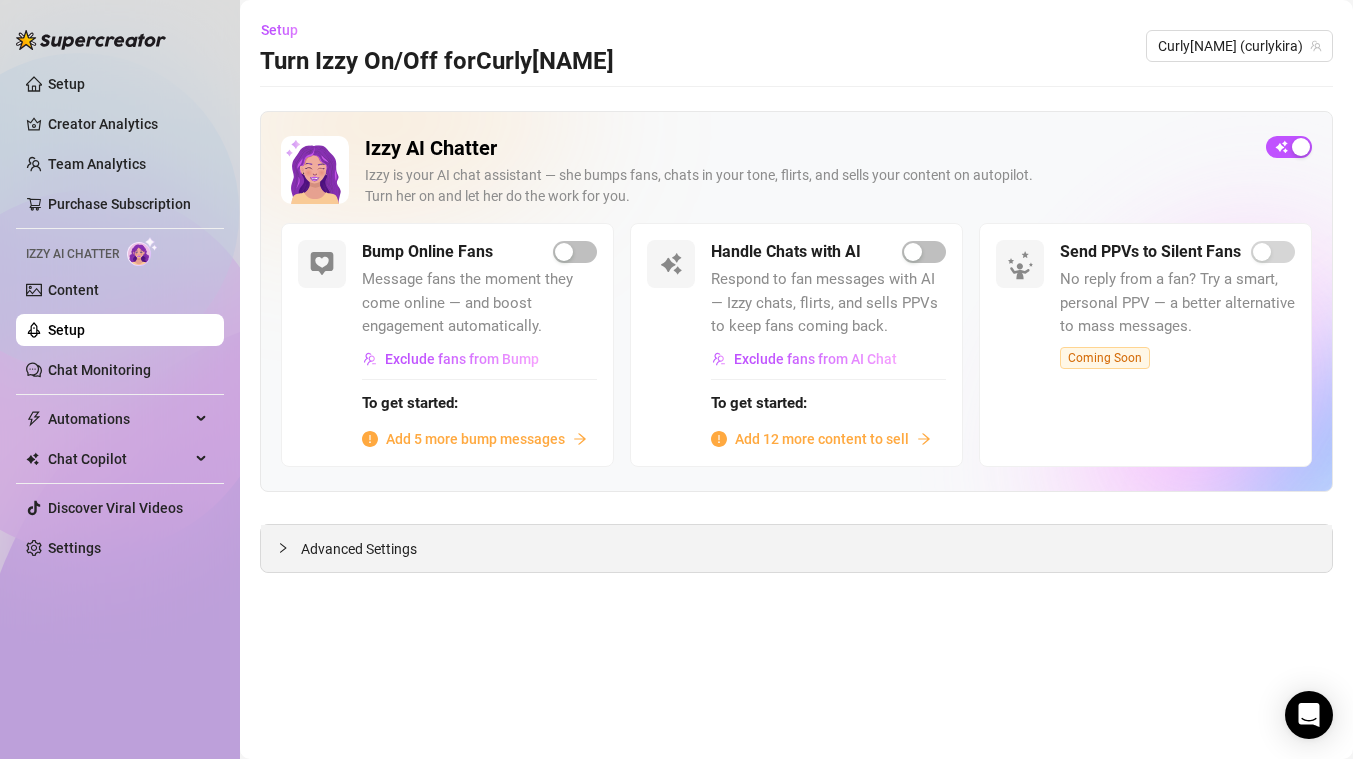 click on "Advanced Settings" at bounding box center [796, 548] 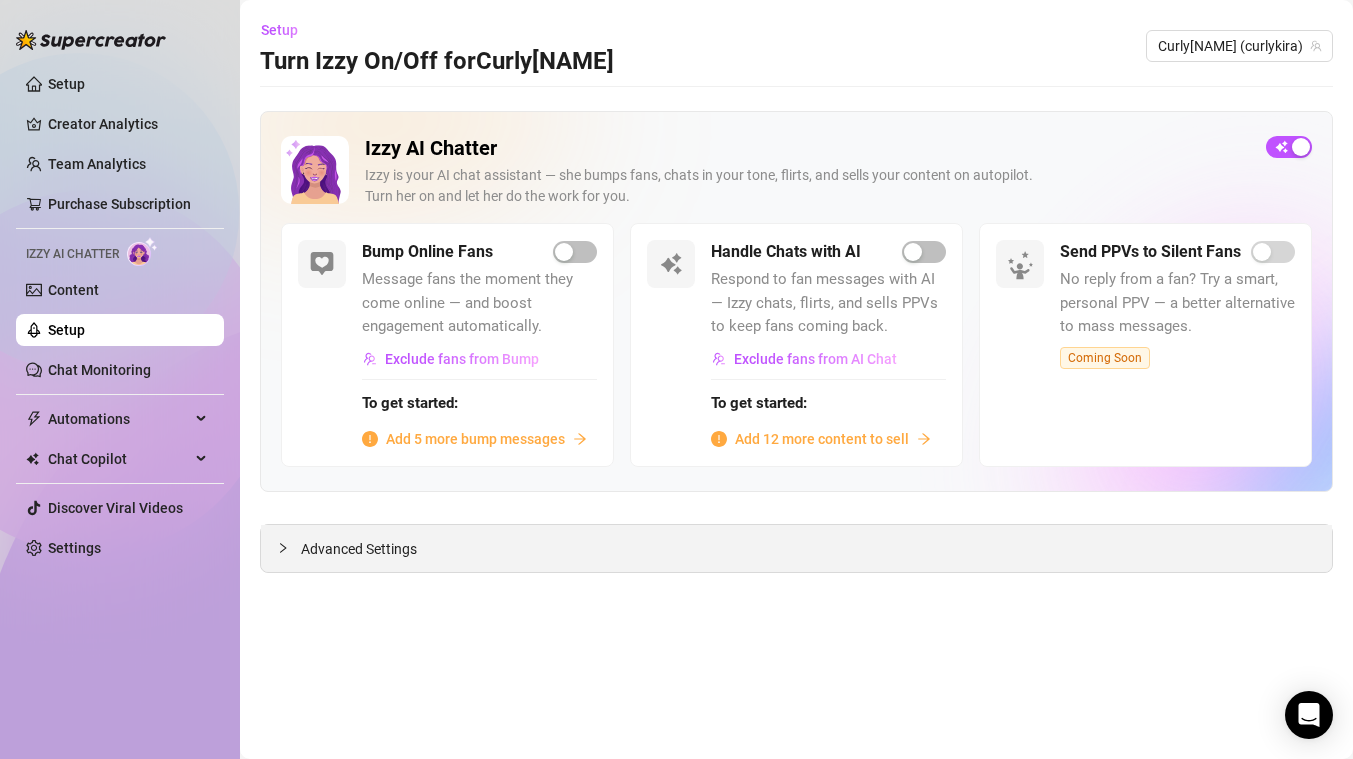 click 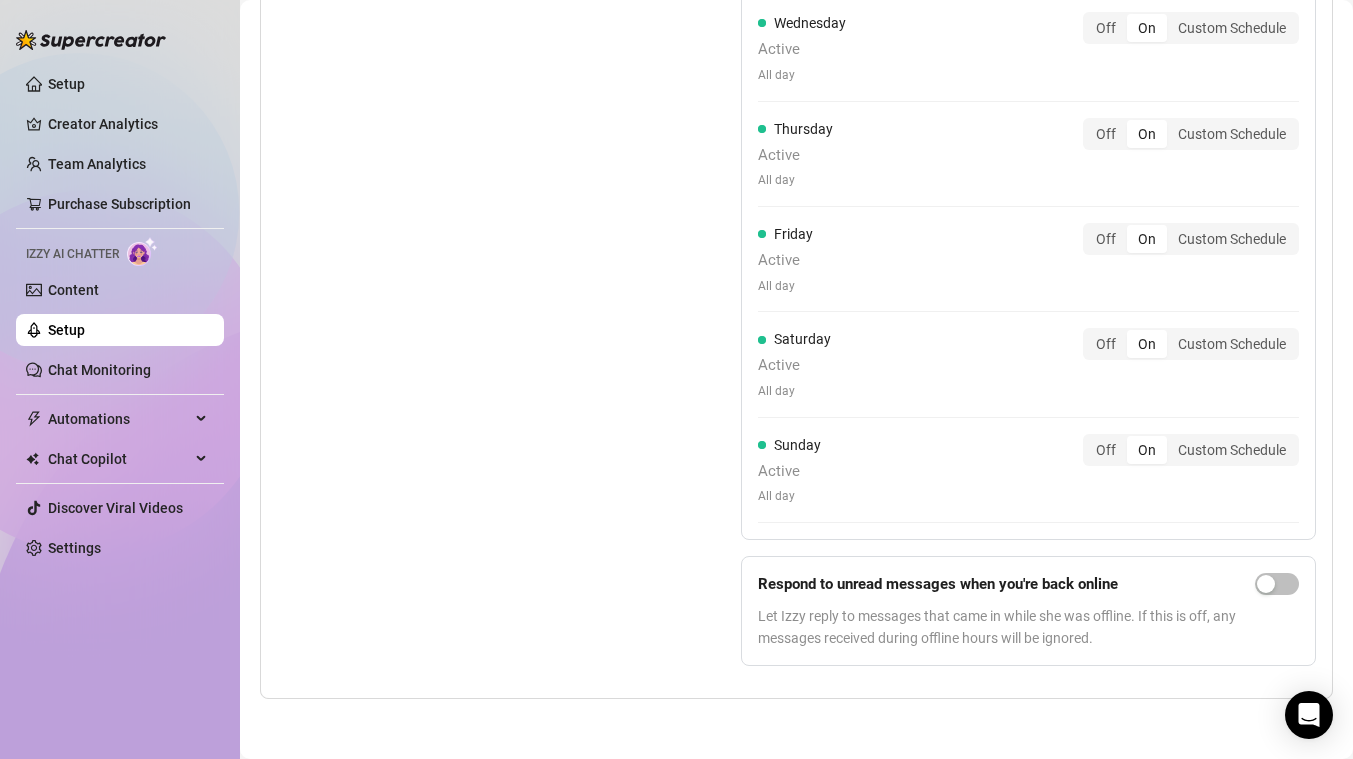 scroll, scrollTop: 0, scrollLeft: 0, axis: both 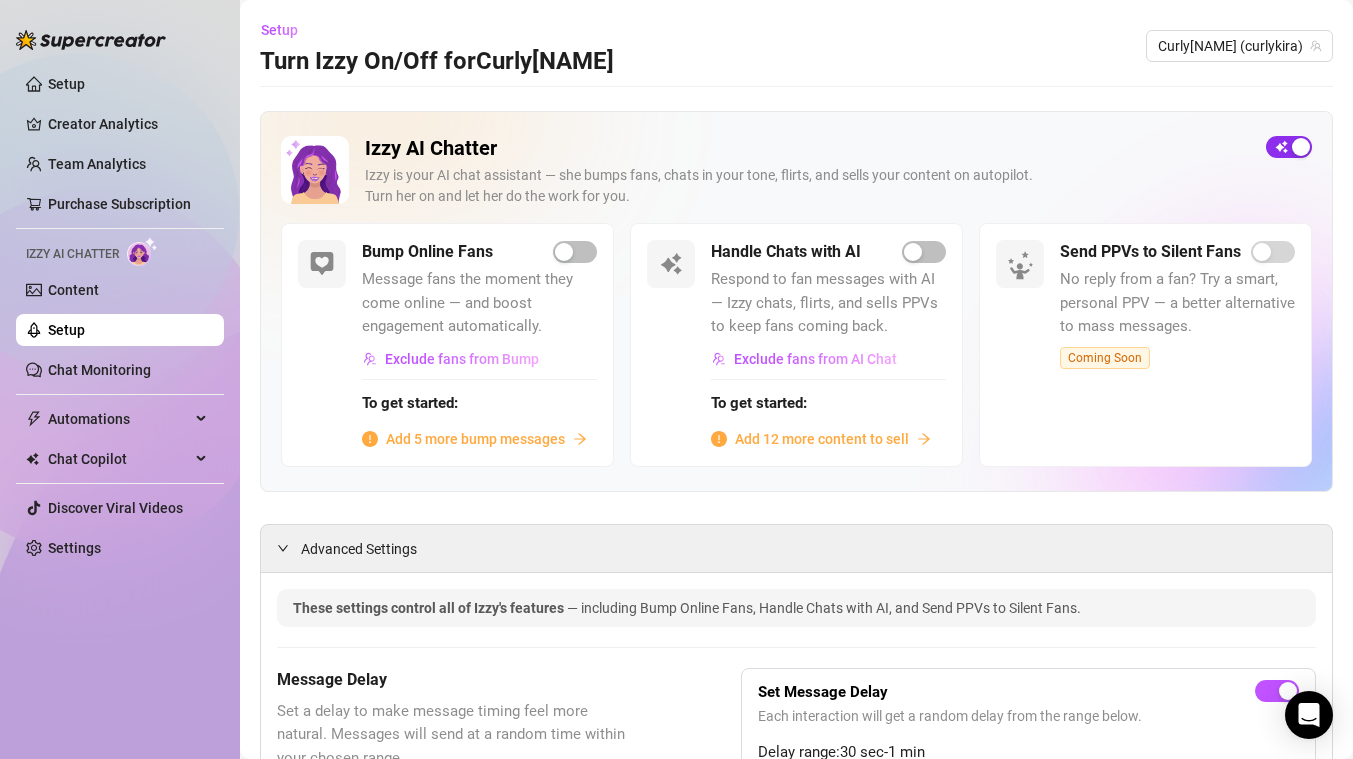 click at bounding box center [1301, 147] 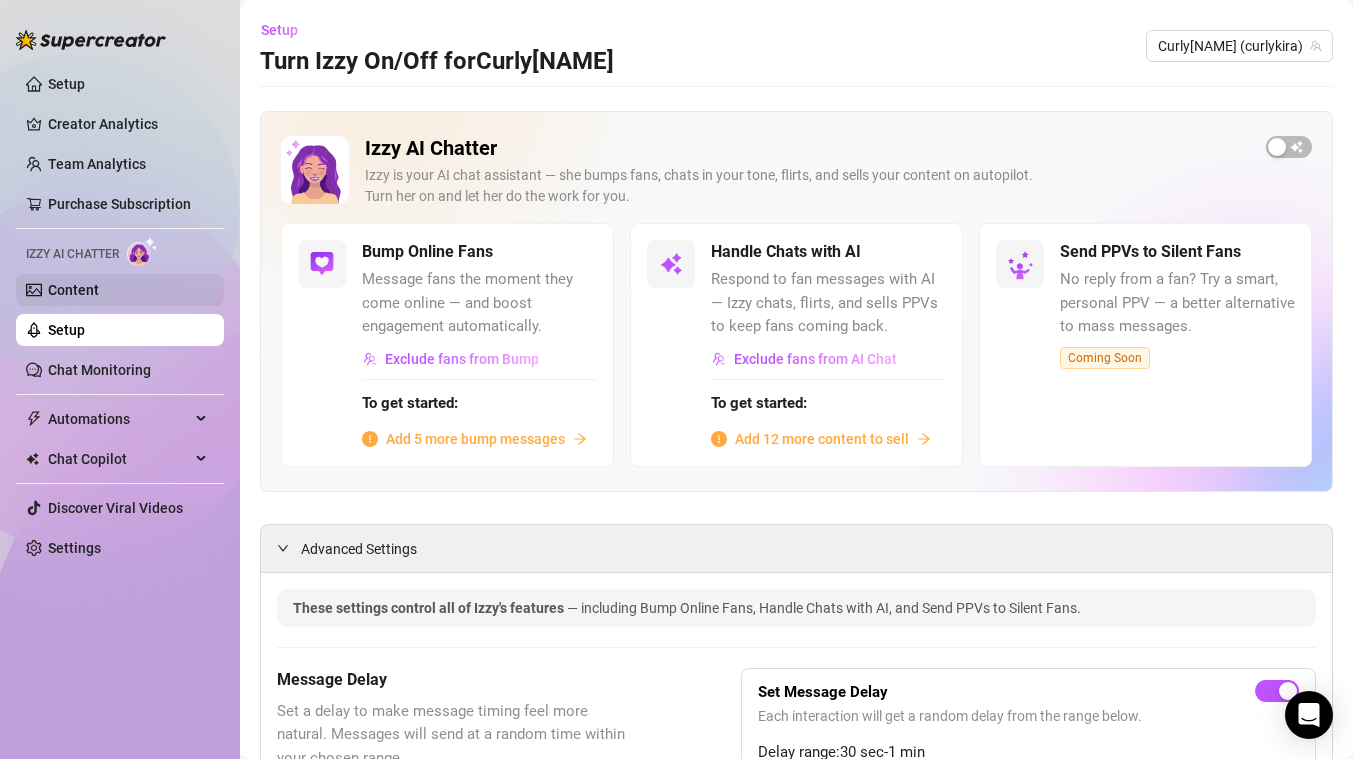 click on "Content" at bounding box center [73, 290] 